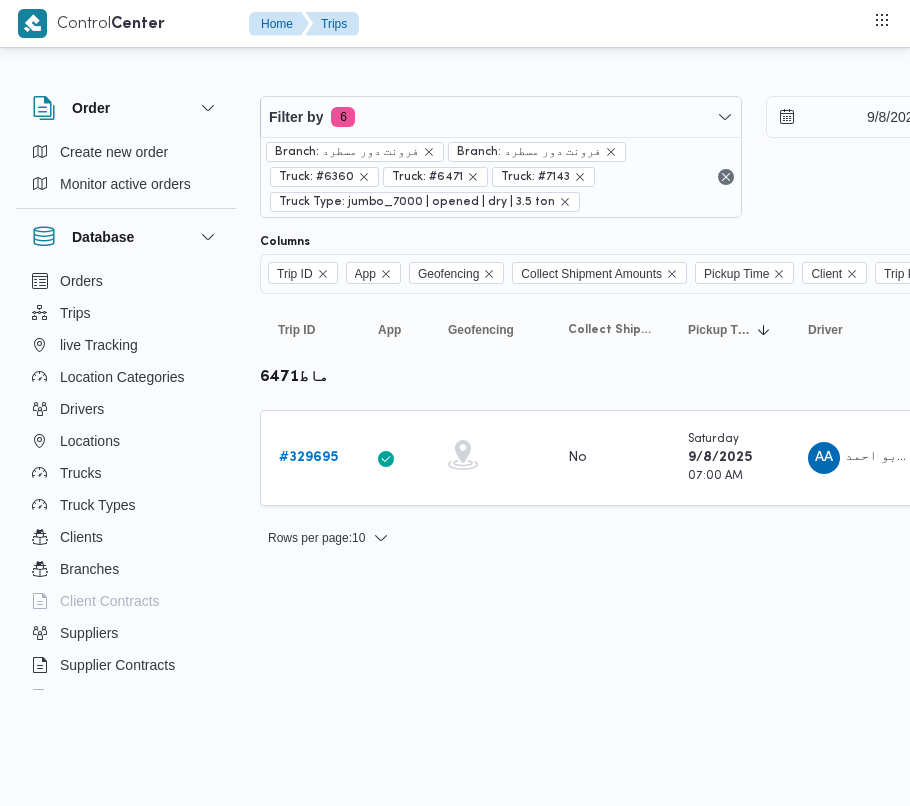 scroll, scrollTop: 0, scrollLeft: 0, axis: both 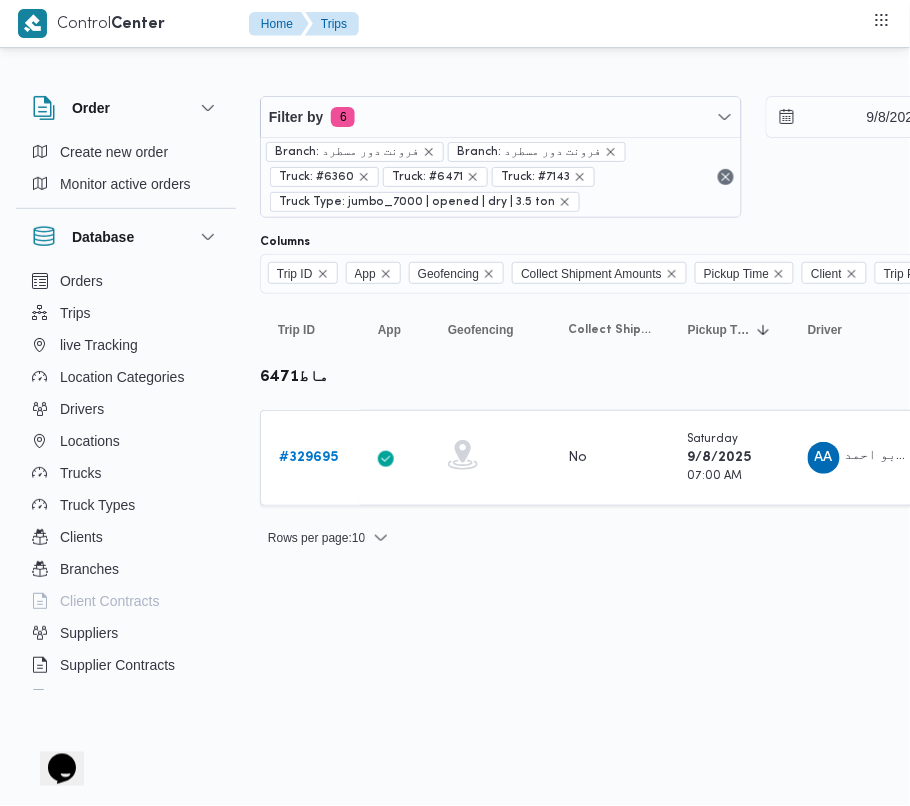 drag, startPoint x: 312, startPoint y: 466, endPoint x: 1, endPoint y: 434, distance: 312.64197 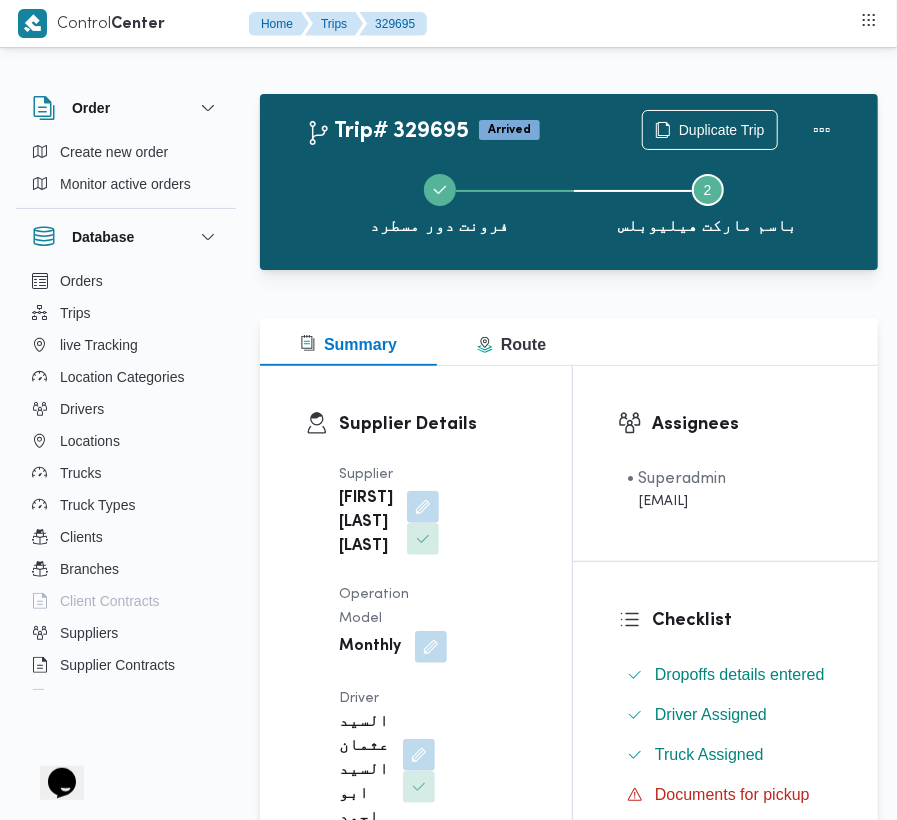 scroll, scrollTop: 2533, scrollLeft: 0, axis: vertical 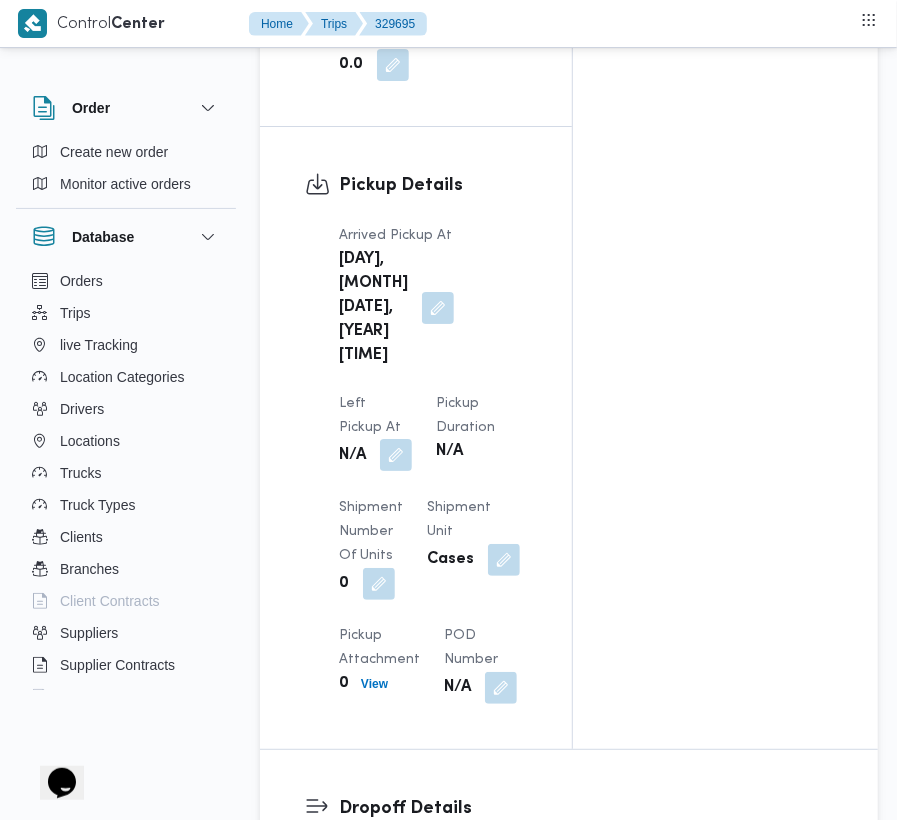 click at bounding box center [396, 455] 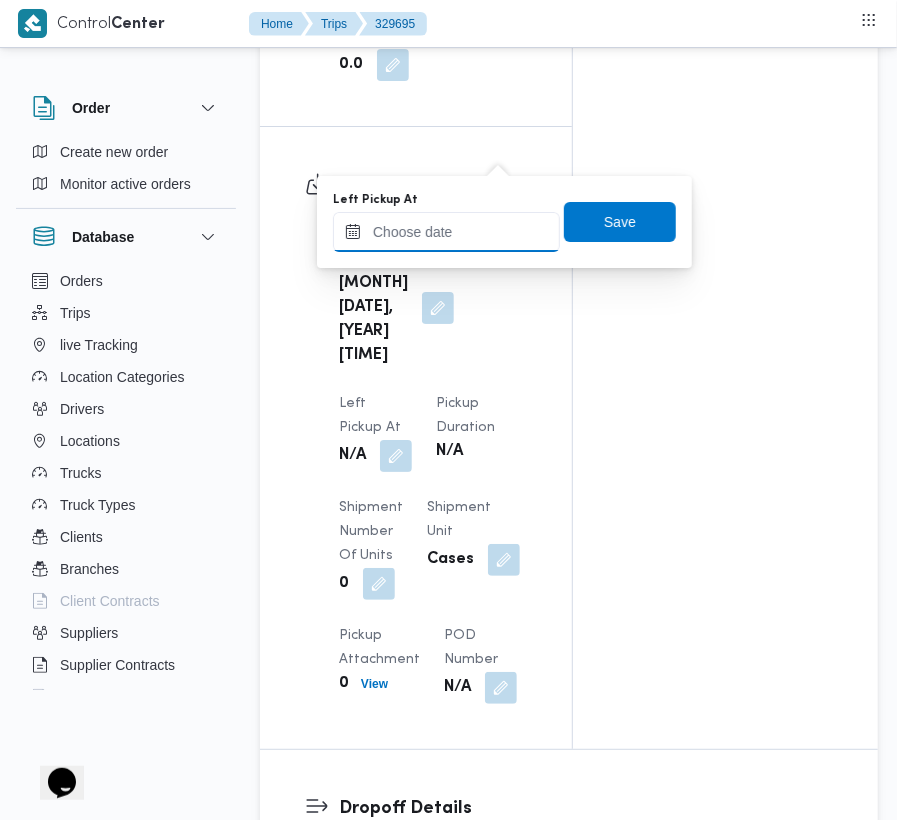 click on "Left Pickup At" at bounding box center [446, 232] 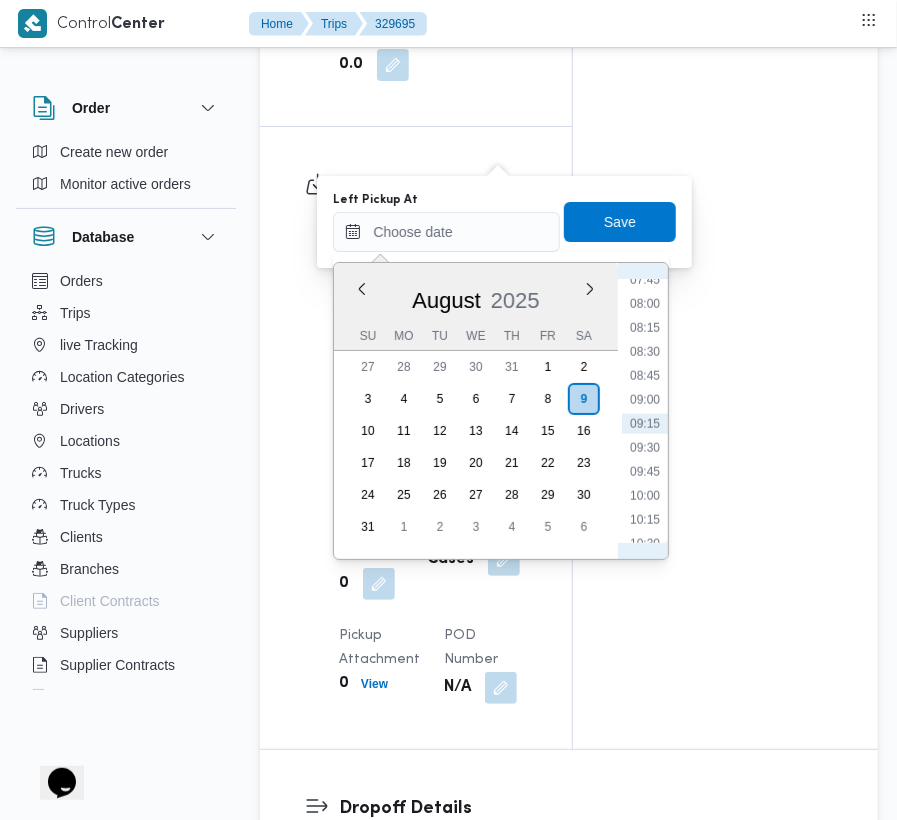 scroll, scrollTop: 766, scrollLeft: 0, axis: vertical 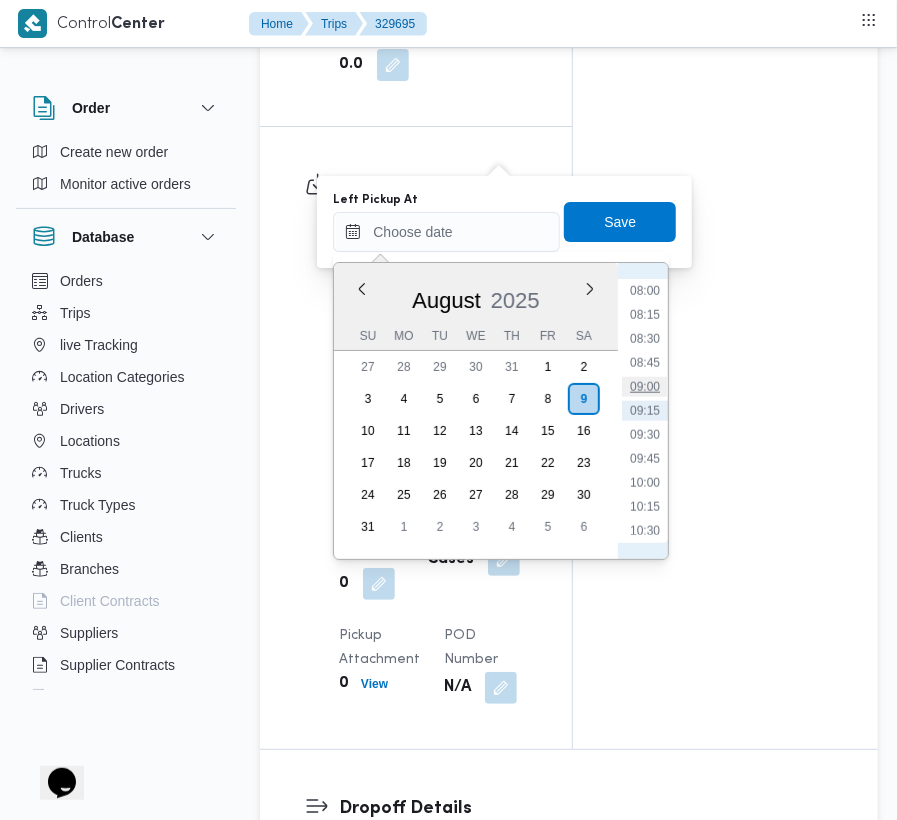 click on "09:00" at bounding box center [645, 387] 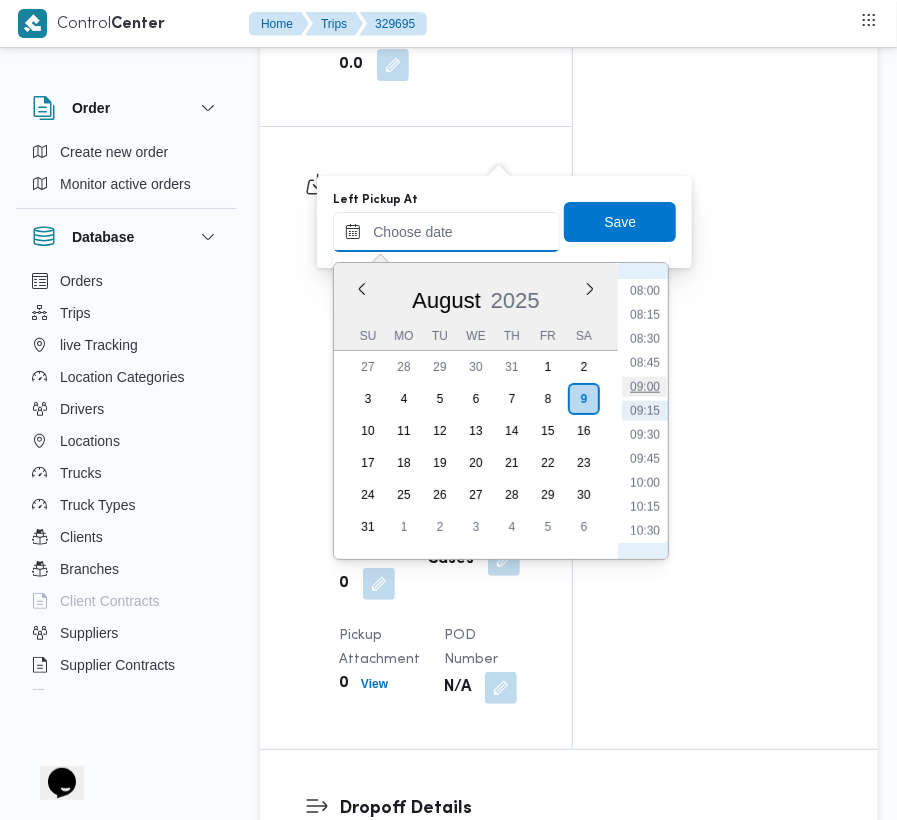 type on "09/08/2025 09:00" 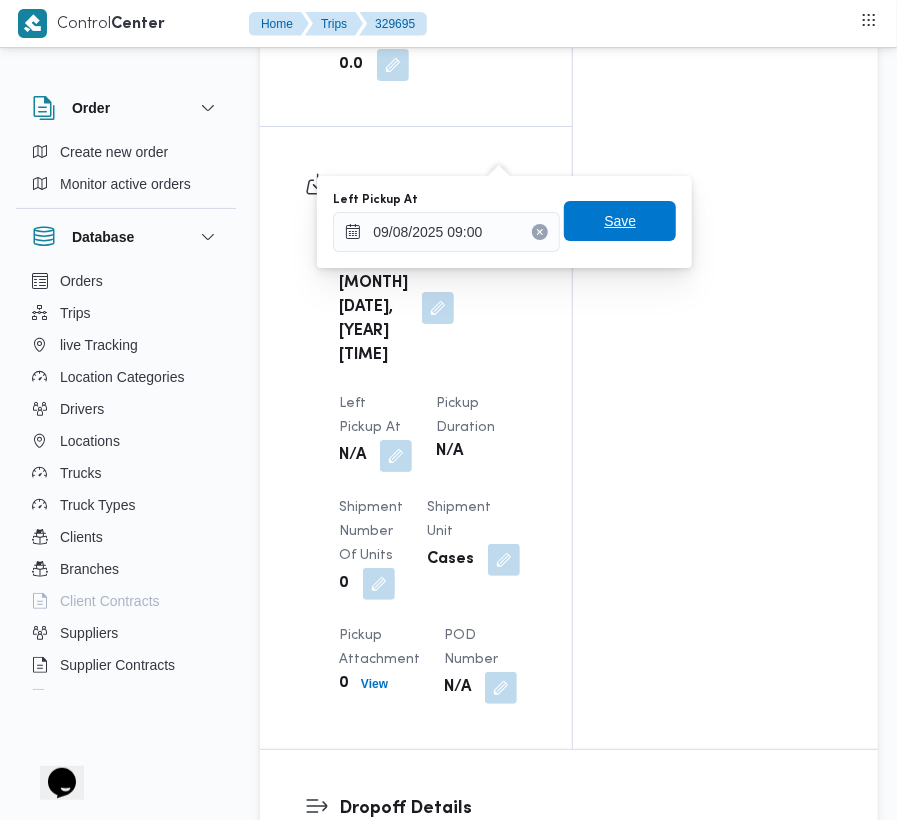 click on "Save" at bounding box center (620, 221) 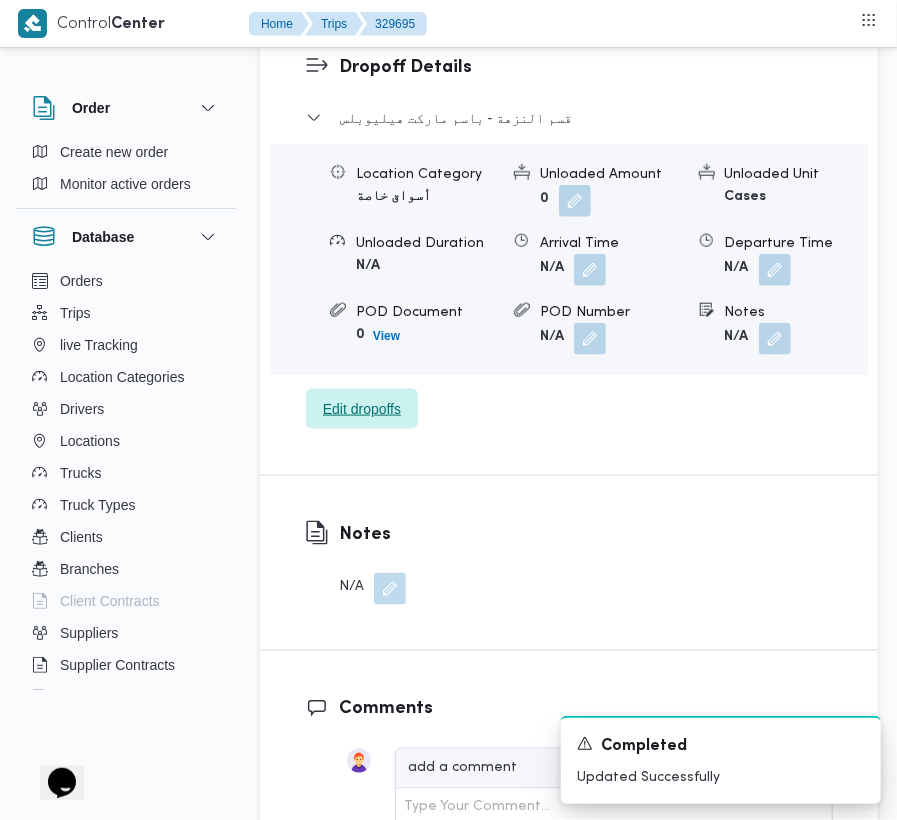 click on "Edit dropoffs" at bounding box center (362, 409) 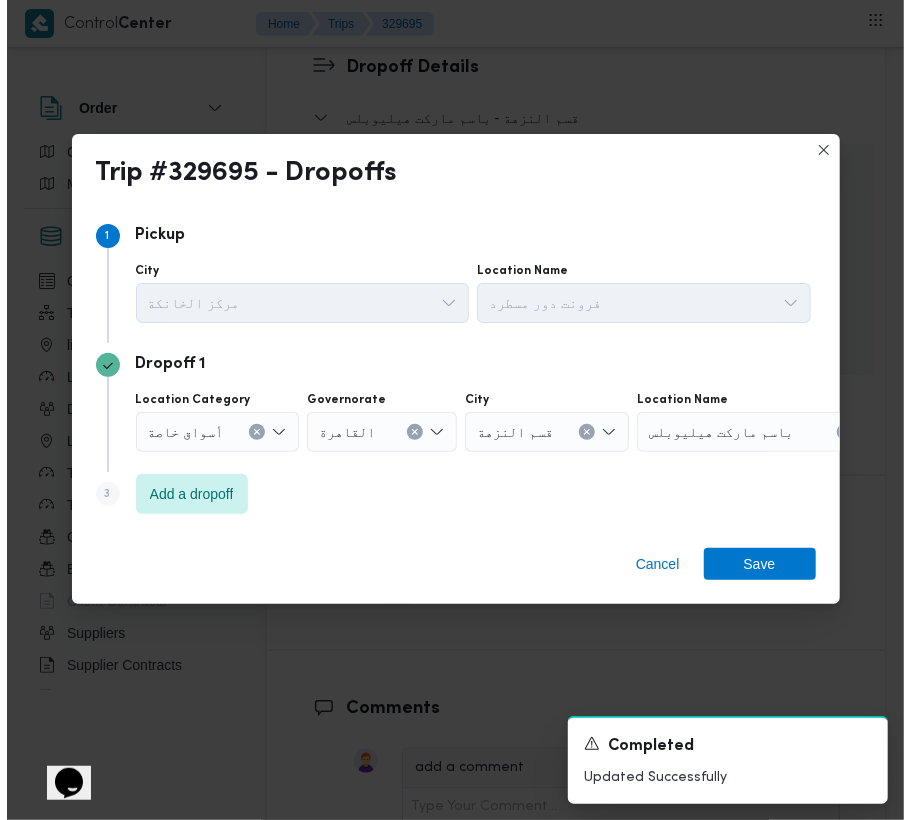 scroll, scrollTop: 3266, scrollLeft: 0, axis: vertical 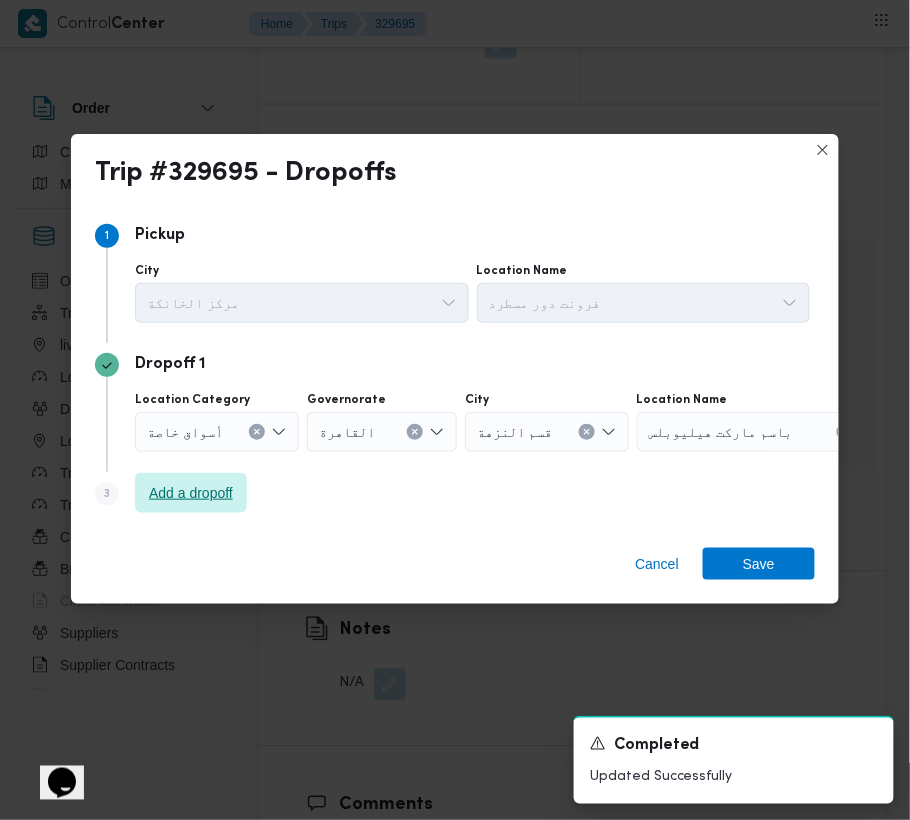 click on "Add a dropoff" at bounding box center [191, 493] 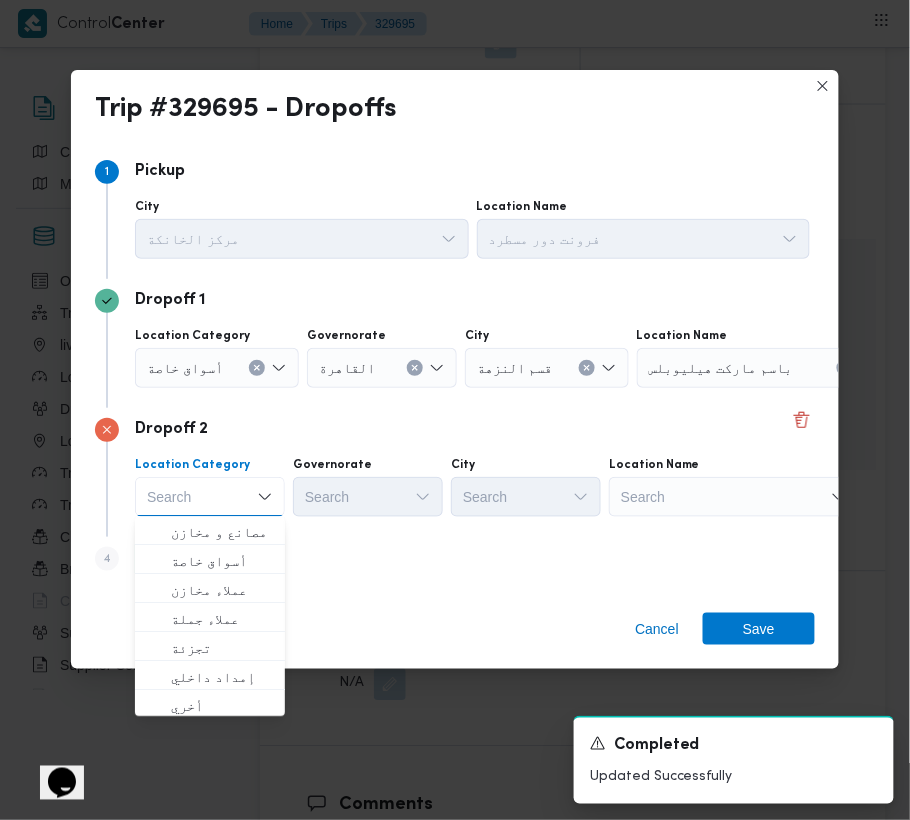 click on "Search" at bounding box center [762, 368] 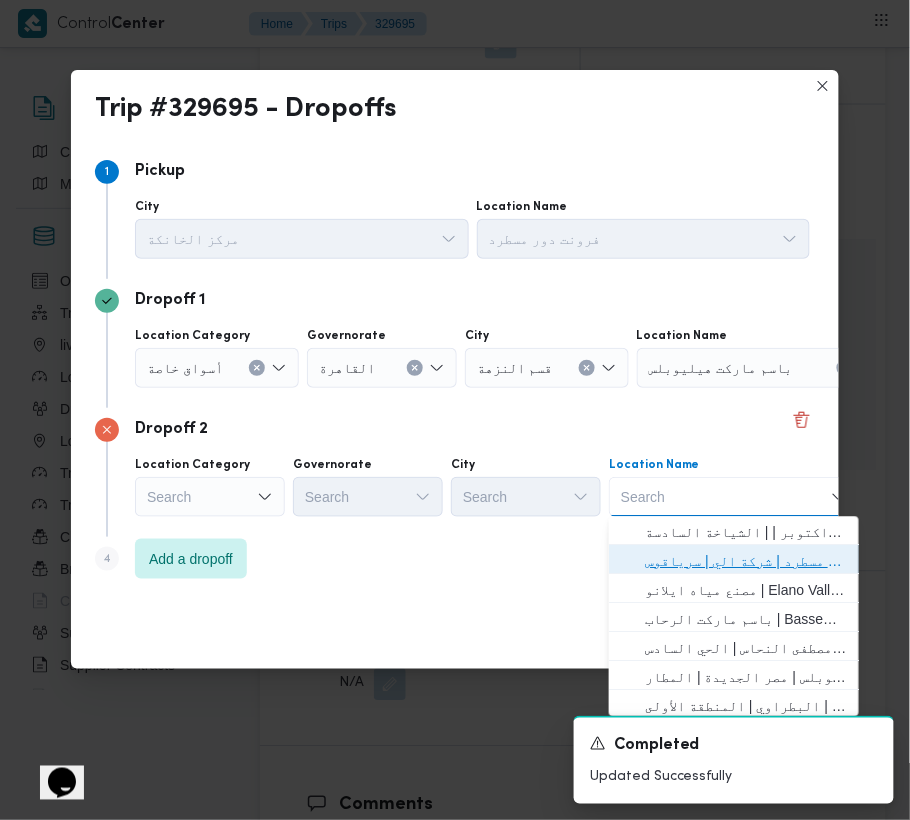 drag, startPoint x: 710, startPoint y: 564, endPoint x: 666, endPoint y: 554, distance: 45.122055 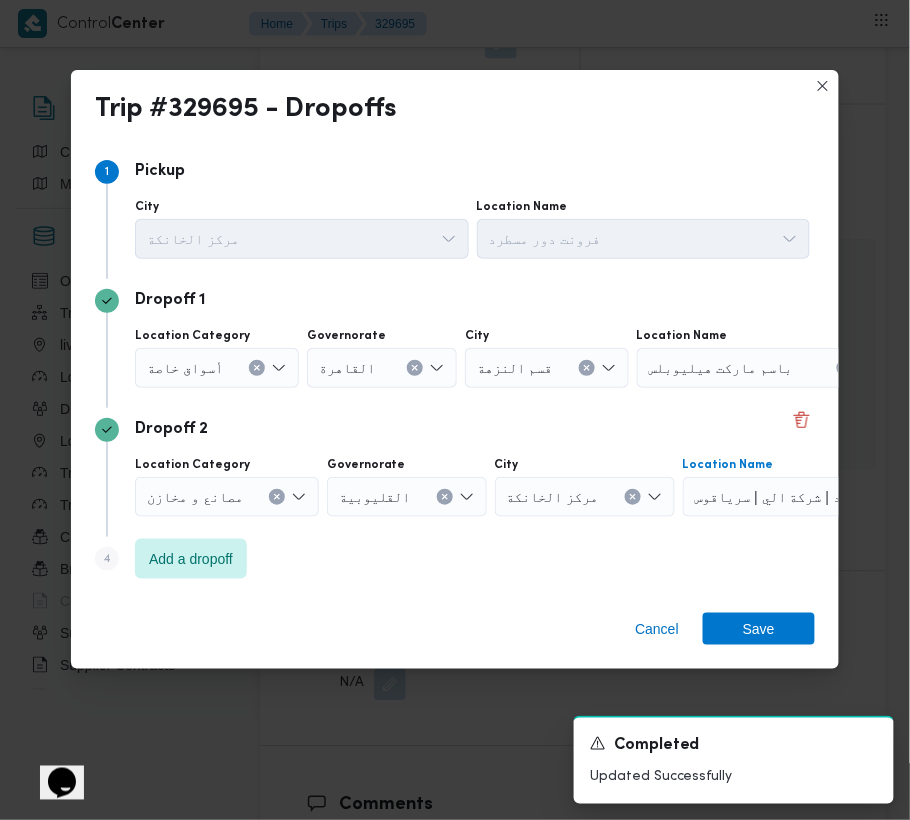 click on "أسواق خاصة" at bounding box center [185, 367] 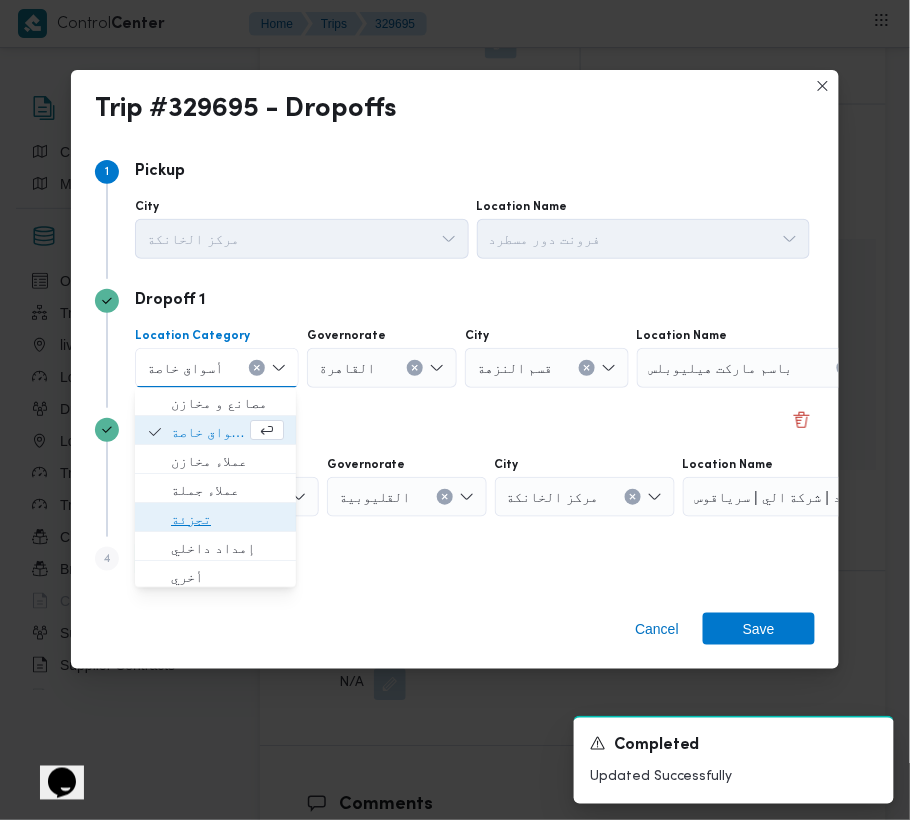 click on "تجزئة" at bounding box center [227, 520] 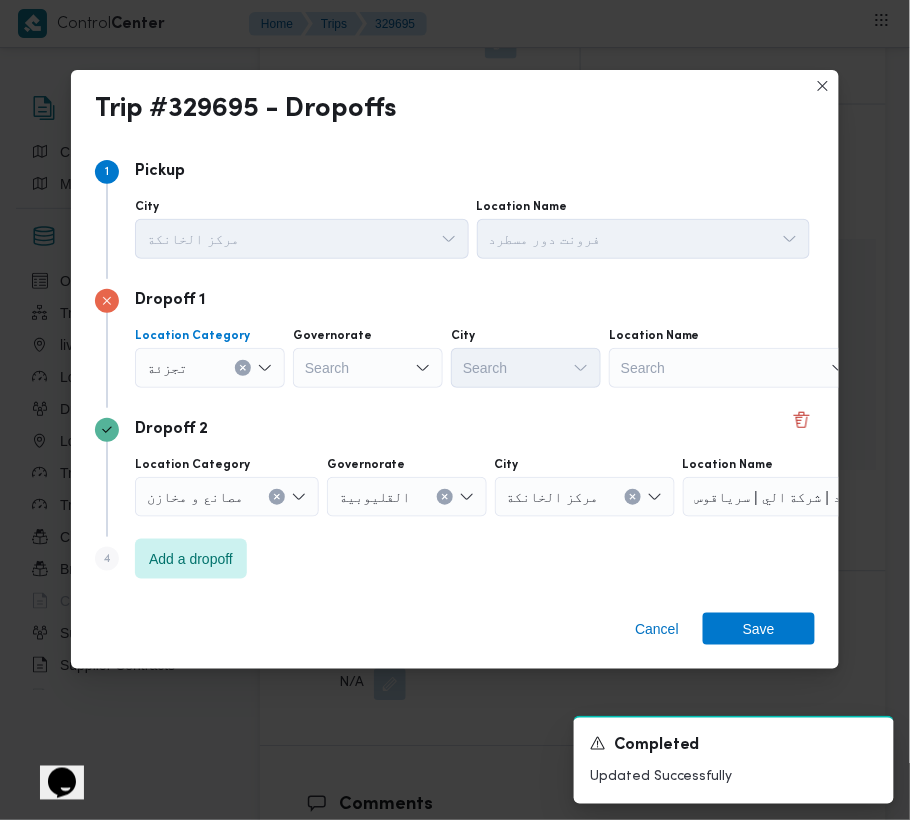 click on "Search" at bounding box center [368, 368] 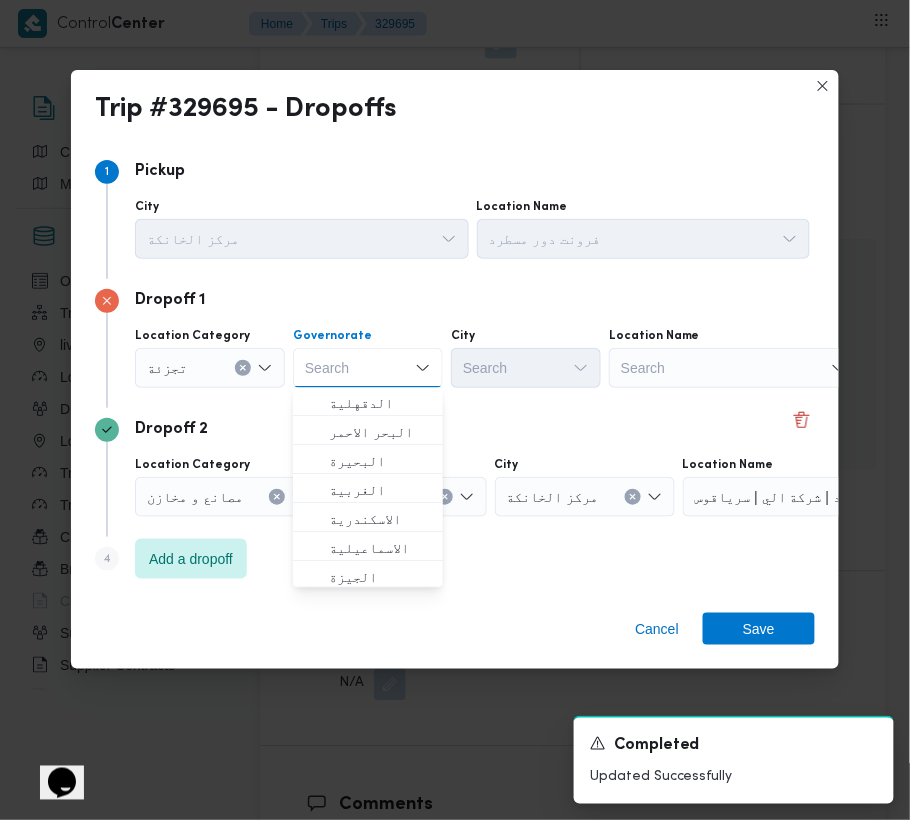 paste on "جيزة" 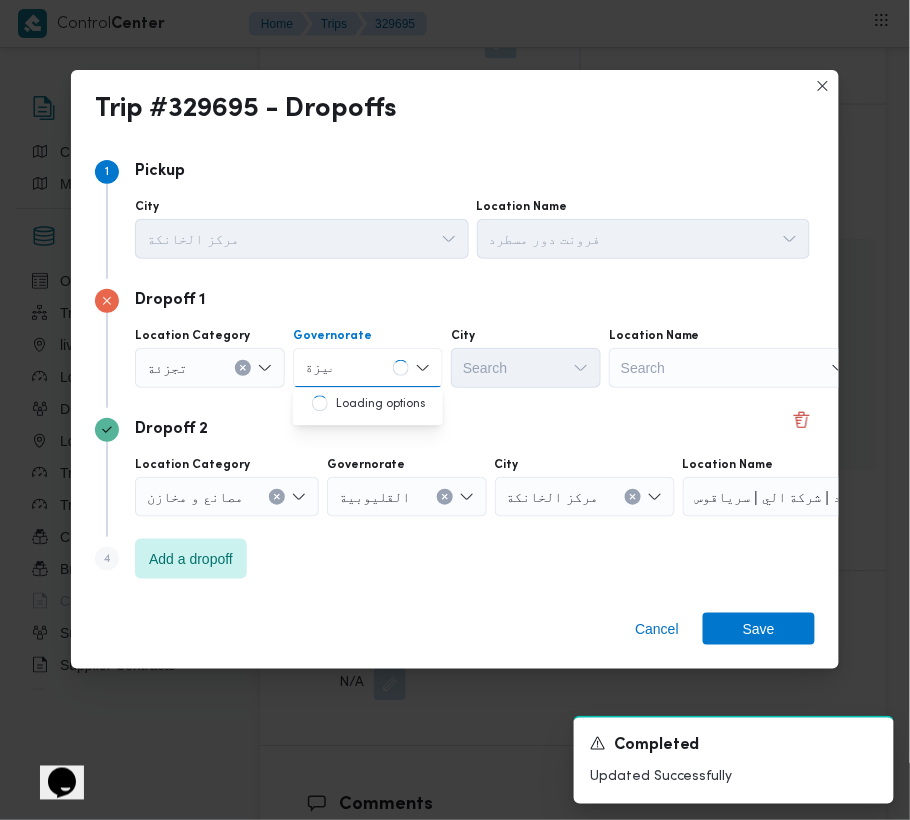 type on "جيزة" 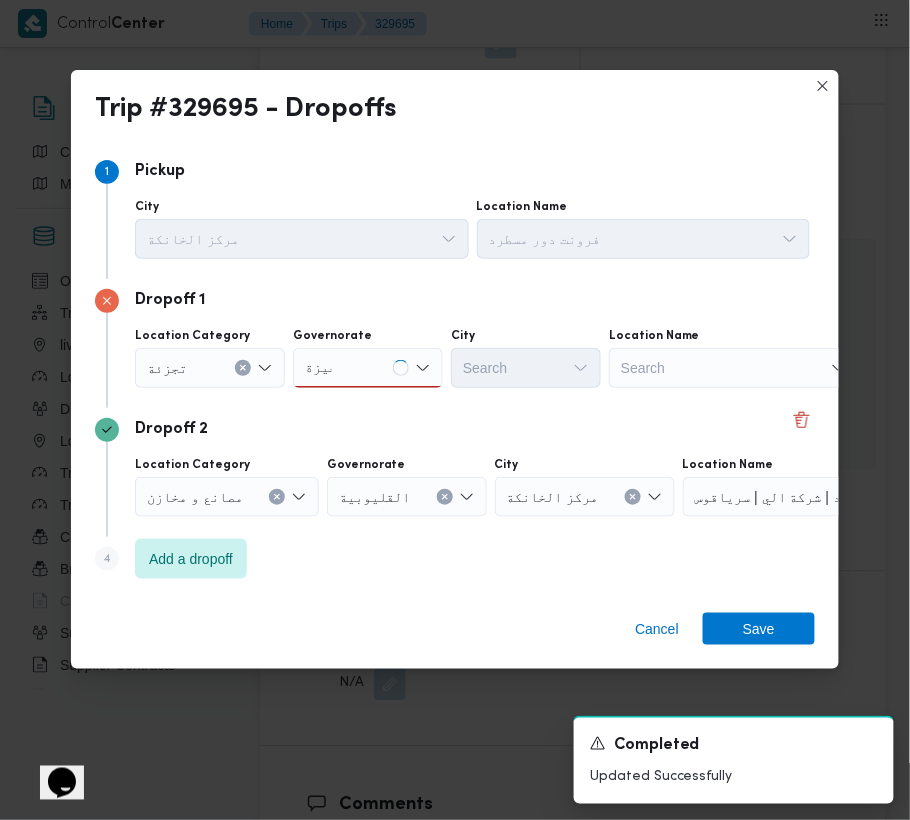 click on "Dropoff 2 Location Category مصانع و مخازن Governorate القليوبية City مركز الخانكة Location Name فرونت دور مسطرد | شركة الي | سرياقوس" at bounding box center (455, 472) 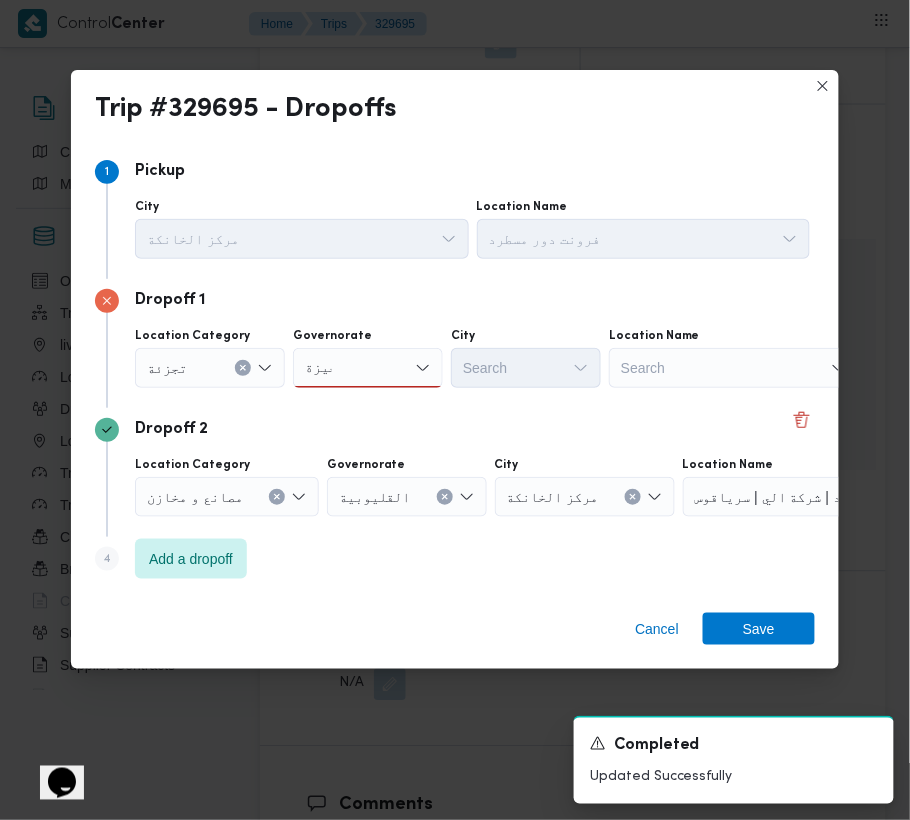 click on "جيزة جيزة" at bounding box center [368, 368] 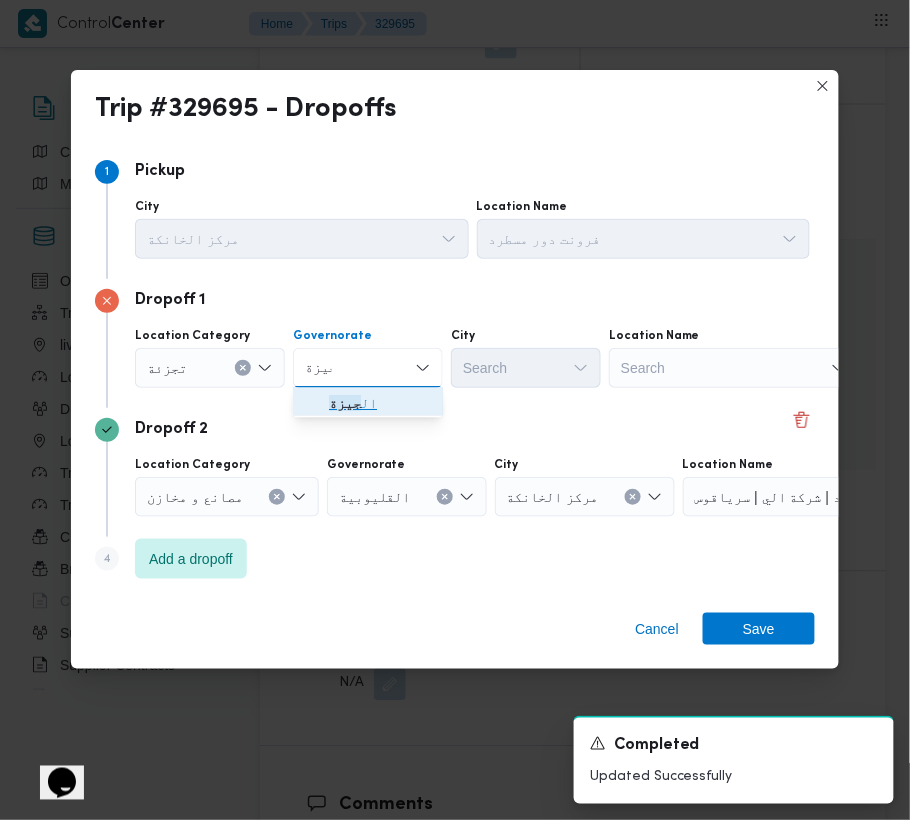 click on "Control  Center Home Trips 329695 Order Create new order Monitor active orders Database Orders Trips live Tracking Location Categories Drivers Locations Trucks Truck Types Clients Branches Client Contracts Suppliers Supplier Contracts Devices Users Projects SP Projects Admins organization assignees Tags Trip# 329695 Arrived Duplicate Trip   [LOCATION] Step 2 is incomplete 2 [LOCATION] Summary Route Supplier Details Supplier [FIRST] [LAST] [LAST] Operation Model Monthly Driver [FIRST] [LAST] [LAST] Truck [TRUCK_PLATE] Truck Type jumbo_7000 | opened | dry | 3.5 ton Trip Details Client Frontdoor Branch [LOCATION] Trip Type أسواق خاصة Pickup date & time [DAY], [MONTH] [DATE], [YEAR] [TIME] Source System App Version 3.8.6.production.driver-release (166) Returnable No Geofencing No Auto Ending Yes Collect Shipment Amounts No Contract Type Monthly Project Name frontdoor Google distance in KMs 0 KMs 0 KMs 0" at bounding box center [455, -604] 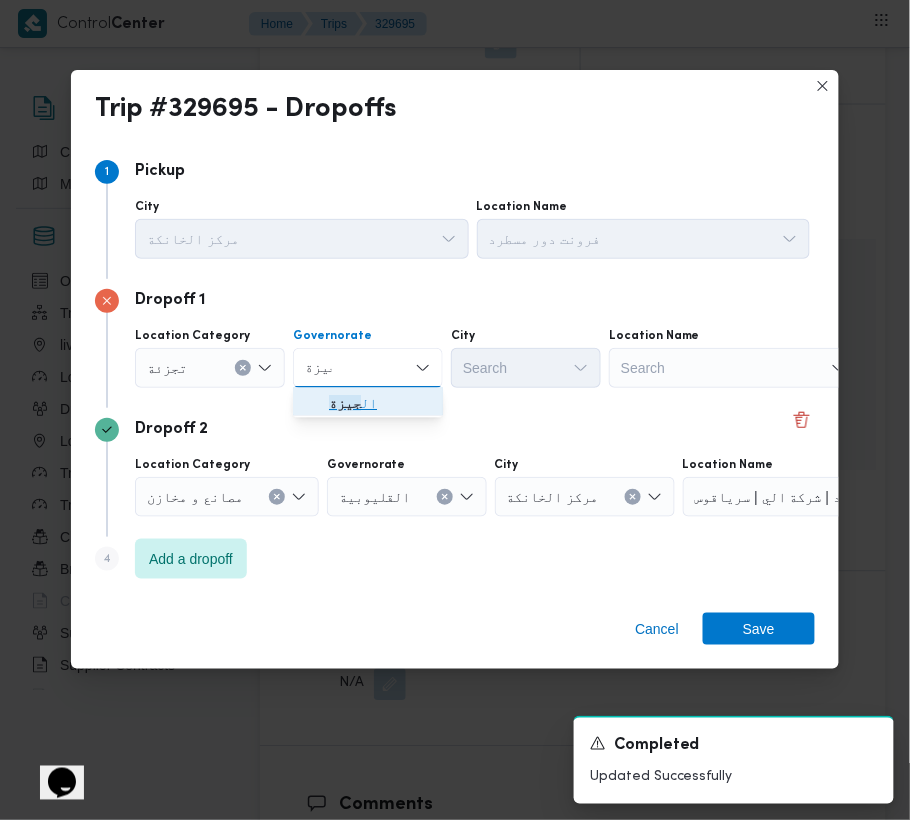click on "ال جيزة" at bounding box center (380, 404) 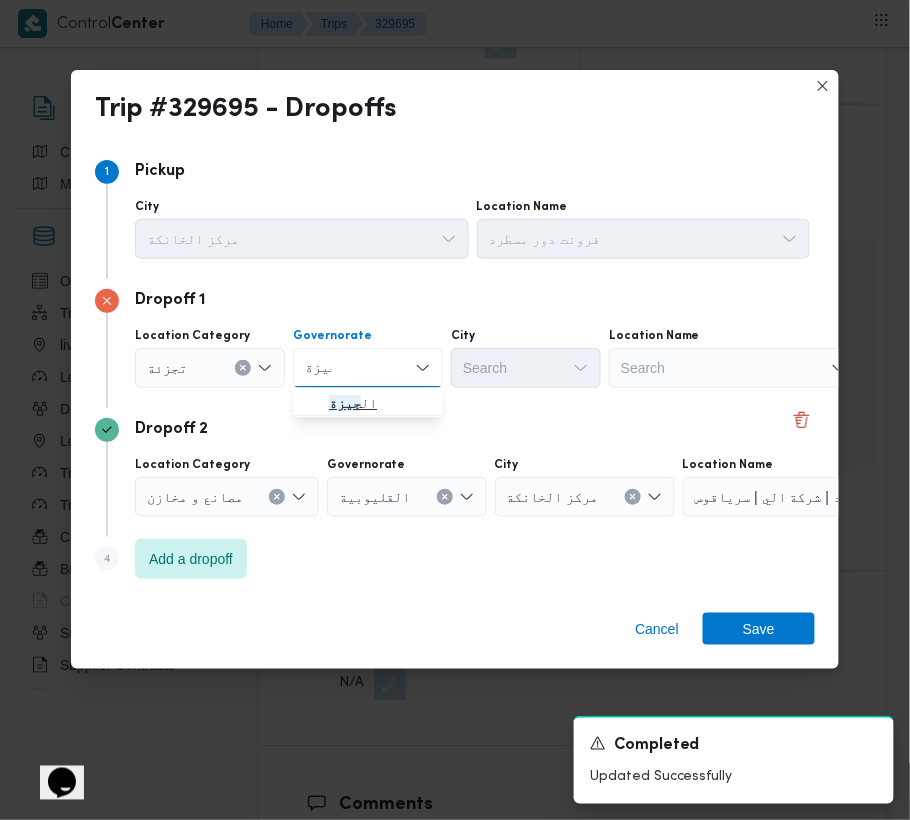 type 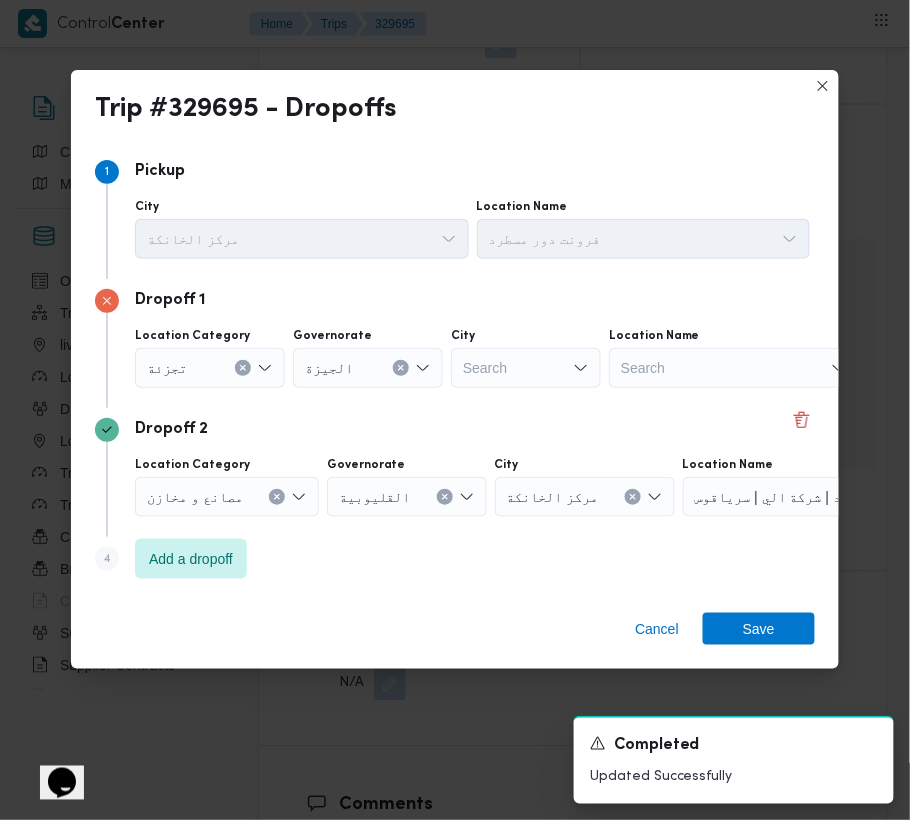 drag, startPoint x: 508, startPoint y: 362, endPoint x: 528, endPoint y: 362, distance: 20 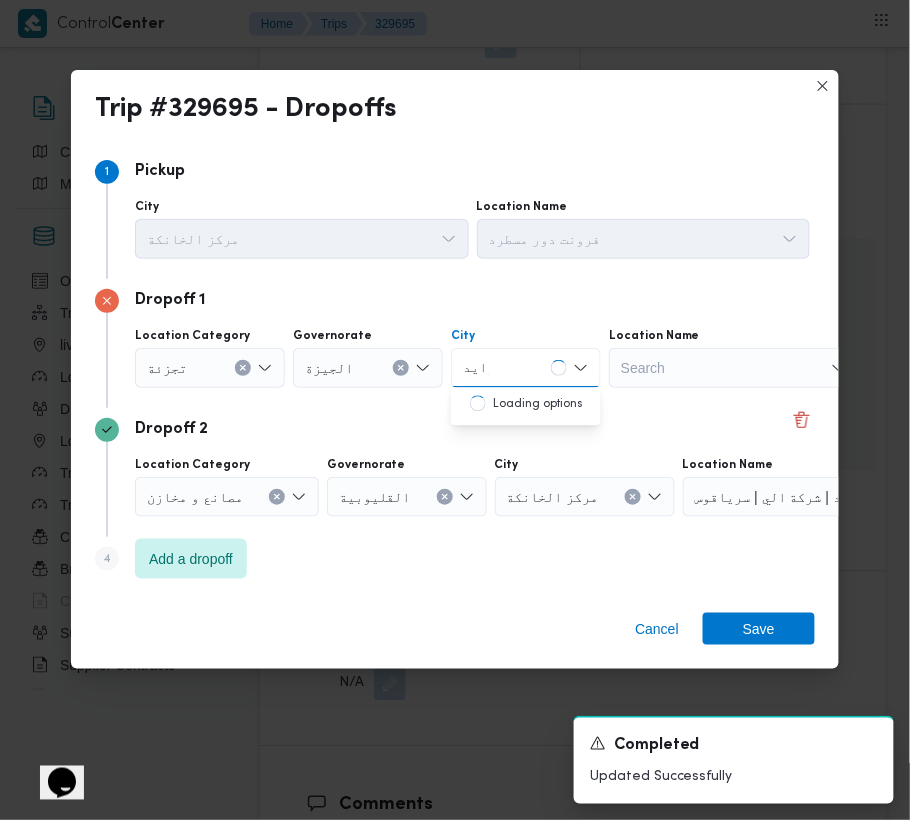 type on "زايد" 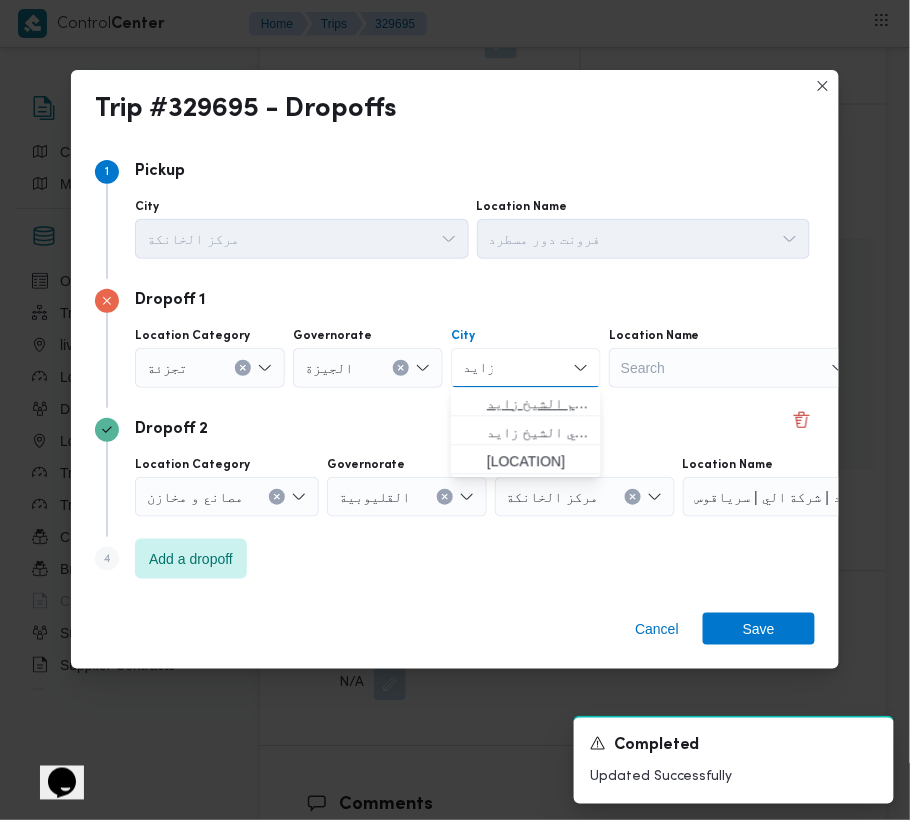 click on "قسم الشيخ زايد" at bounding box center [526, 404] 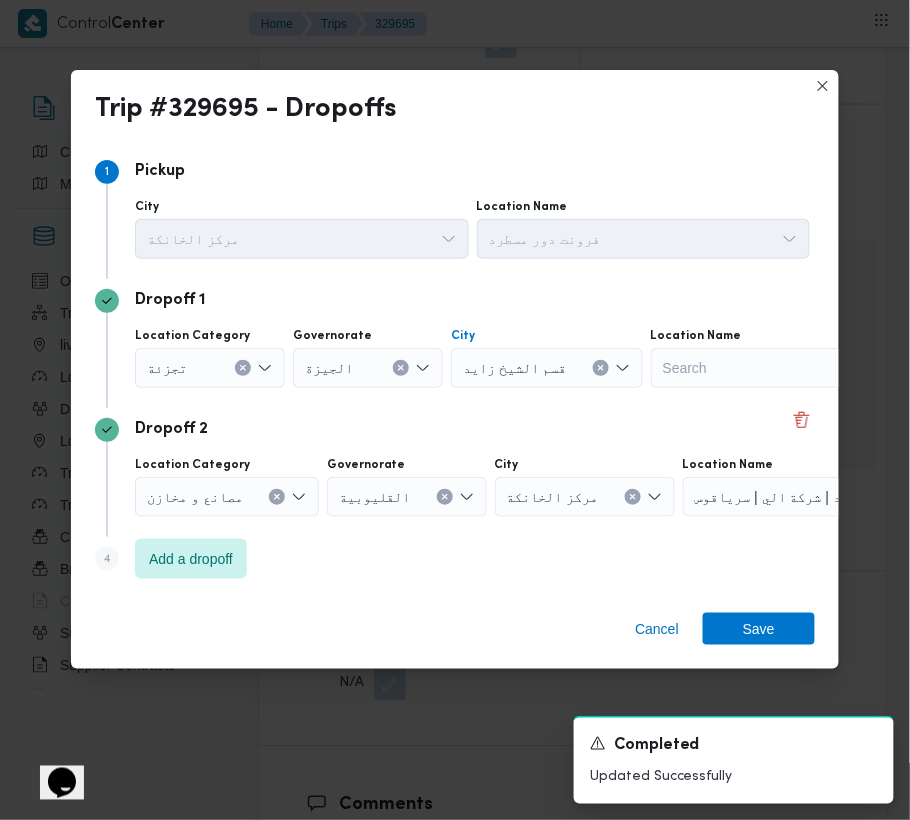 click on "Cancel Save" at bounding box center (455, 633) 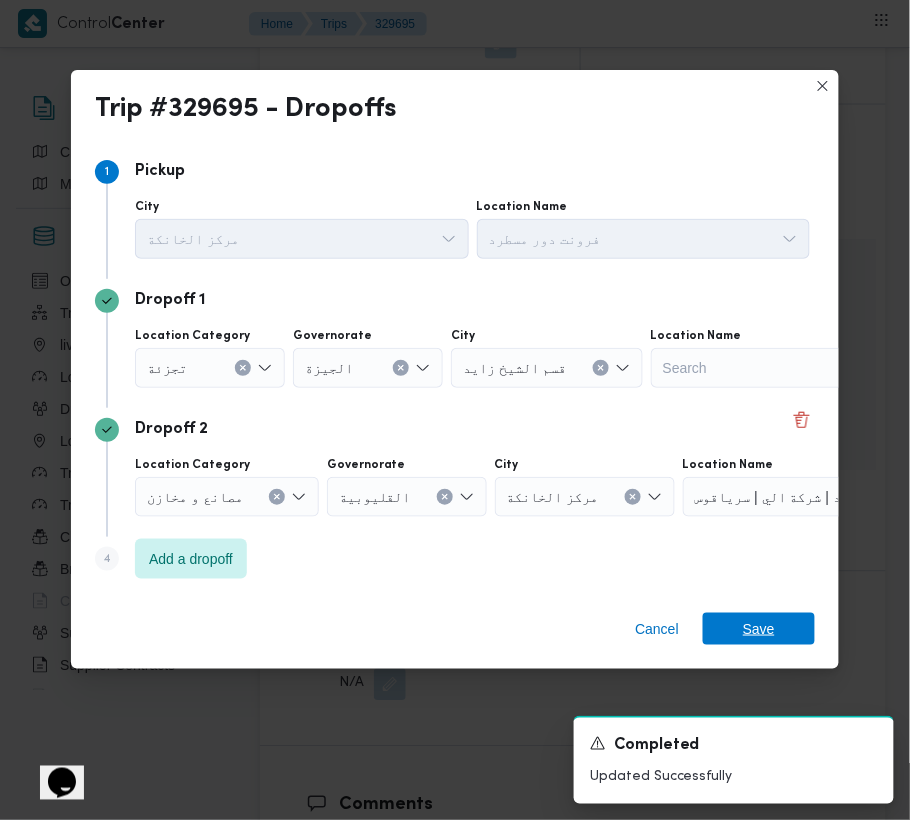 drag, startPoint x: 780, startPoint y: 624, endPoint x: 813, endPoint y: 530, distance: 99.62429 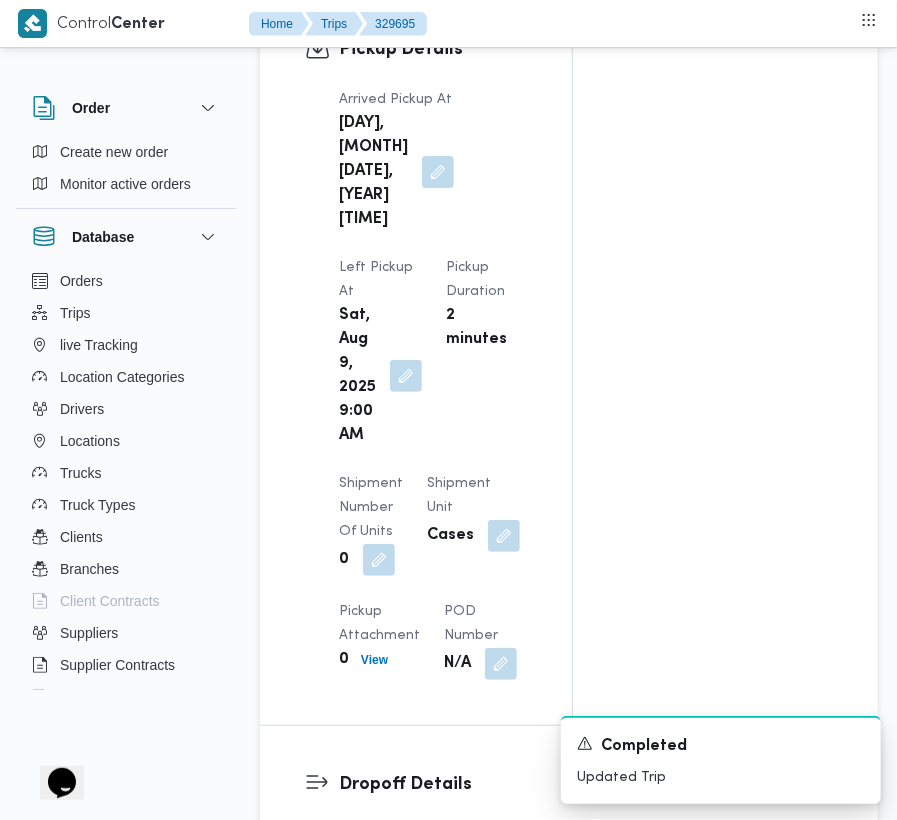 scroll, scrollTop: 0, scrollLeft: 0, axis: both 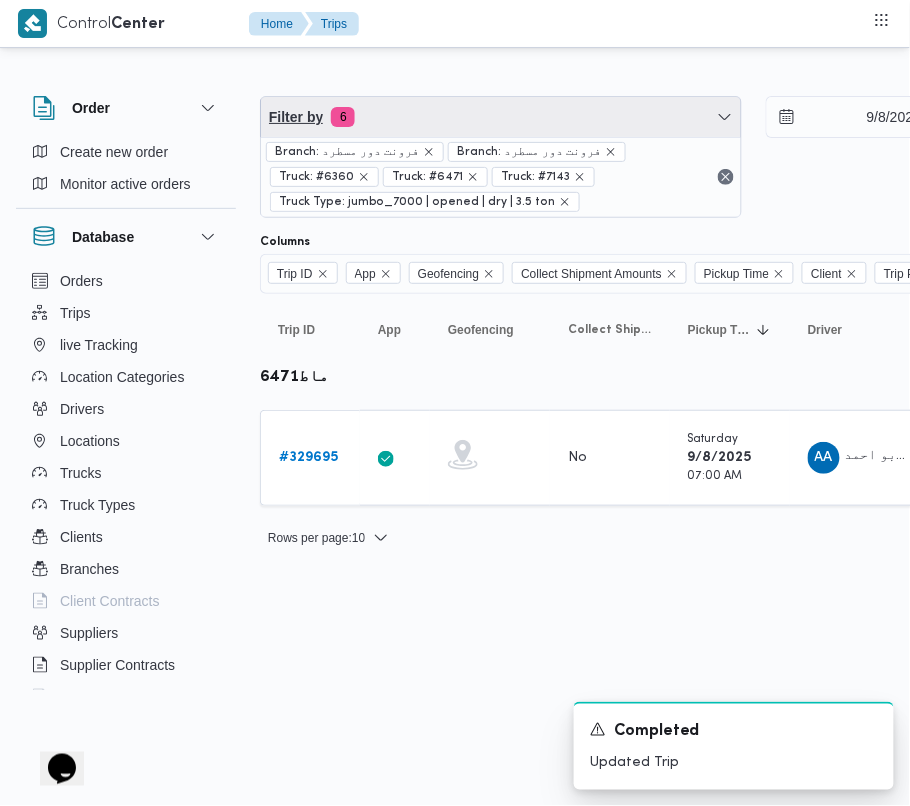 click on "Filter by 6" at bounding box center (501, 117) 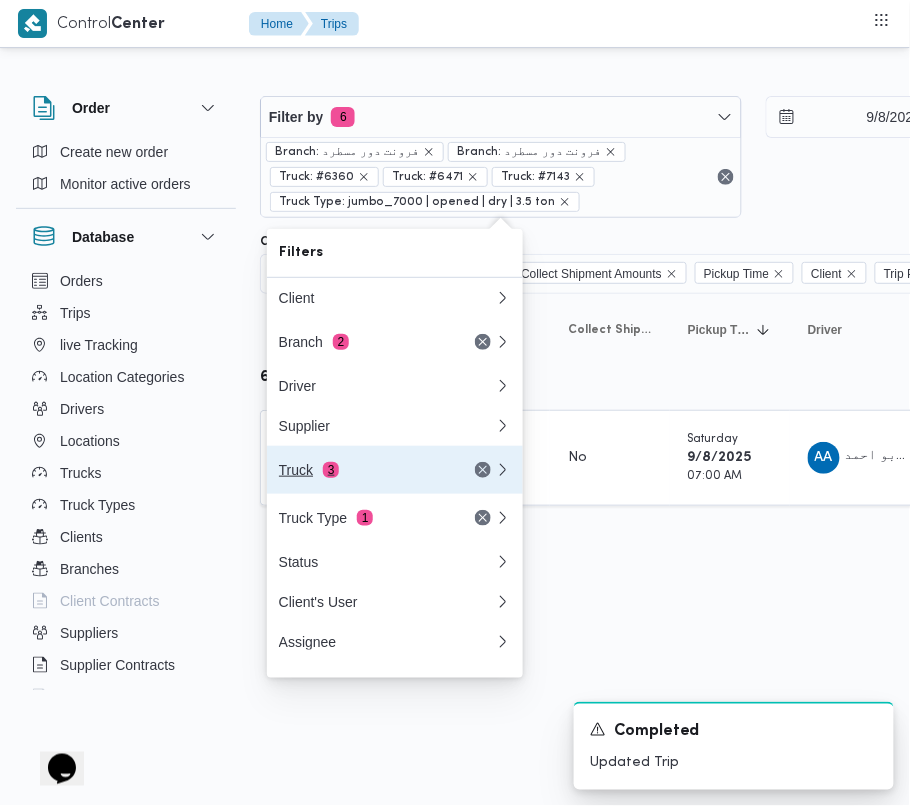 click on "Truck 3" at bounding box center [363, 470] 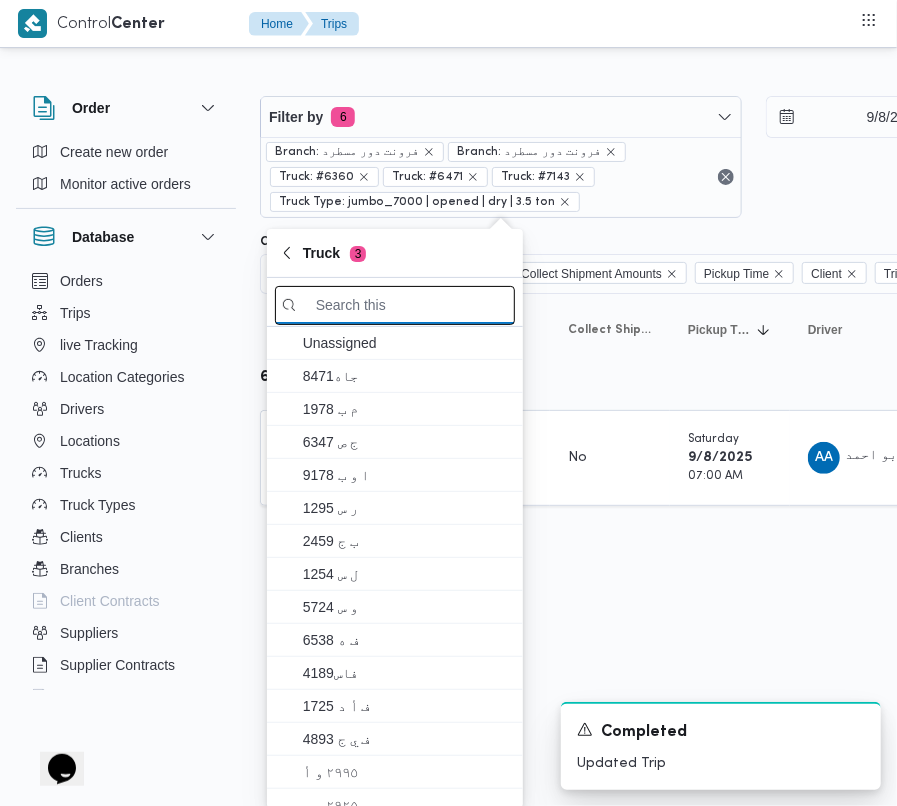 paste on "9252" 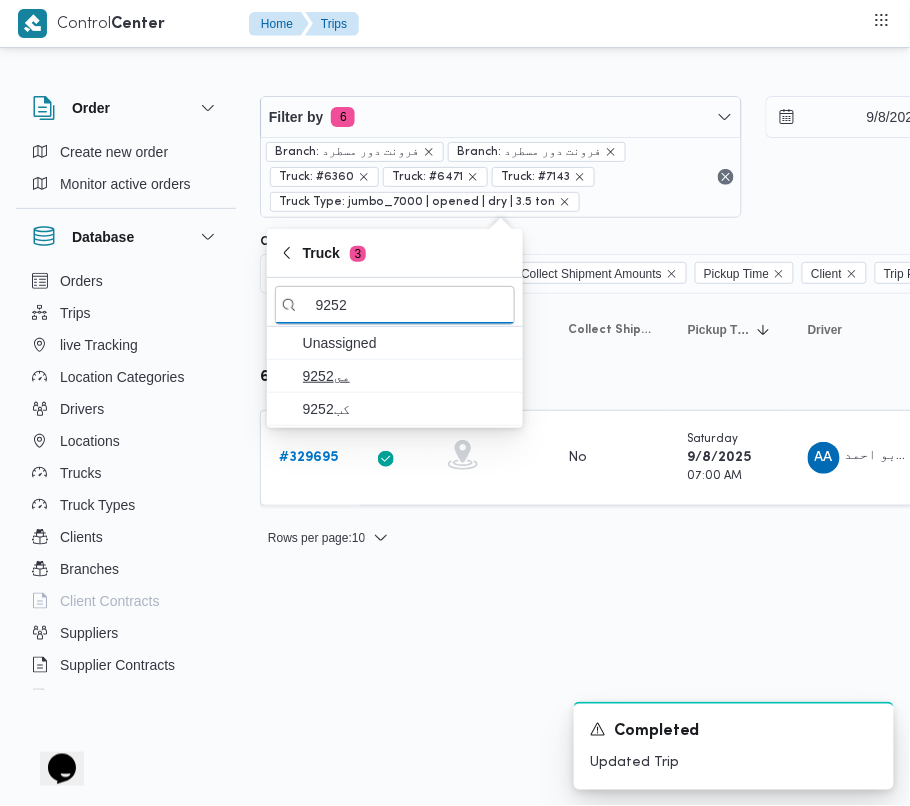 type on "9252" 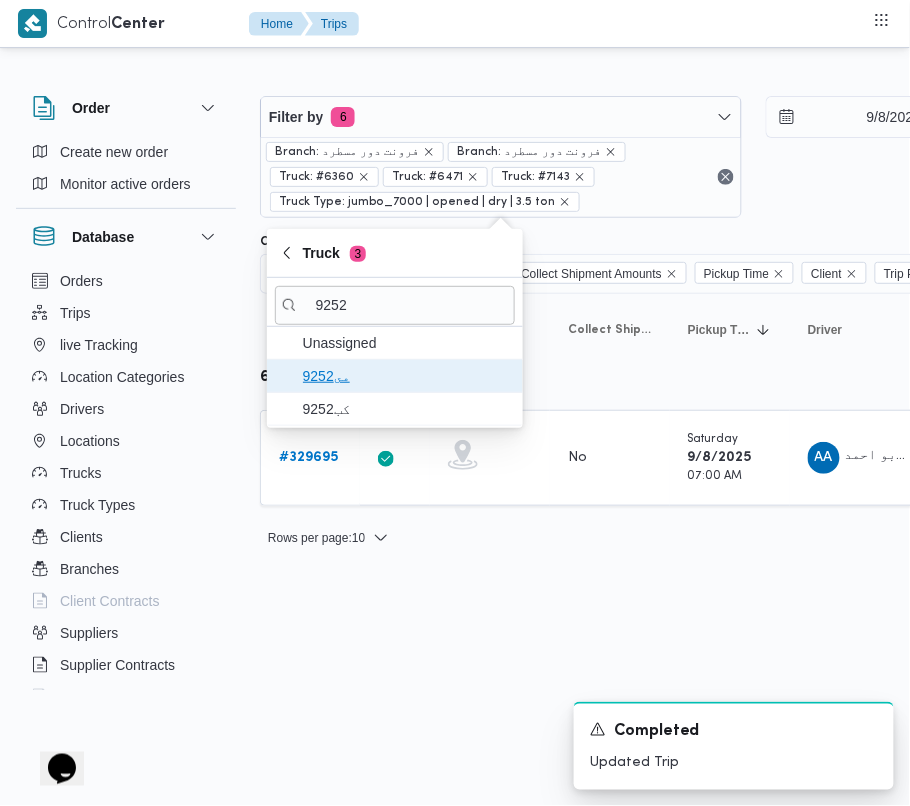 click on "9252مى" at bounding box center (407, 376) 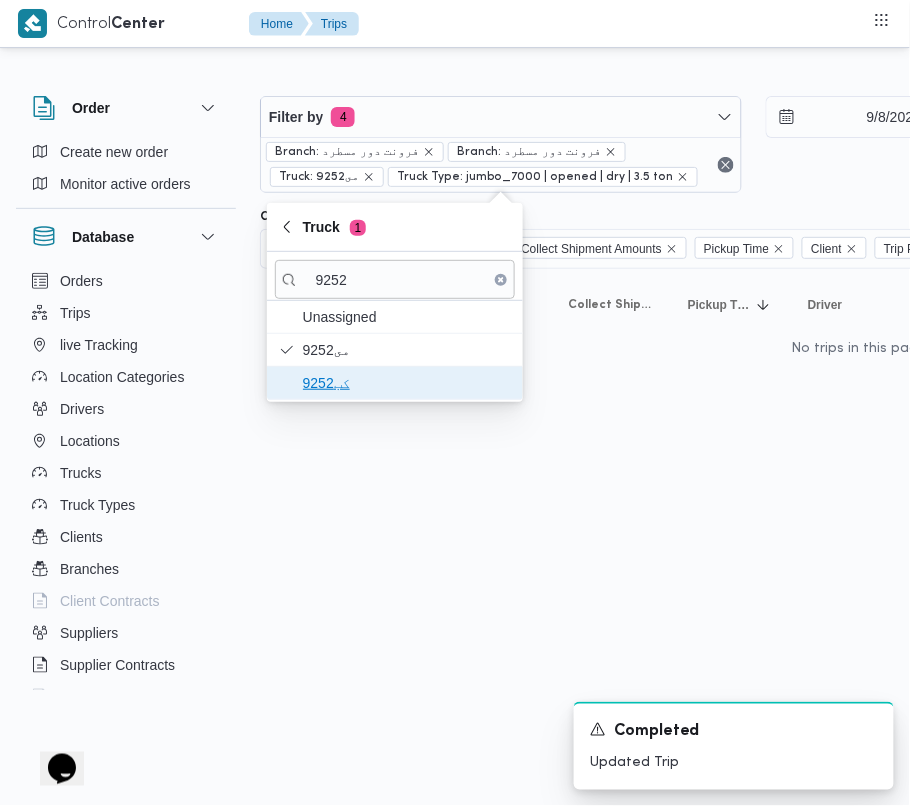 click on "كب9252" at bounding box center [407, 383] 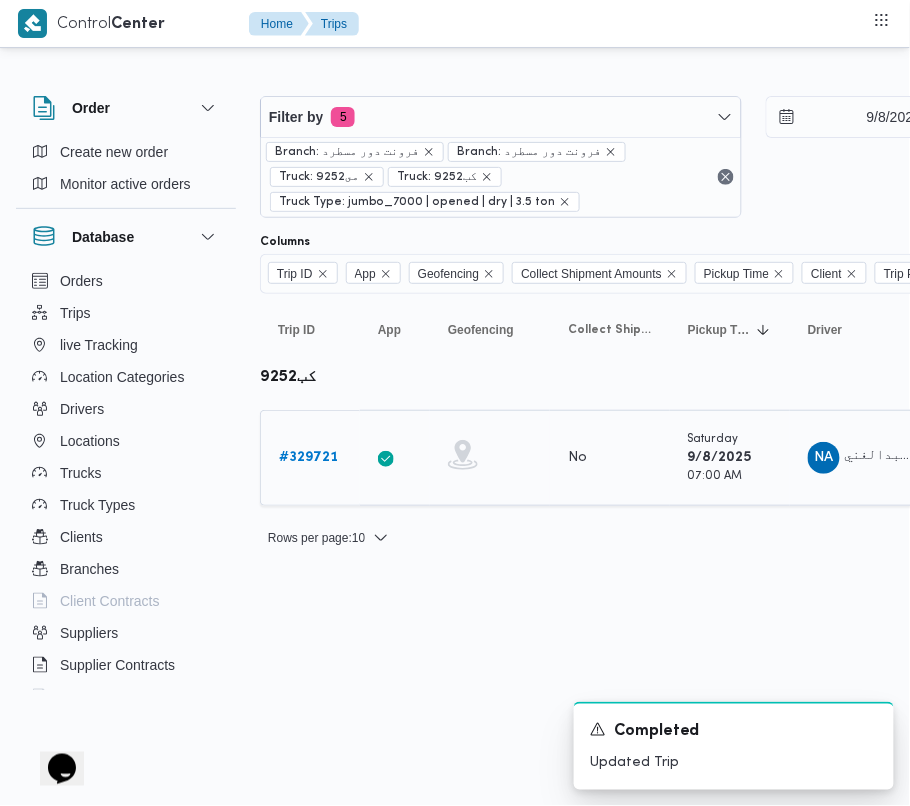 click on "# 329721" at bounding box center (308, 457) 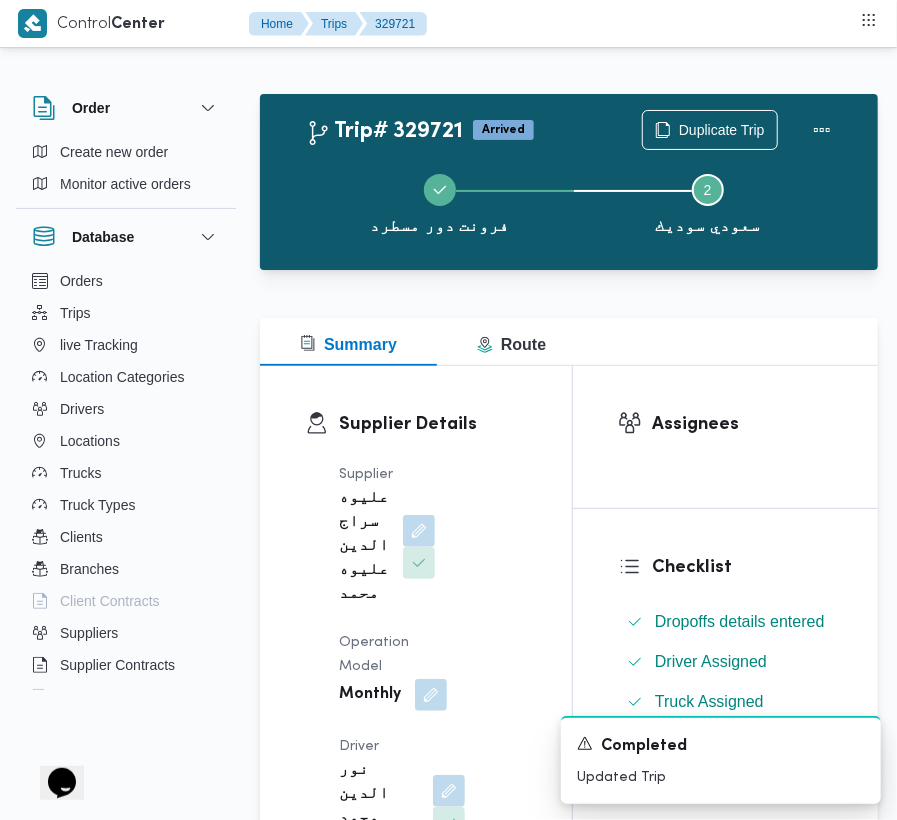 scroll, scrollTop: 2533, scrollLeft: 0, axis: vertical 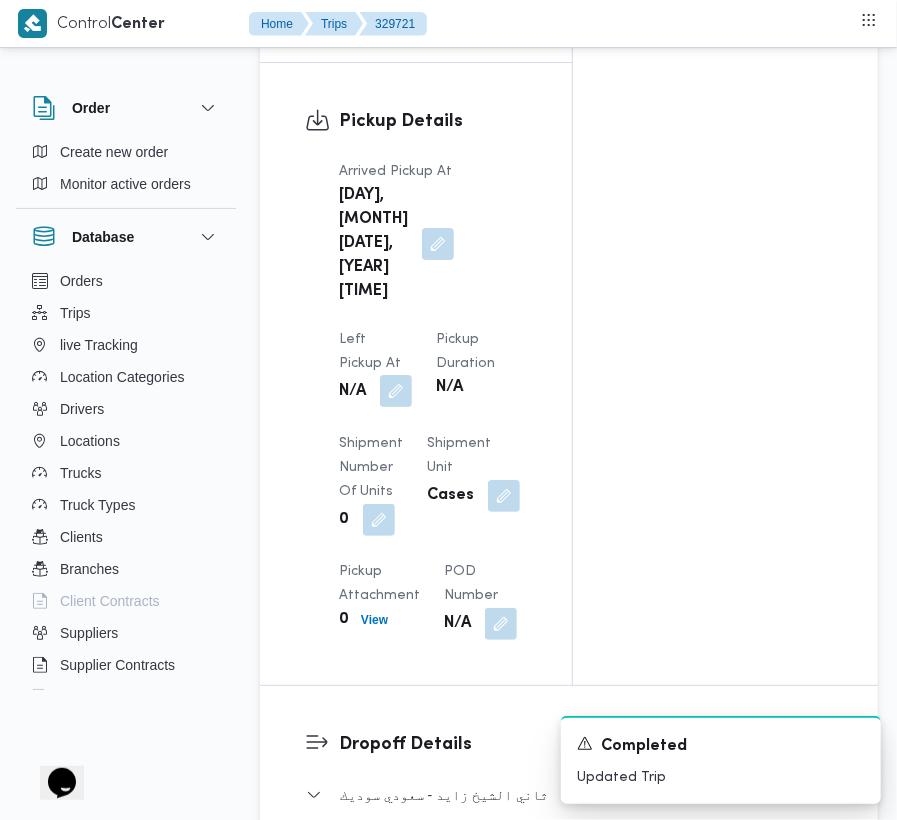 click at bounding box center (396, 391) 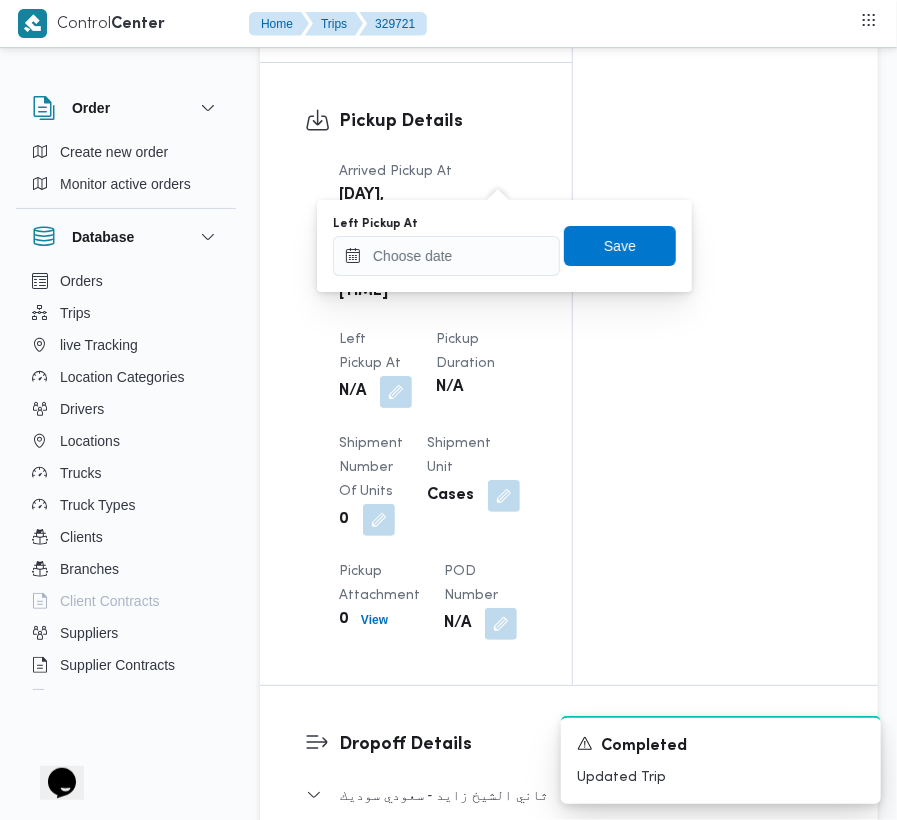 click on "You are in a dialog. To close this dialog, hit escape. Left Pickup At Save" at bounding box center [504, 246] 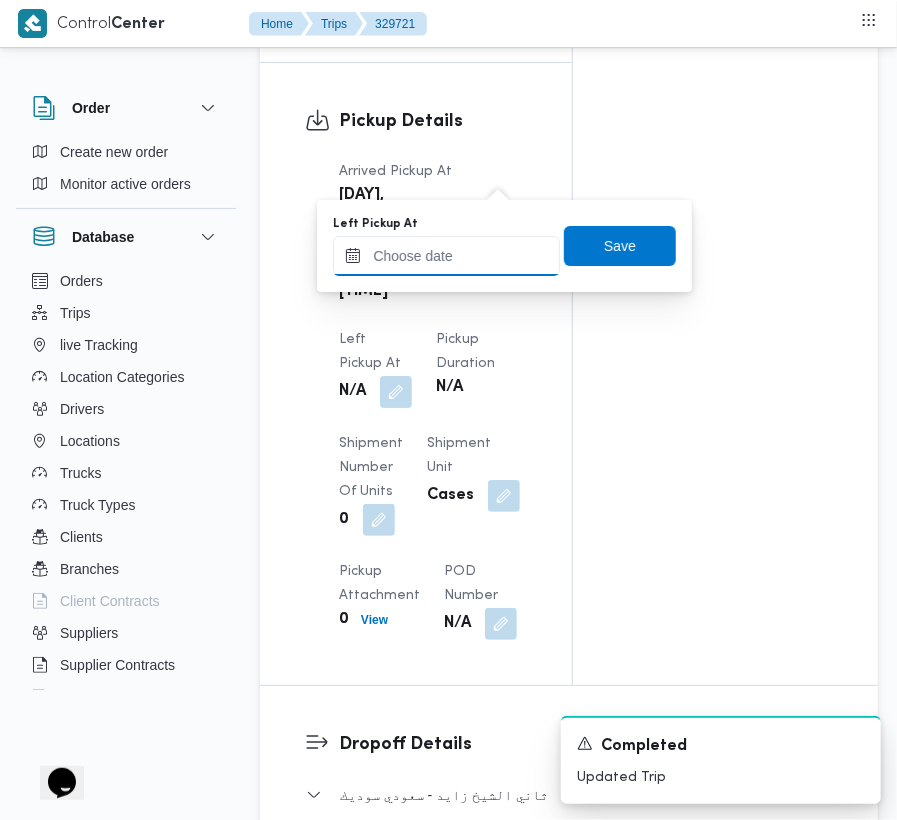drag, startPoint x: 498, startPoint y: 273, endPoint x: 486, endPoint y: 254, distance: 22.472204 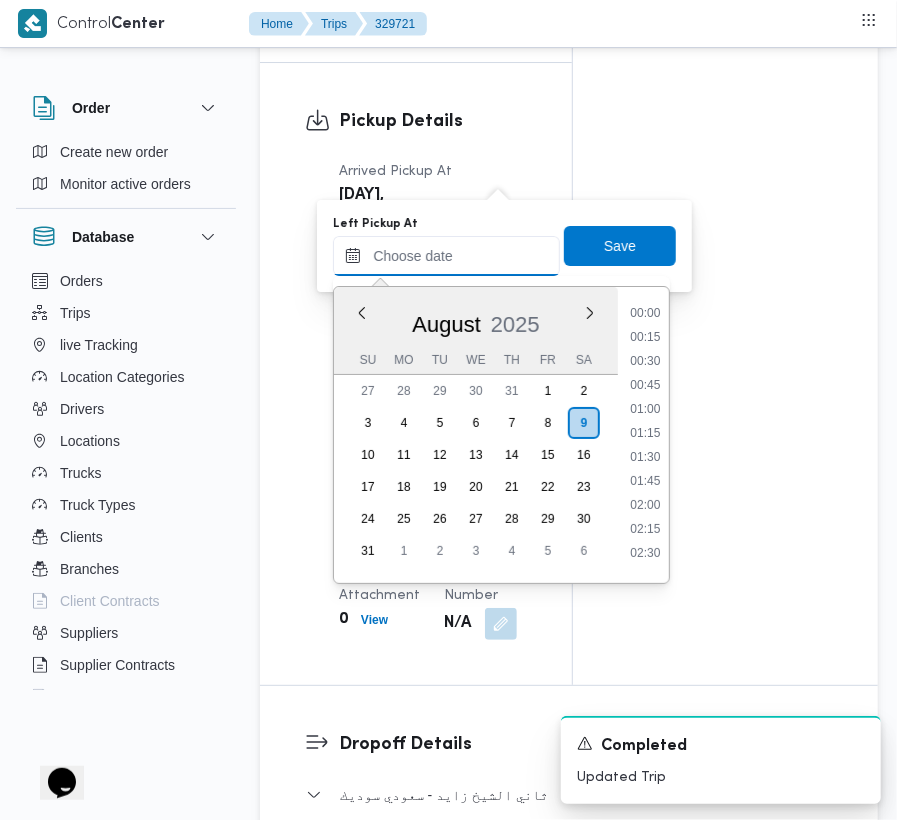 scroll, scrollTop: 777, scrollLeft: 0, axis: vertical 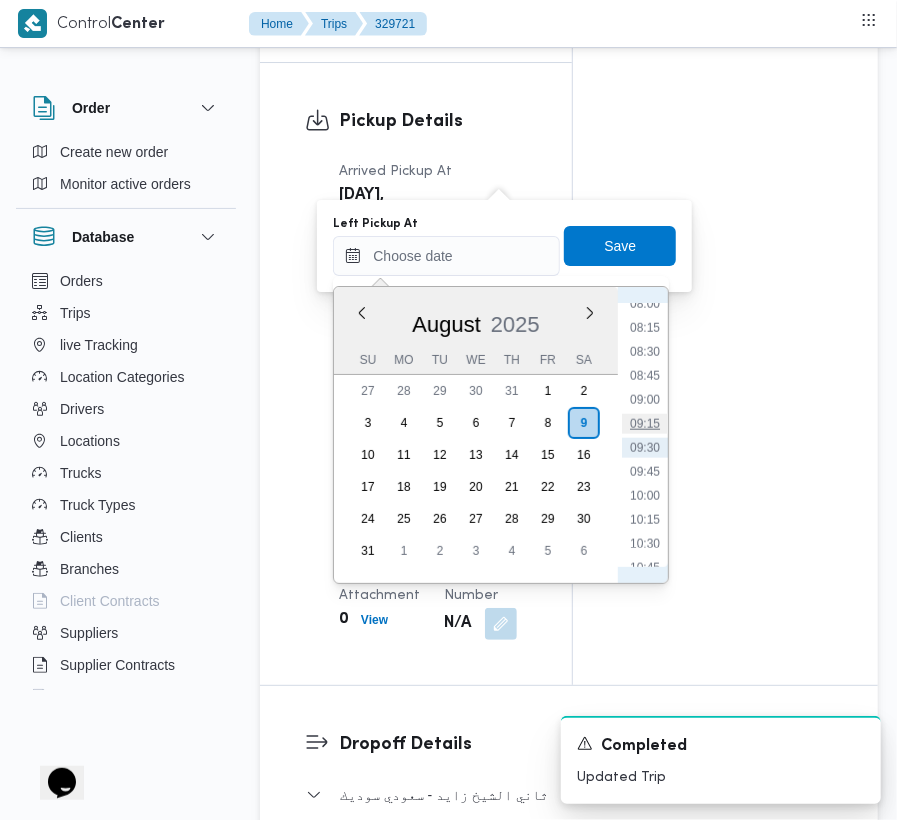 click on "09:15" at bounding box center (645, 424) 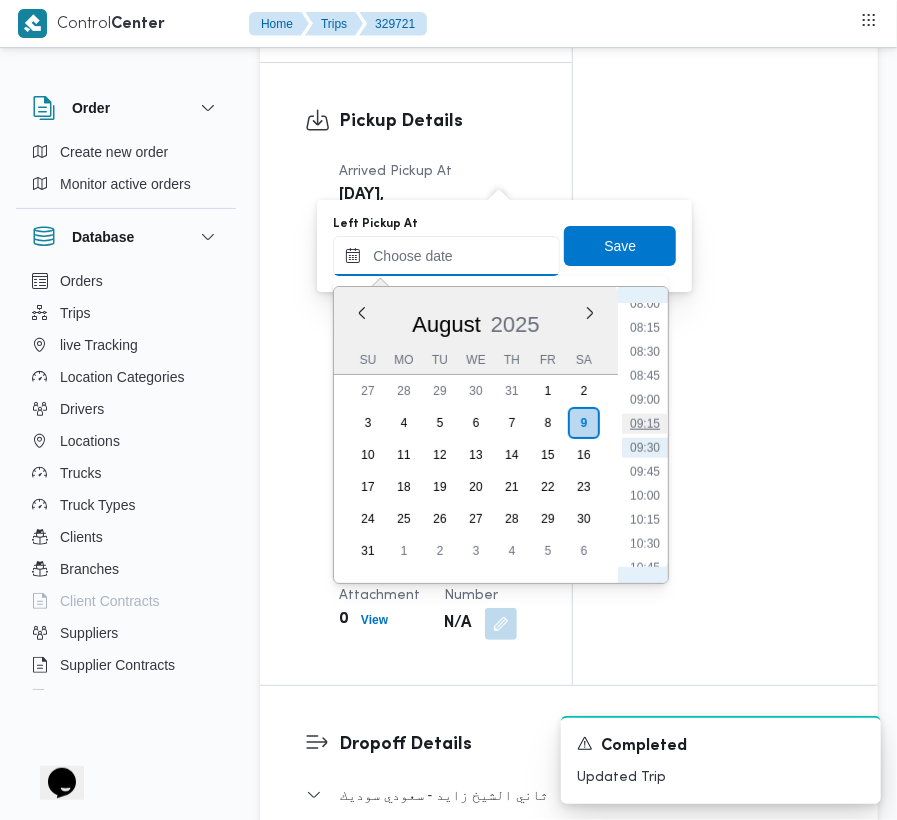 type on "09/08/2025 09:15" 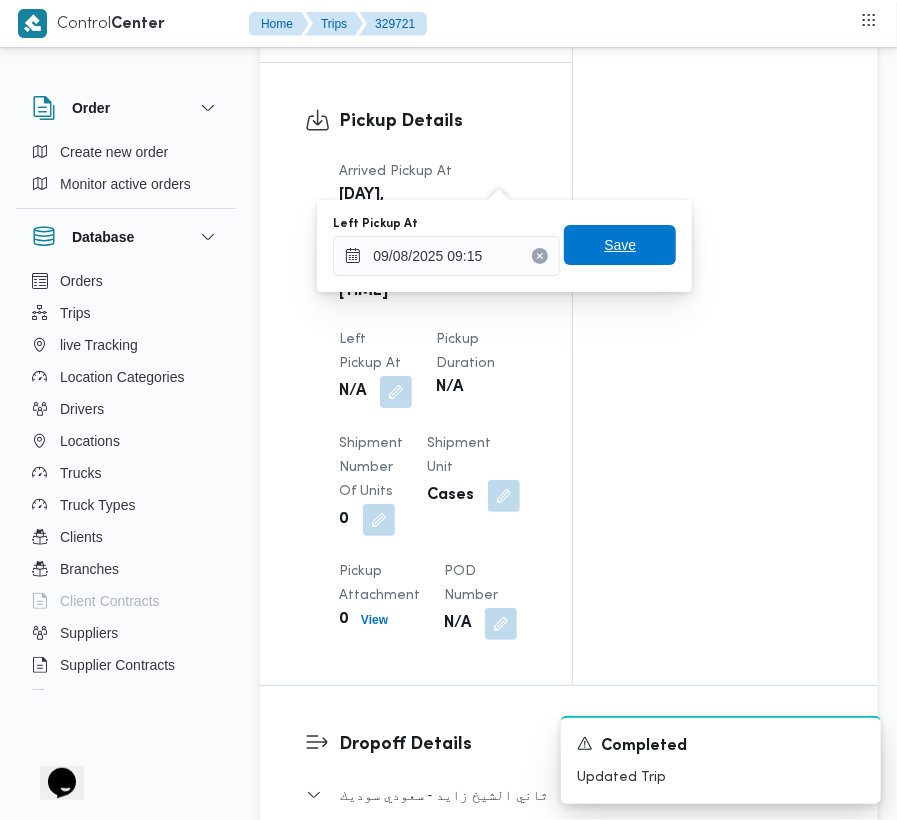click on "Save" at bounding box center (620, 245) 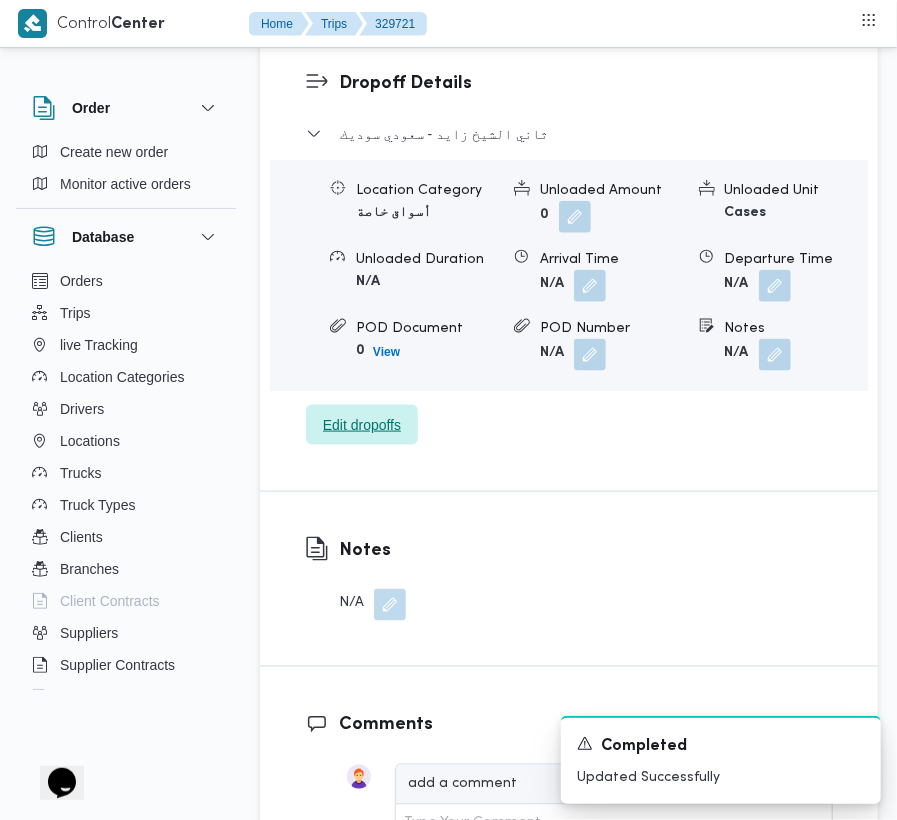 click on "Edit dropoffs" at bounding box center (362, 425) 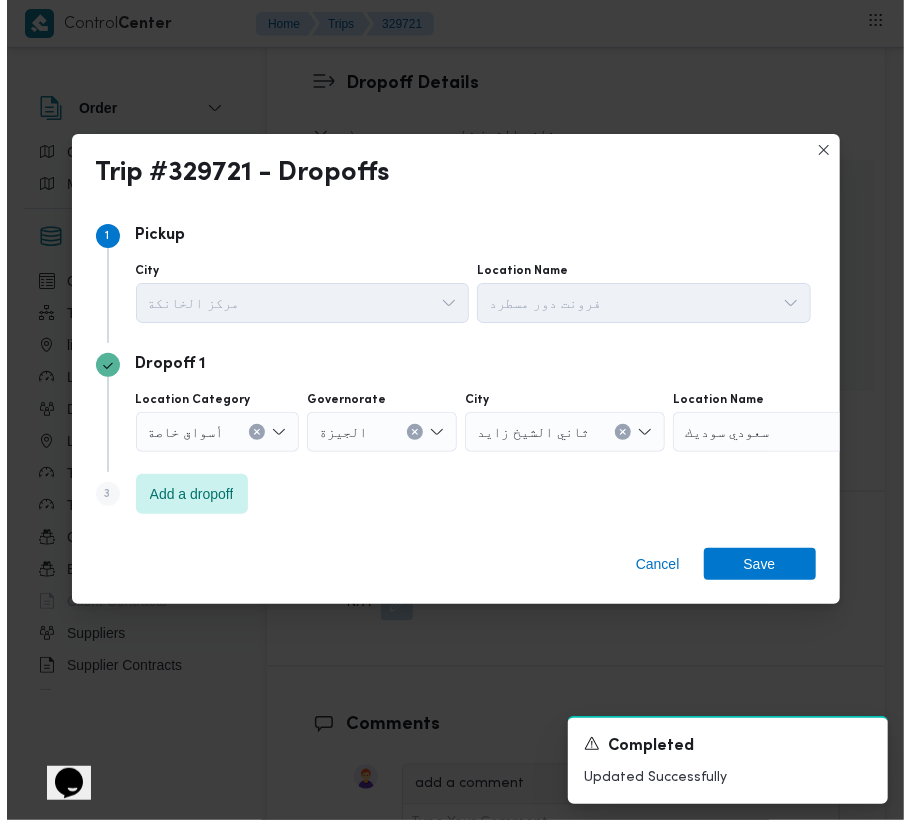scroll, scrollTop: 3266, scrollLeft: 0, axis: vertical 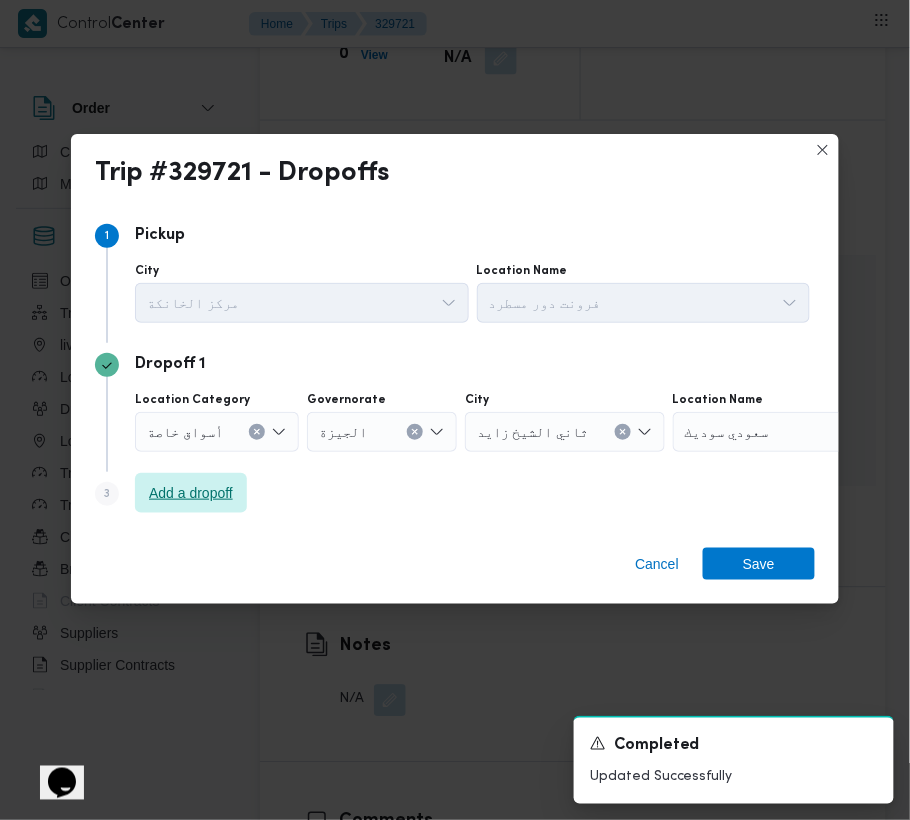 click on "Add a dropoff" at bounding box center (191, 493) 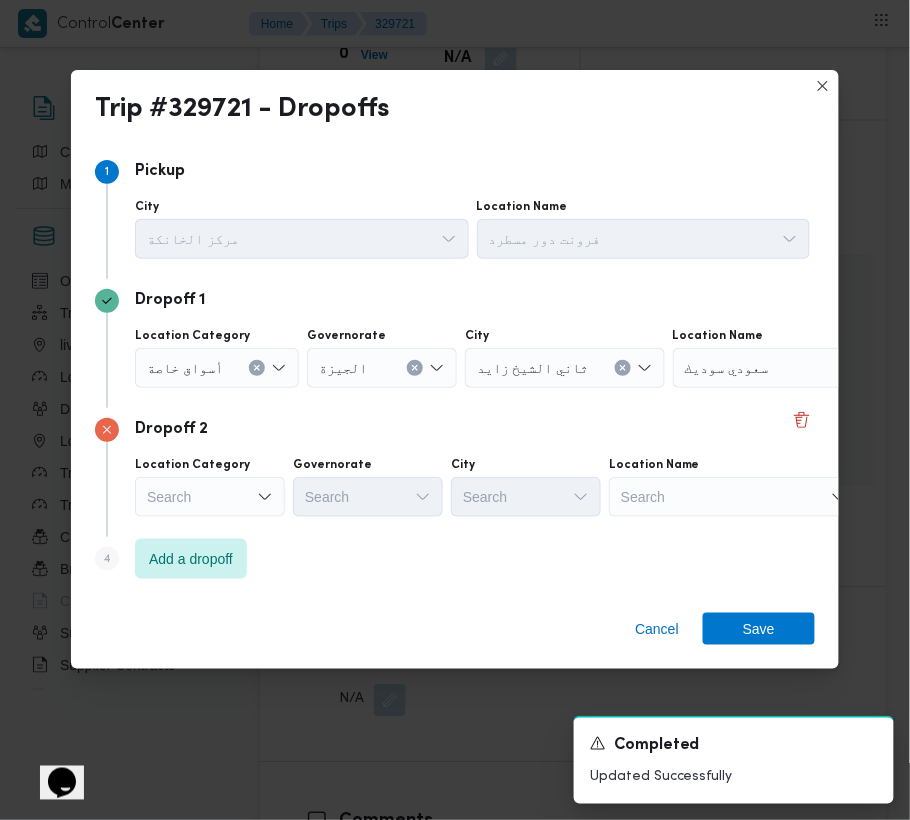 click on "Location Category Search Governorate Search City Search Location Name Search" at bounding box center [472, 487] 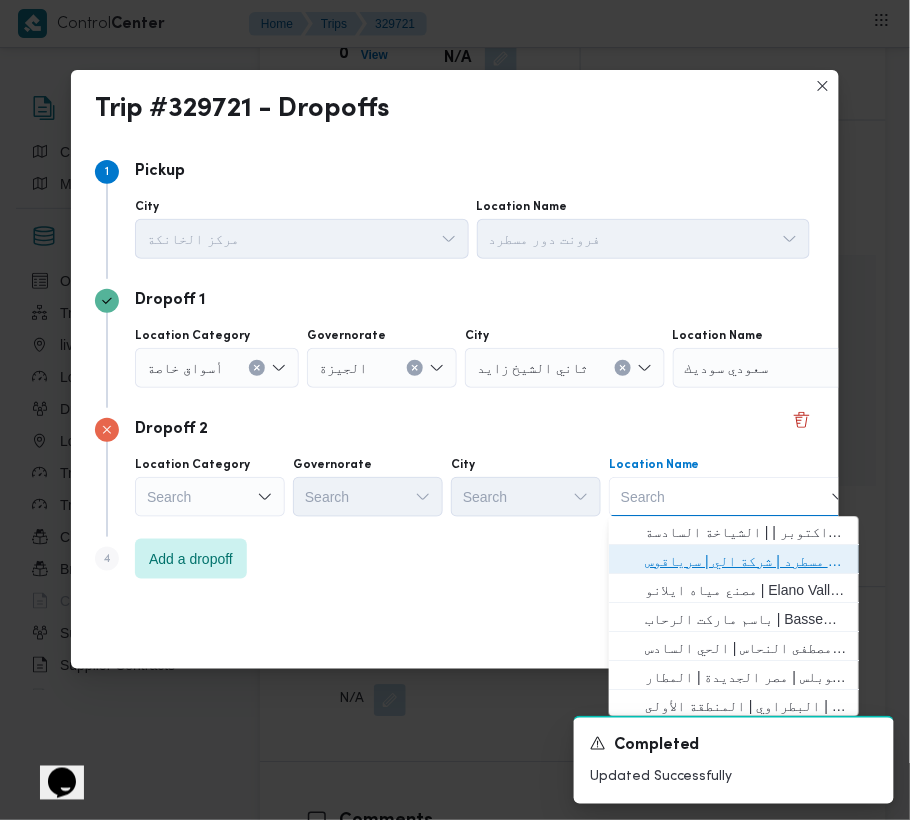click on "فرونت دور مسطرد | شركة الي | سرياقوس" at bounding box center [746, 562] 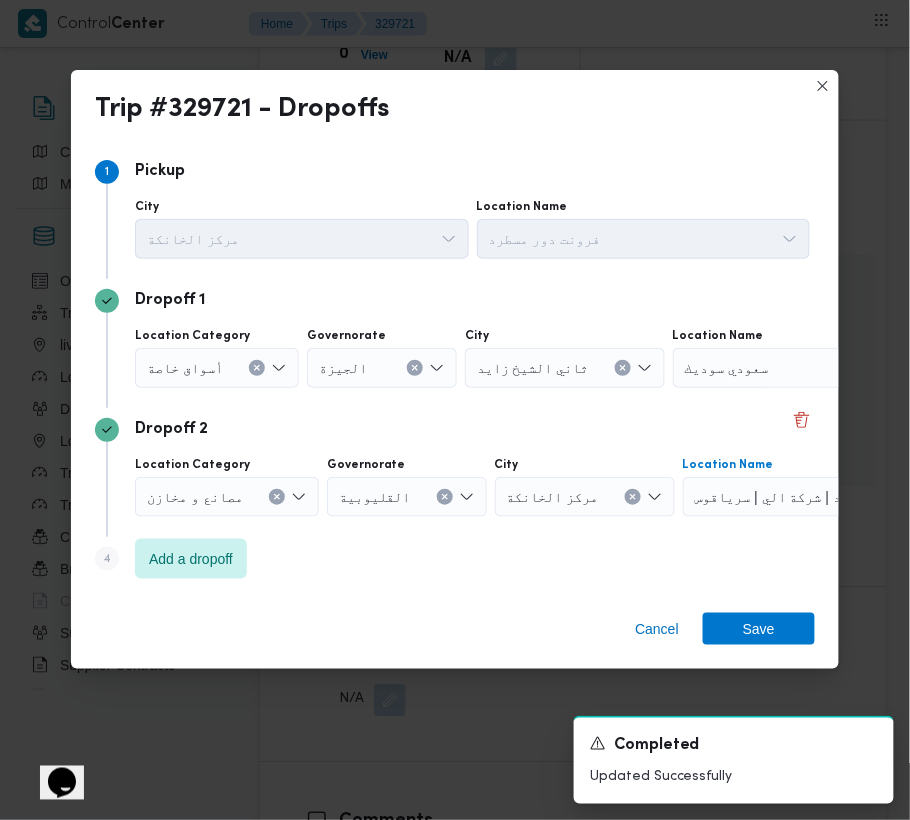 click on "أسواق خاصة" at bounding box center [217, 368] 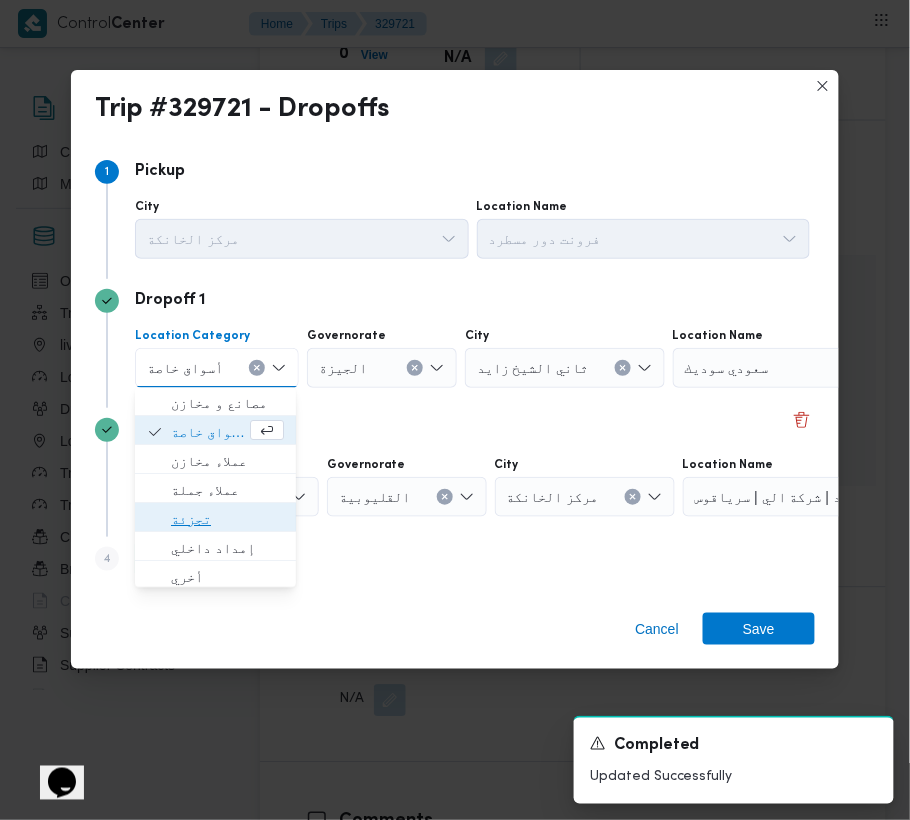 click on "تجزئة" at bounding box center [227, 520] 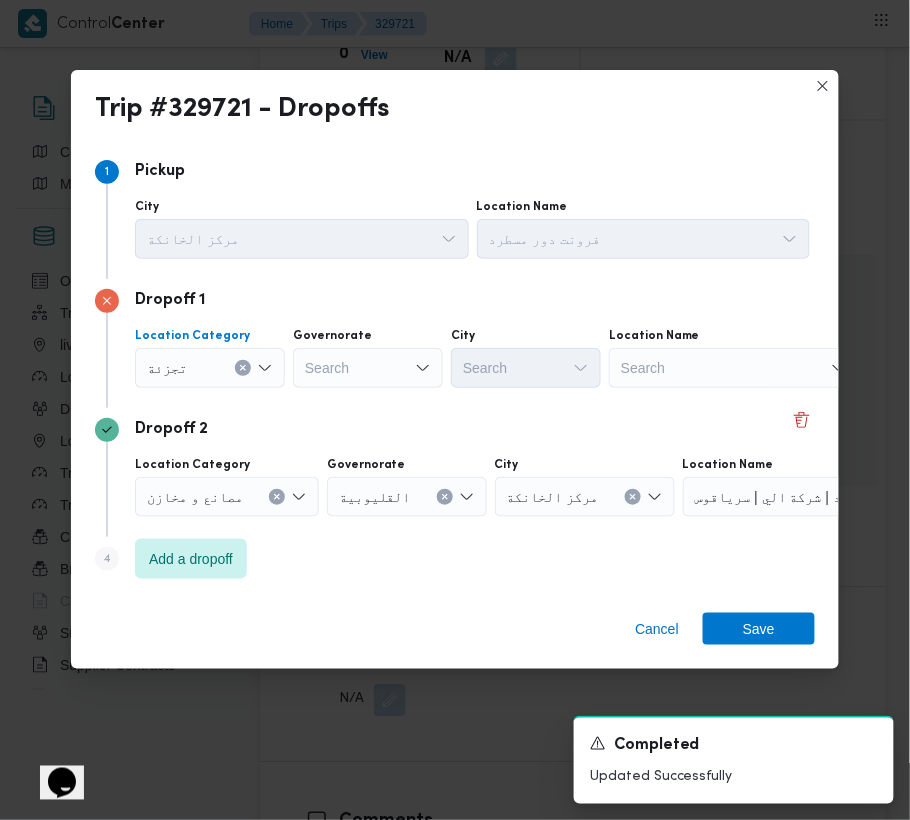 click on "Search" at bounding box center (368, 368) 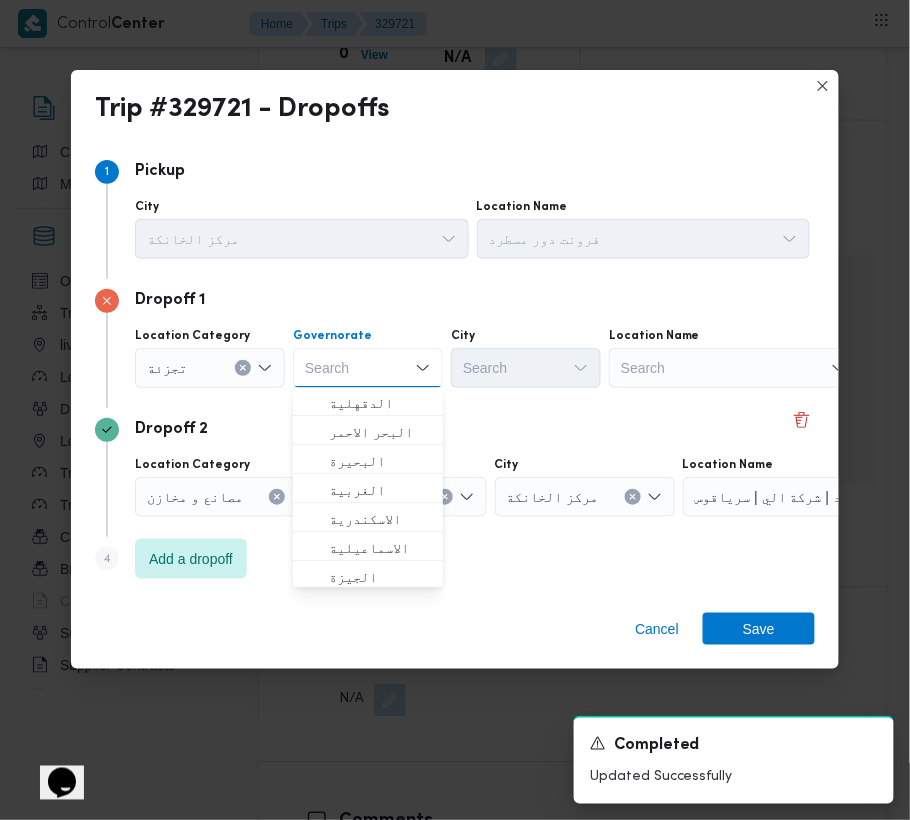 paste on "جيزة" 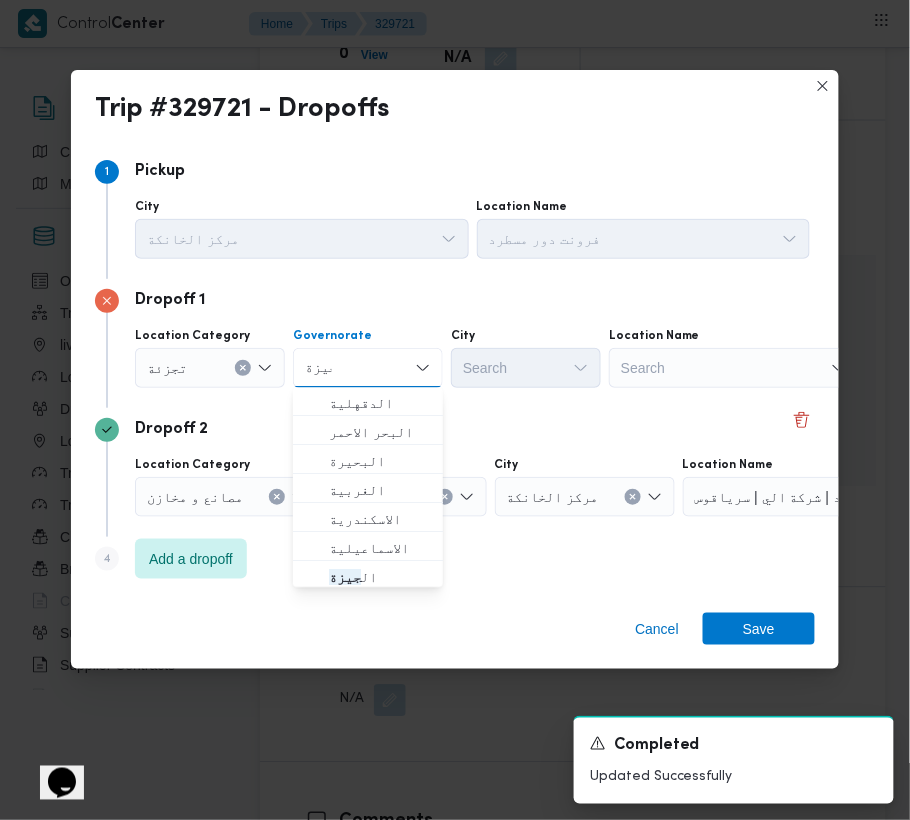 type on "جيزة" 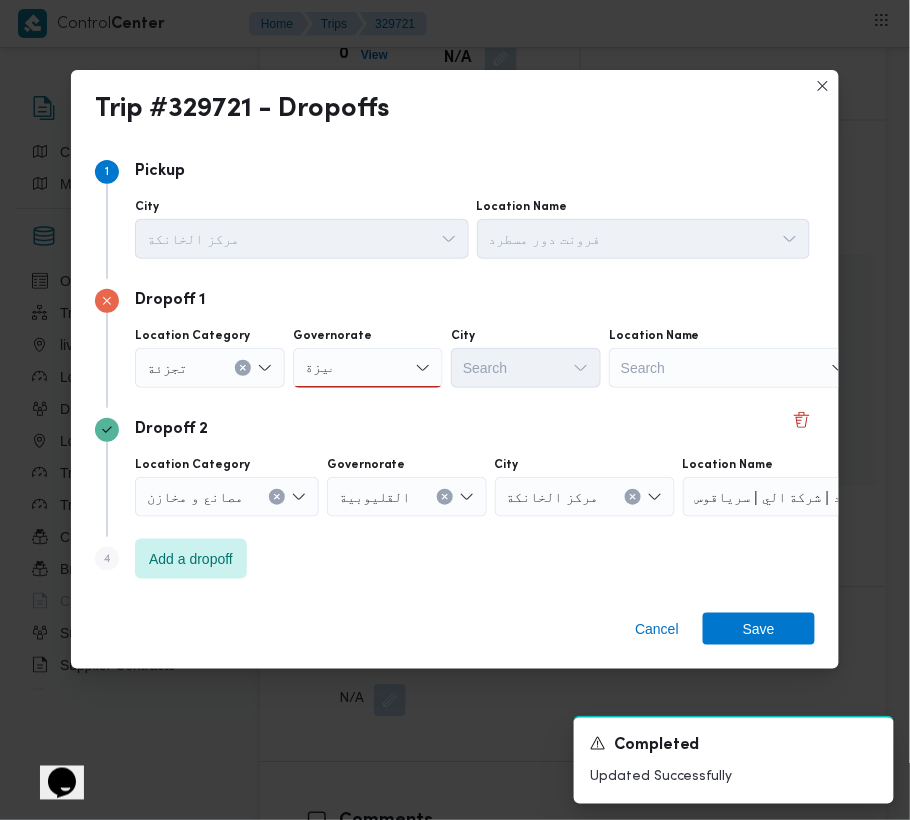 click on "جيزة جيزة" at bounding box center (368, 368) 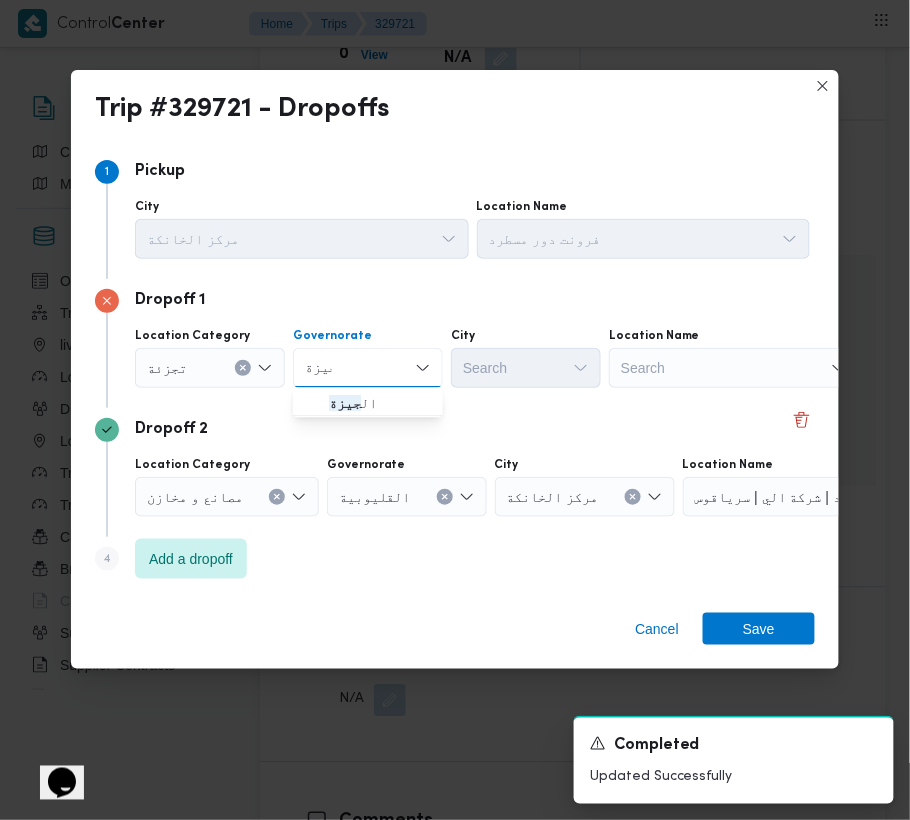 click on "Dropoff 2" at bounding box center (455, 430) 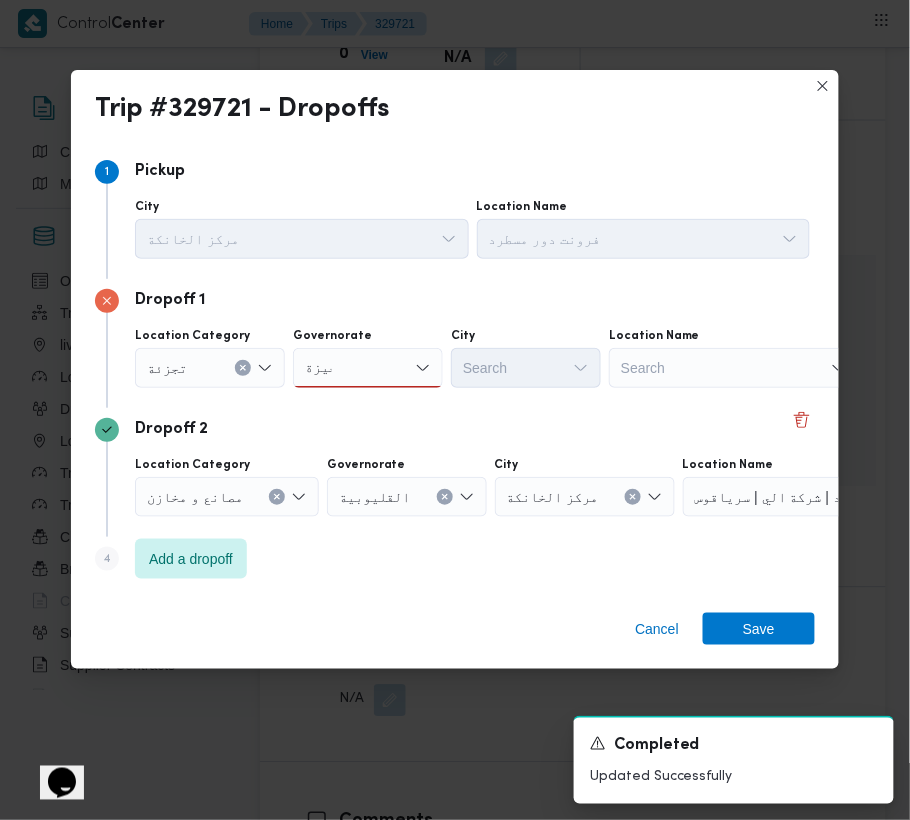 click on "جيزة جيزة" at bounding box center (368, 368) 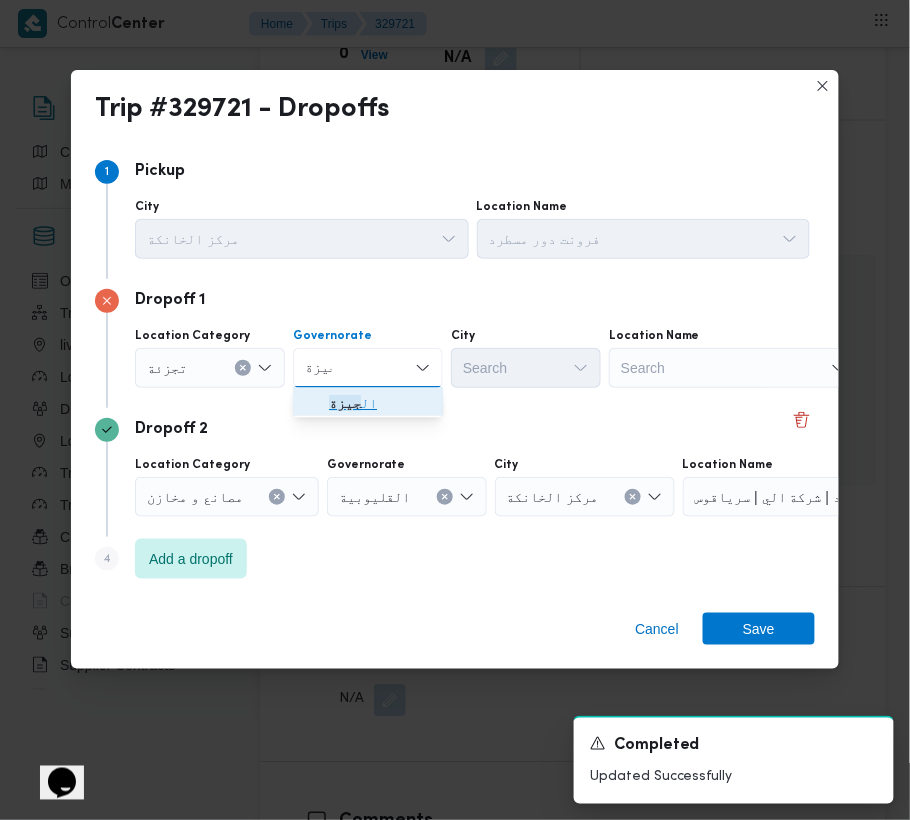click on "ال جيزة" at bounding box center [380, 404] 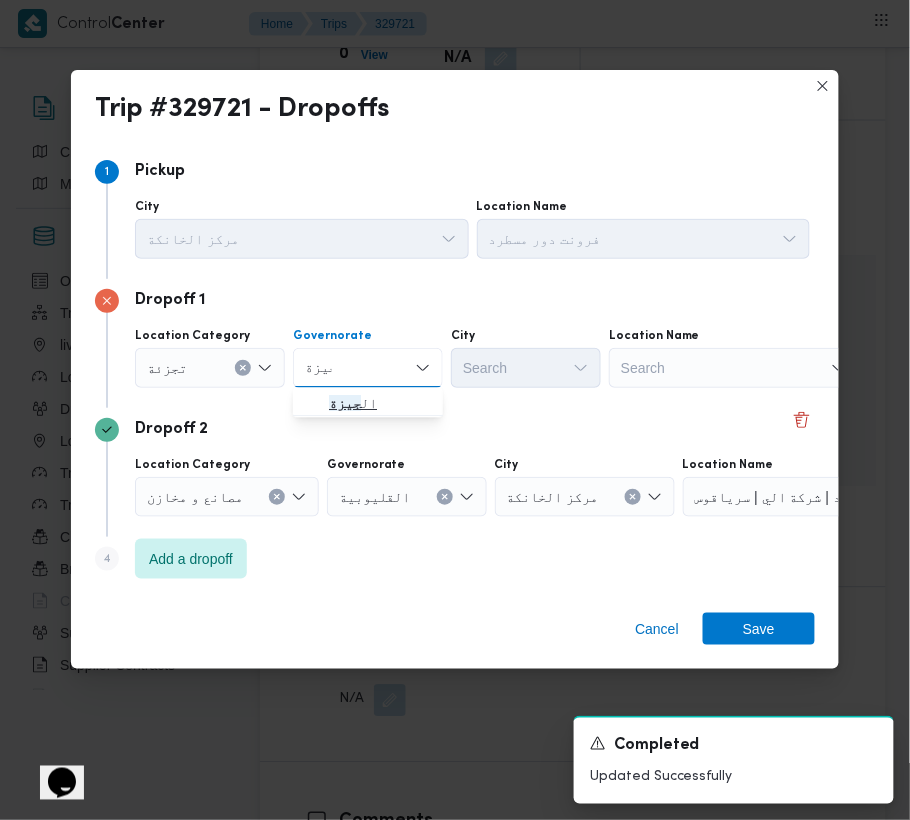 type 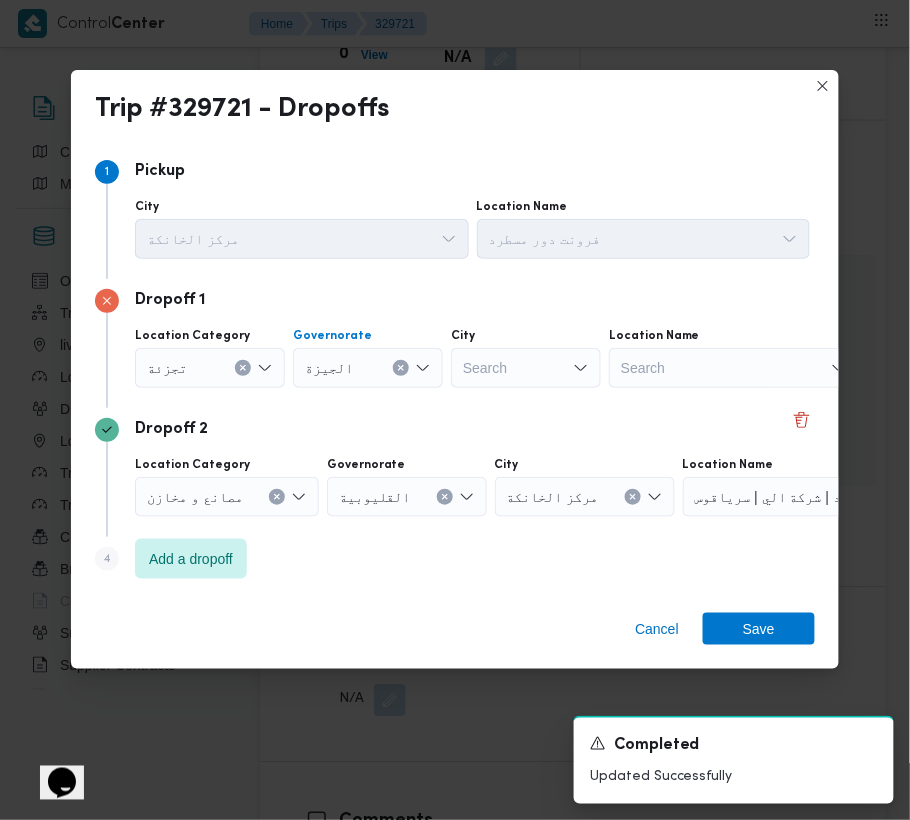 click on "Search" at bounding box center (526, 368) 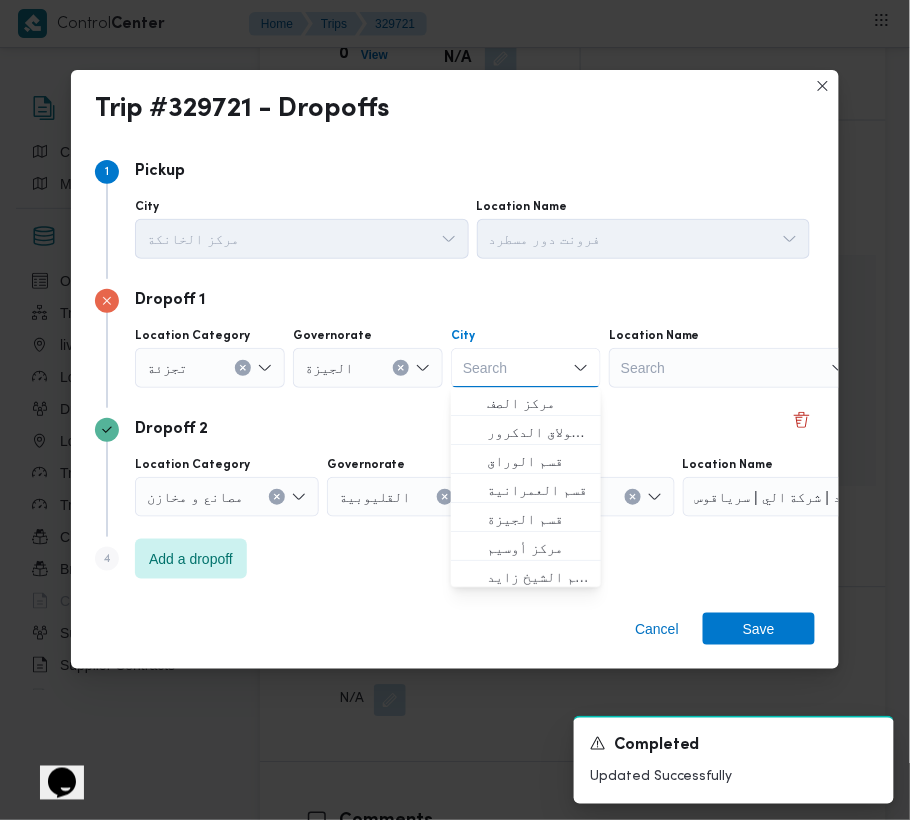 paste on "زايد" 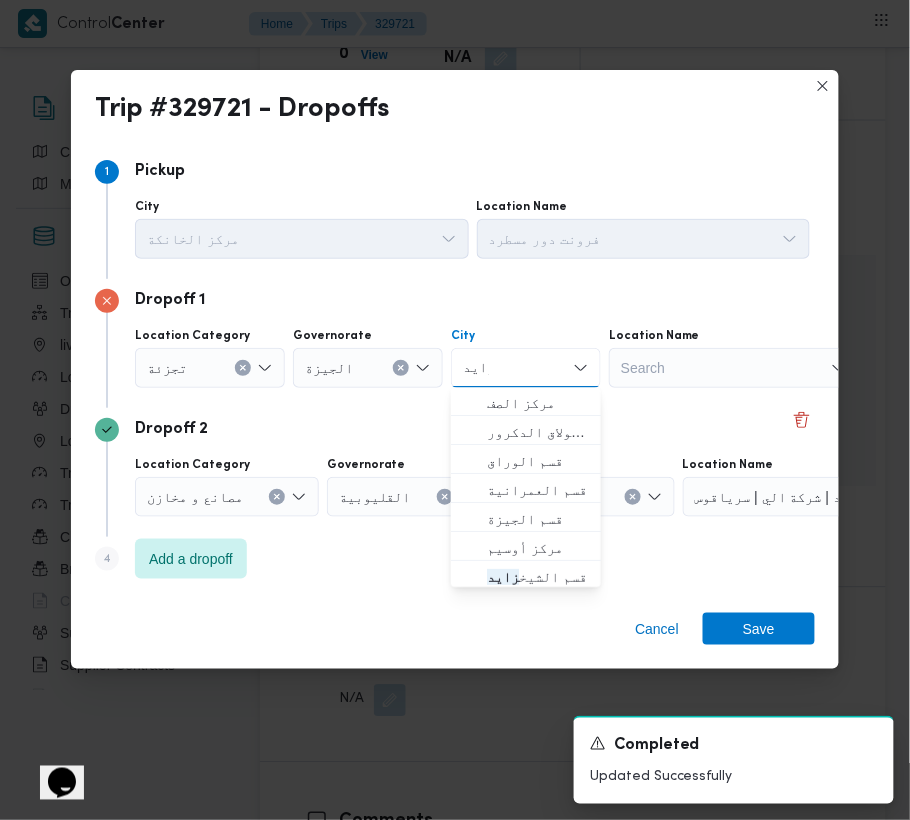 type on "زايد" 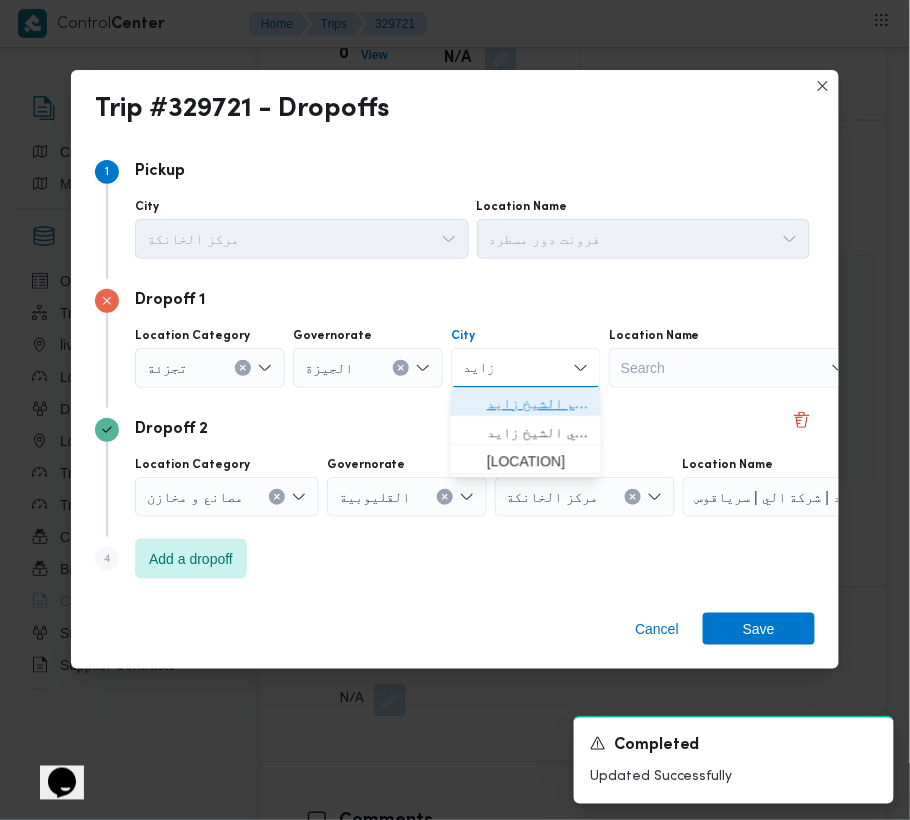 click on "قسم الشيخ زايد" at bounding box center (538, 404) 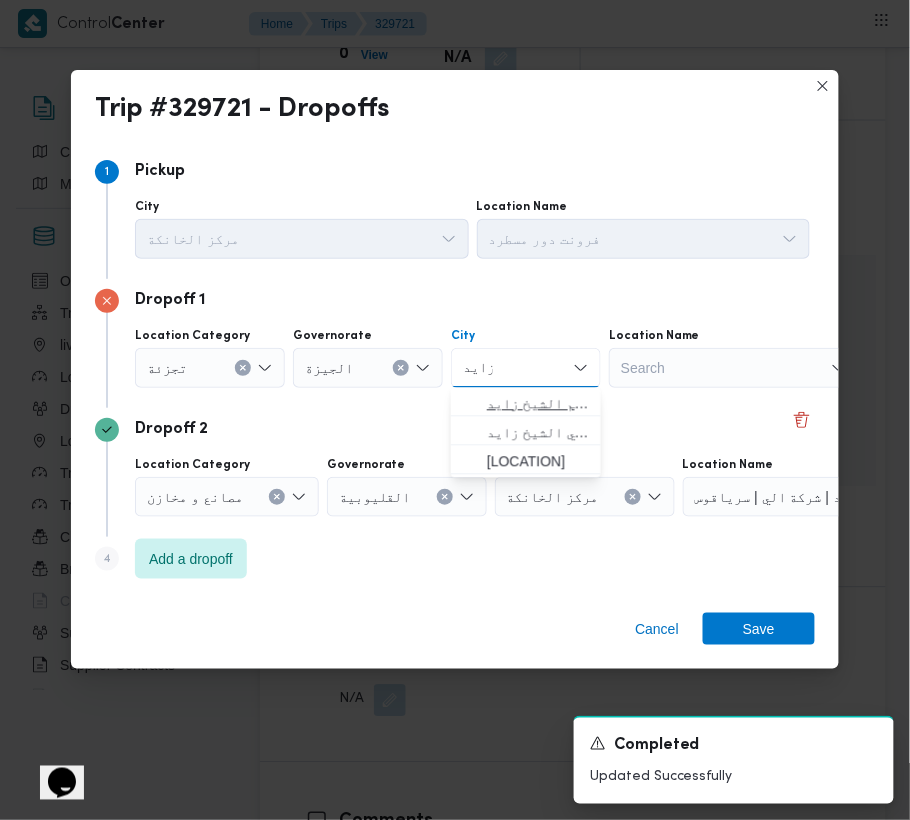 type 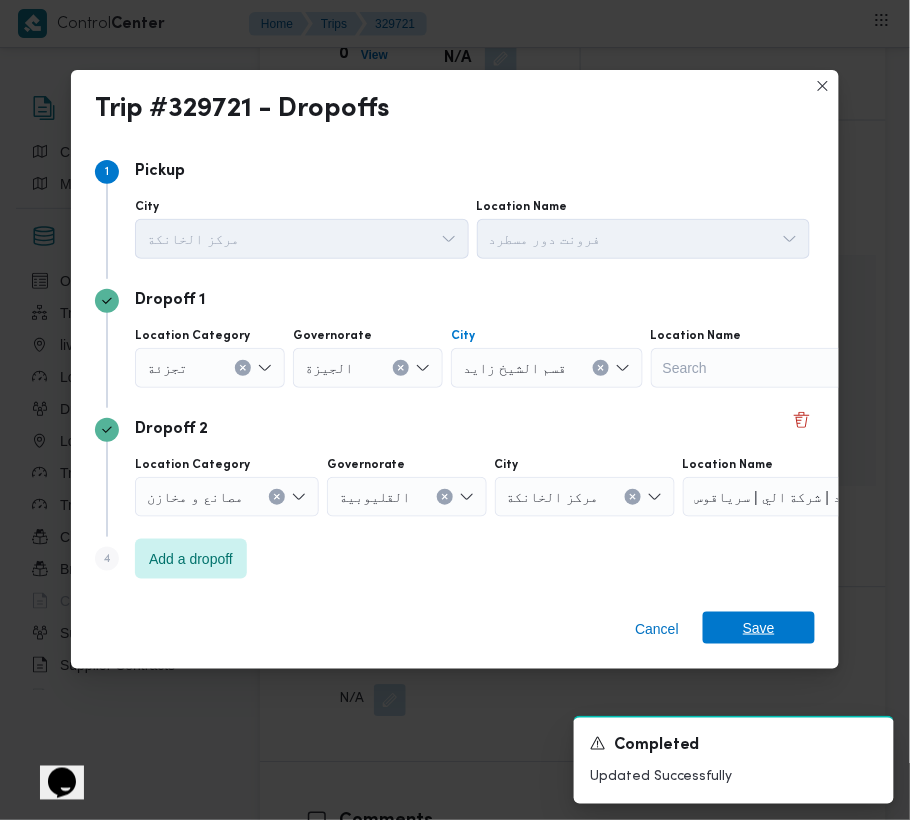 click on "Save" at bounding box center (759, 628) 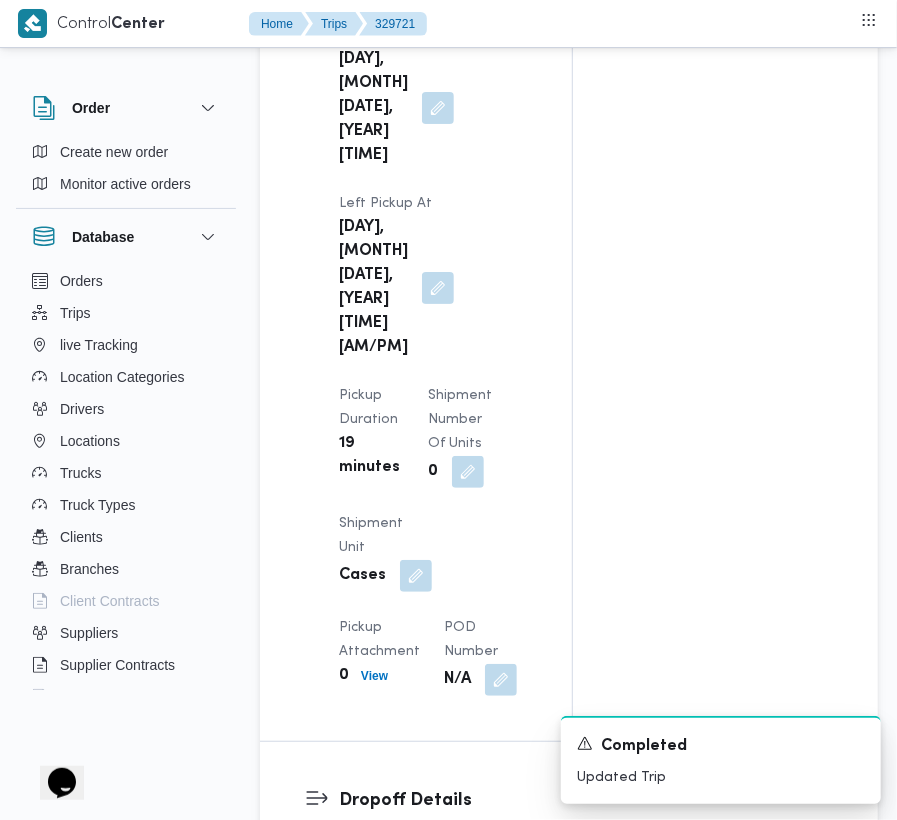 scroll, scrollTop: 0, scrollLeft: 0, axis: both 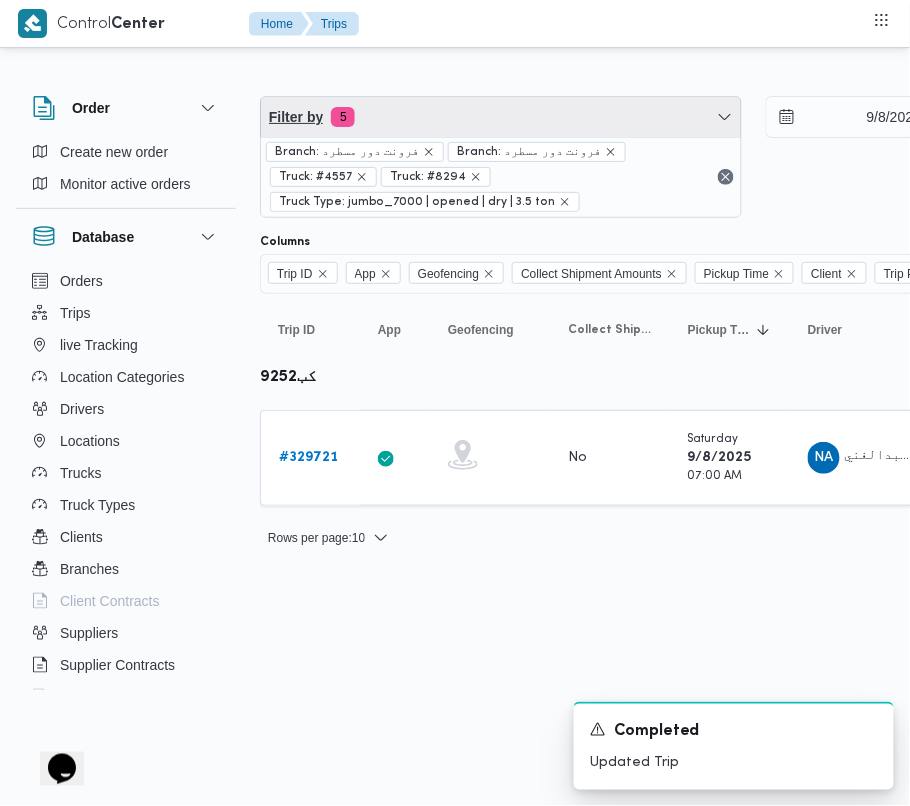 click on "Filter by 5" at bounding box center [501, 117] 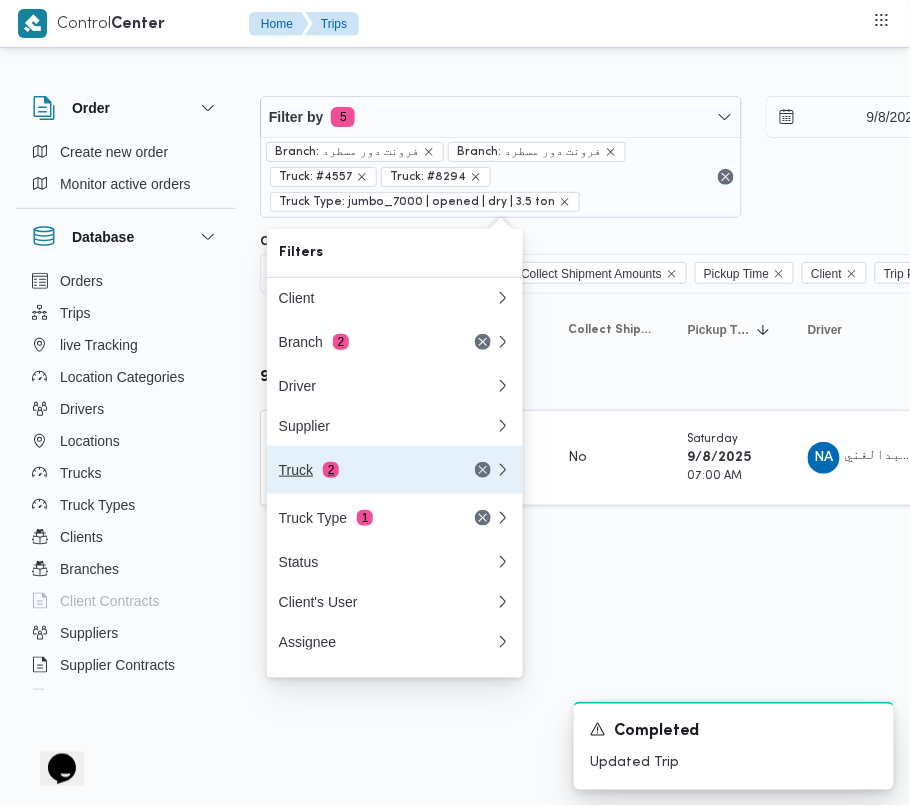 click on "Truck 2" at bounding box center [363, 470] 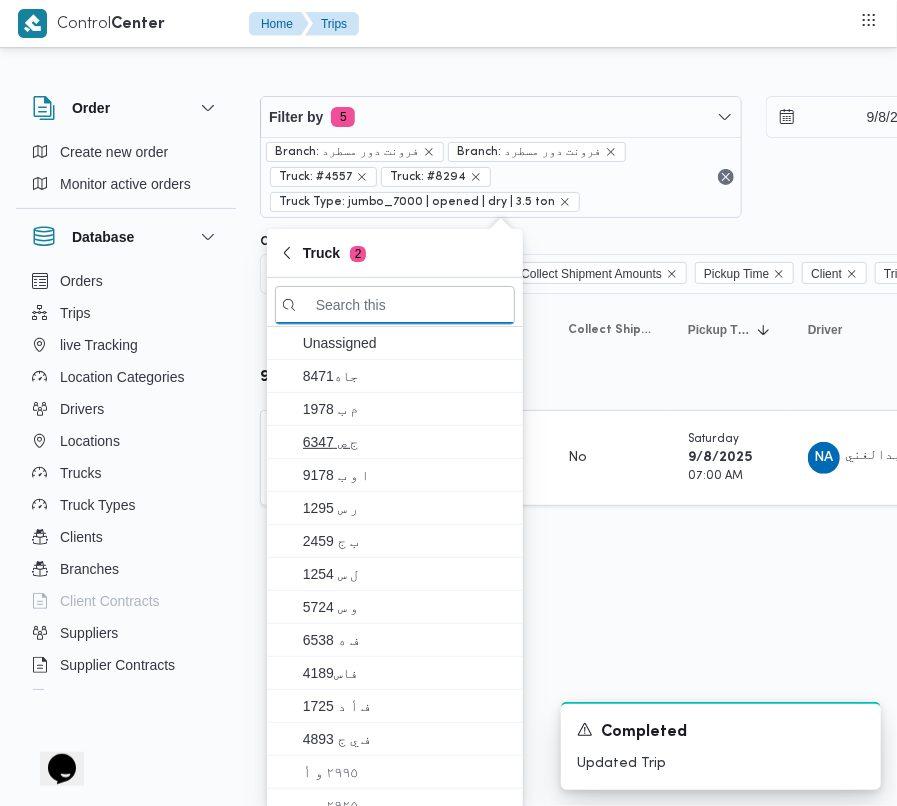 paste on "4796" 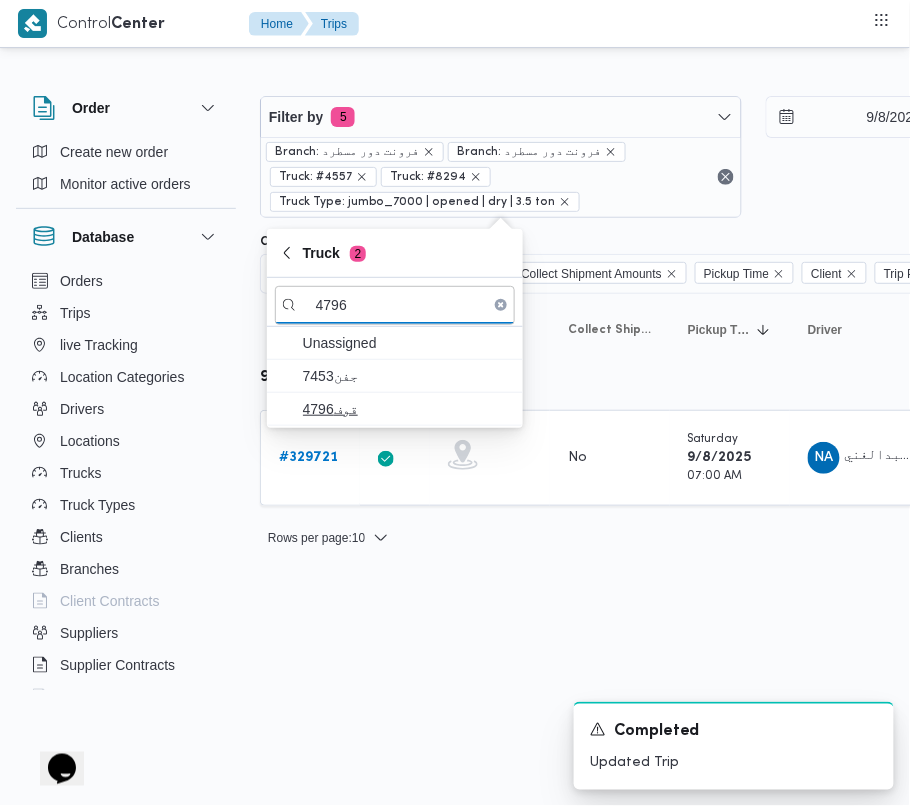 type on "4796" 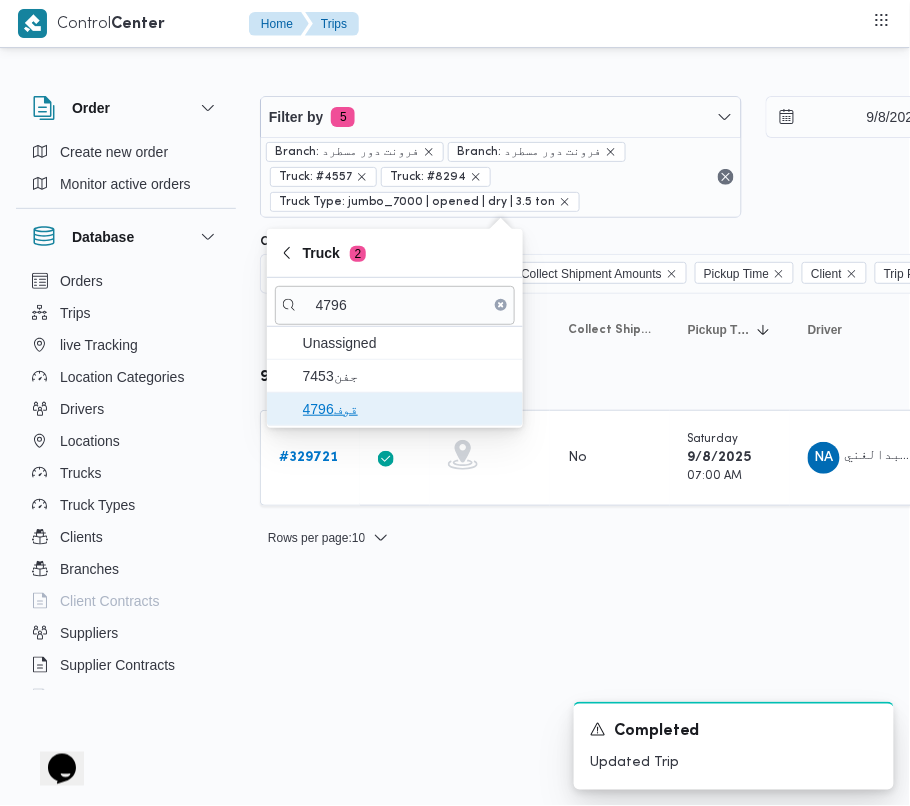 click on "قوف4796" at bounding box center (407, 409) 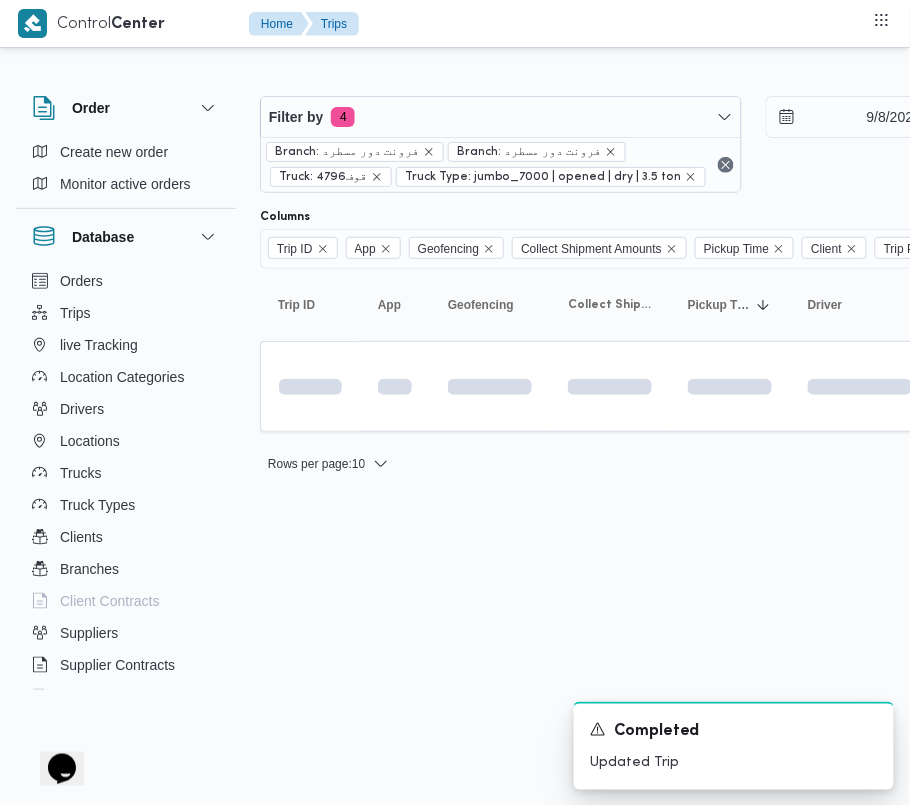 click on "Control  Center Home Trips Order Create new order Monitor active orders Database Orders Trips live Tracking Location Categories Drivers Locations Trucks Truck Types Clients Branches Client Contracts Suppliers Supplier Contracts Devices Users Projects SP Projects Admins organization assignees Tags Filter by 4 Branch: فرونت دور مسطرد Branch: فرونت دور مسطرد  Truck: قوف4796 Truck Type: jumbo_7000 | opened | dry | 3.5 ton [DATE] → [DATE] Group By Truck Columns Trip ID App Geofencing Collect Shipment Amounts Pickup Time Client Trip Points Driver Supplier Truck Status Platform Sorting Trip ID Click to sort in ascending order App Click to sort in ascending order Geofencing Click to sort in ascending order Collect Shipment Amounts Pickup Time Click to sort in ascending order Client Click to sort in ascending order Trip Points Driver Click to sort in ascending order Supplier Click to sort in ascending order Truck Click to sort in ascending order Status Platform Actions Rows per page" at bounding box center [455, 403] 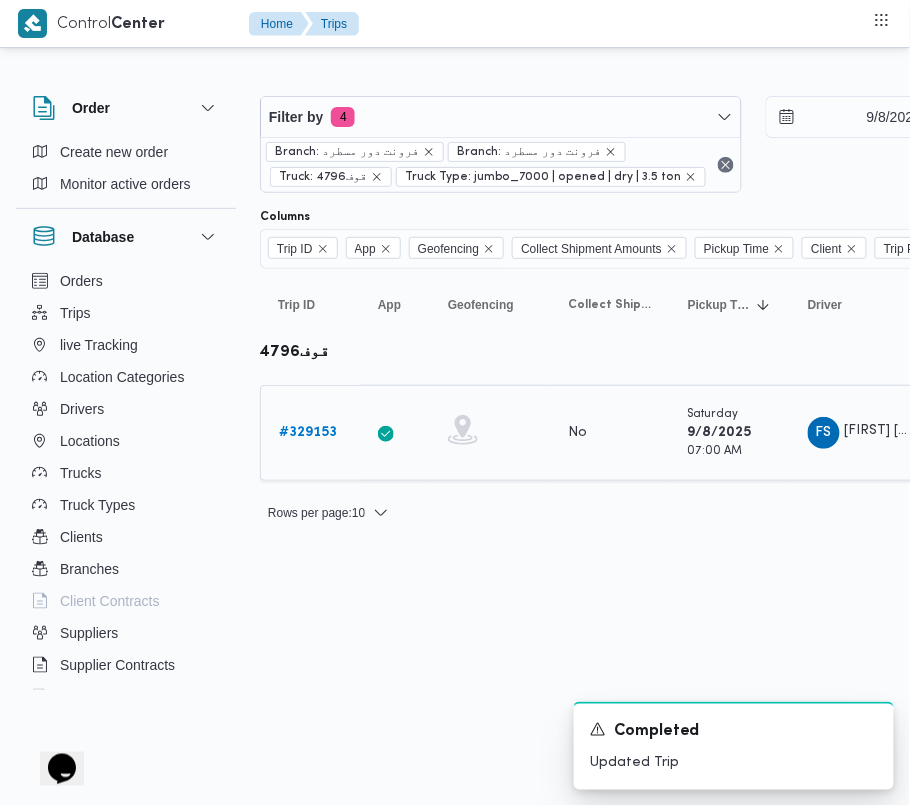 click on "# 329153" at bounding box center (308, 432) 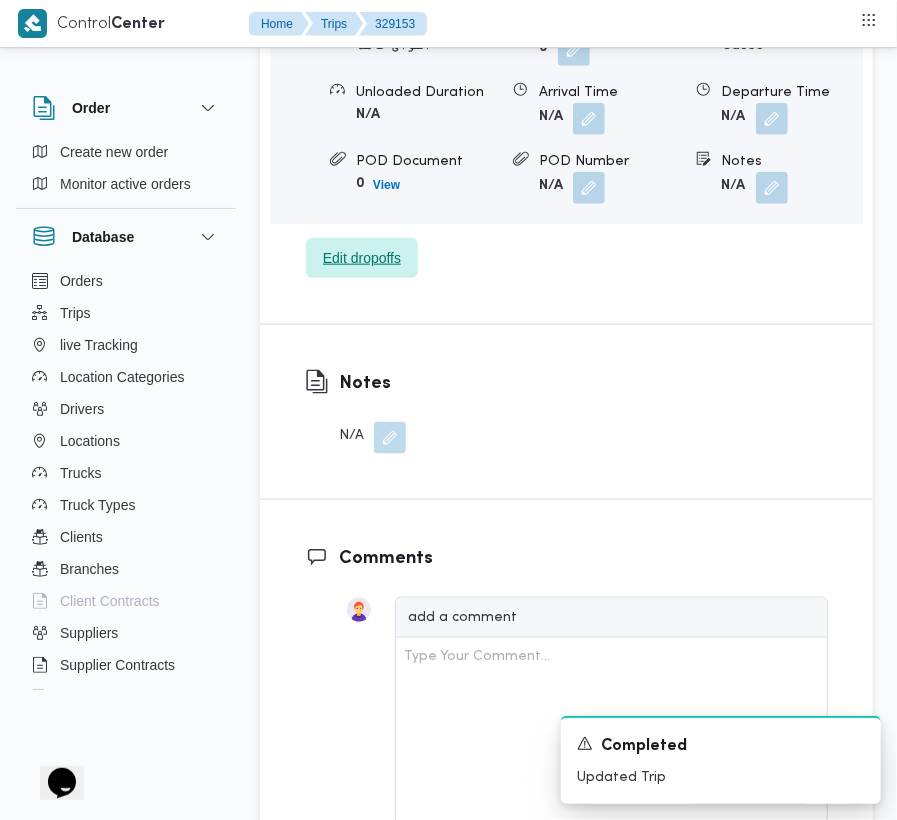click on "Edit dropoffs" at bounding box center [362, 258] 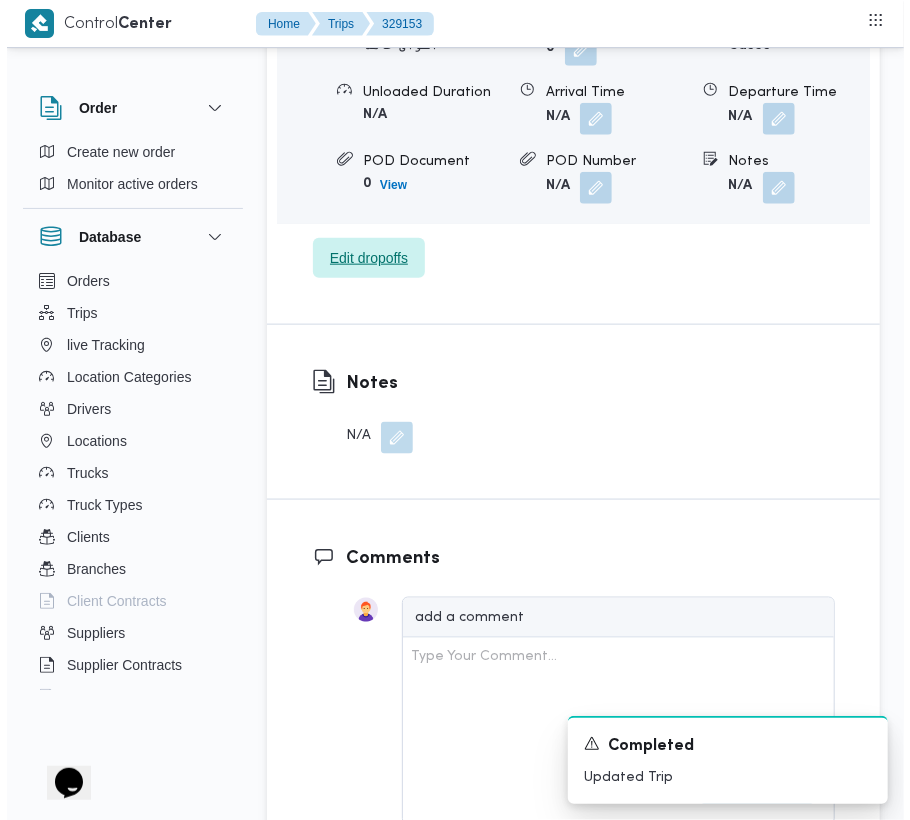 scroll, scrollTop: 3185, scrollLeft: 0, axis: vertical 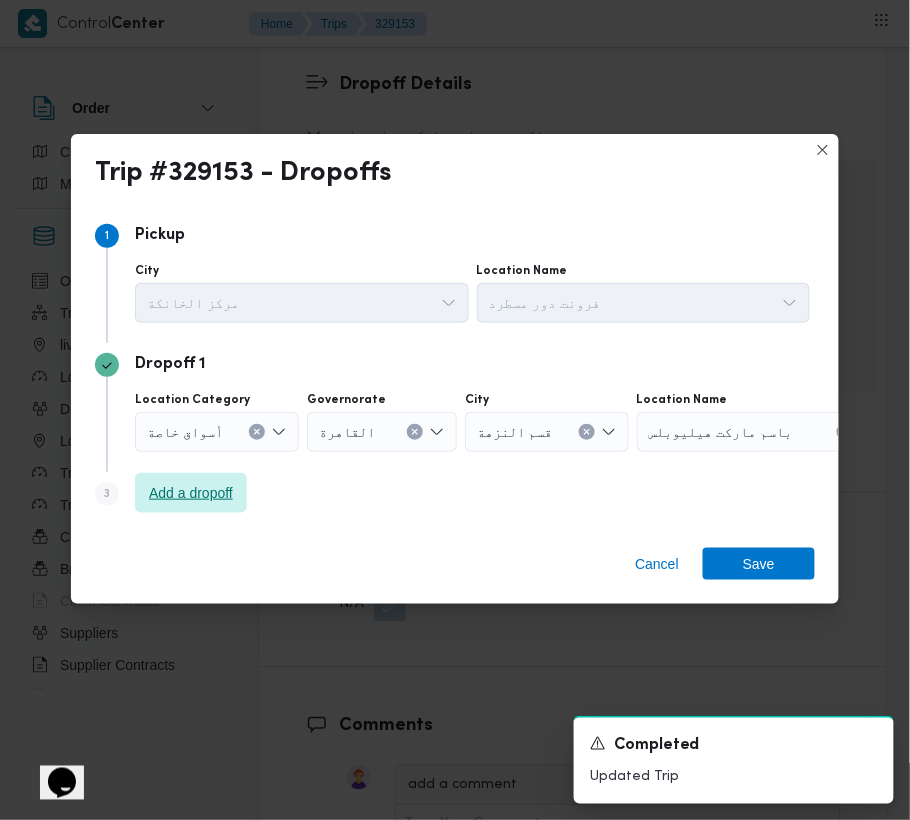 click on "Add a dropoff" at bounding box center (191, 493) 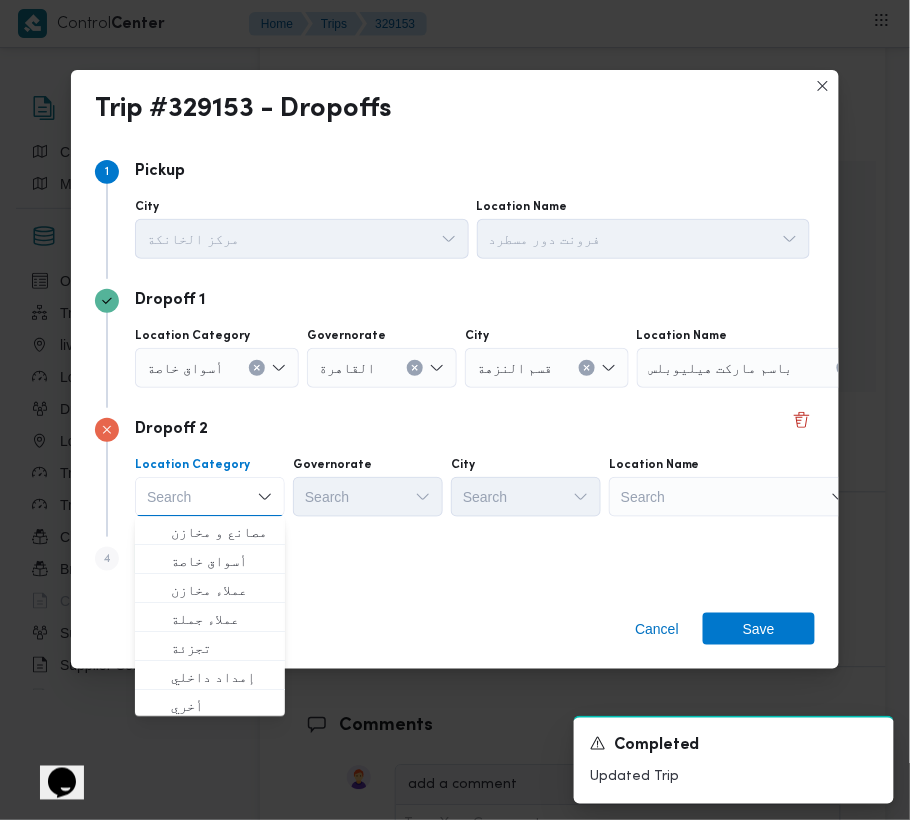 click on "Search" at bounding box center [762, 368] 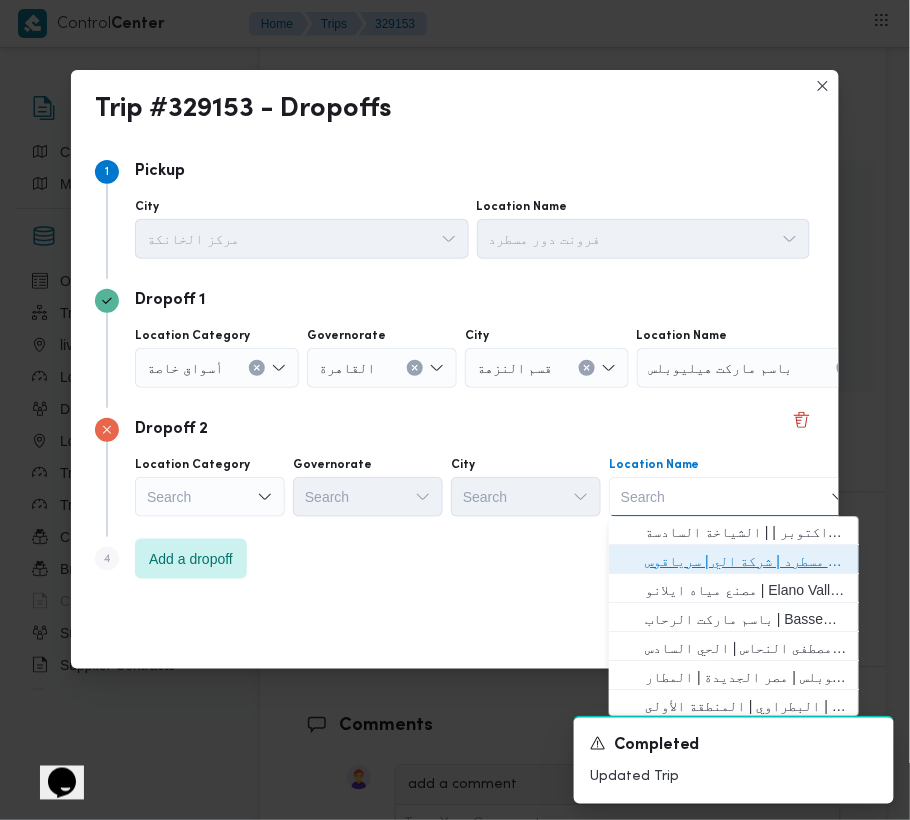click on "فرونت دور مسطرد | شركة الي | سرياقوس" at bounding box center [746, 562] 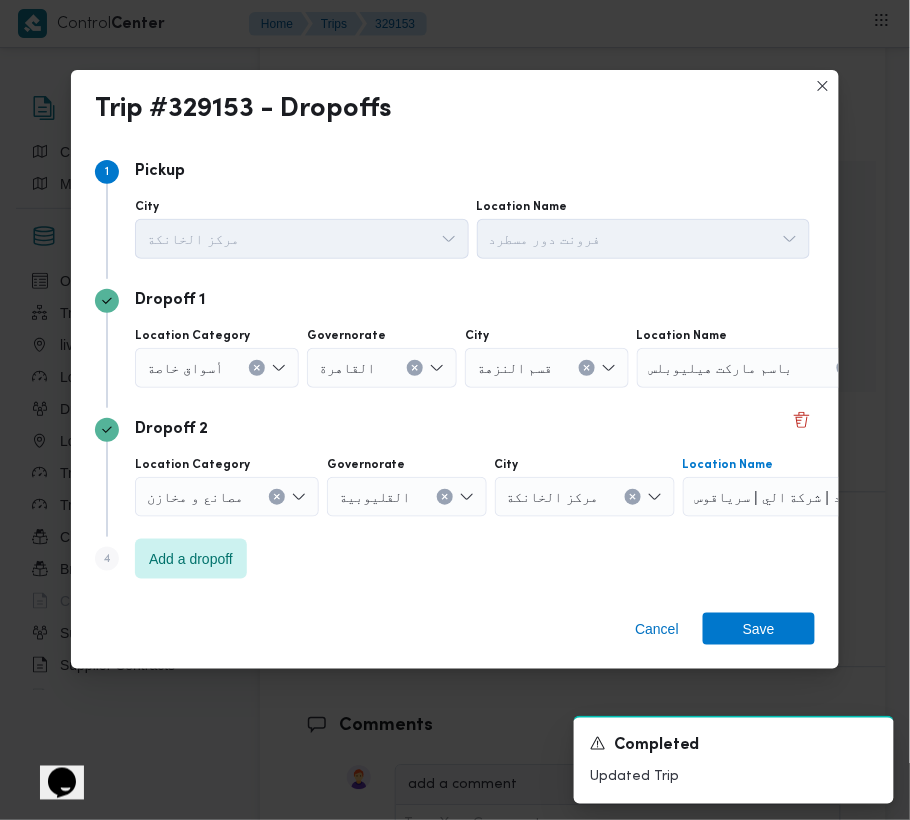 click on "أسواق خاصة" at bounding box center (185, 367) 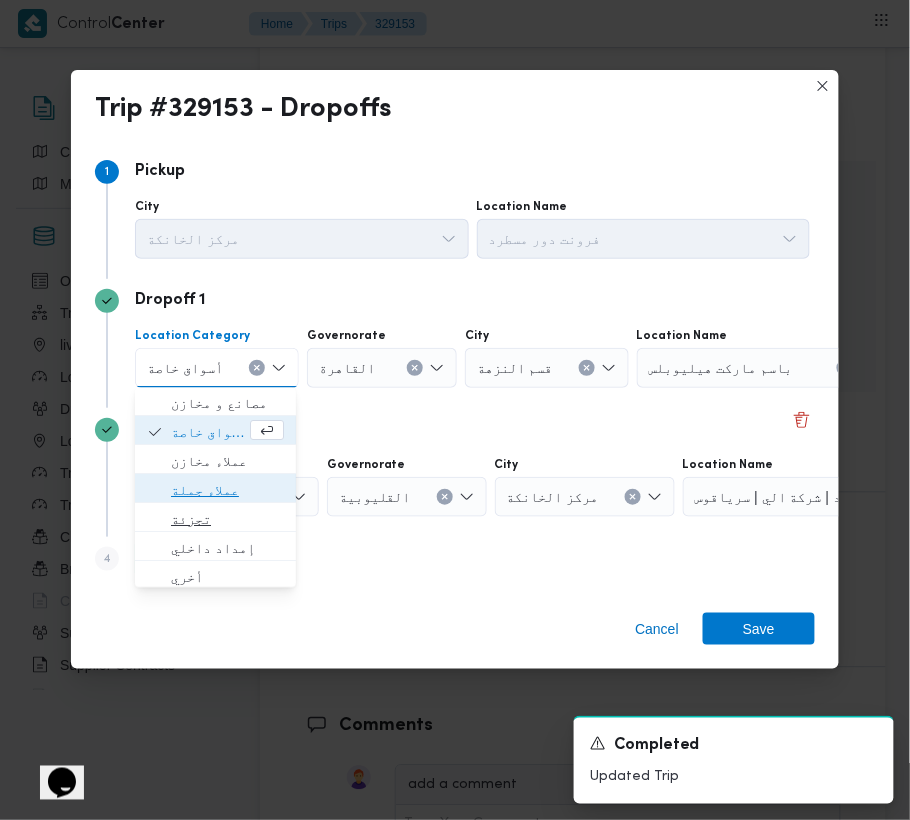 drag, startPoint x: 216, startPoint y: 500, endPoint x: 212, endPoint y: 524, distance: 24.33105 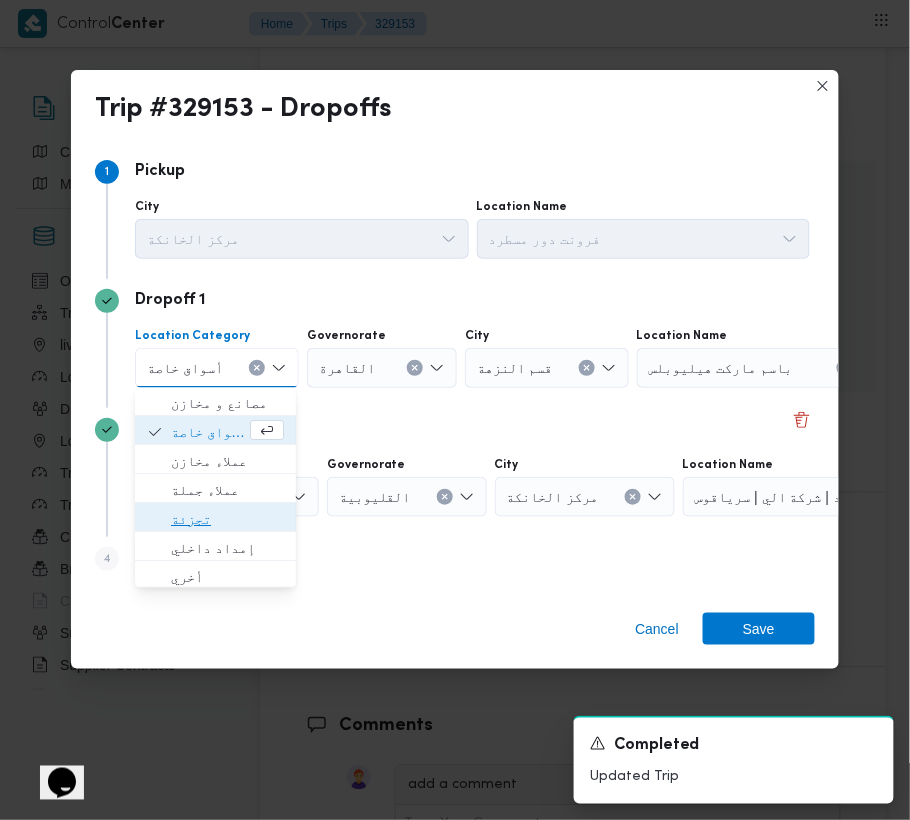 drag, startPoint x: 212, startPoint y: 524, endPoint x: 280, endPoint y: 460, distance: 93.38094 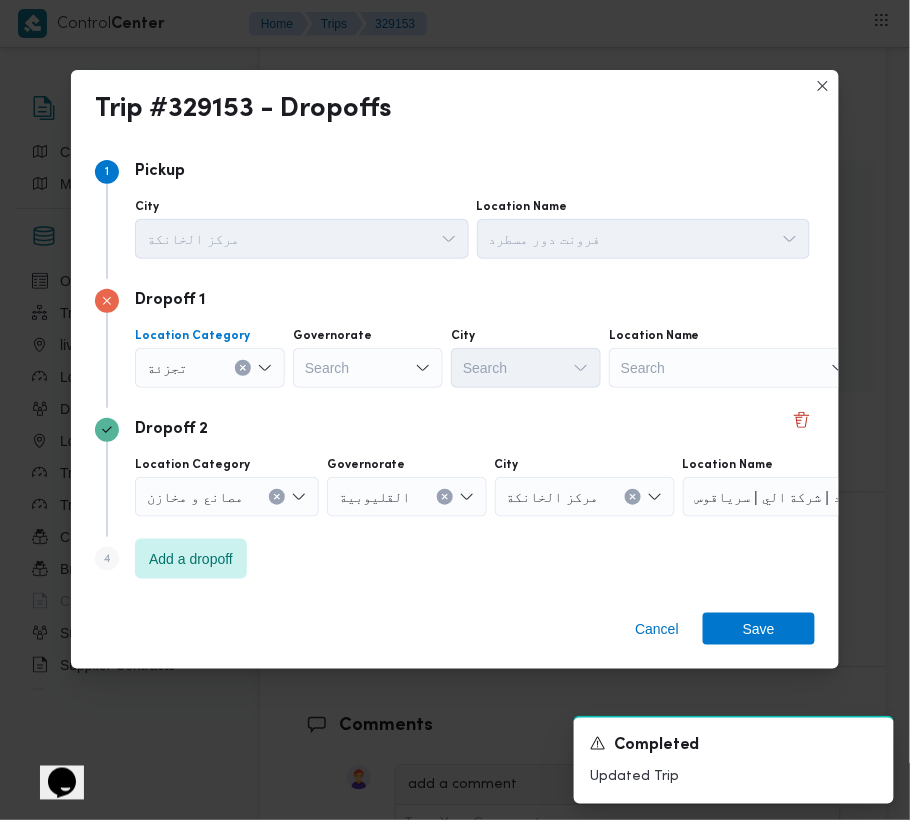 click on "Search" at bounding box center [368, 368] 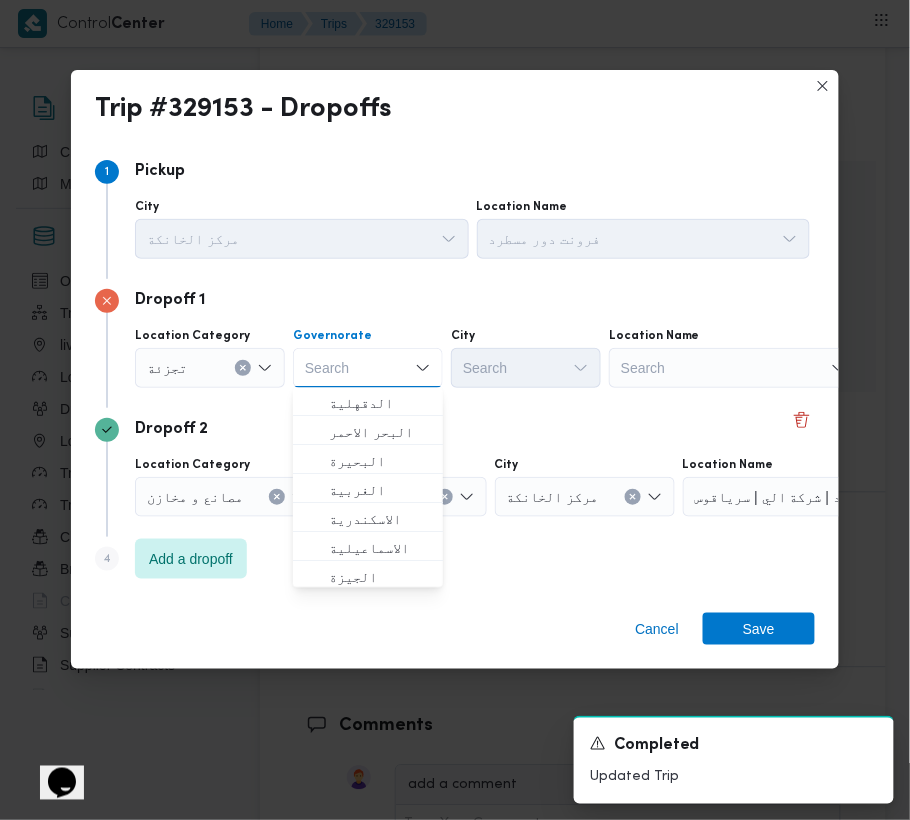 paste on "قاهرة" 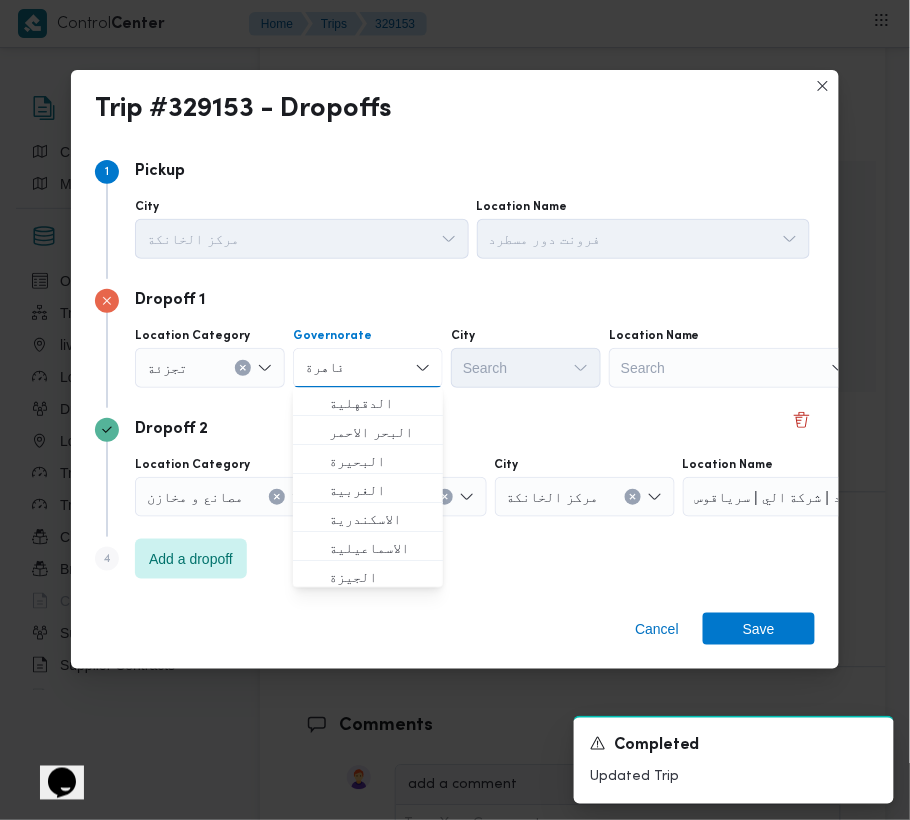 type on "قاهرة" 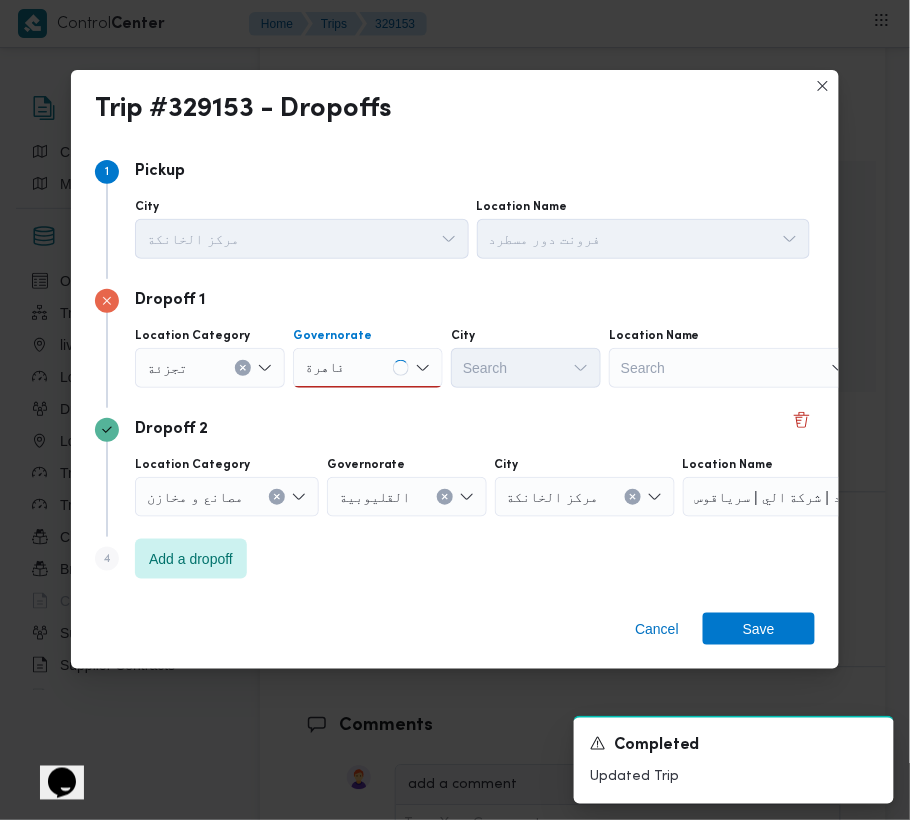 click on "قاهرة قاهرة" at bounding box center (368, 368) 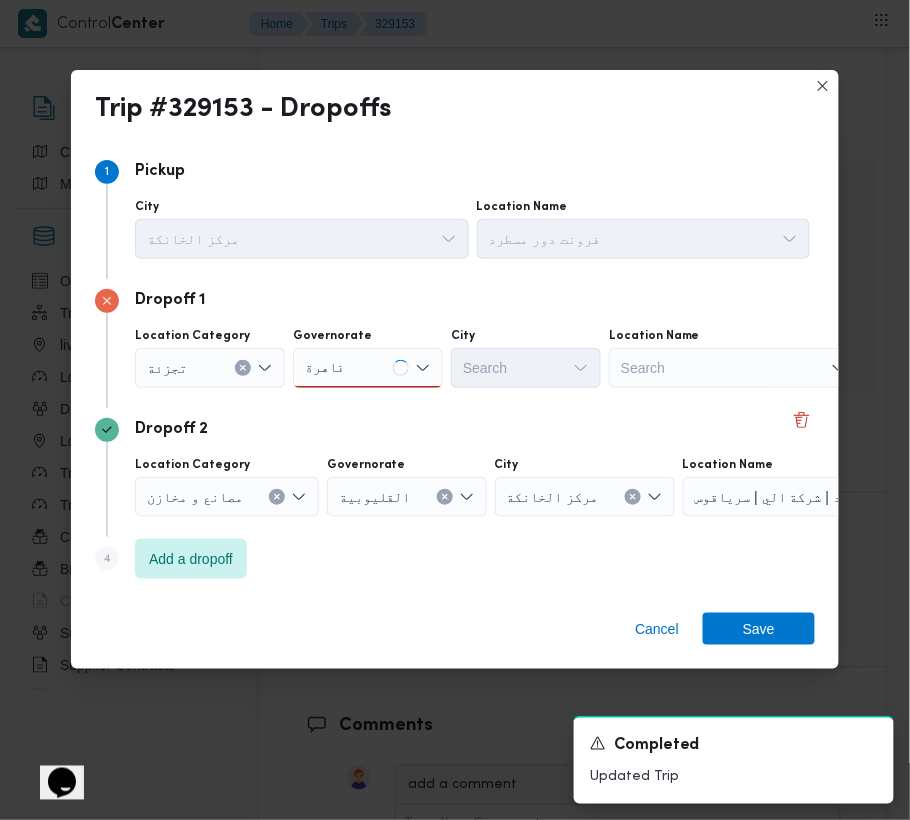 click on "قاهرة قاهرة" at bounding box center (368, 368) 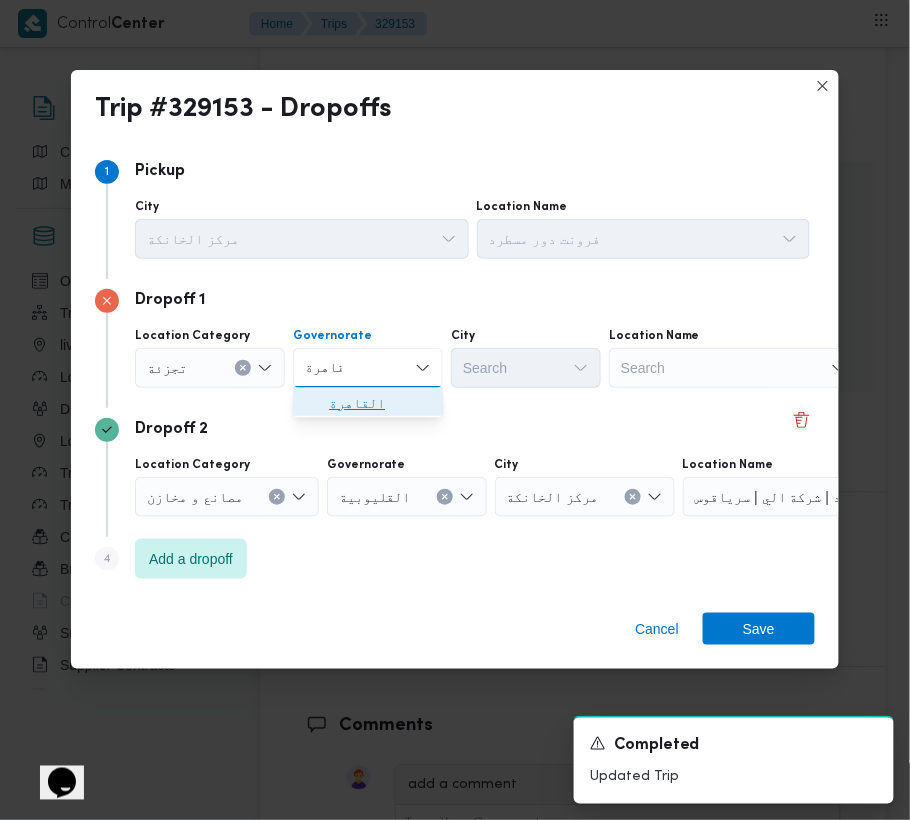 drag, startPoint x: 366, startPoint y: 384, endPoint x: 373, endPoint y: 414, distance: 30.805843 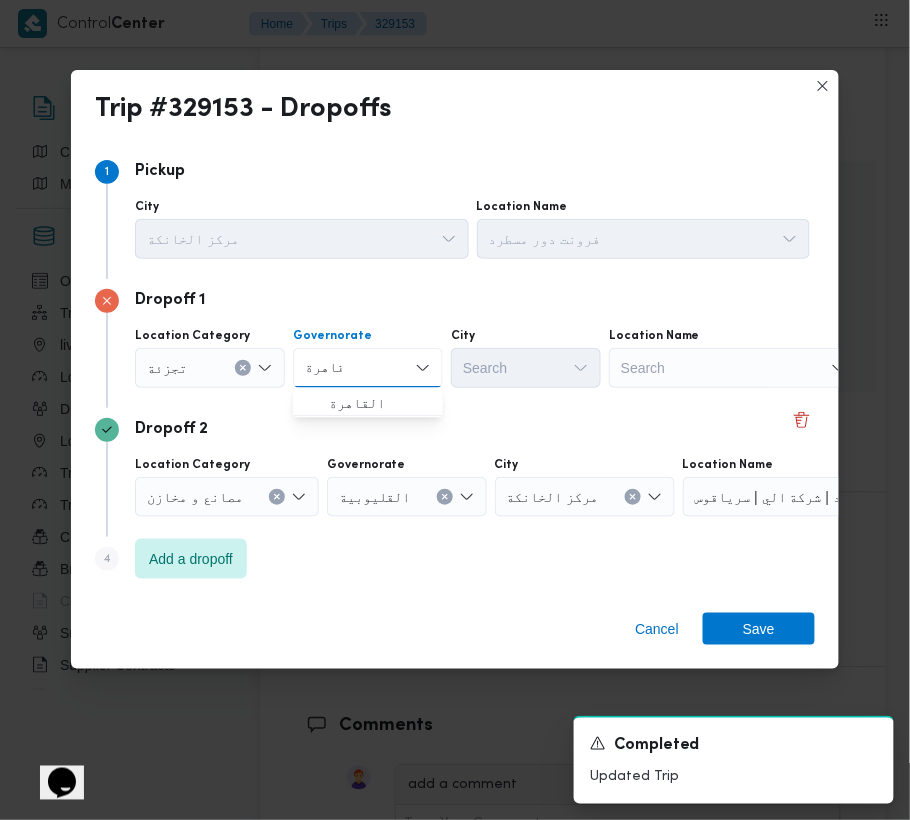 type 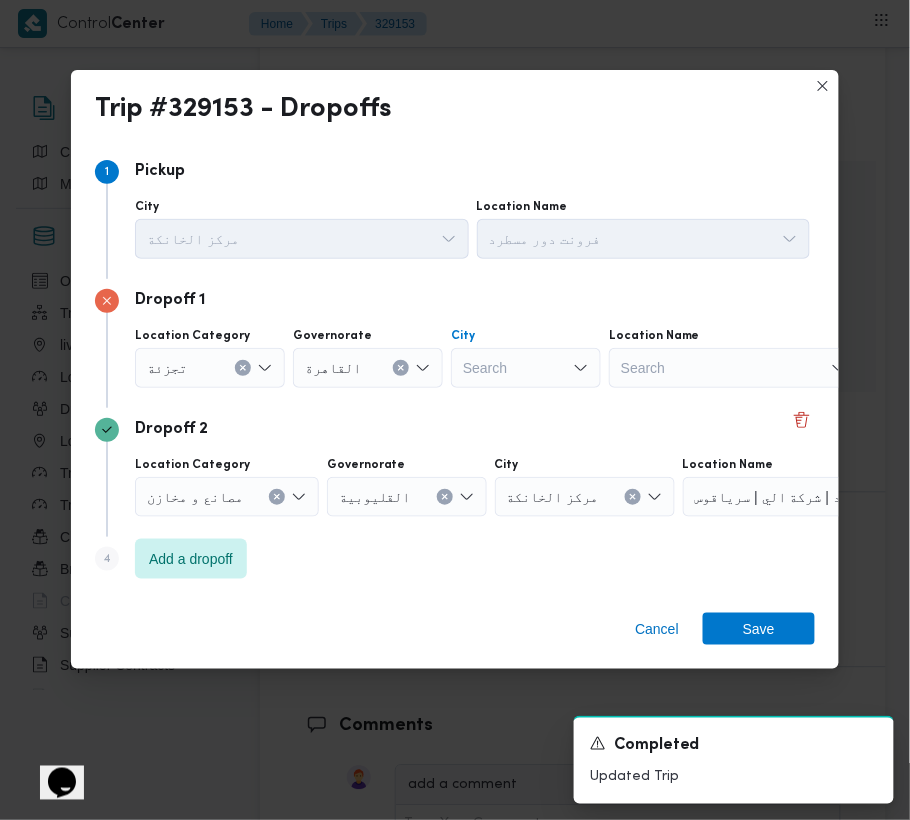 click on "Search" at bounding box center (526, 368) 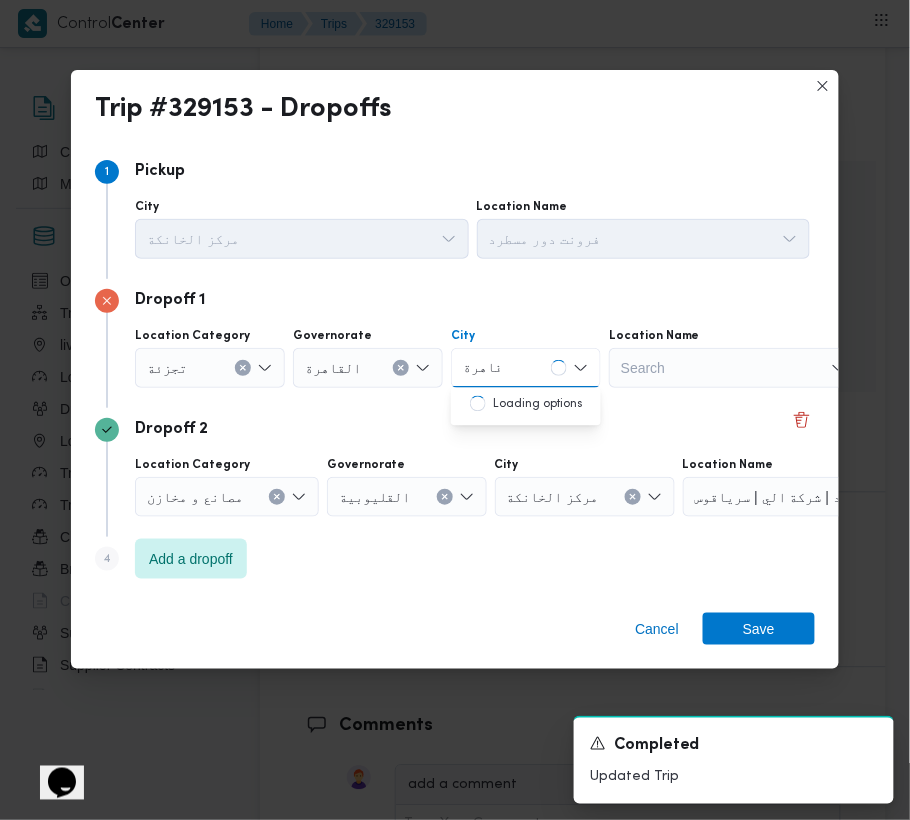 type on "قاهرة" 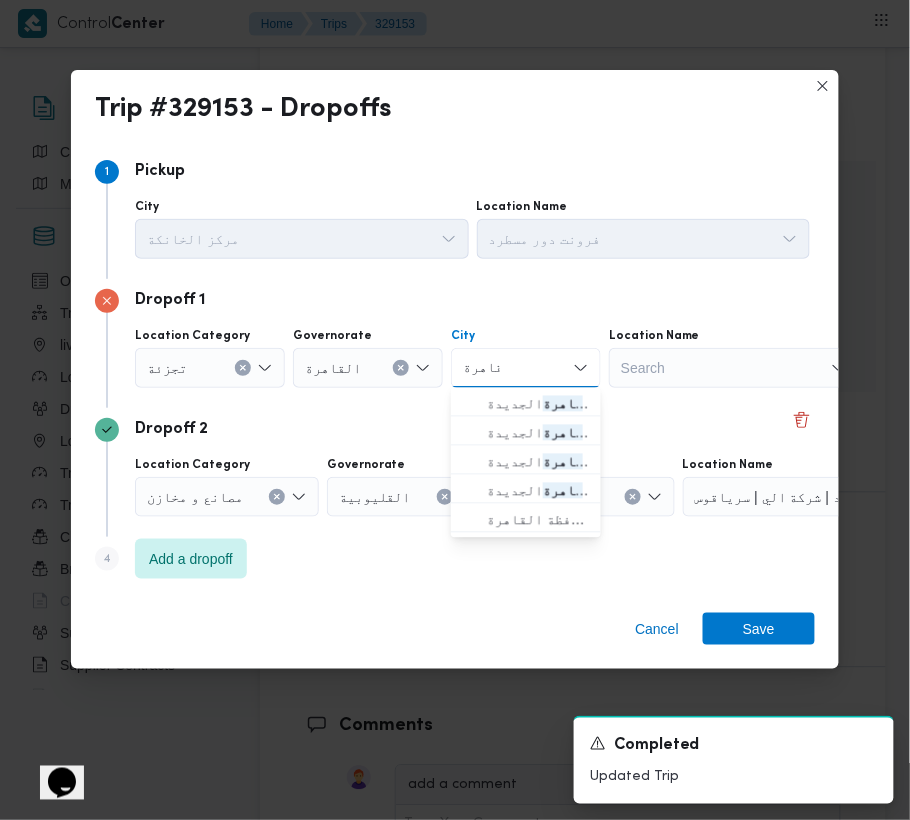 click on "قسم أول ال قاهرة  الجديدة" at bounding box center [526, 404] 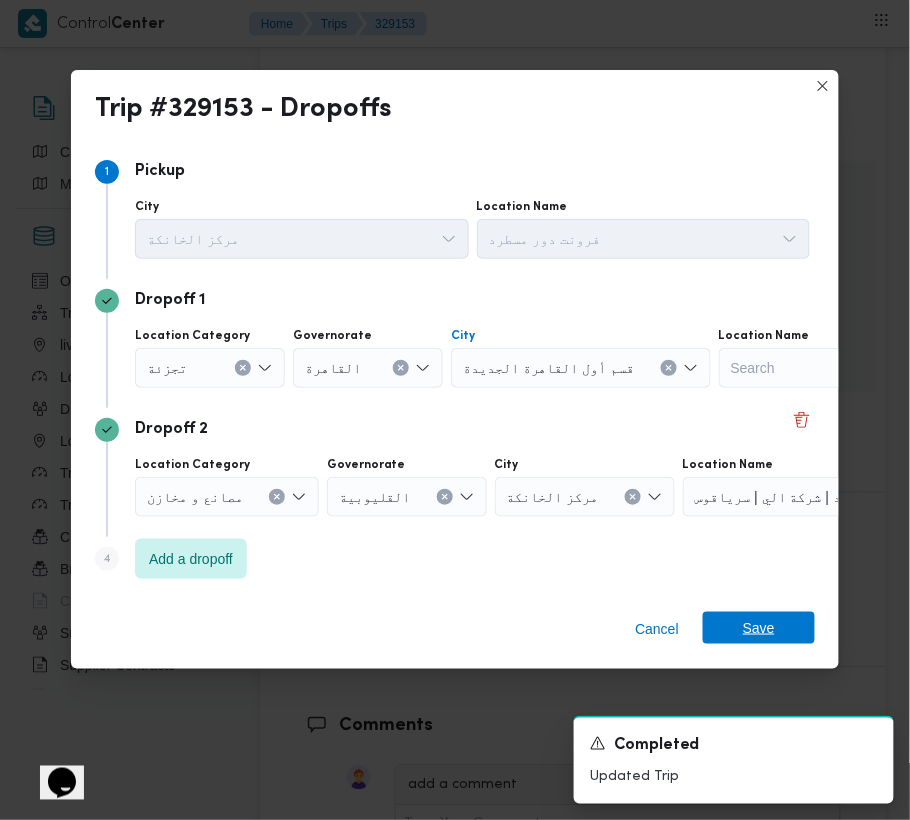 click on "Save" at bounding box center (759, 628) 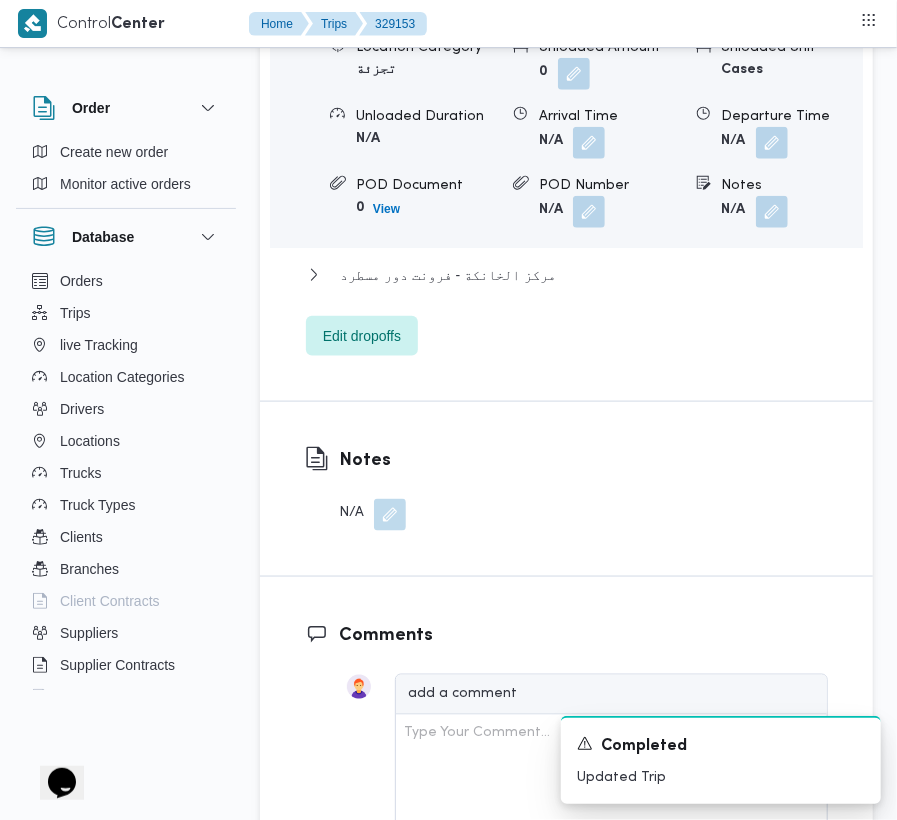 scroll, scrollTop: 3401, scrollLeft: 0, axis: vertical 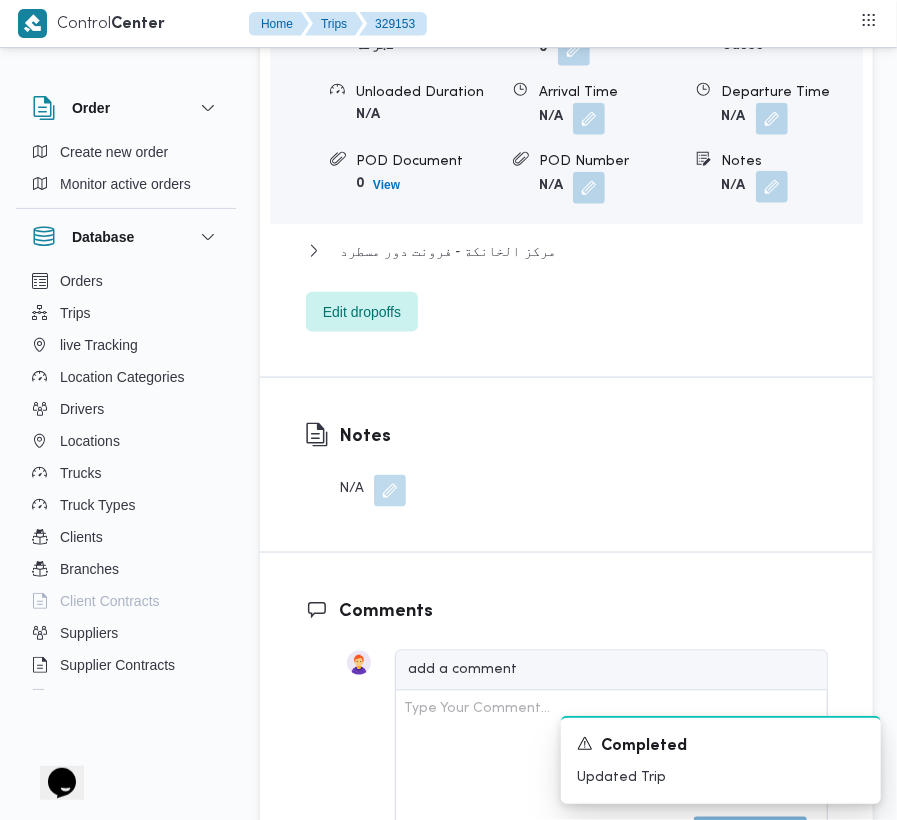 drag, startPoint x: 760, startPoint y: 144, endPoint x: 765, endPoint y: 178, distance: 34.36568 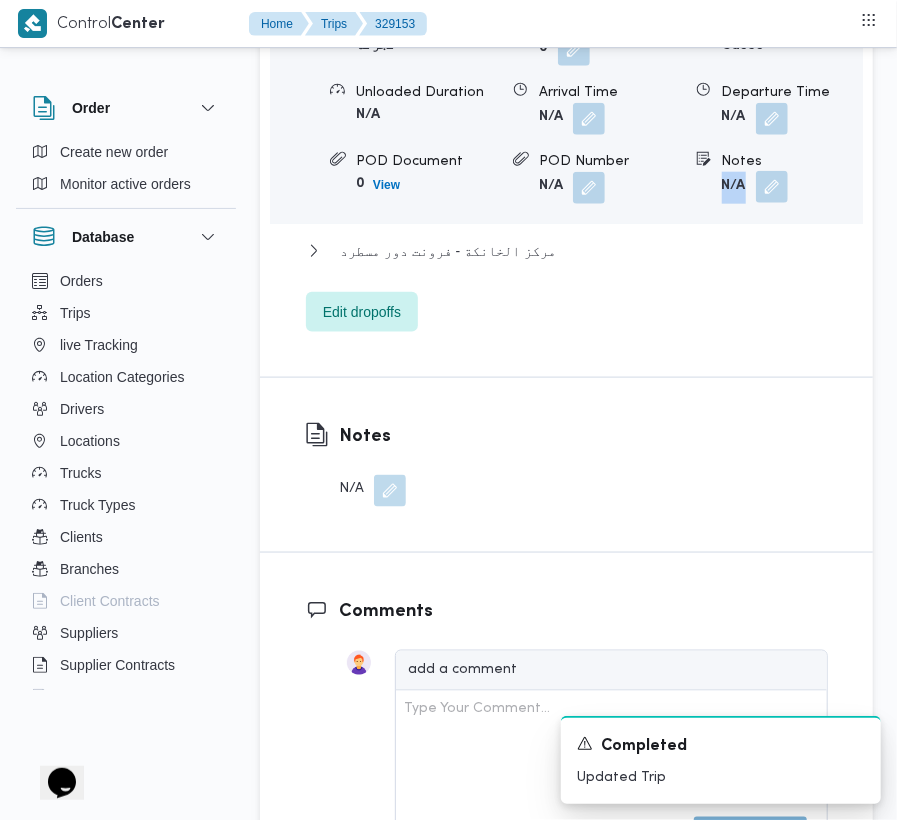 click at bounding box center (772, 187) 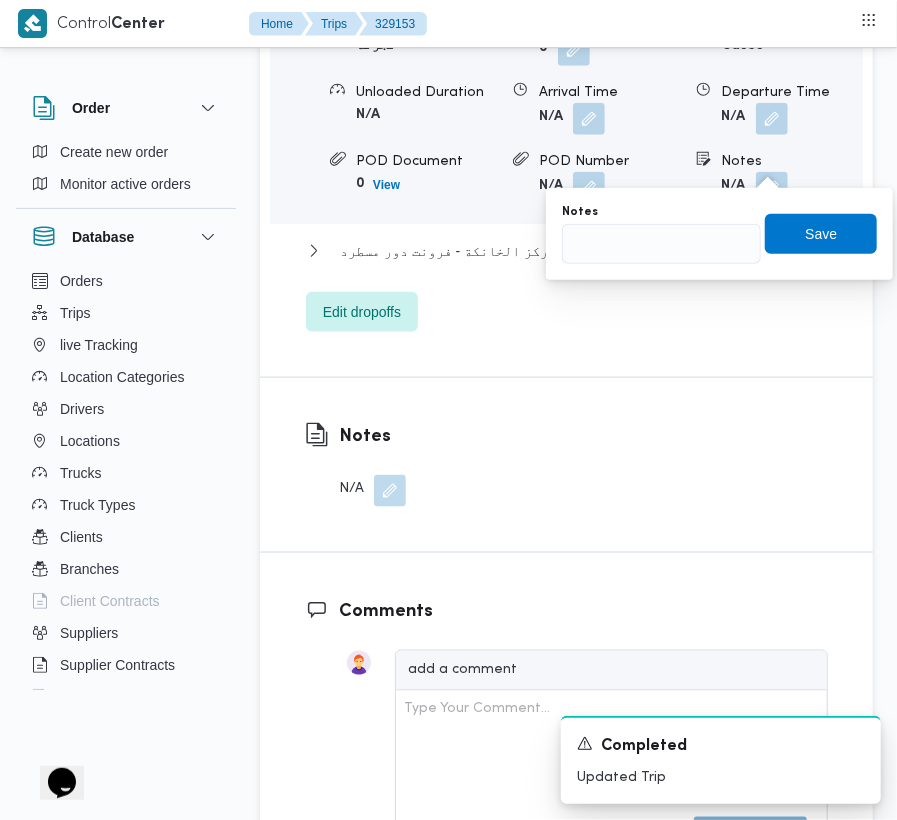 click on "Notes Save" at bounding box center [719, 234] 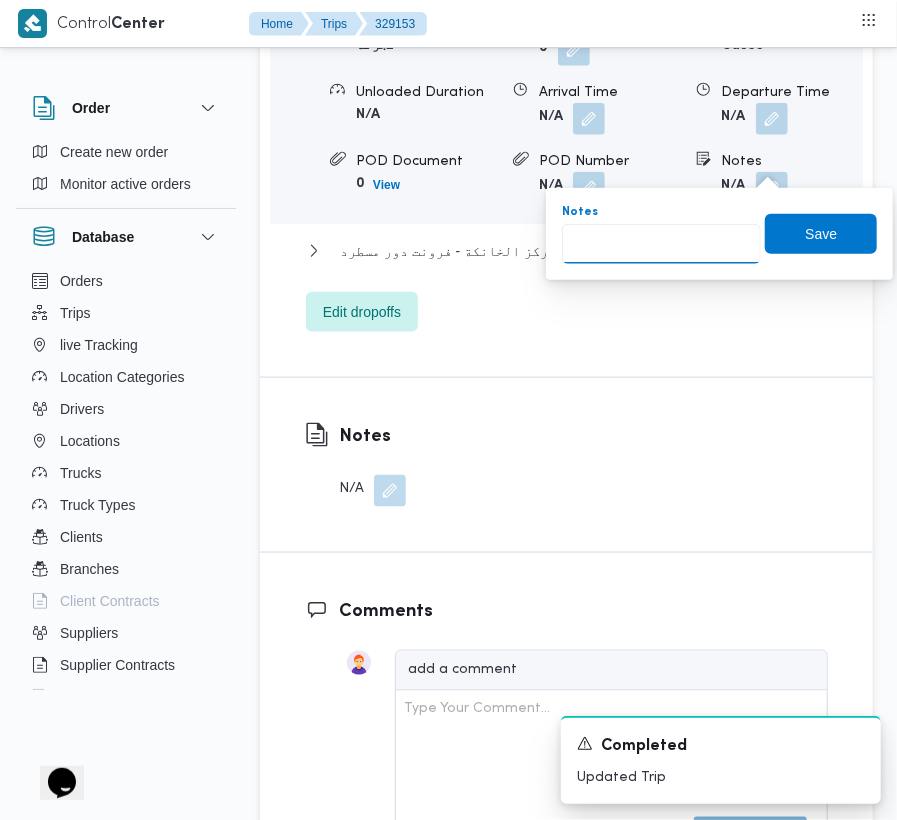 click on "Notes" at bounding box center [661, 244] 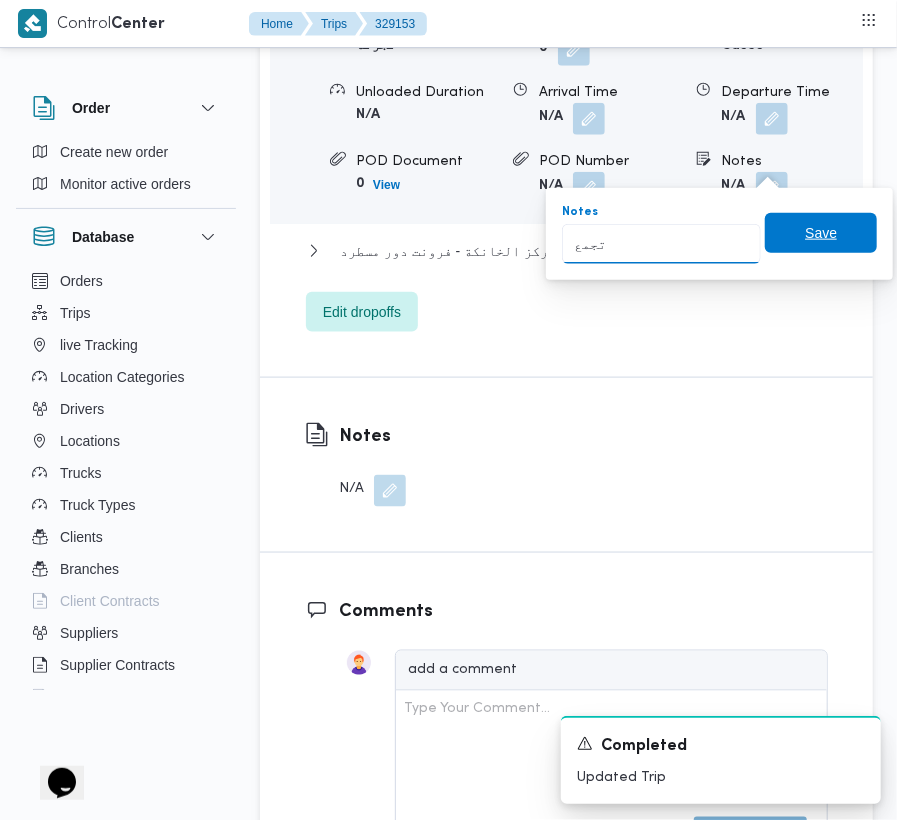 type on "تجمع" 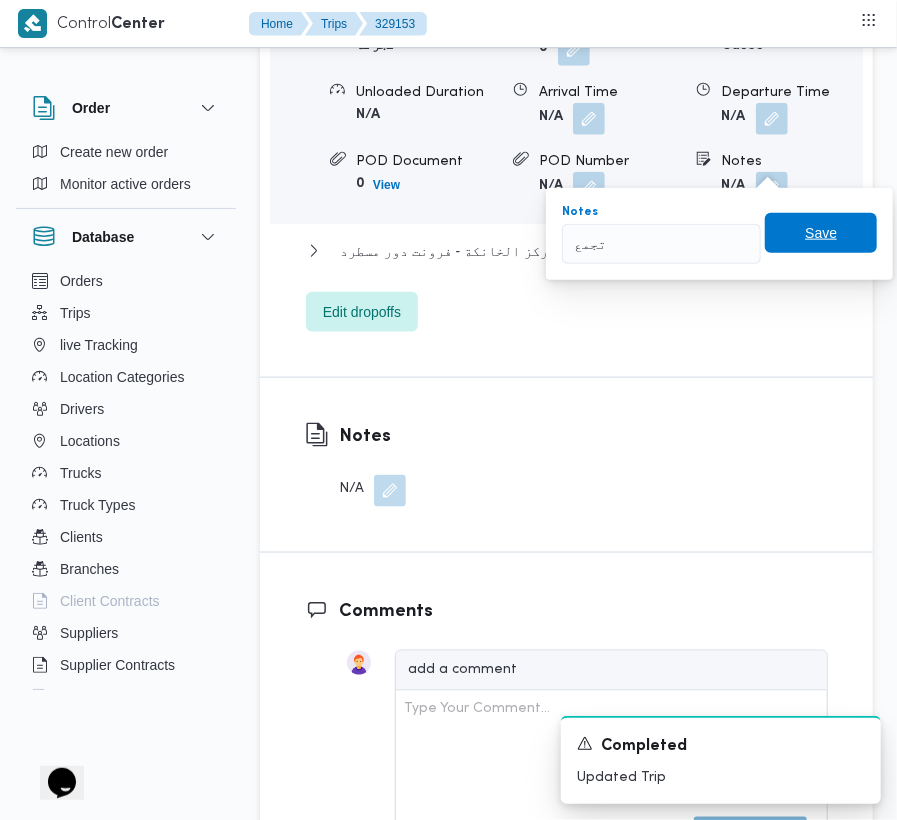 click on "Save" at bounding box center [821, 233] 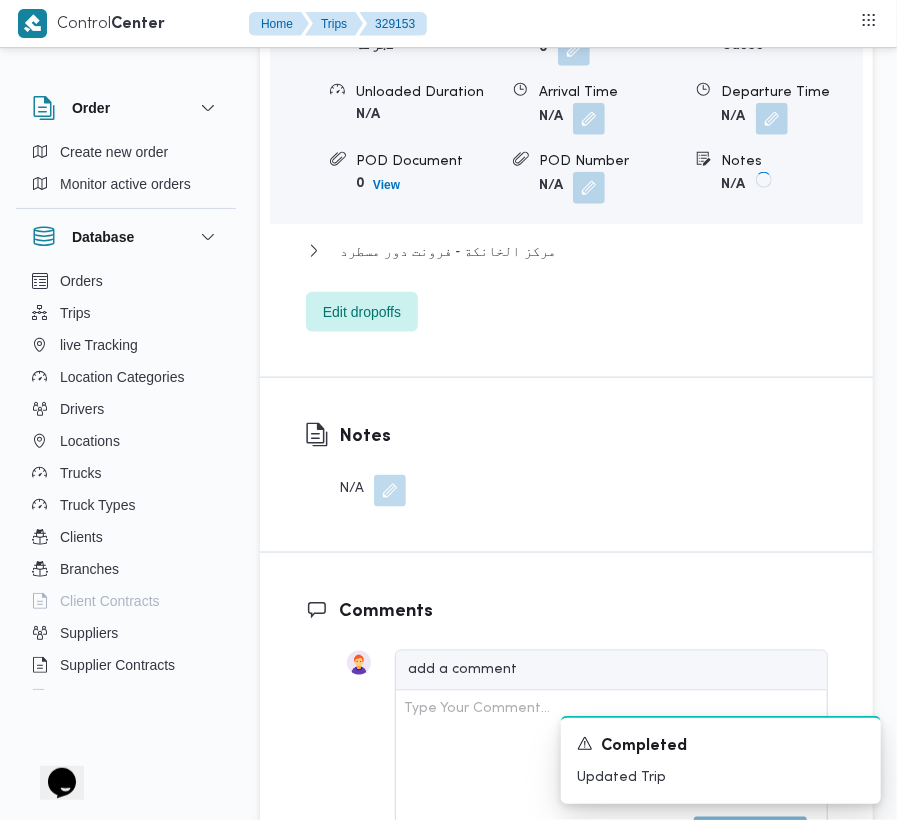 scroll, scrollTop: 2684, scrollLeft: 0, axis: vertical 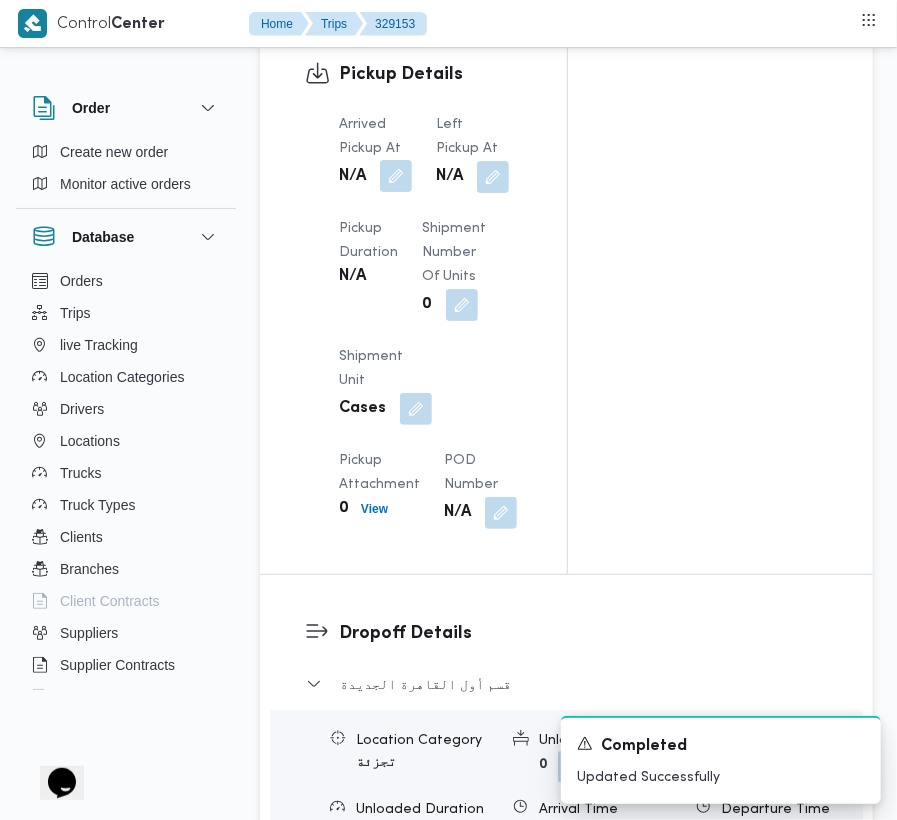 click at bounding box center (396, 176) 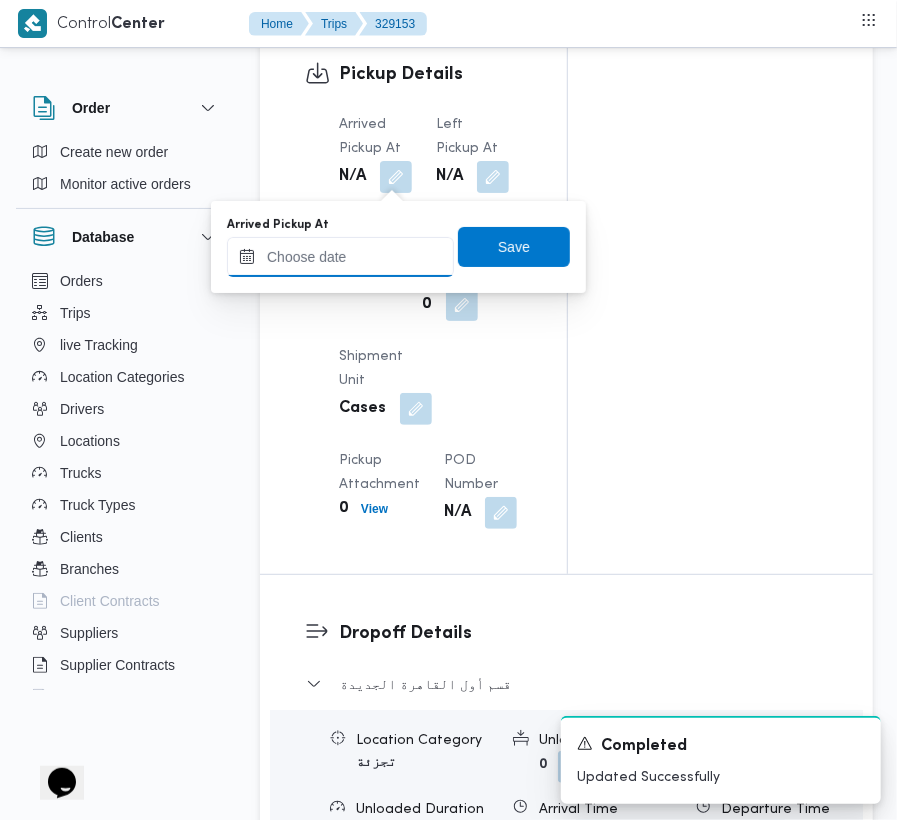 click on "Arrived Pickup At" at bounding box center (340, 257) 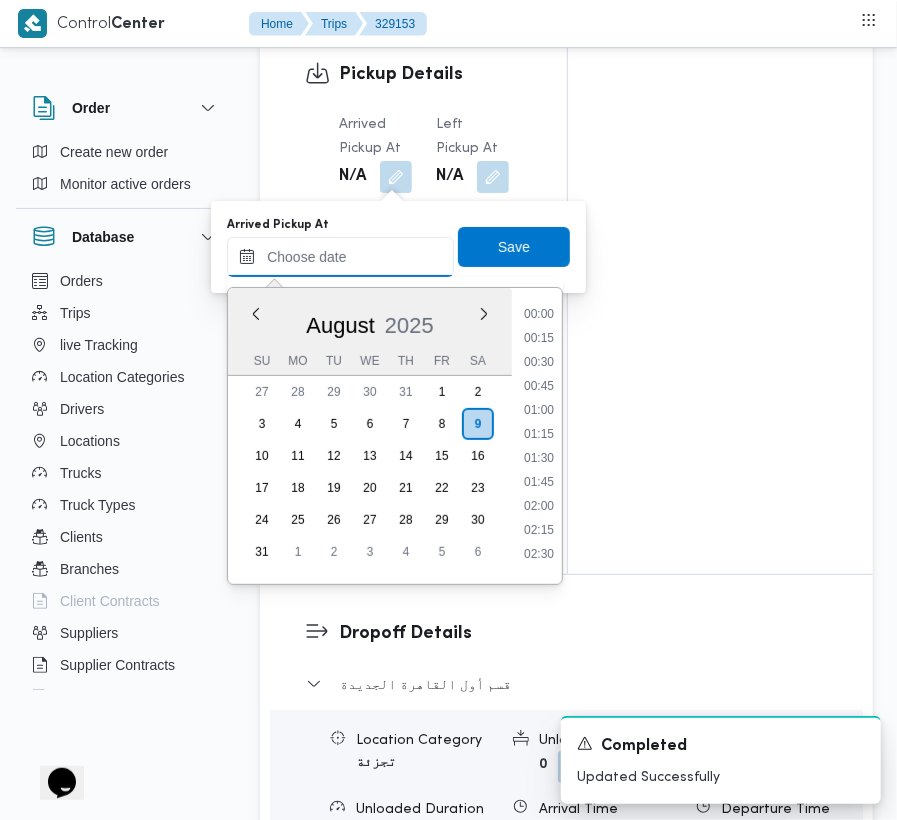 paste on "[DATE] [TIME]" 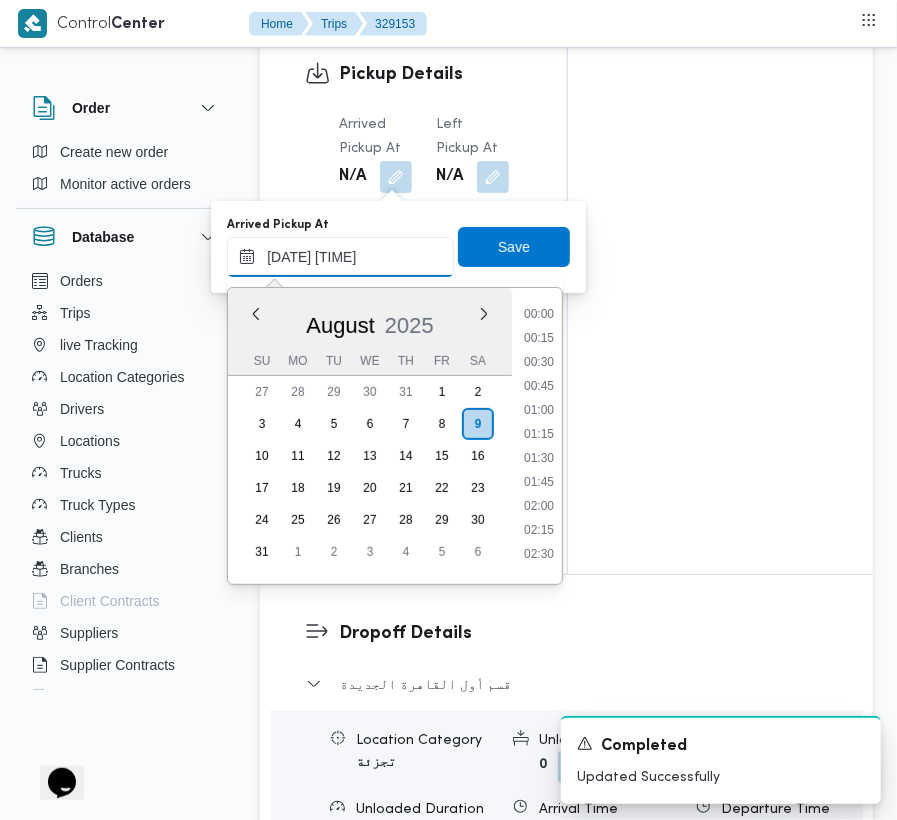 scroll, scrollTop: 672, scrollLeft: 0, axis: vertical 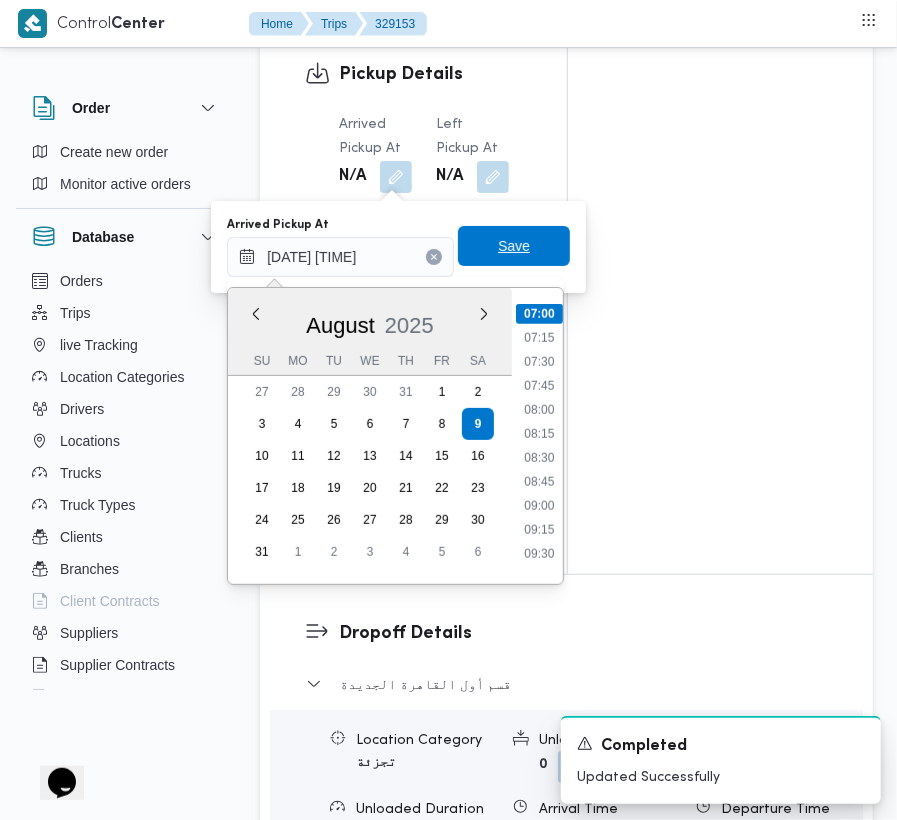 type on "[DATE] [TIME]" 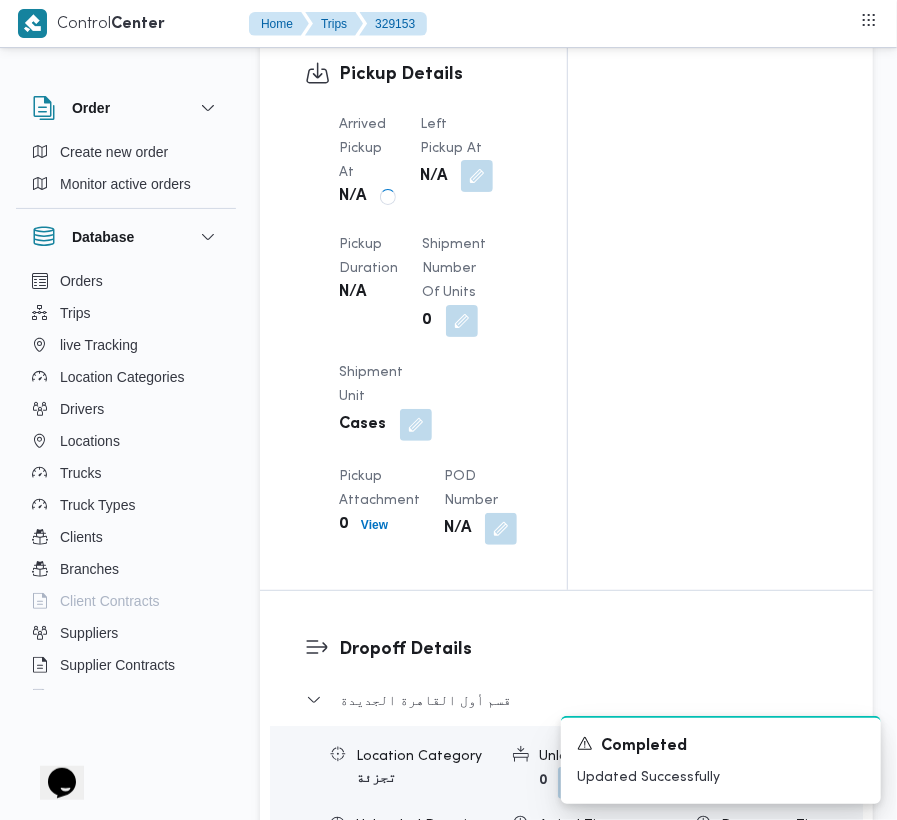 click at bounding box center (477, 176) 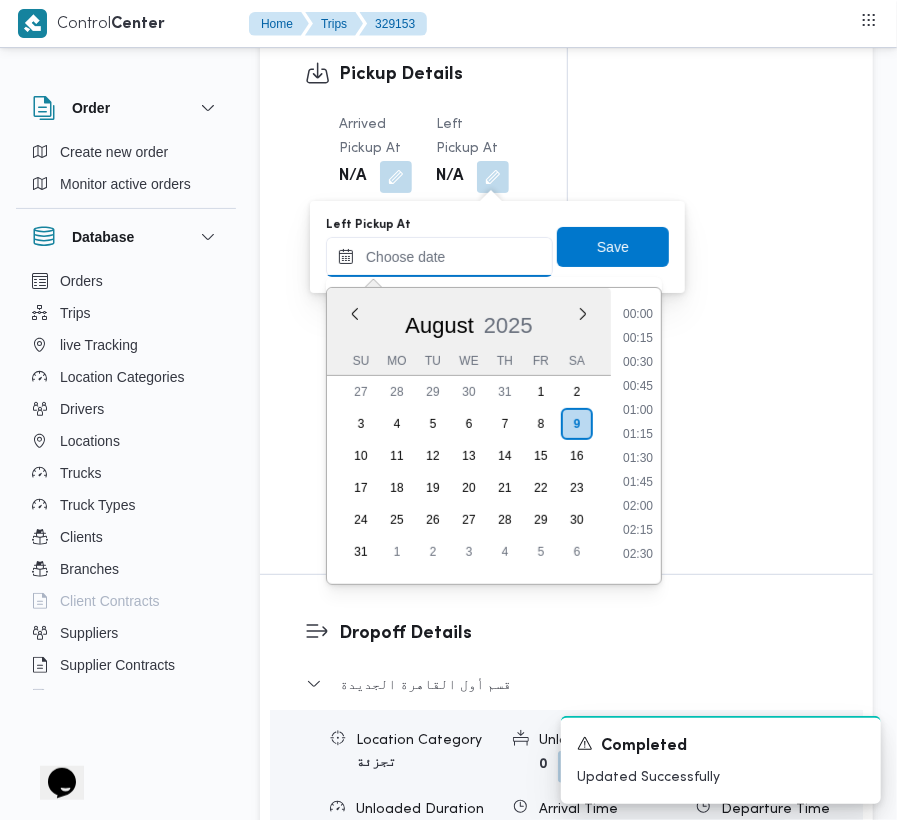 click on "Left Pickup At" at bounding box center (439, 257) 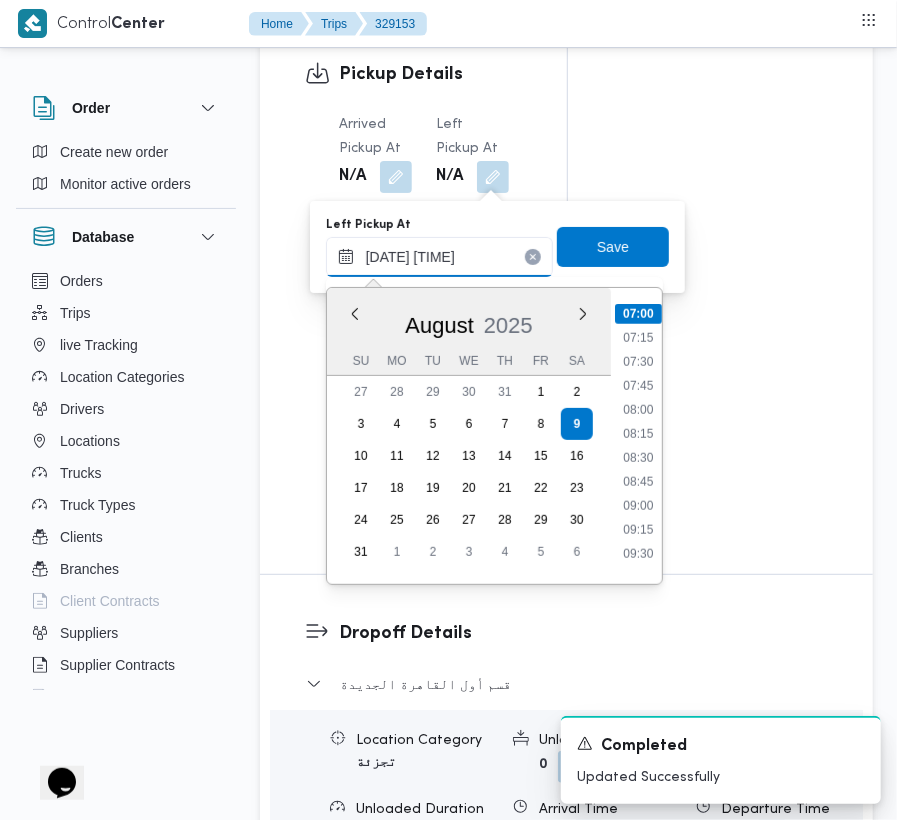 type on "[DATE] [TIME]" 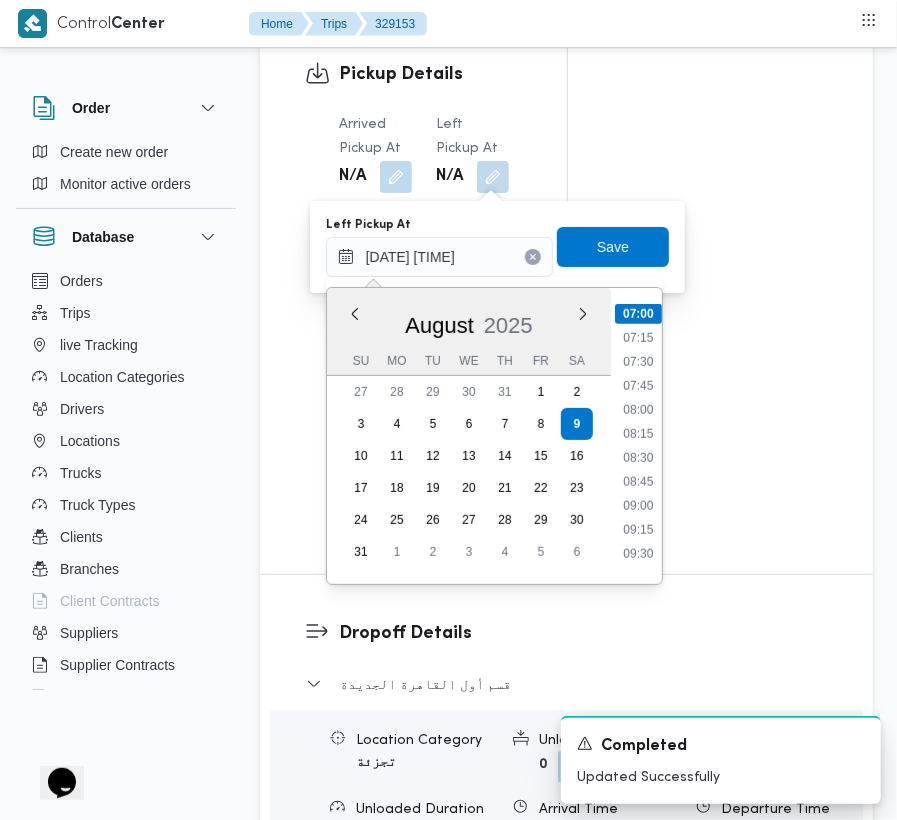 click on "00:00 00:15 00:30 00:45 01:00 01:15 01:30 01:45 02:00 02:15 02:30 02:45 03:00 03:15 03:30 03:45 04:00 04:15 04:30 04:45 05:00 05:15 05:30 05:45 06:00 06:15 06:30 06:45 07:00 07:15 07:30 07:45 08:00 08:15 08:30 08:45 09:00 09:15 09:30 09:45 10:00 10:15 10:30 10:45 11:00 11:15 11:30 11:45 12:00 12:15 12:30 12:45 13:00 13:15 13:30 13:45 14:00 14:15 14:30 14:45 15:00 15:15 15:30 15:45 16:00 16:15 16:30 16:45 17:00 17:15 17:30 17:45 18:00 18:15 18:30 18:45 19:00 19:15 19:30 19:45 20:00 20:15 20:30 20:45 21:00 21:15 21:30 21:45 22:00 22:15 22:30 22:45 23:00 23:15 23:30 23:45" at bounding box center [638, 436] 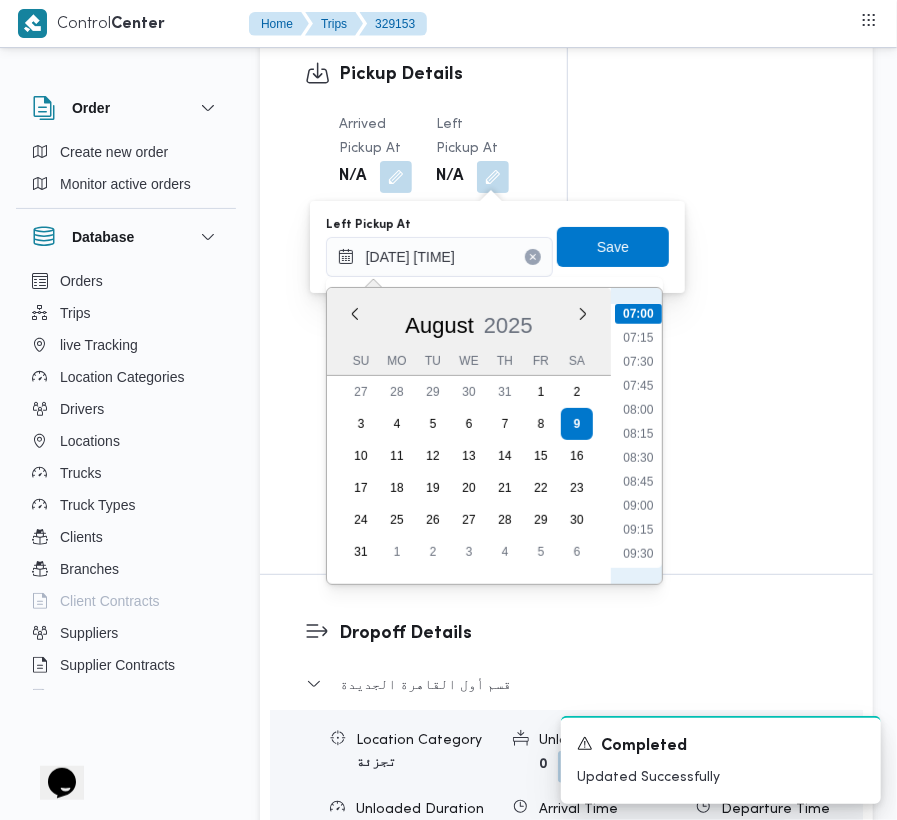 click on "07:30" at bounding box center [638, 362] 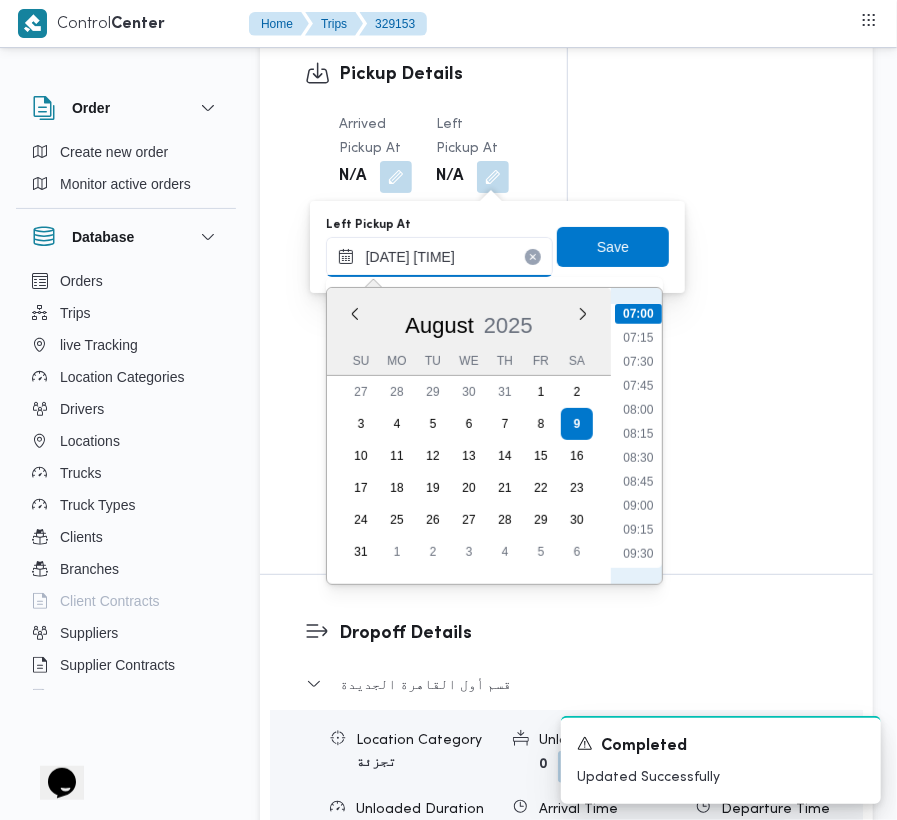 type 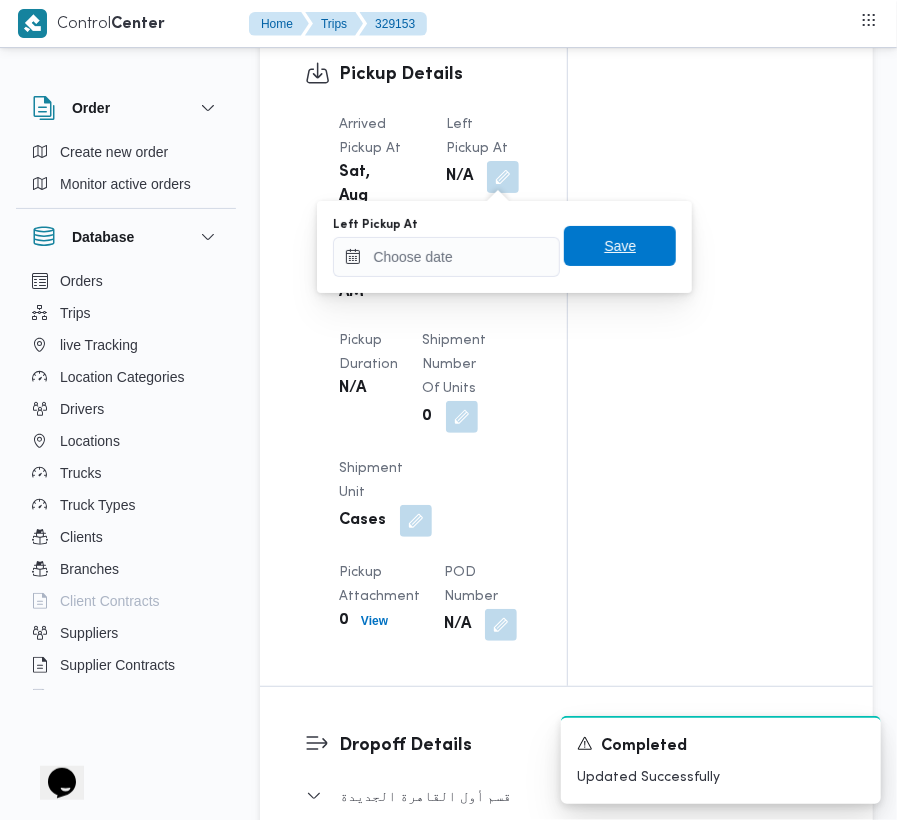 click on "Save" at bounding box center (620, 246) 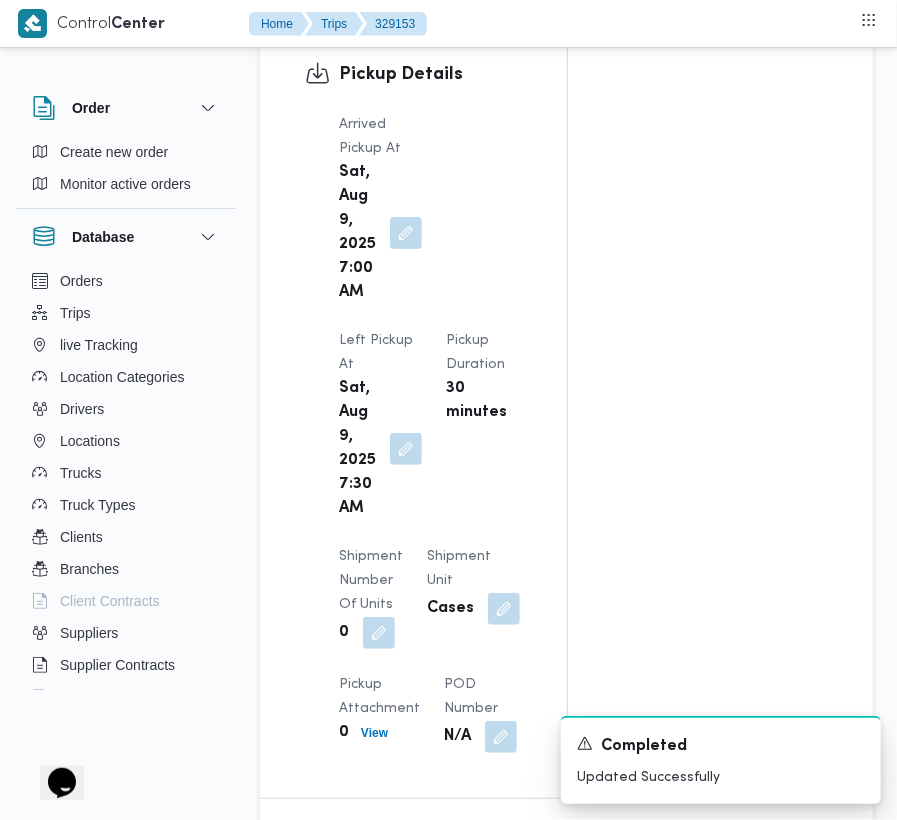 scroll, scrollTop: 0, scrollLeft: 0, axis: both 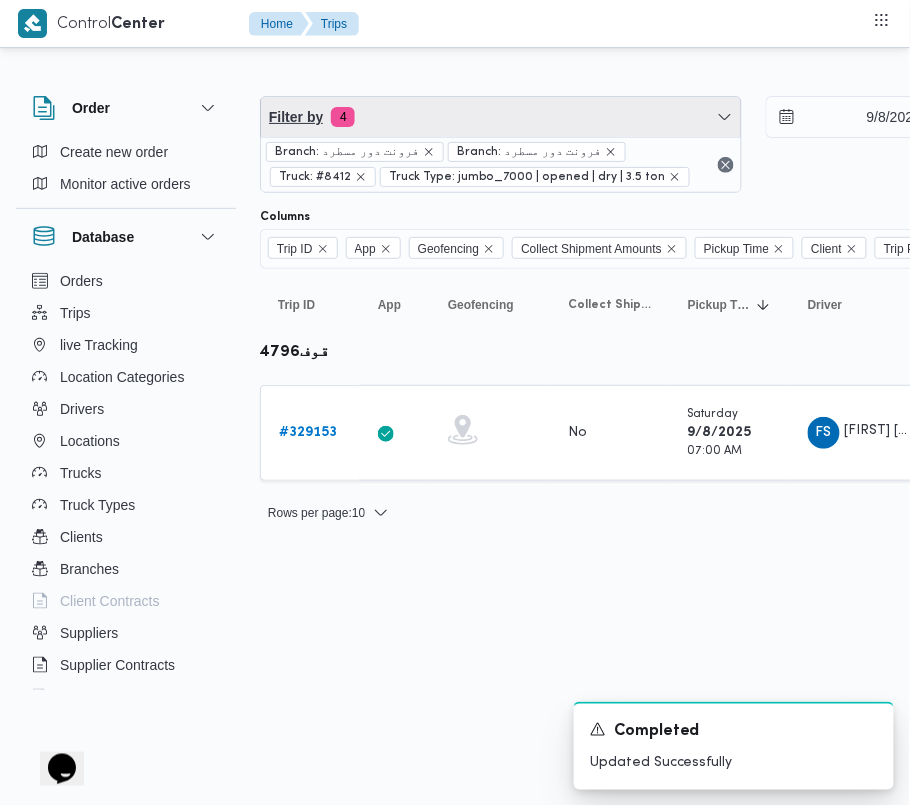 click on "Filter by 4" at bounding box center [501, 117] 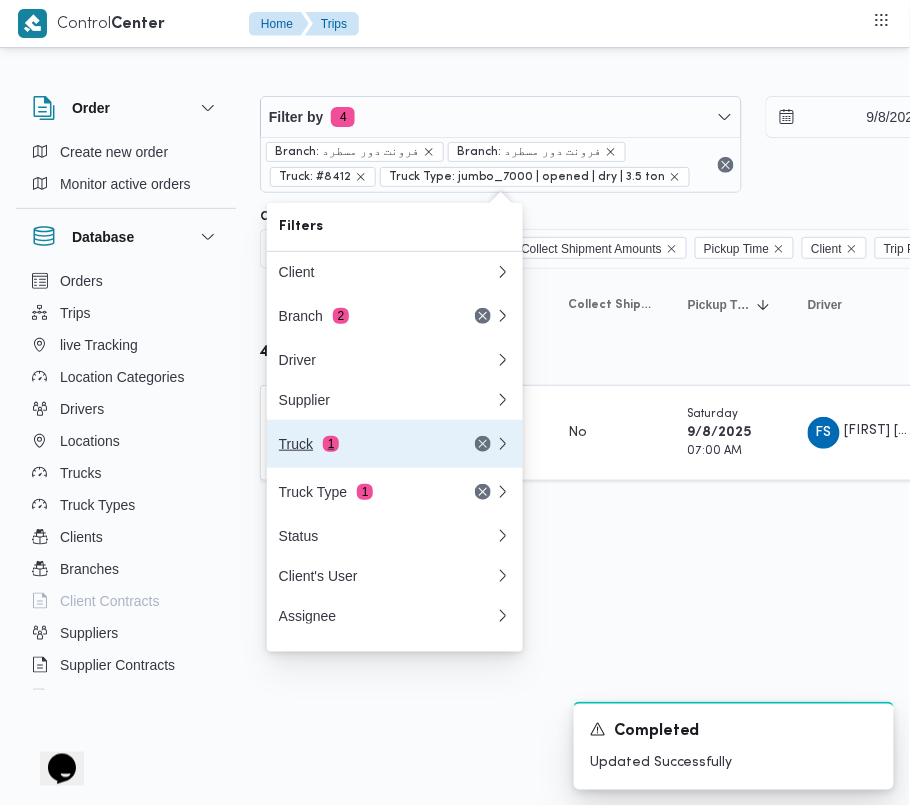 click on "Truck 1" at bounding box center (395, 444) 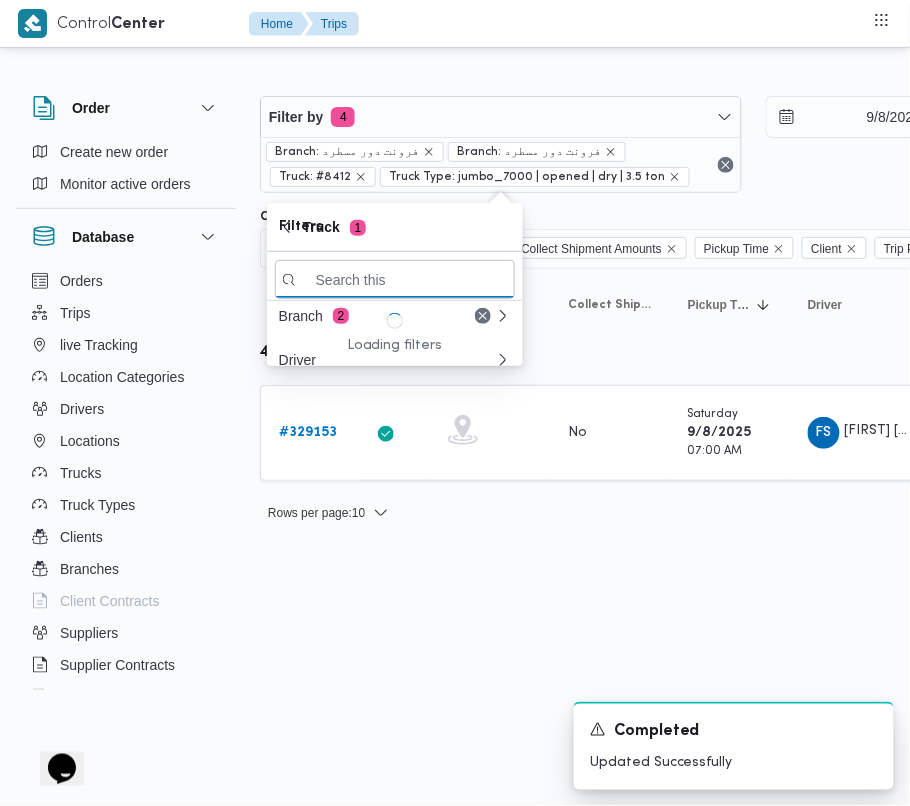 paste on "2879" 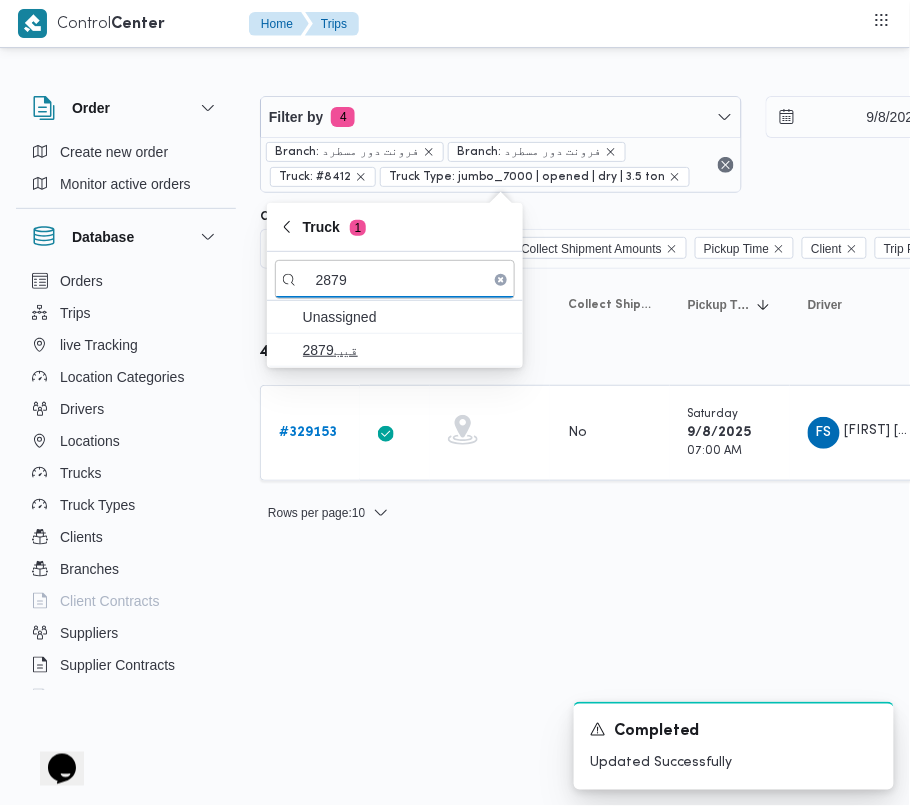 type on "2879" 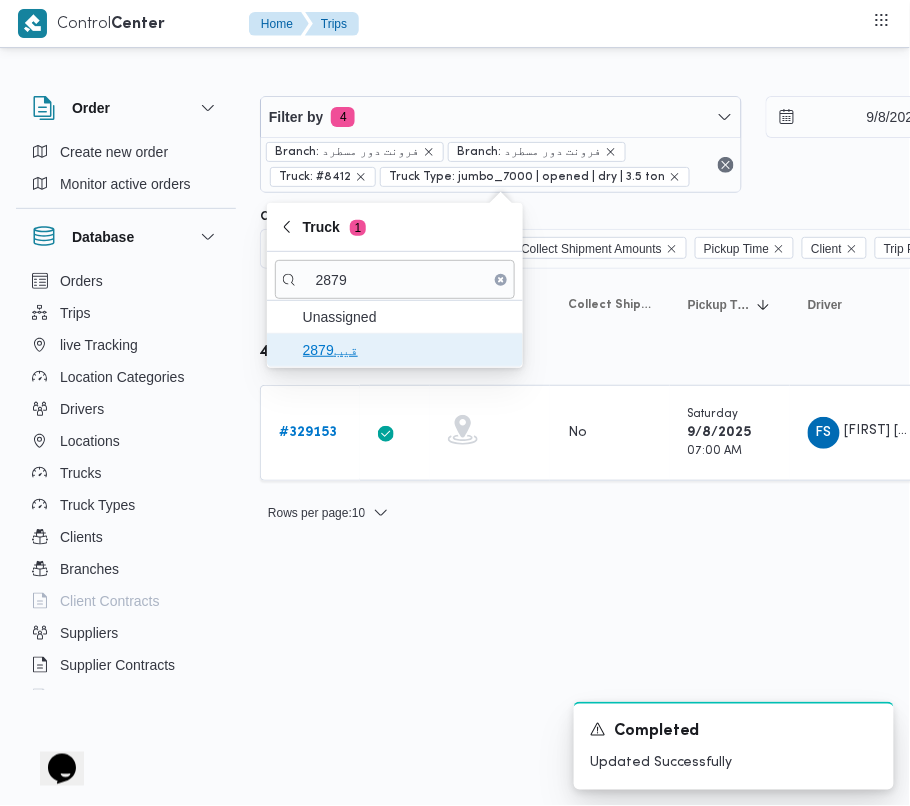 click on "قيب2879" at bounding box center (407, 350) 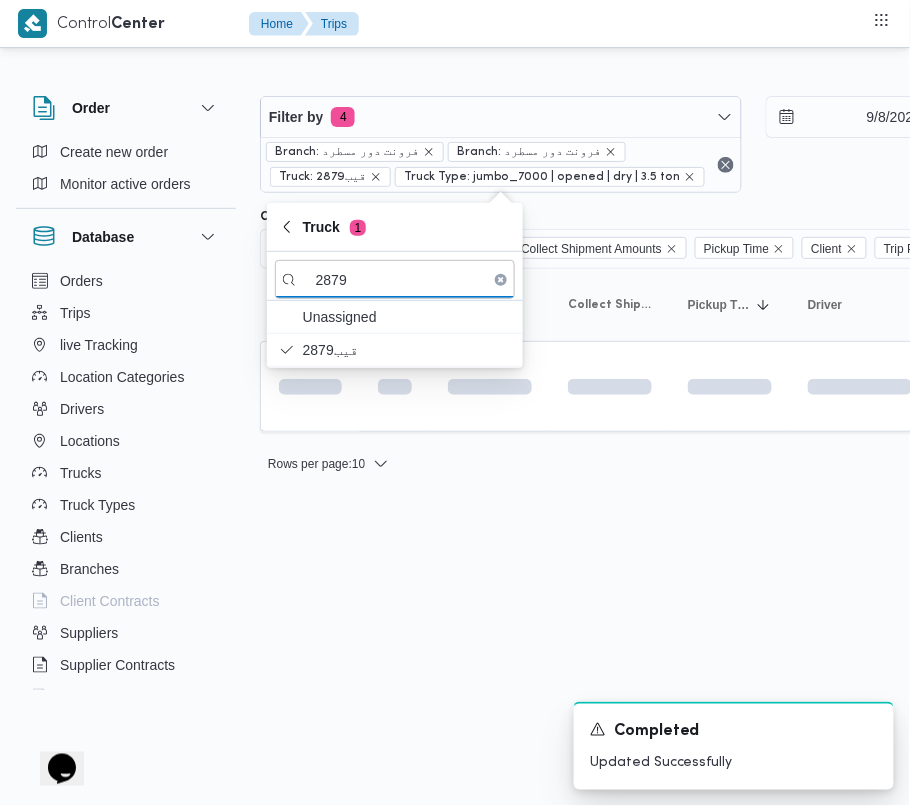 click on "Control  Center Home Trips Order Create new order Monitor active orders Database Orders Trips live Tracking Location Categories Drivers Locations Trucks Truck Types Clients Branches Client Contracts Suppliers Supplier Contracts Devices Users Projects SP Projects Admins organization assignees Tags Filter by 4 Branch: [LOCATION] Branch: [LOCATION]  Truck: [TRUCK_PLATE] Truck Type: jumbo_7000 | opened | dry | 3.5 ton [DATE] → [DATE] Group By Truck Columns Trip ID App Geofencing Collect Shipment Amounts Pickup Time Client Trip Points Driver Supplier Truck Status Platform Sorting Trip ID Click to sort in ascending order App Click to sort in ascending order Geofencing Click to sort in ascending order Collect Shipment Amounts Pickup Time Click to sort in ascending order Client Click to sort in ascending order Trip Points Driver Click to sort in ascending order Supplier Click to sort in ascending order Truck Click to sort in ascending order Status Platform Actions Rows per page" at bounding box center (455, 403) 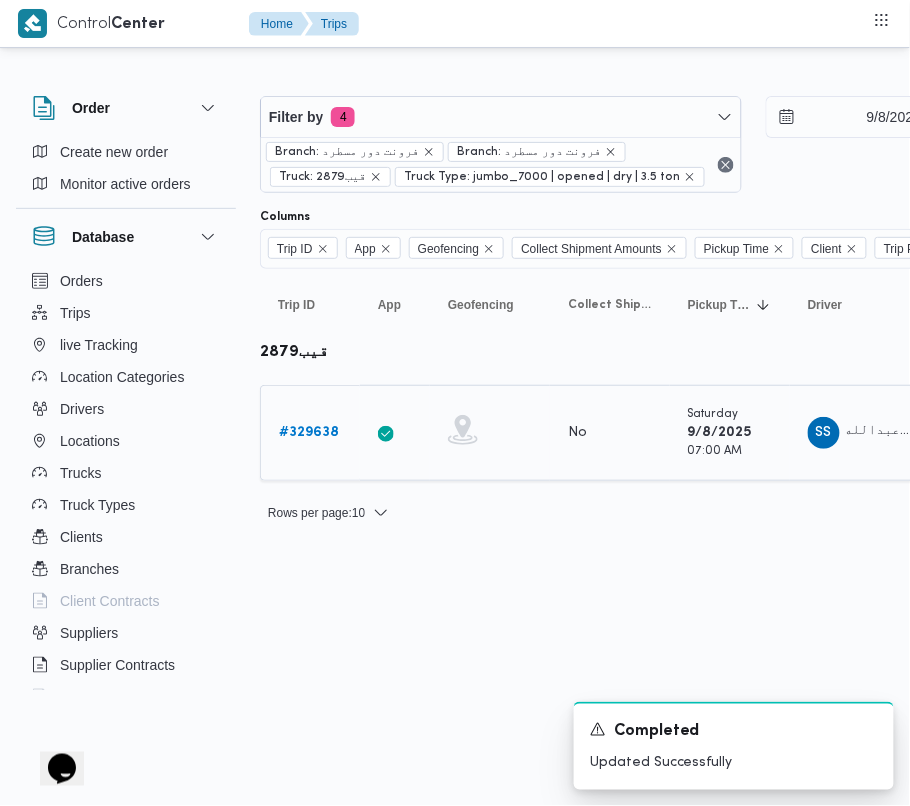 click on "# 329638" at bounding box center [310, 433] 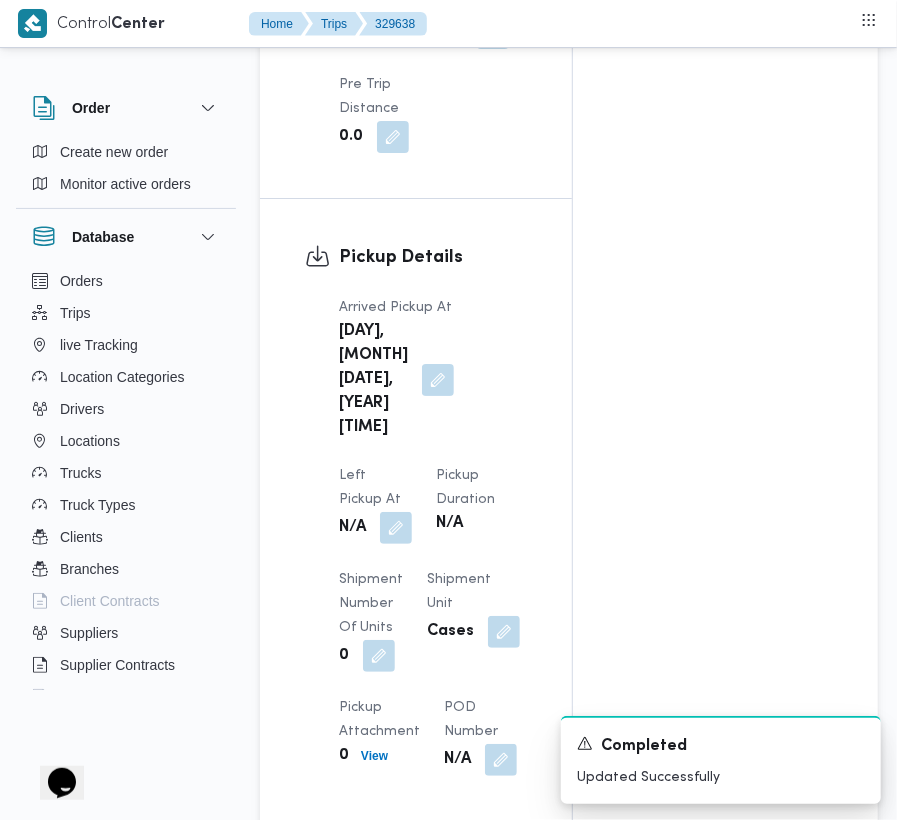 scroll, scrollTop: 3377, scrollLeft: 0, axis: vertical 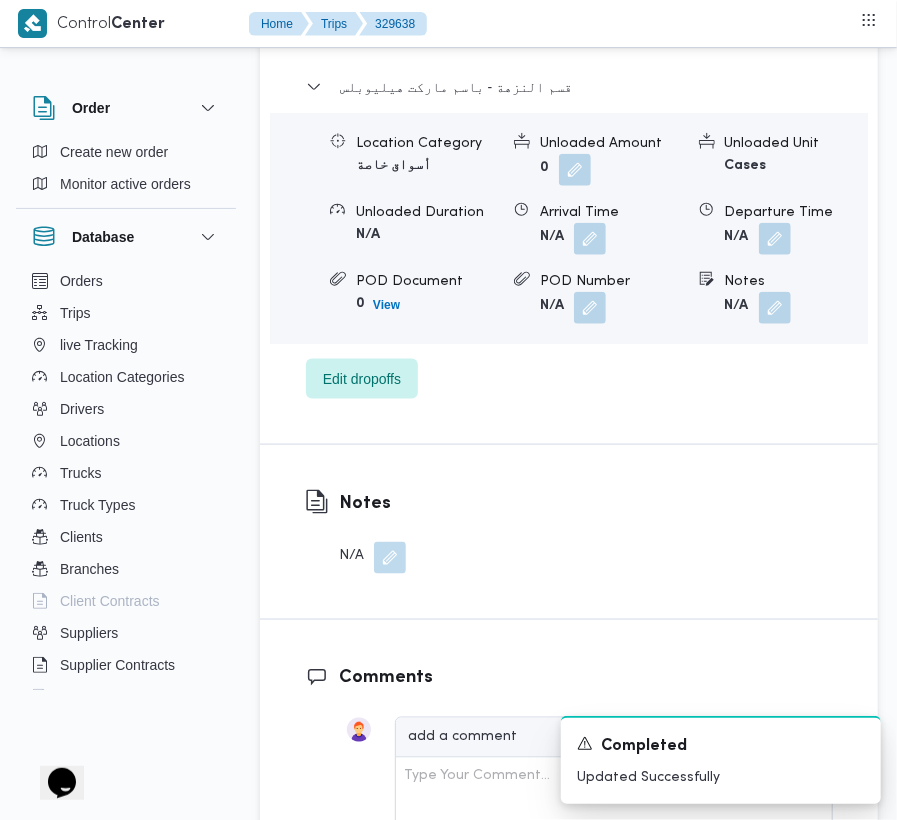 click on "Dropoff Details قسم النزهة -
باسم ماركت هيليوبلس Location Category أسواق خاصة Unloaded Amount 0 Unloaded Unit Cases Unloaded Duration N/A Arrival Time N/A Departure Time N/A POD Document 0 View POD Number N/A Notes N/A Edit dropoffs" at bounding box center (569, 211) 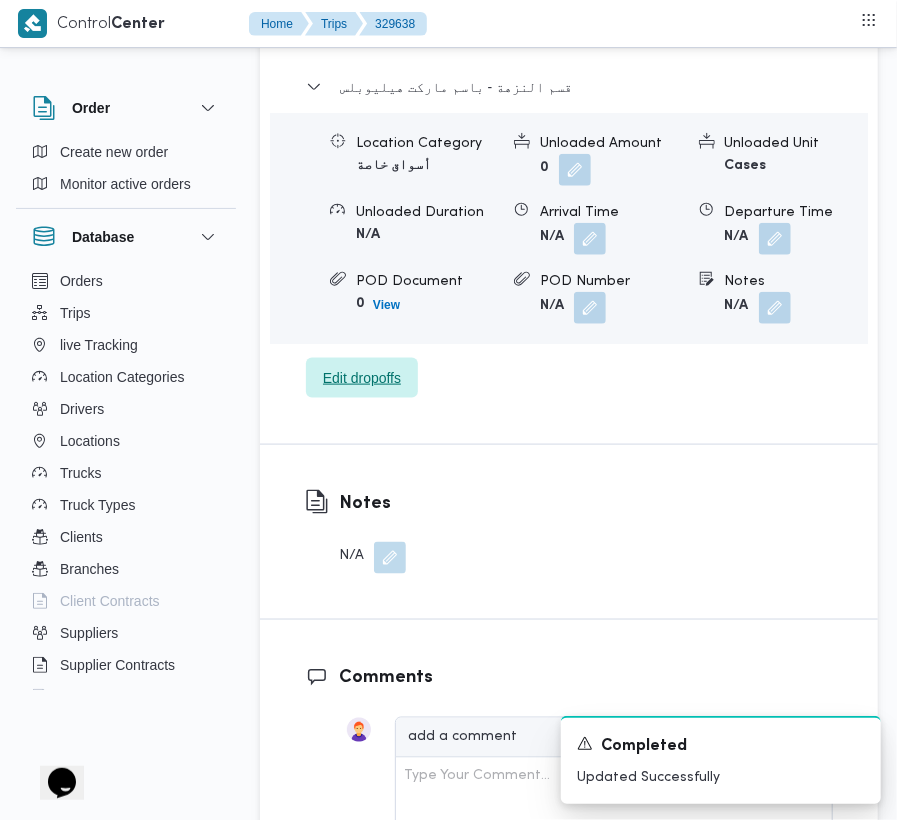 click on "Edit dropoffs" at bounding box center (362, 378) 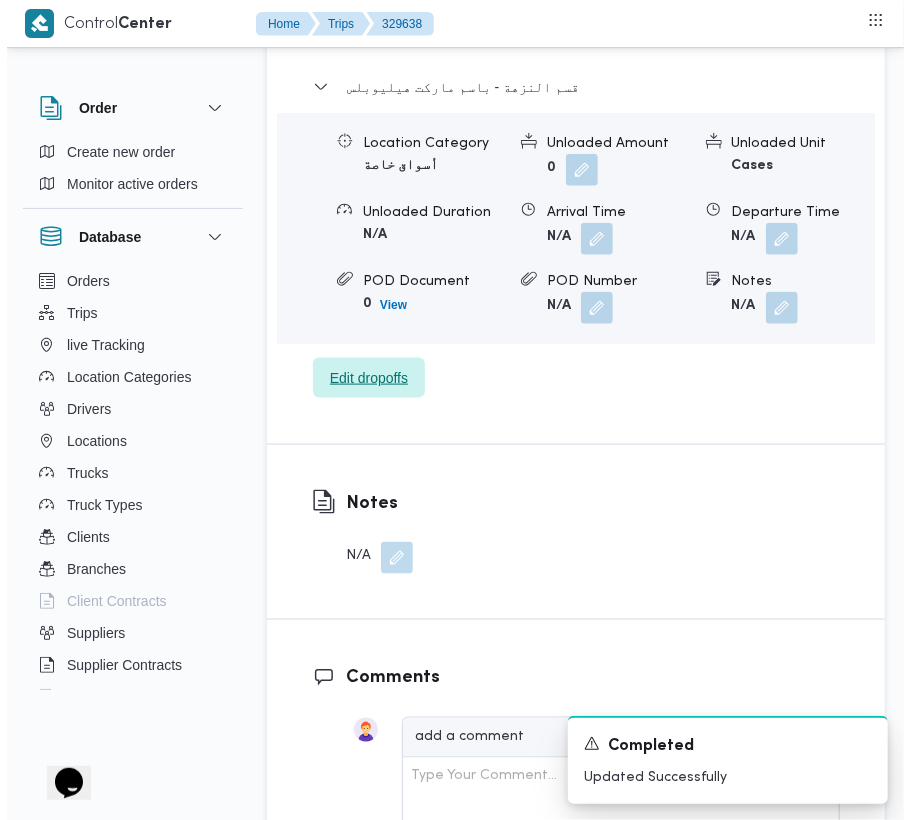 scroll, scrollTop: 3281, scrollLeft: 0, axis: vertical 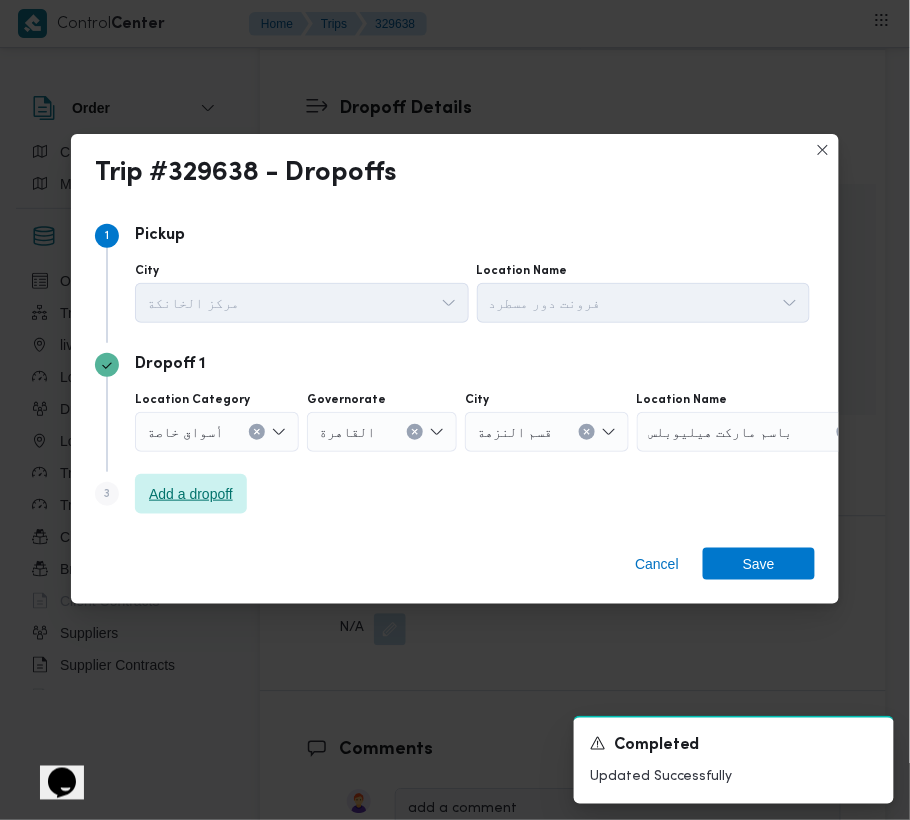 drag, startPoint x: 194, startPoint y: 505, endPoint x: 242, endPoint y: 530, distance: 54.120235 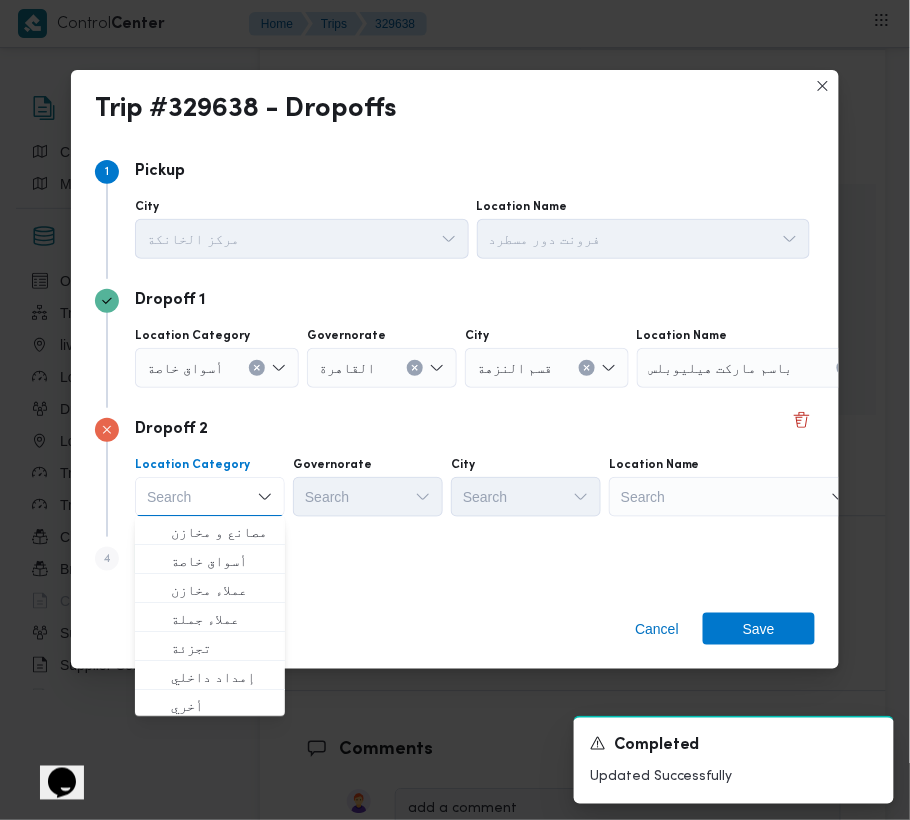 click on "Step 1 1 Pickup City مركز الخانكة Location Name [LOCATION] Dropoff 1 Location Category أسواق خاصة Governorate القاهرة City [LOCATION] Location Name [LOCATION] Dropoff 2 Location Category Search Combo box. Selected. Combo box input. Search. Type some text or, to display a list of choices, press Down Arrow. To exit the list of choices, press Escape. Governorate Search City Search Location Name Search Step 4 is disabled 4 Add a dropoff" at bounding box center [455, 369] 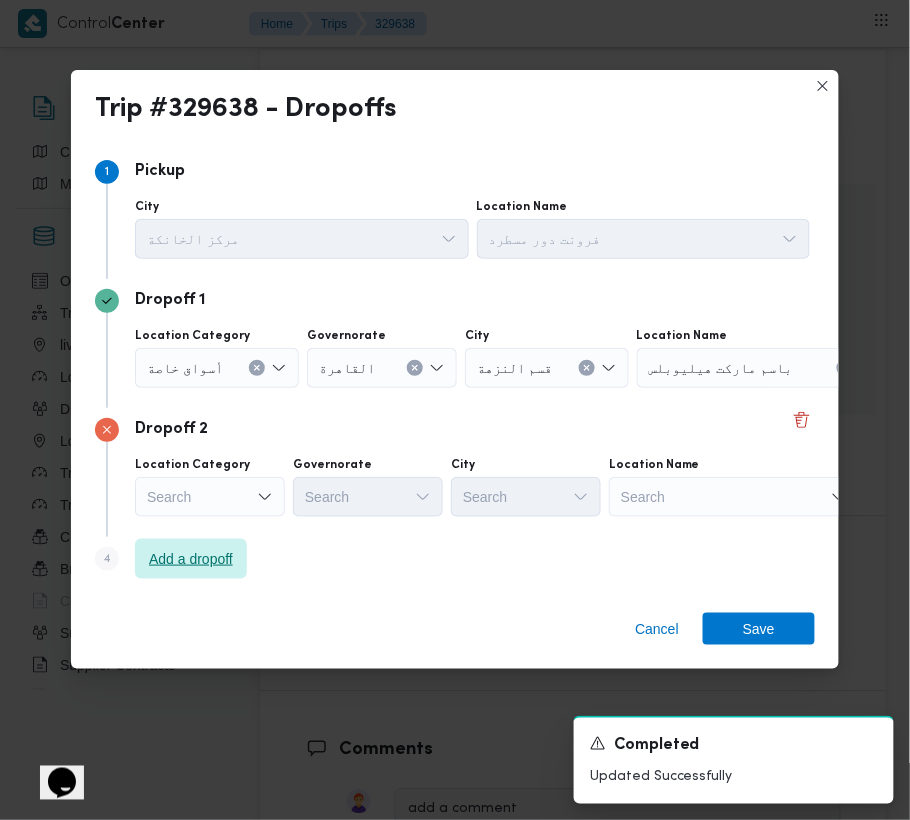 drag, startPoint x: 209, startPoint y: 548, endPoint x: 218, endPoint y: 553, distance: 10.29563 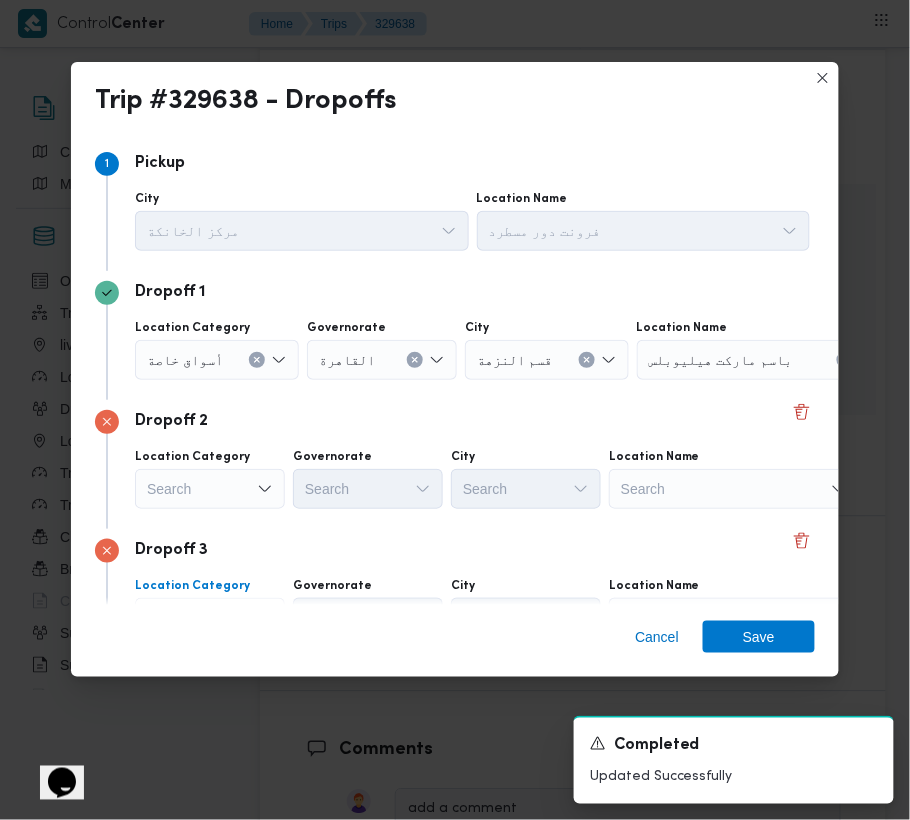 scroll, scrollTop: 113, scrollLeft: 0, axis: vertical 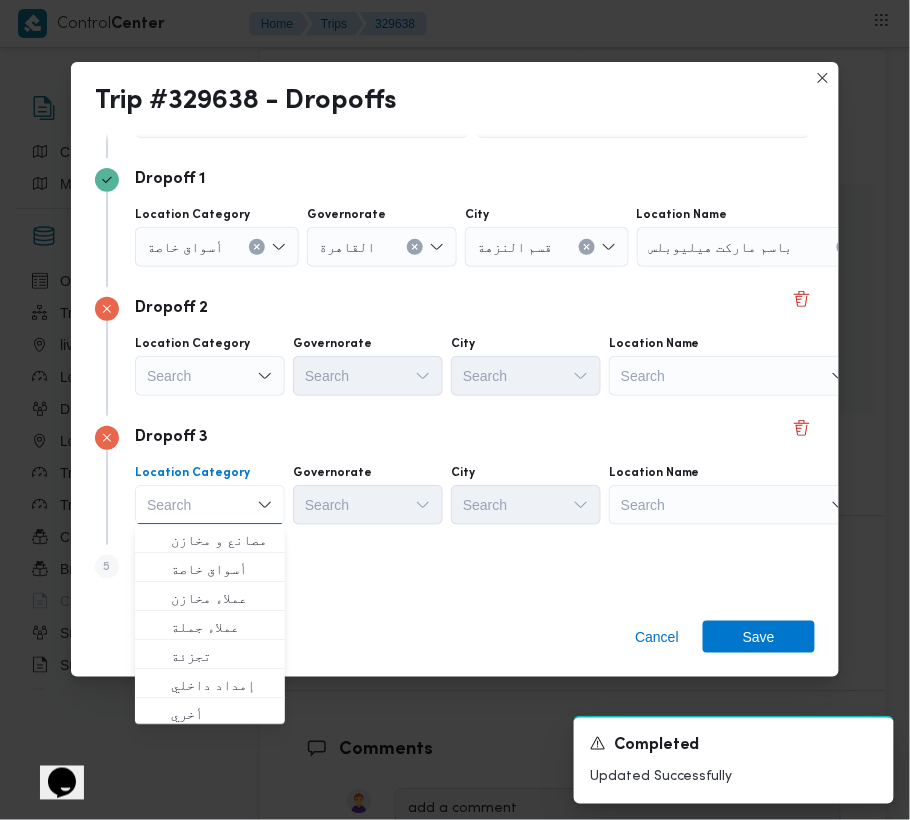 click on "Search" at bounding box center [762, 247] 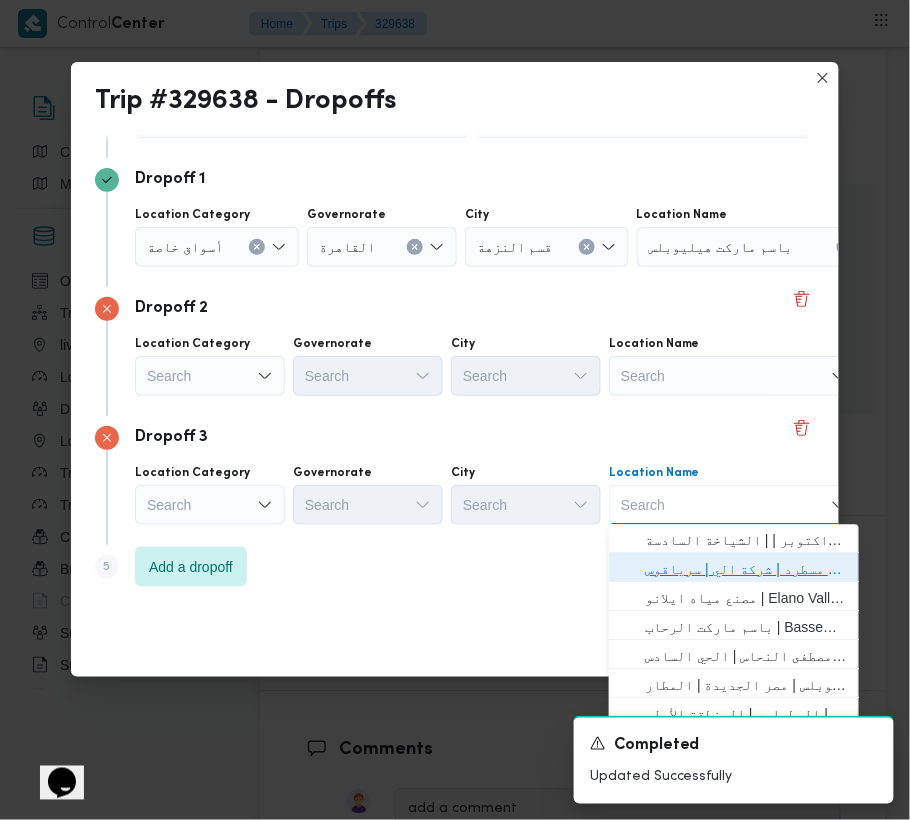 click on "فرونت دور مسطرد | شركة الي | سرياقوس" at bounding box center [746, 570] 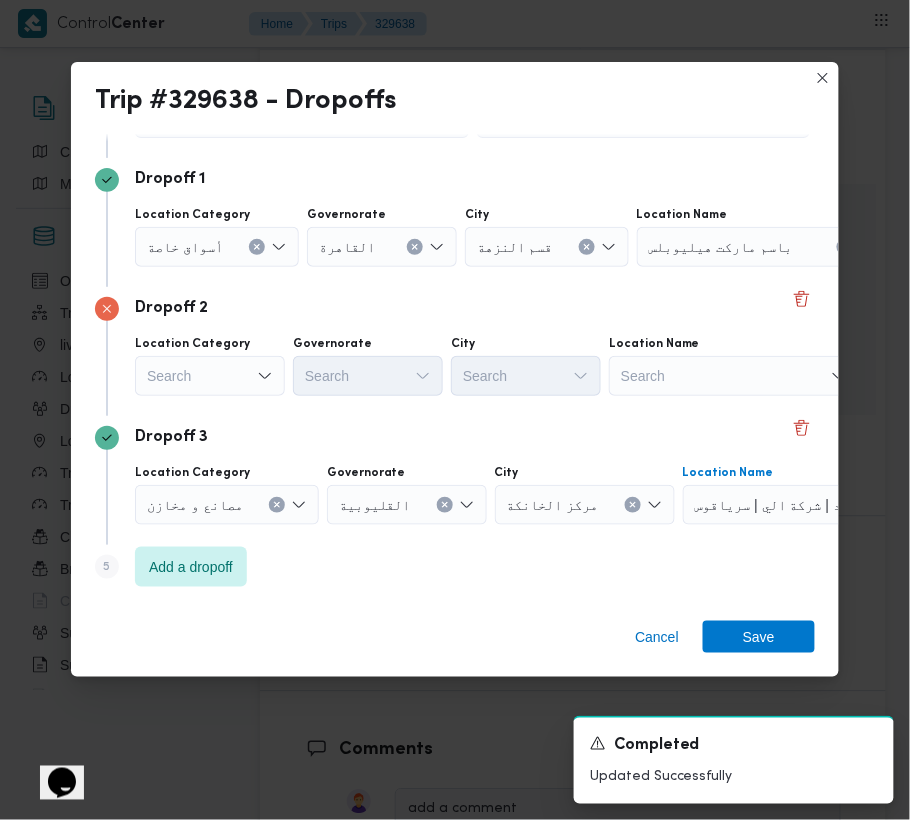 click on "Search" at bounding box center (217, 247) 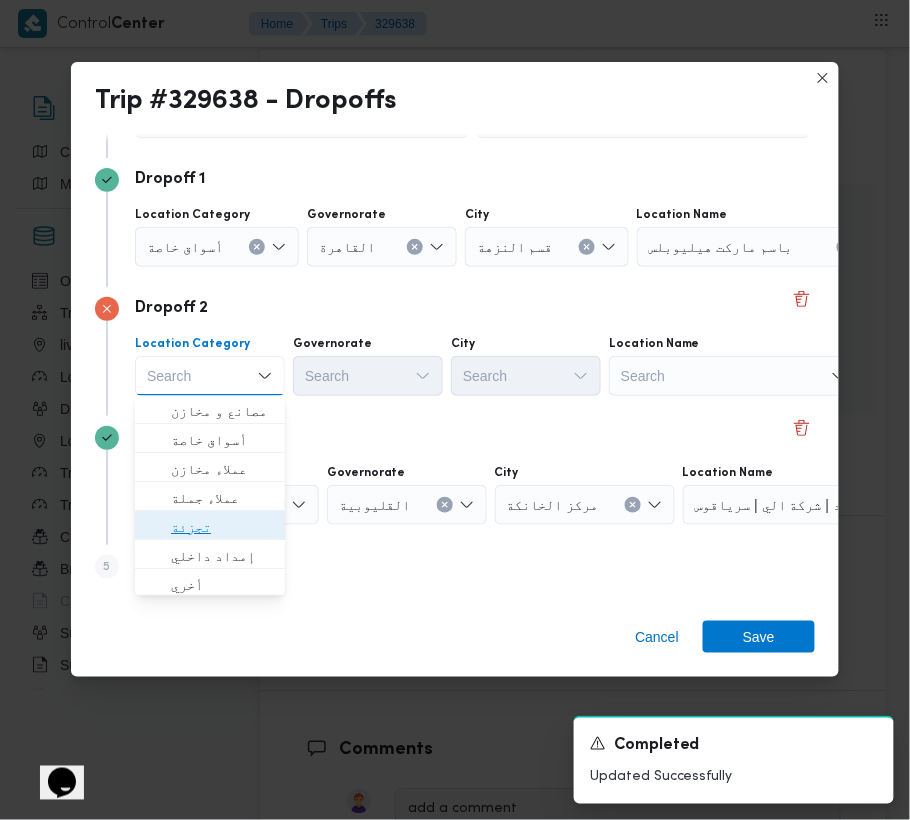 click on "تجزئة" at bounding box center [222, 528] 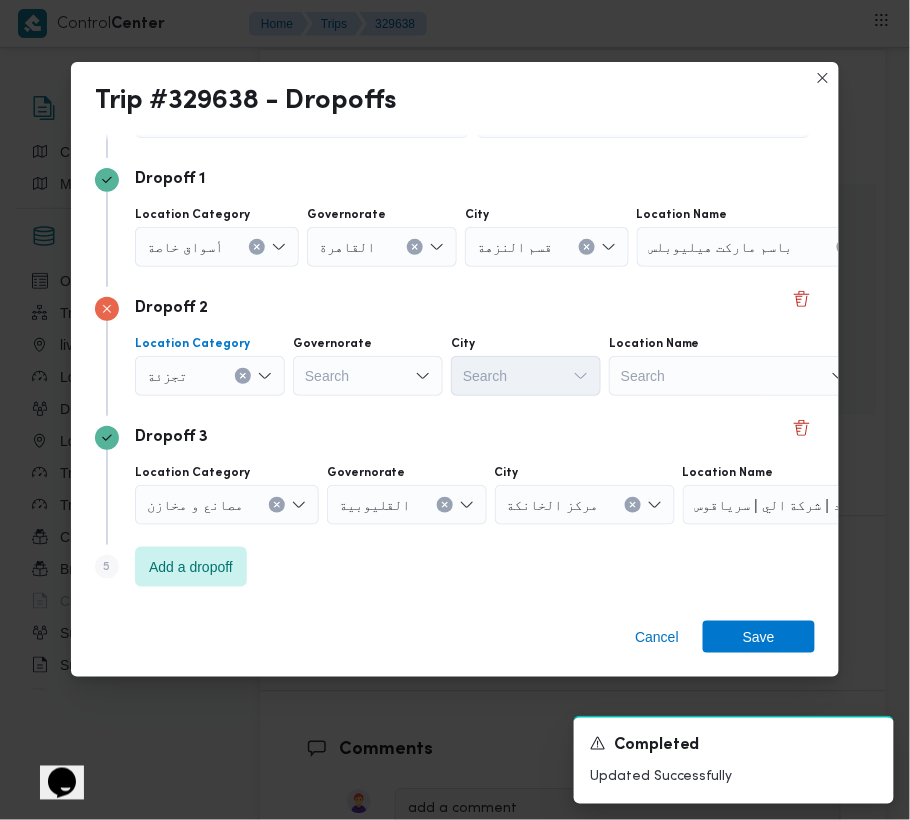 click on "أسواق خاصة" at bounding box center [185, 246] 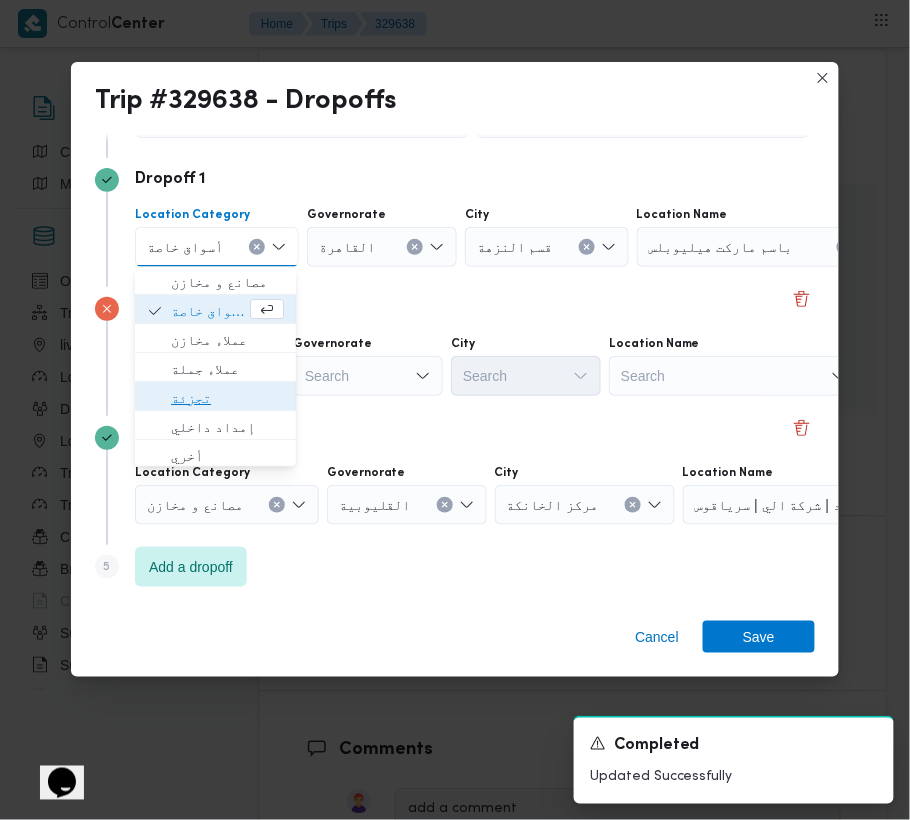 click on "تجزئة" at bounding box center (227, 399) 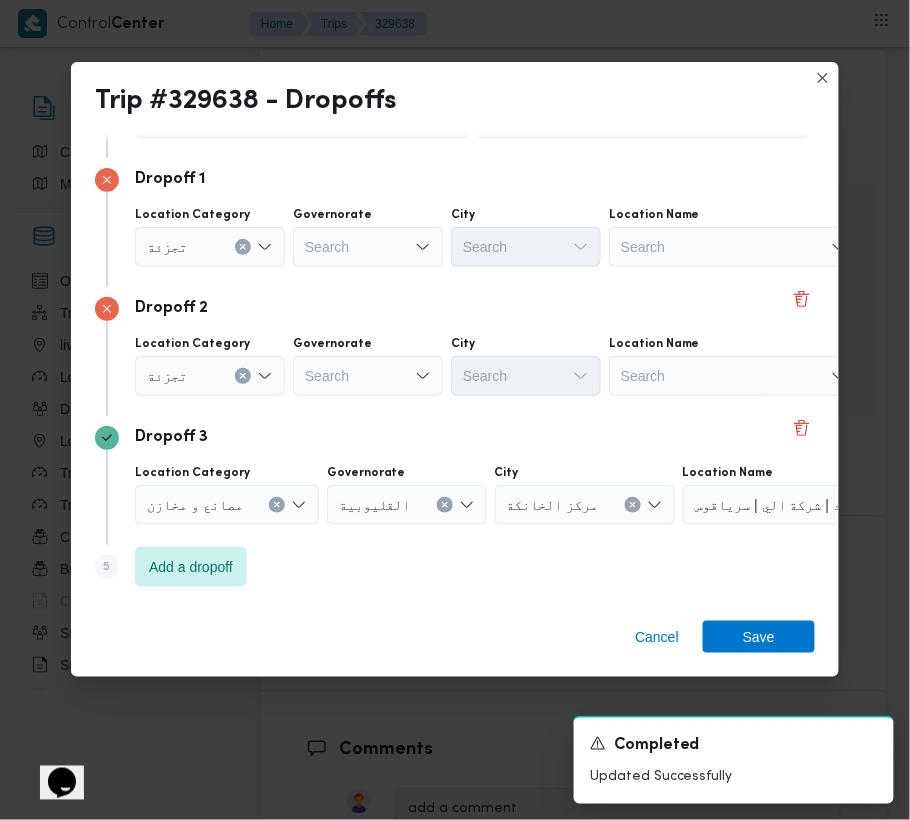 click on "Location Category تجزئة Governorate Search City Search Location Name Search" at bounding box center [472, 366] 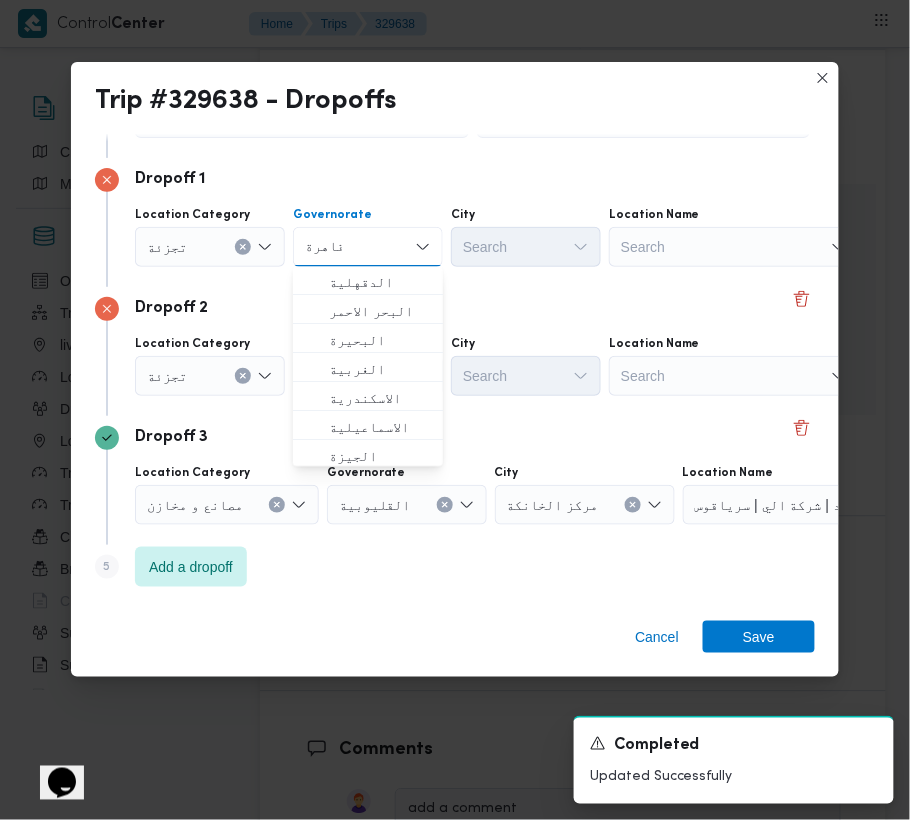 type on "قاهرة" 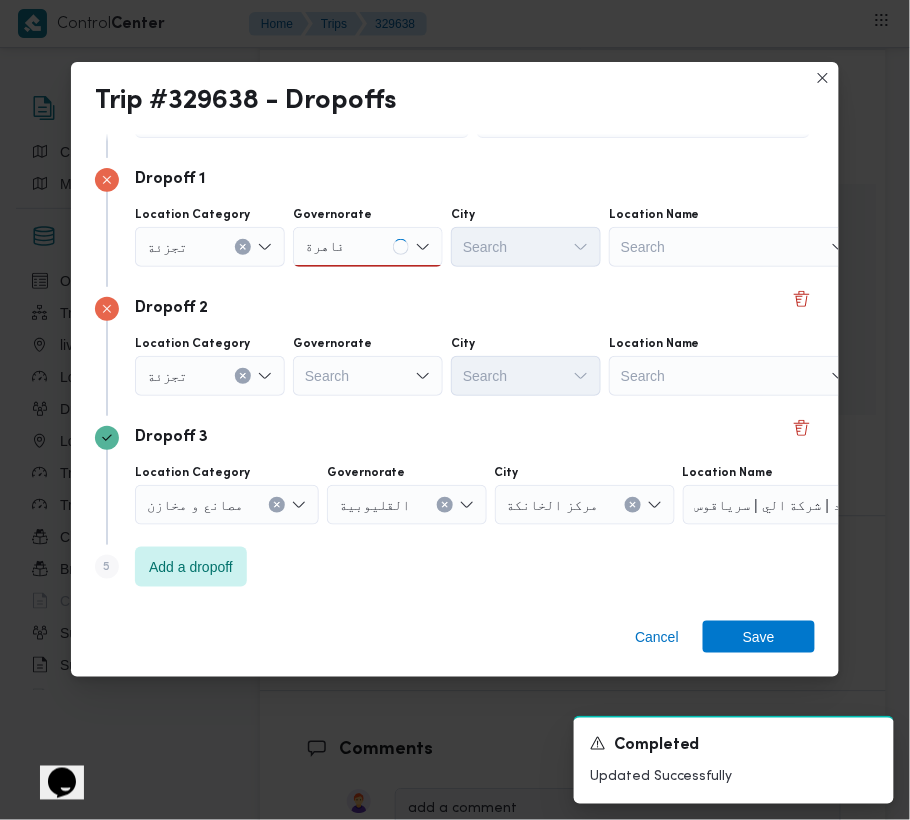 click on "Search" at bounding box center [368, 247] 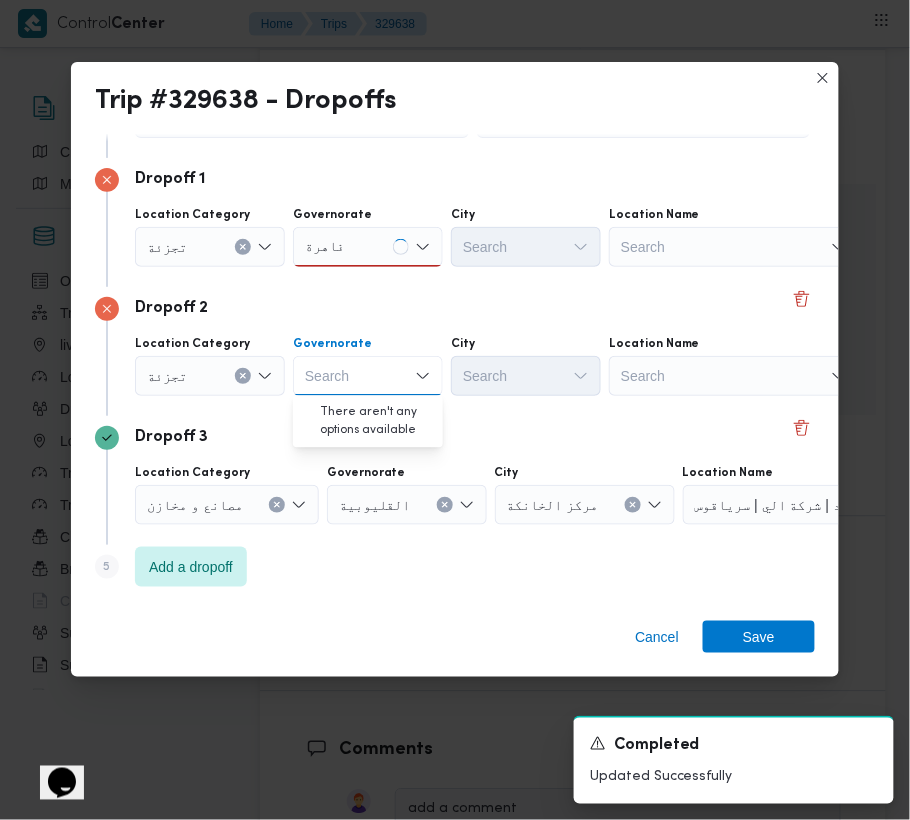 paste on "قاهرة" 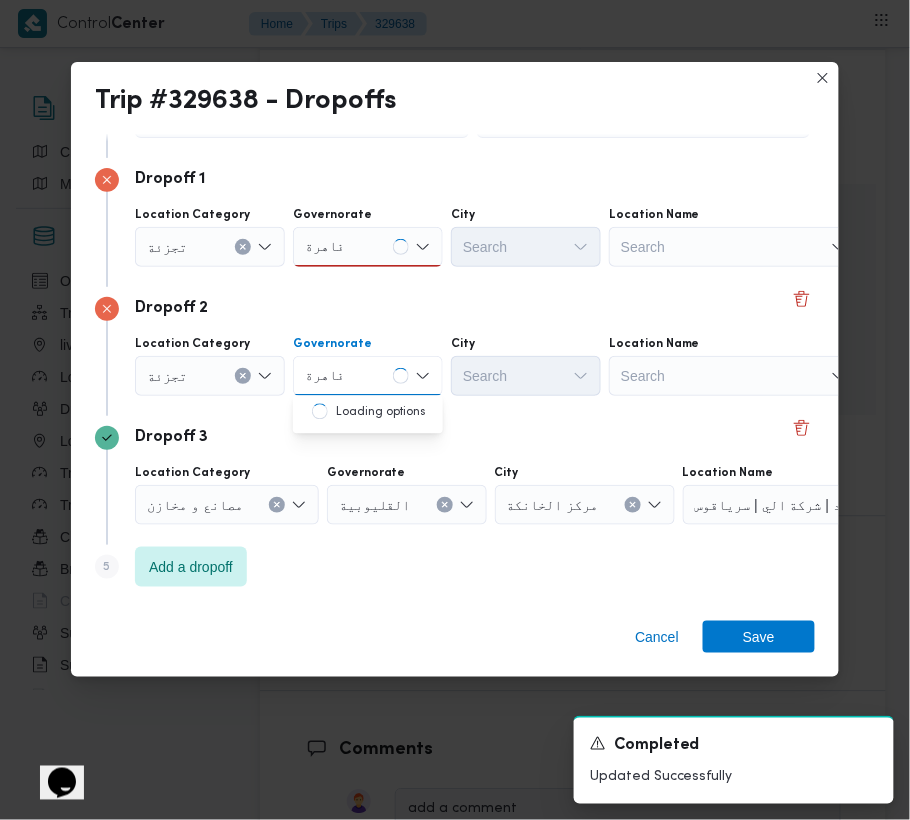 type on "قاهرة" 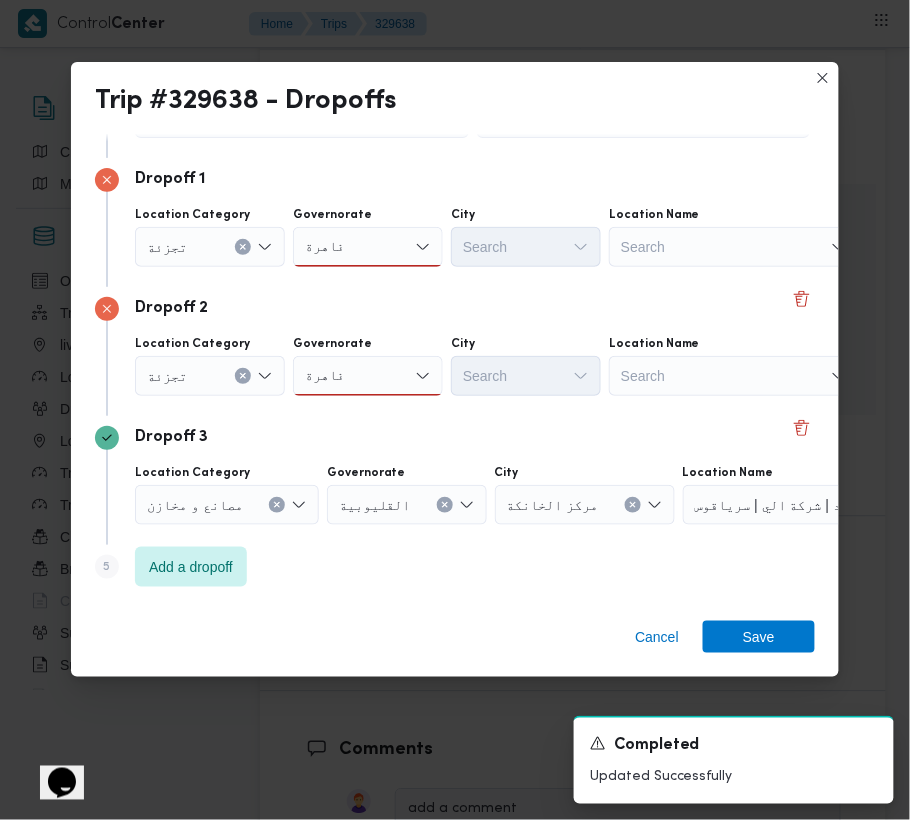click on "قاهرة قاهرة" at bounding box center (368, 247) 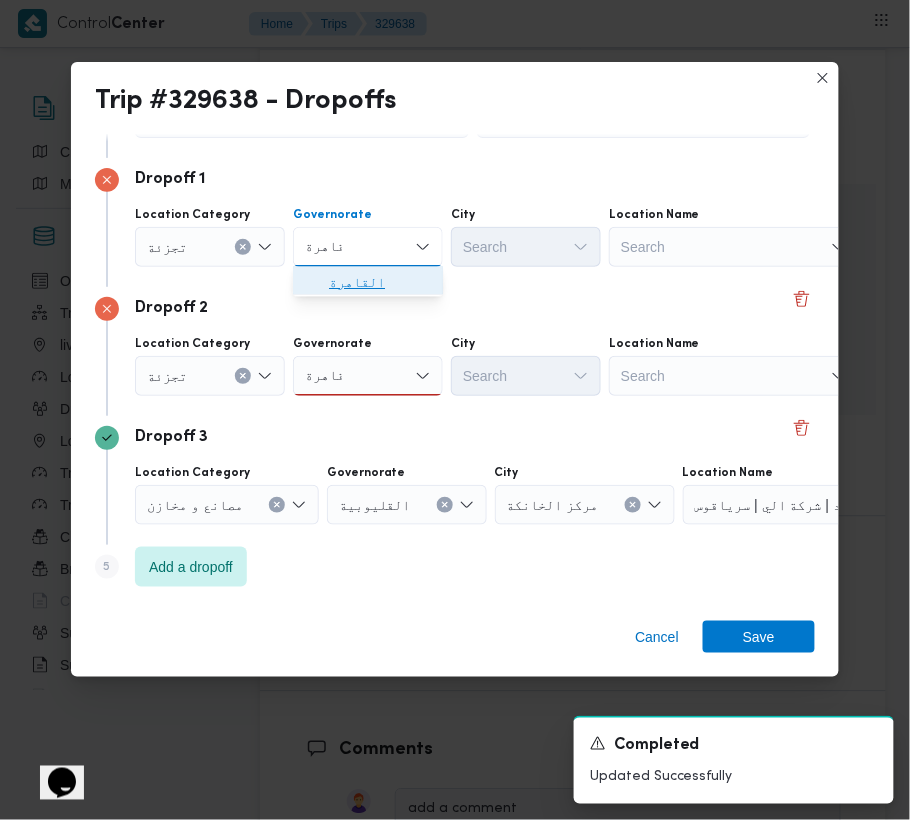 drag, startPoint x: 370, startPoint y: 277, endPoint x: 489, endPoint y: 260, distance: 120.20815 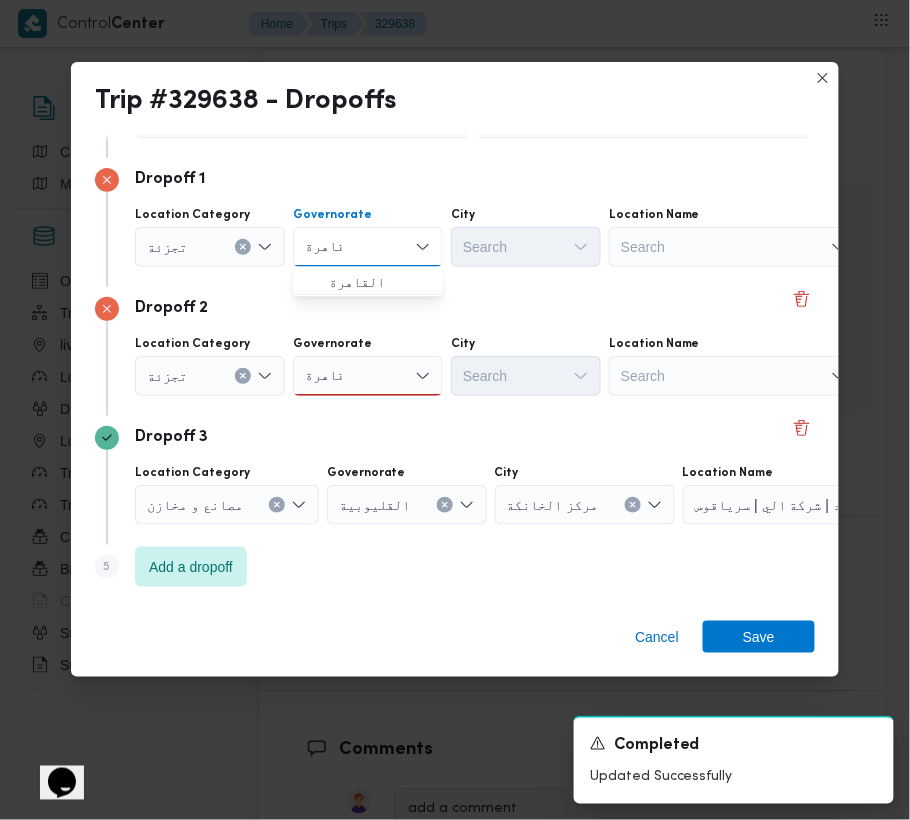type 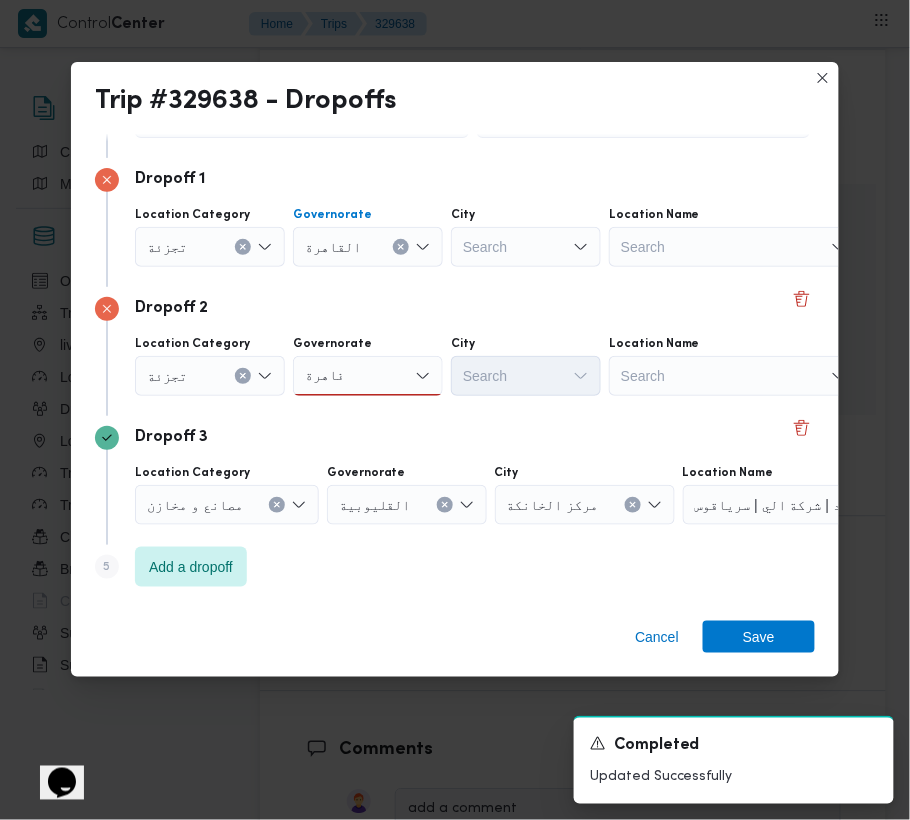 click on "Search" at bounding box center [526, 247] 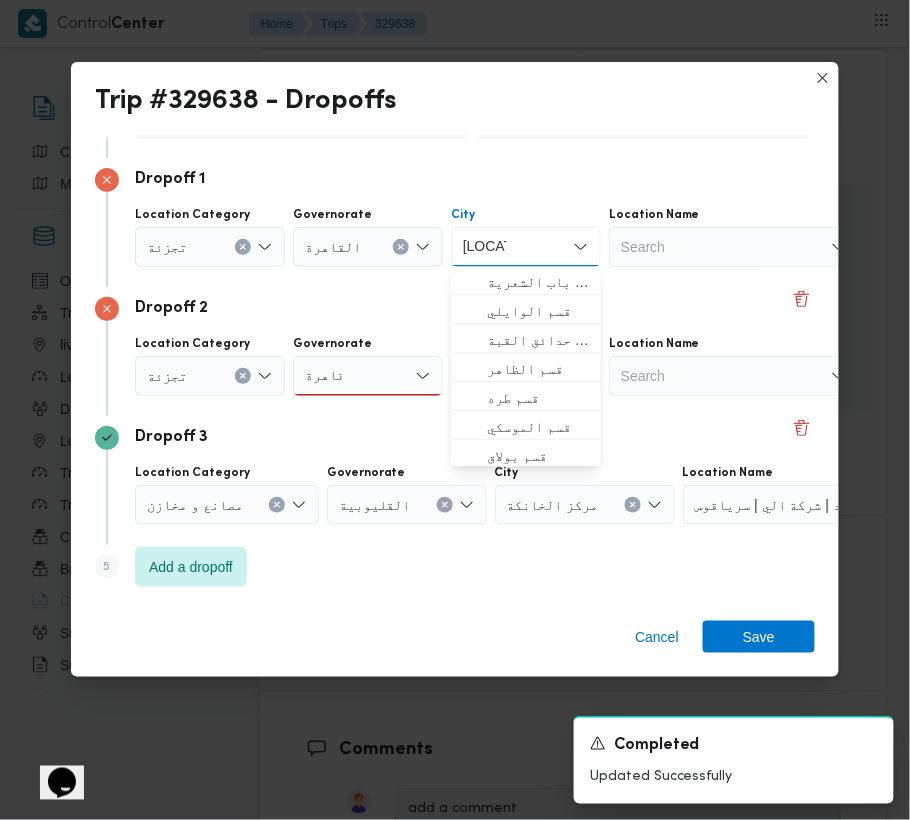 type on "[LOCATION]" 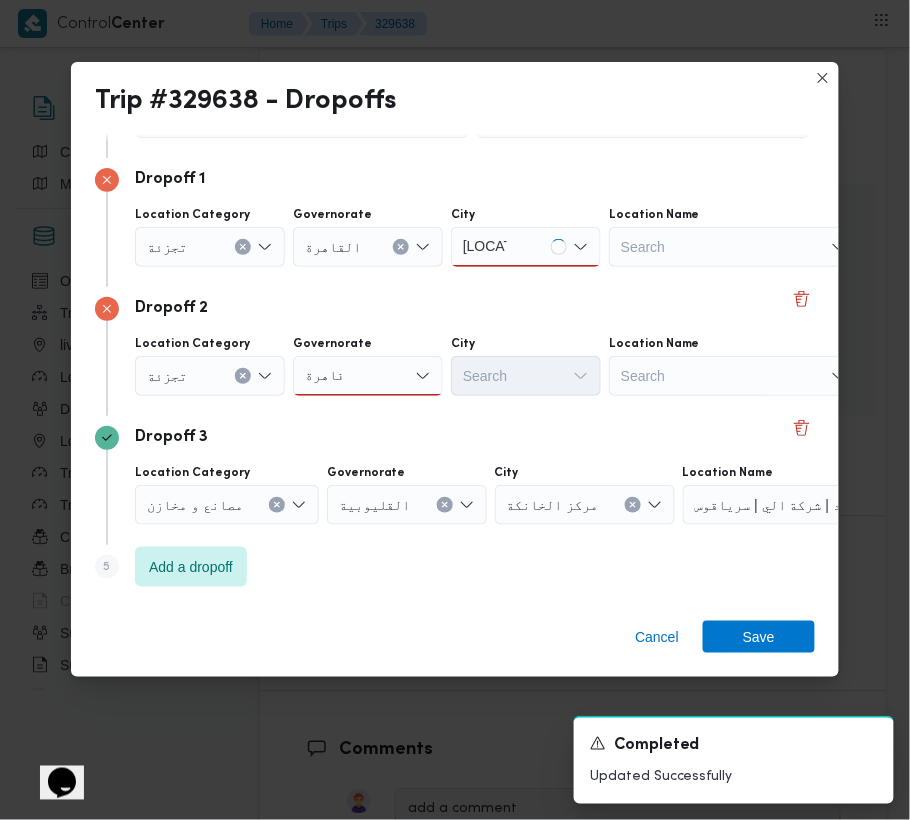 click on "قاهرة قاهرة" at bounding box center (368, 376) 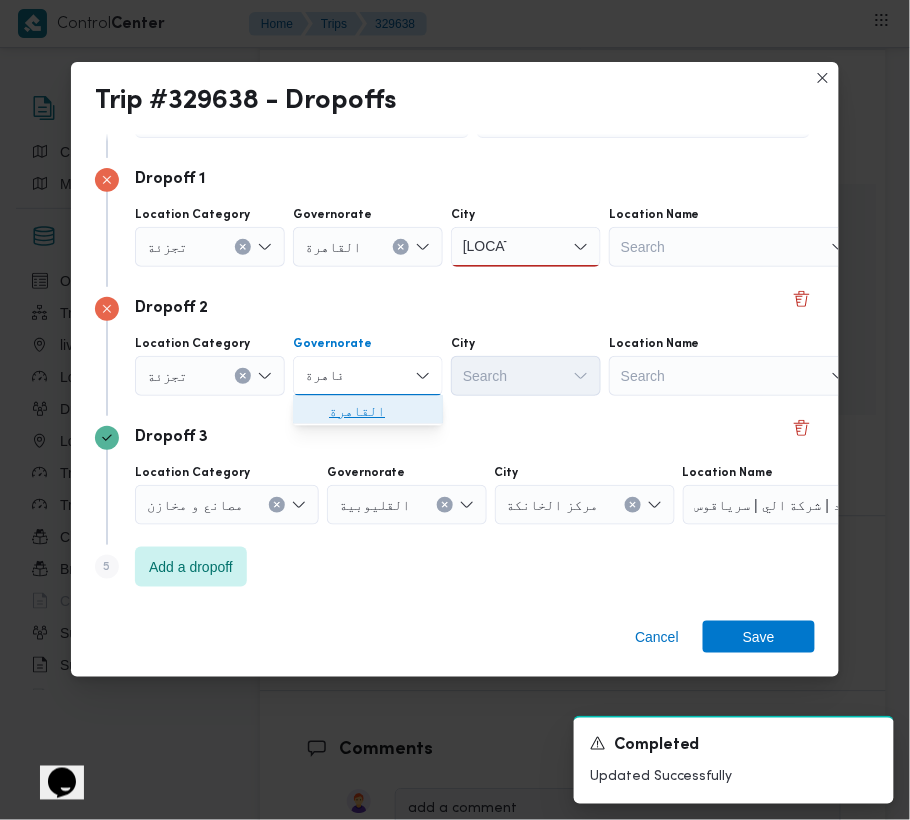 click on "القاهرة" at bounding box center [380, 412] 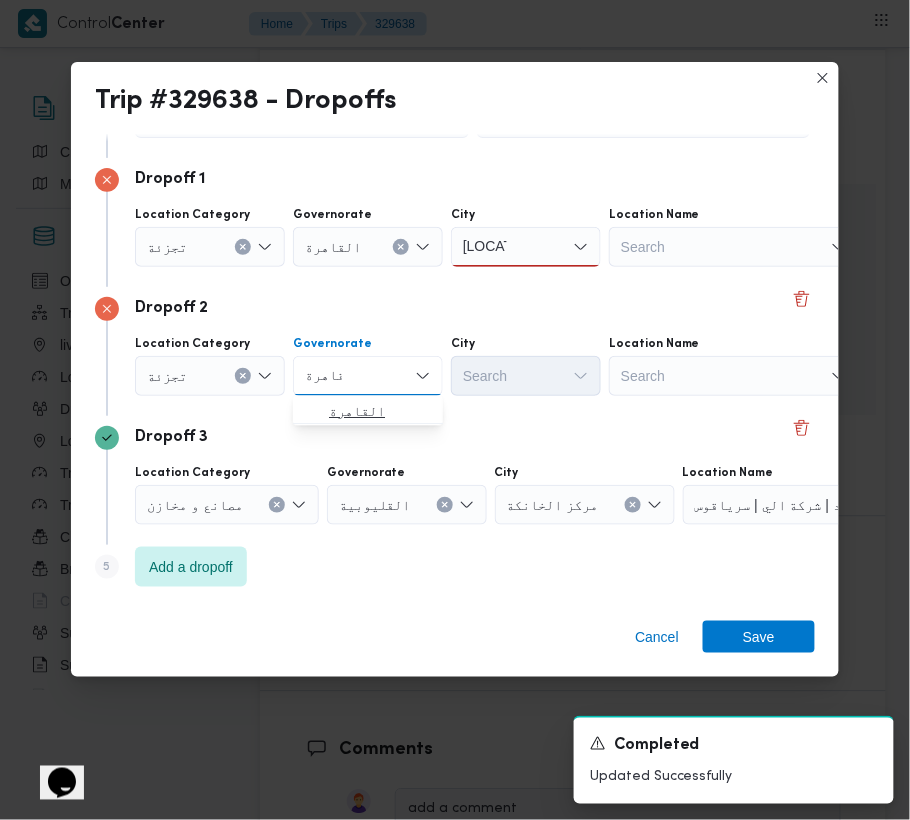 type 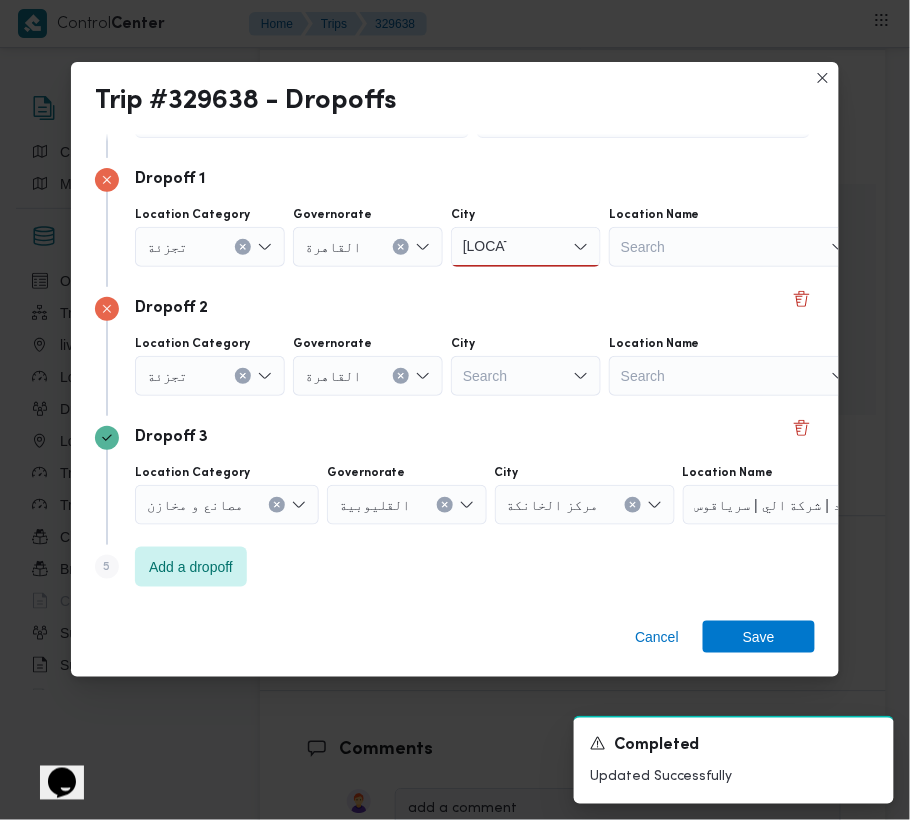 click on "Search" at bounding box center [526, 247] 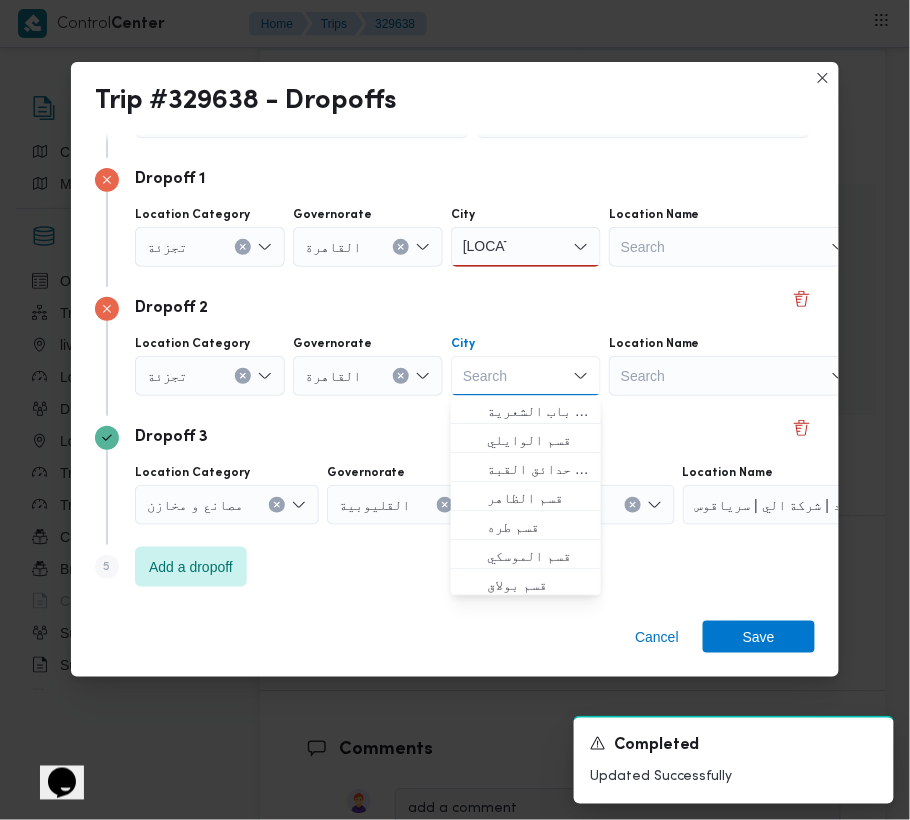 paste on "نصر" 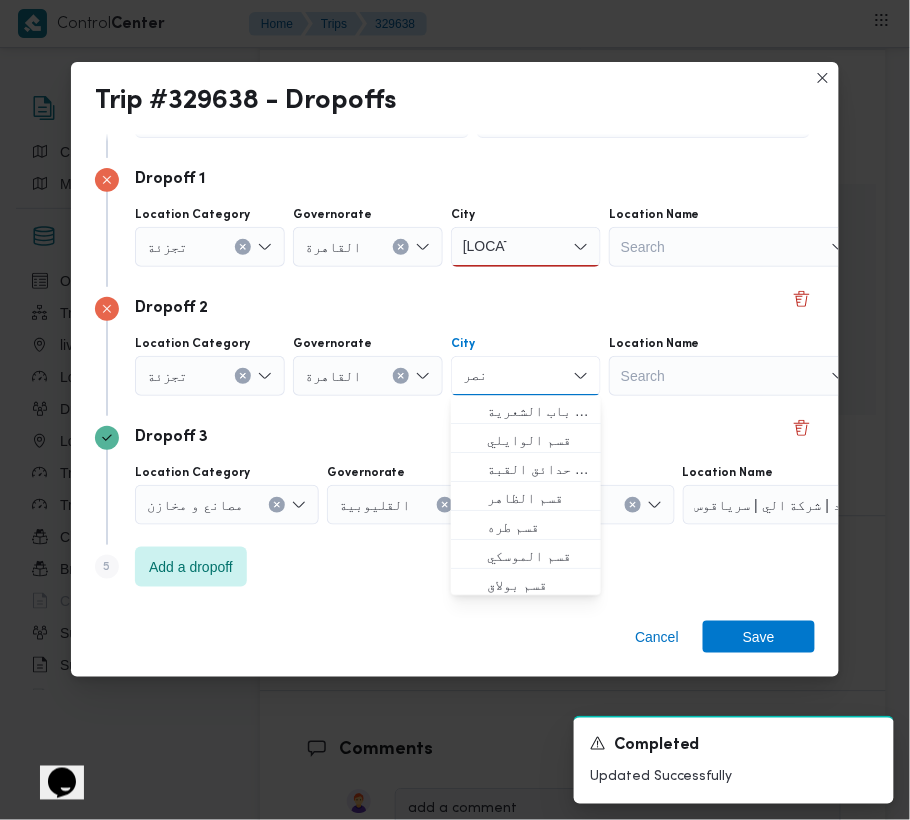 type on "نصر" 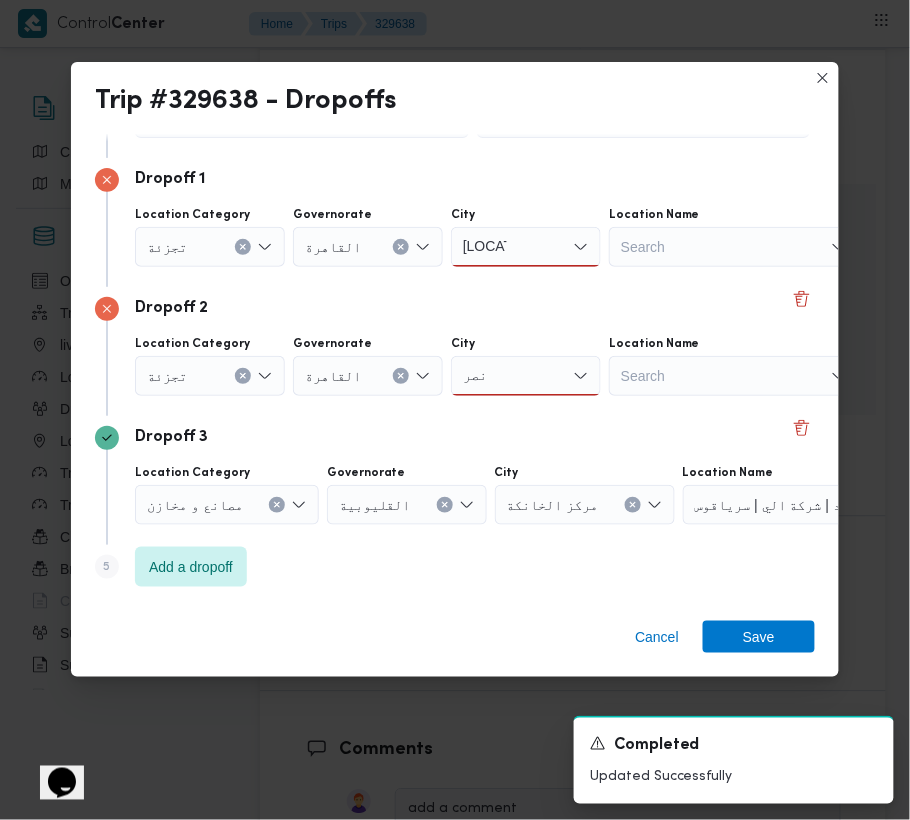 click on "City النزهة [CITY]" at bounding box center [302, 108] 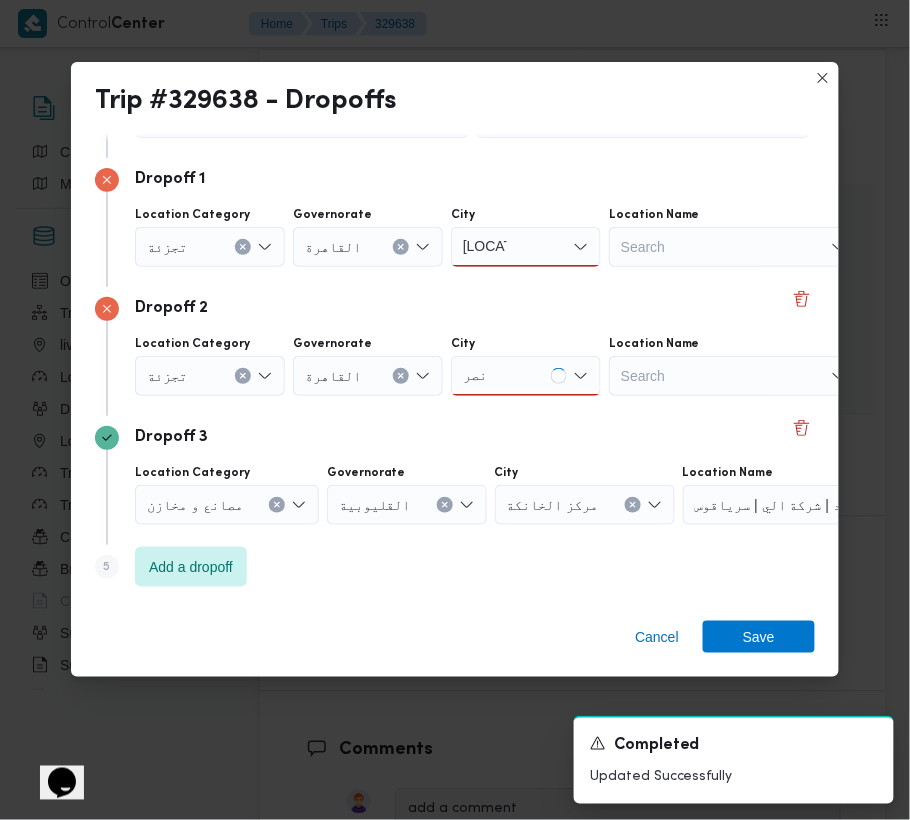 click on "[LOCATION] [LOCATION]" at bounding box center (526, 247) 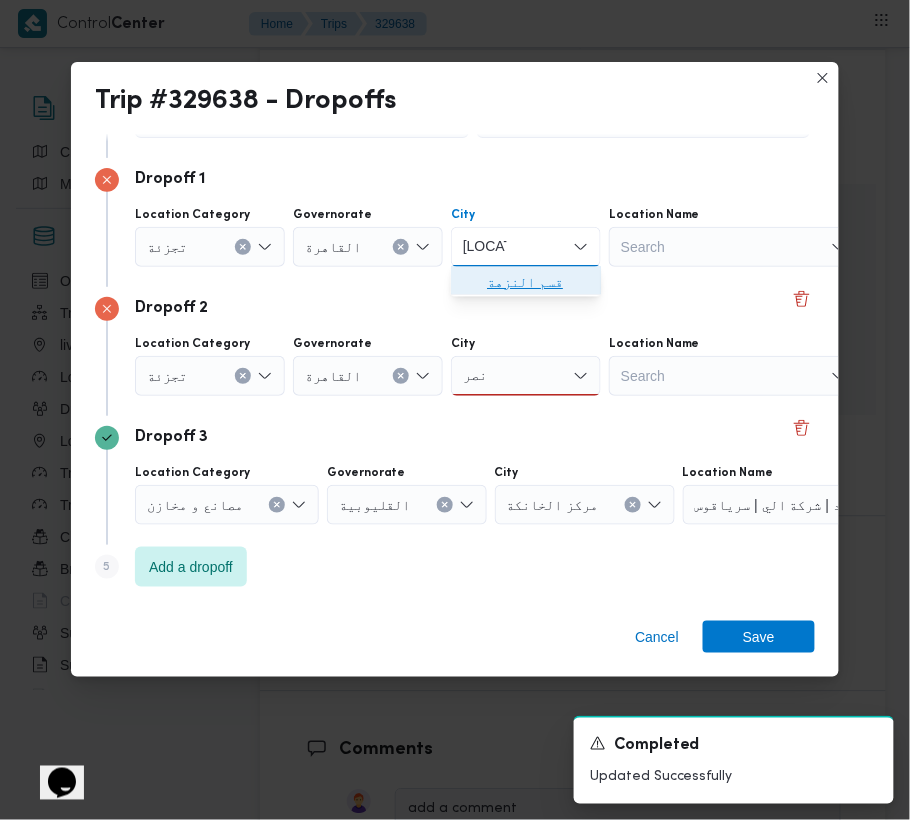 drag, startPoint x: 517, startPoint y: 281, endPoint x: 517, endPoint y: 322, distance: 41 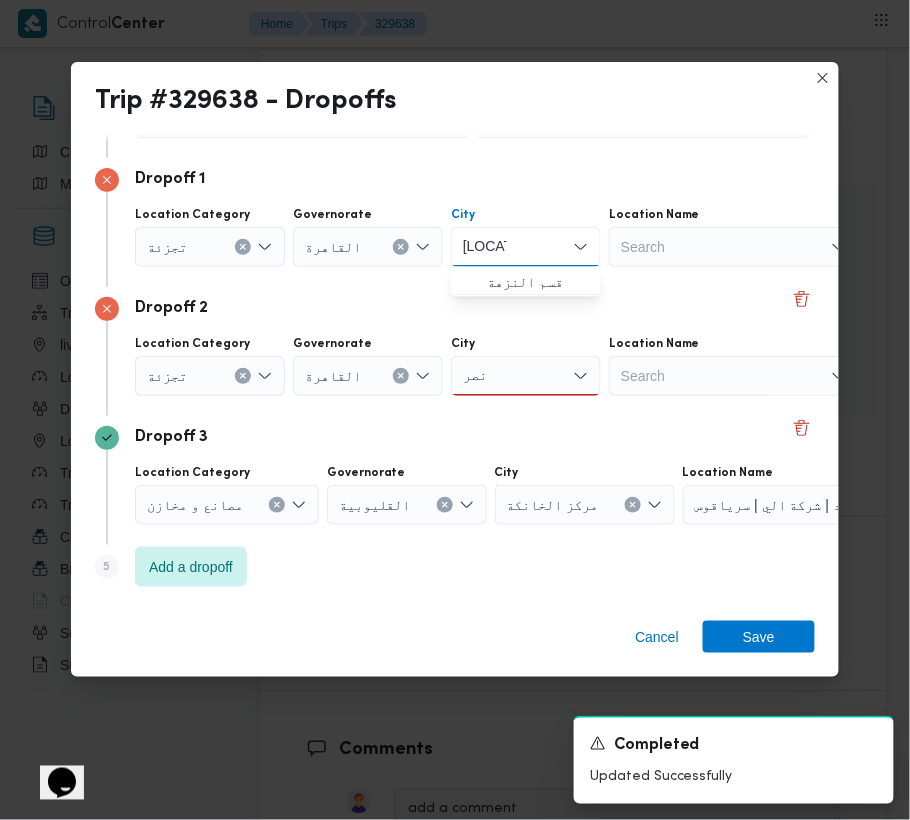 type 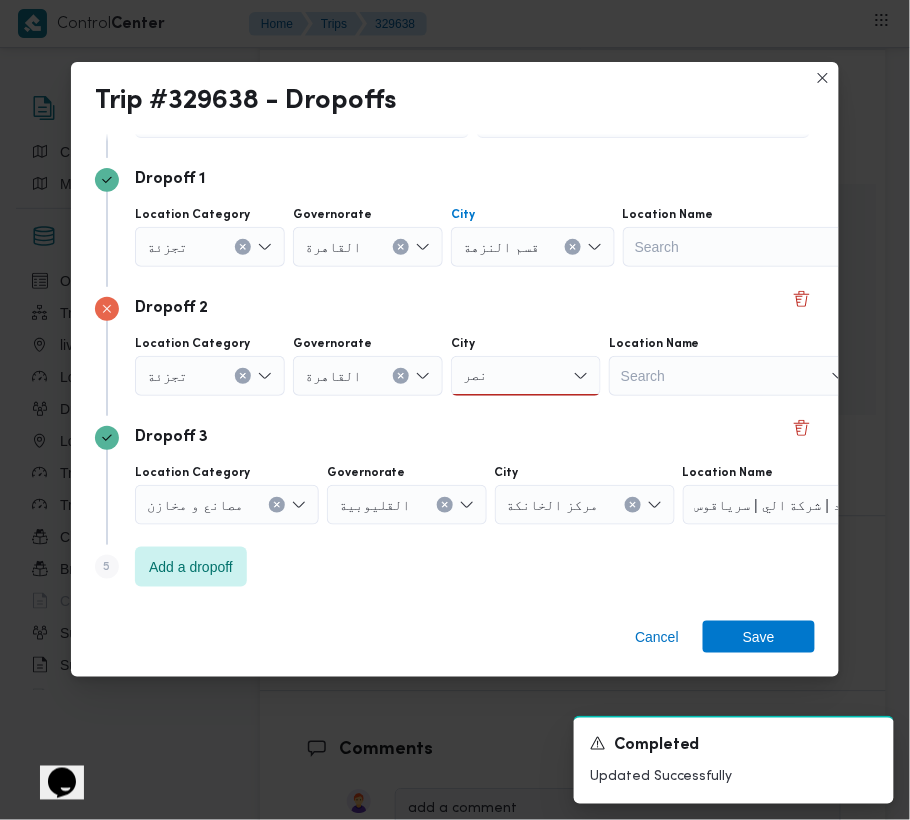 click on "[DISTRICT] [DISTRICT]" at bounding box center [526, 376] 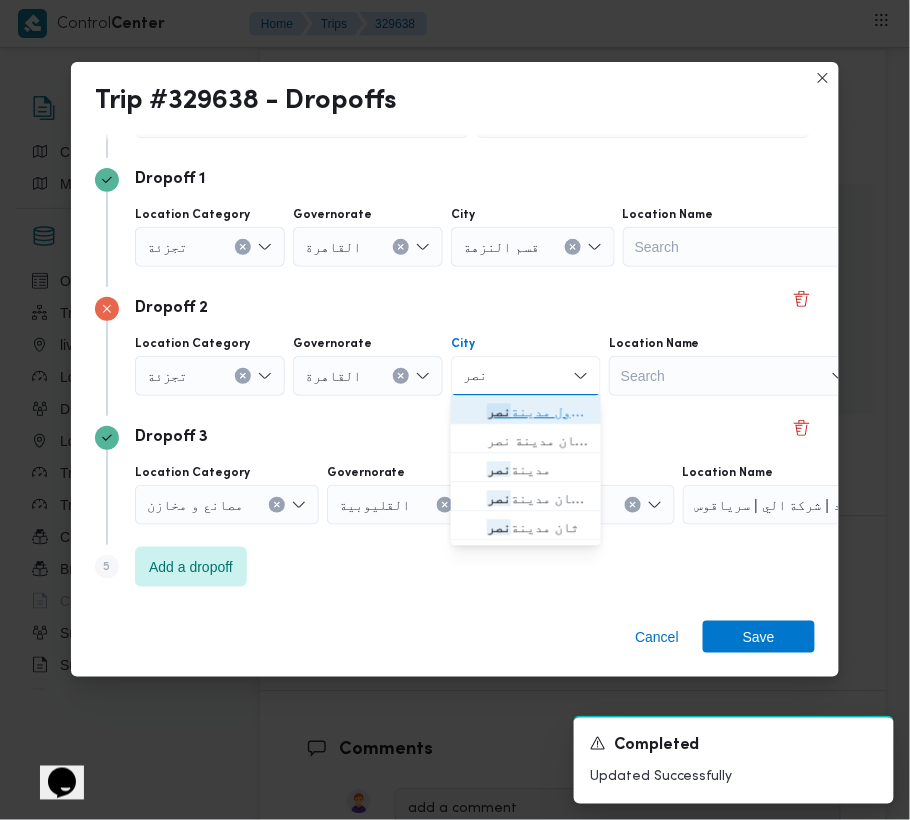 click on "[DISTRICT]" at bounding box center [538, 412] 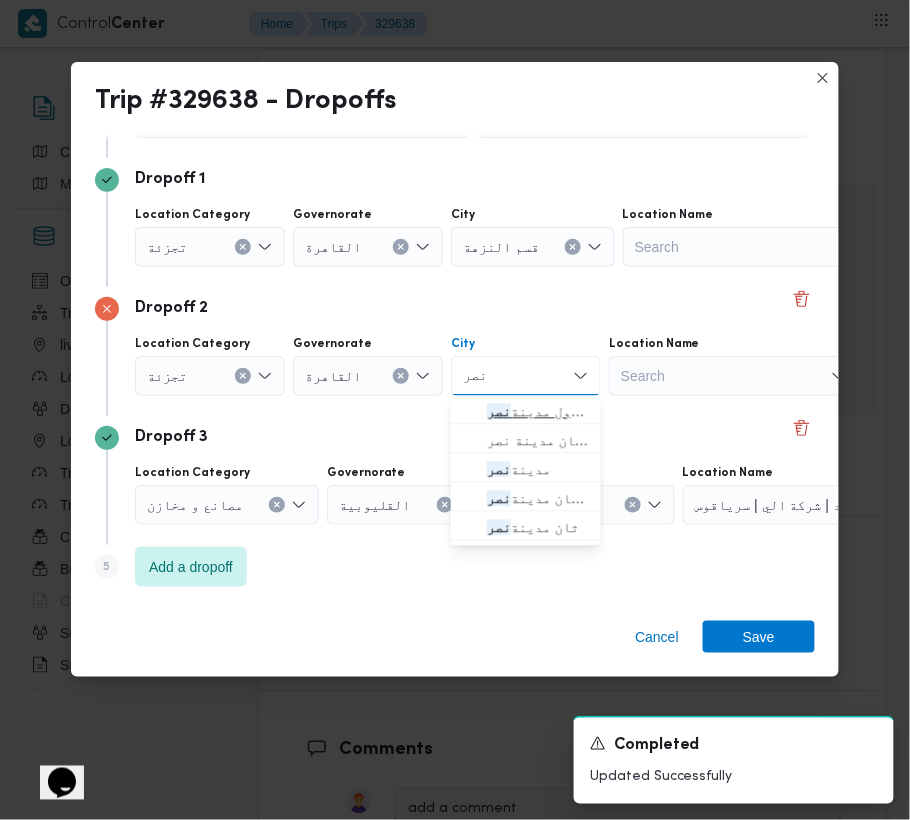 type 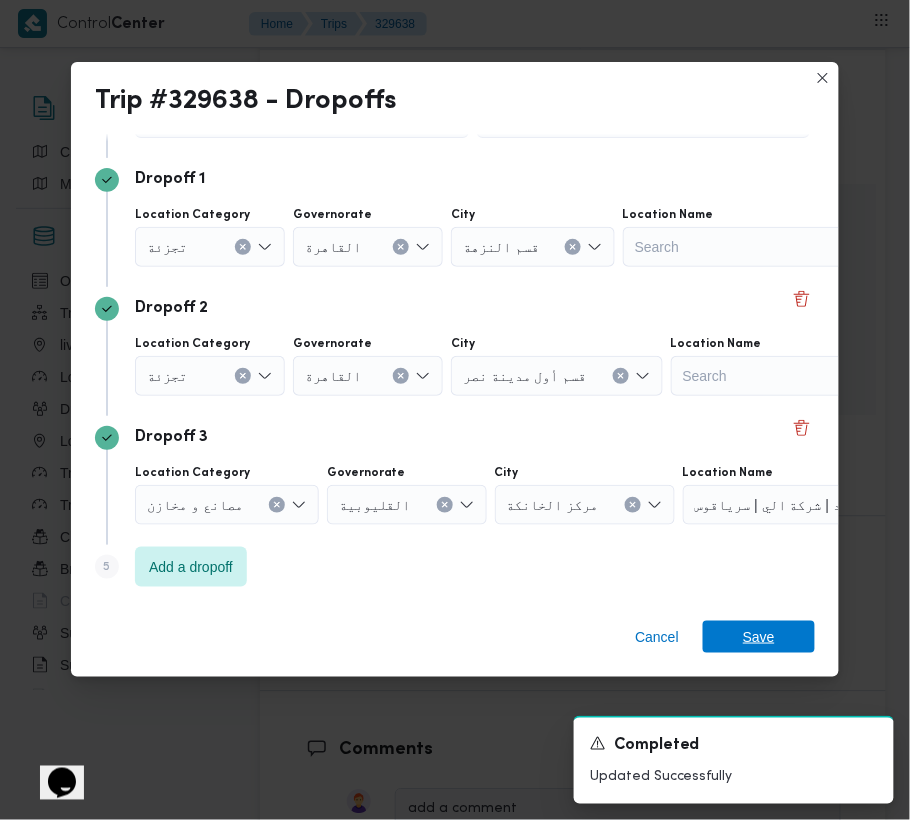 drag, startPoint x: 792, startPoint y: 634, endPoint x: 781, endPoint y: 633, distance: 11.045361 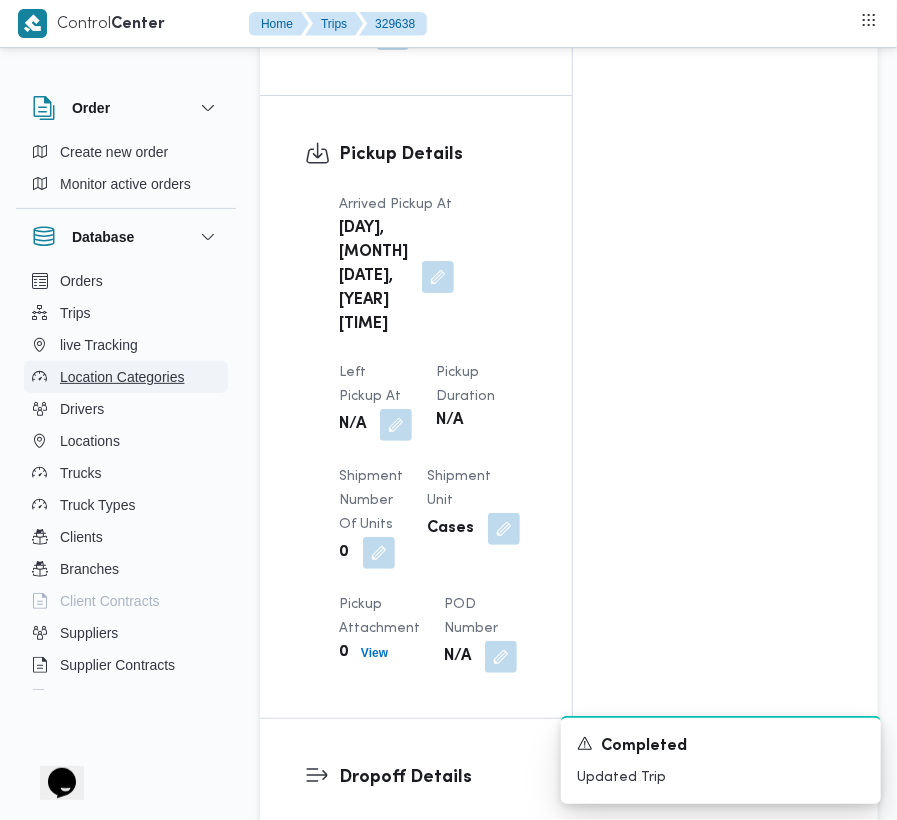 scroll, scrollTop: 2684, scrollLeft: 0, axis: vertical 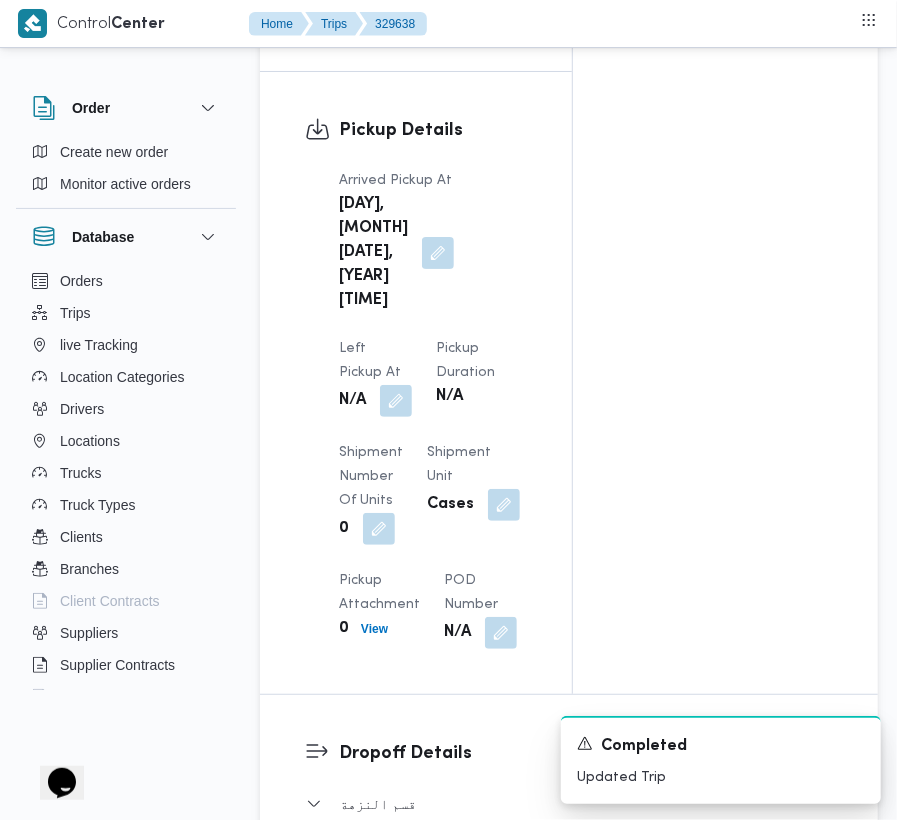 click on "Arrived Pickup At [DAY], [MONTH] [DATE], [YEAR] [TIME] Left Pickup At N/A Pickup Duration N/A Shipment Number of Units 0 Shipment Unit Cases Pickup Attachment 0 View POD Number N/A" at bounding box center [433, 409] 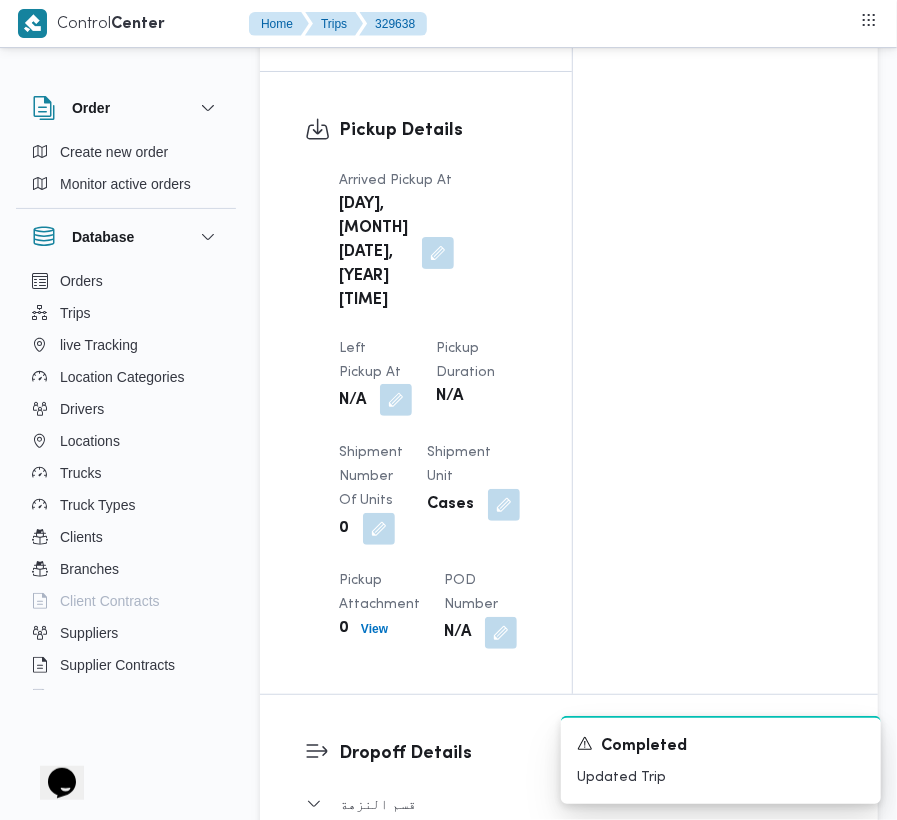 click at bounding box center (396, 400) 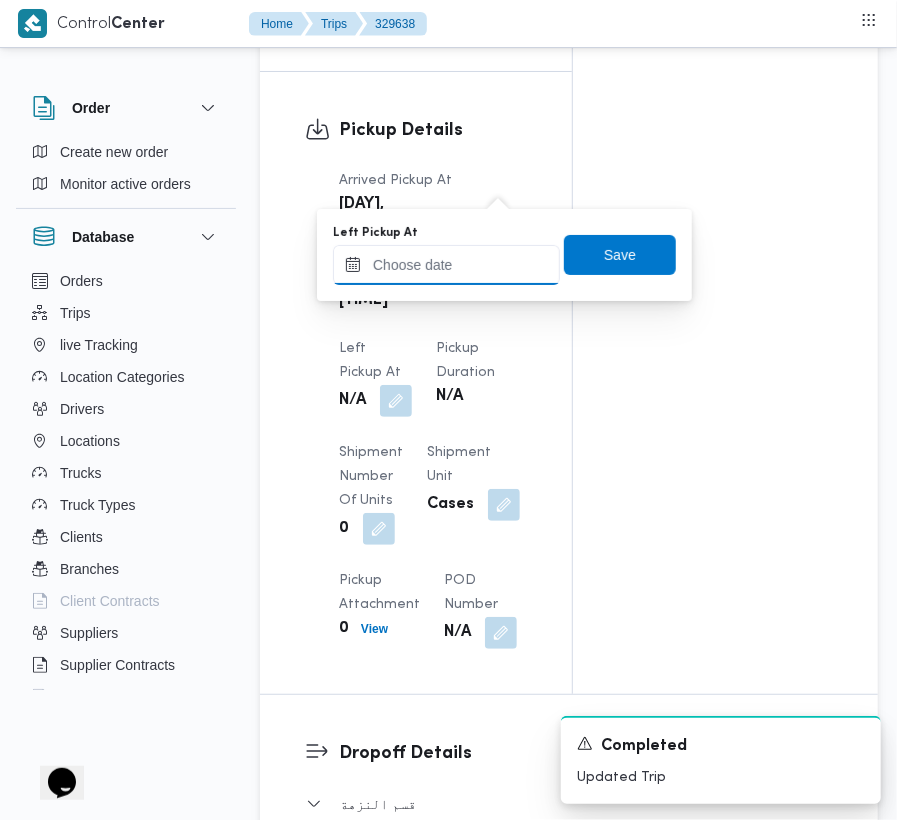 click on "Left Pickup At" at bounding box center (446, 265) 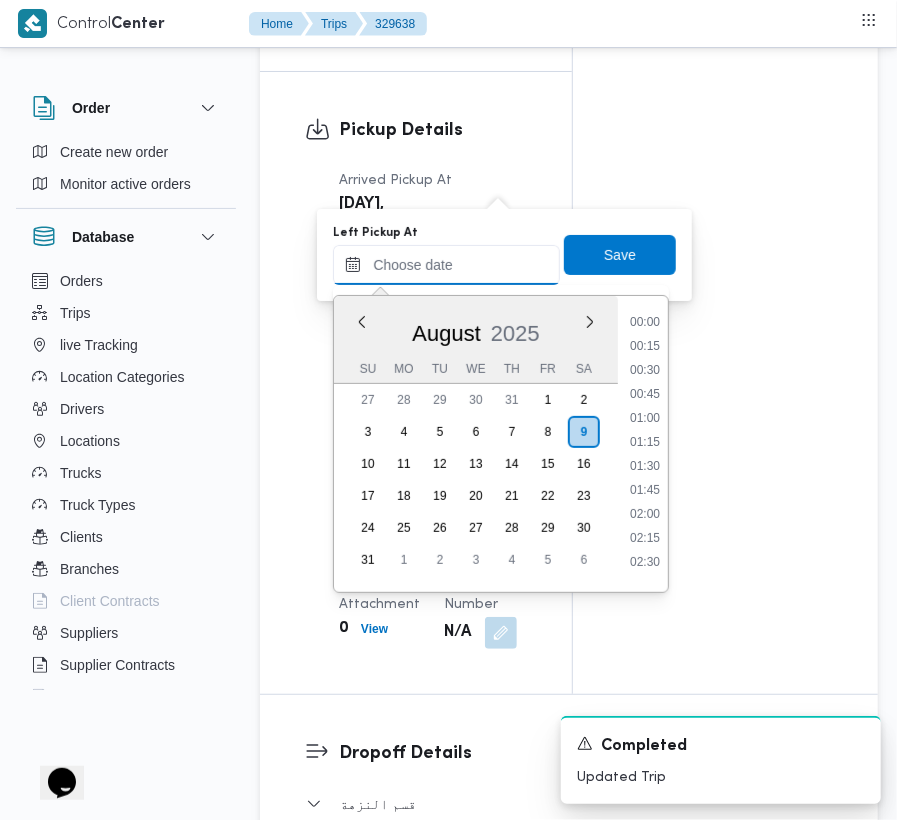 scroll, scrollTop: 777, scrollLeft: 0, axis: vertical 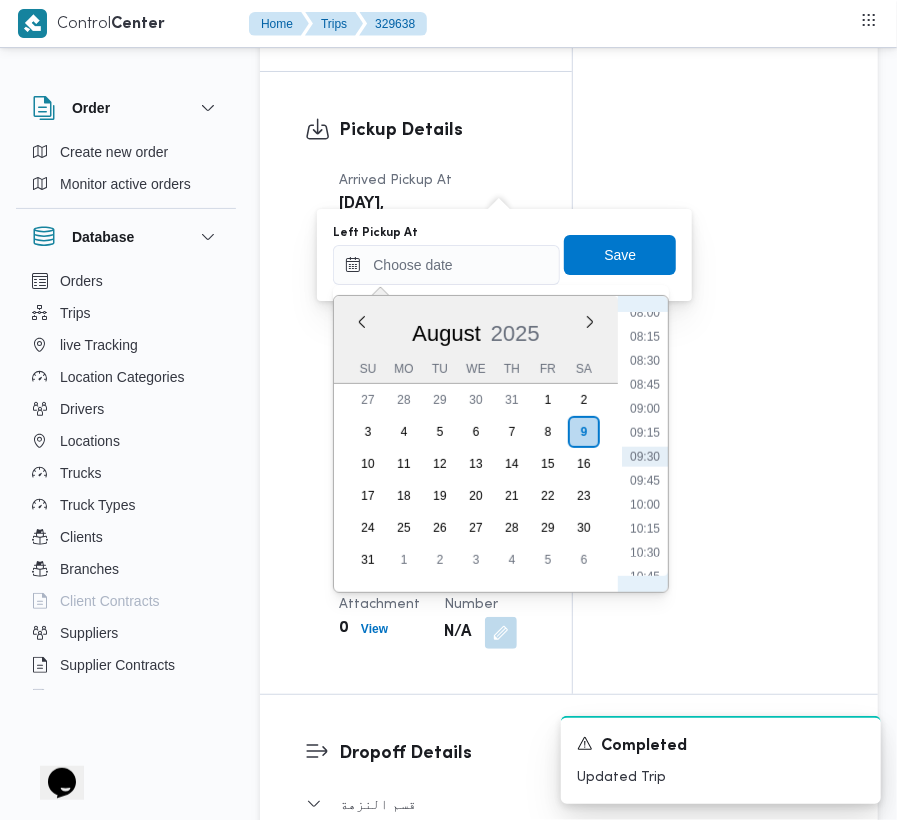 drag, startPoint x: 656, startPoint y: 446, endPoint x: 650, endPoint y: 457, distance: 12.529964 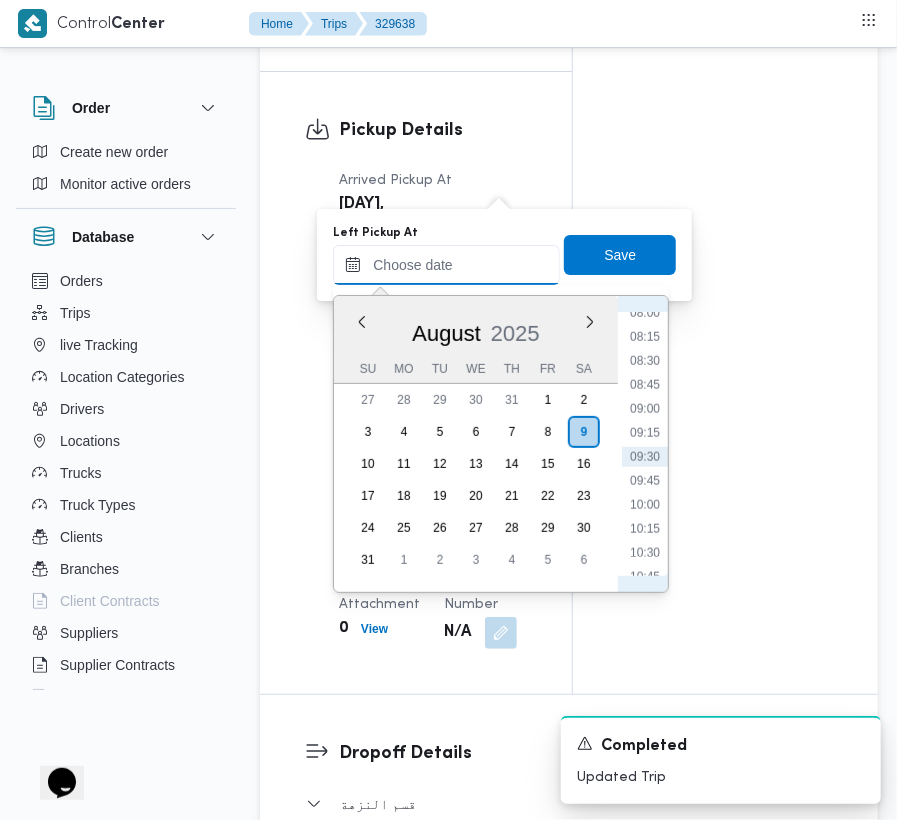 type on "09/08/2025 09:30" 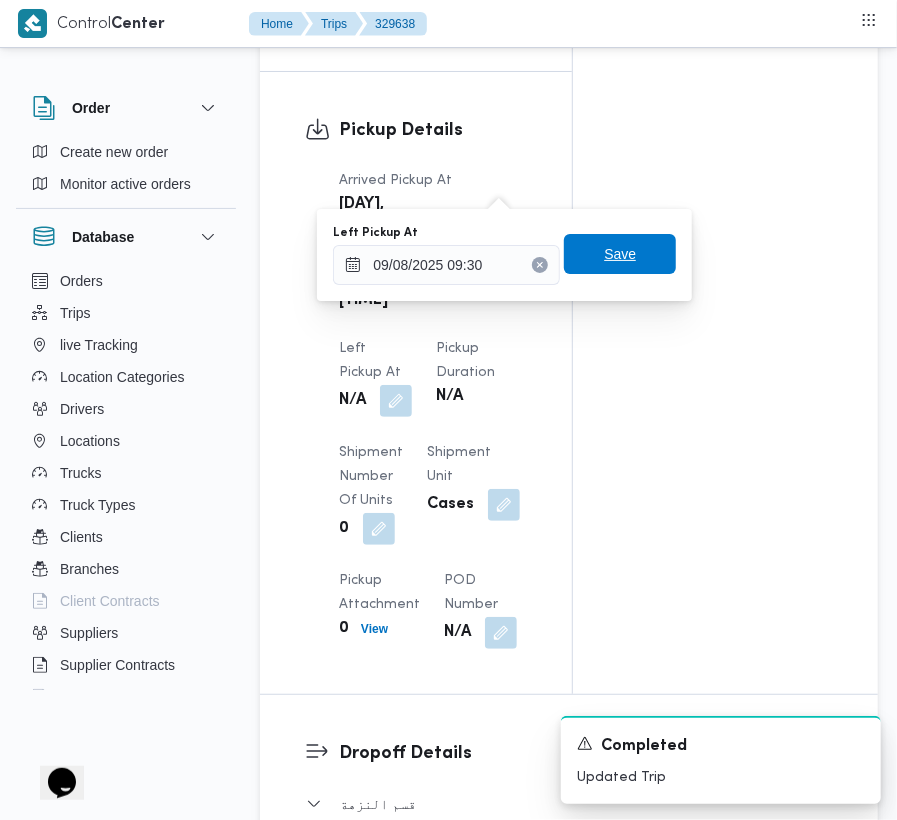 click on "Save" at bounding box center (620, 254) 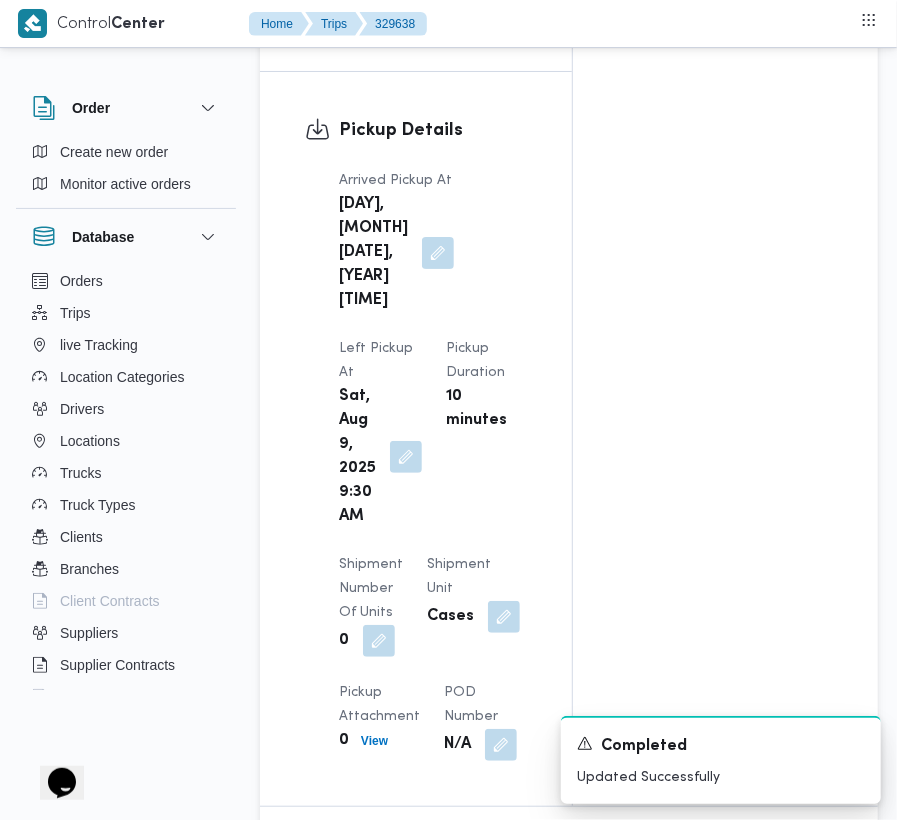 scroll, scrollTop: 0, scrollLeft: 0, axis: both 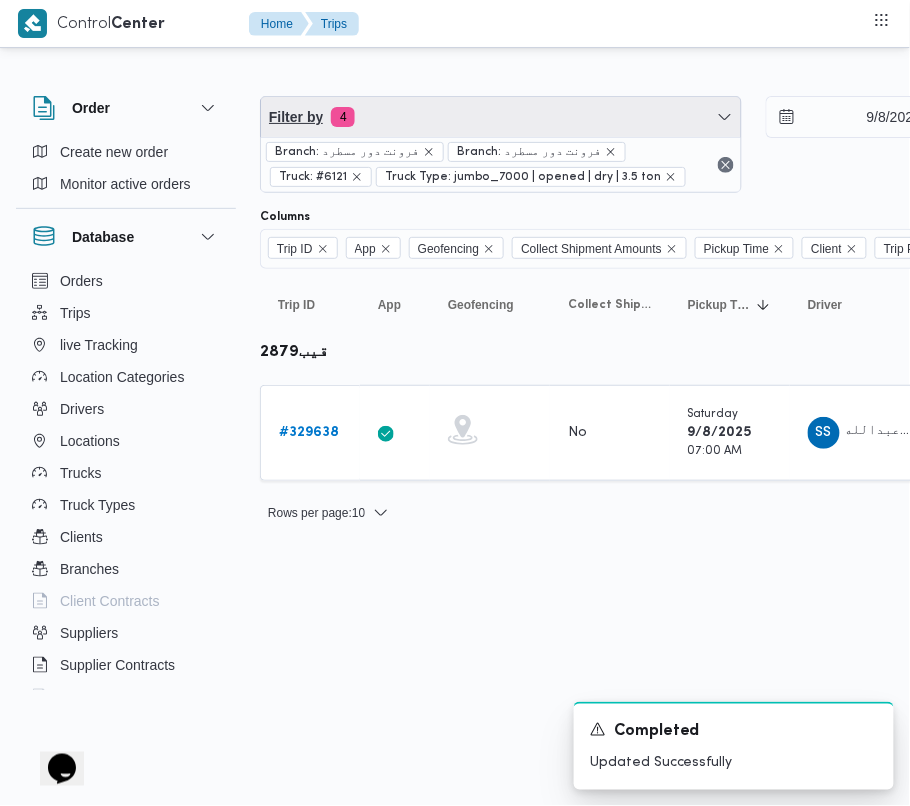 click on "Filter by 4" at bounding box center (501, 117) 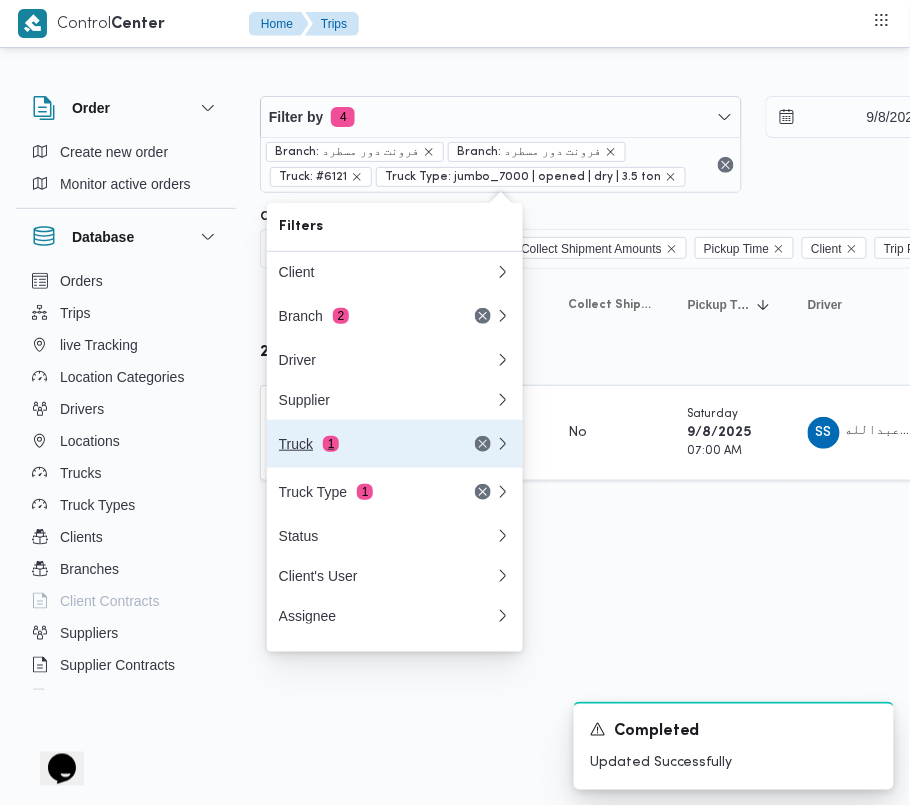 click on "Truck 1" at bounding box center (387, 444) 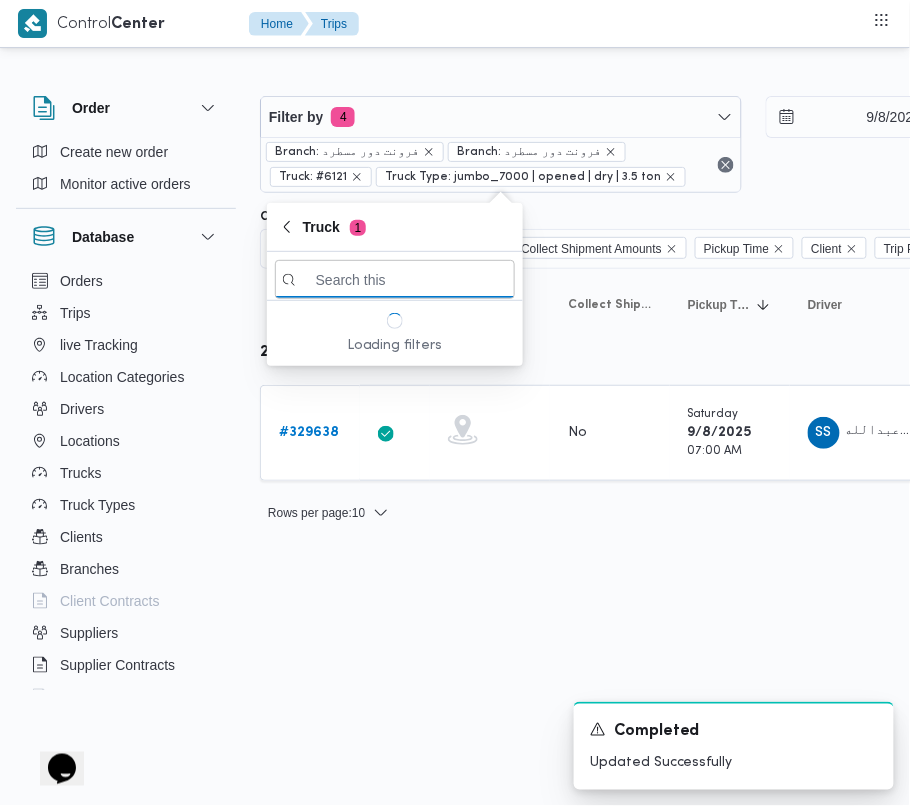 paste on "2595" 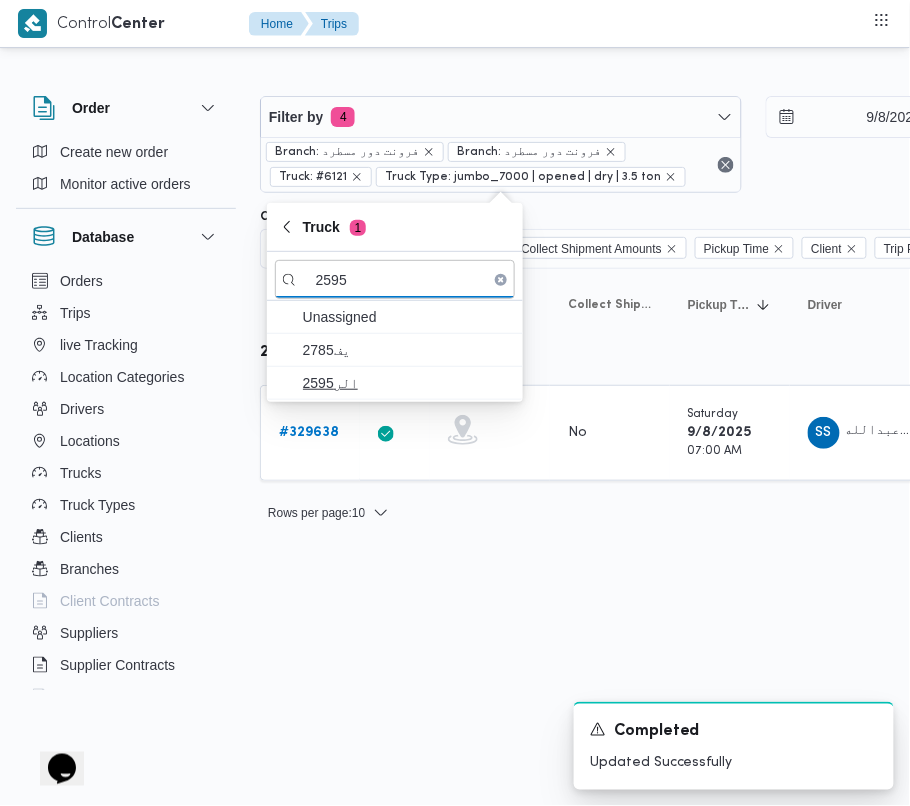 type on "2595" 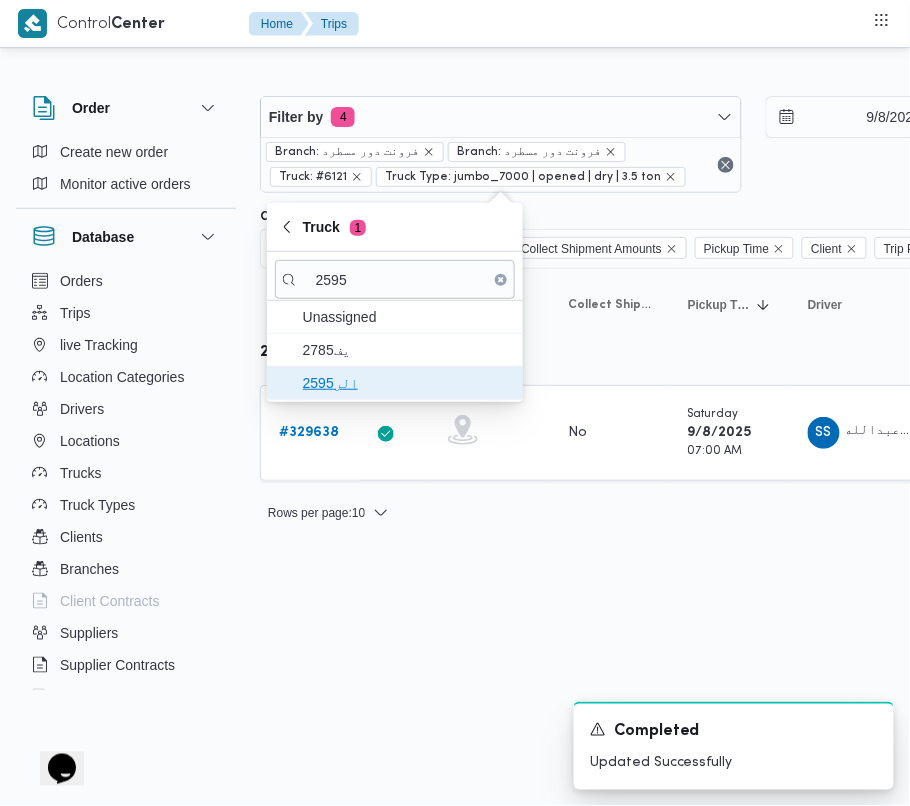click on "الر2595" at bounding box center (407, 383) 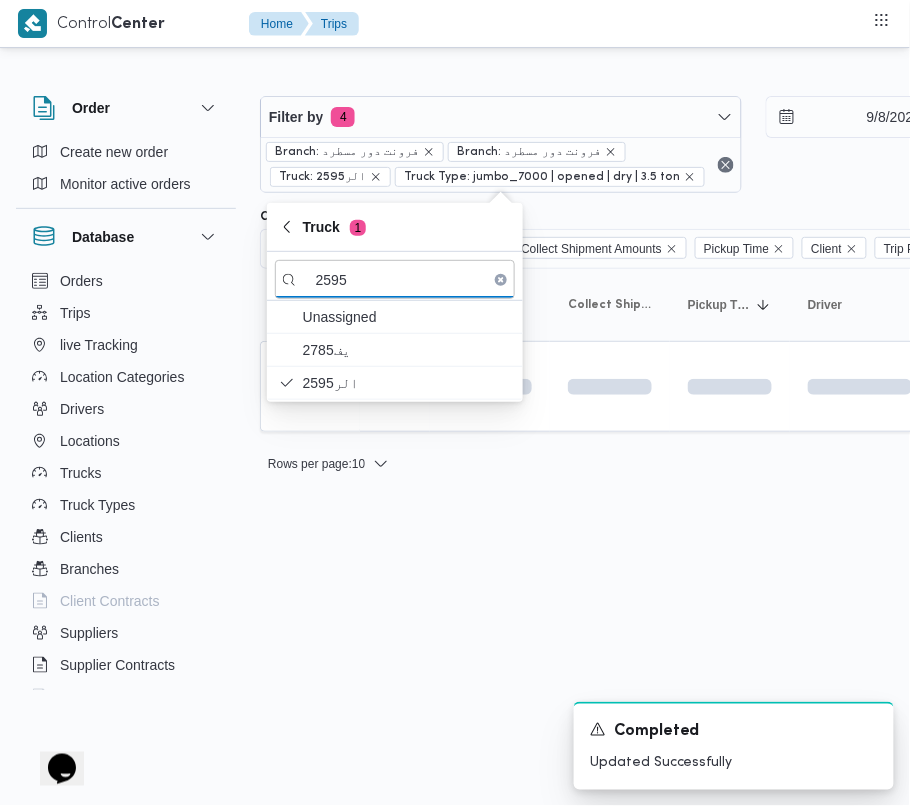 click on "Control  Center Home Trips Order Create new order Monitor active orders Database Orders Trips live Tracking Location Categories Drivers Locations Trucks Truck Types Clients Branches Client Contracts Suppliers Supplier Contracts Devices Users Projects SP Projects Admins organization assignees Tags Filter by 4 Branch: [LOCATION] Branch: [LOCATION]  Truck: [TRUCK_PLATE] Truck Type: jumbo_7000 | opened | dry | 3.5 ton [DATE] → [DATE] Group By Truck Columns Trip ID App Geofencing Collect Shipment Amounts Pickup Time Client Trip Points Driver Supplier Truck Status Platform Sorting Trip ID Click to sort in ascending order App Click to sort in ascending order Geofencing Click to sort in ascending order Collect Shipment Amounts Pickup Time Click to sort in ascending order Client Click to sort in ascending order Trip Points Driver Click to sort in ascending order Supplier Click to sort in ascending order Truck Click to sort in ascending order Status Platform Actions Rows per page" at bounding box center [455, 403] 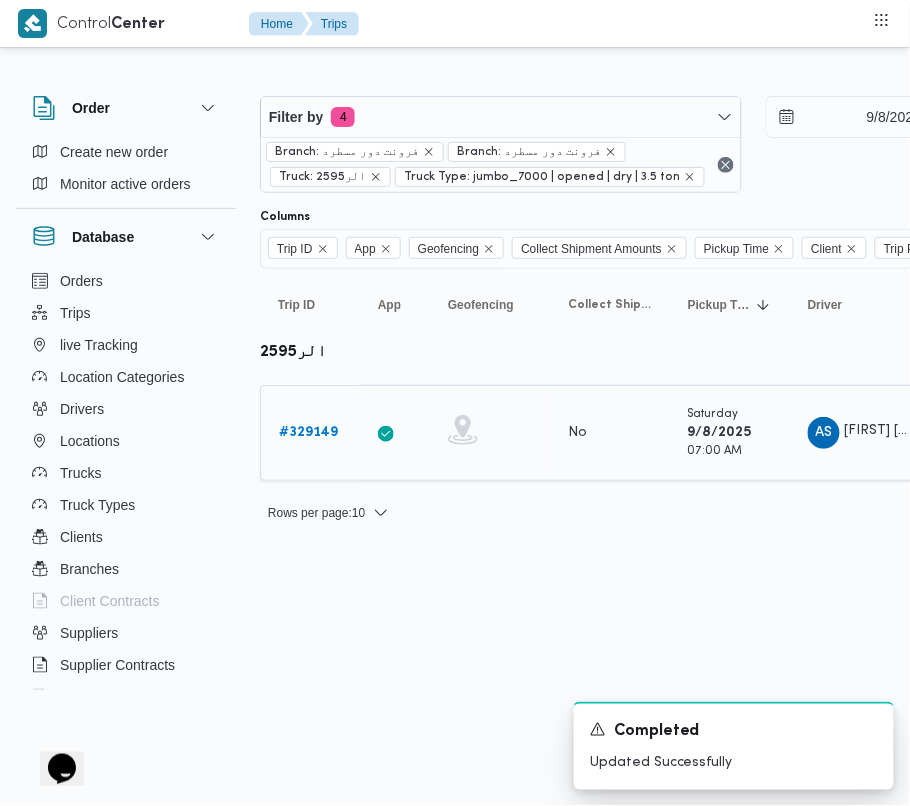 click on "# 329149" at bounding box center [310, 433] 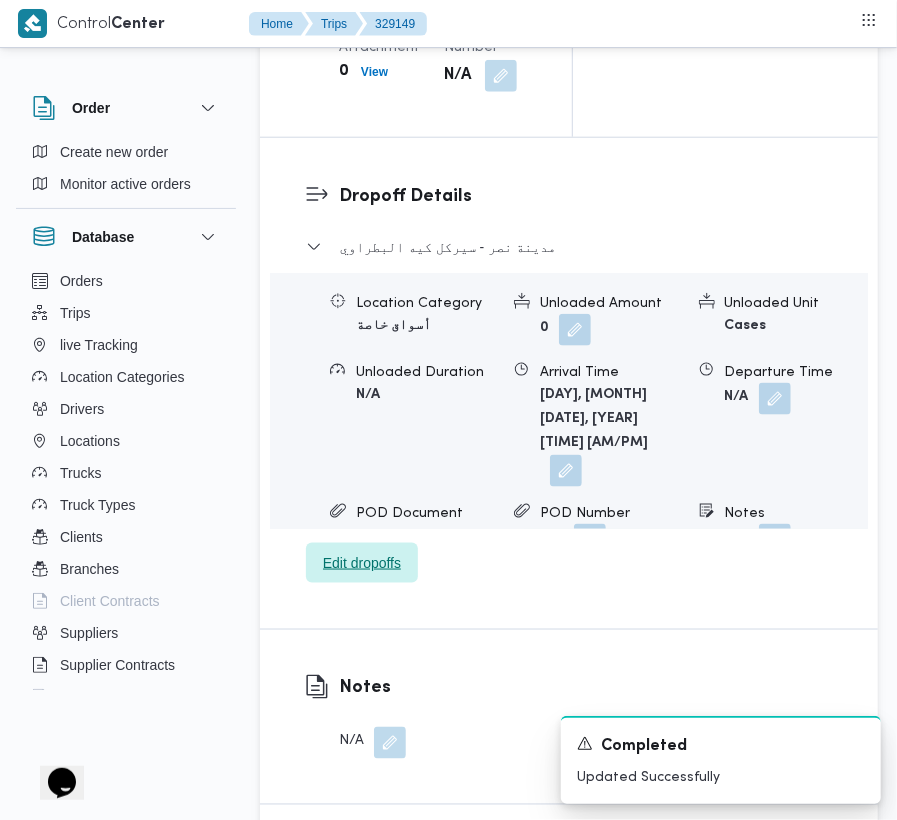 click on "Edit dropoffs" at bounding box center (362, 563) 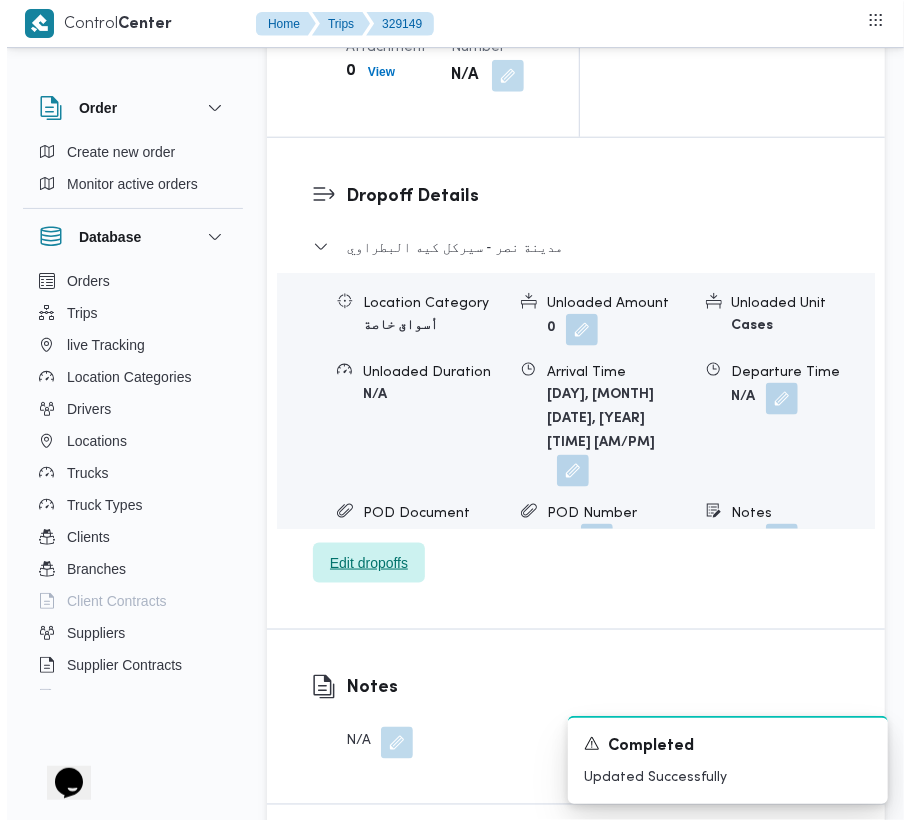 scroll, scrollTop: 3265, scrollLeft: 0, axis: vertical 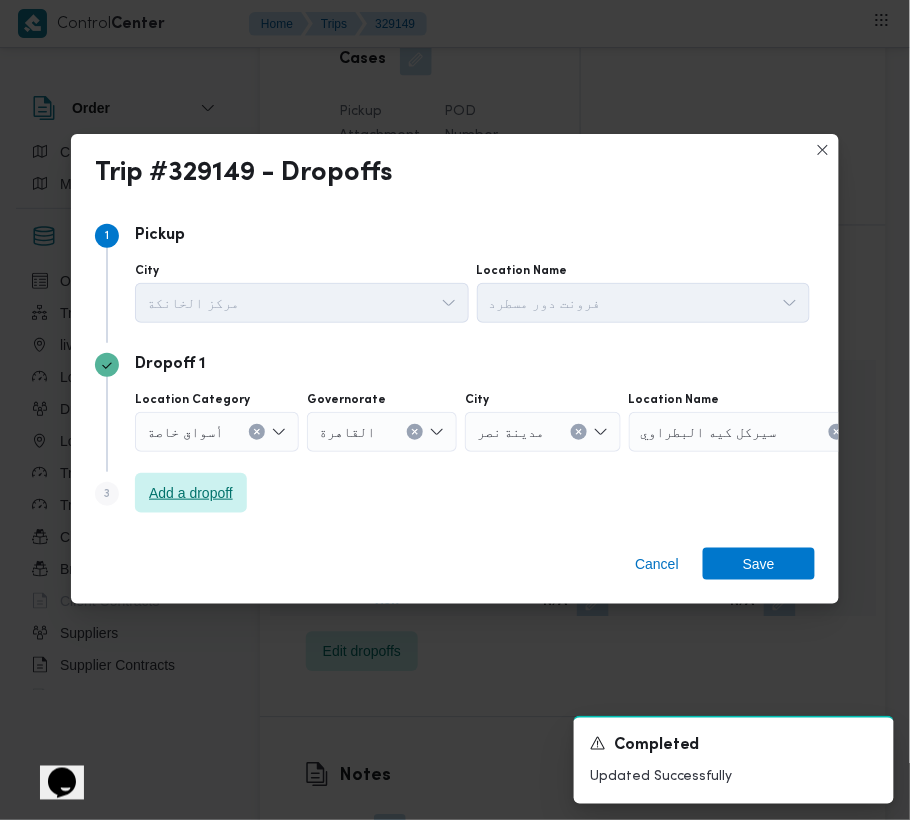 click on "Add a dropoff" at bounding box center (191, 493) 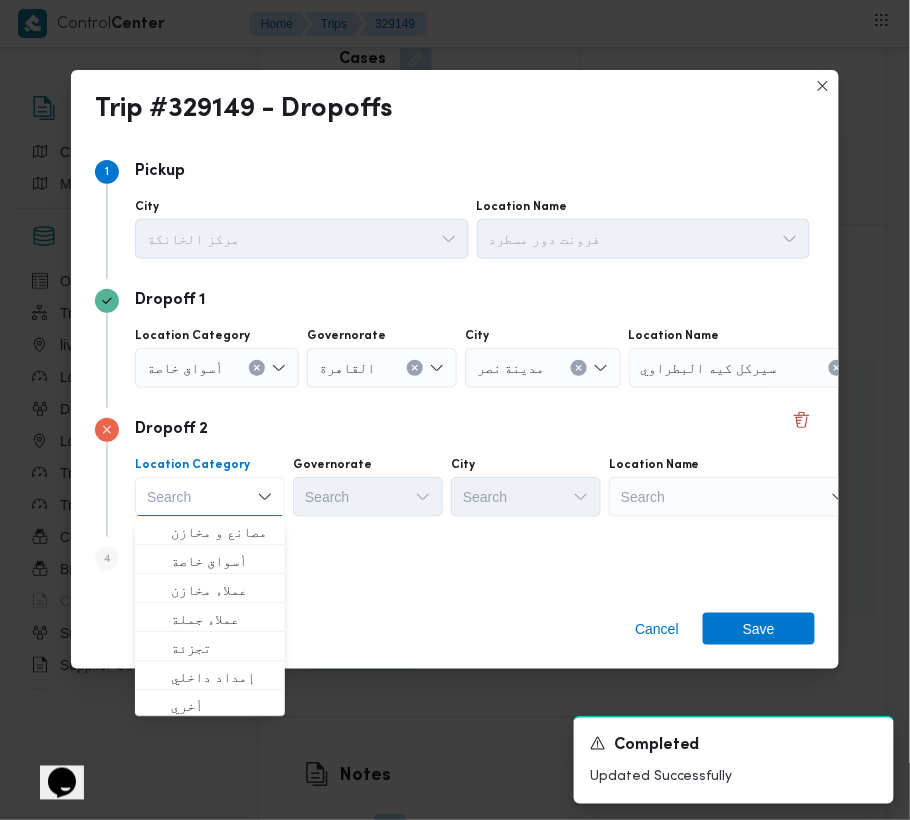 drag, startPoint x: 585, startPoint y: 508, endPoint x: 686, endPoint y: 506, distance: 101.0198 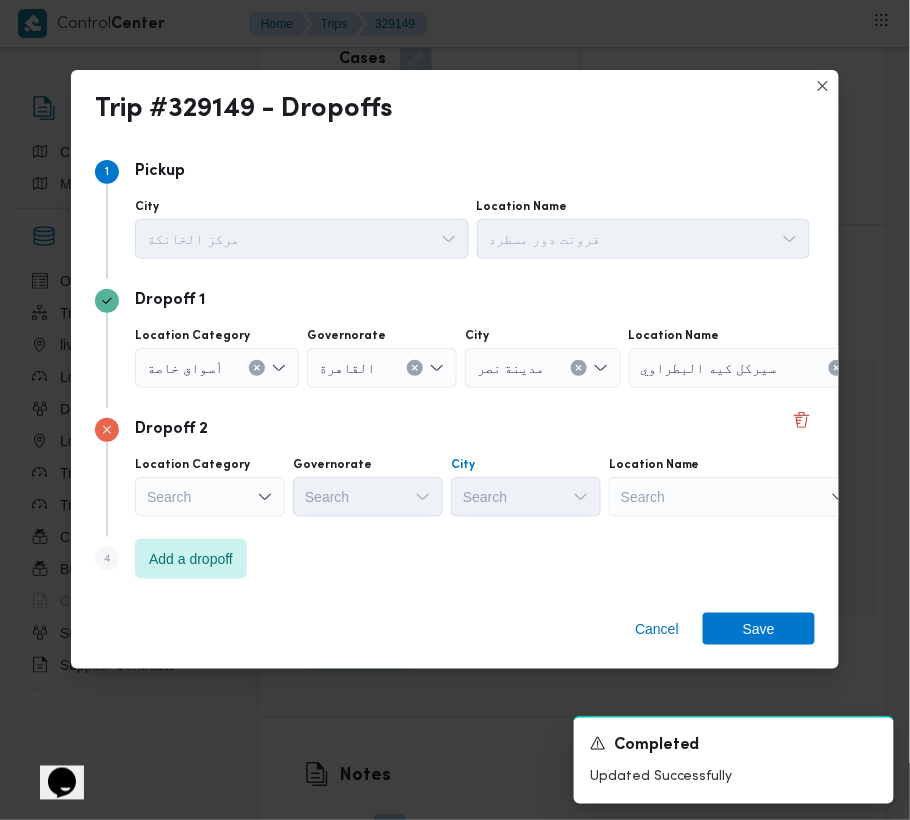 click on "Search" at bounding box center (754, 368) 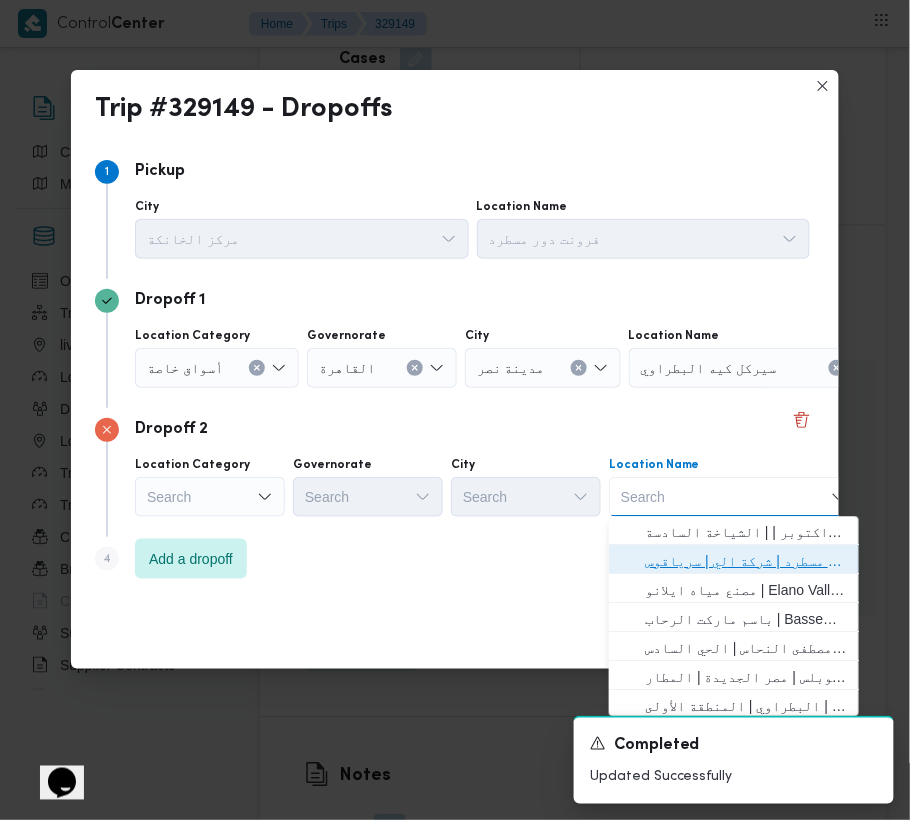 click on "فرونت دور مسطرد | شركة الي | سرياقوس" at bounding box center (746, 562) 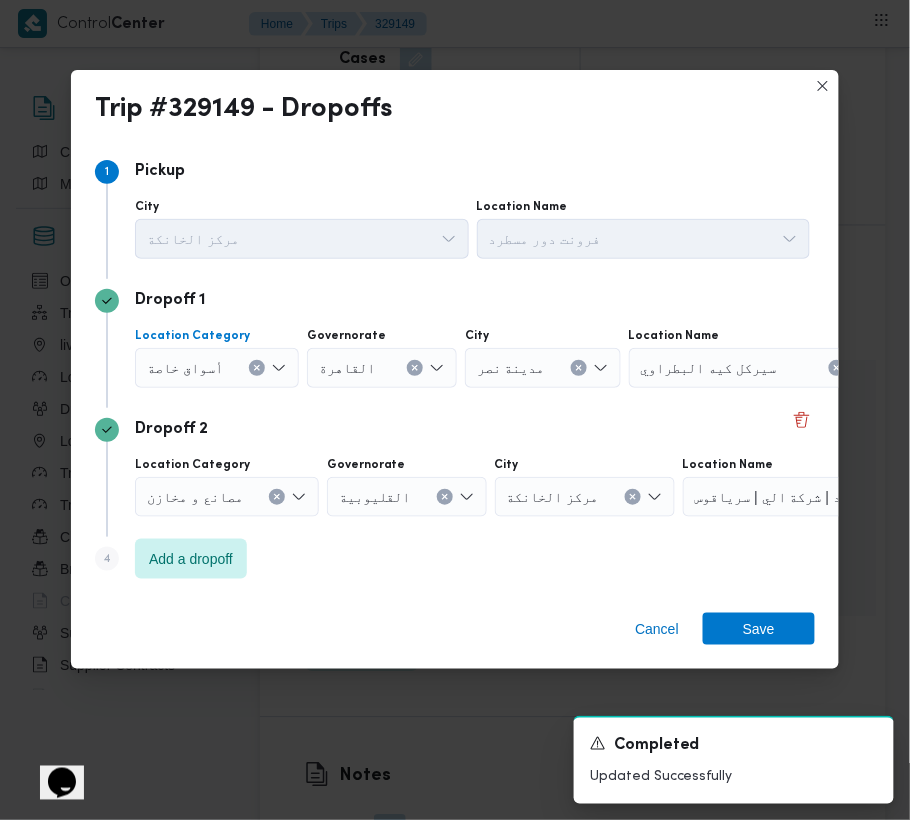 click on "أسواق خاصة" at bounding box center (185, 367) 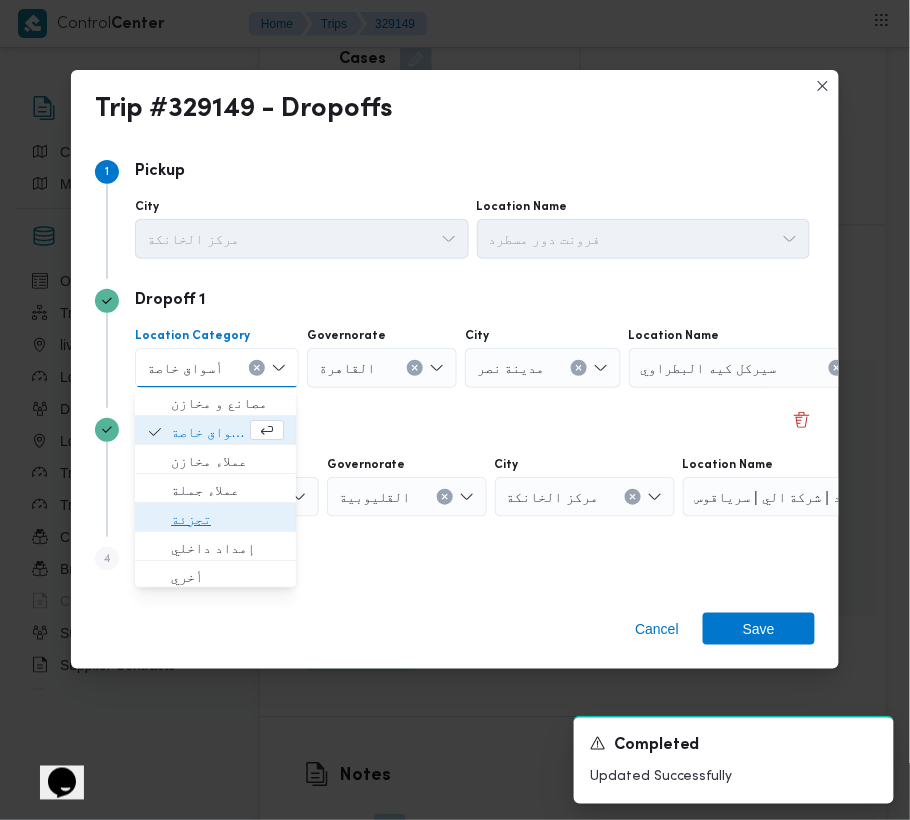 click on "تجزئة" at bounding box center [227, 520] 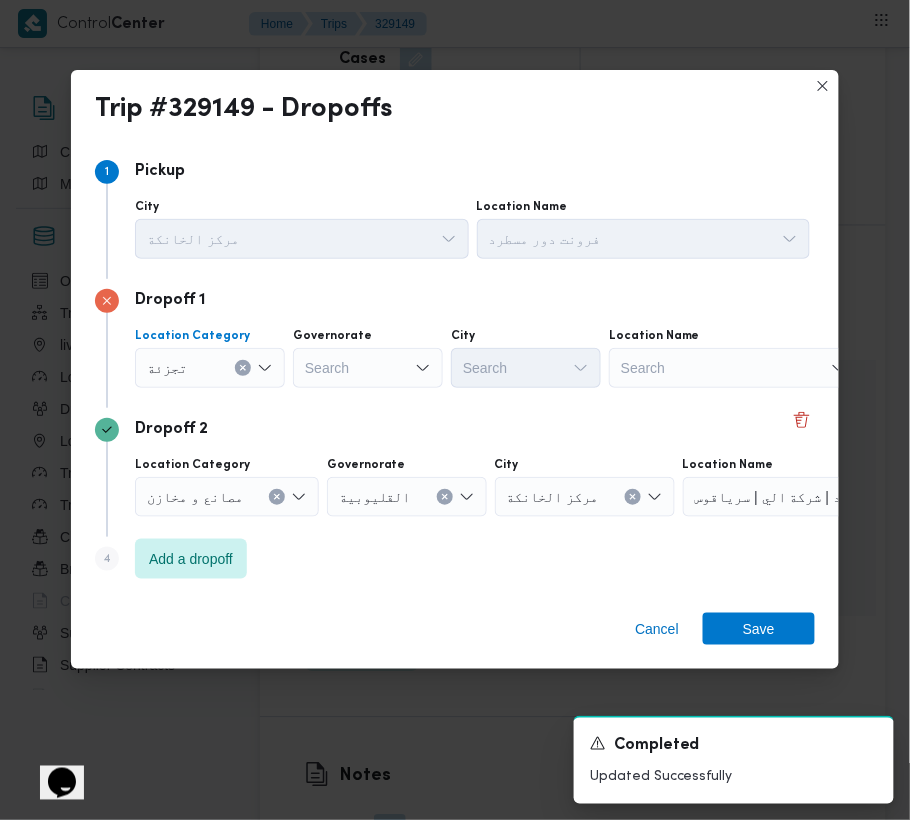 click on "Search" at bounding box center [368, 368] 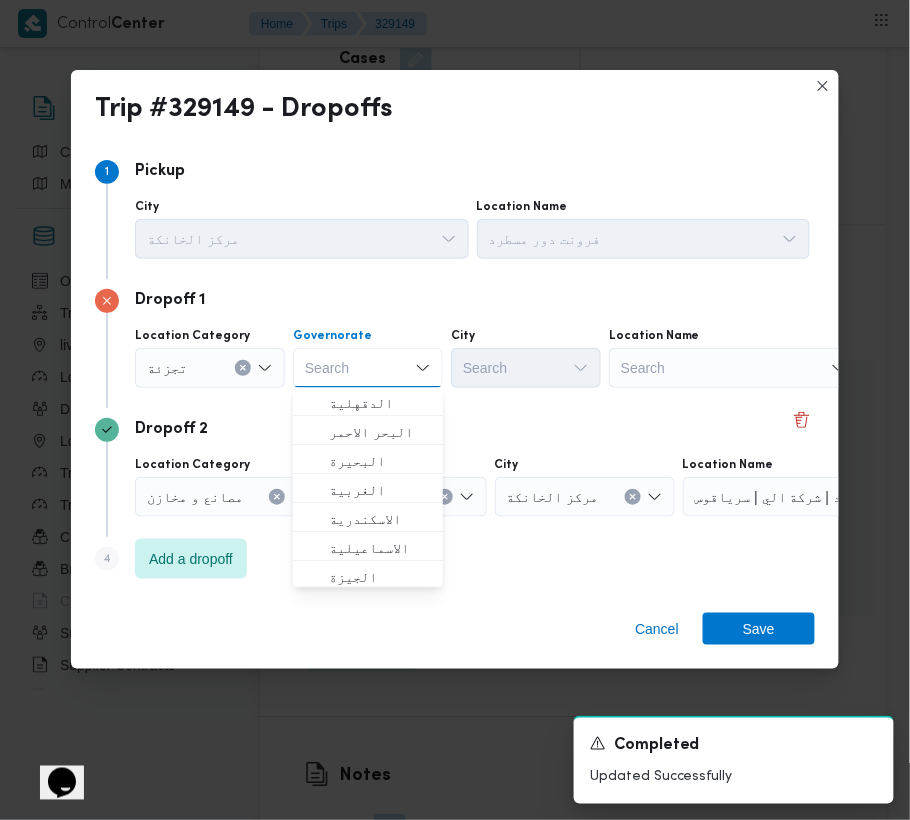 paste on "قاهرة" 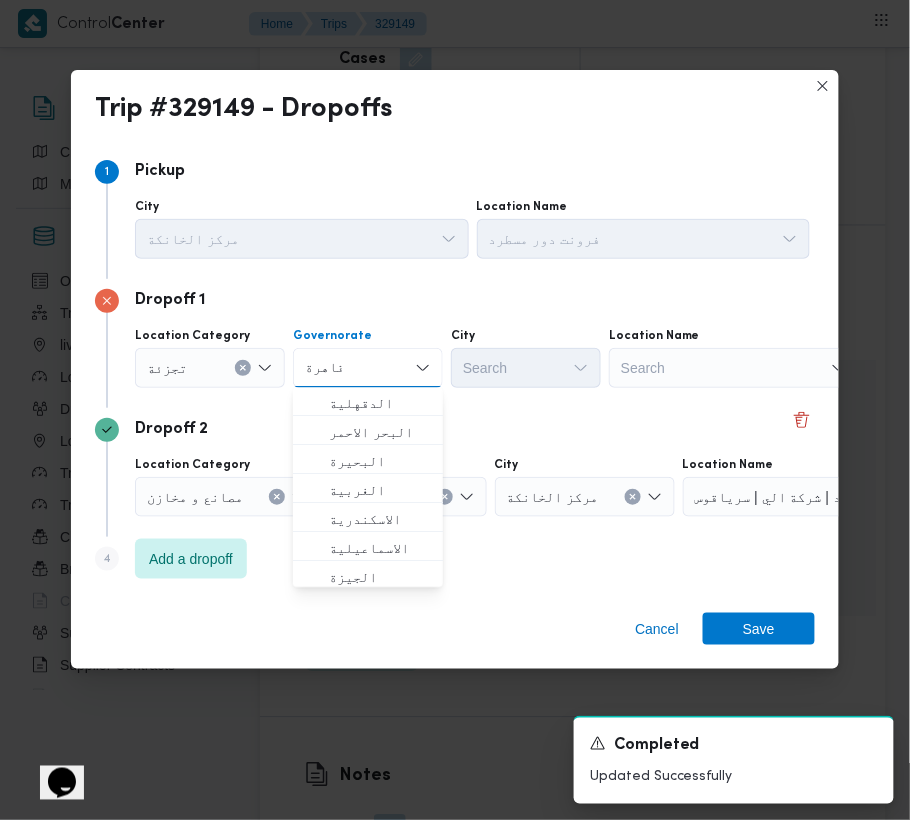 type on "قاهرة" 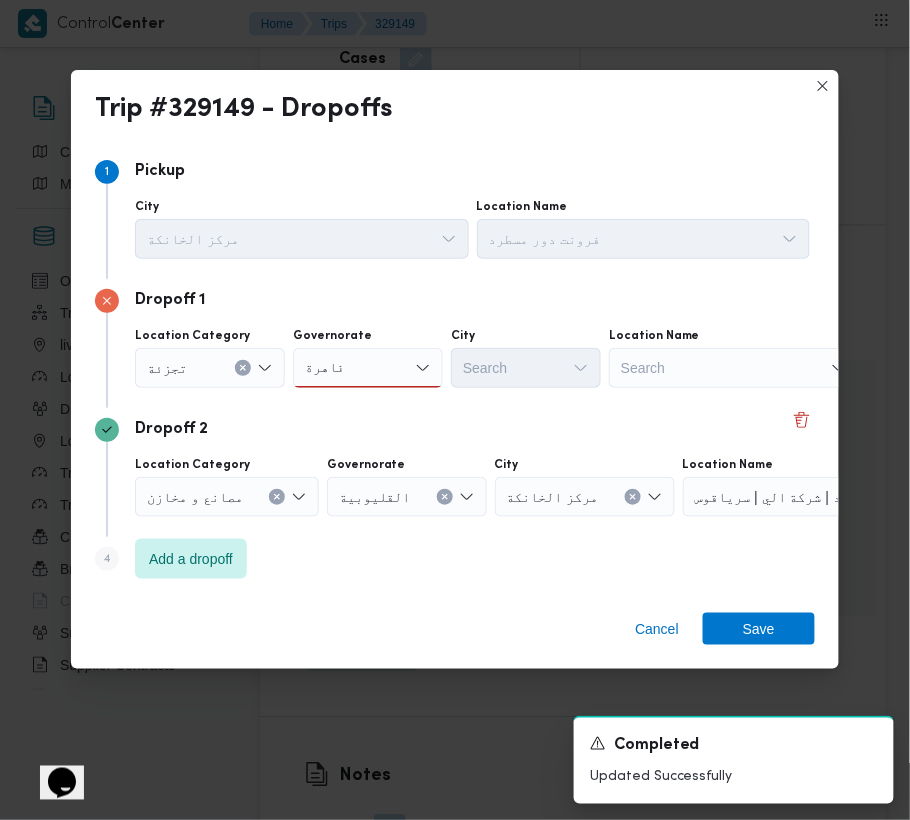 click on "قاهرة قاهرة" at bounding box center [368, 368] 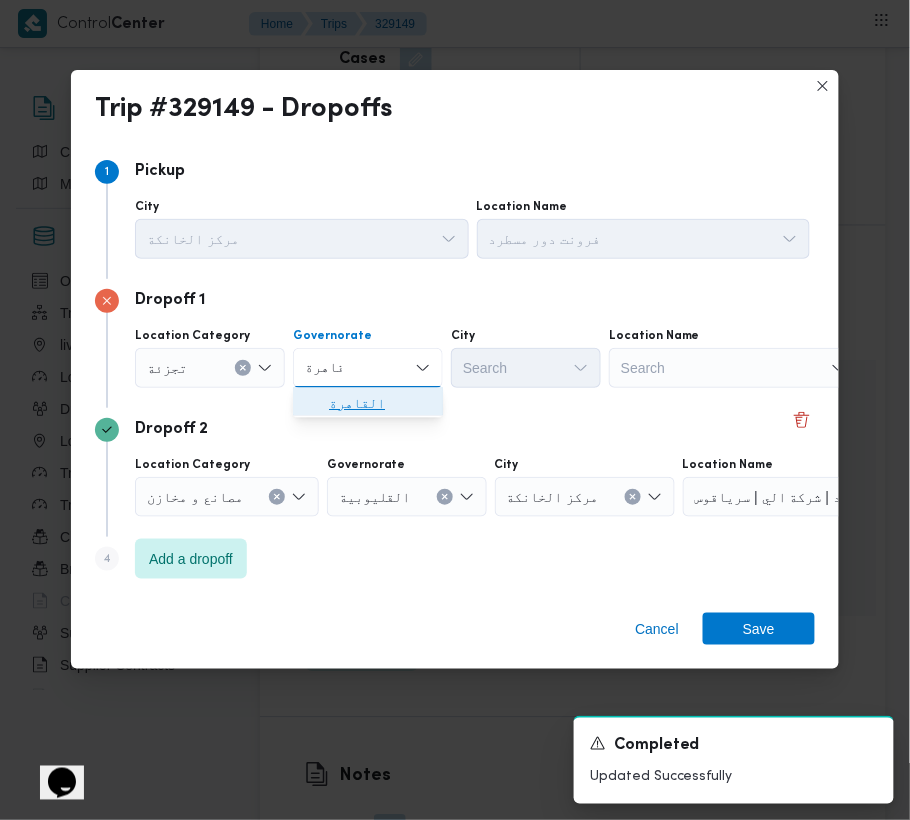 click on "القاهرة" at bounding box center (380, 404) 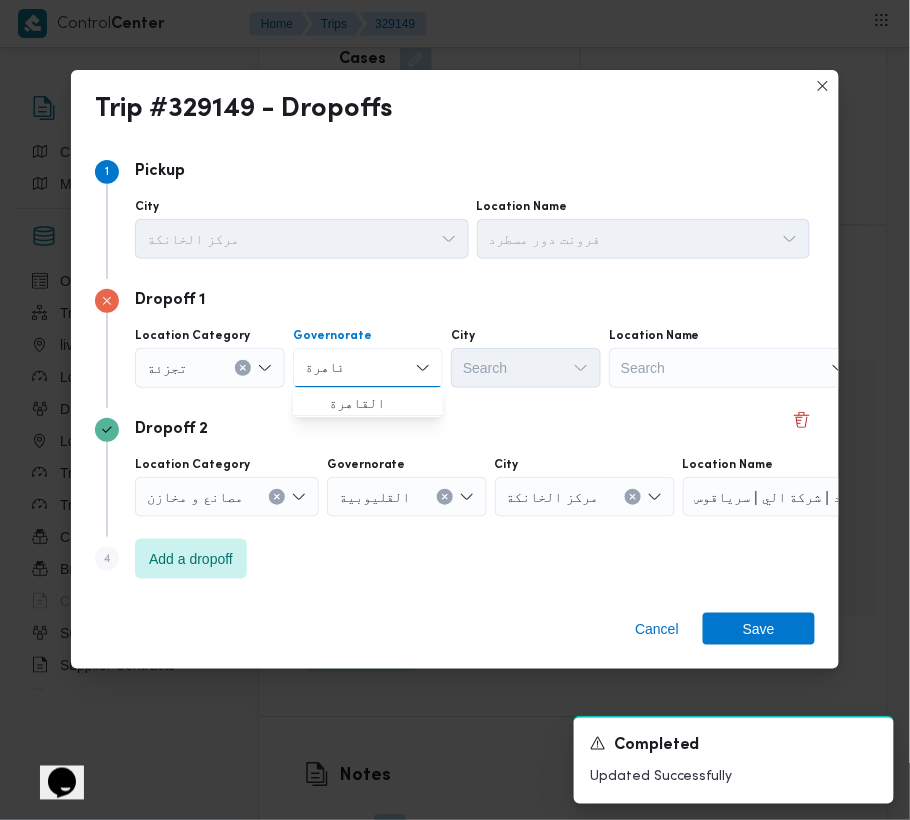 type 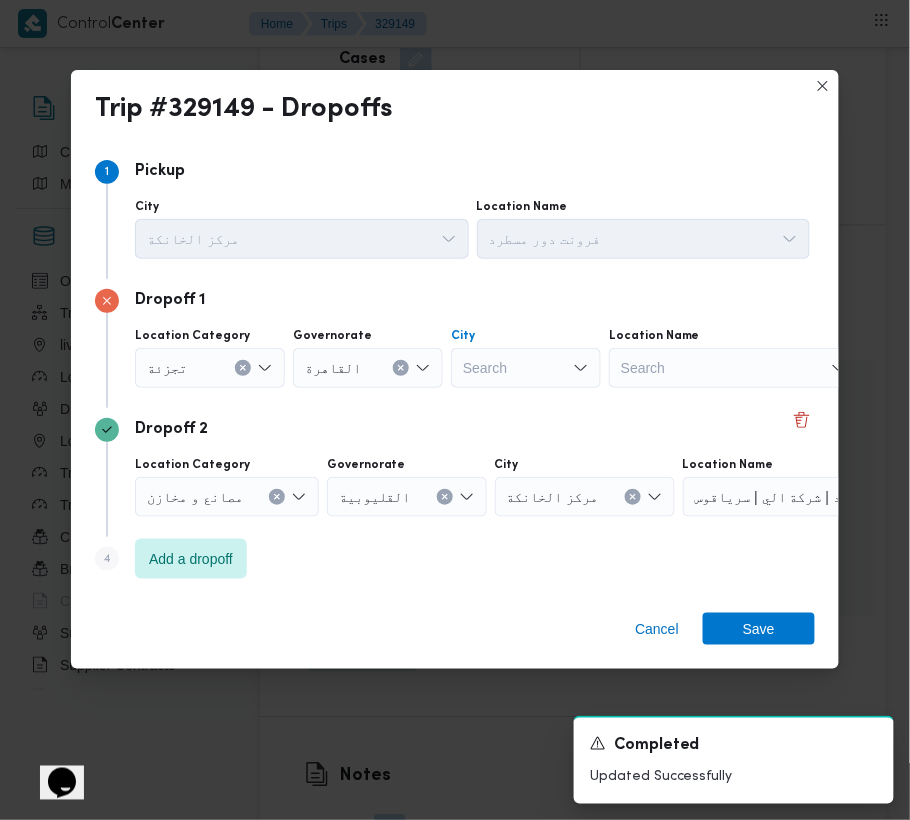 click on "Search" at bounding box center [526, 368] 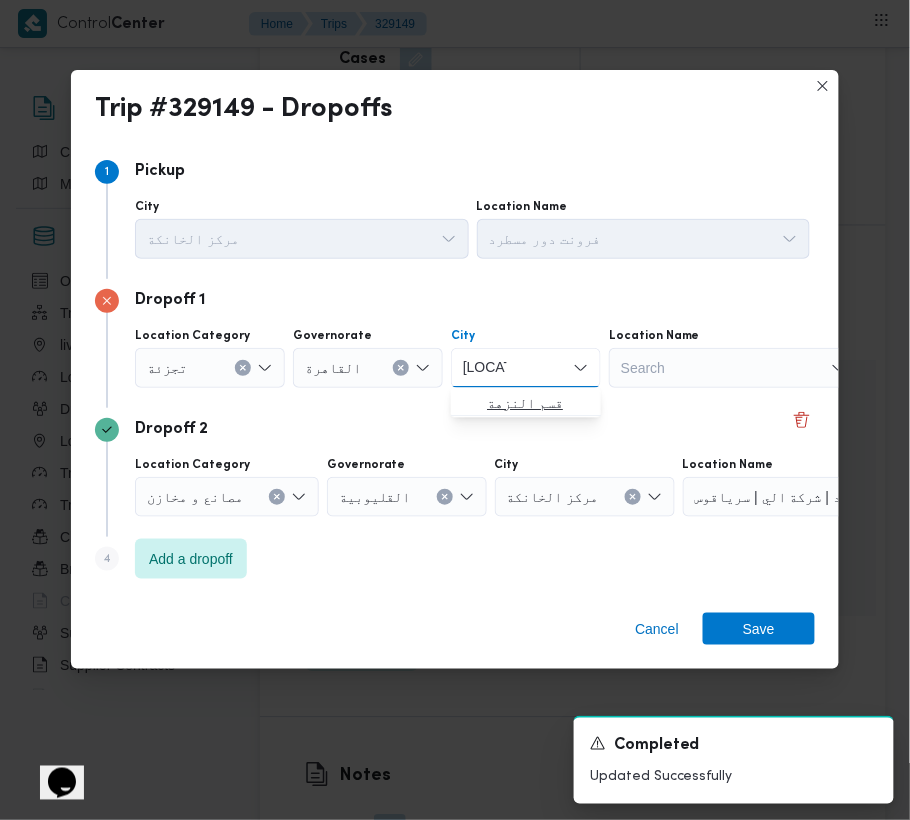 type on "[LOCATION]" 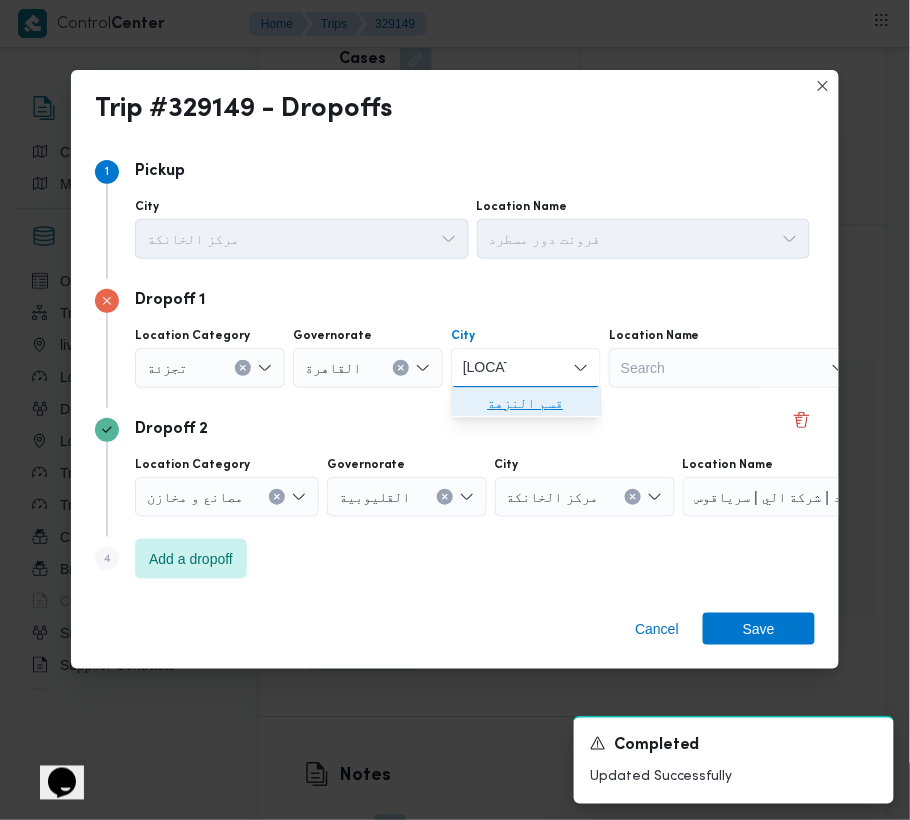click on "قسم النزهة" at bounding box center (526, 404) 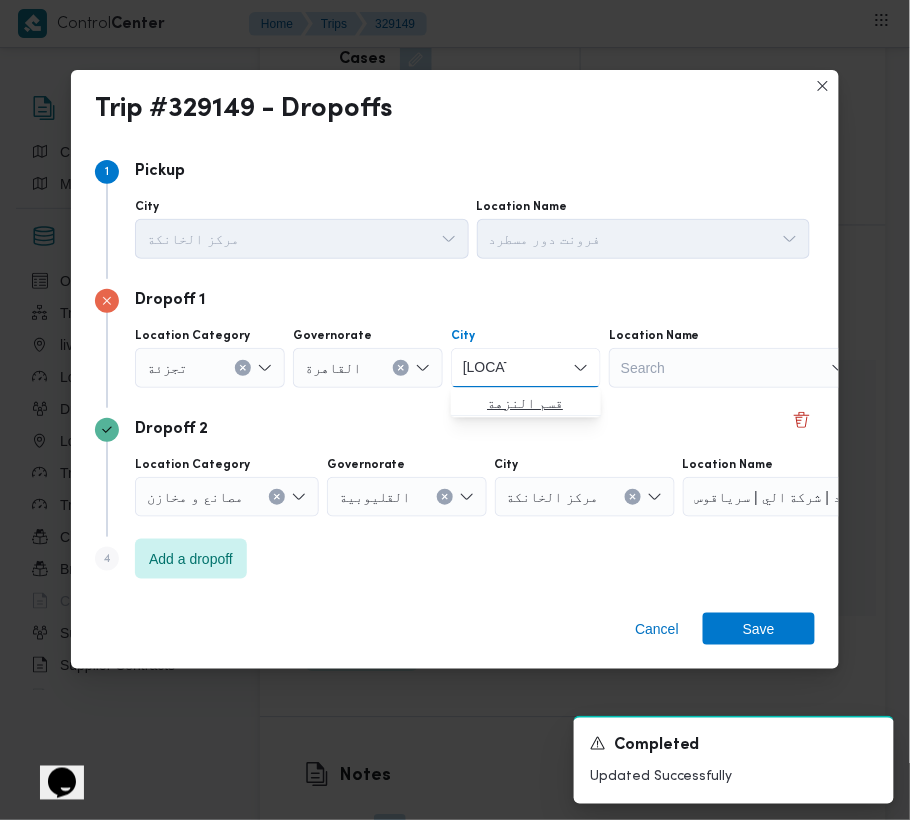 type 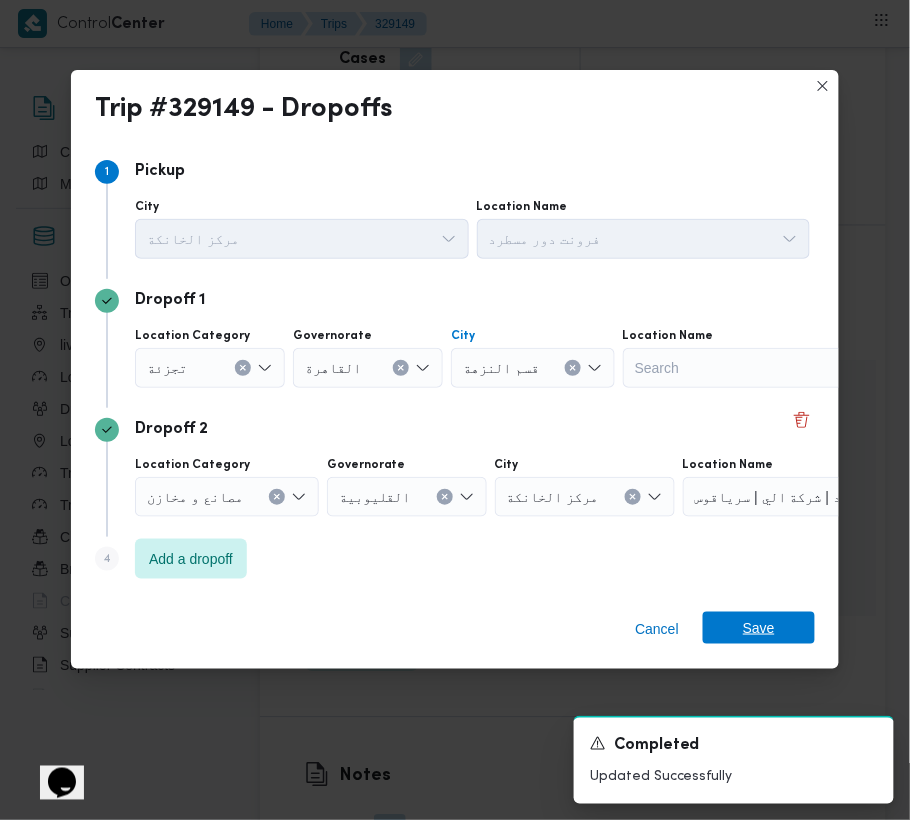 click on "Save" at bounding box center [759, 628] 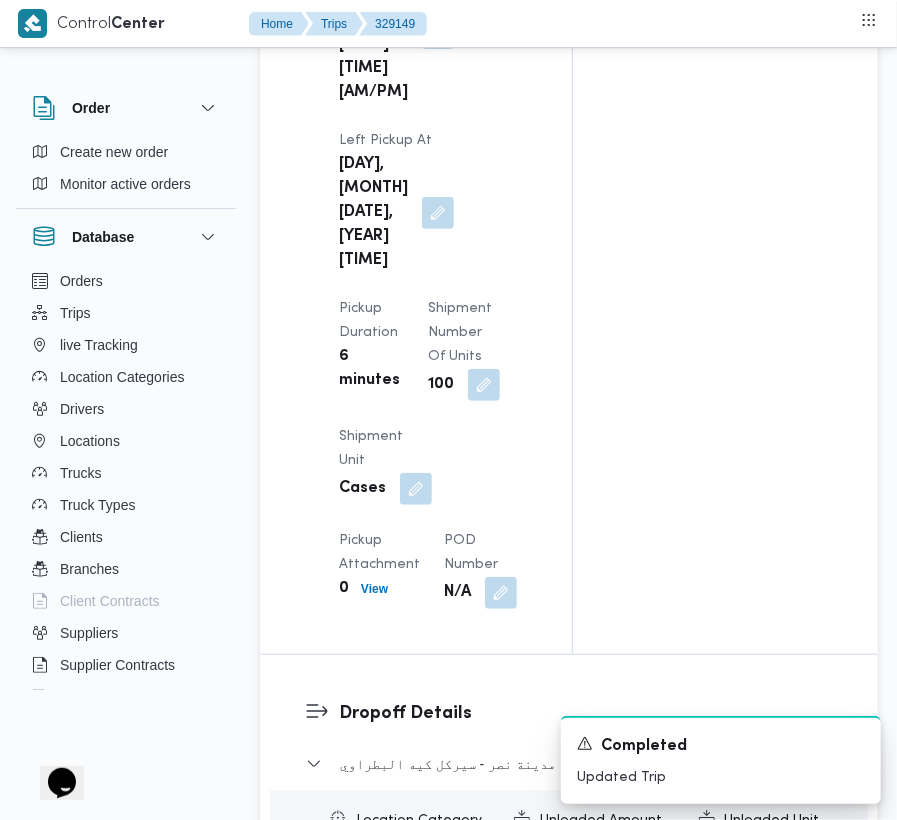 scroll, scrollTop: 0, scrollLeft: 0, axis: both 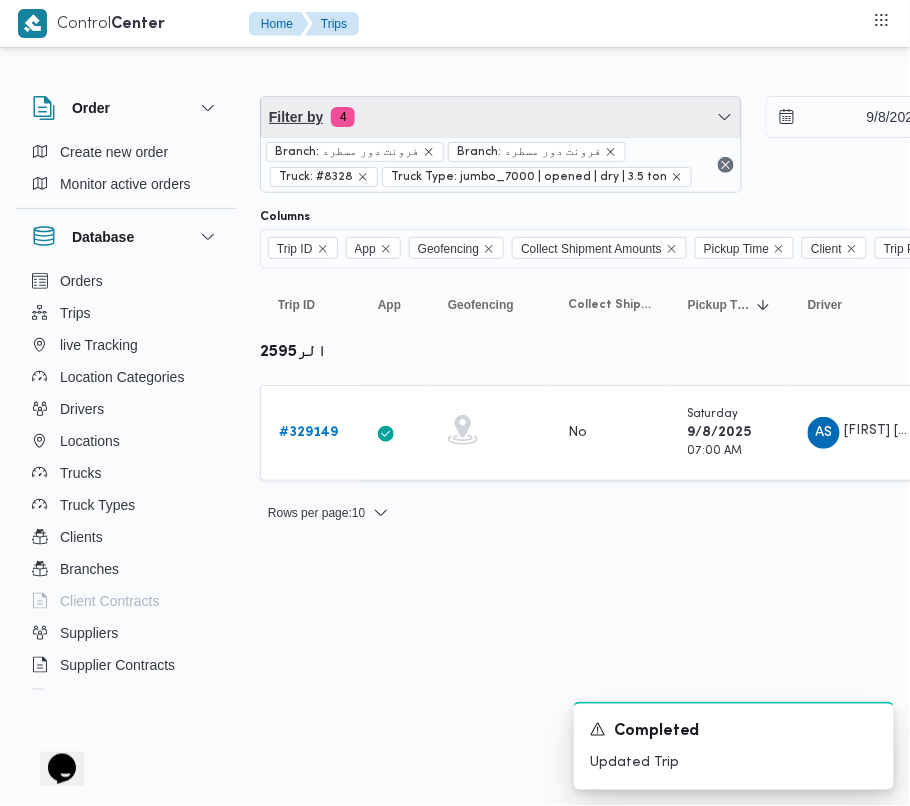 click on "Filter by 4" at bounding box center [501, 117] 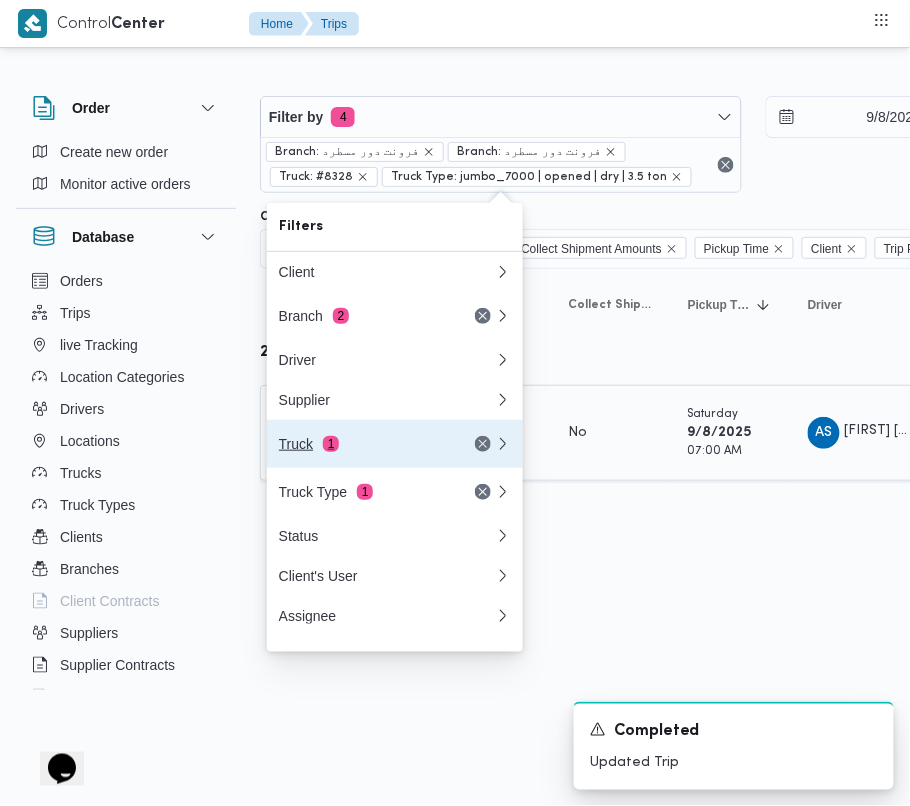 click on "Truck 1" at bounding box center [363, 444] 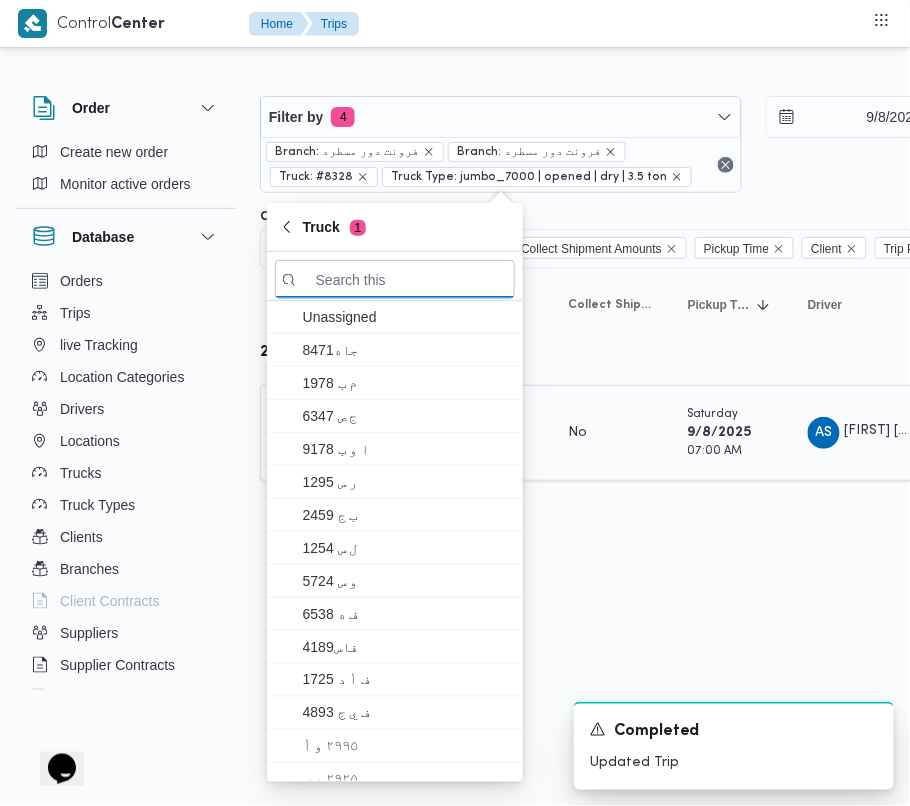 paste on "جهف418" 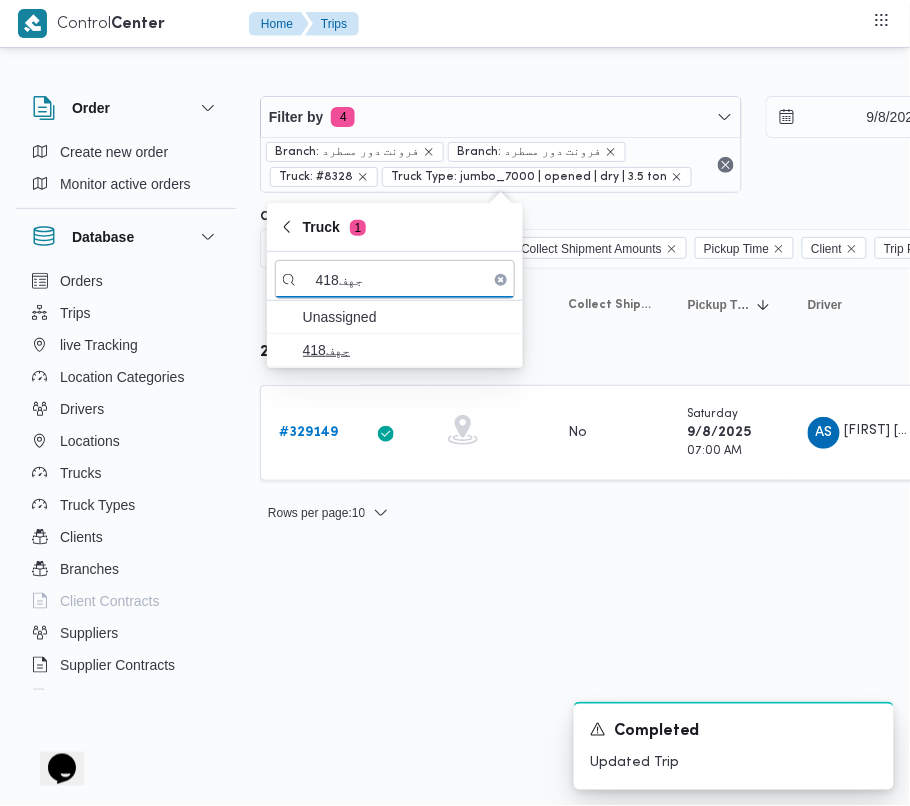type on "جهف418" 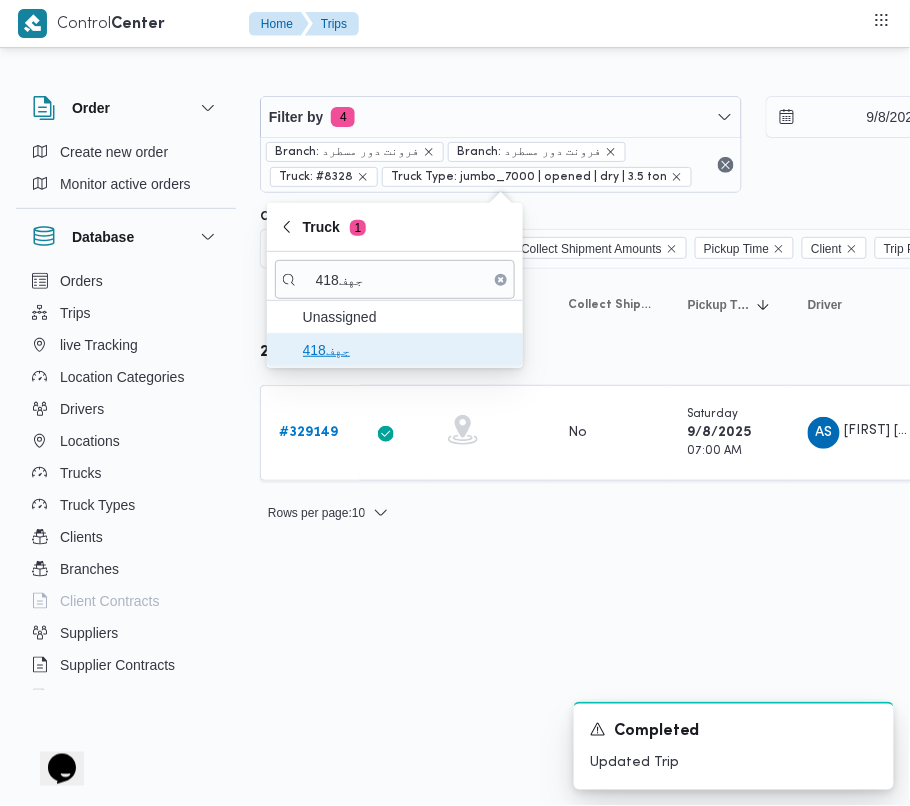 click on "جهف418" at bounding box center (407, 350) 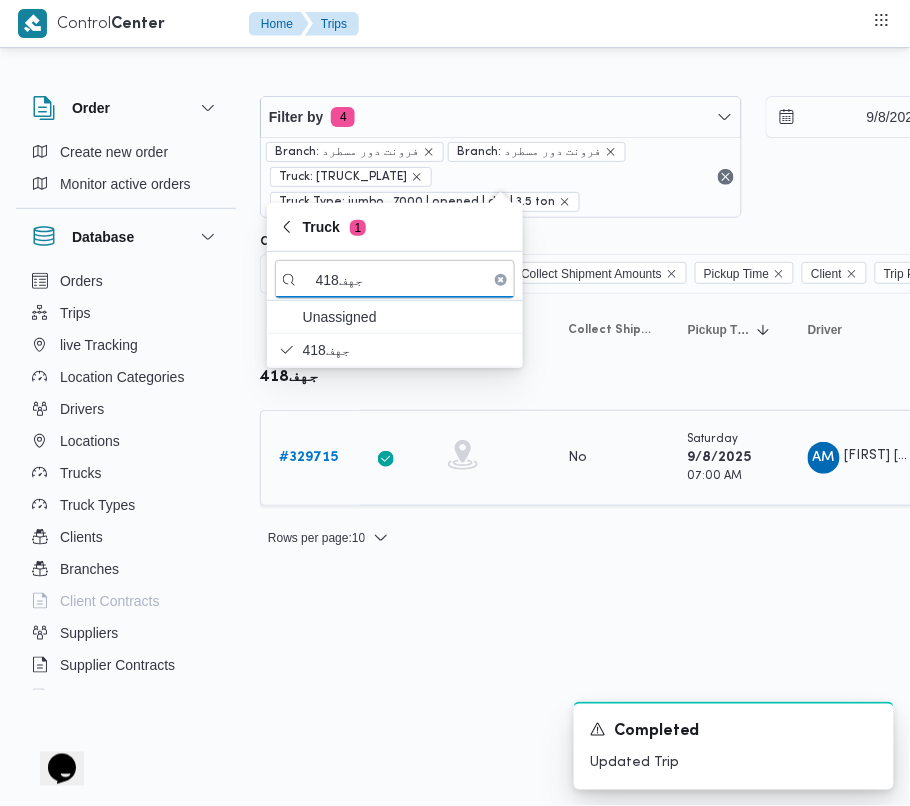 click on "# 329715" at bounding box center [308, 457] 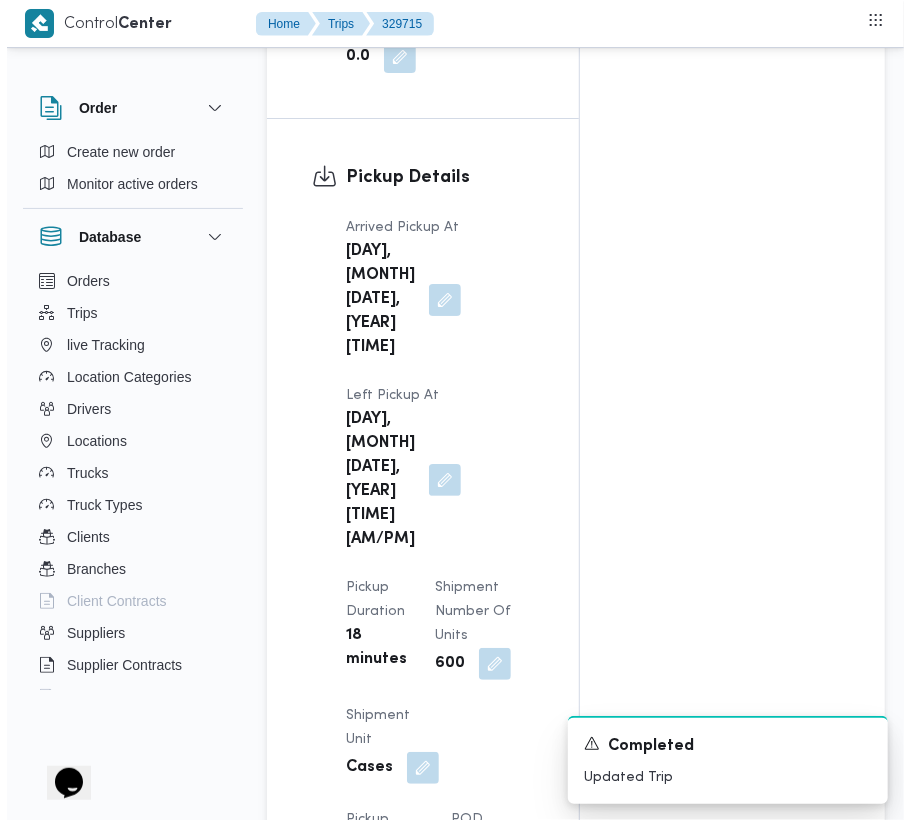 scroll, scrollTop: 3377, scrollLeft: 0, axis: vertical 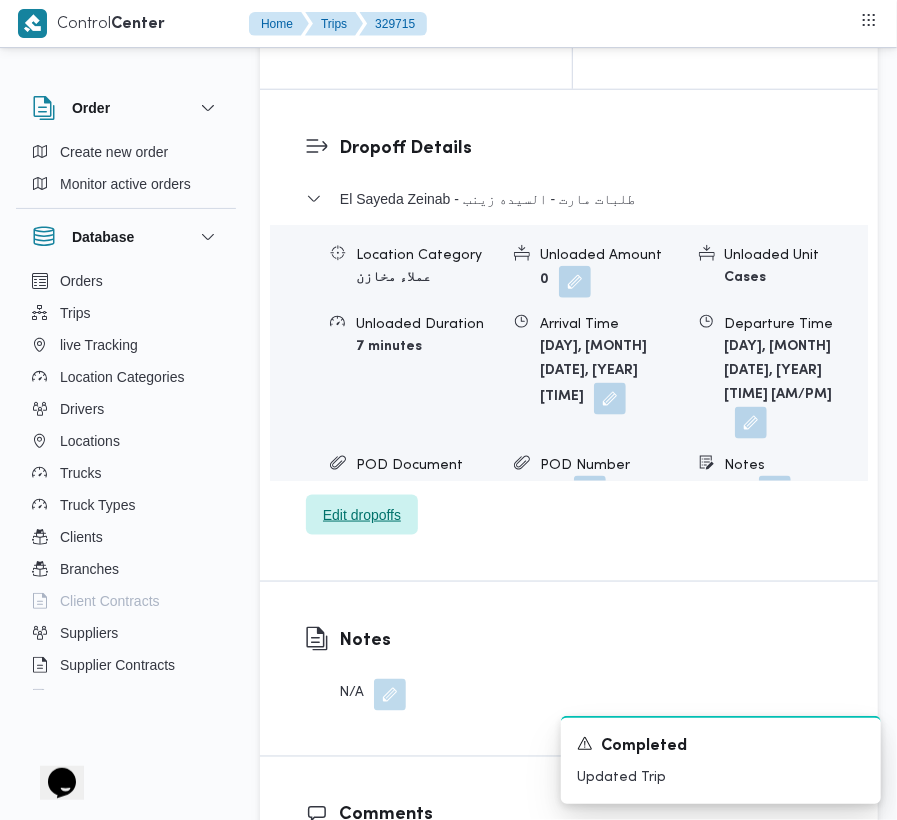 click on "Edit dropoffs" at bounding box center [362, 515] 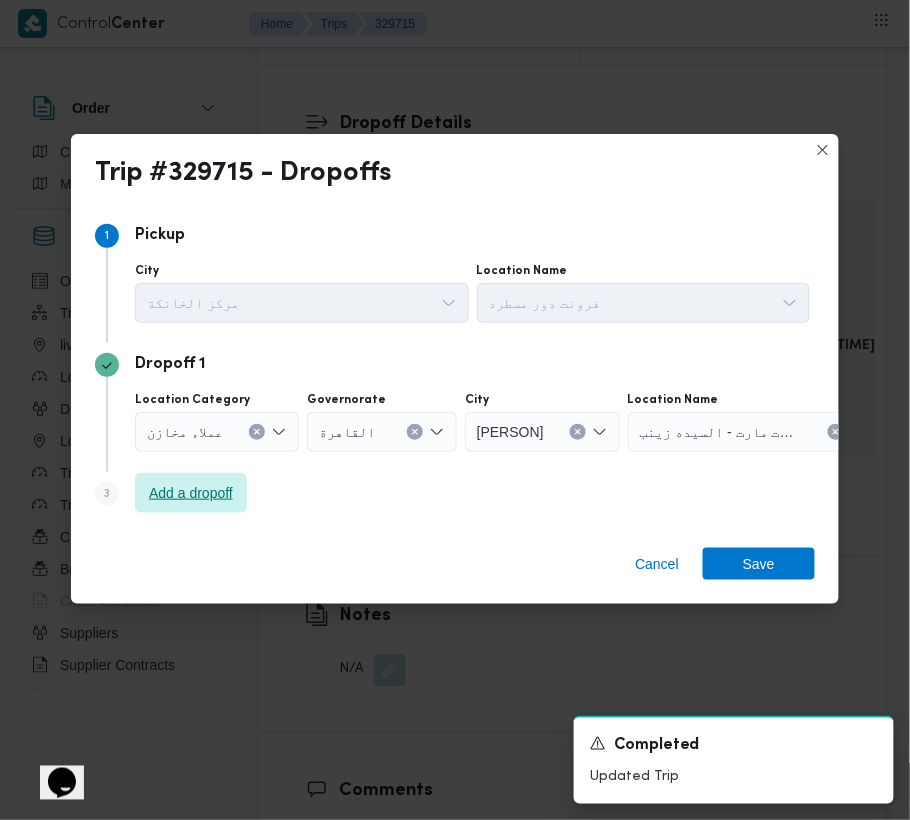click on "Add a dropoff" at bounding box center (191, 493) 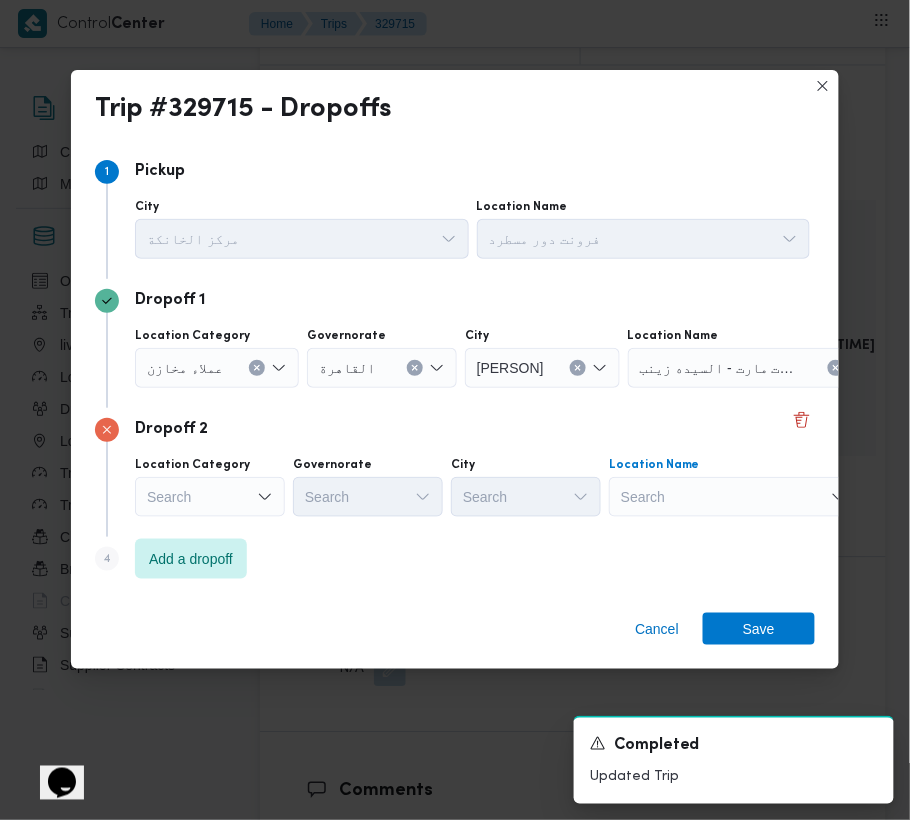 click on "Search" at bounding box center (753, 368) 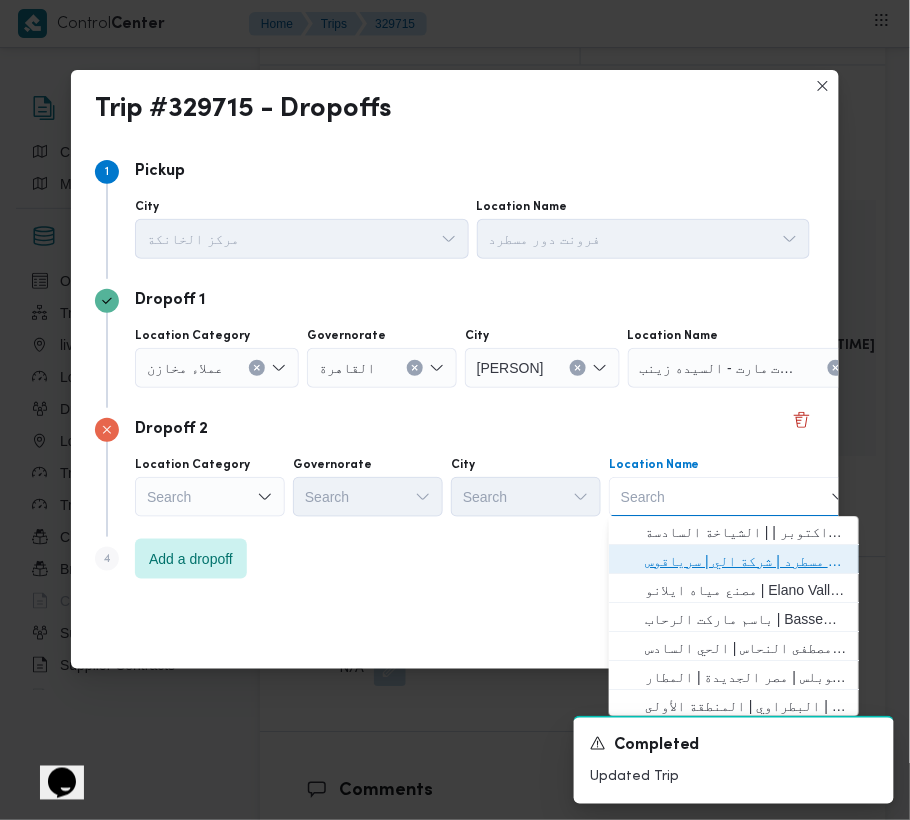 click on "فرونت دور مسطرد | شركة الي | سرياقوس" at bounding box center (734, 562) 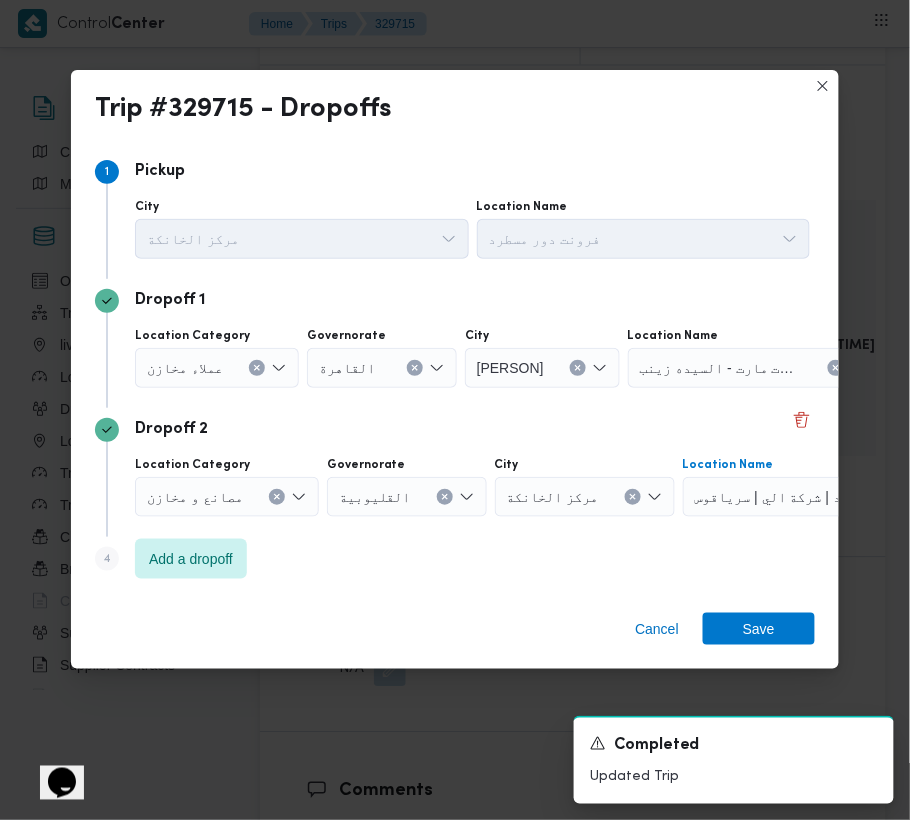 click on "عملاء مخازن" at bounding box center (185, 367) 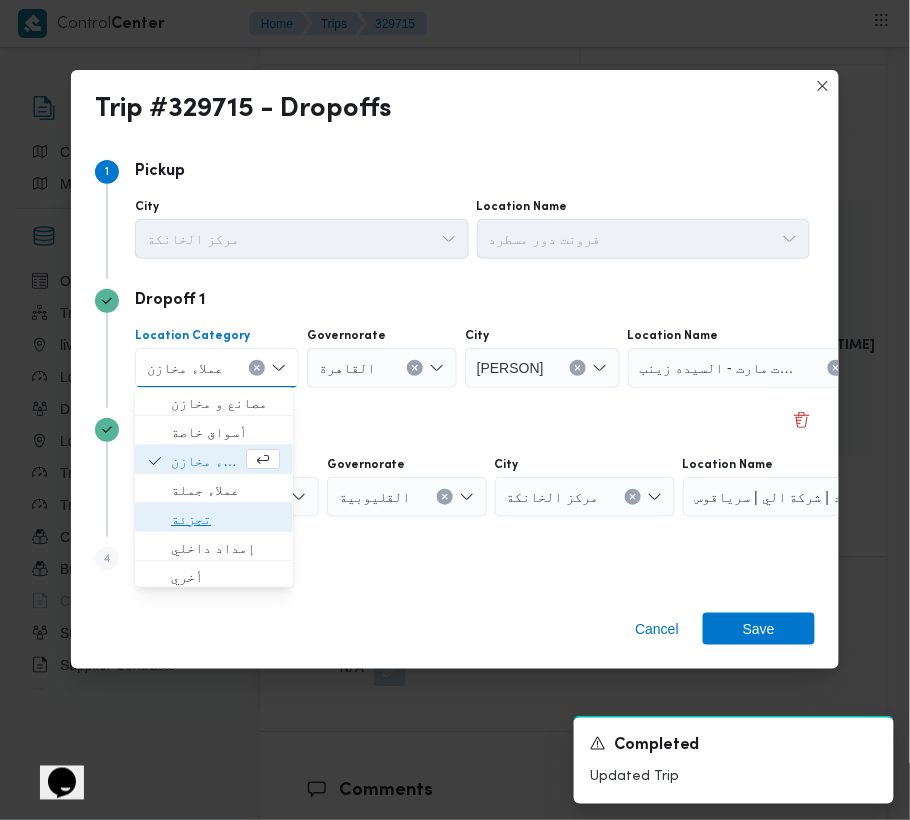 click on "تجزئة" at bounding box center (225, 520) 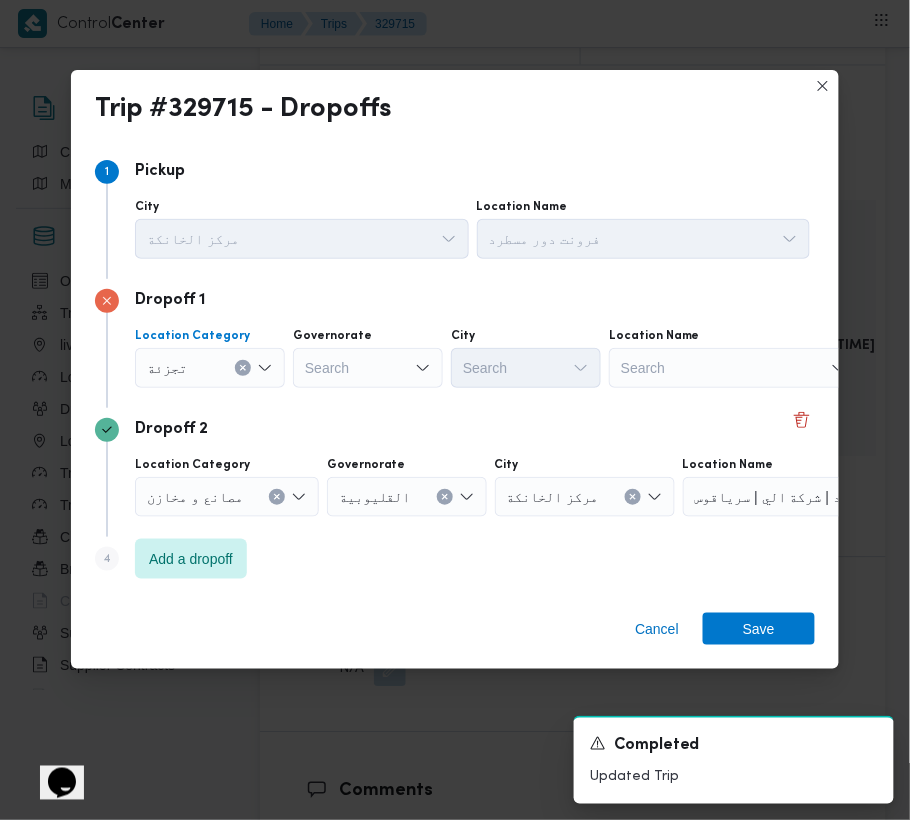 click on "Search" at bounding box center [368, 368] 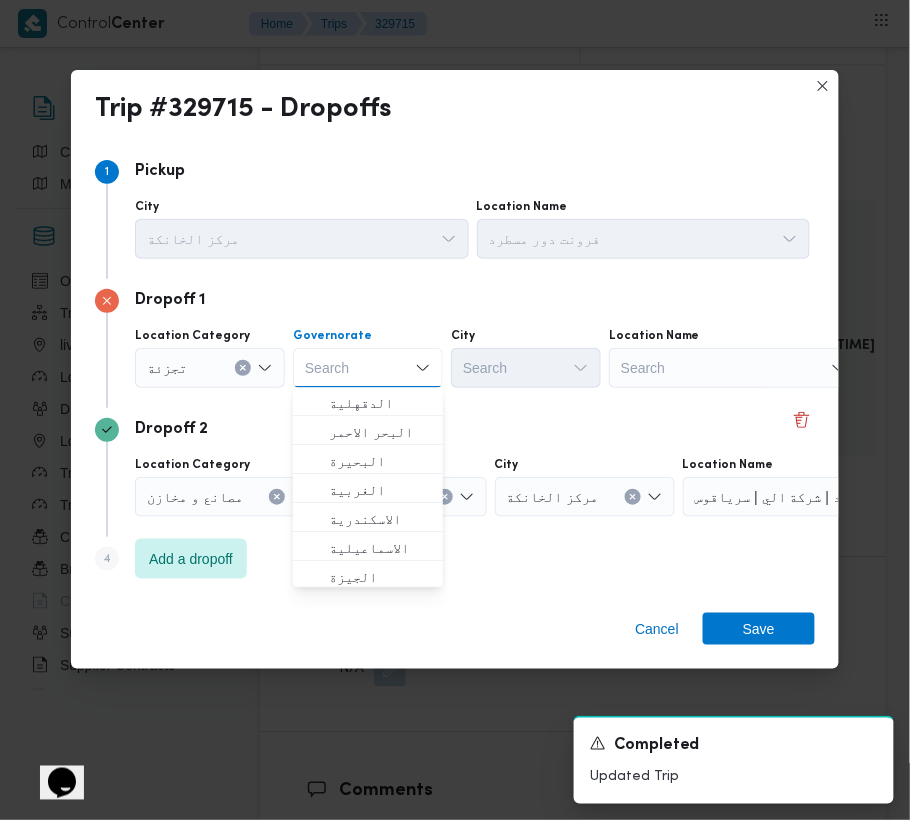 paste on "قاهرة" 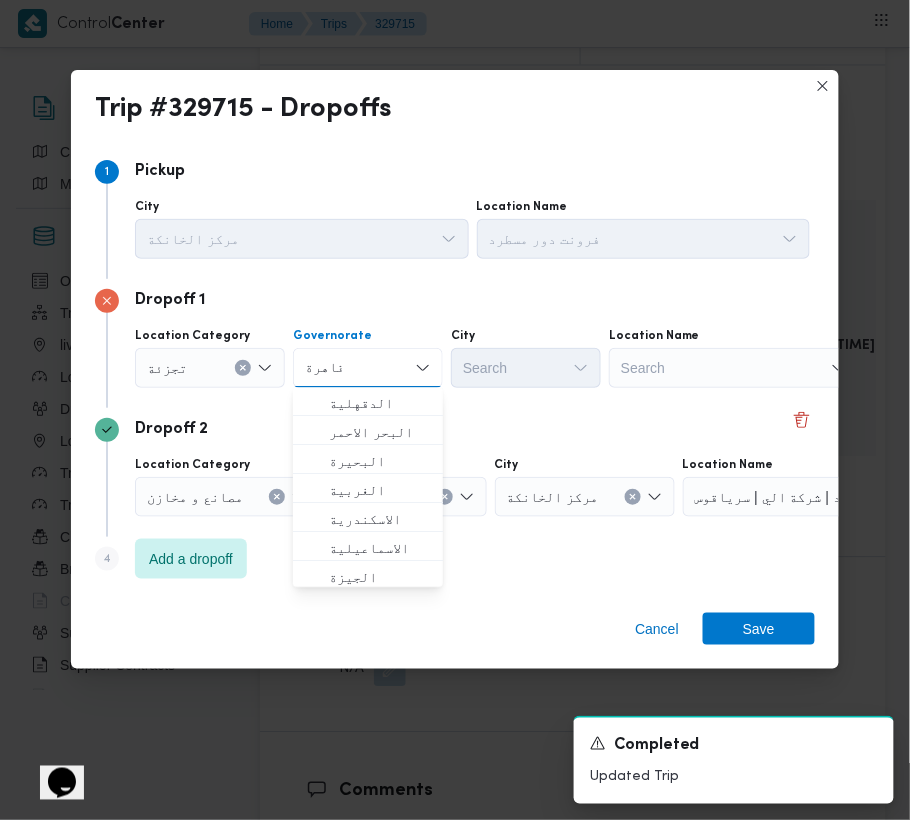 type on "قاهرة" 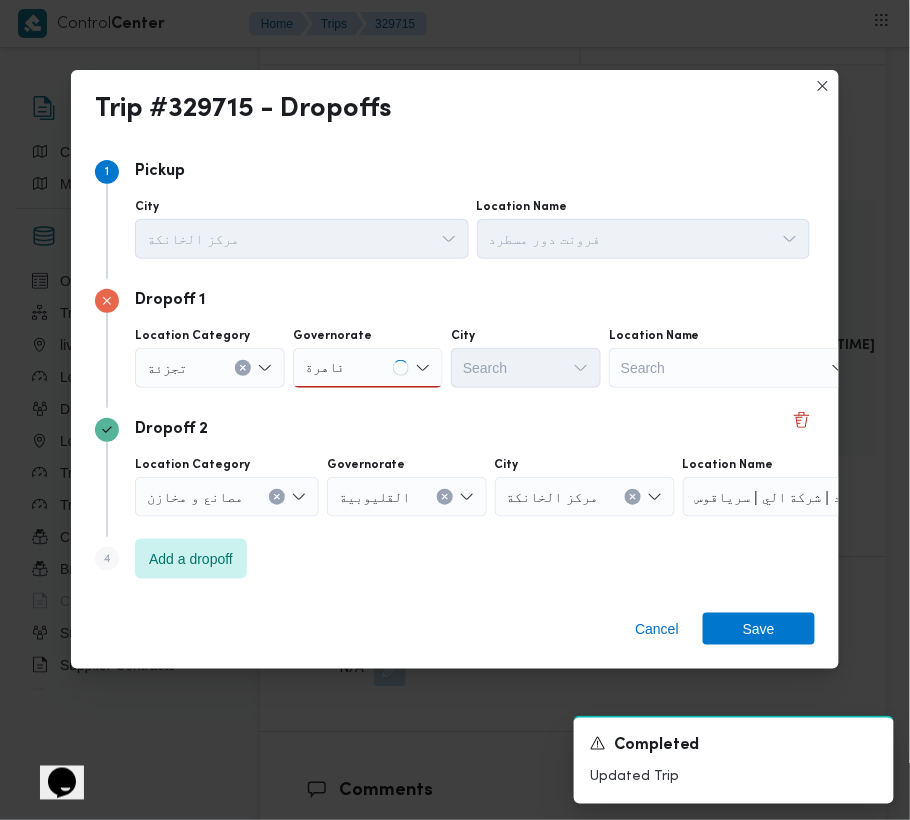 click on "قاهرة قاهرة" at bounding box center (368, 368) 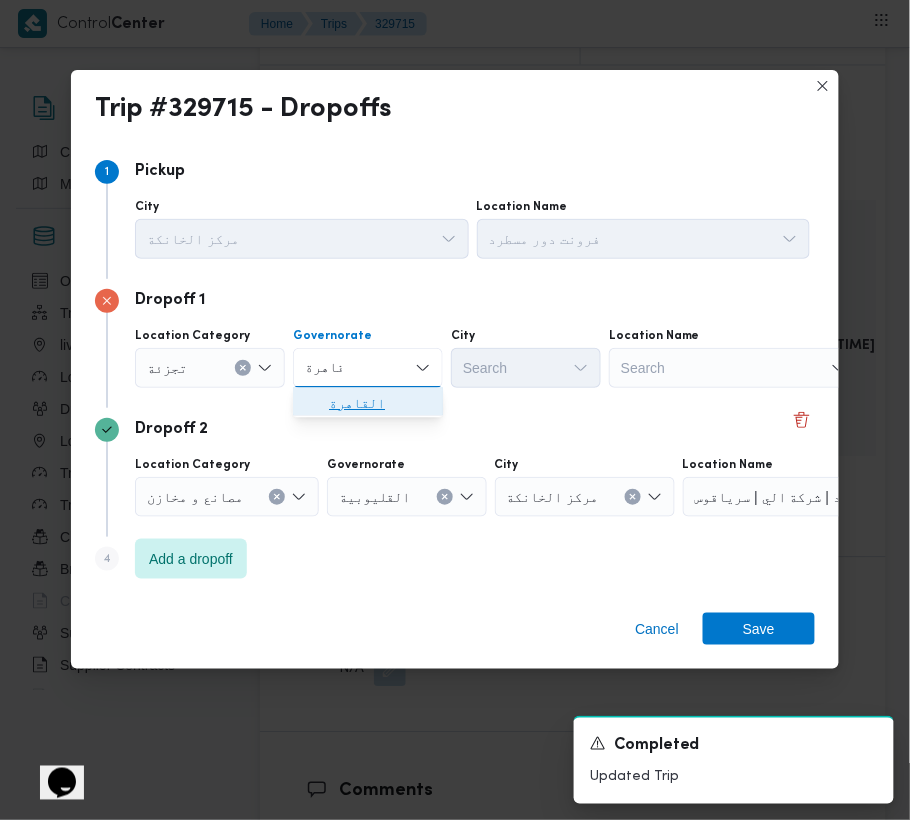 click on "القاهرة" at bounding box center [380, 404] 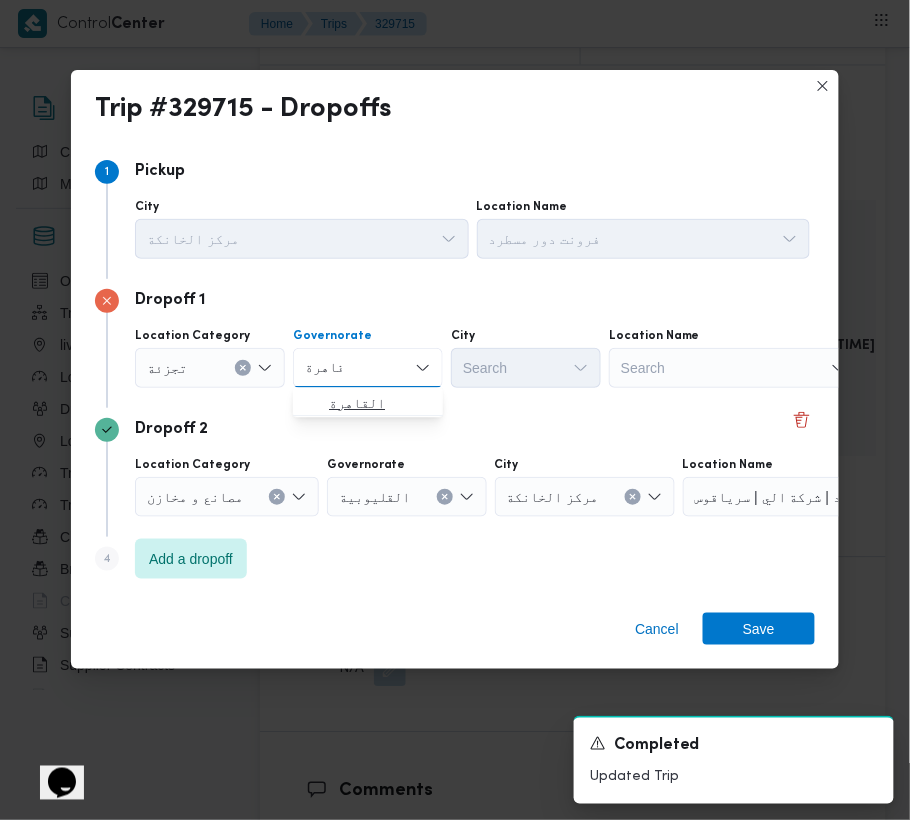 type 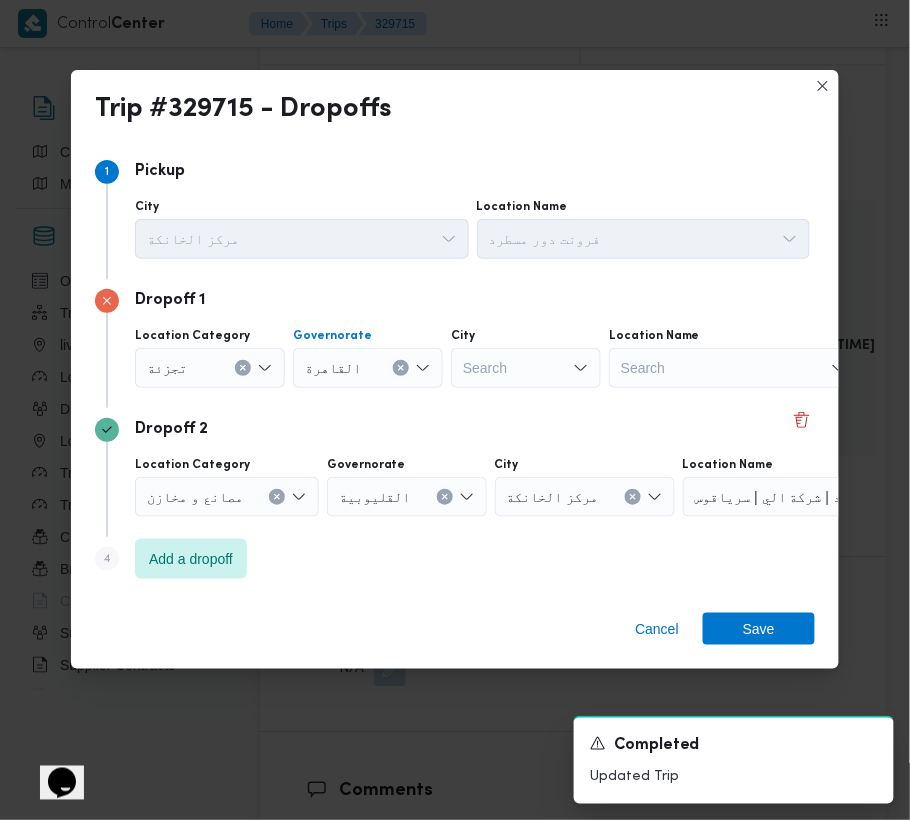click on "Search" at bounding box center (526, 368) 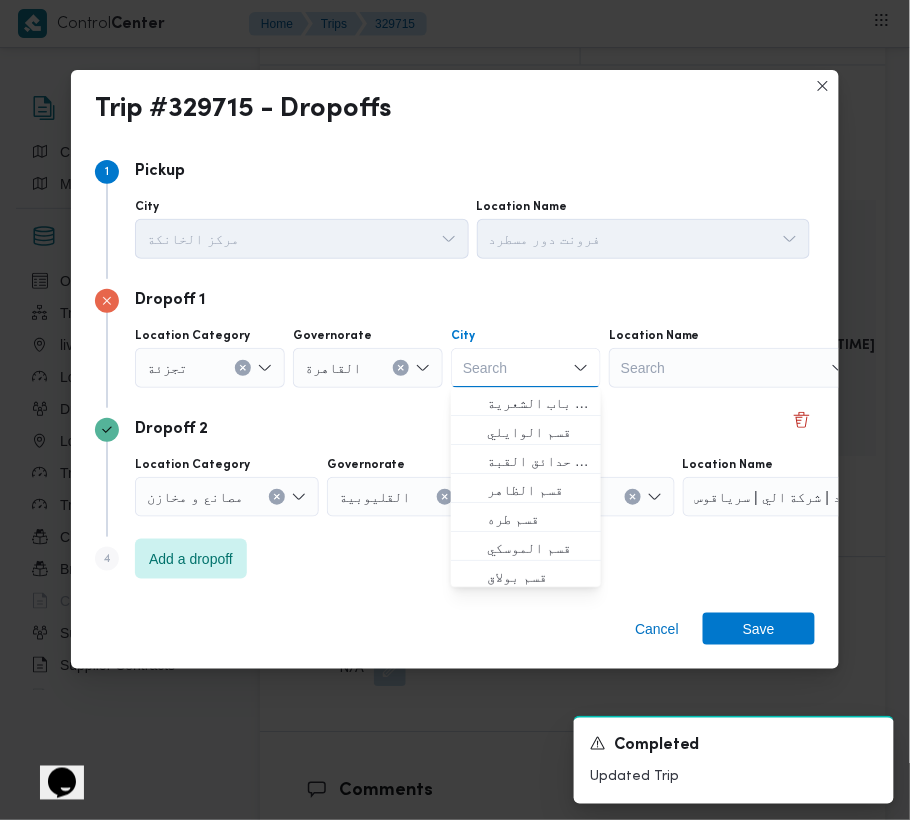 paste on "نصر" 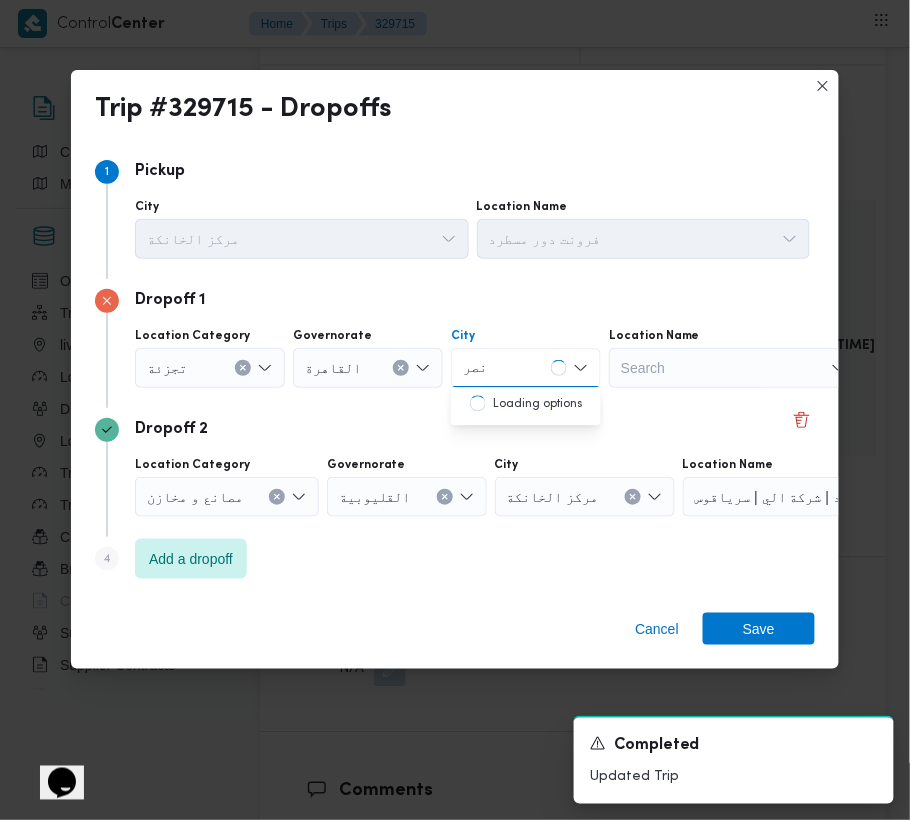 type on "نصر" 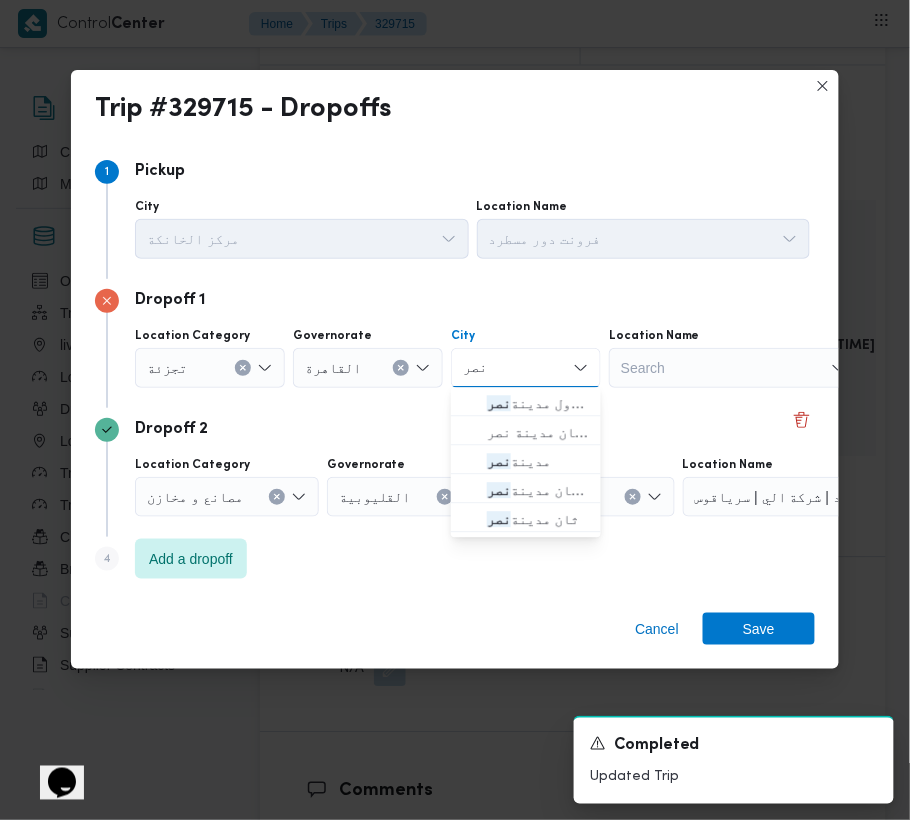 click on "نصر" at bounding box center (499, 404) 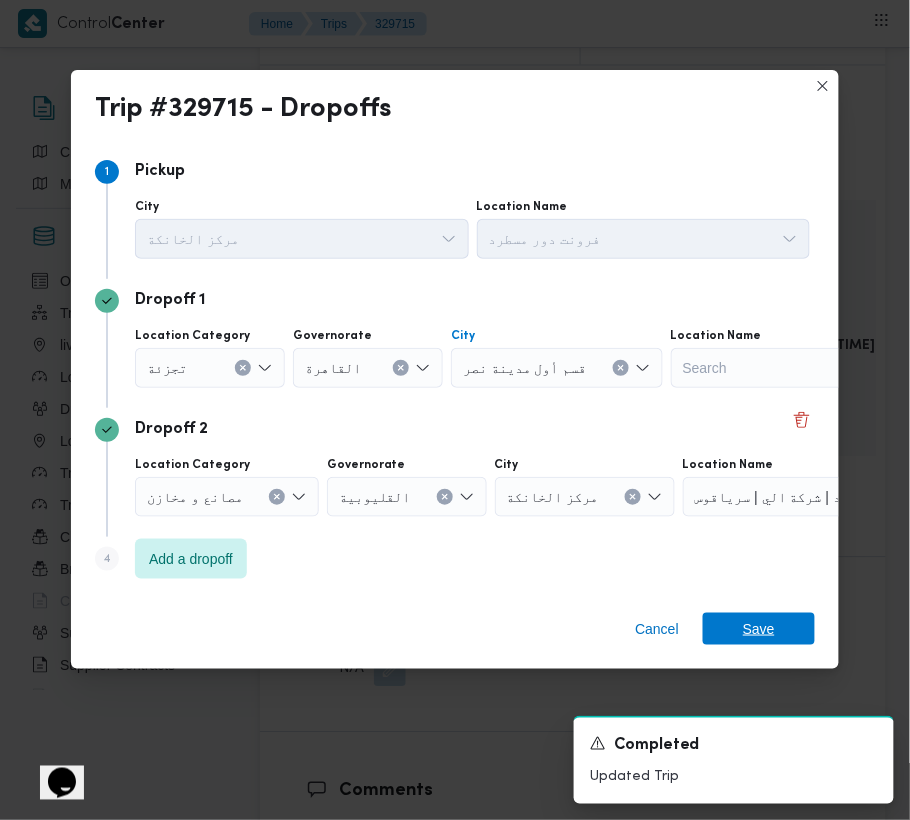click on "Save" at bounding box center [759, 629] 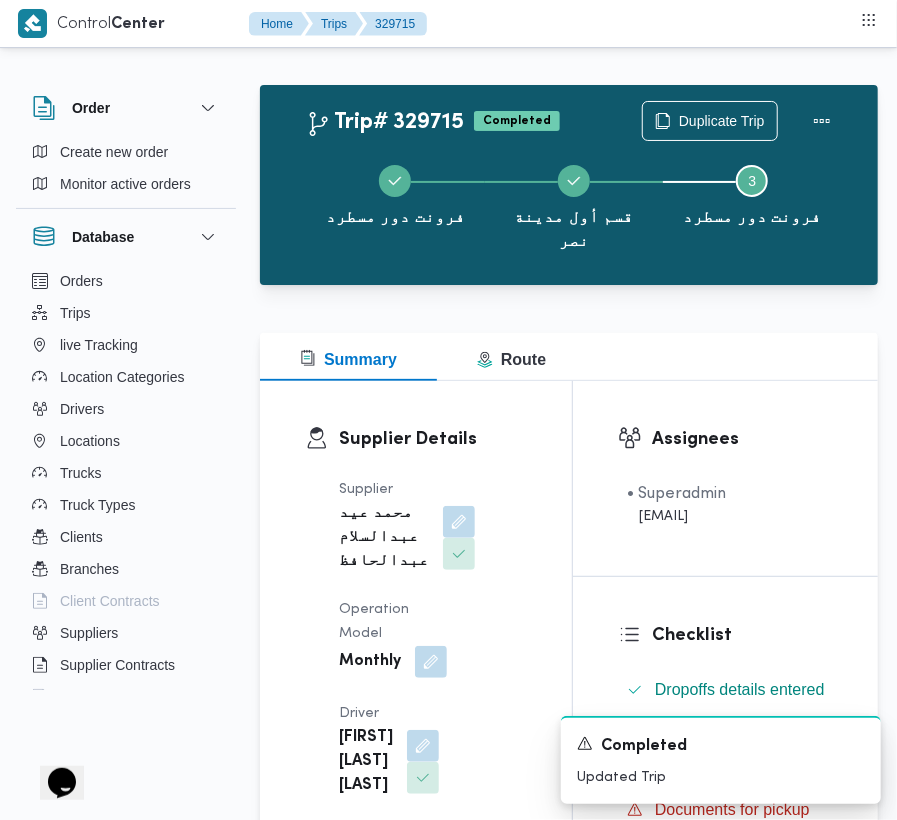scroll, scrollTop: 0, scrollLeft: 0, axis: both 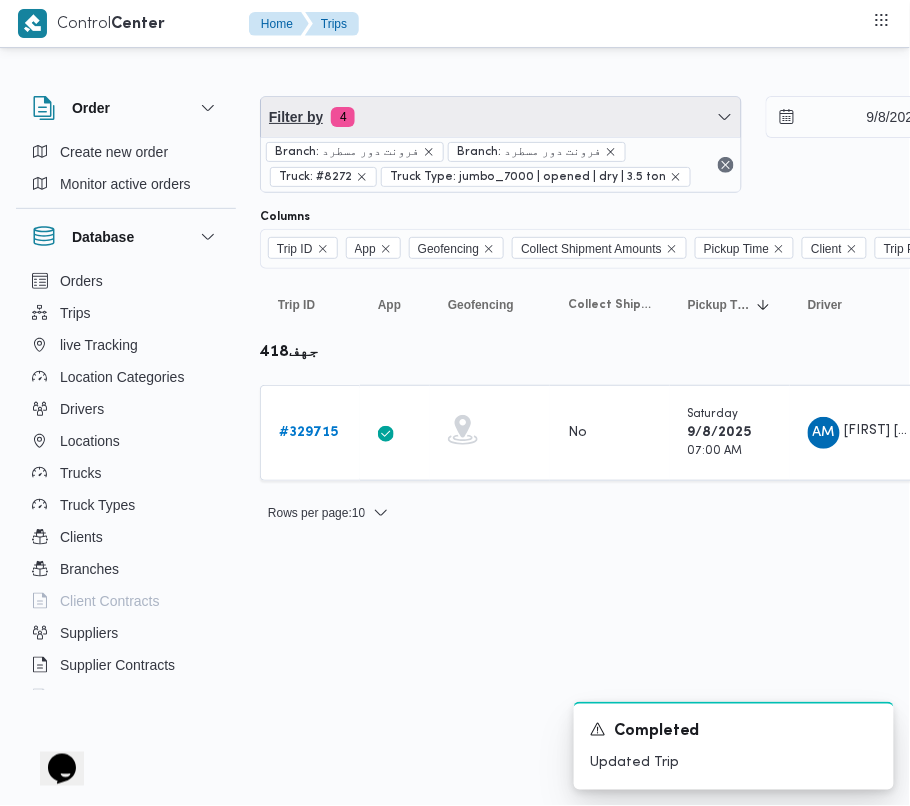 click on "Filter by 4" at bounding box center [501, 117] 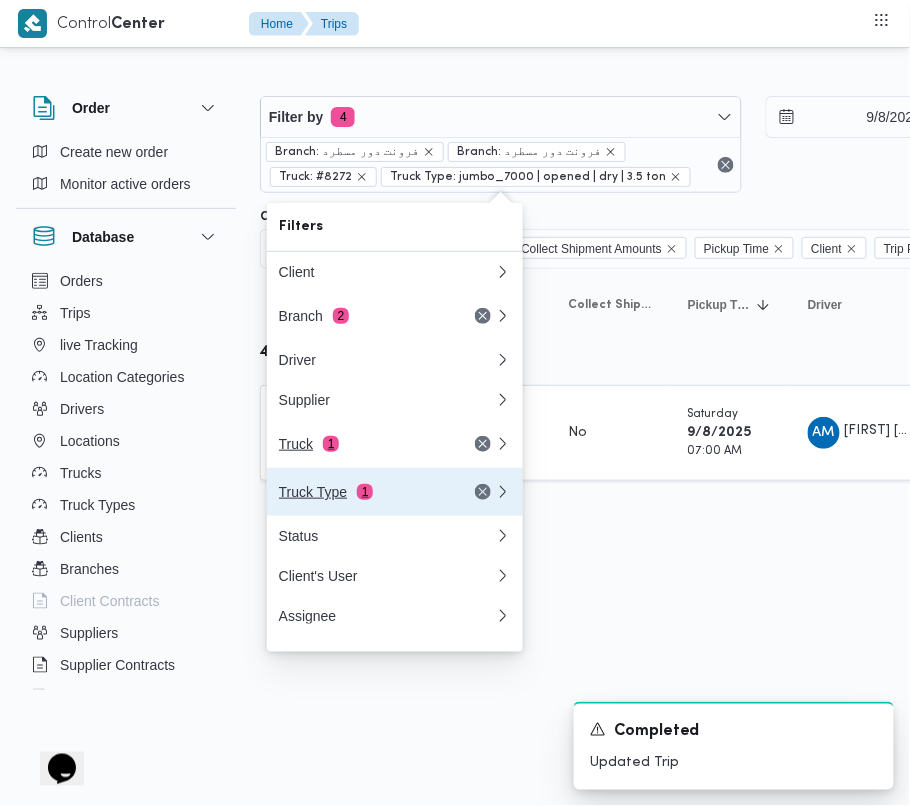 drag, startPoint x: 376, startPoint y: 481, endPoint x: 334, endPoint y: 453, distance: 50.47772 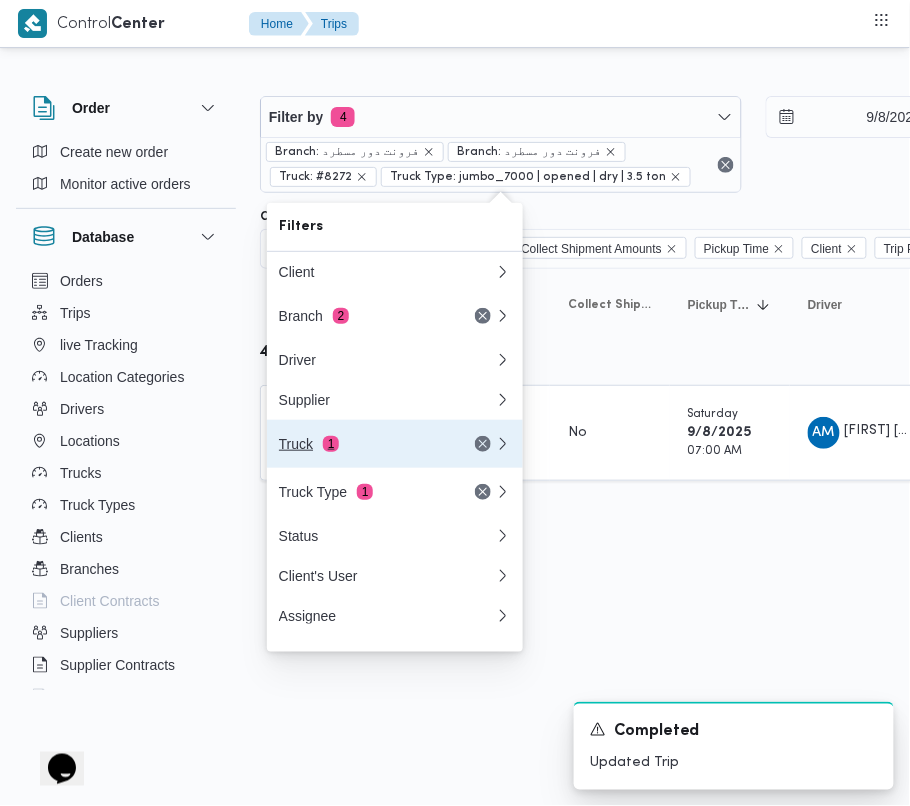 click on "1" at bounding box center [331, 444] 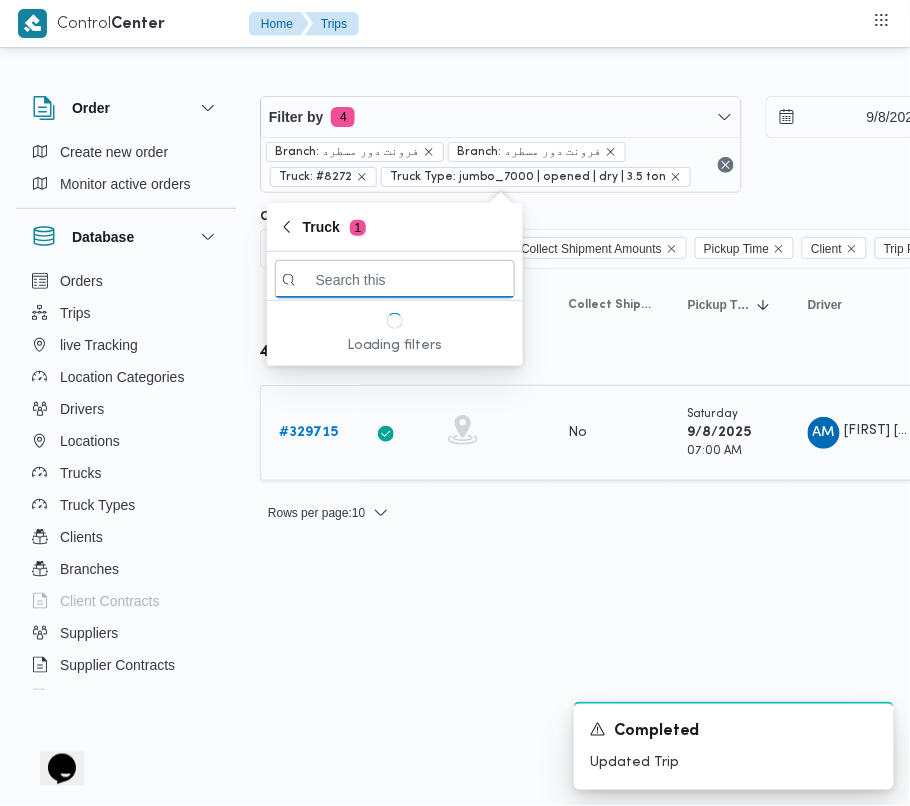 paste on "يلص769" 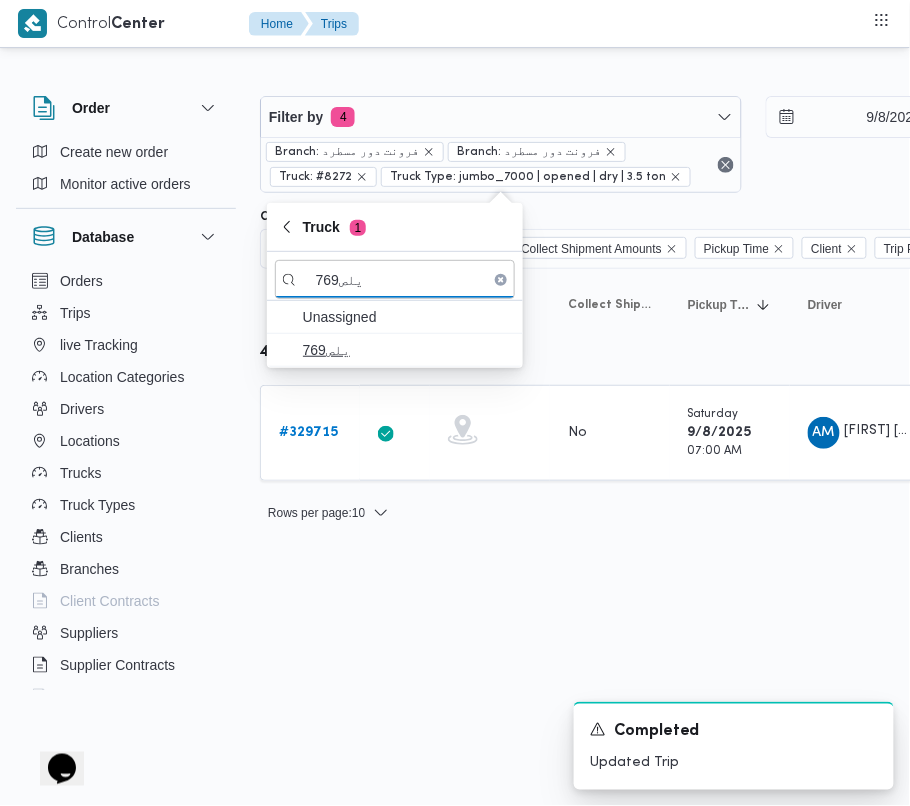 type on "يلص769" 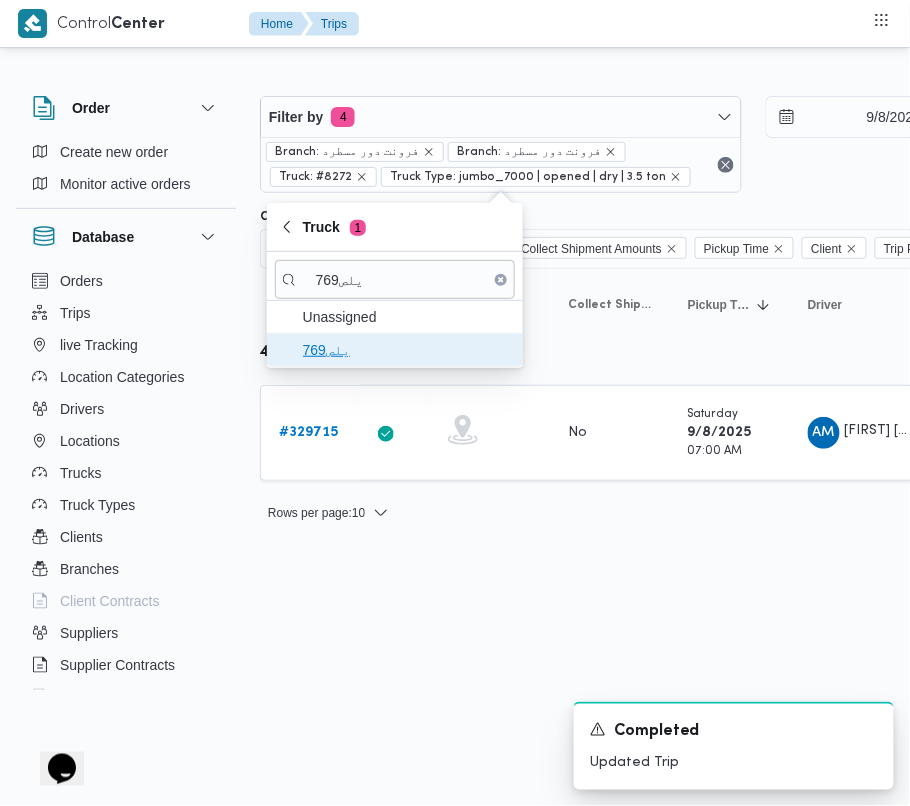click on "يلص769" at bounding box center [407, 350] 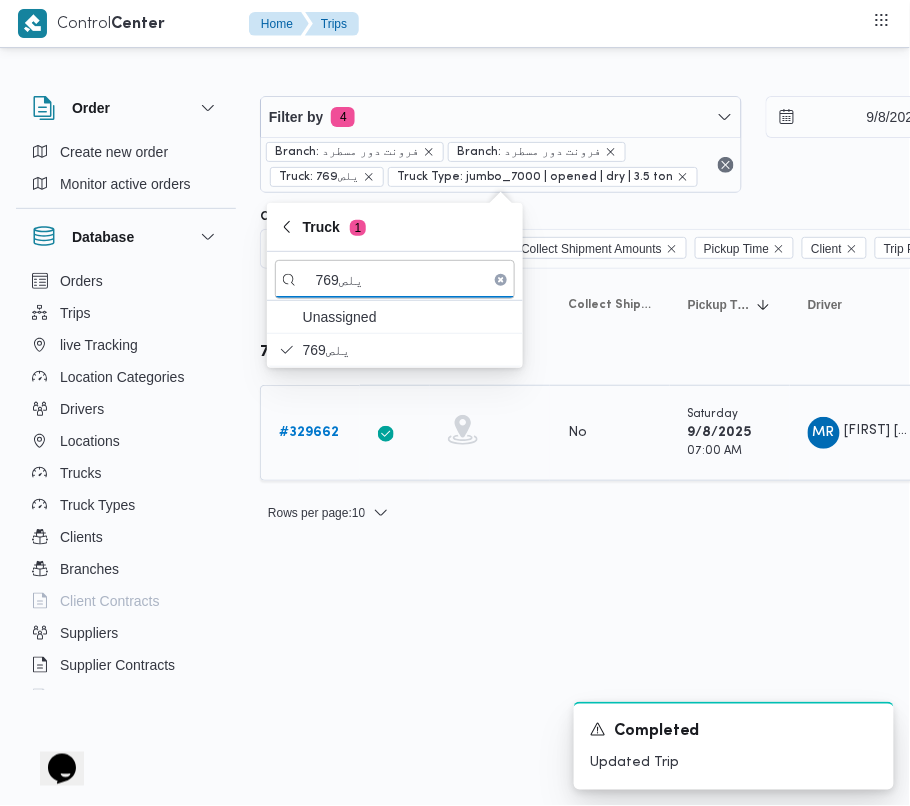 click on "# 329662" at bounding box center [309, 433] 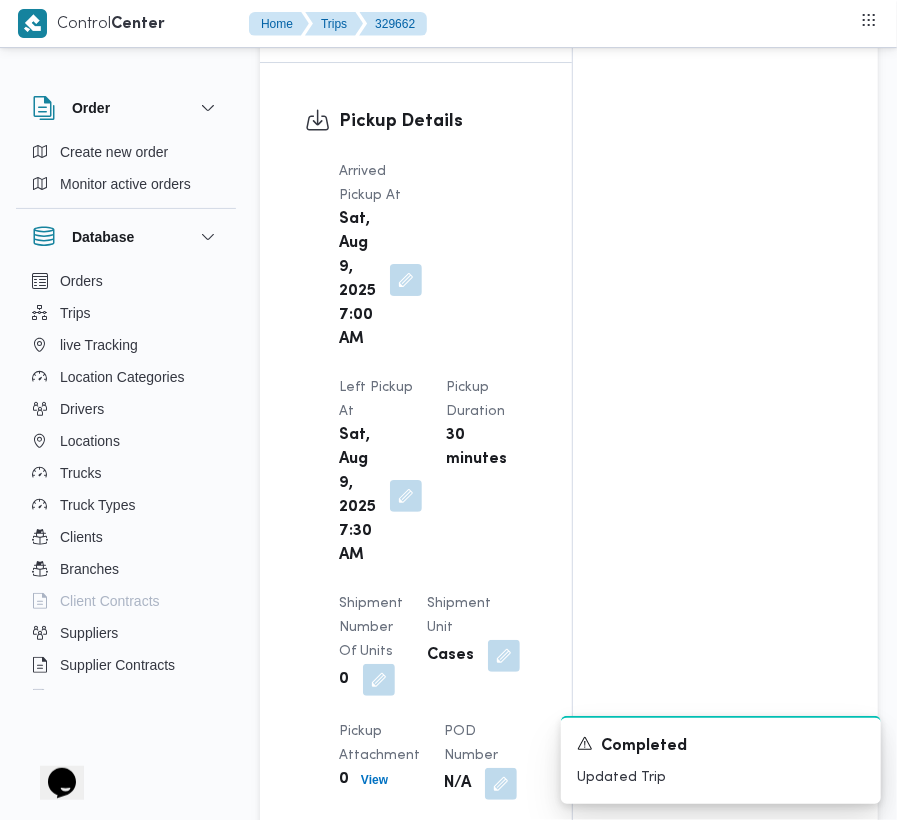 scroll, scrollTop: 3377, scrollLeft: 0, axis: vertical 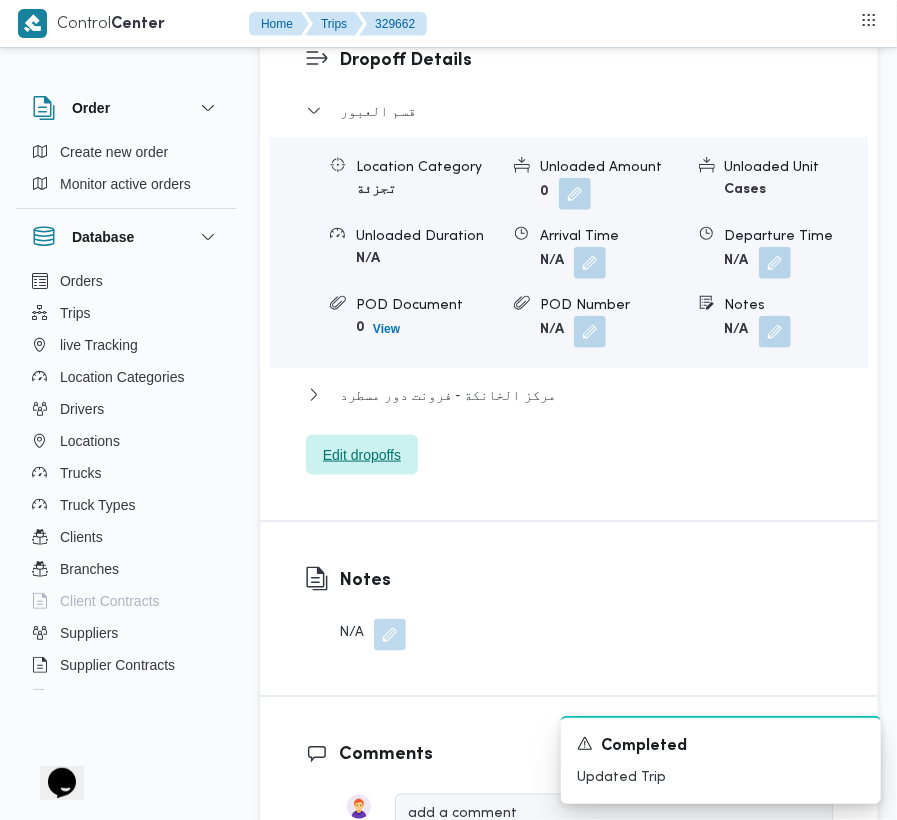 click on "Edit dropoffs" at bounding box center (362, 455) 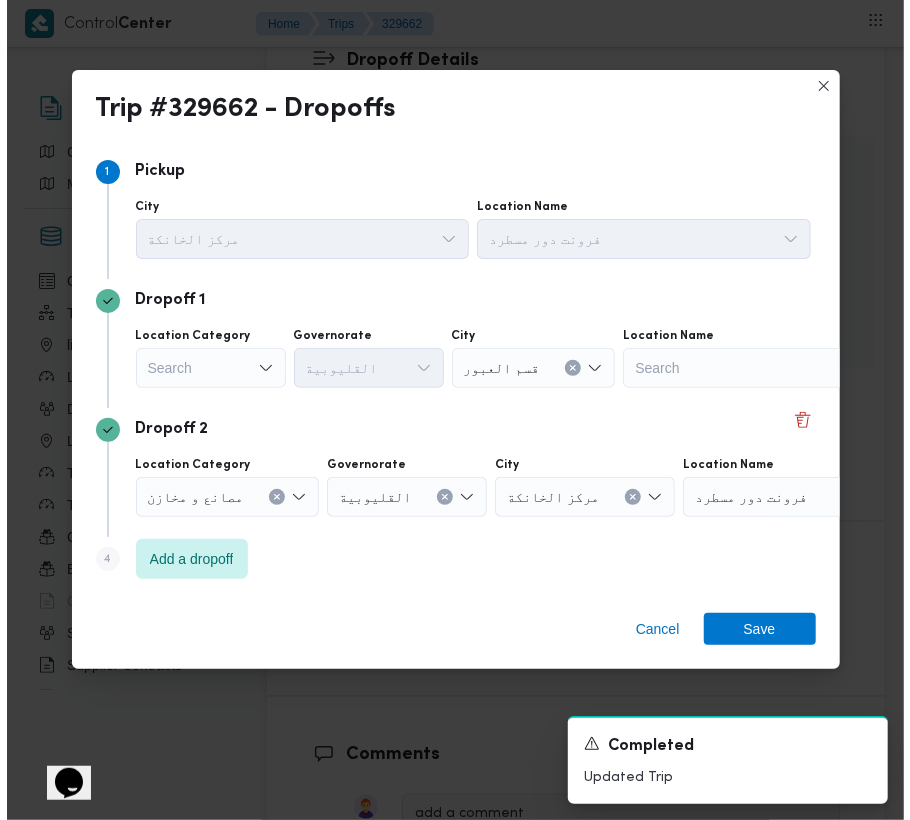 scroll, scrollTop: 3273, scrollLeft: 0, axis: vertical 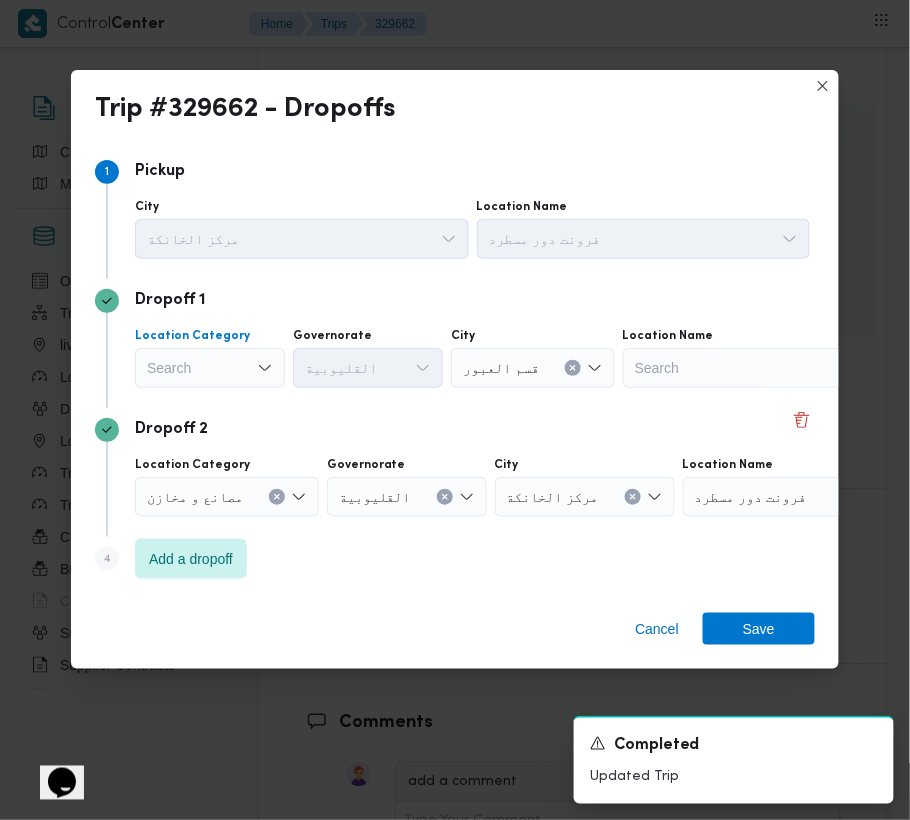 click on "Search" at bounding box center (210, 368) 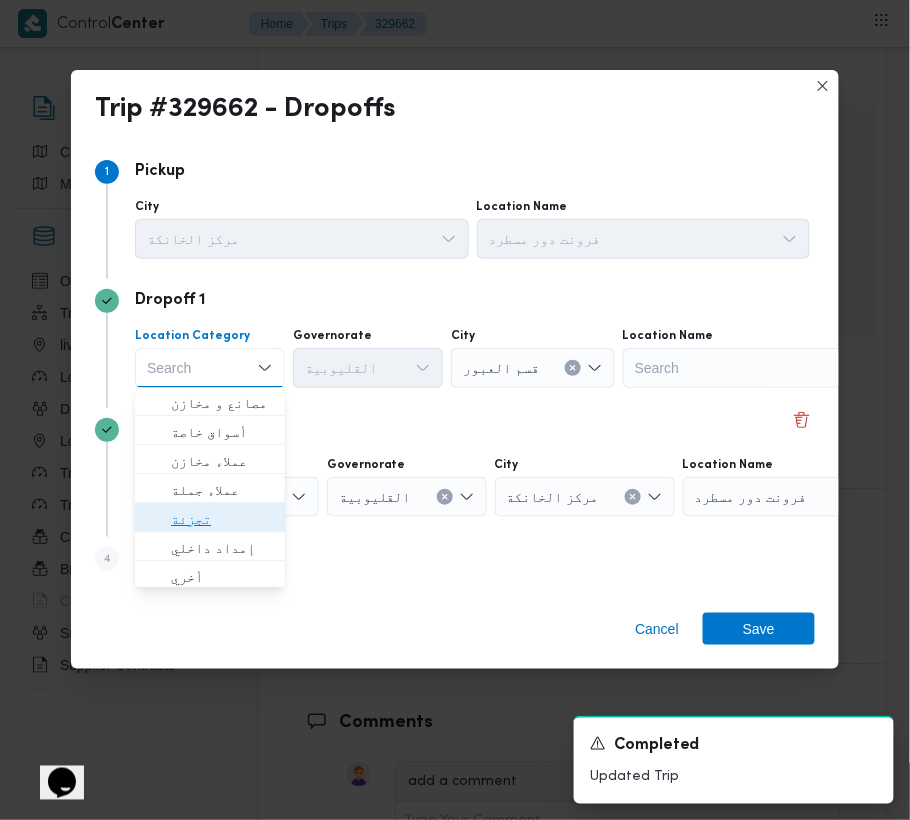 click on "تجزئة" at bounding box center (222, 520) 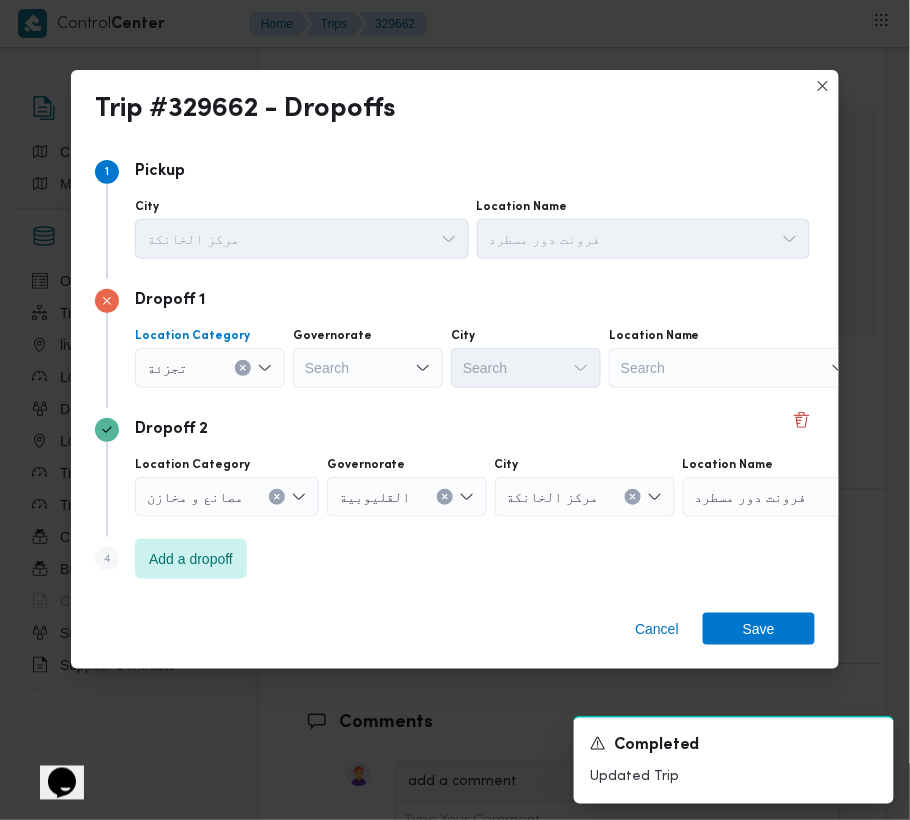 click on "Governorate Search" at bounding box center (368, 358) 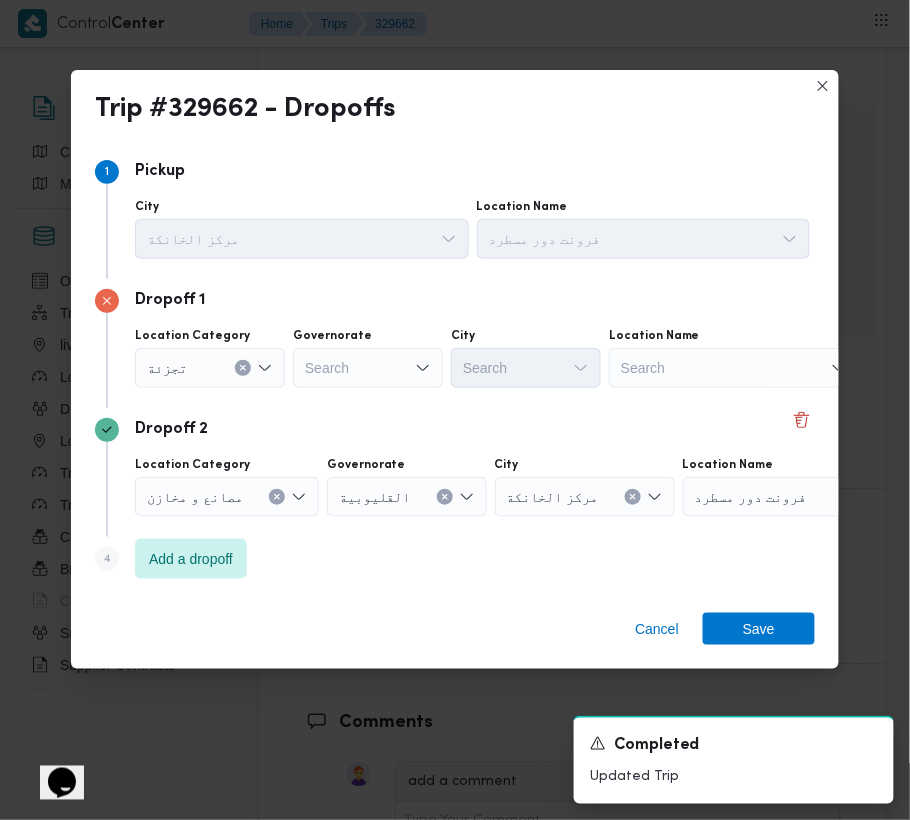 click on "Search" at bounding box center (368, 368) 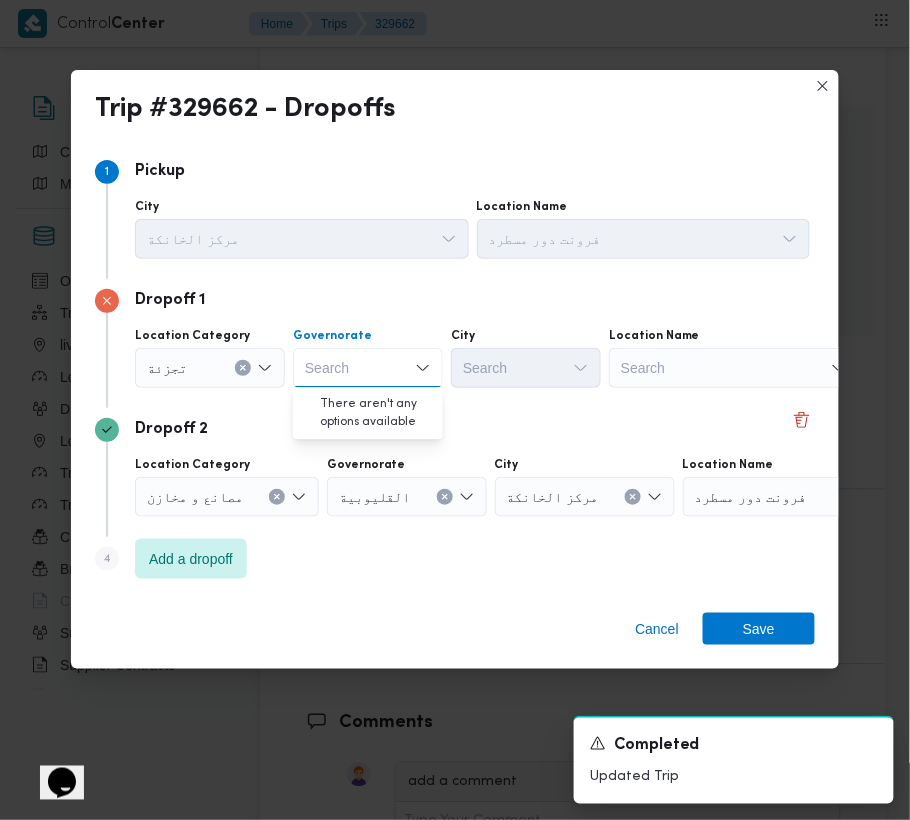 paste on "769" 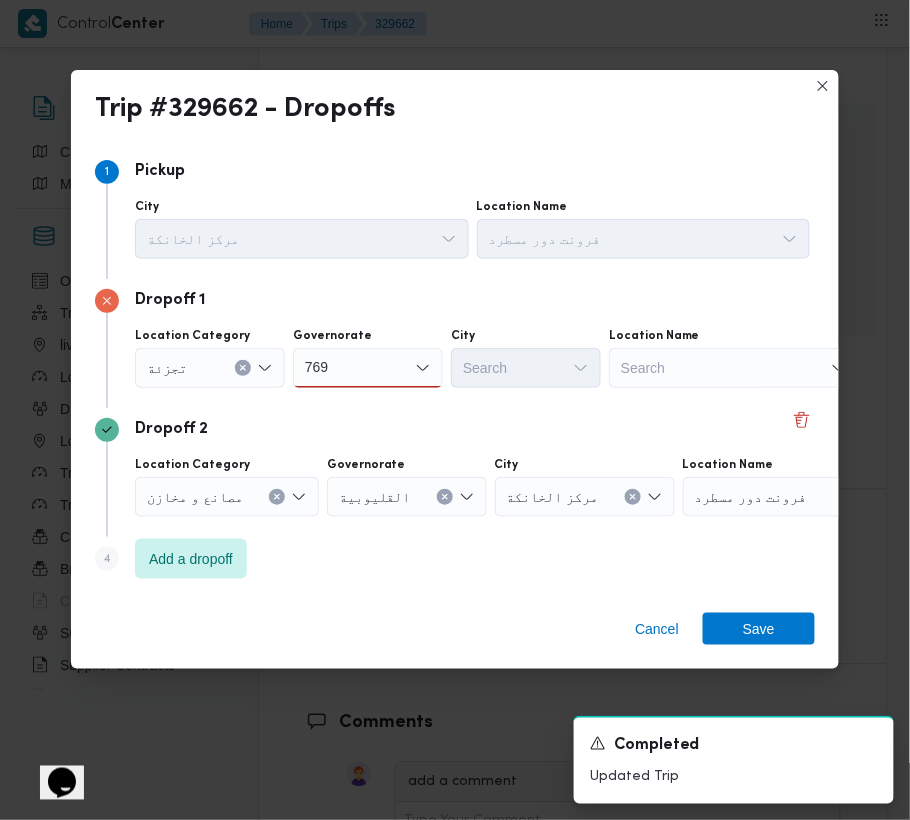 click on "769" at bounding box center (317, 368) 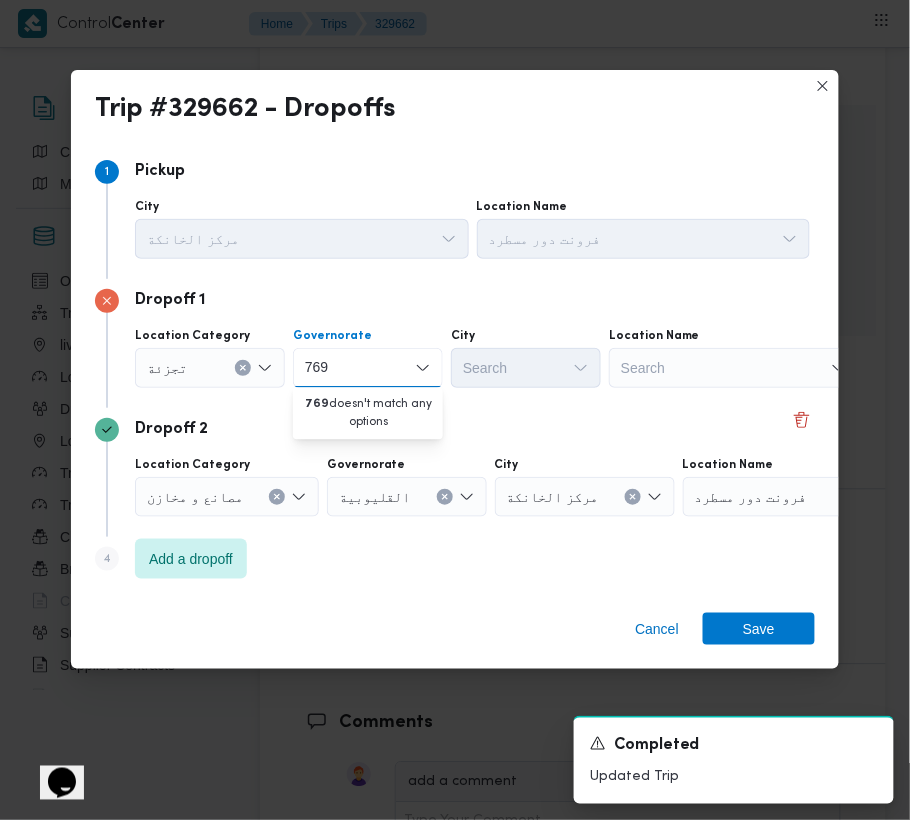 click on "769" at bounding box center (317, 368) 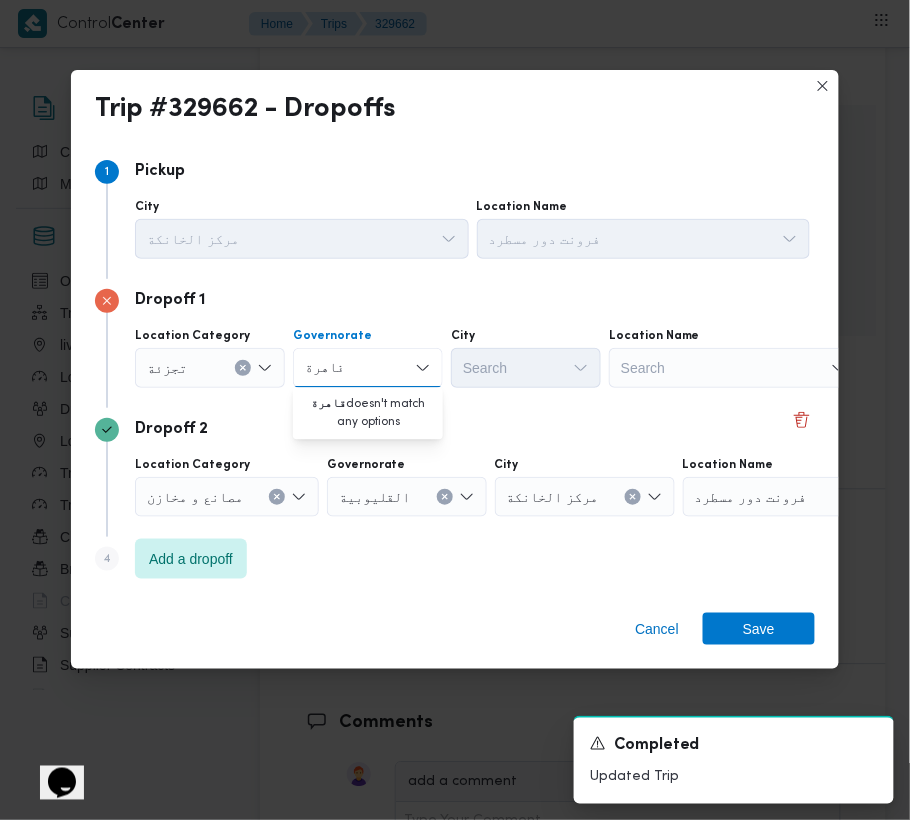 type on "قاهرة" 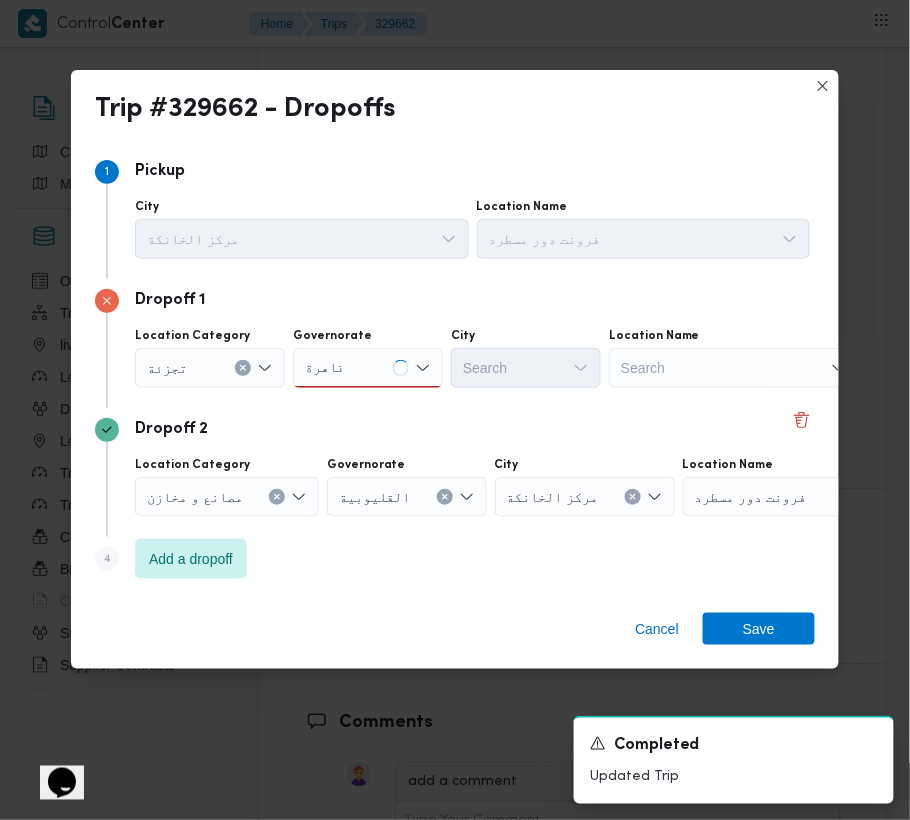 click on "قاهرة قاهرة" at bounding box center (368, 368) 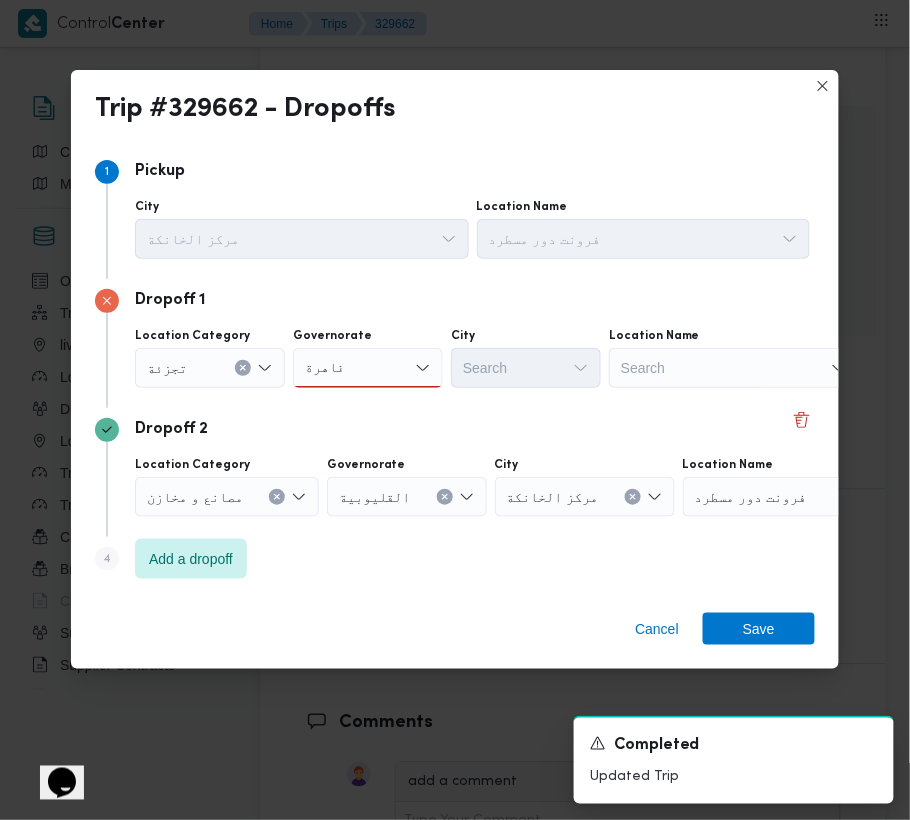 click on "Dropoff 1 Location Category تجزئة Governorate قاهرة قاهرة  City Search Location Name Search" at bounding box center [455, 343] 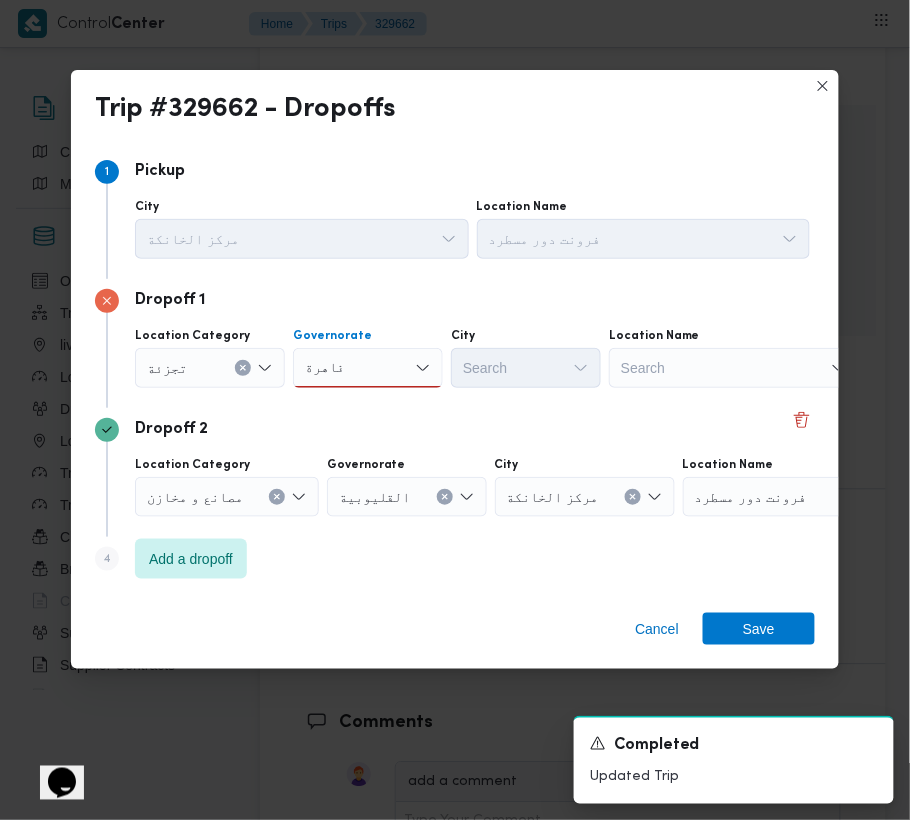 click on "قاهرة قاهرة" at bounding box center (368, 368) 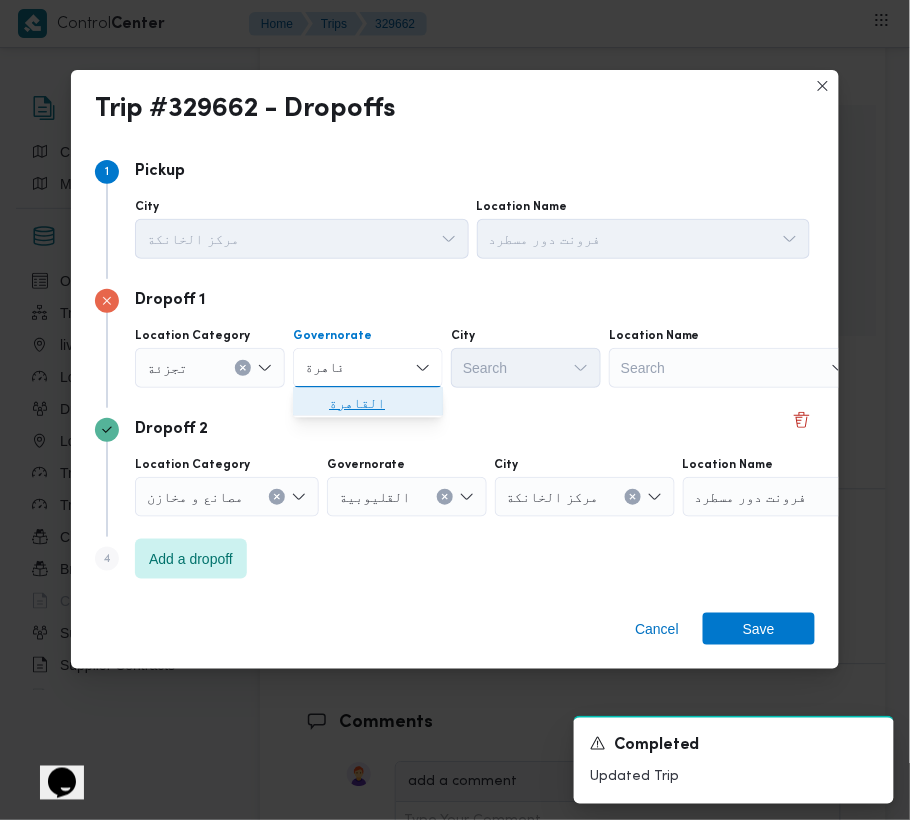 click on "القاهرة" at bounding box center [380, 404] 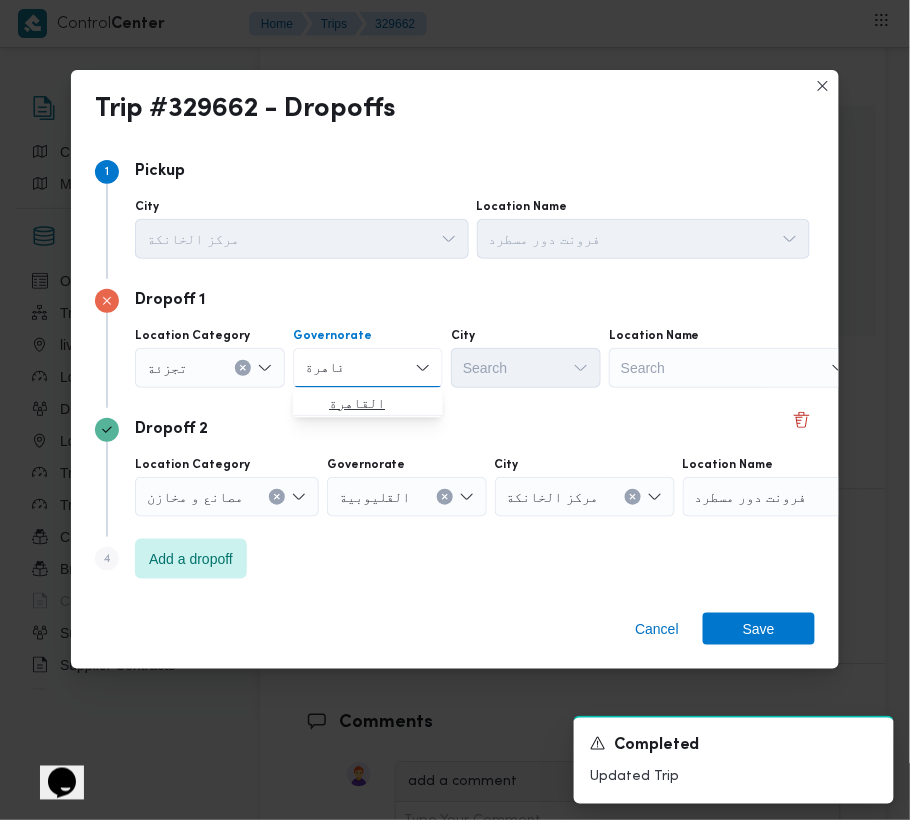 type 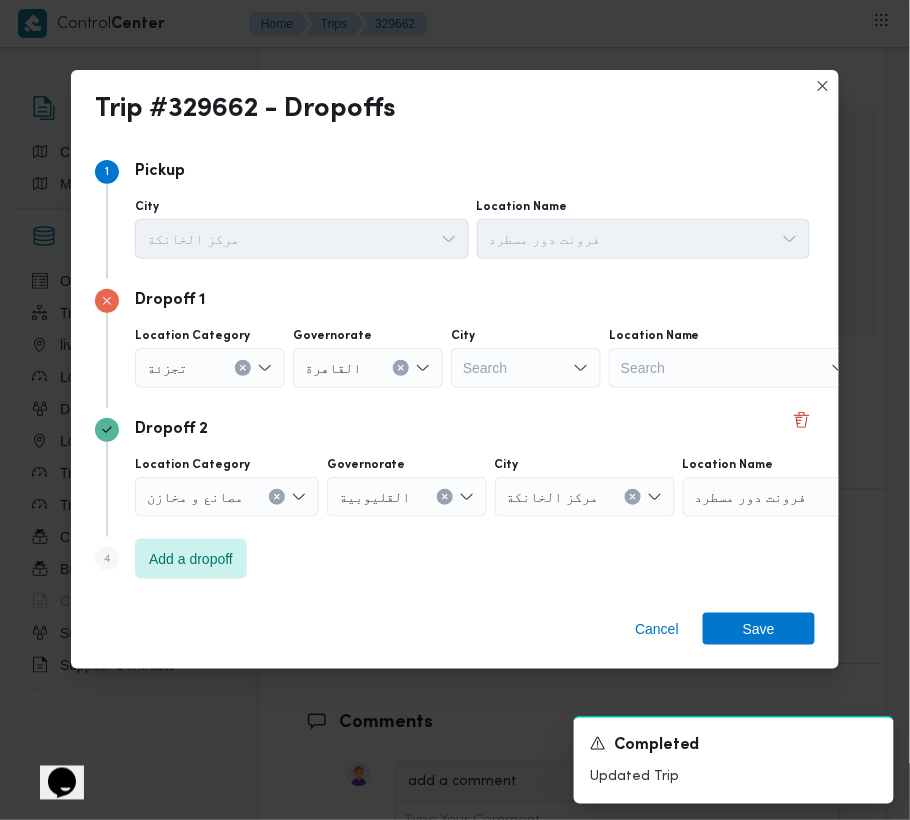 click on "Search" at bounding box center [526, 368] 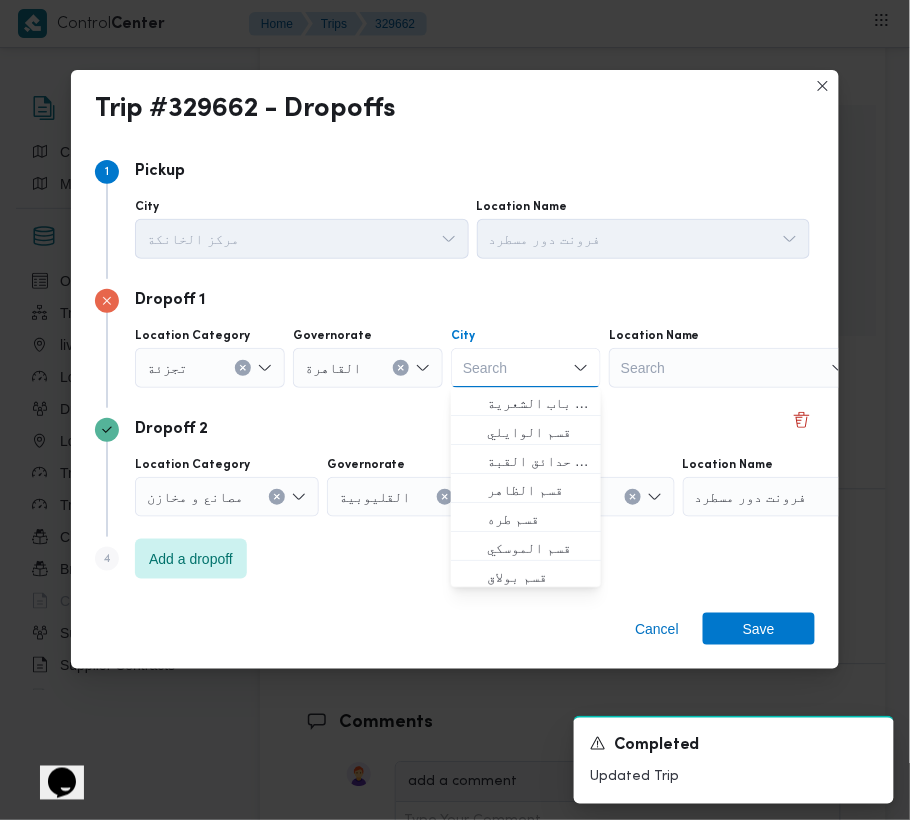 paste on "نصر" 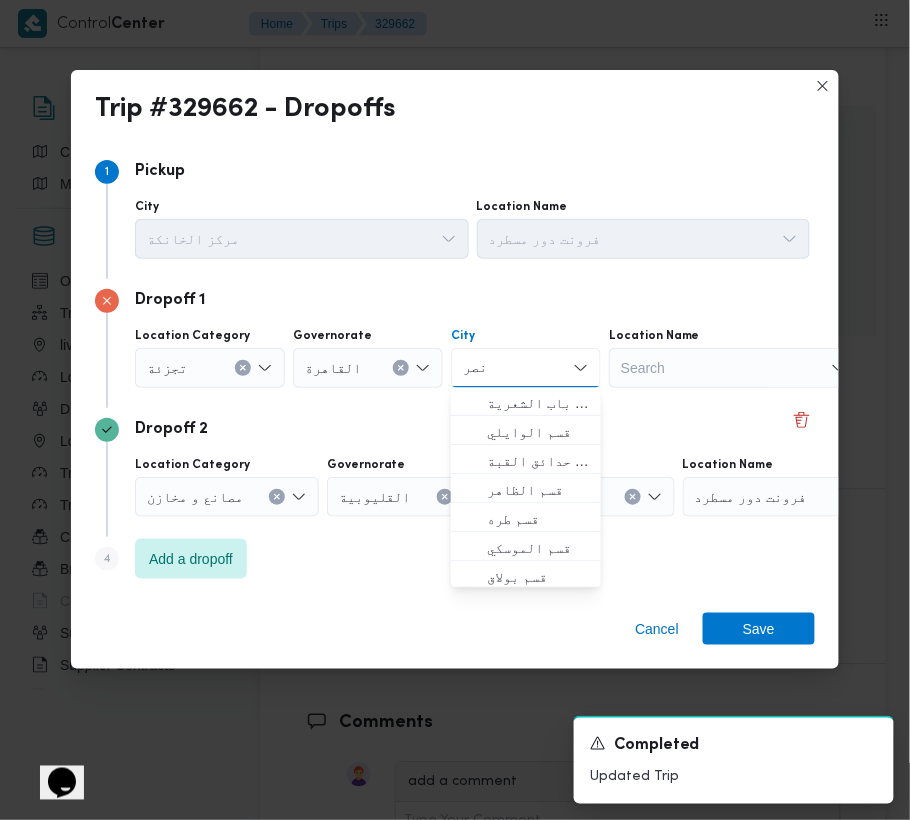 type on "نصر" 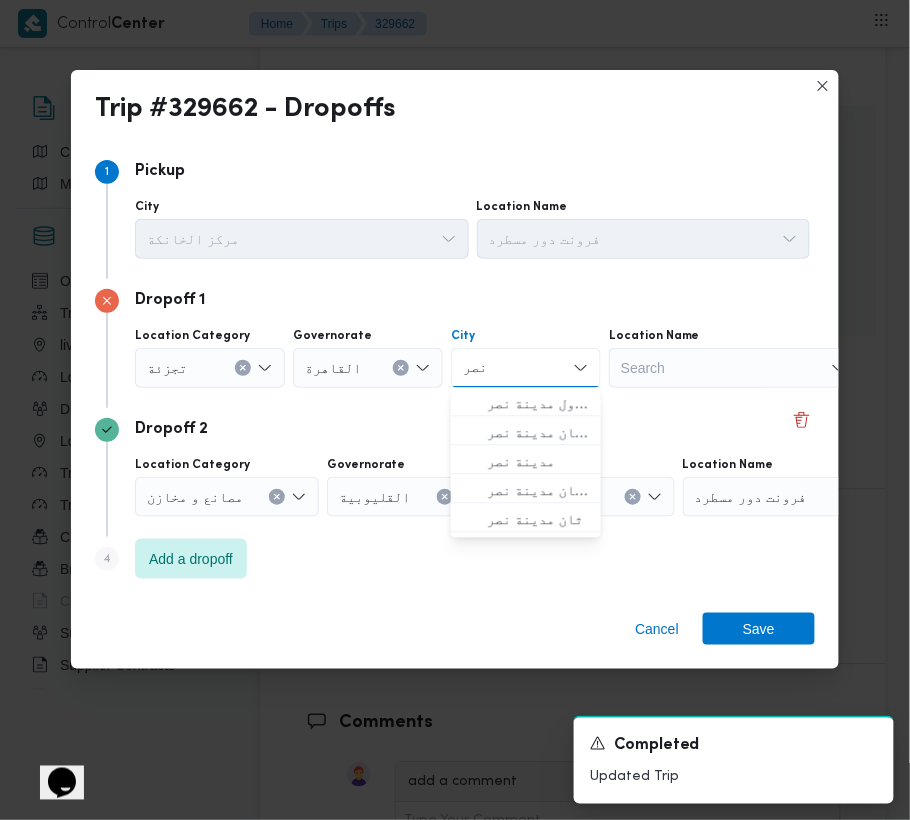 click 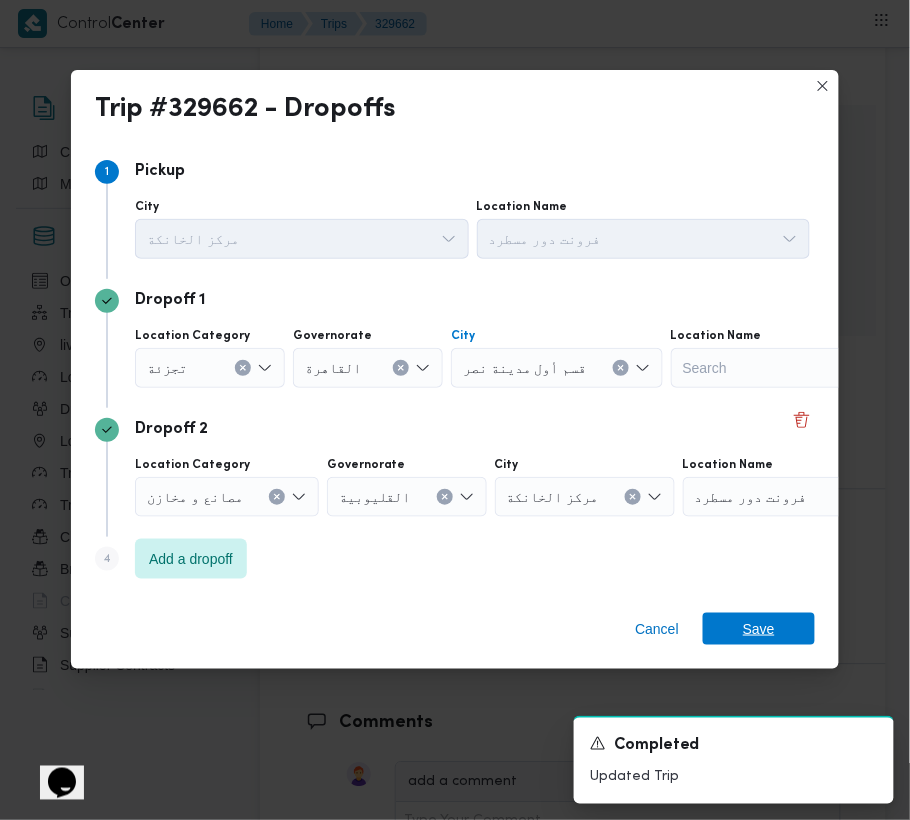 click on "Save" at bounding box center [759, 629] 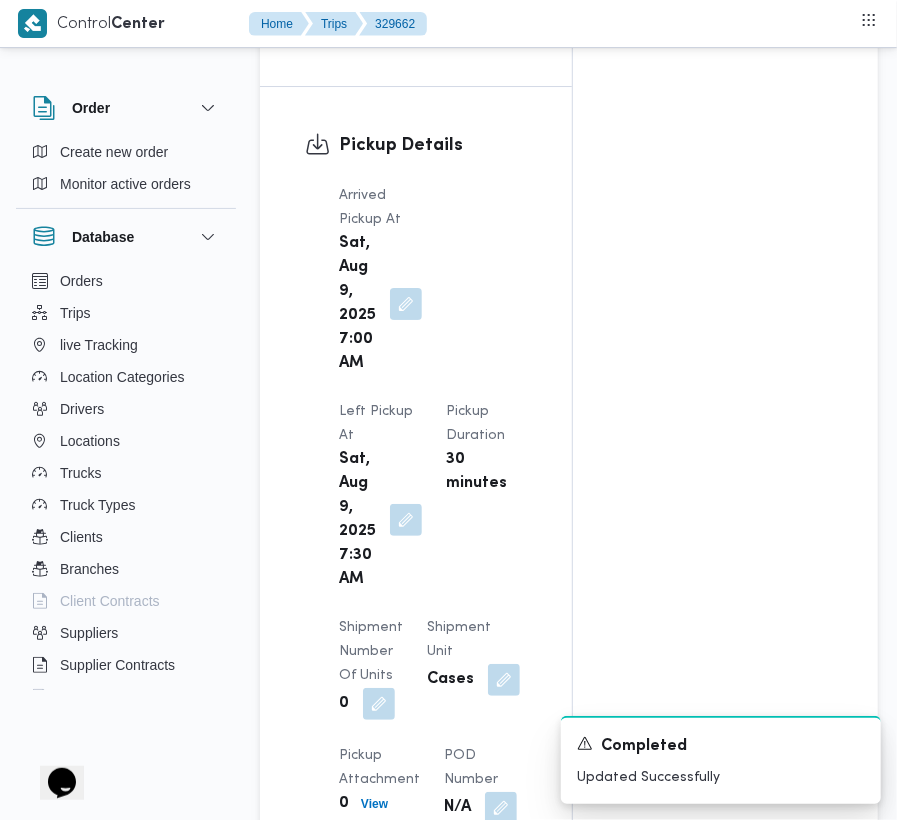 scroll, scrollTop: 0, scrollLeft: 0, axis: both 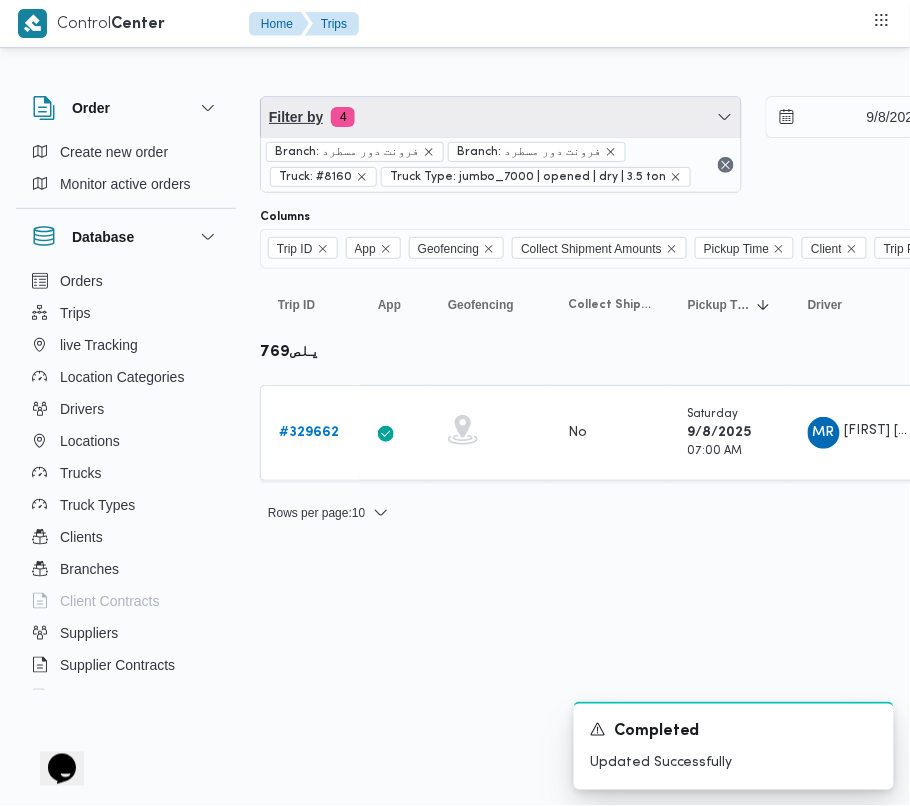 drag, startPoint x: 506, startPoint y: 106, endPoint x: 494, endPoint y: 154, distance: 49.47727 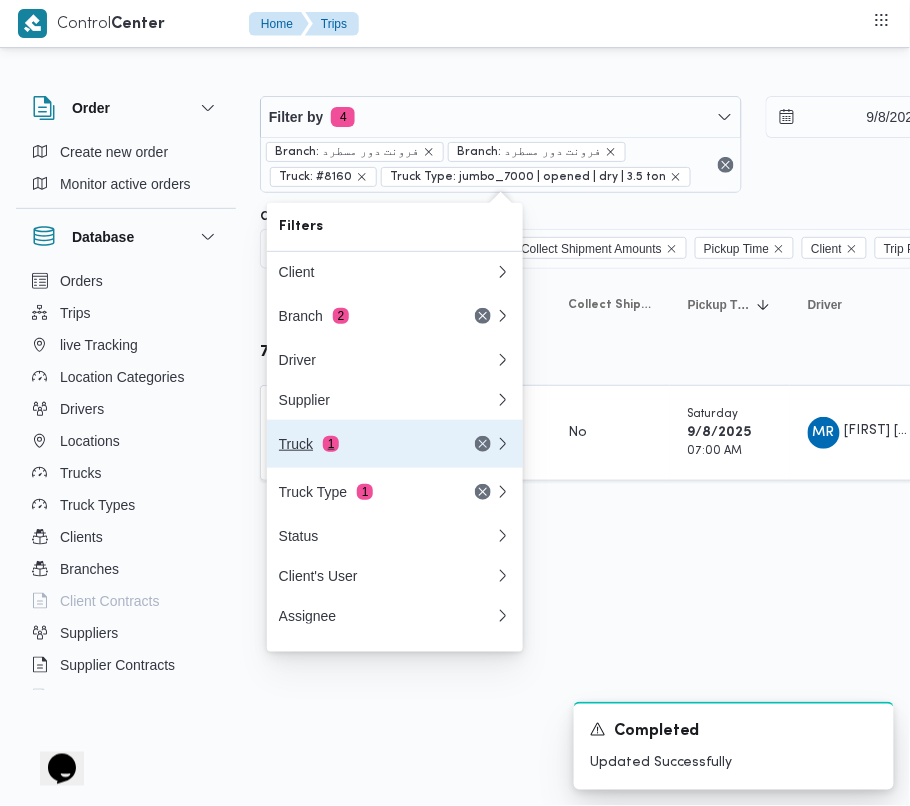 click on "Truck 1" at bounding box center [363, 444] 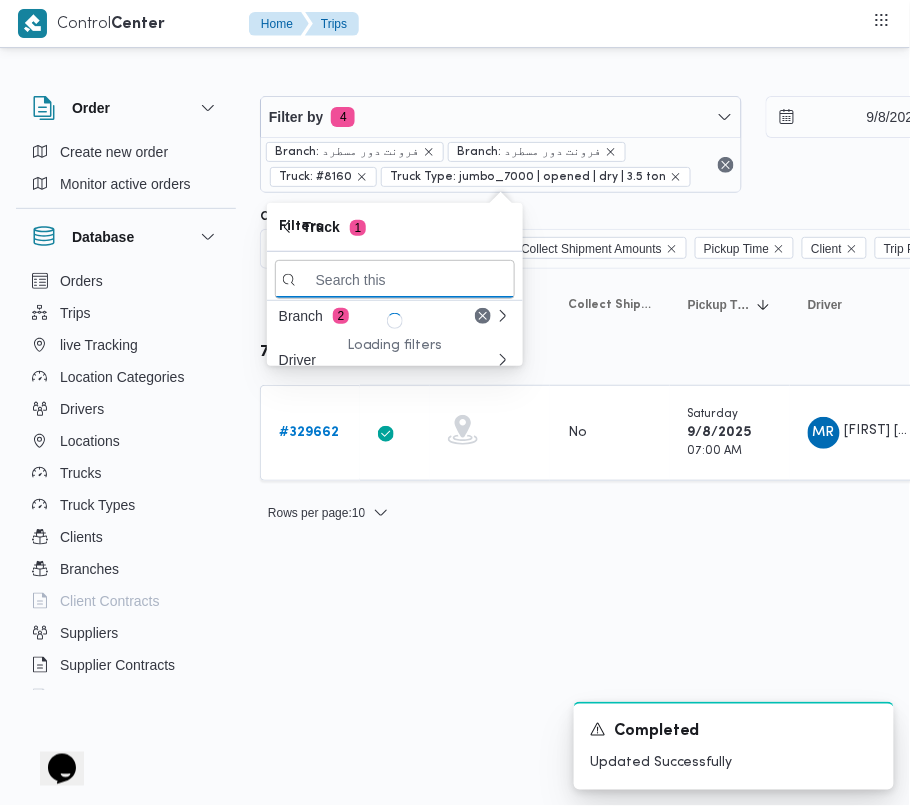 paste on "1372" 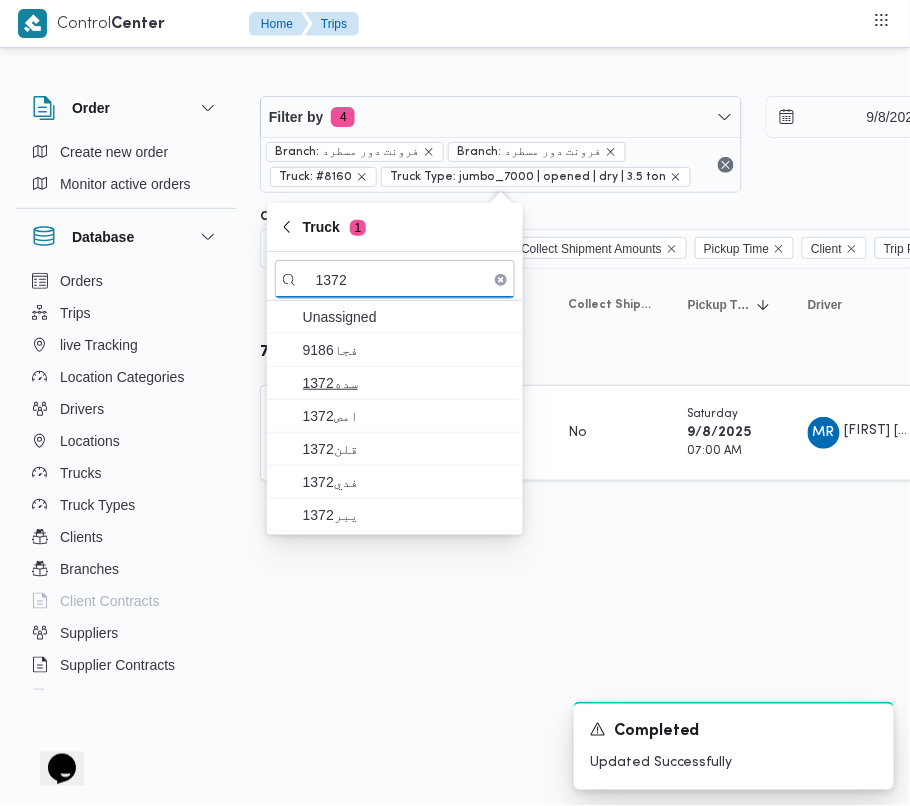 type on "1372" 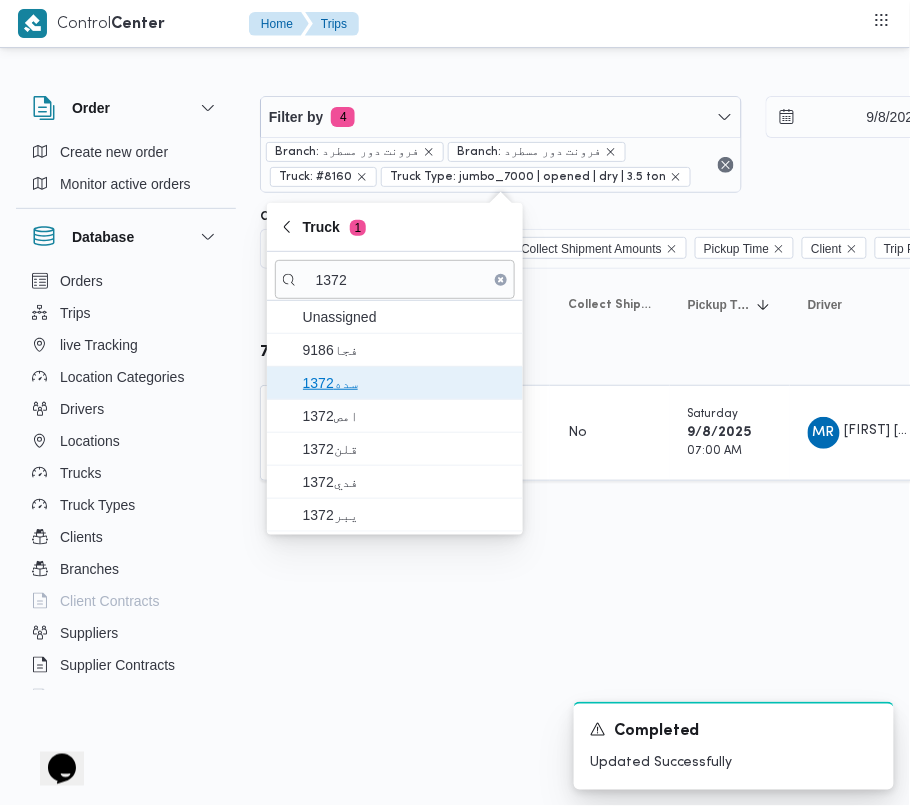 drag, startPoint x: 350, startPoint y: 380, endPoint x: 354, endPoint y: 394, distance: 14.56022 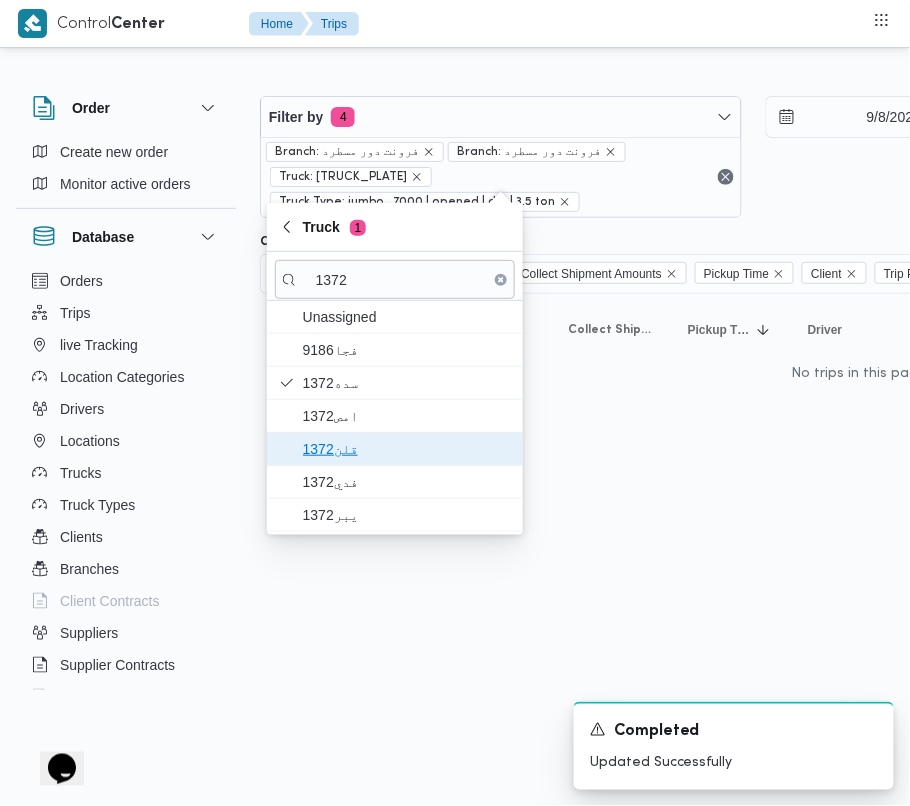 click on "قلن1372" at bounding box center [407, 449] 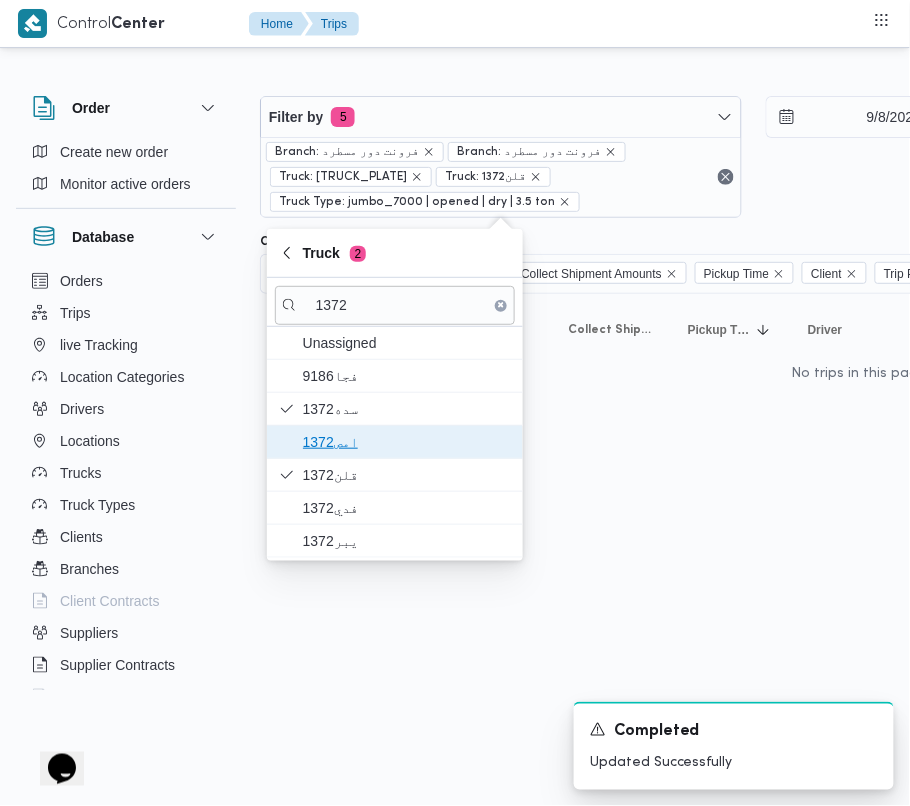 click on "امص1372" at bounding box center [407, 442] 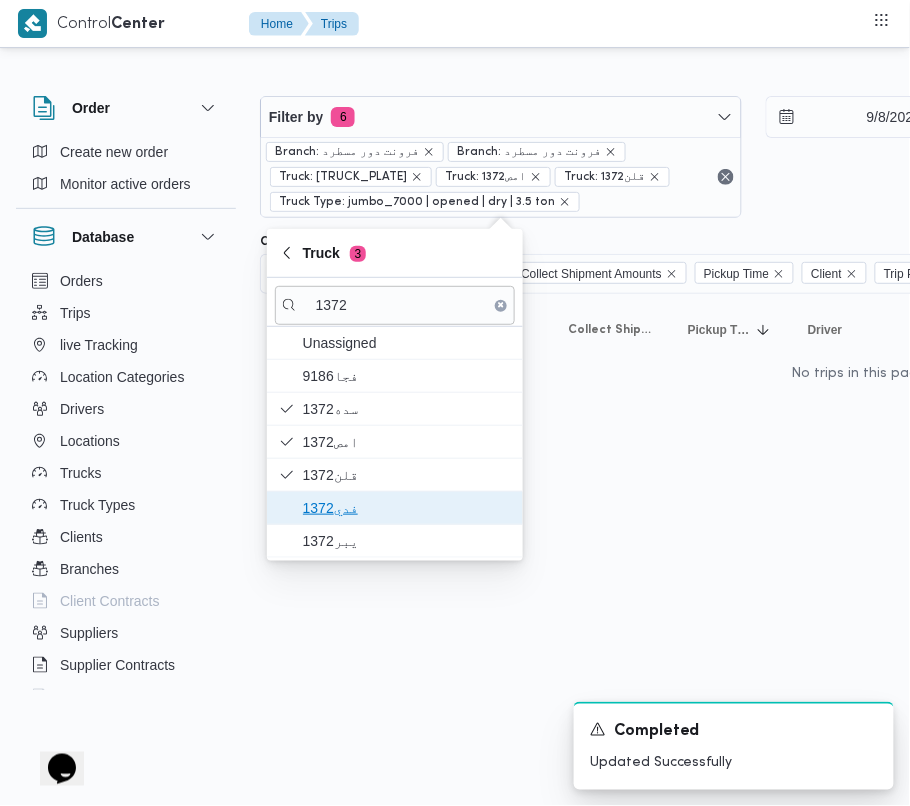 click on "فدي1372" at bounding box center (407, 508) 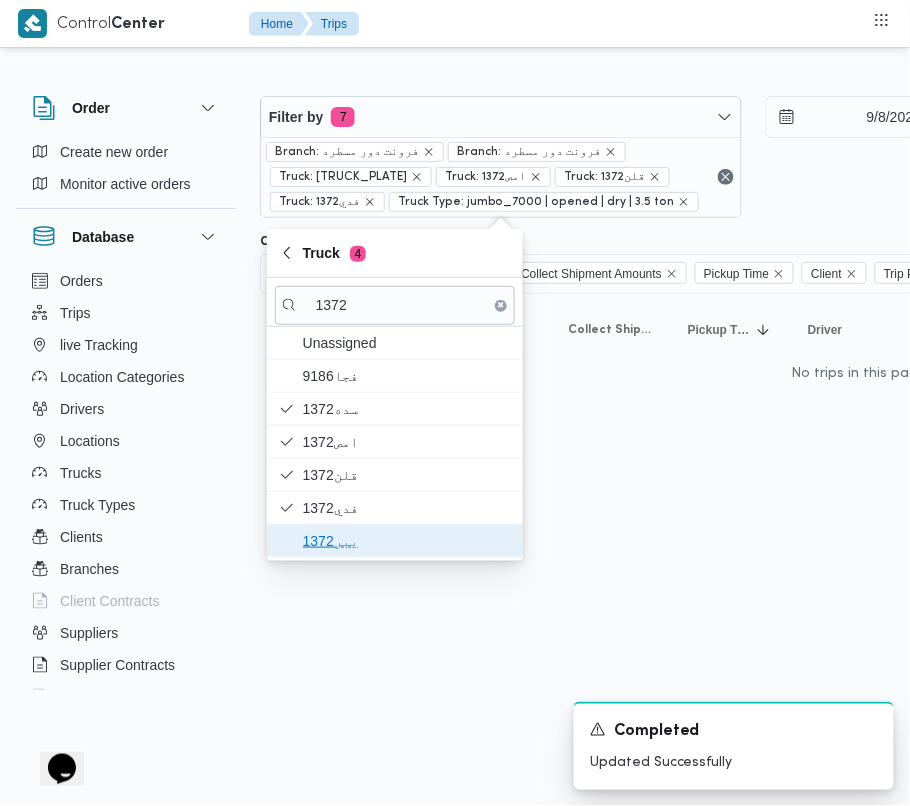 click on "يبر1372" at bounding box center (395, 541) 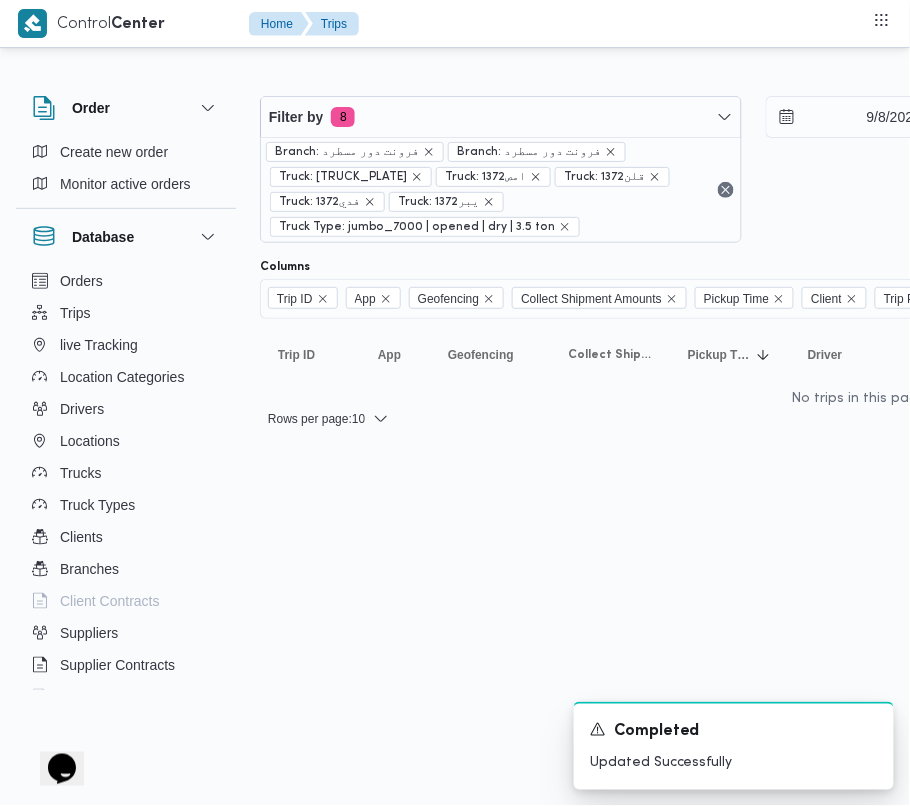 click on "Control  Center Home Trips Order Create new order Monitor active orders Database Orders Trips live Tracking Location Categories Drivers Locations Trucks Truck Types Clients Branches Client Contracts Suppliers Supplier Contracts Devices Users Projects SP Projects Admins organization assignees Tags Filter by 8 Branch: [LOCATION] Branch: [LOCATION]  Truck: [TRUCK_PLATE] Truck: [TRUCK_PLATE] Truck: [TRUCK_PLATE] Truck: [TRUCK_PLATE] Truck: [TRUCK_PLATE] Truck Type: jumbo_7000 | opened | dry | 3.5 ton [DATE] → [DATE] Group By Truck Columns Trip ID App Geofencing Collect Shipment Amounts Pickup Time Client Trip Points Driver Supplier Truck Status Platform Sorting Trip ID Click to sort in ascending order App Click to sort in ascending order Geofencing Click to sort in ascending order Collect Shipment Amounts Pickup Time Click to sort in ascending order Client Click to sort in ascending order Trip Points Driver Click to sort in ascending order Supplier Click to sort in ascending order Truck" at bounding box center [455, 403] 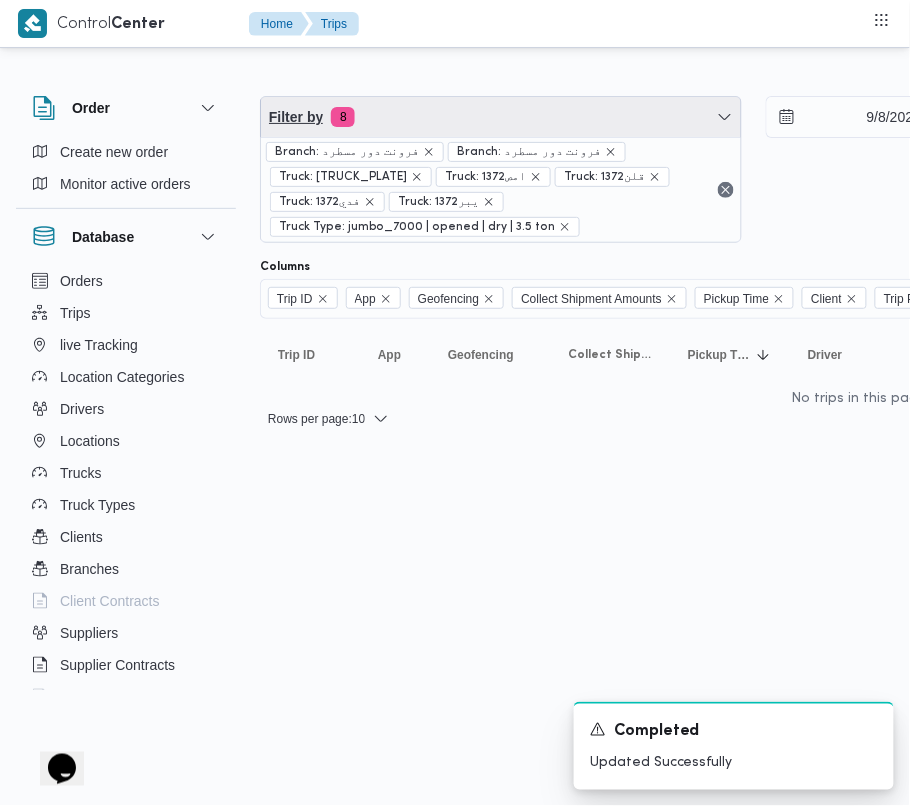 click on "Filter by 8" at bounding box center (501, 117) 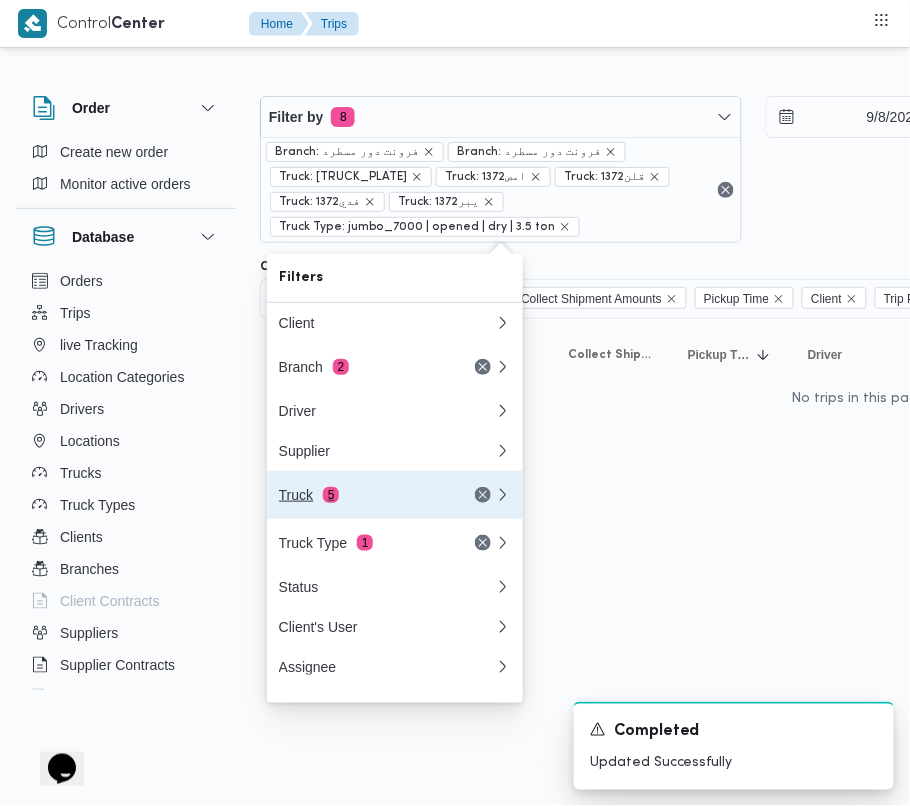 click on "Truck 5" at bounding box center [363, 495] 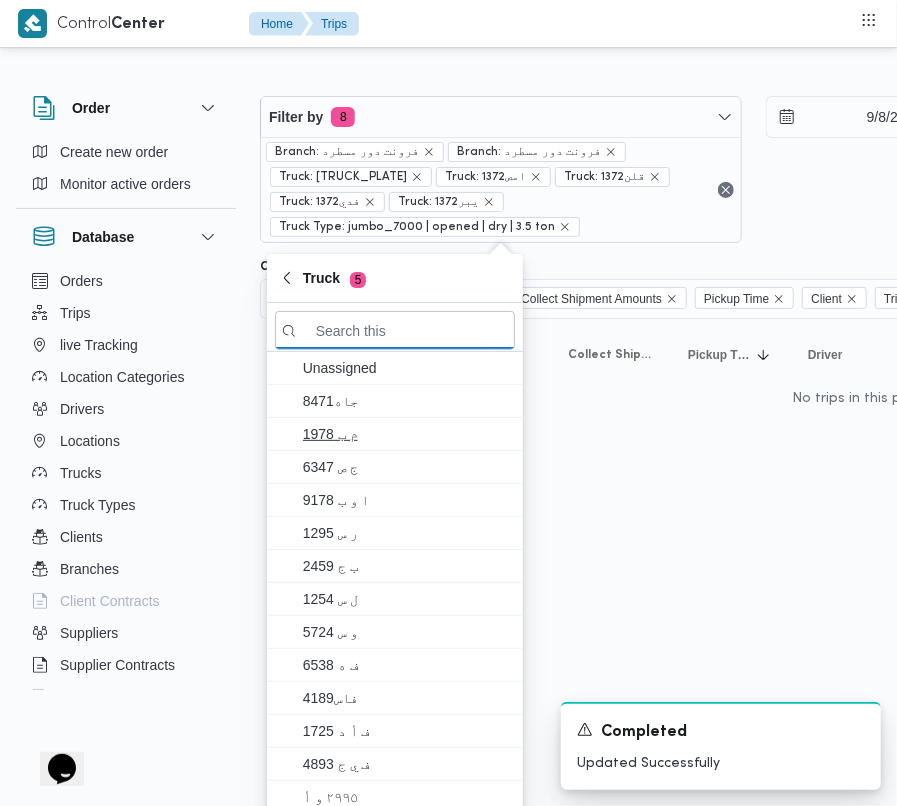 paste on "3957" 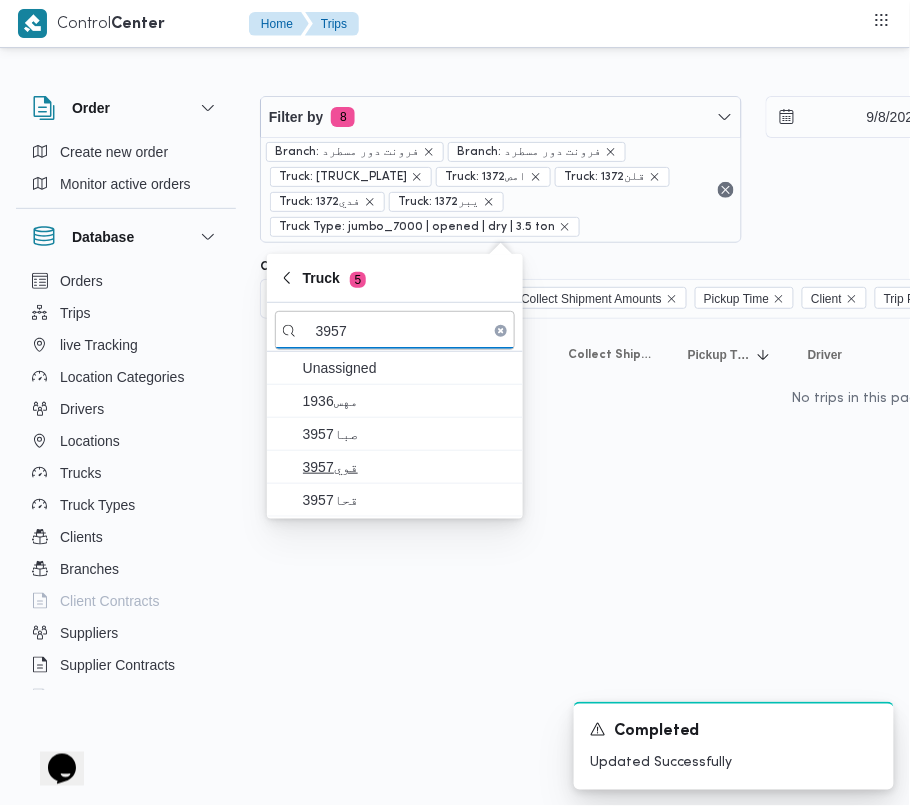 type on "3957" 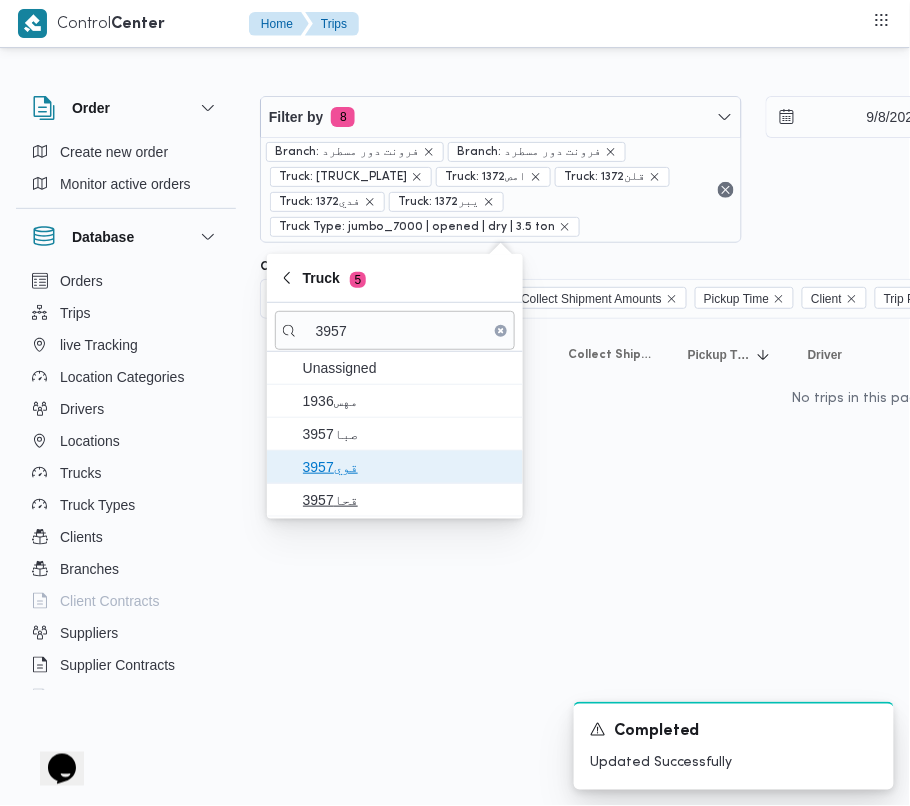 click on "قوي3957" at bounding box center [395, 467] 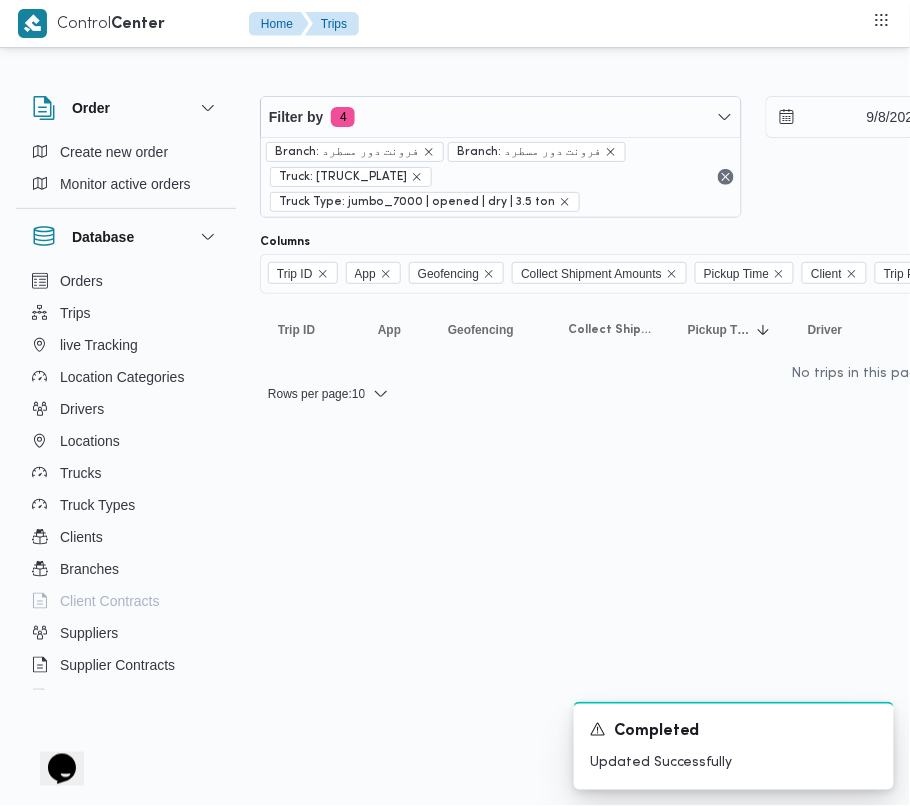 click on "Control  Center Home Trips Order Create new order Monitor active orders Database Orders Trips live Tracking Location Categories Drivers Locations Trucks Truck Types Clients Branches Client Contracts Suppliers Supplier Contracts Devices Users Projects SP Projects Admins organization assignees Tags Filter by 4 Branch: [LOCATION] Branch: [LOCATION]  Truck: [TRUCK_PLATE] Truck Type: jumbo_7000 | opened | dry | 3.5 ton [DATE] → [DATE] Group By Truck Columns Trip ID App Geofencing Collect Shipment Amounts Pickup Time Client Trip Points Driver Supplier Truck Status Platform Sorting Trip ID Click to sort in ascending order App Click to sort in ascending order Geofencing Click to sort in ascending order Collect Shipment Amounts Pickup Time Click to sort in ascending order Client Click to sort in ascending order Trip Points Driver Click to sort in ascending order Supplier Click to sort in ascending order Truck Click to sort in ascending order Status Platform Actions Rows per page" at bounding box center [455, 403] 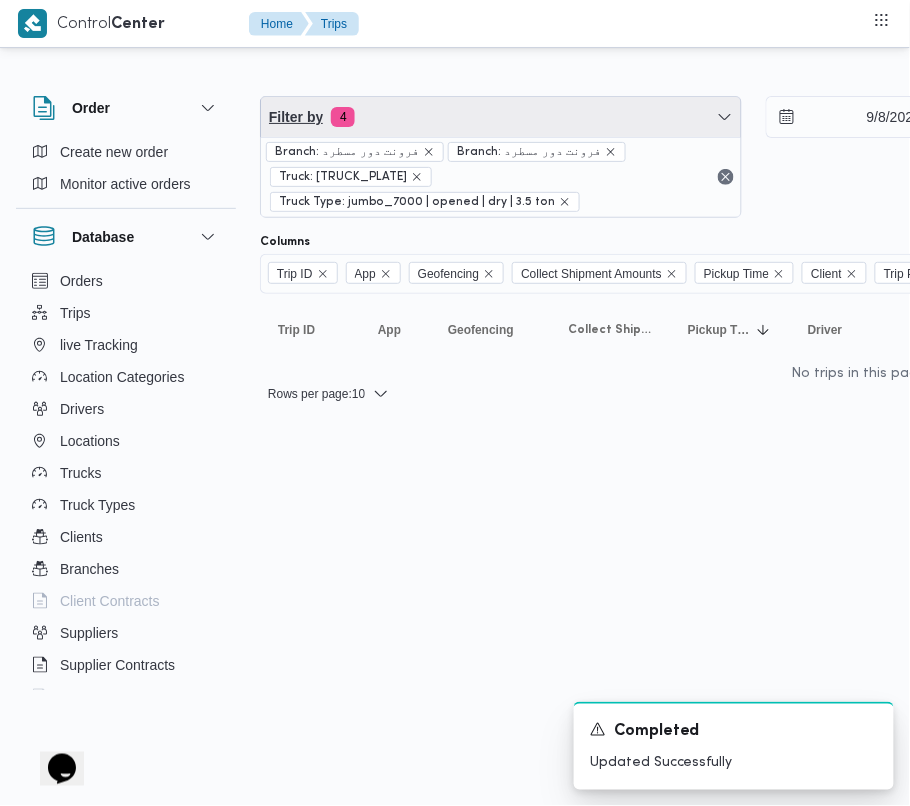 click on "Filter by 4" at bounding box center (501, 117) 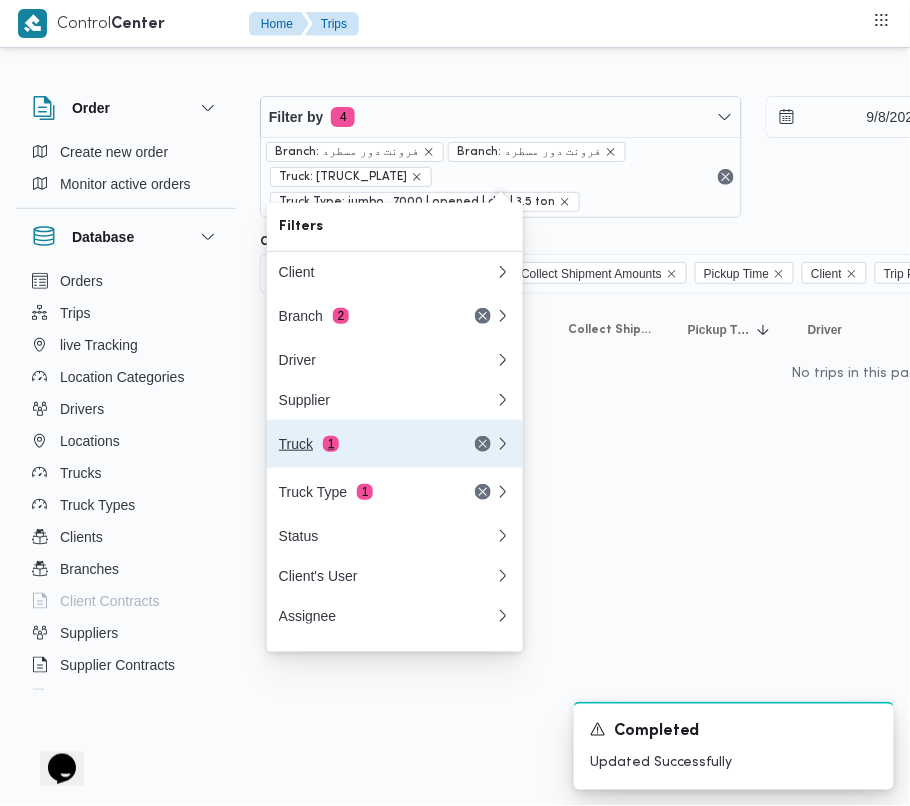 click on "Truck 1" at bounding box center [387, 444] 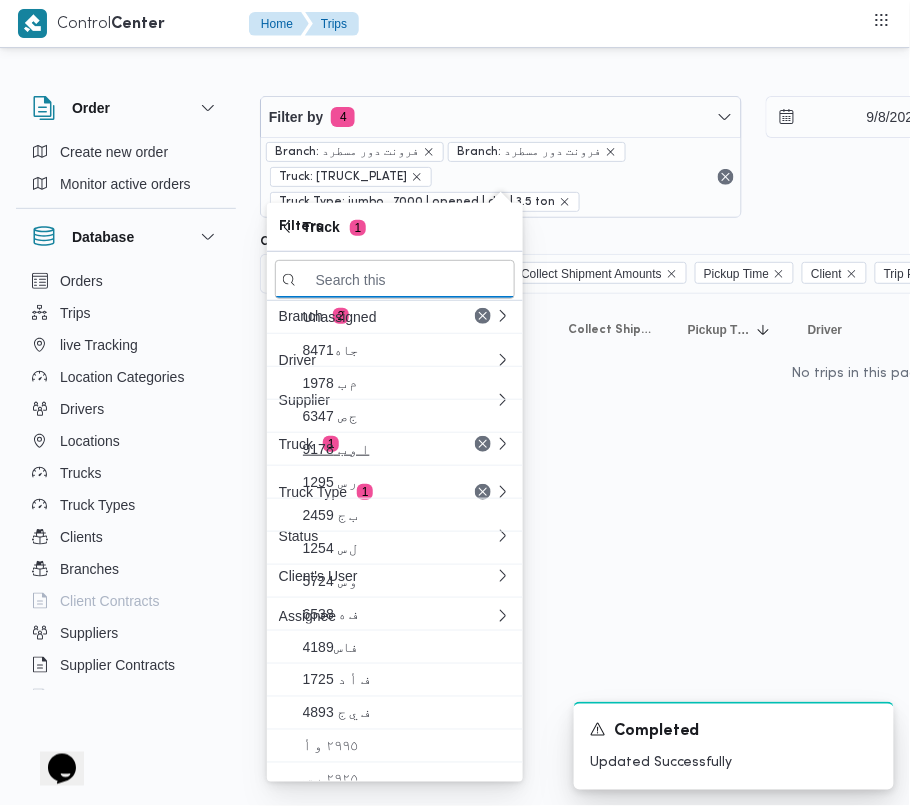 paste on "3957" 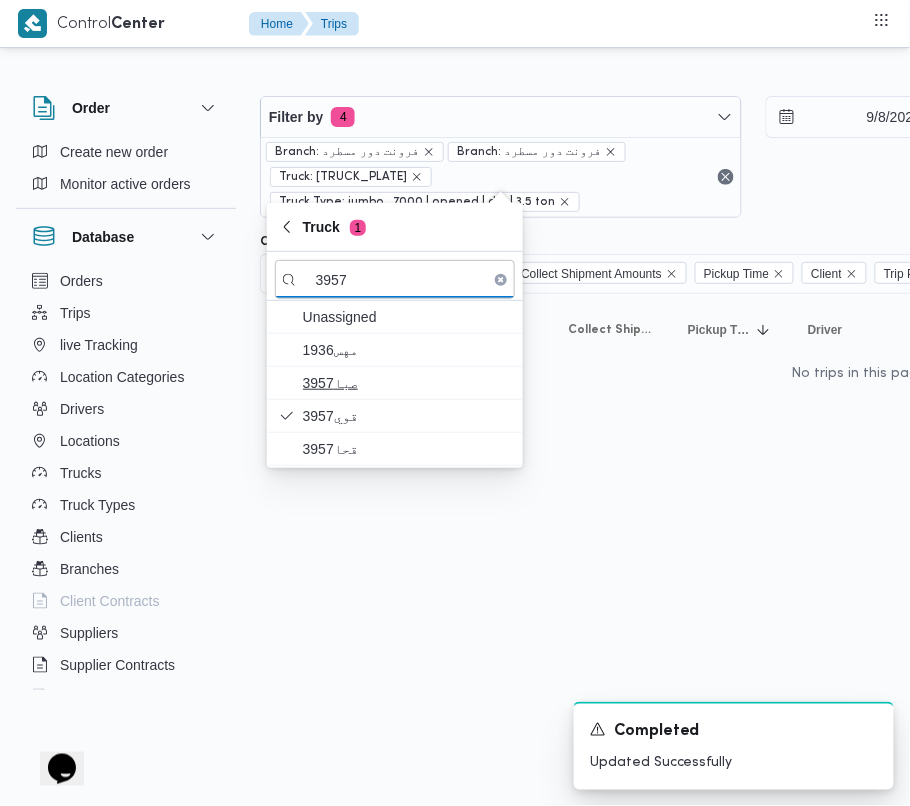 type on "3957" 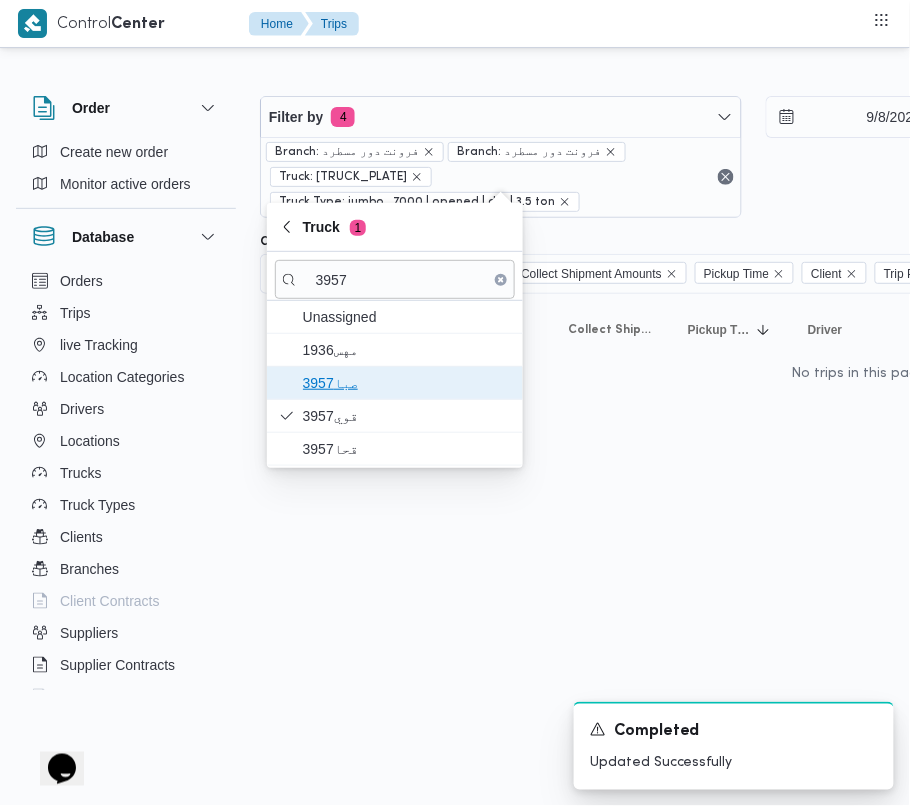 click on "3957صبا" at bounding box center [407, 383] 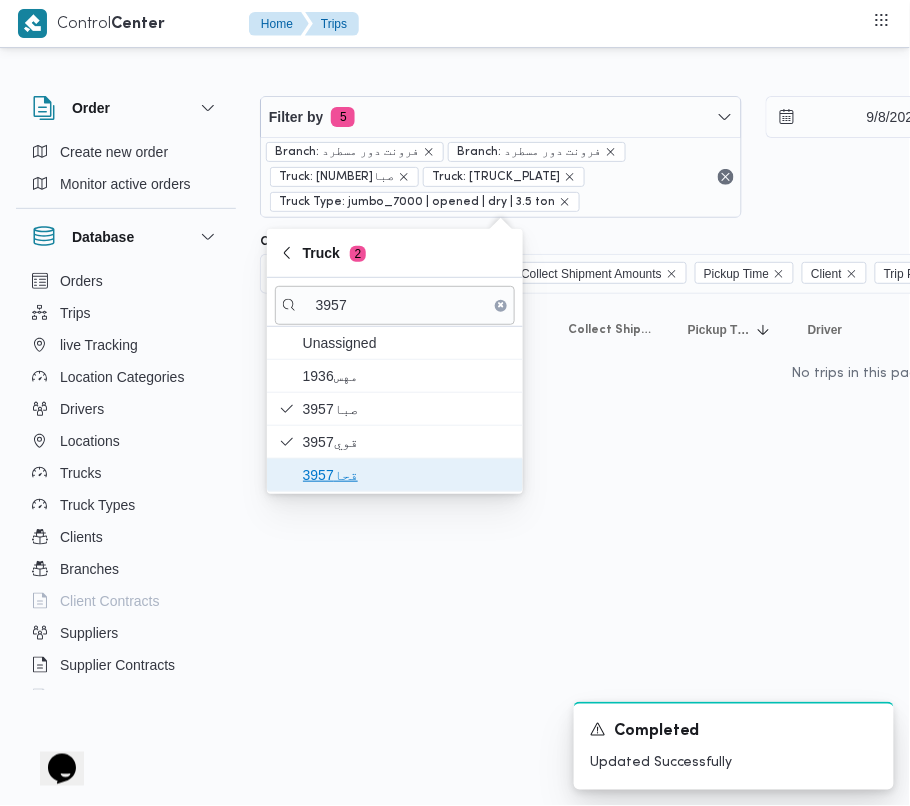 click on "قحا3957" at bounding box center [407, 475] 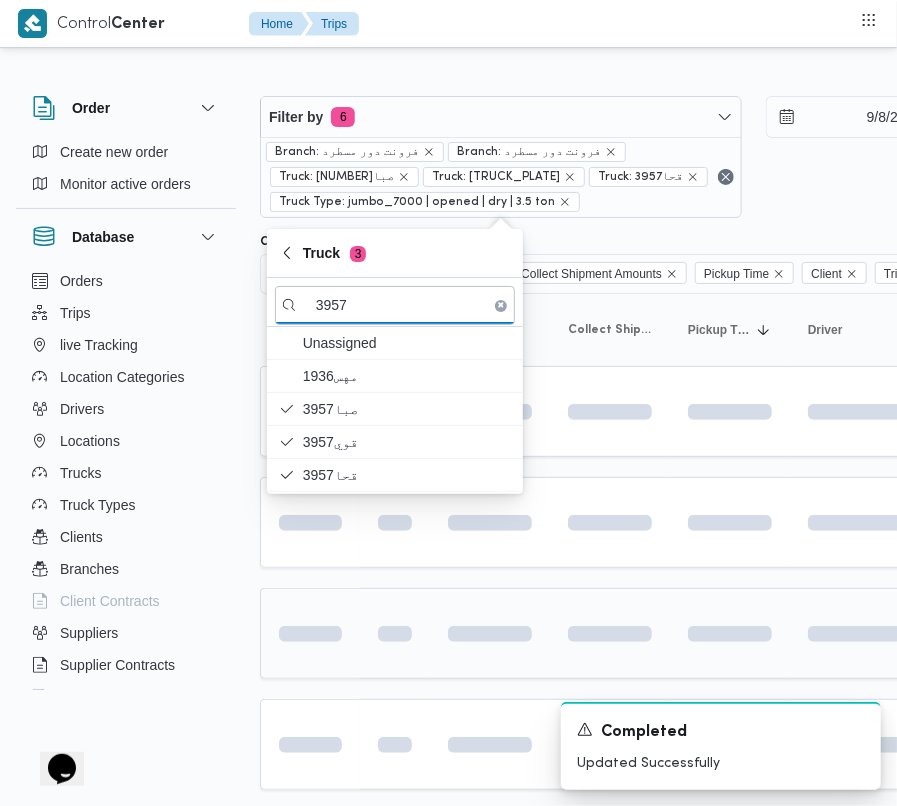 click at bounding box center [395, 633] 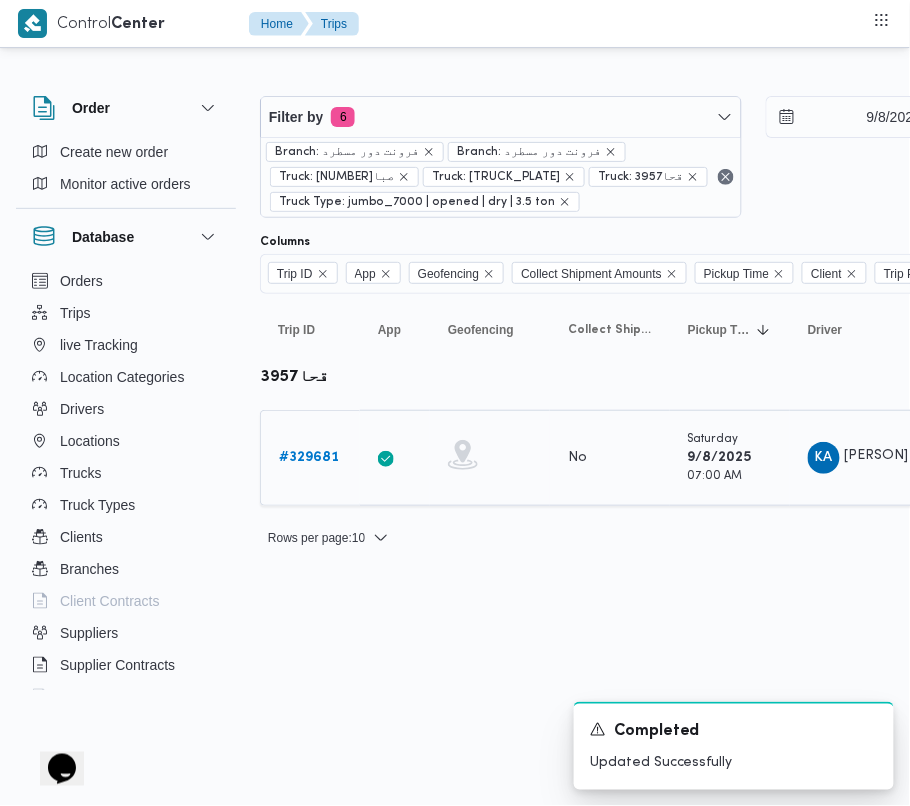 click on "Trip ID # 329681" at bounding box center [310, 458] 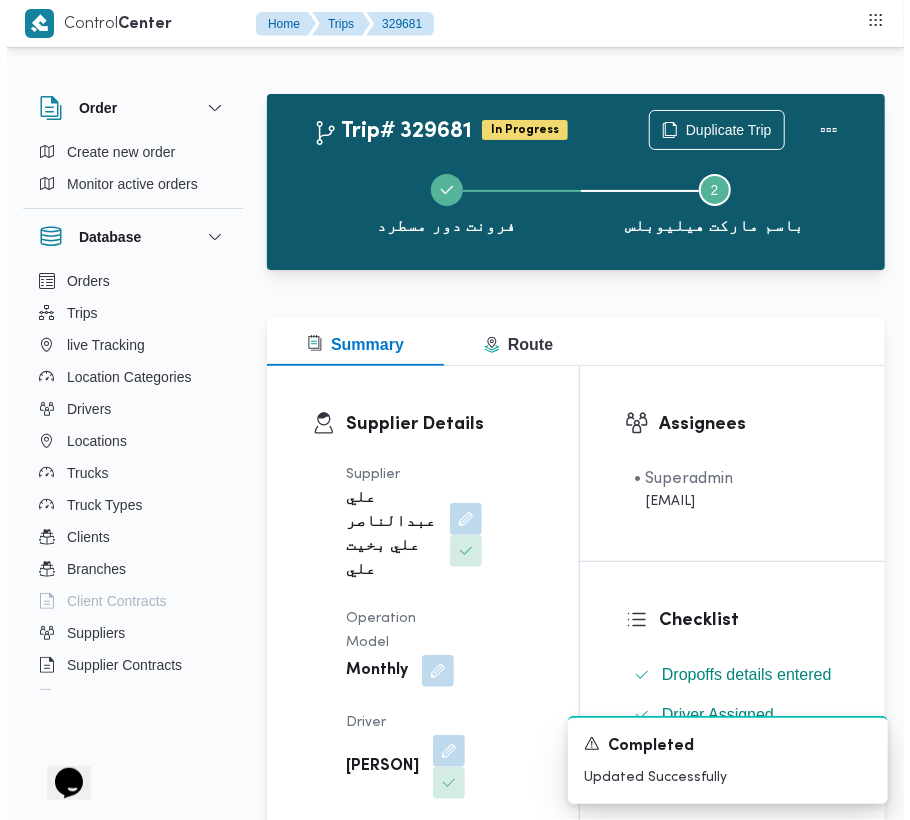 scroll, scrollTop: 3377, scrollLeft: 0, axis: vertical 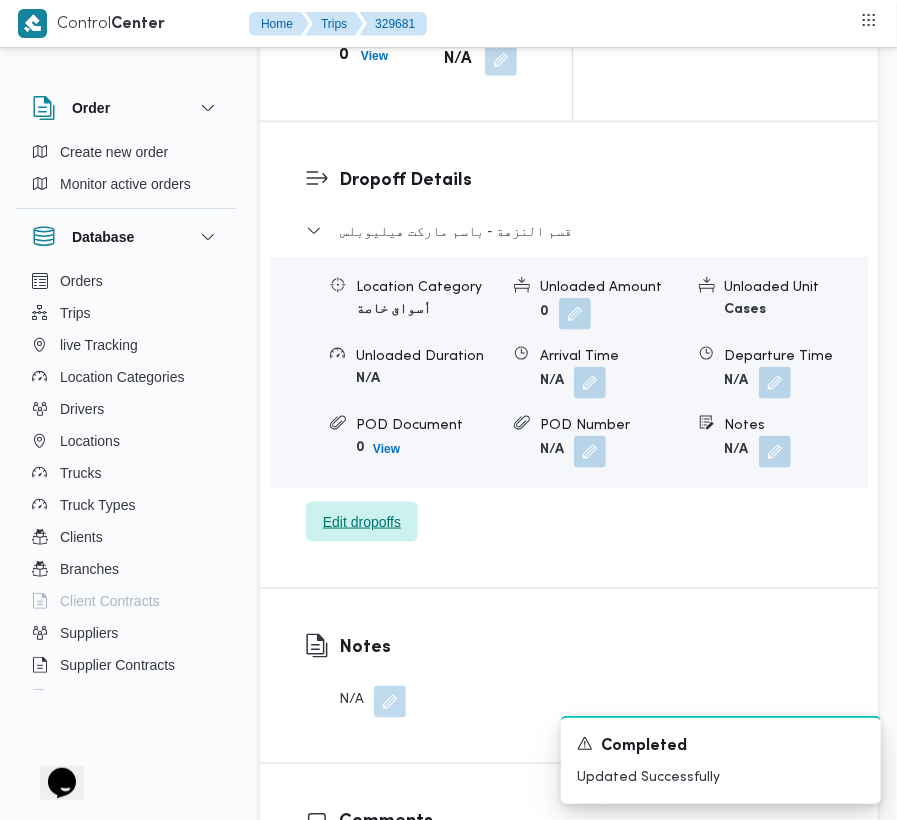 click on "Edit dropoffs" at bounding box center [362, 522] 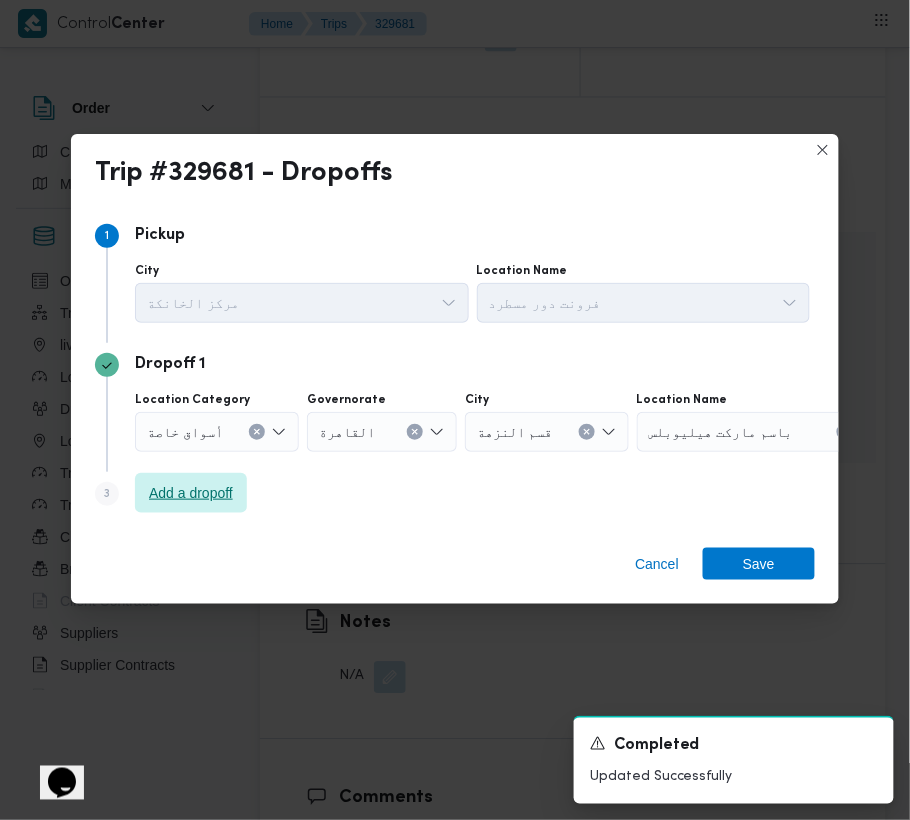 click on "Add a dropoff" at bounding box center (191, 493) 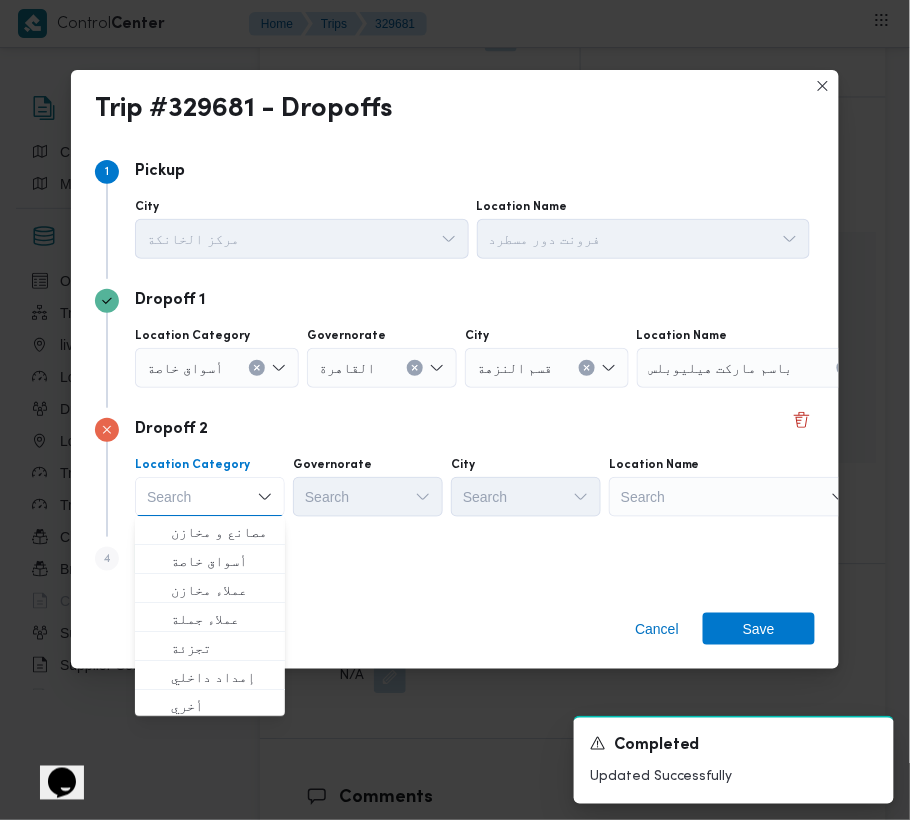 click on "Search" at bounding box center [762, 368] 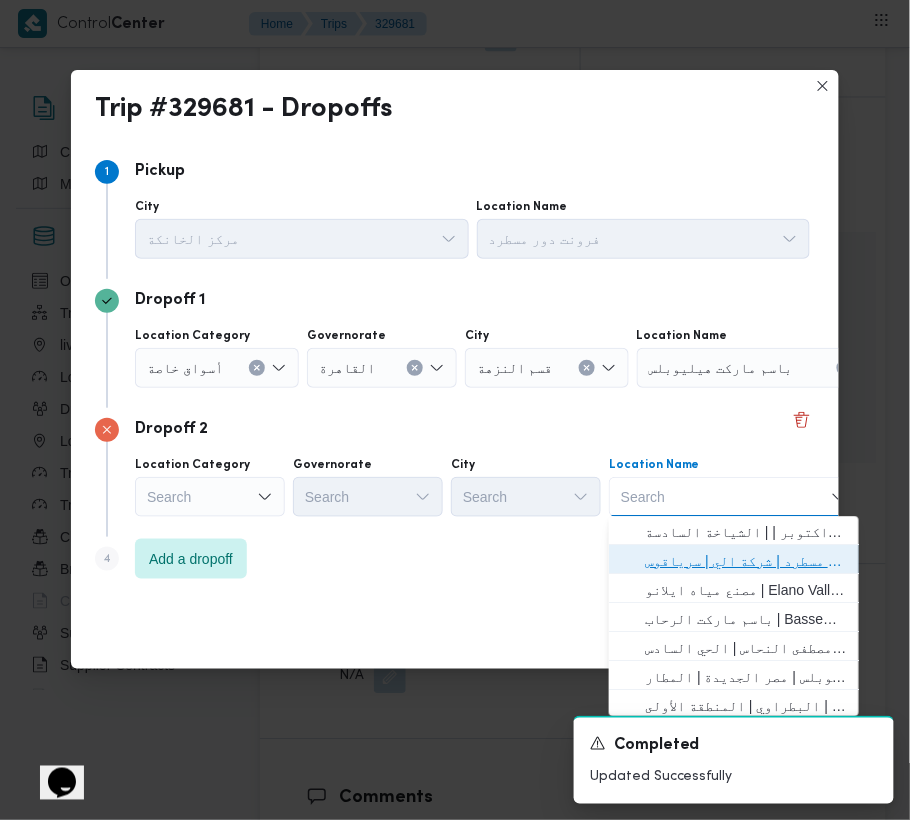 click on "فرونت دور مسطرد | شركة الي | سرياقوس" at bounding box center (746, 562) 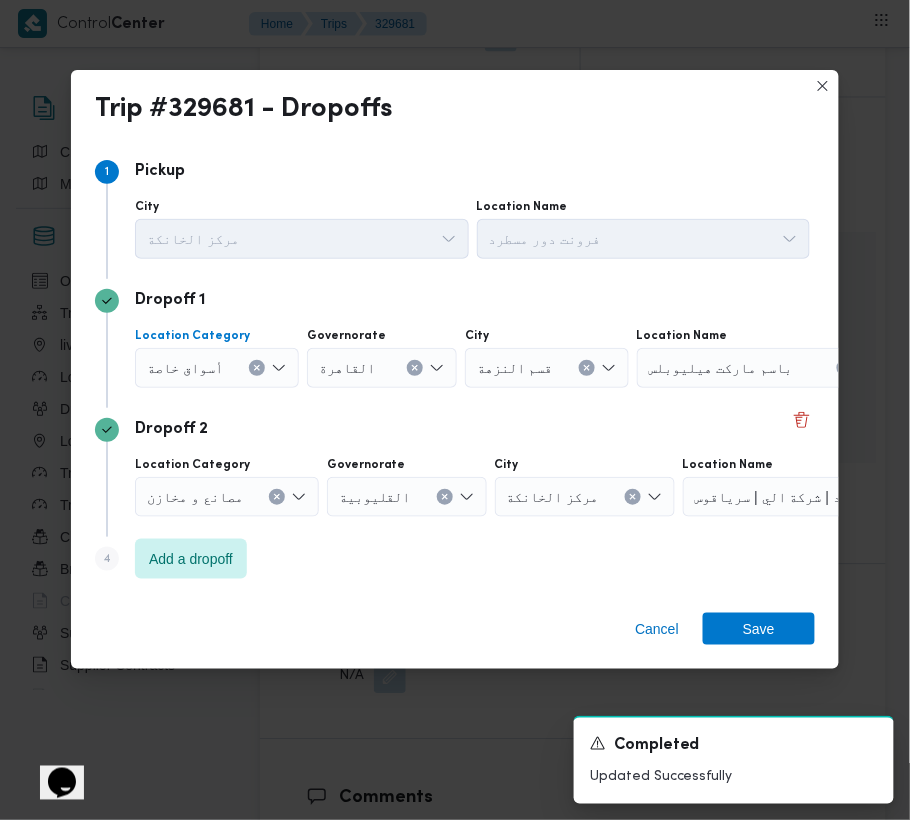 click at bounding box center (232, 368) 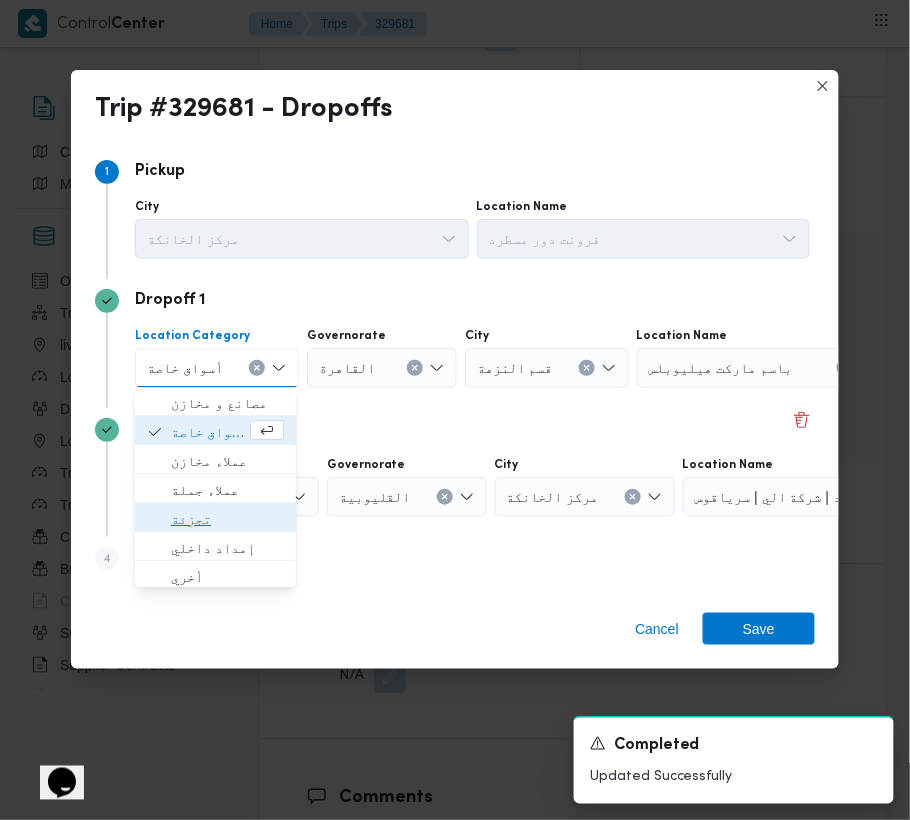 click on "تجزئة" at bounding box center (227, 520) 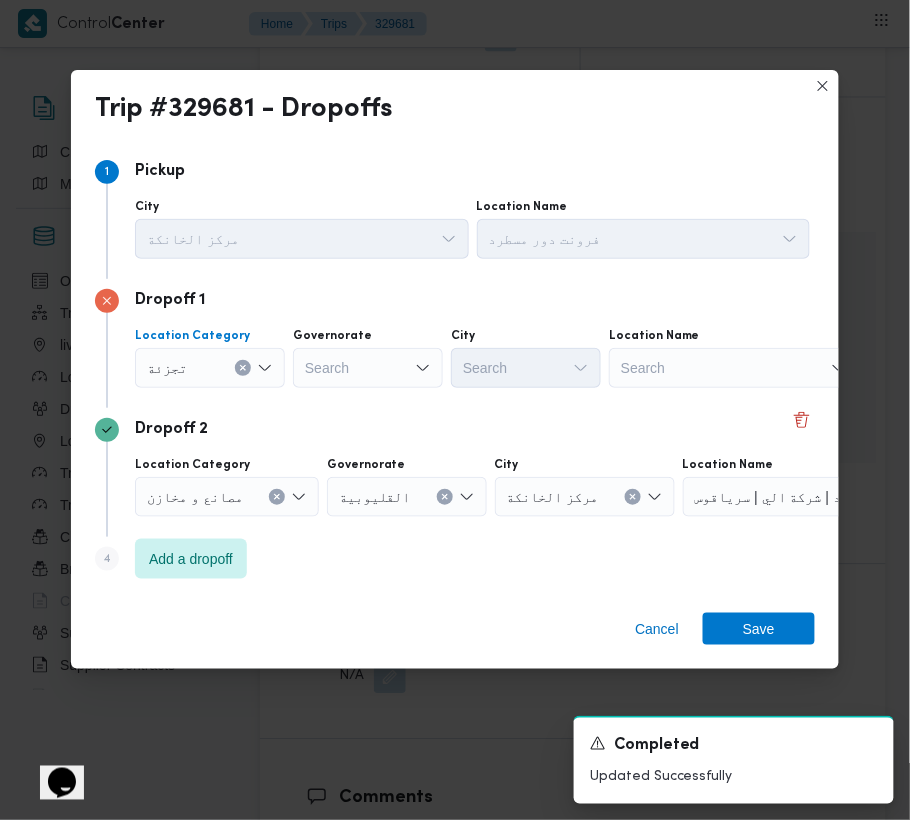 click on "Location Category تجزئة Combo box. Selected. تجزئة. Press Backspace to delete تجزئة. Combo box input. Search. Type some text or, to display a list of choices, press Down Arrow. To exit the list of choices, press Escape. Governorate Search City Search Location Name Search" at bounding box center [472, 358] 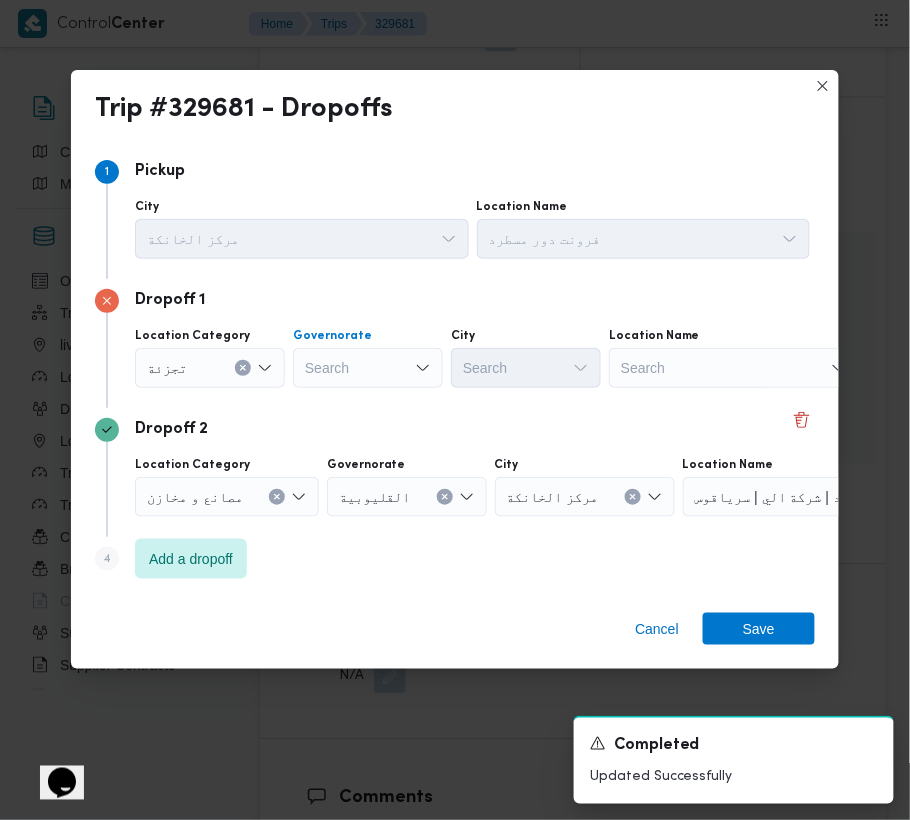 click on "Search" at bounding box center (368, 368) 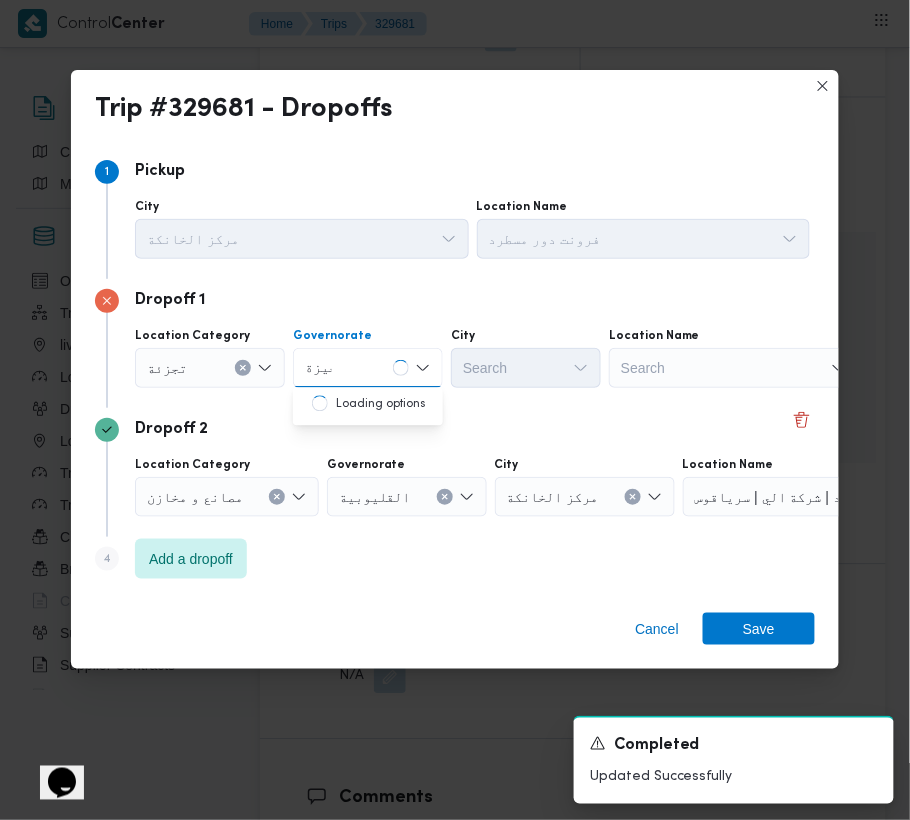 type on "جيزة" 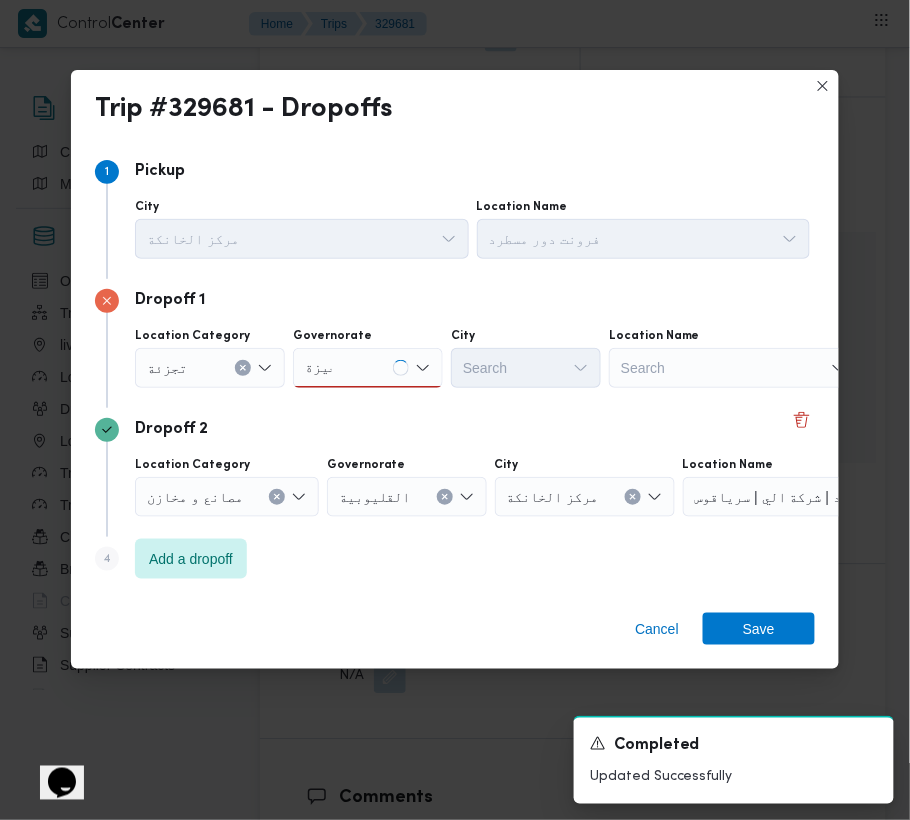 drag, startPoint x: 430, startPoint y: 346, endPoint x: 402, endPoint y: 350, distance: 28.284271 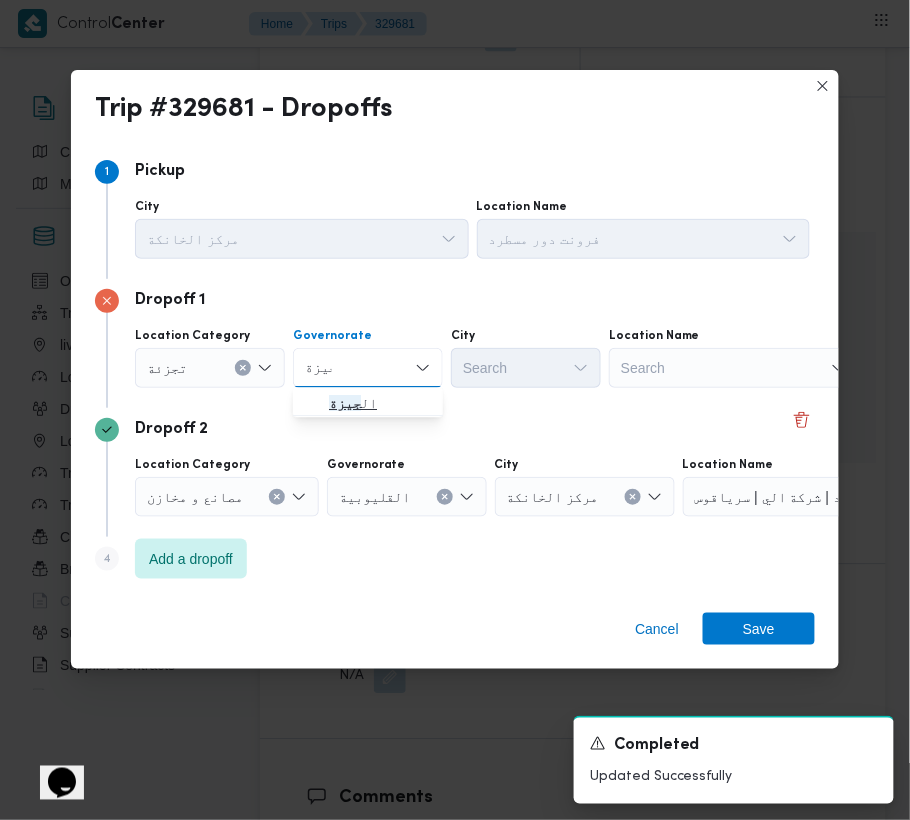 drag, startPoint x: 361, startPoint y: 360, endPoint x: 364, endPoint y: 400, distance: 40.112343 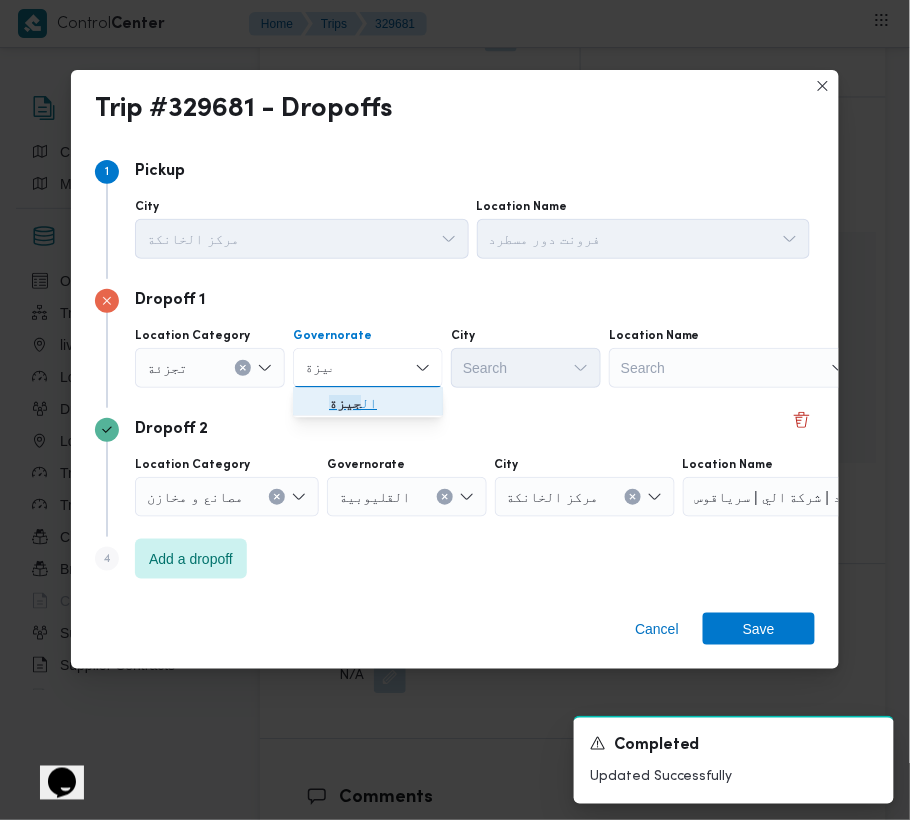 drag, startPoint x: 364, startPoint y: 405, endPoint x: 386, endPoint y: 404, distance: 22.022715 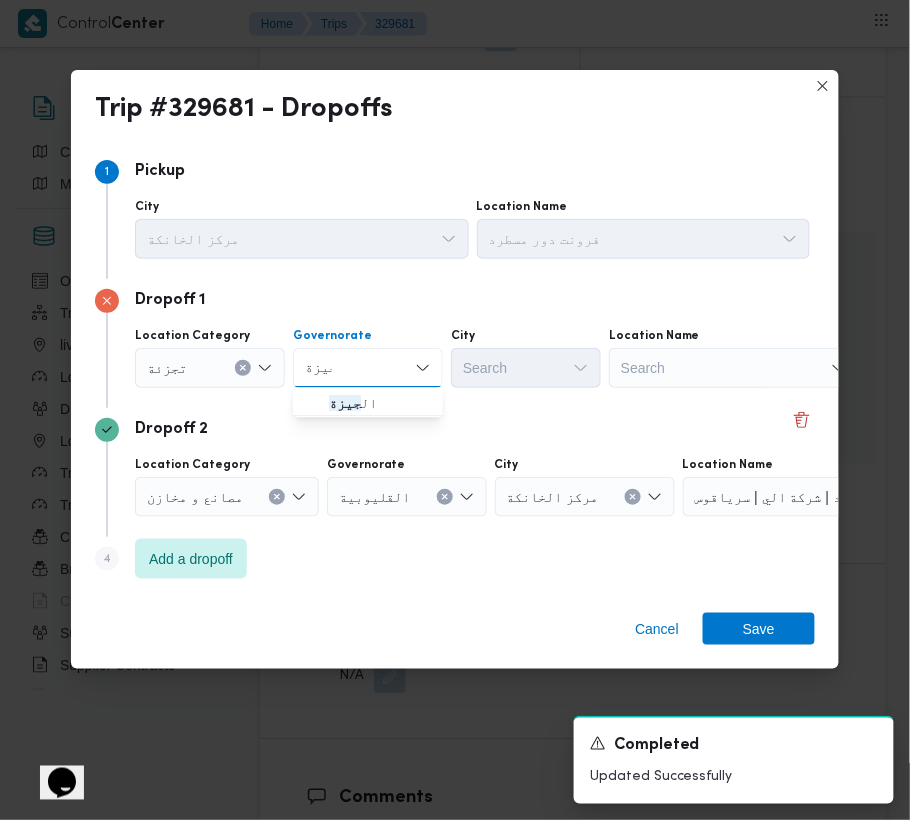 type 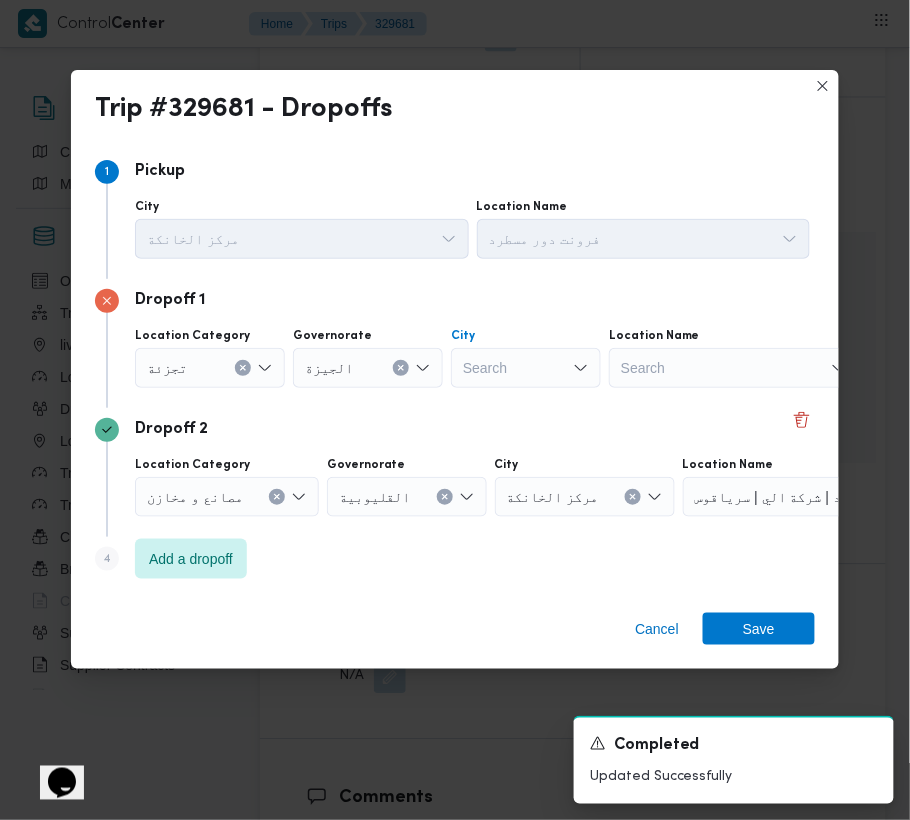 click on "Search" at bounding box center (526, 368) 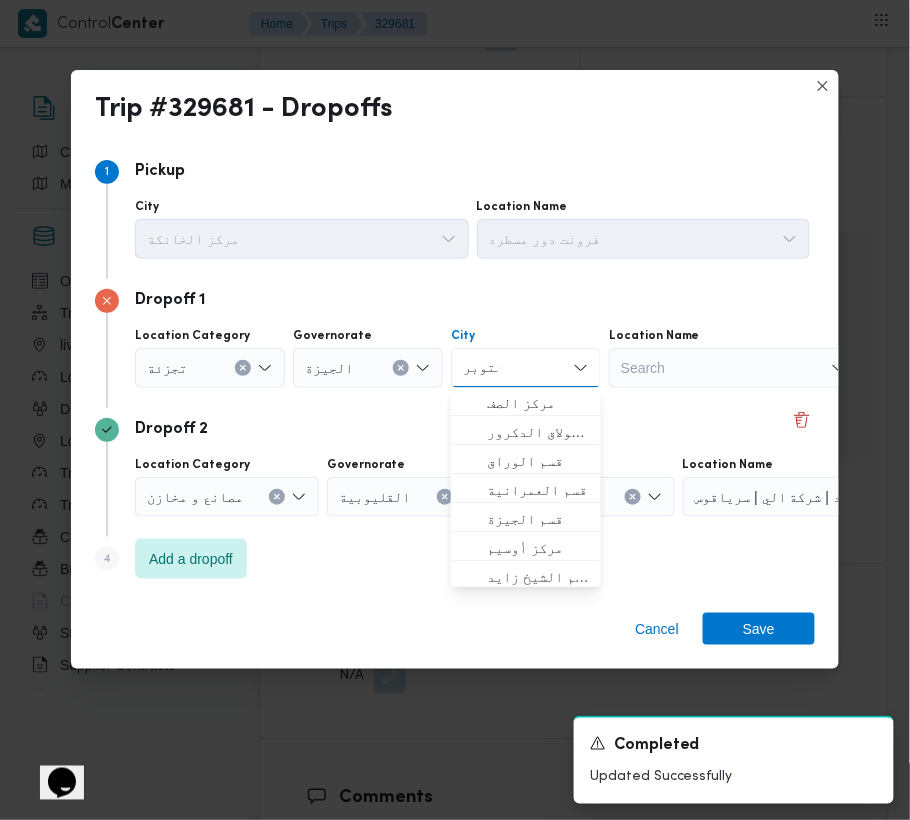 type on "أكتوبر" 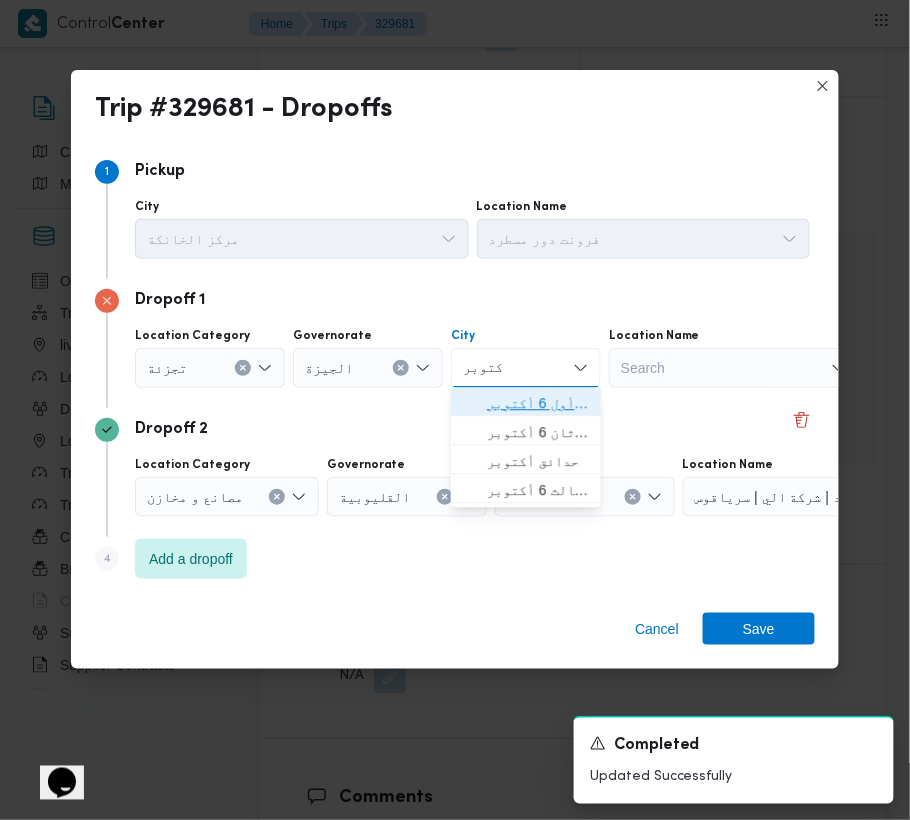 click on "قسم أول 6 أكتوبر" at bounding box center [538, 404] 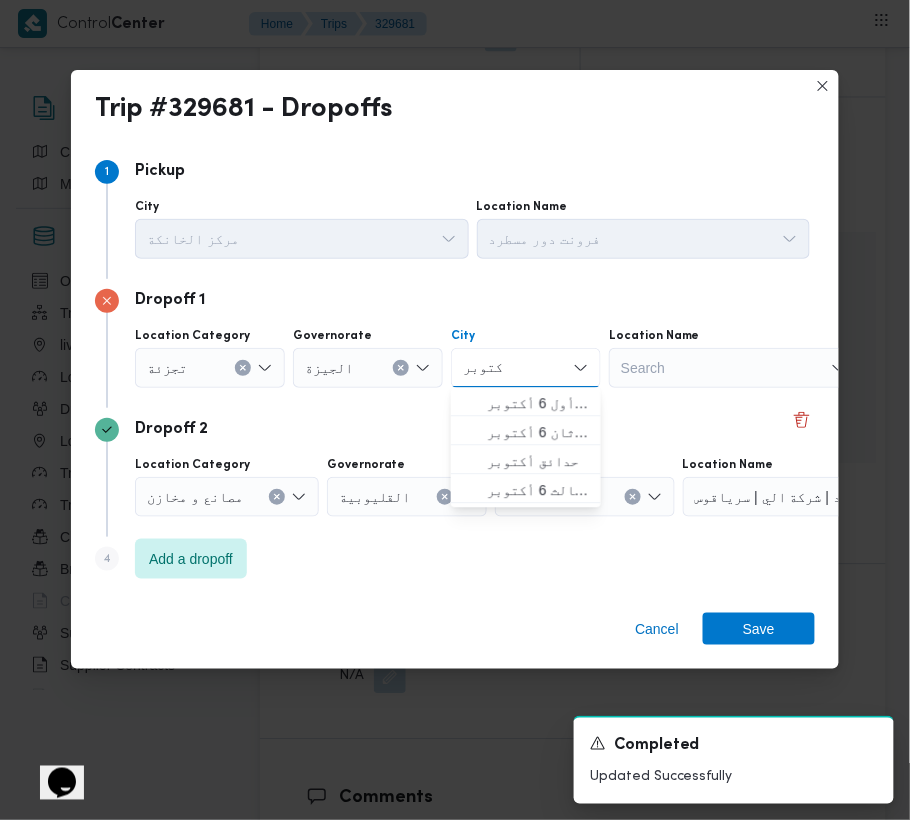type 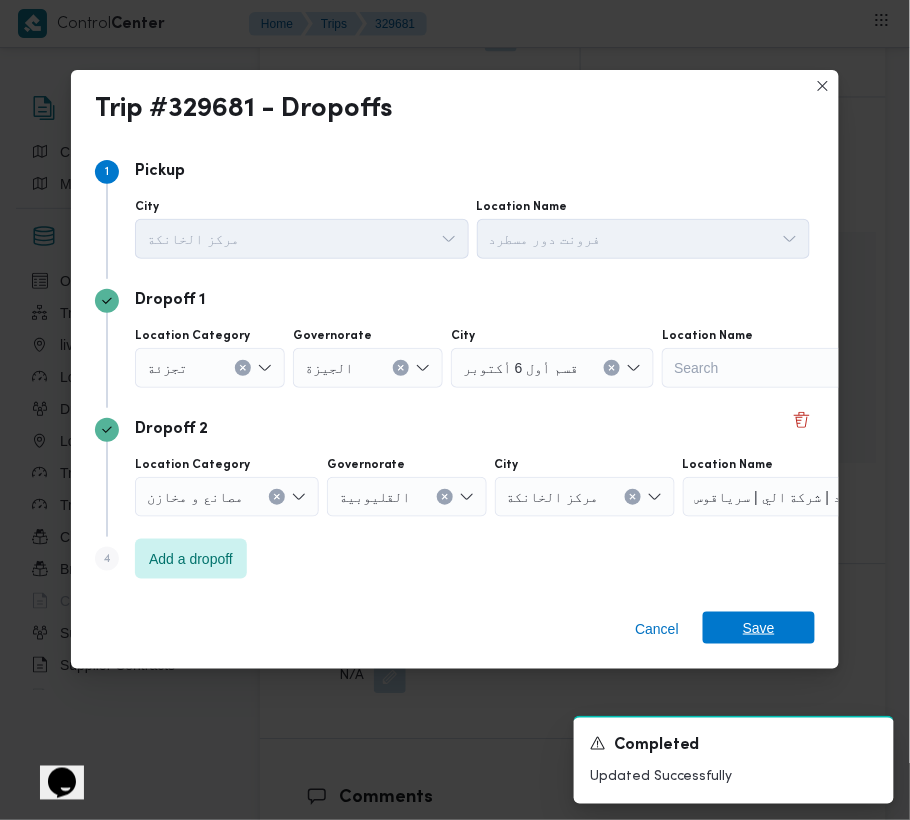 click on "Cancel Save" at bounding box center (455, 633) 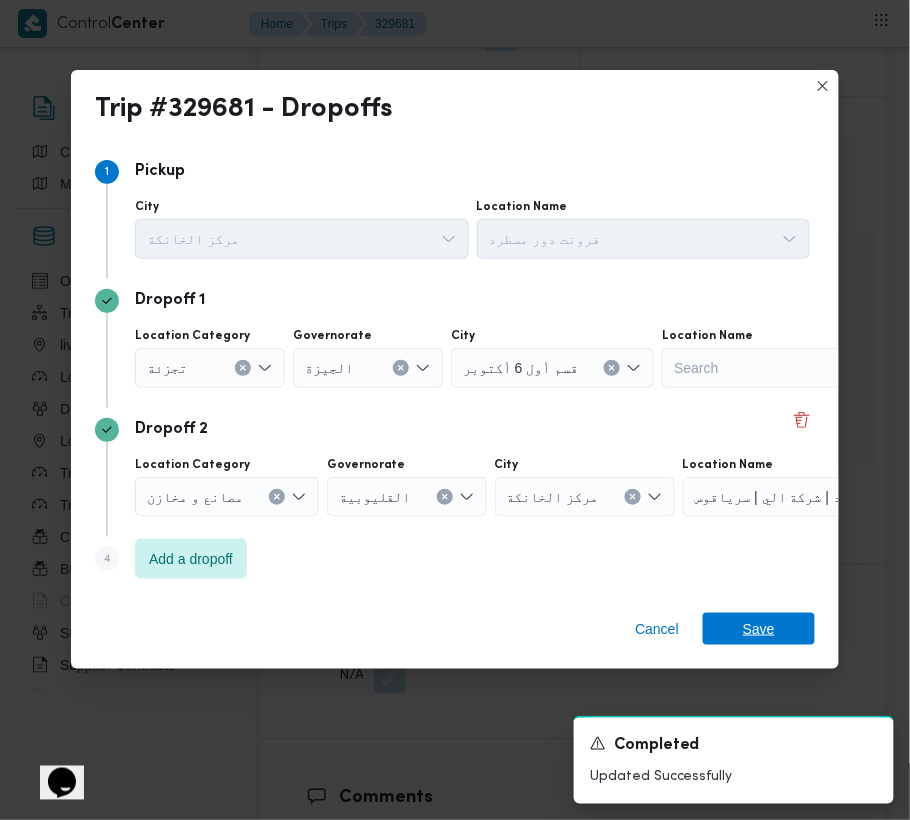 click on "Save" at bounding box center (759, 629) 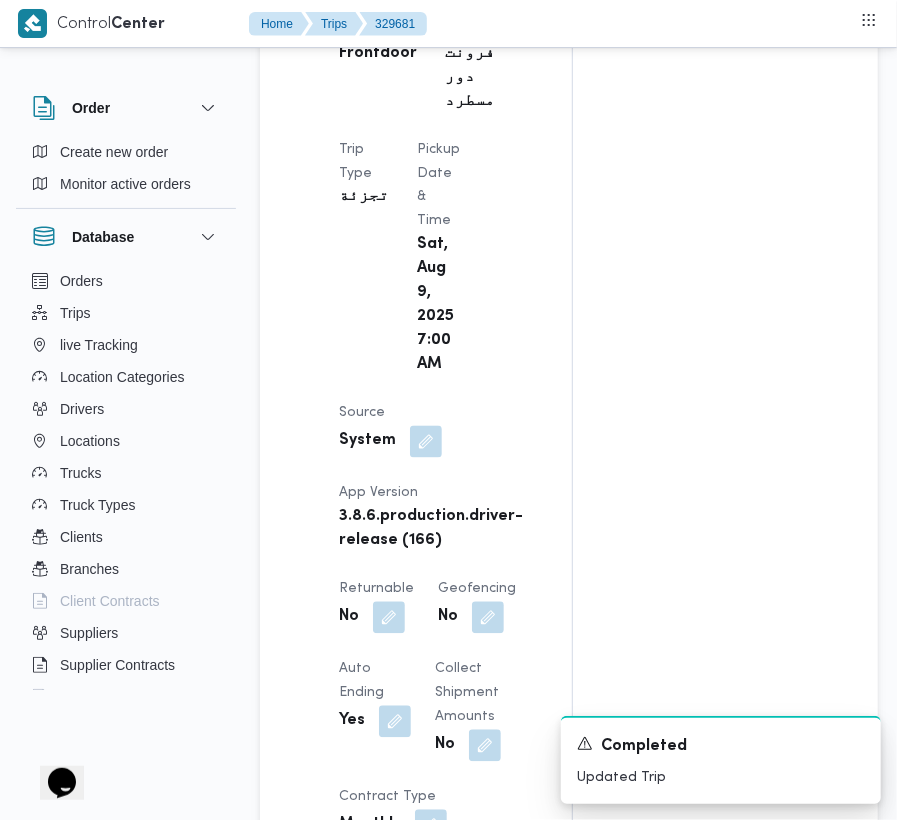 scroll, scrollTop: 0, scrollLeft: 0, axis: both 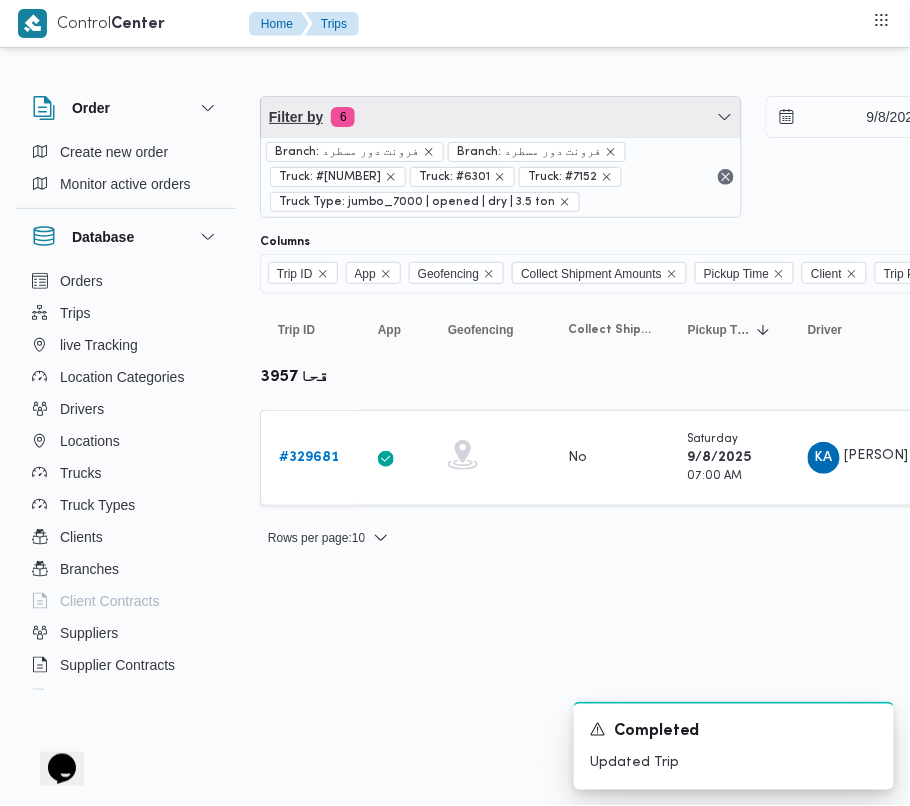 click on "Filter by 6" at bounding box center [501, 117] 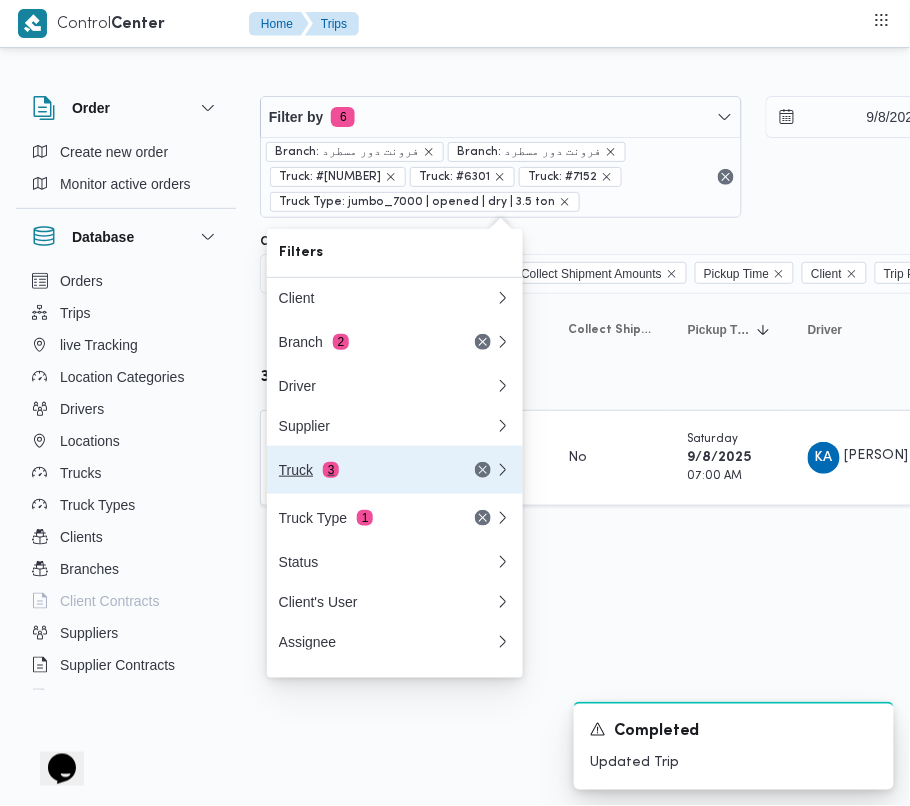 click on "Truck 3" at bounding box center [363, 470] 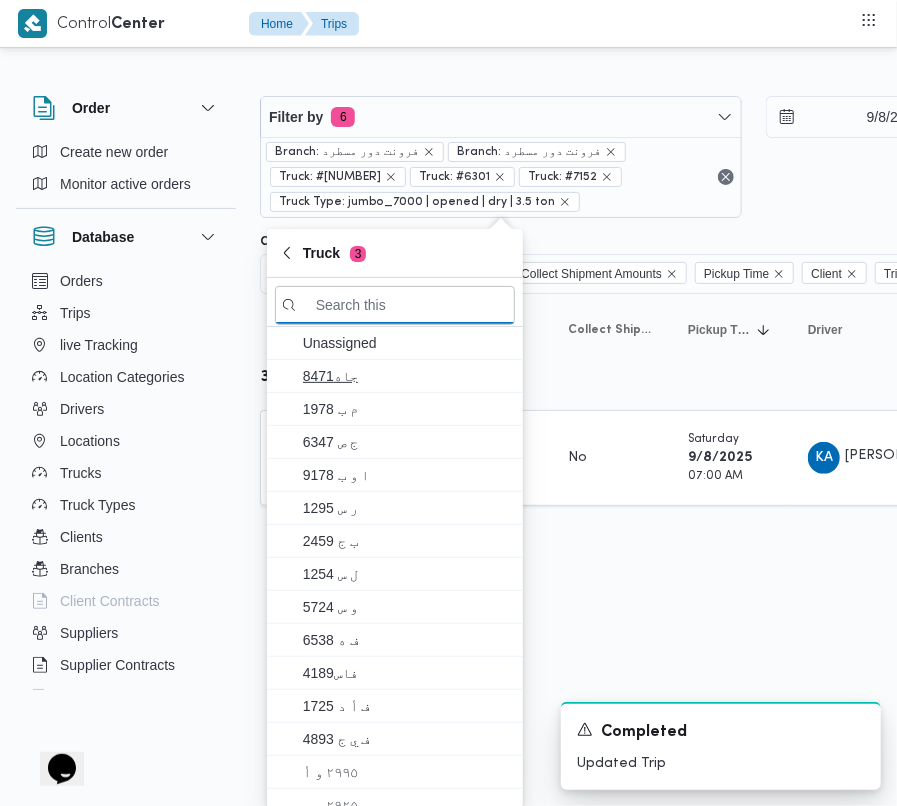 paste on "9482" 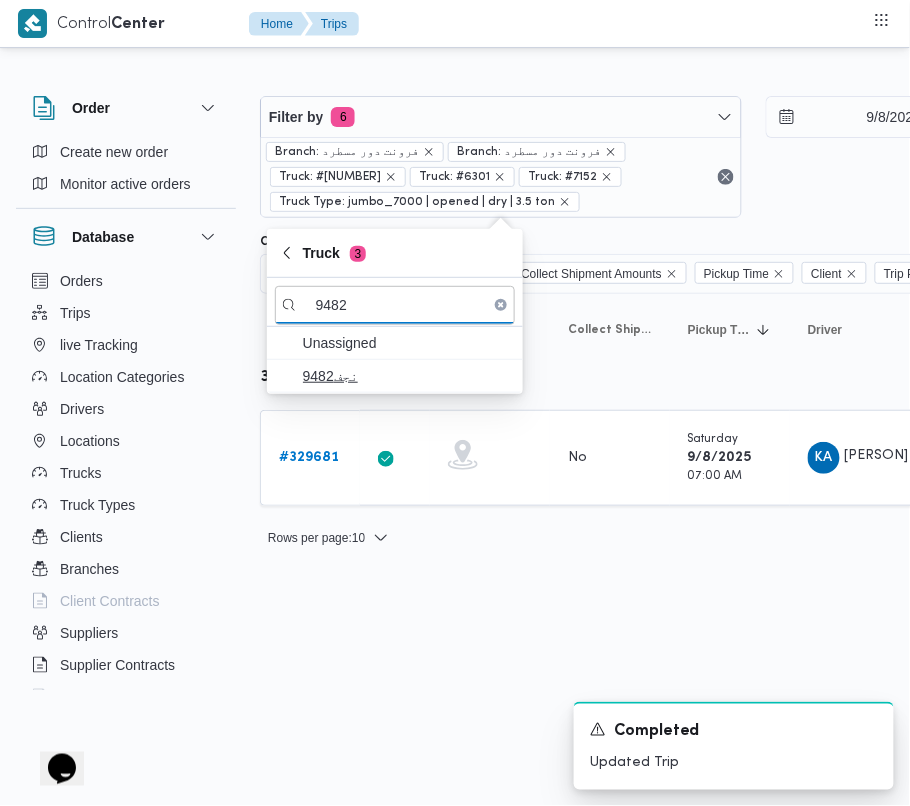 type on "9482" 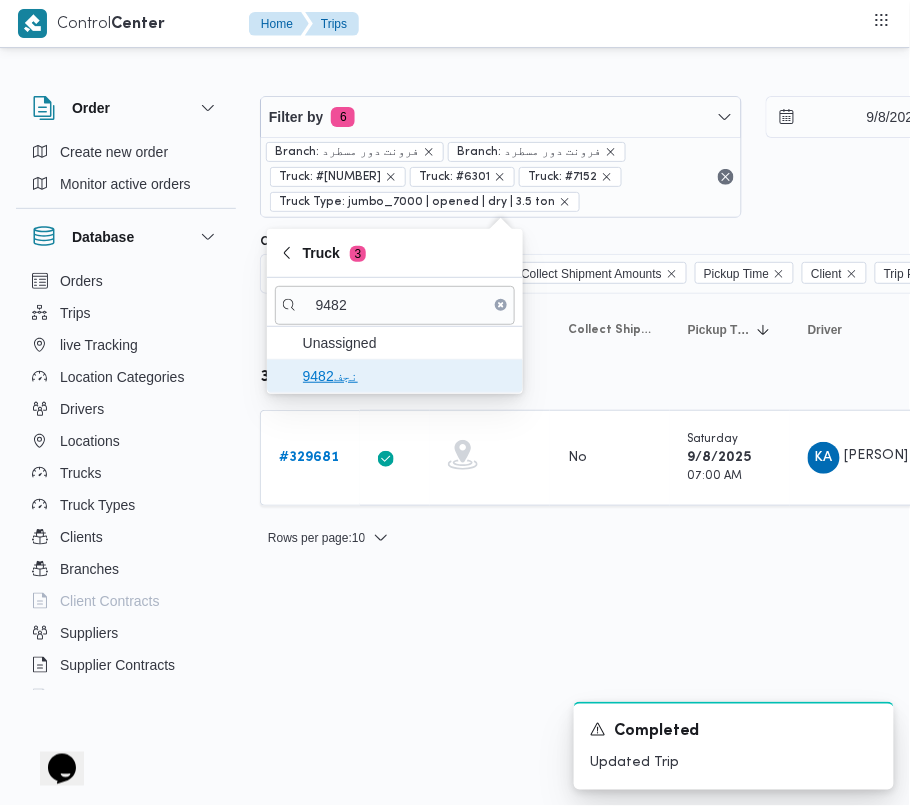 click on "نجف9482" at bounding box center [407, 376] 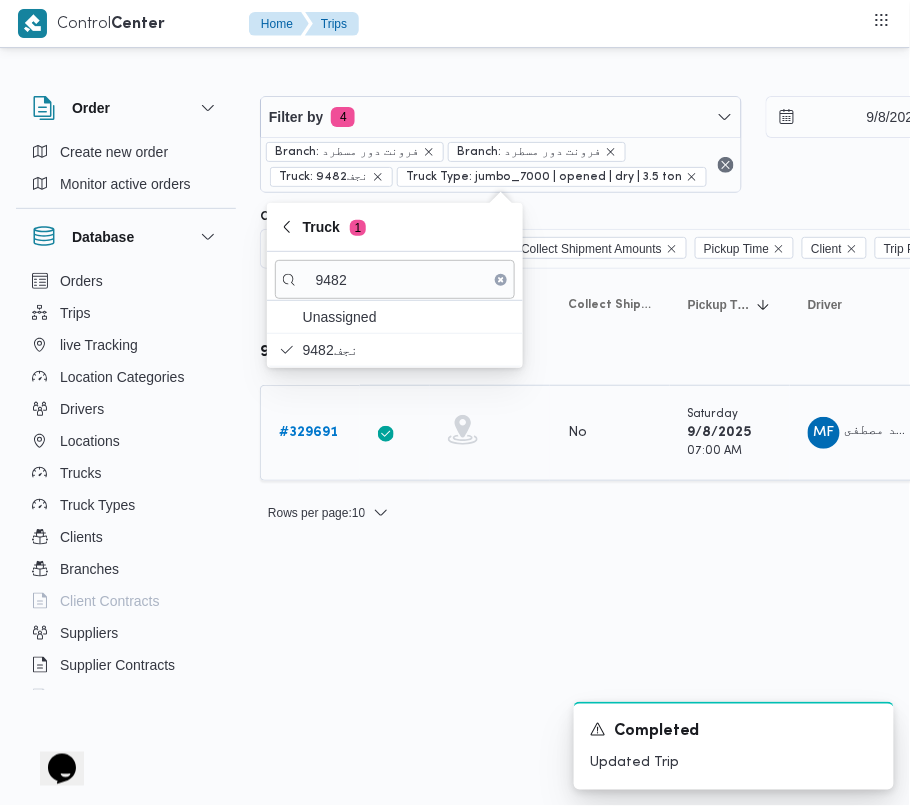click on "# 329691" at bounding box center (308, 433) 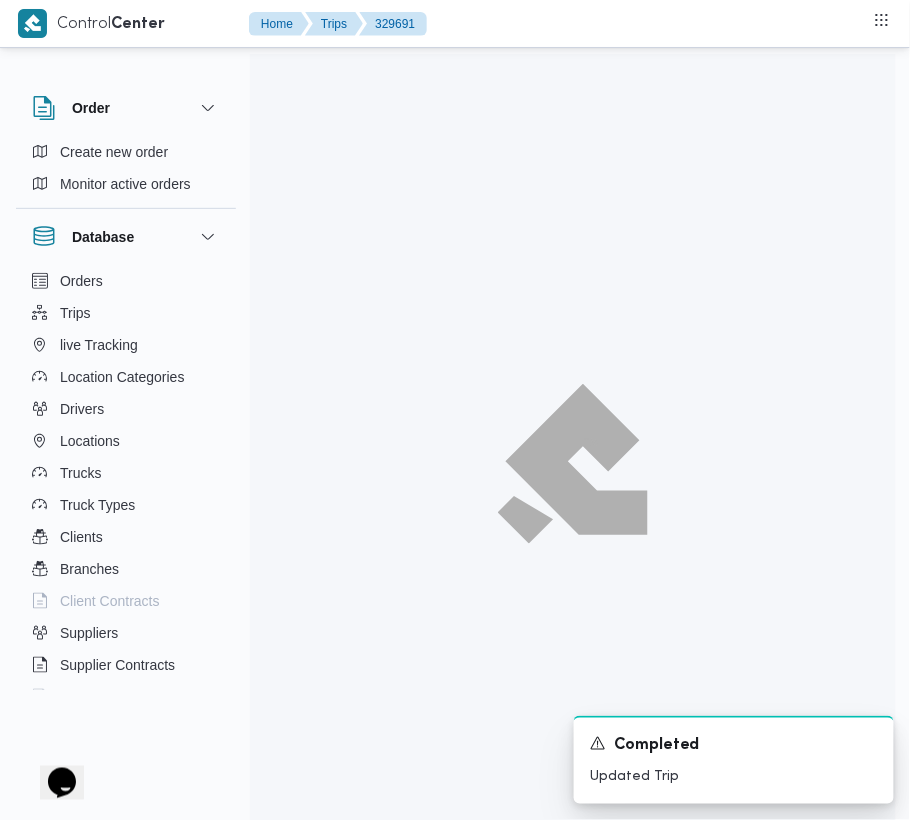 click at bounding box center [573, 464] 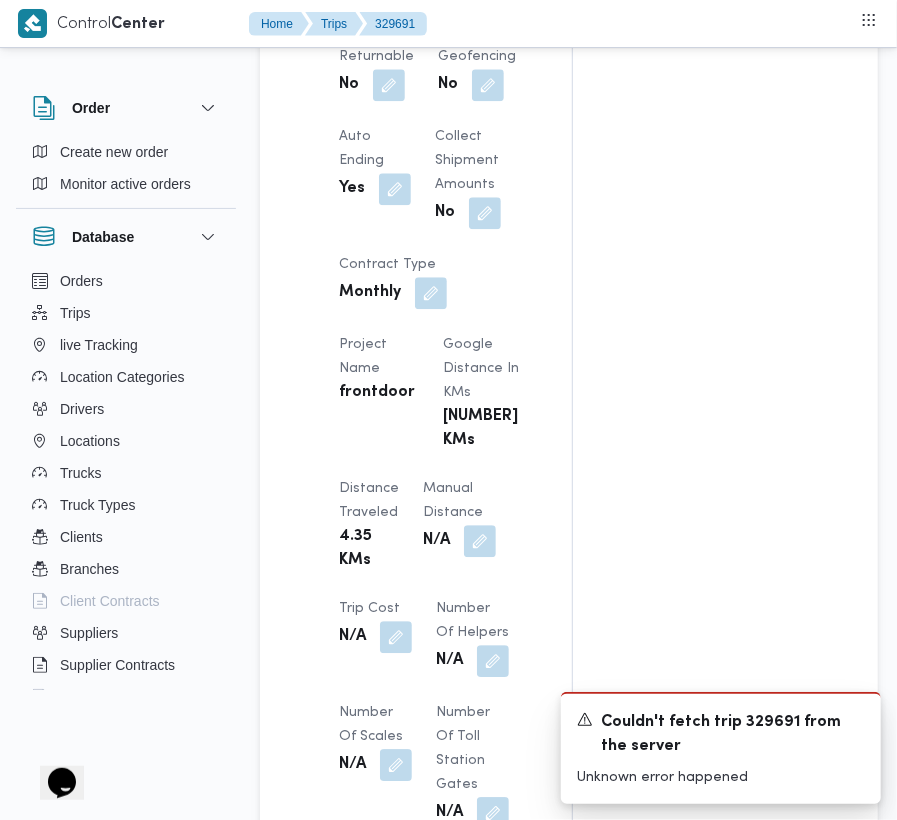 scroll, scrollTop: 844, scrollLeft: 0, axis: vertical 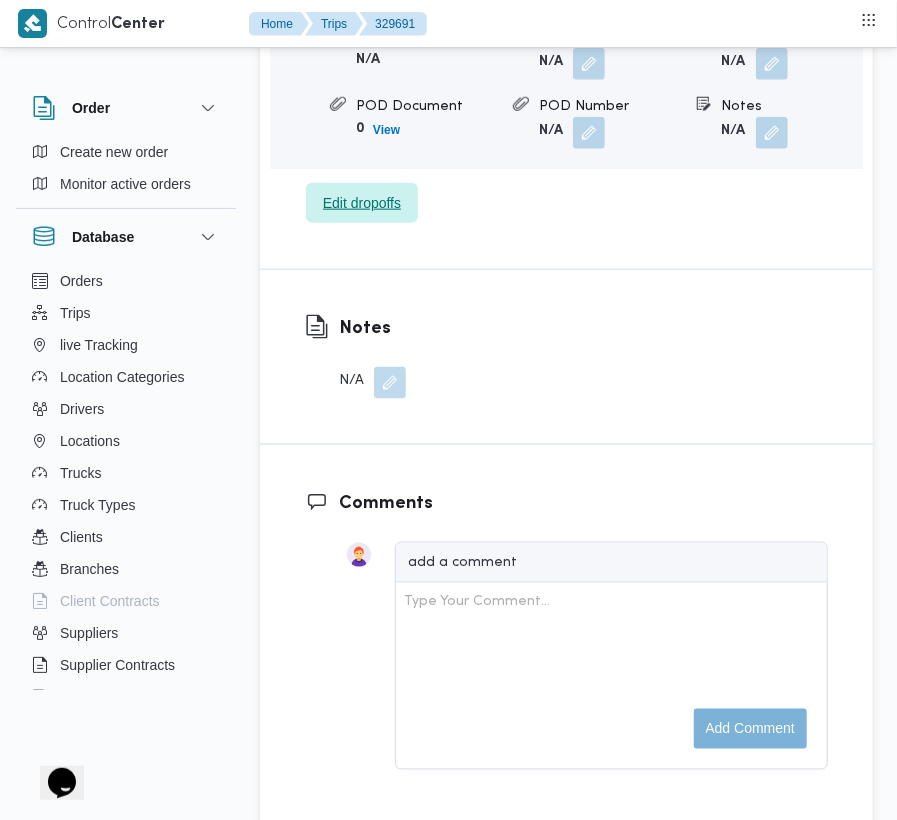 click on "Edit dropoffs" at bounding box center [362, 203] 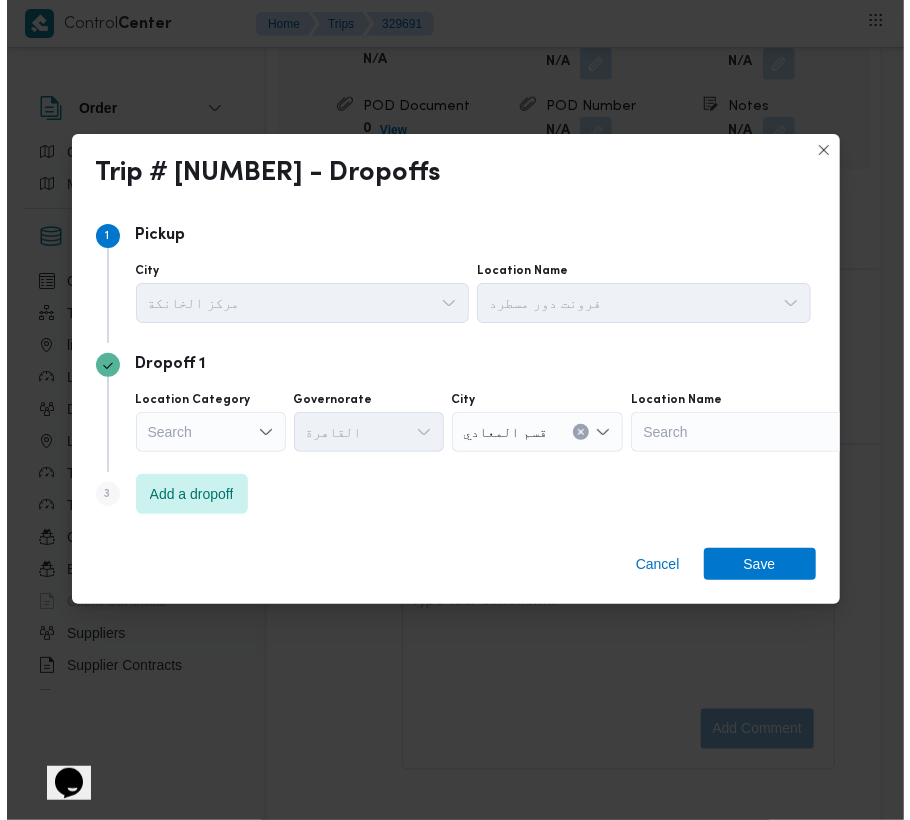 scroll, scrollTop: 3240, scrollLeft: 0, axis: vertical 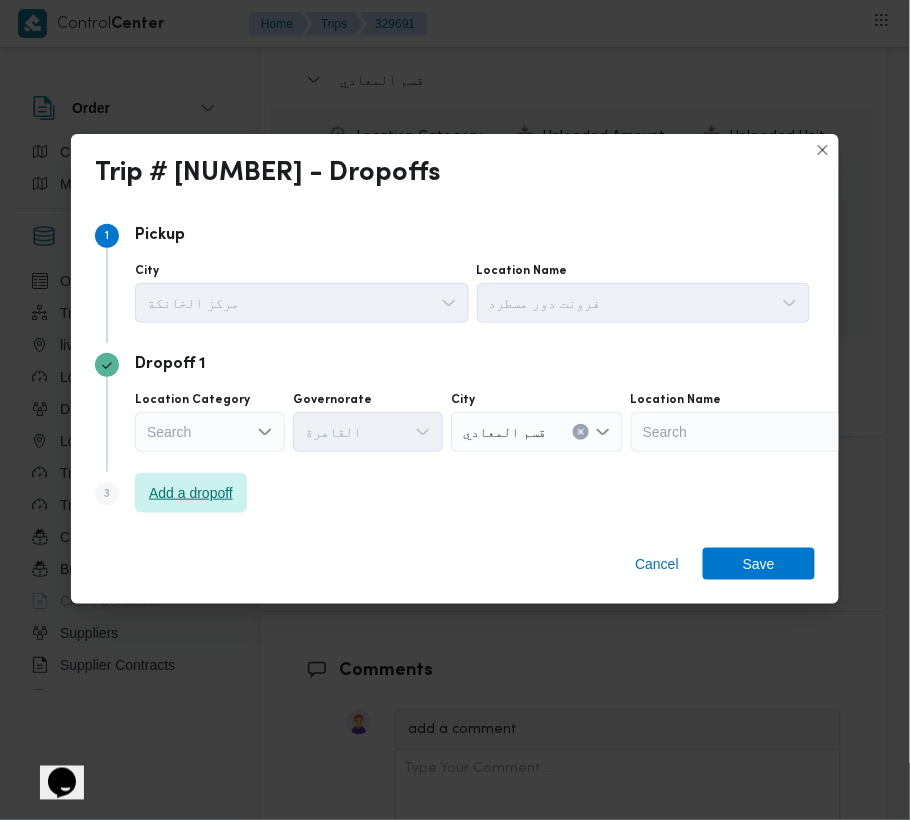 click on "Add a dropoff" at bounding box center (191, 493) 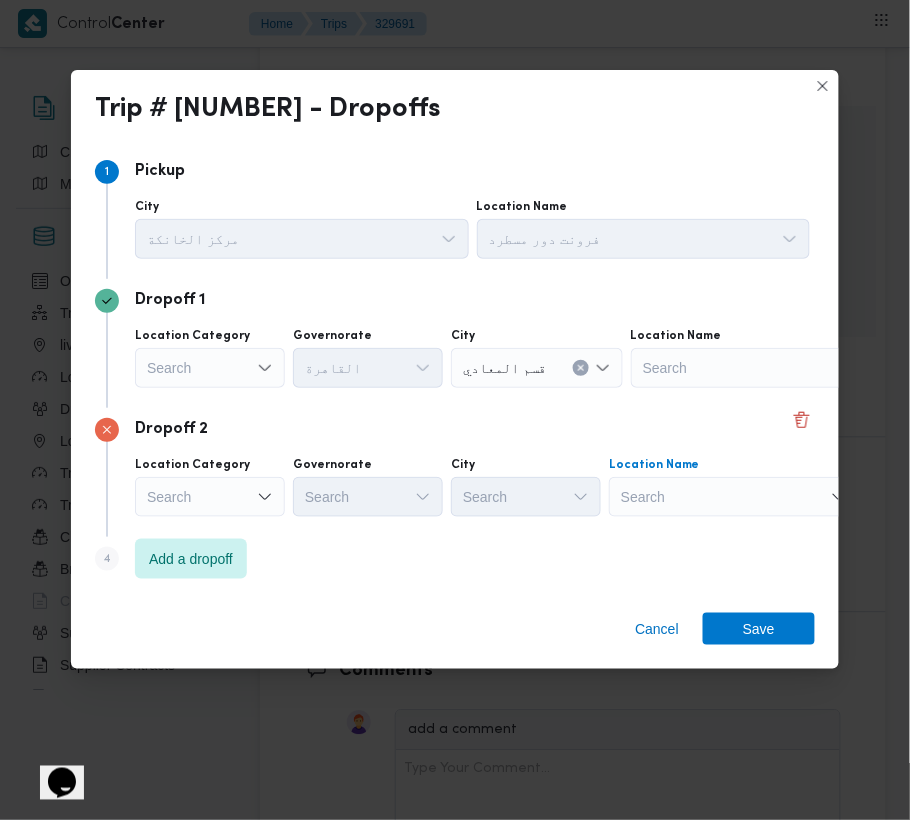 click on "Search" at bounding box center (756, 368) 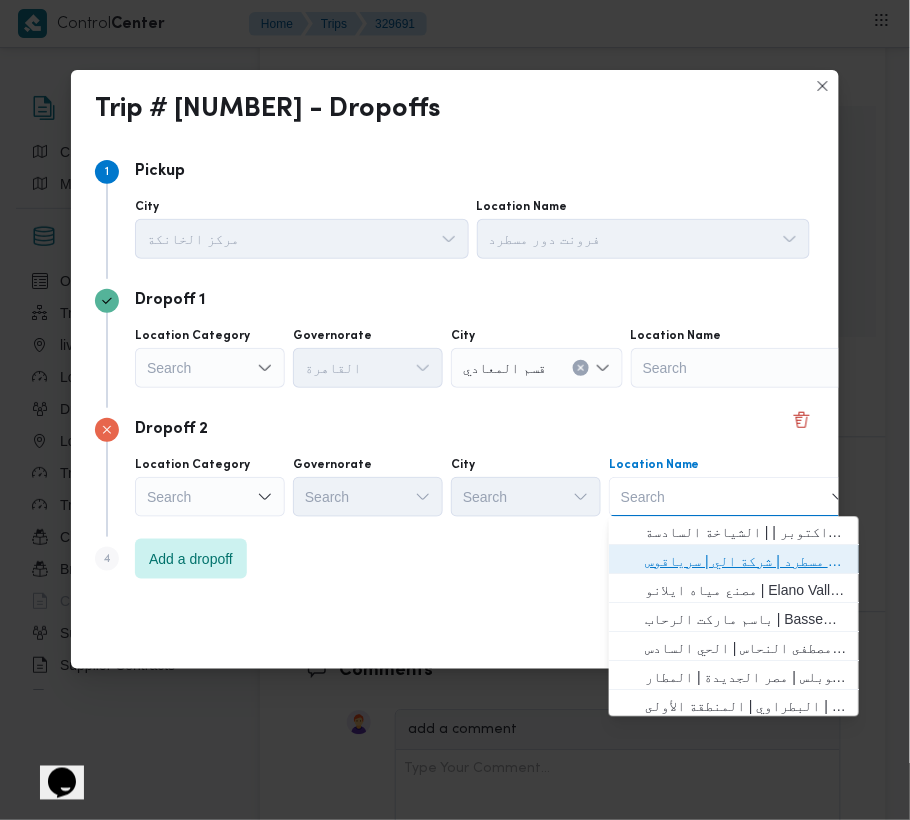 click on "فرونت دور مسطرد | شركة الي | سرياقوس" at bounding box center [746, 562] 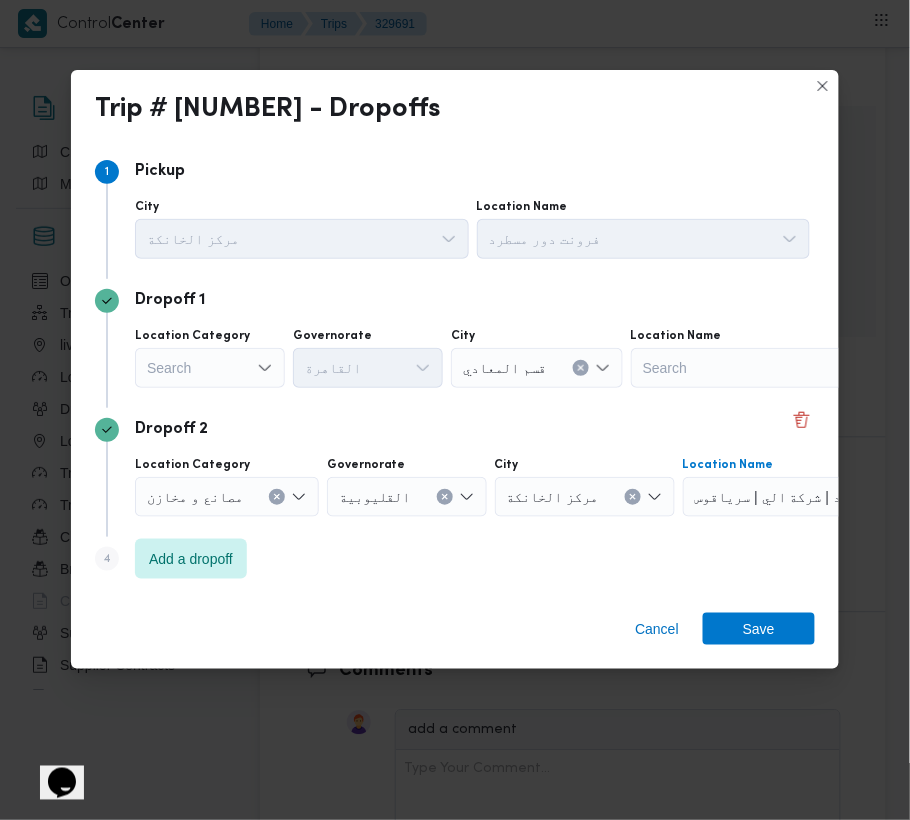 click on "Search" at bounding box center (210, 368) 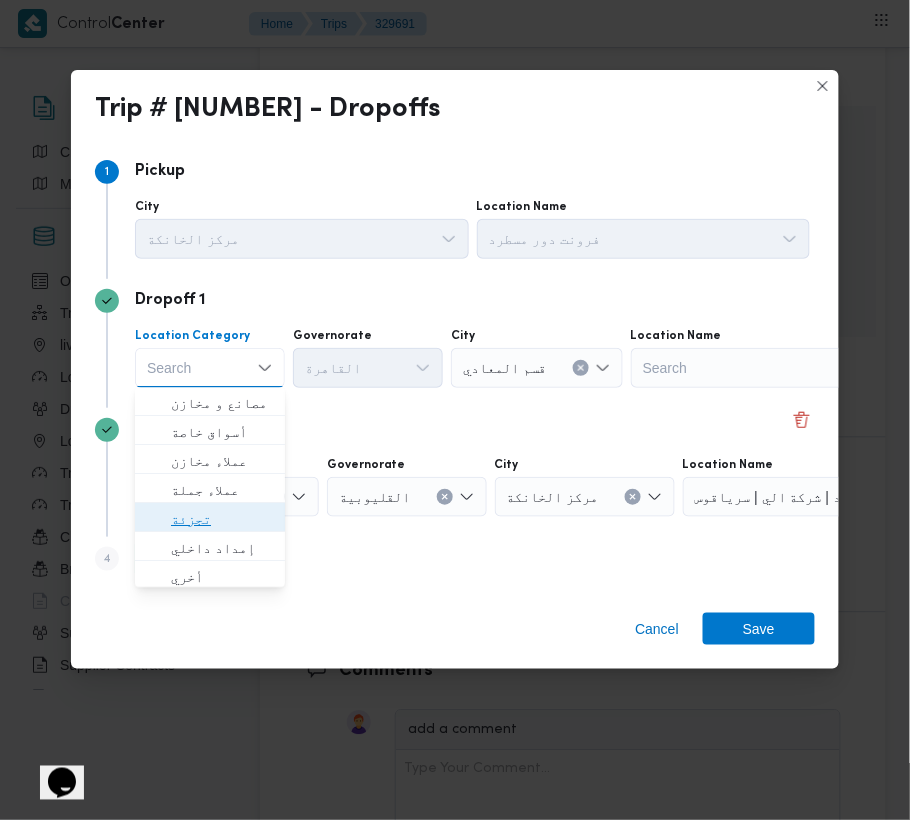click on "تجزئة" at bounding box center (222, 520) 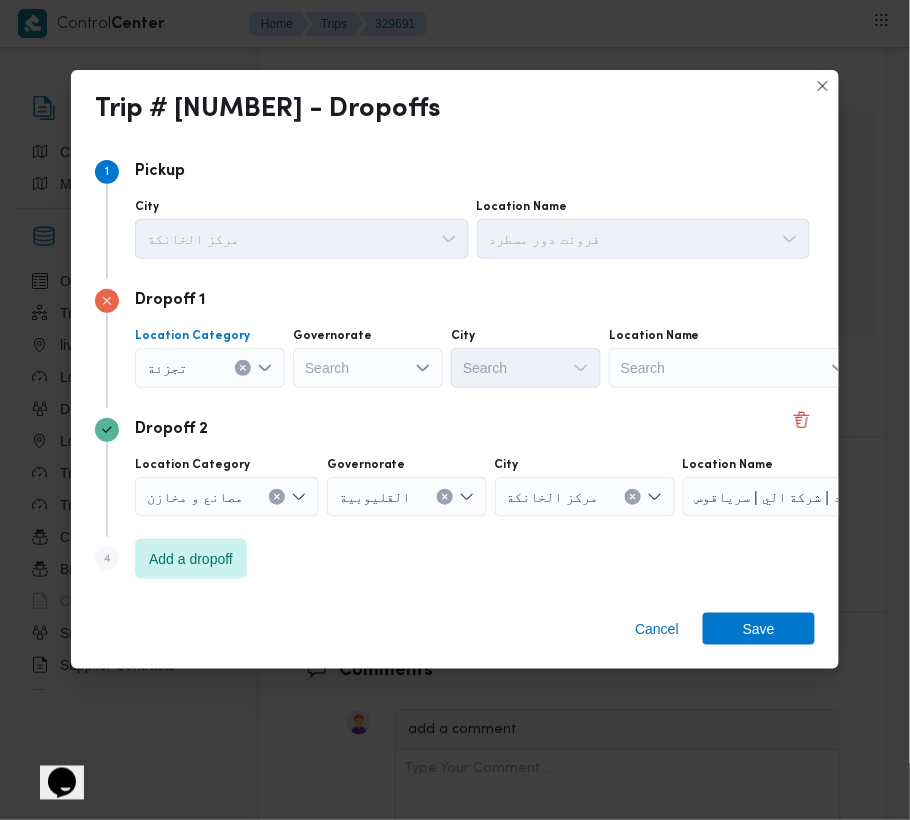 click on "Search" at bounding box center (368, 368) 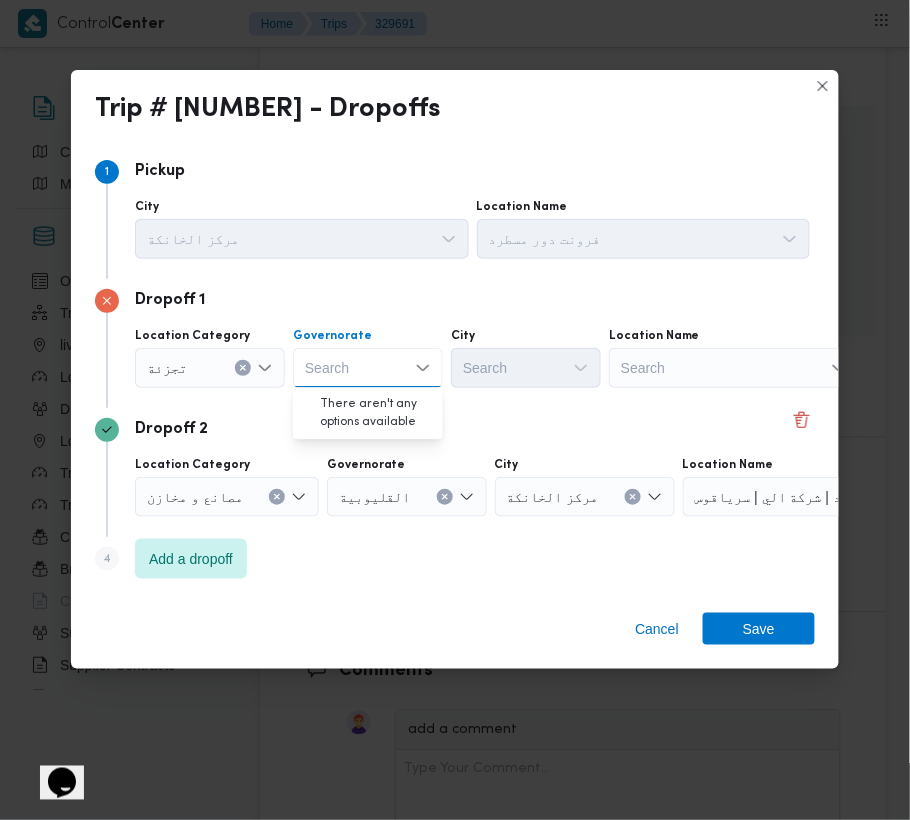 paste on "قاهرة" 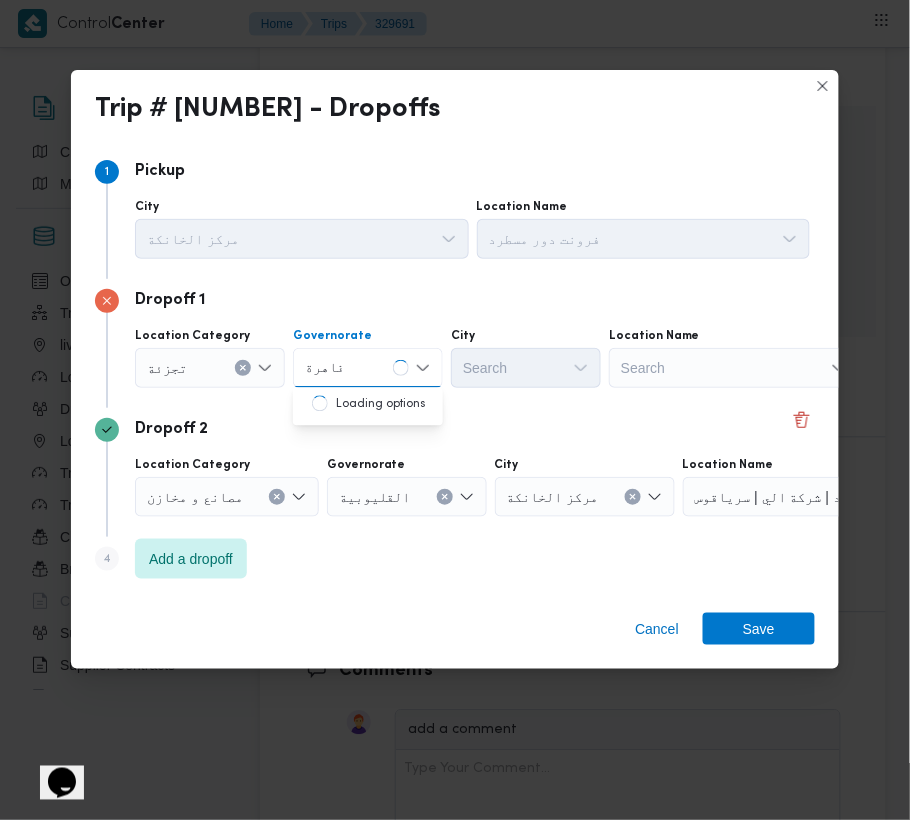 type on "قاهرة" 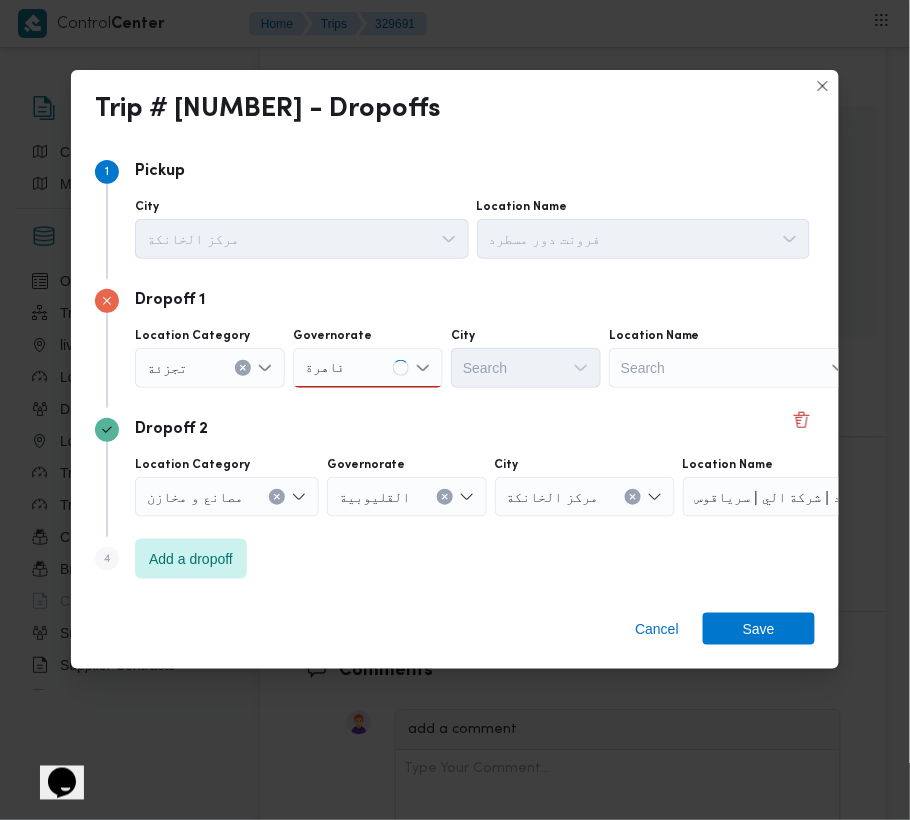 click on "قاهرة قاهرة" at bounding box center (368, 368) 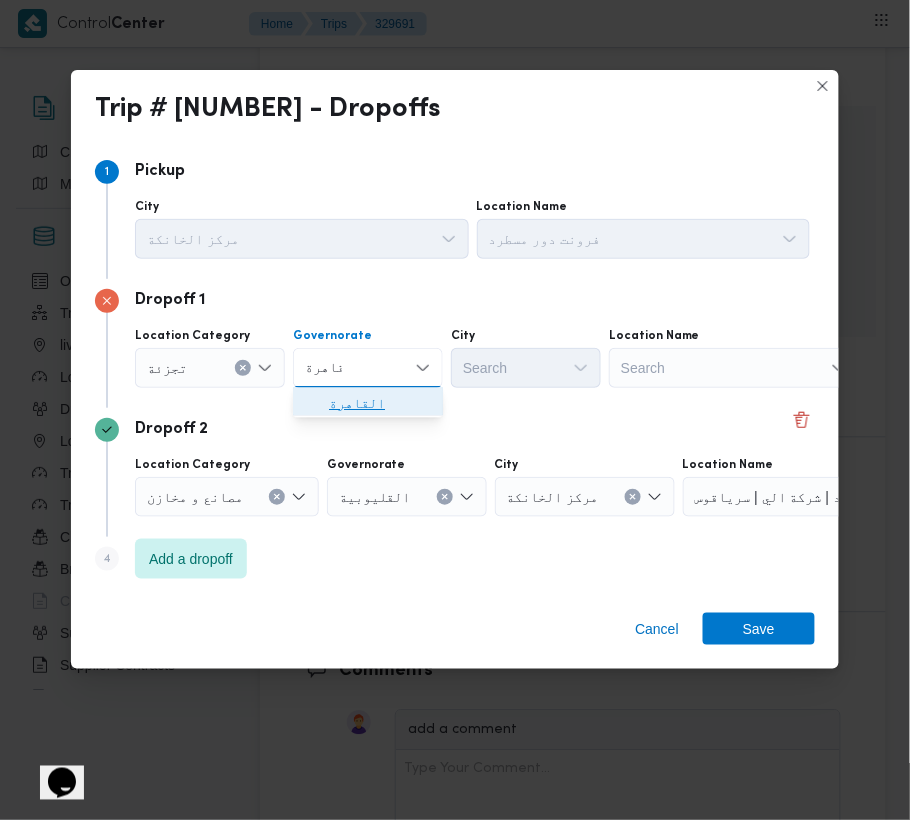 drag, startPoint x: 365, startPoint y: 402, endPoint x: 505, endPoint y: 389, distance: 140.60228 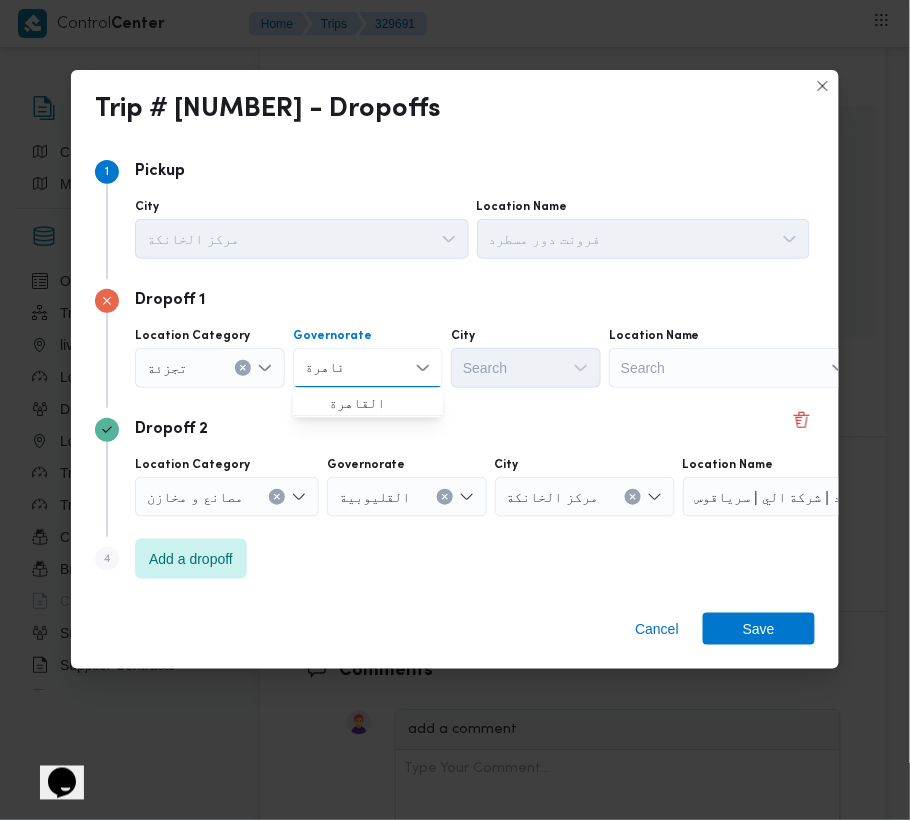type 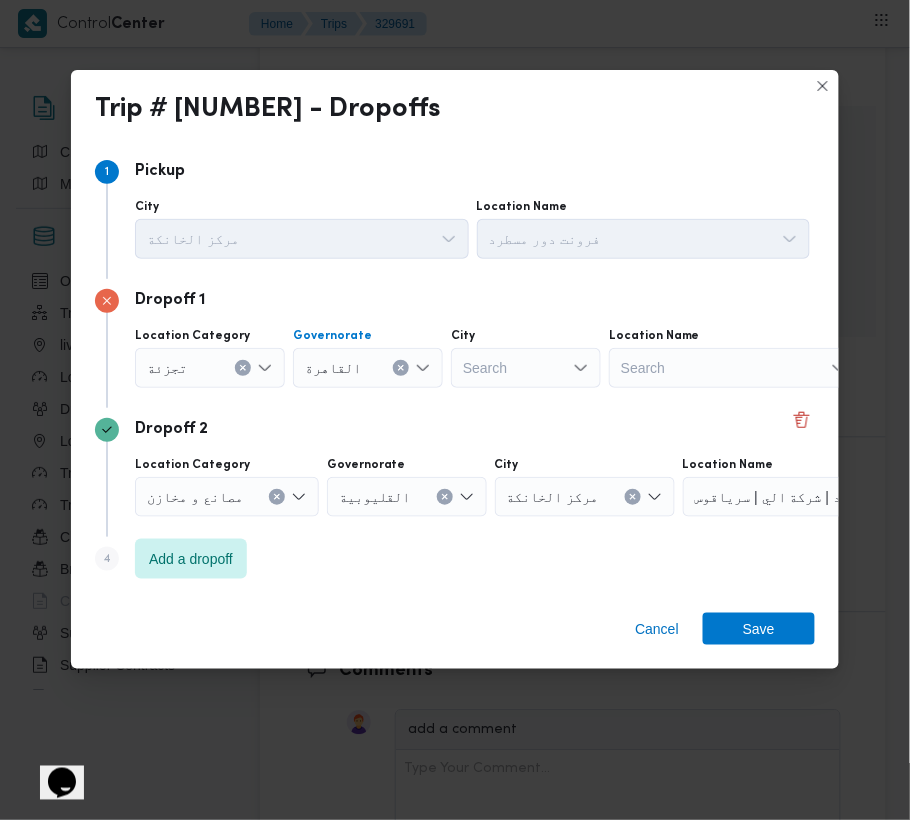 click on "Search" at bounding box center (526, 368) 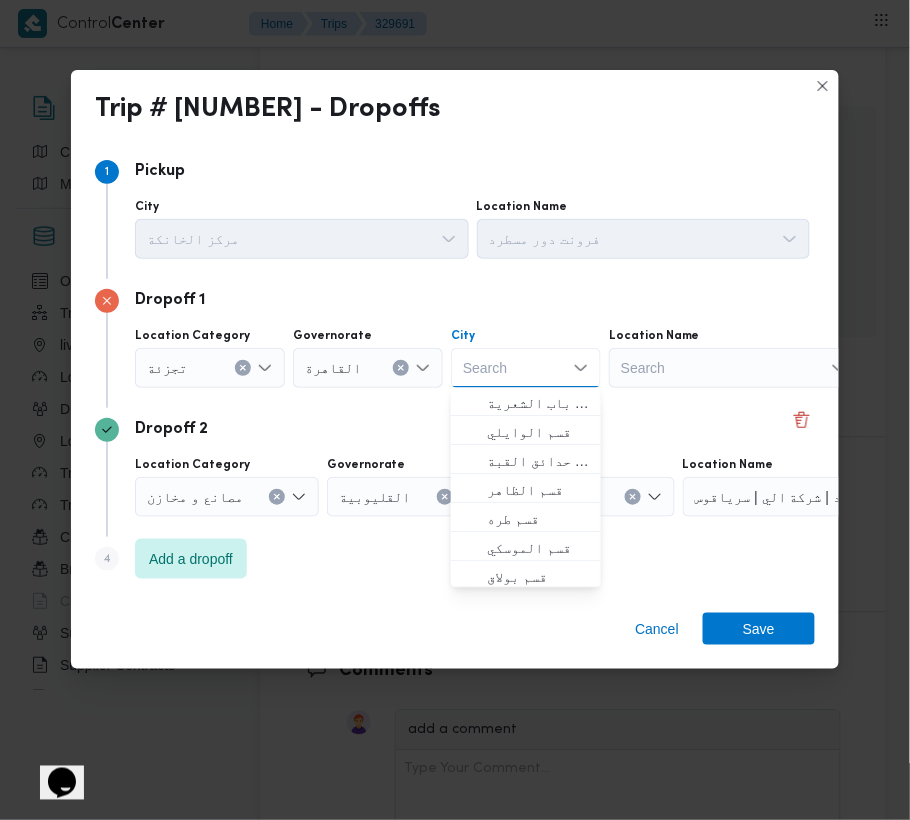 paste on "قاهرة" 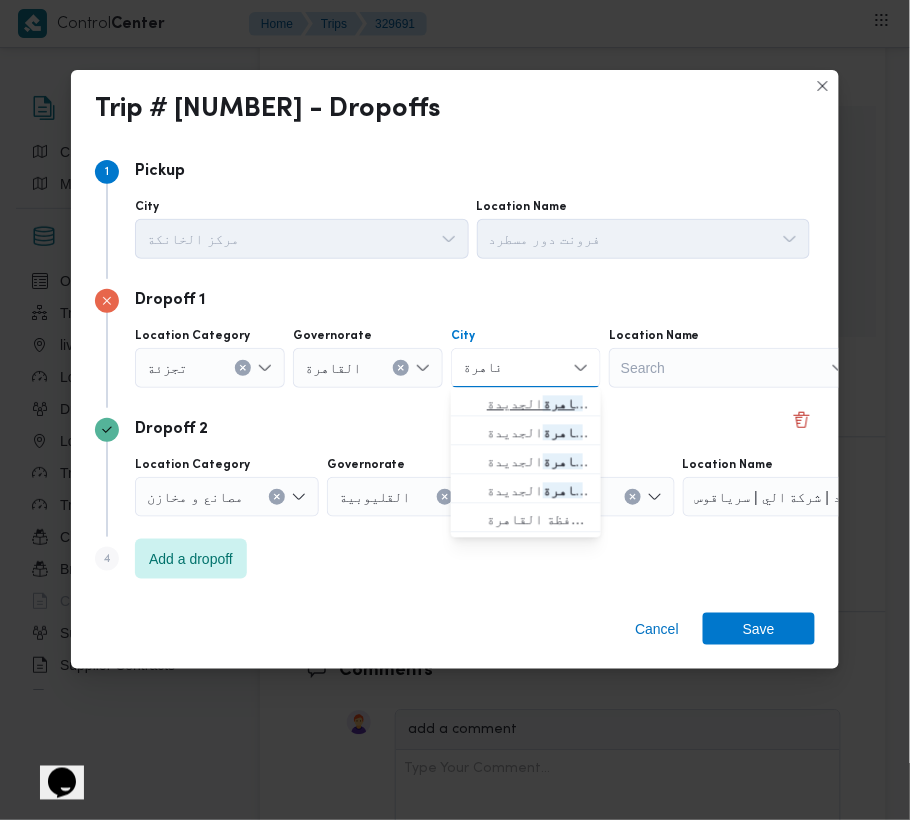 type on "قاهرة" 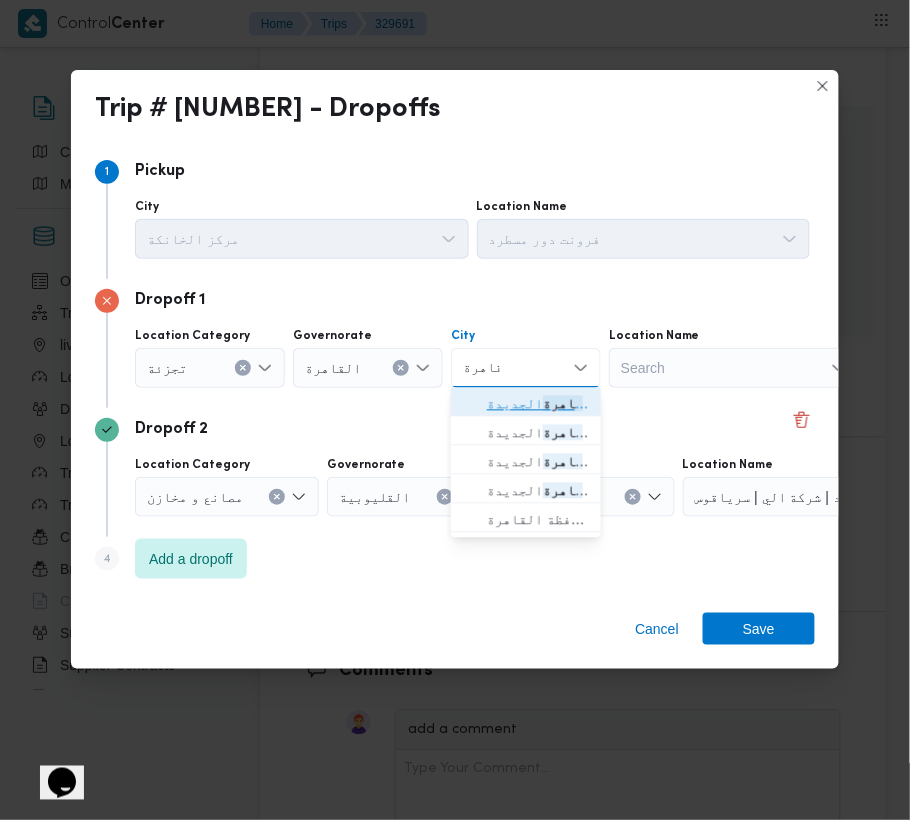 click on "قسم أول ال قاهرة  الجديدة" at bounding box center [538, 404] 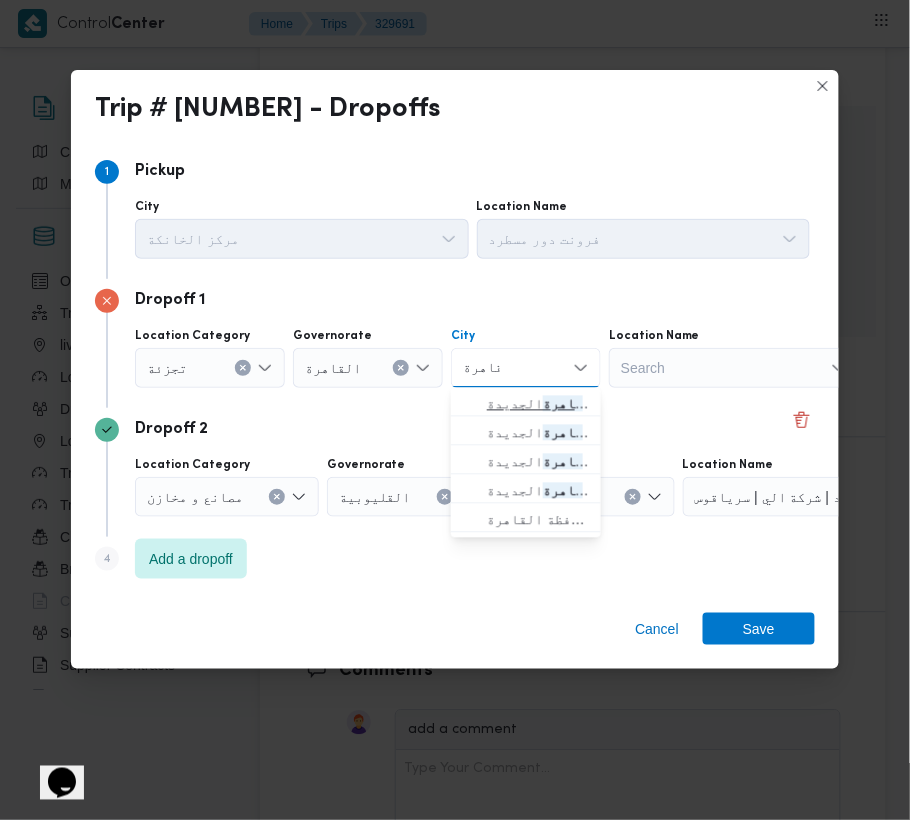 type 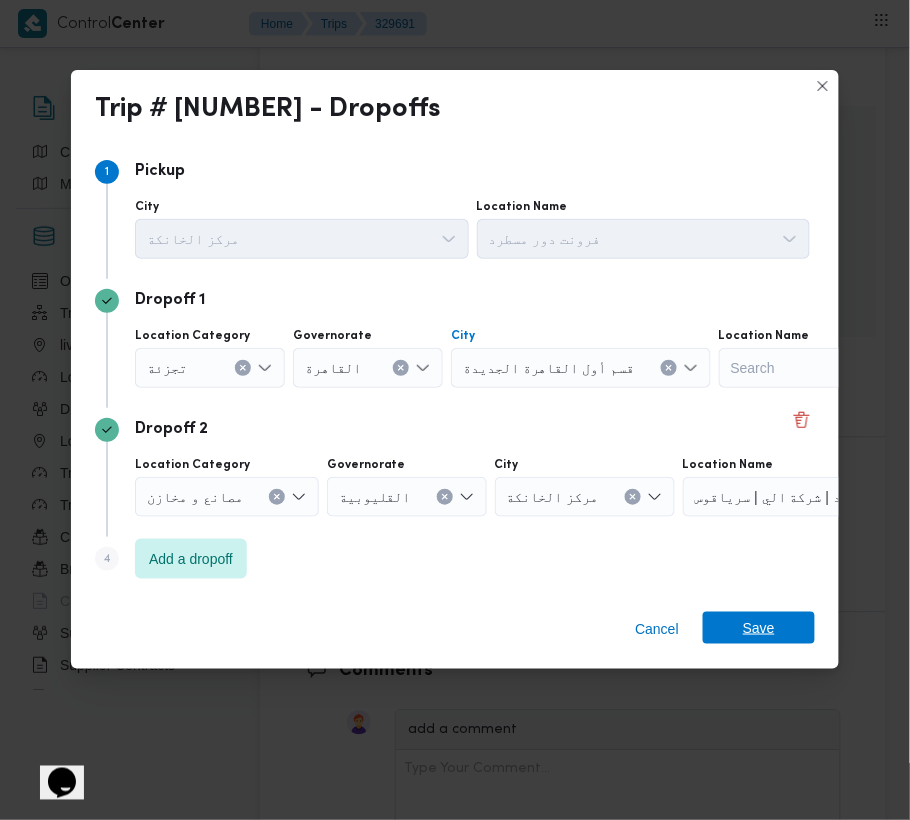 click on "Save" at bounding box center [759, 628] 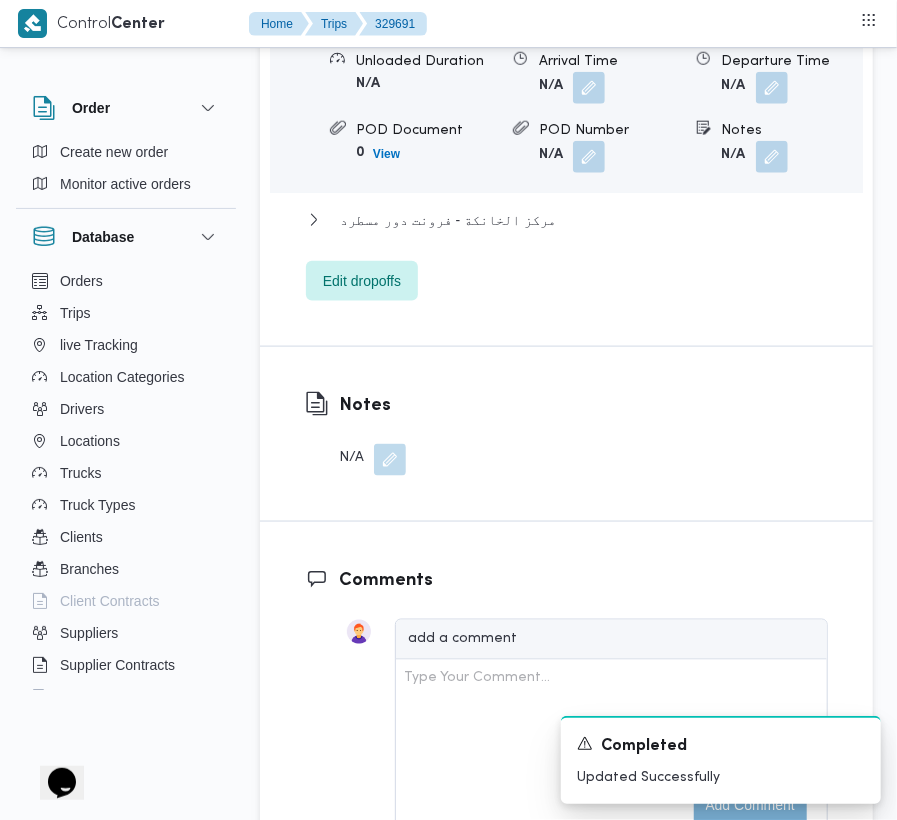 scroll, scrollTop: 3456, scrollLeft: 0, axis: vertical 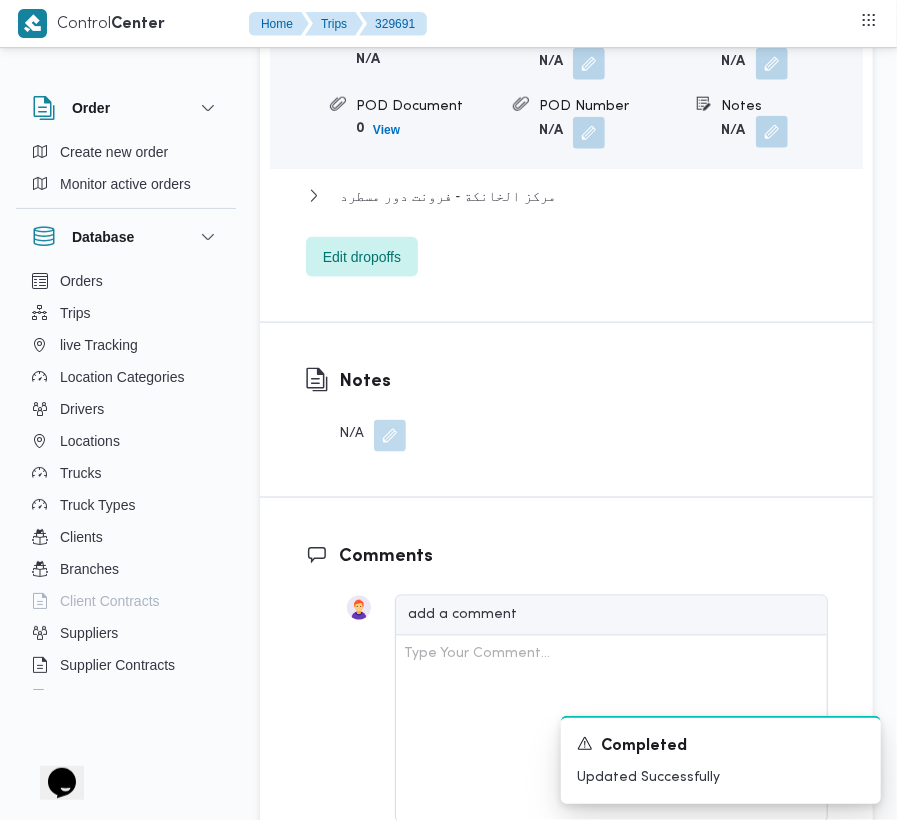drag, startPoint x: 773, startPoint y: 53, endPoint x: 770, endPoint y: 64, distance: 11.401754 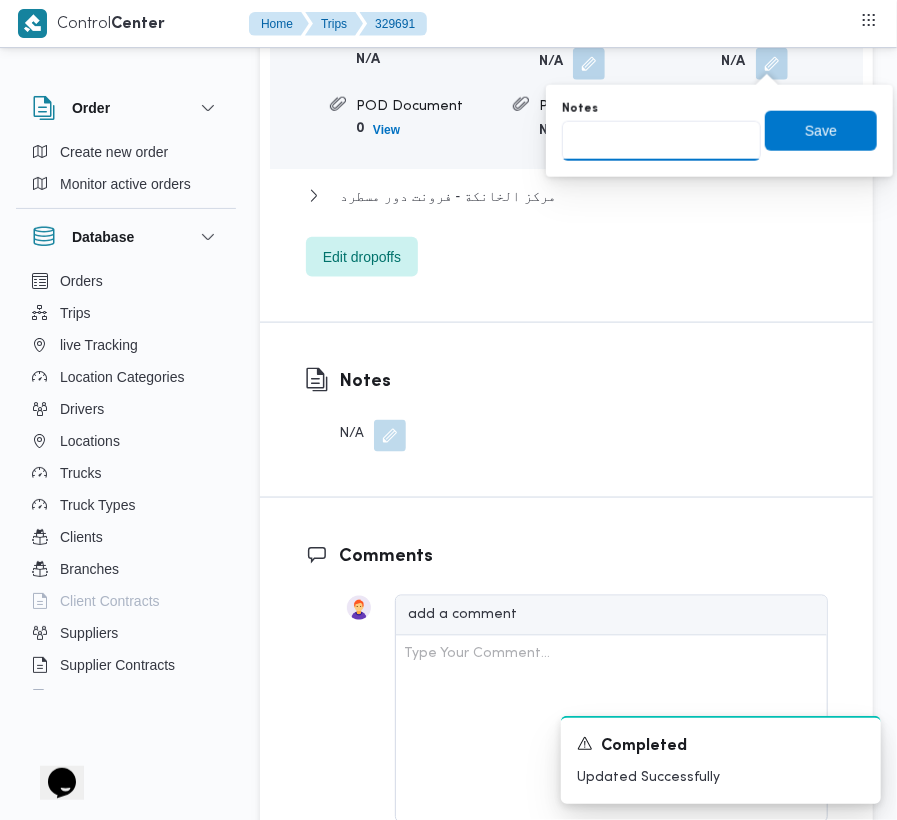 click on "Notes" at bounding box center (661, 141) 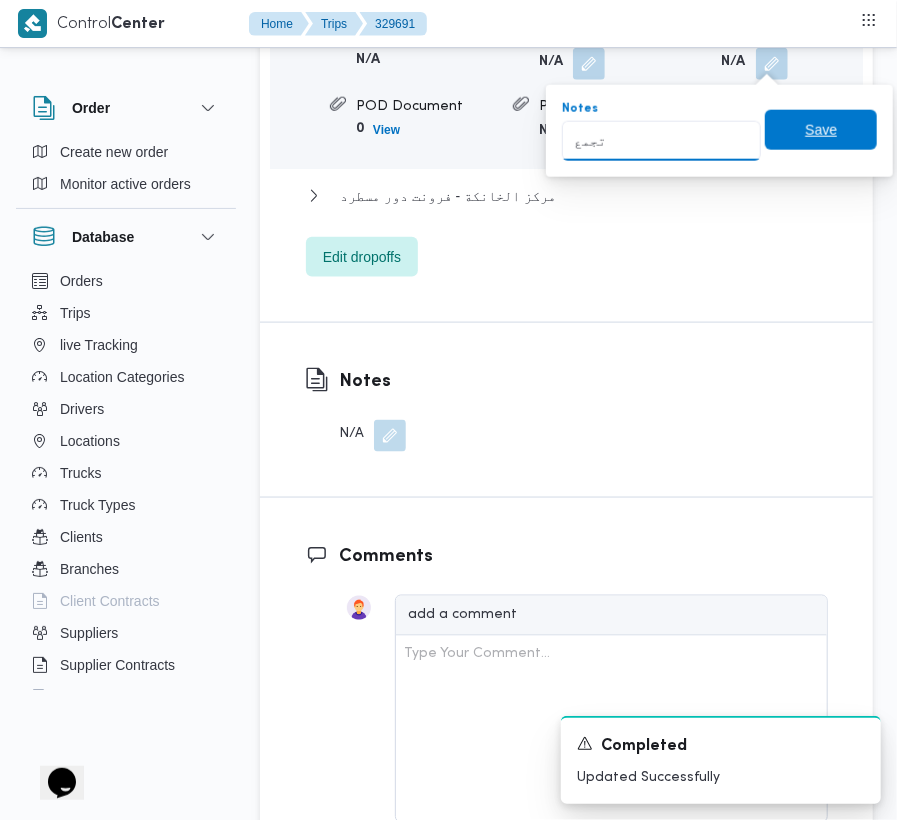 type on "تجمع" 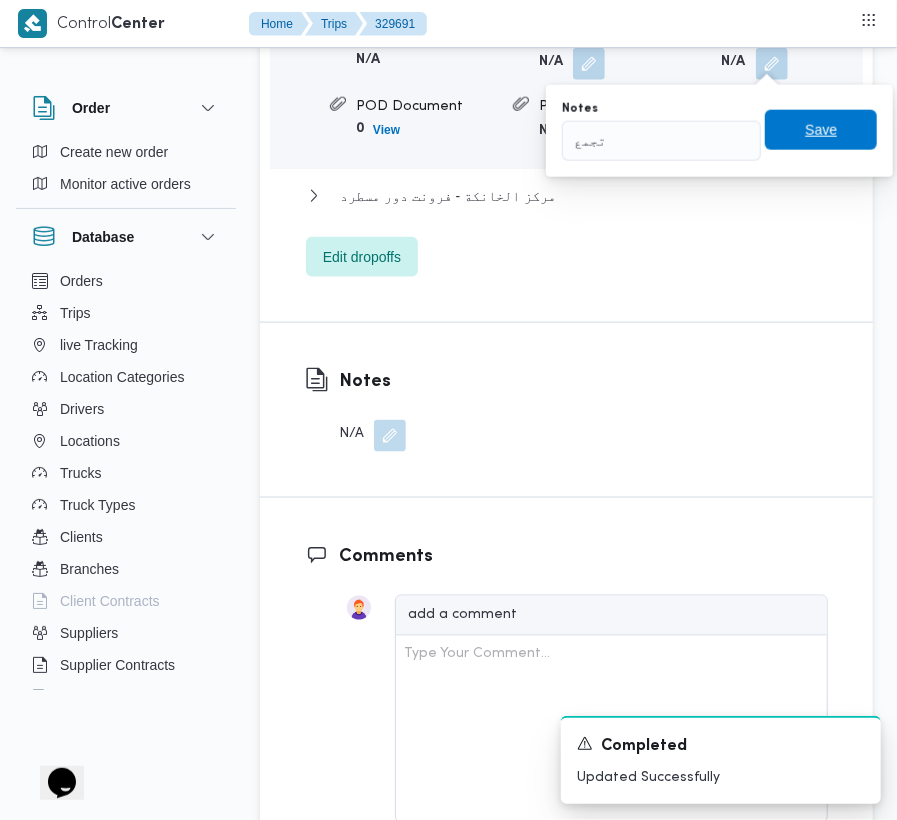 click on "Save" at bounding box center [821, 130] 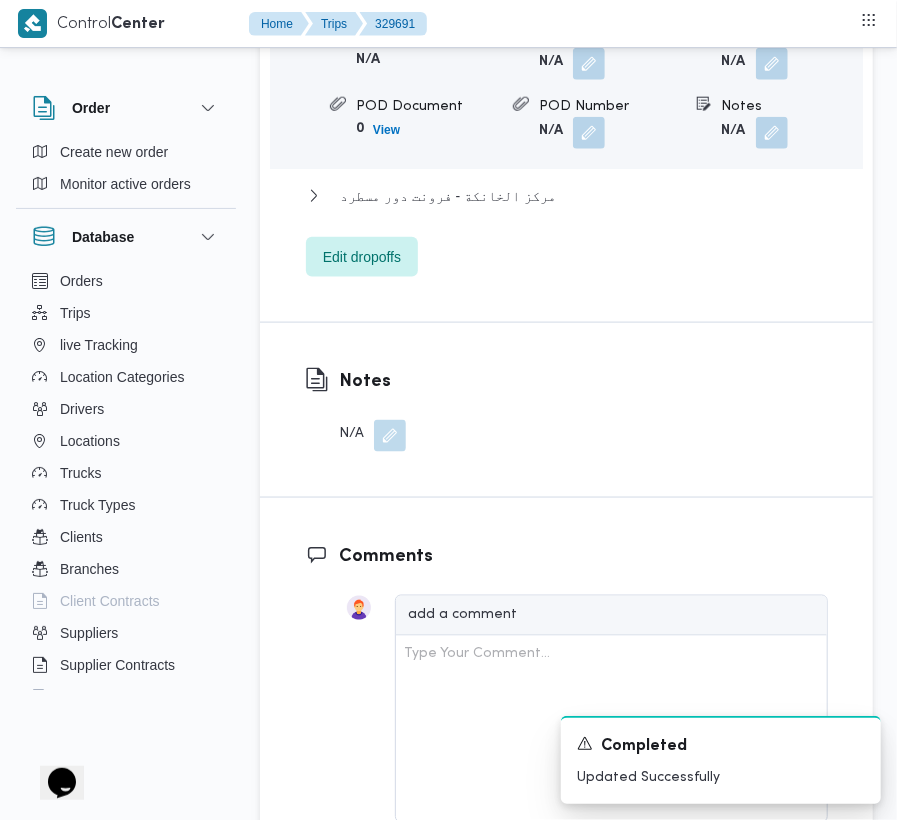scroll, scrollTop: 2738, scrollLeft: 0, axis: vertical 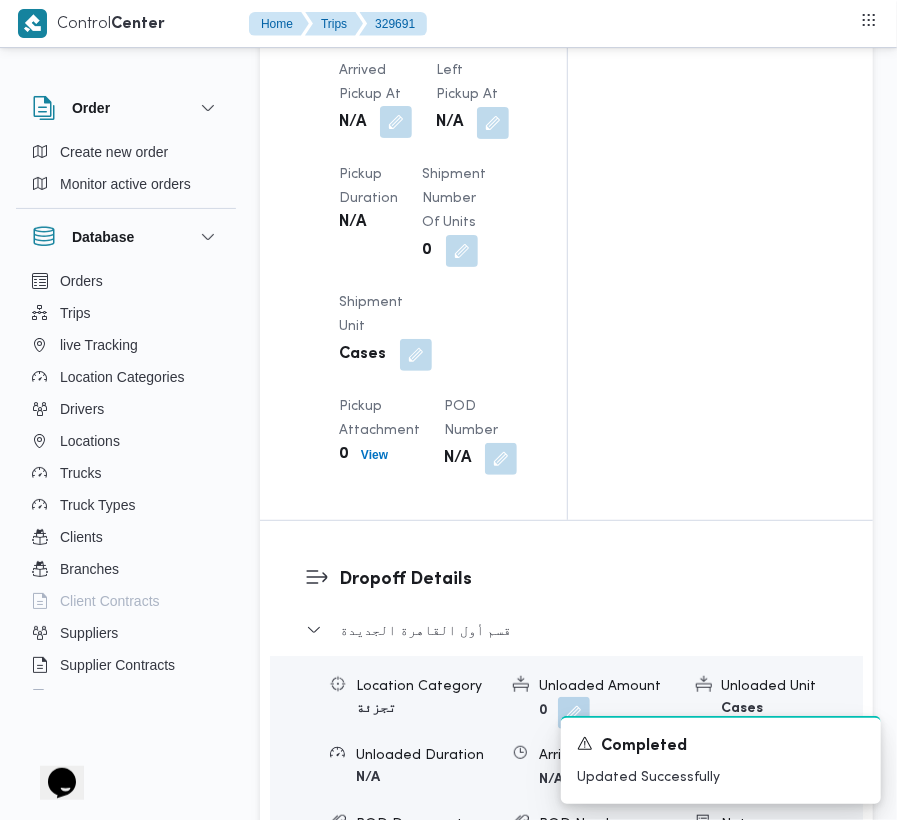 drag, startPoint x: 400, startPoint y: 61, endPoint x: 401, endPoint y: 74, distance: 13.038404 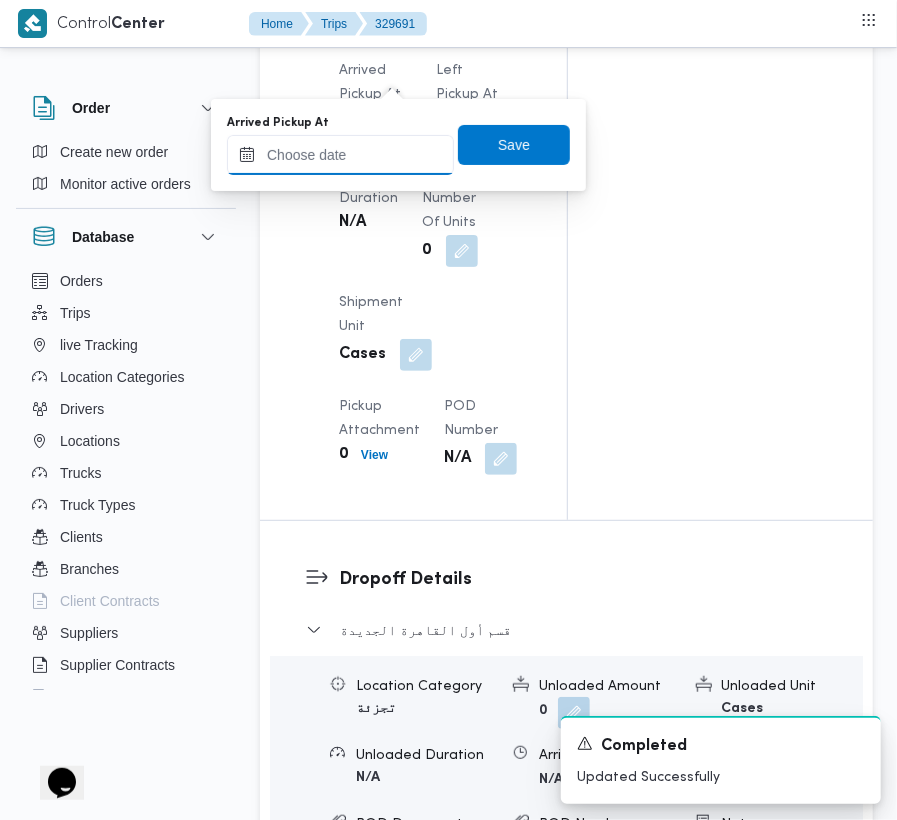 click on "Arrived Pickup At" at bounding box center [340, 155] 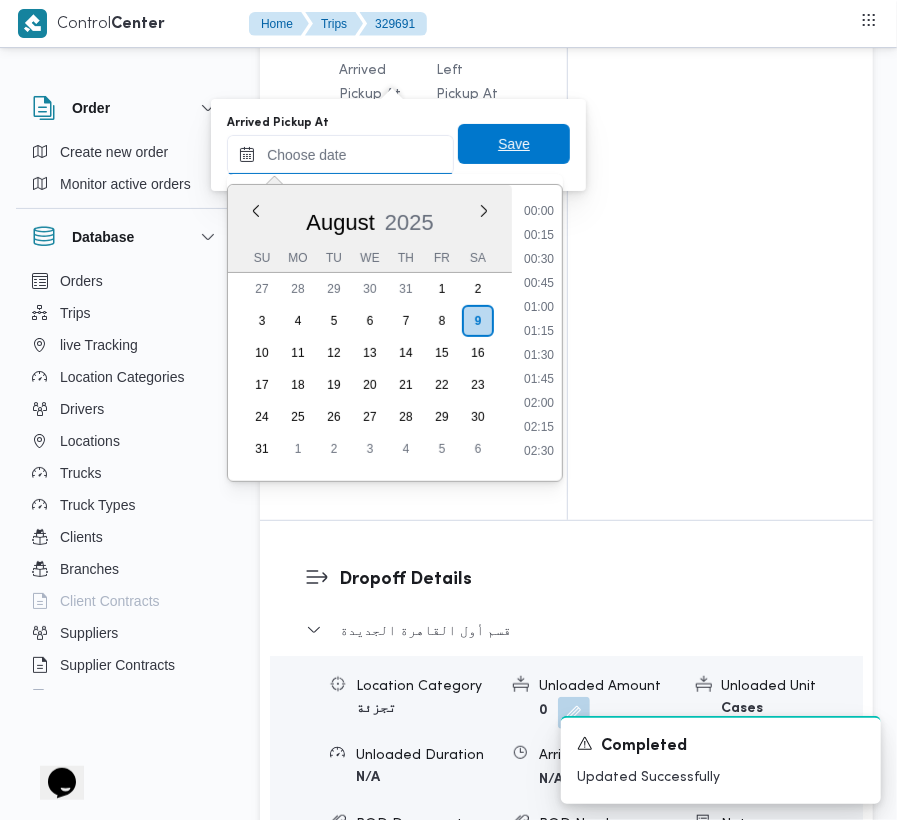 paste on "[DATE] [TIME]" 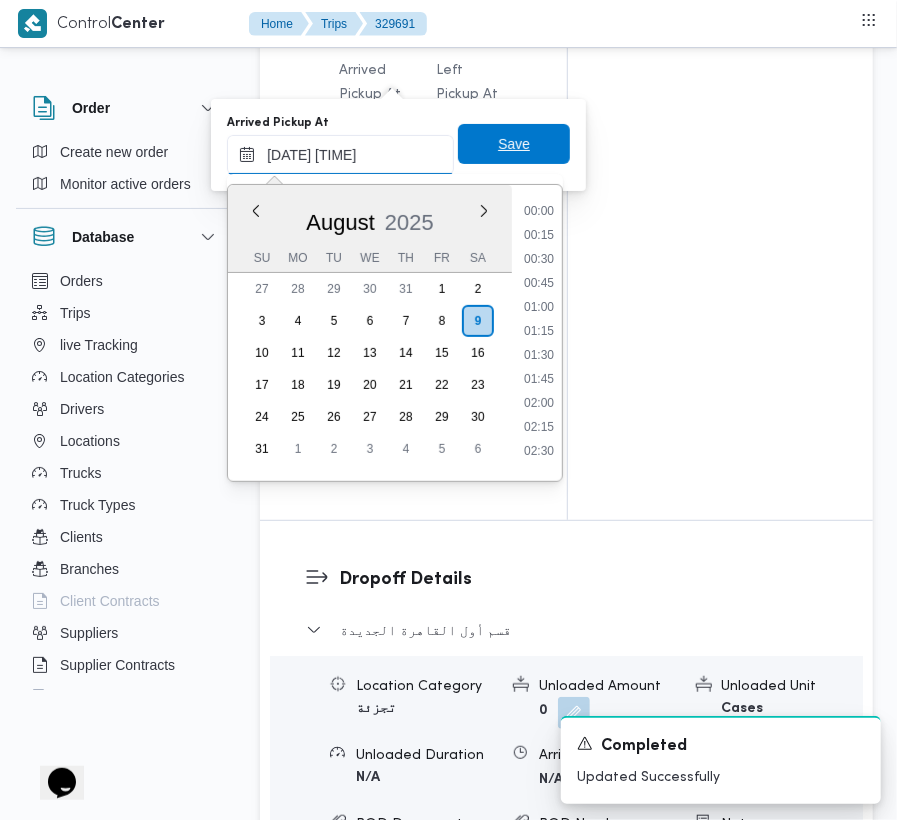 scroll, scrollTop: 672, scrollLeft: 0, axis: vertical 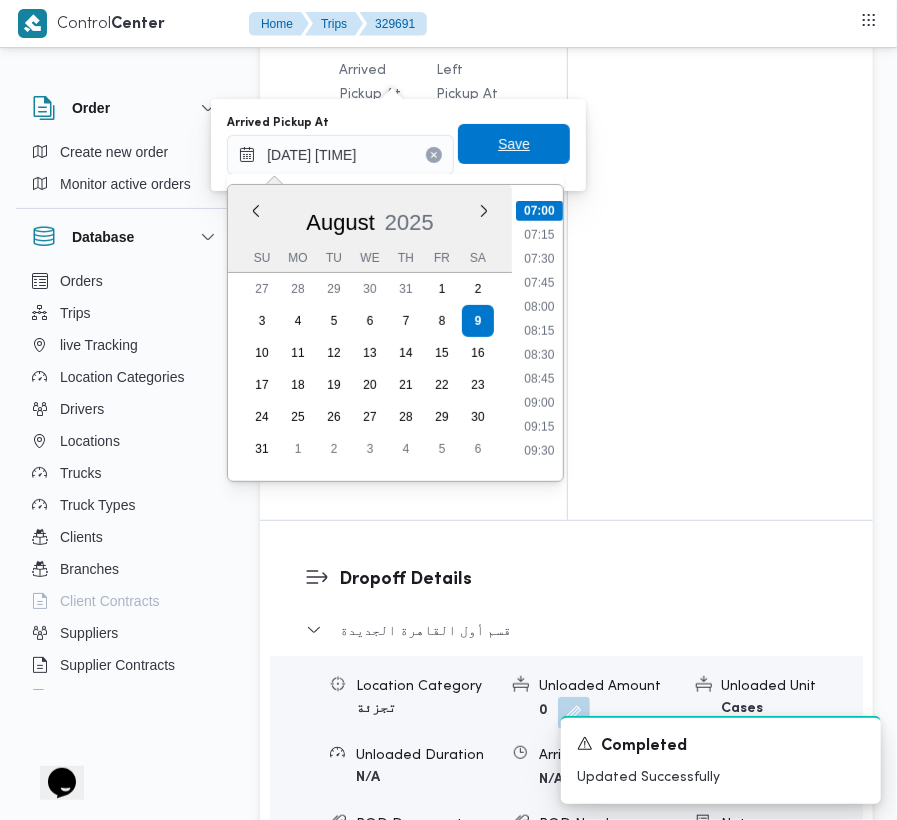 type on "[DATE] [TIME]" 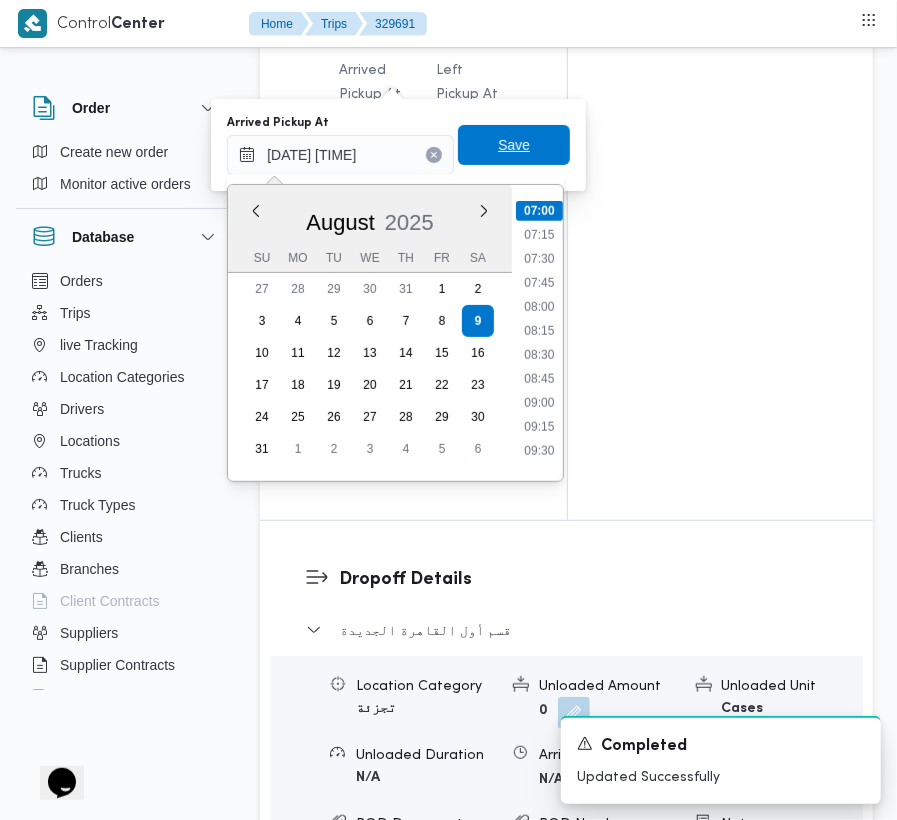 click on "Save" at bounding box center [514, 145] 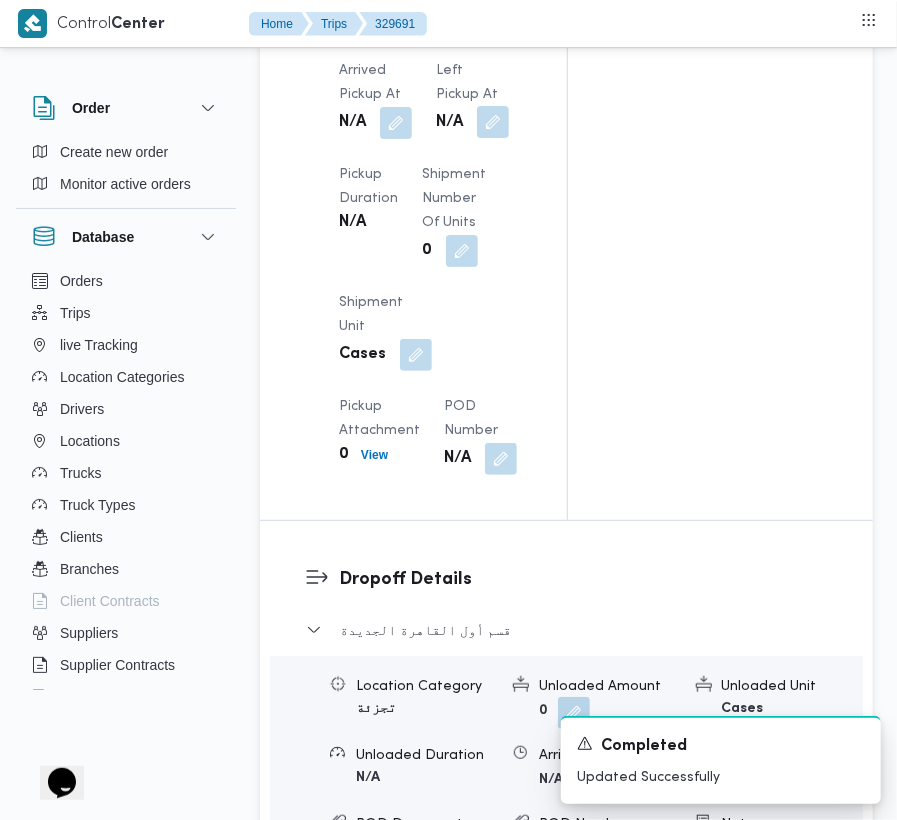 click at bounding box center (493, 122) 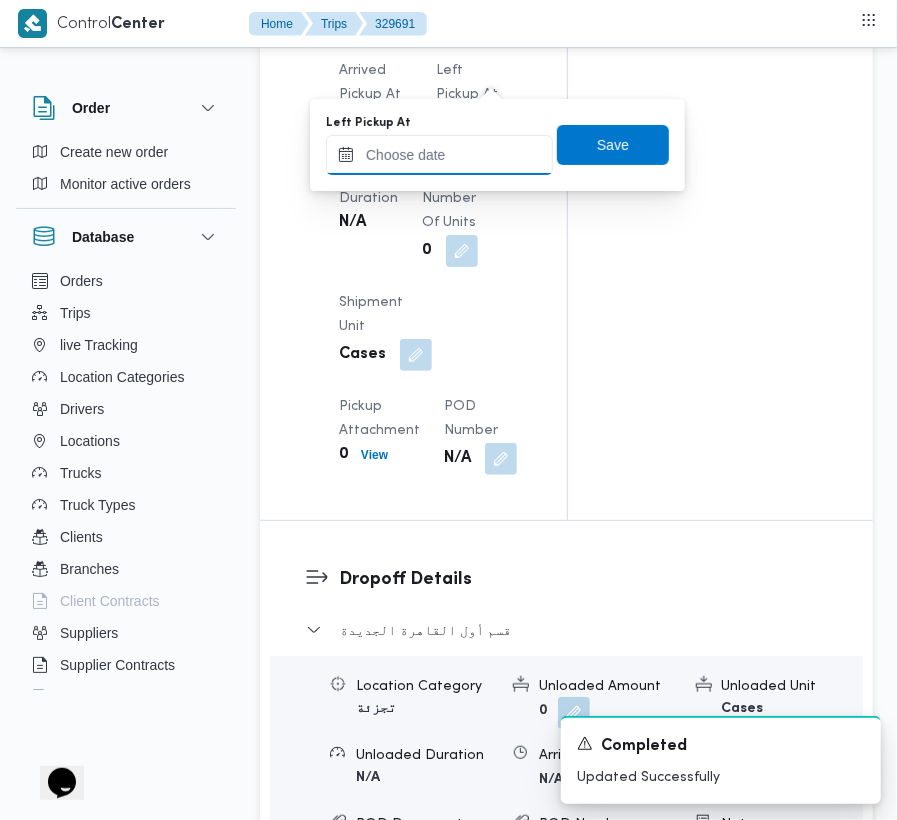 click on "Left Pickup At" at bounding box center [439, 155] 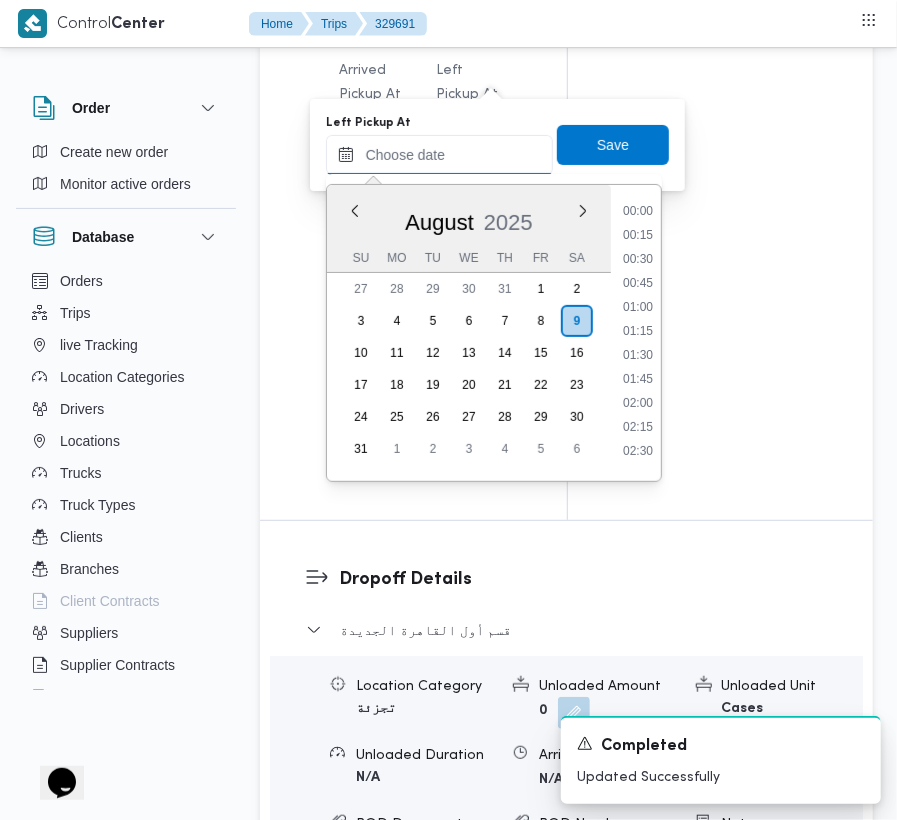 paste on "[DATE] [TIME]" 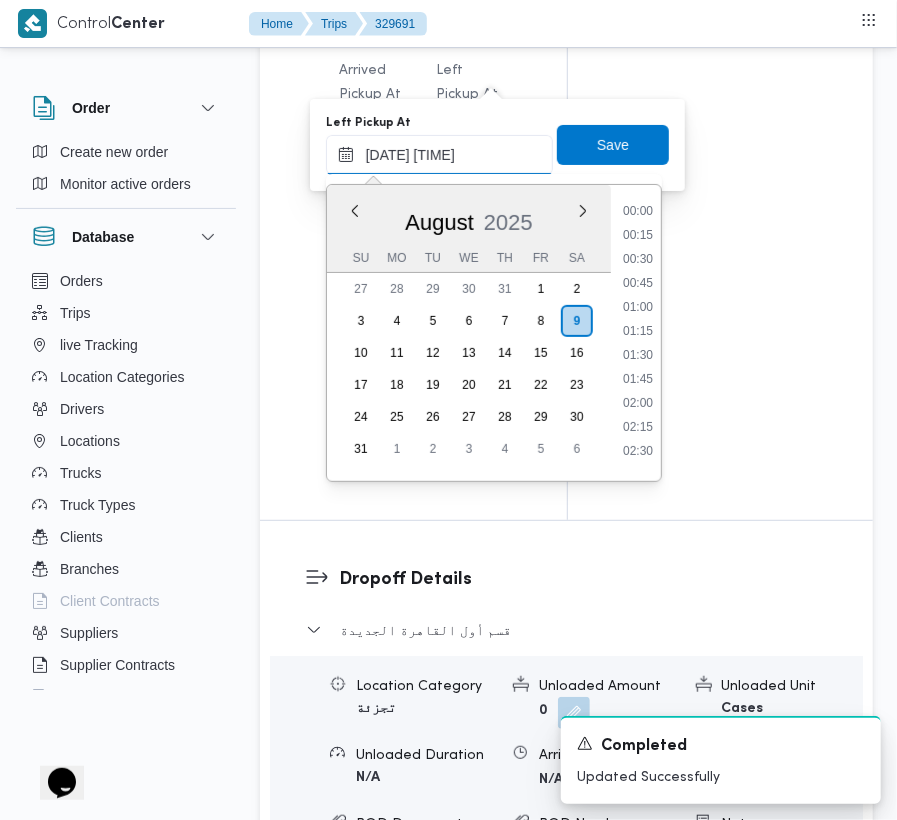 scroll, scrollTop: 672, scrollLeft: 0, axis: vertical 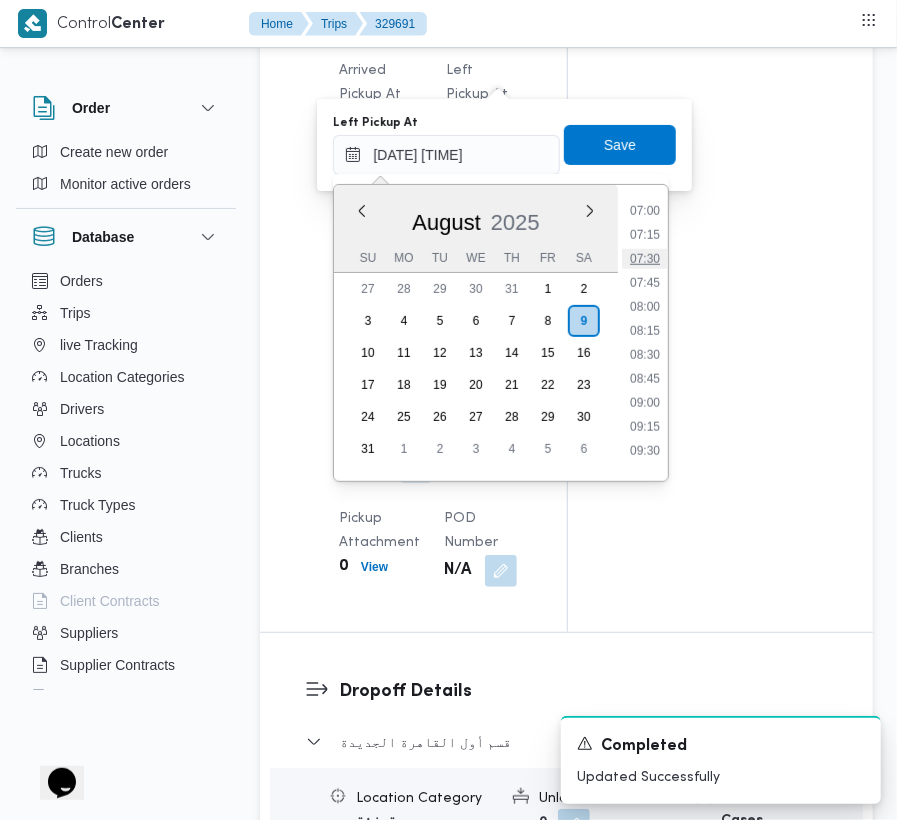 click on "07:30" at bounding box center (645, 259) 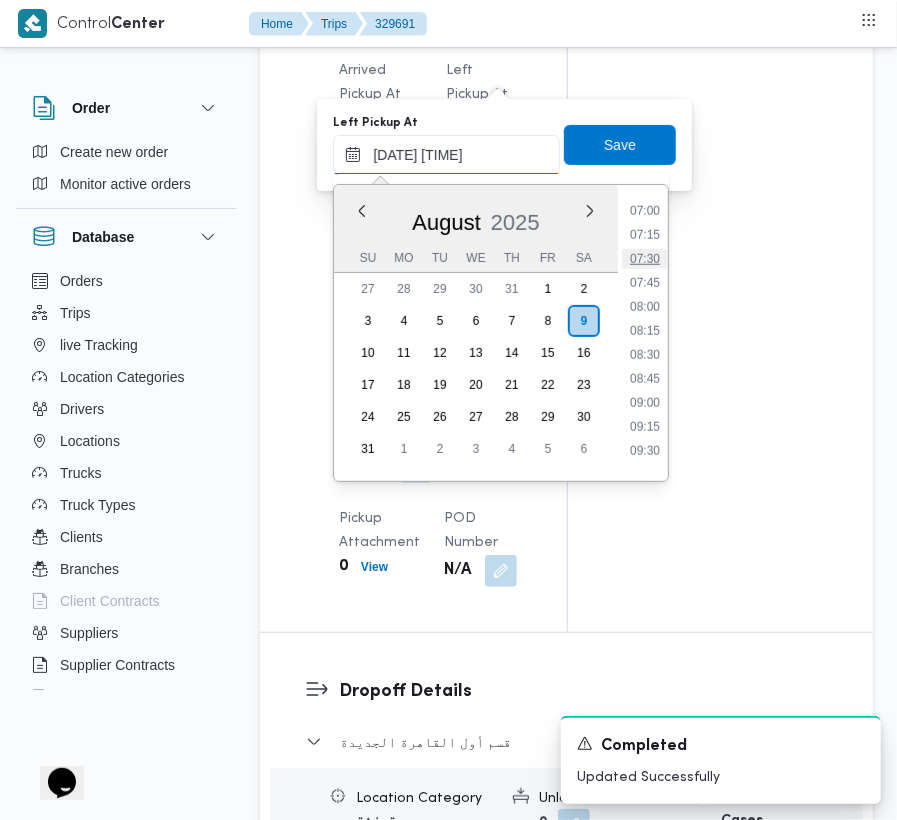 type on "09/08/2025 07:30" 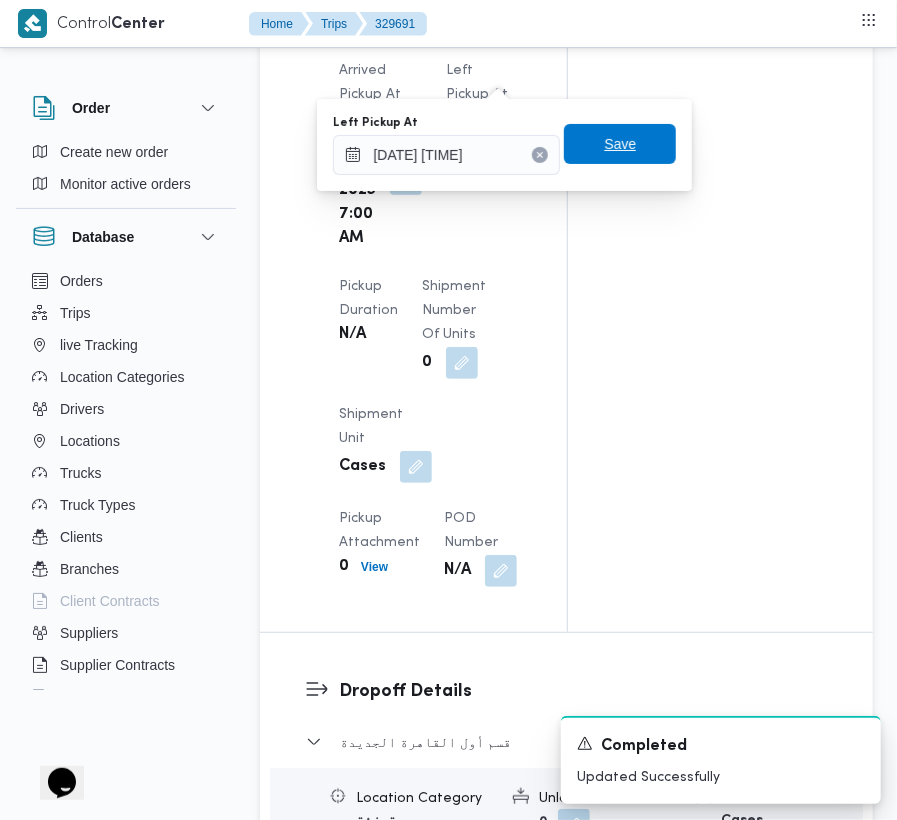 click on "Save" at bounding box center [620, 144] 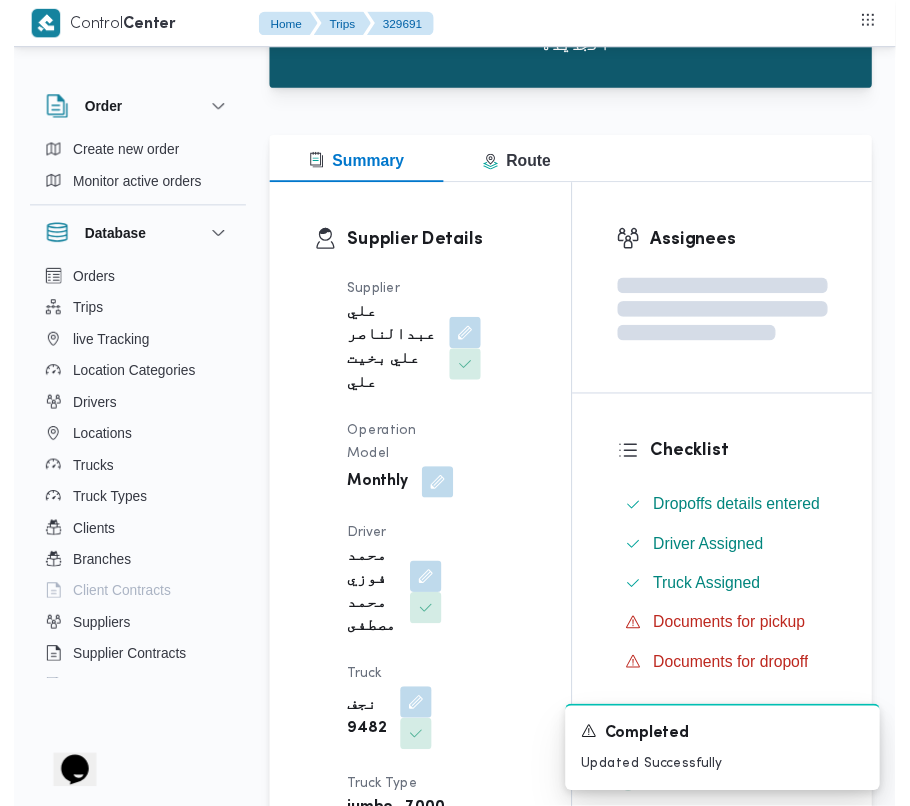 scroll, scrollTop: 0, scrollLeft: 0, axis: both 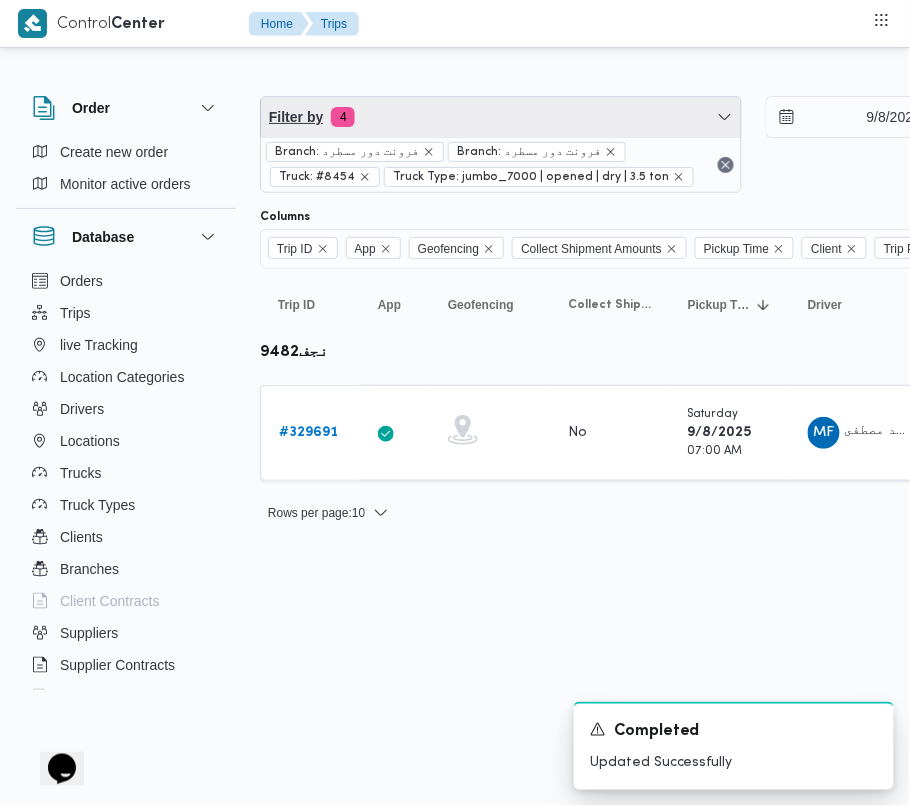 click on "Filter by 4" at bounding box center (501, 117) 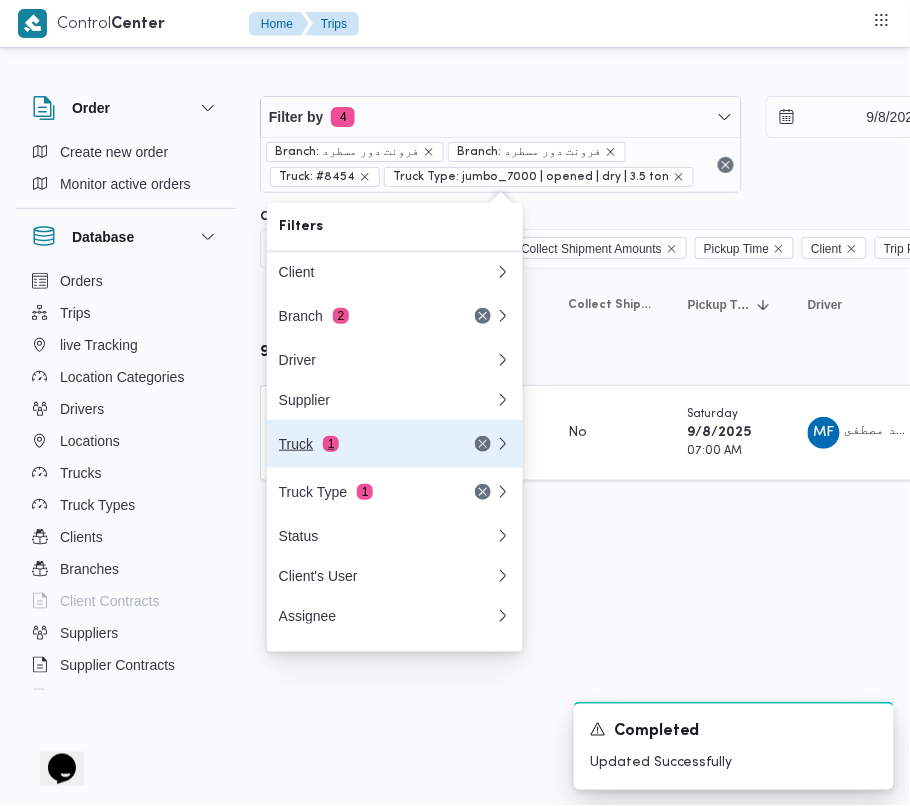 click on "Truck 1" at bounding box center [363, 444] 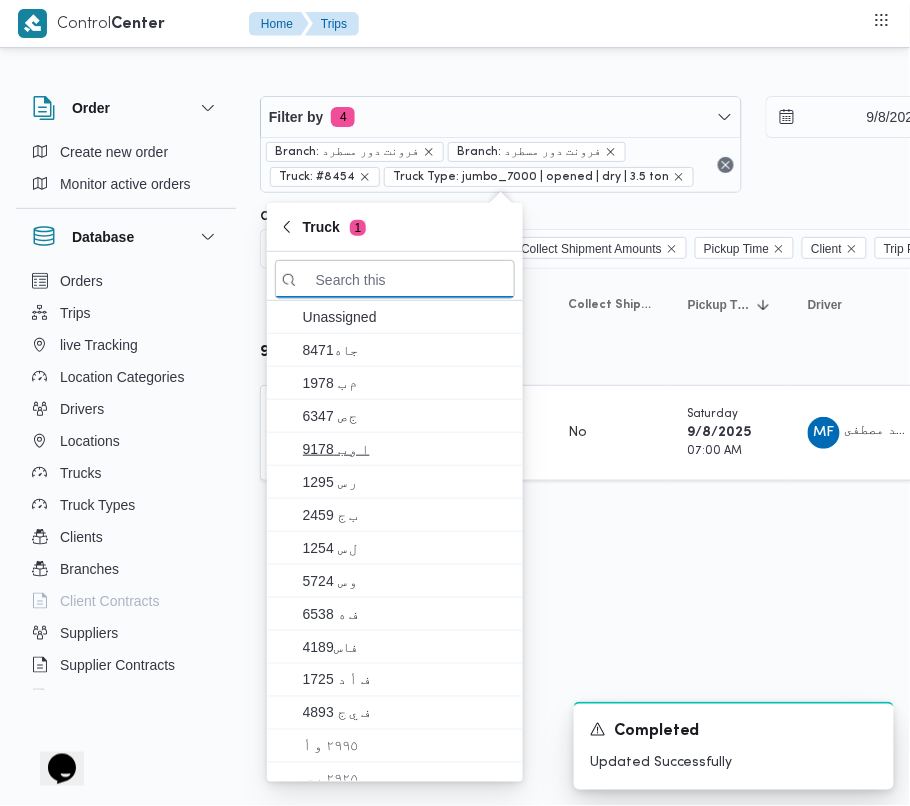 paste on "يلص769" 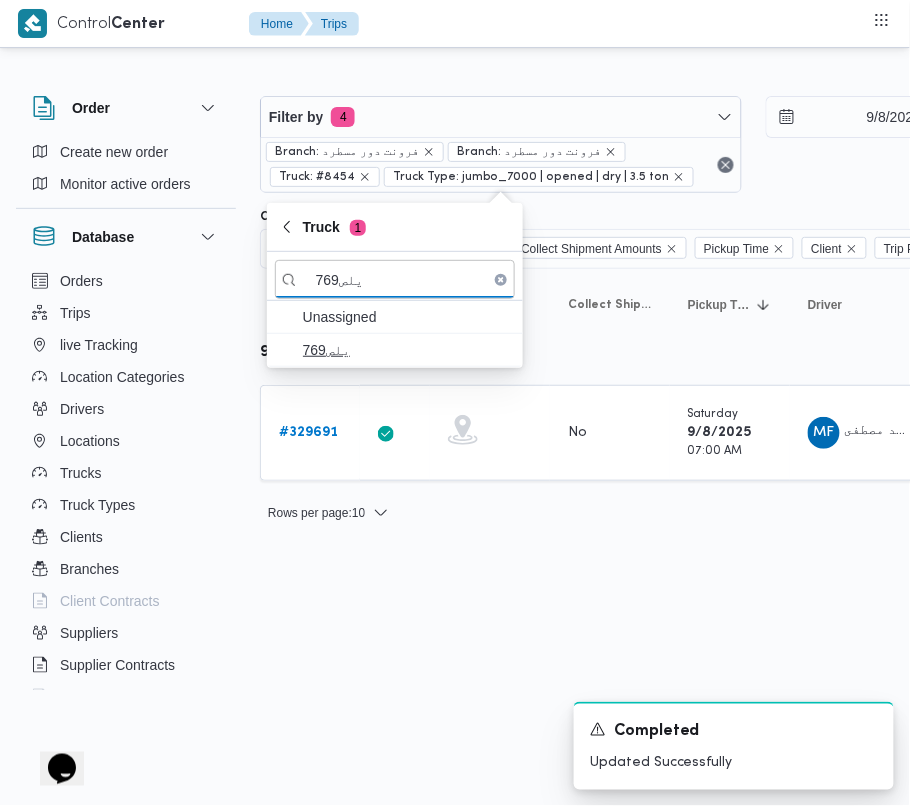 type on "يلص769" 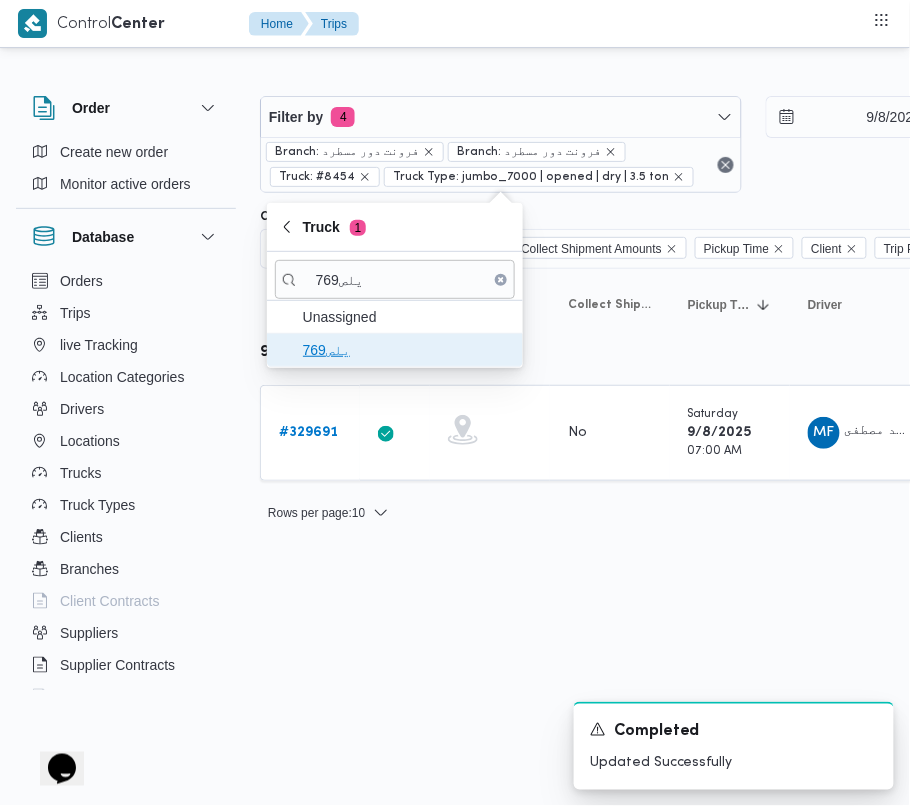 click on "يلص769" at bounding box center [407, 350] 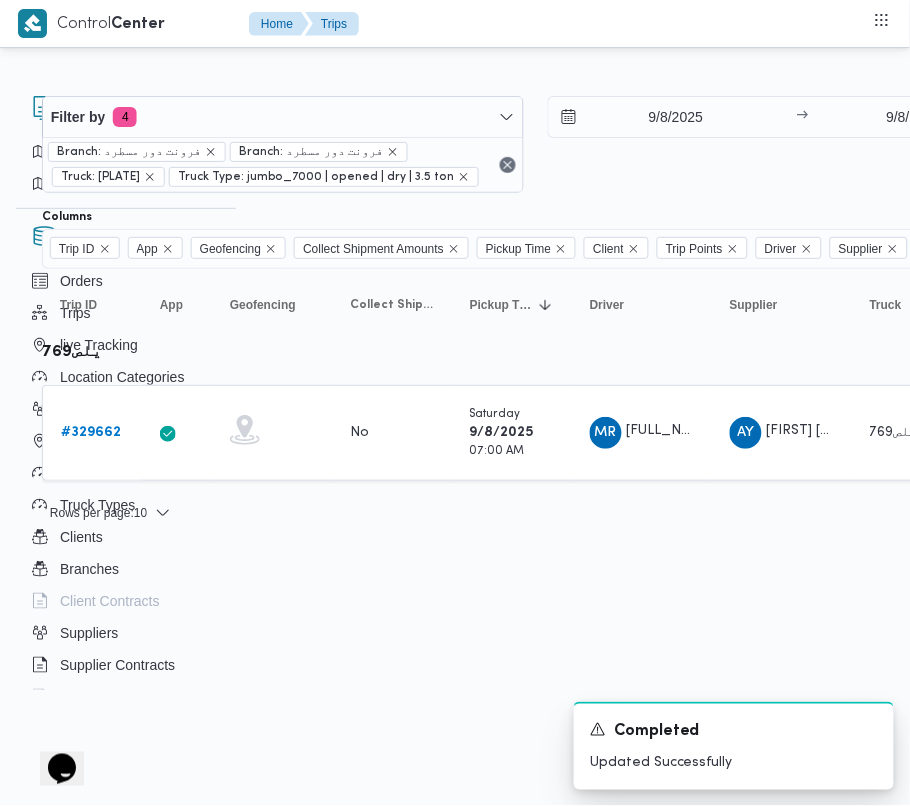 scroll, scrollTop: 0, scrollLeft: 313, axis: horizontal 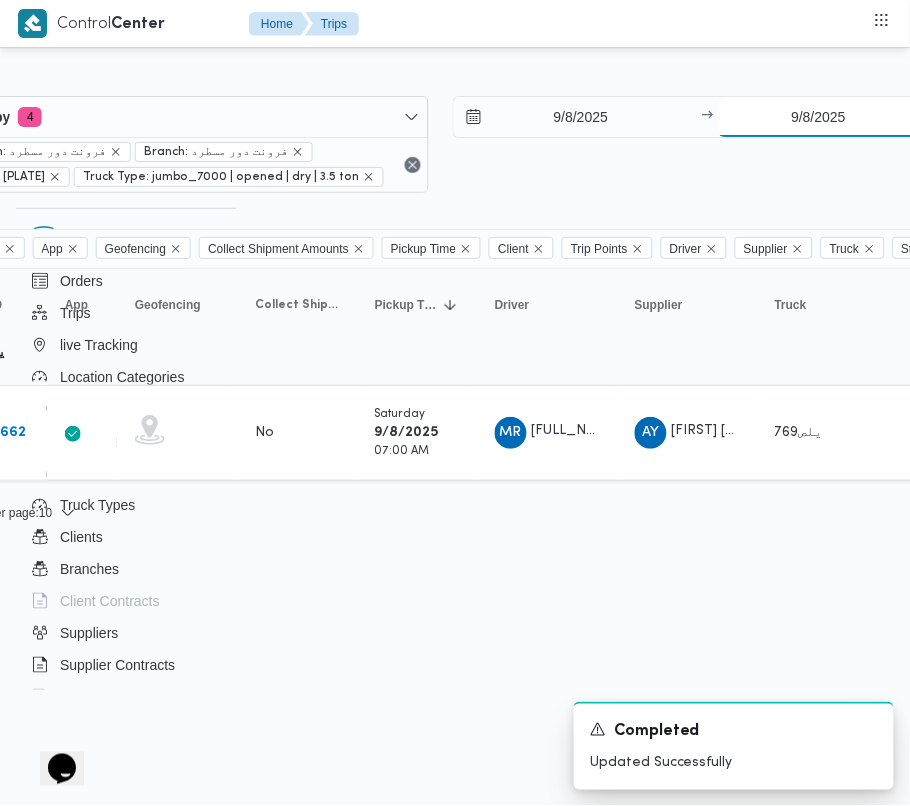 drag, startPoint x: 797, startPoint y: 114, endPoint x: 793, endPoint y: 133, distance: 19.416489 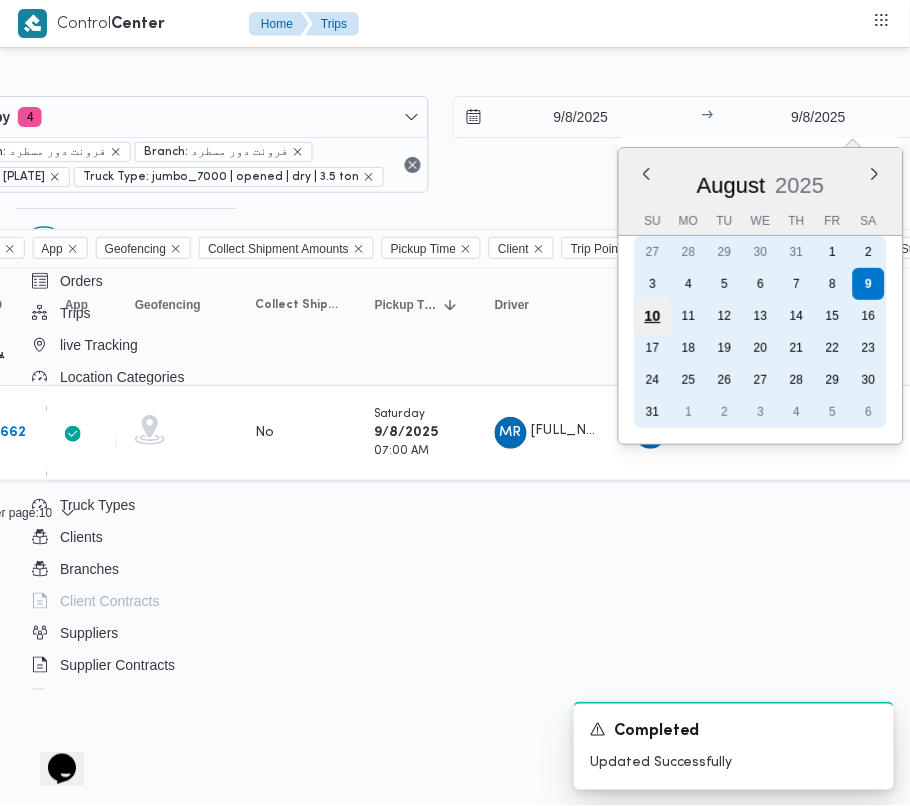 click on "10" at bounding box center [653, 316] 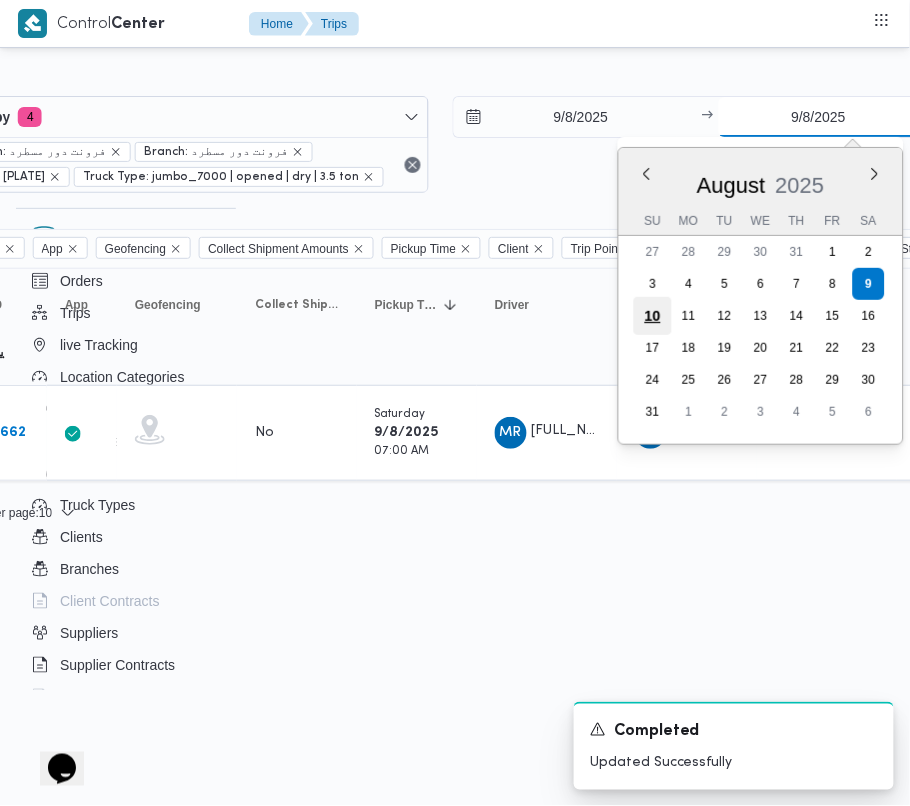 type on "10/8/2025" 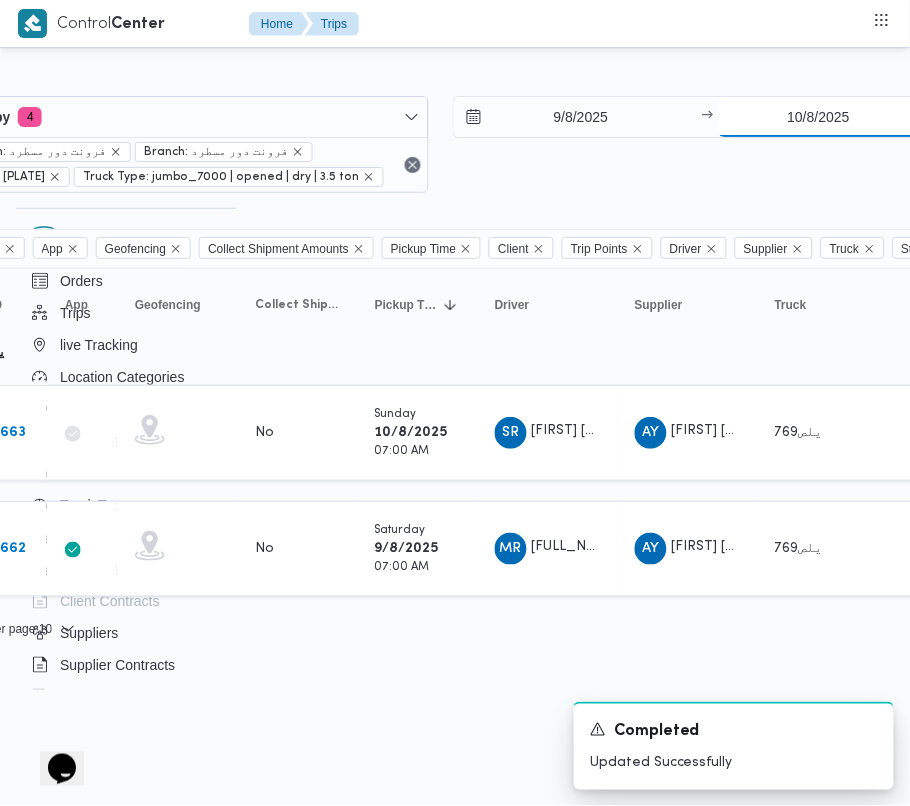 scroll, scrollTop: 0, scrollLeft: 0, axis: both 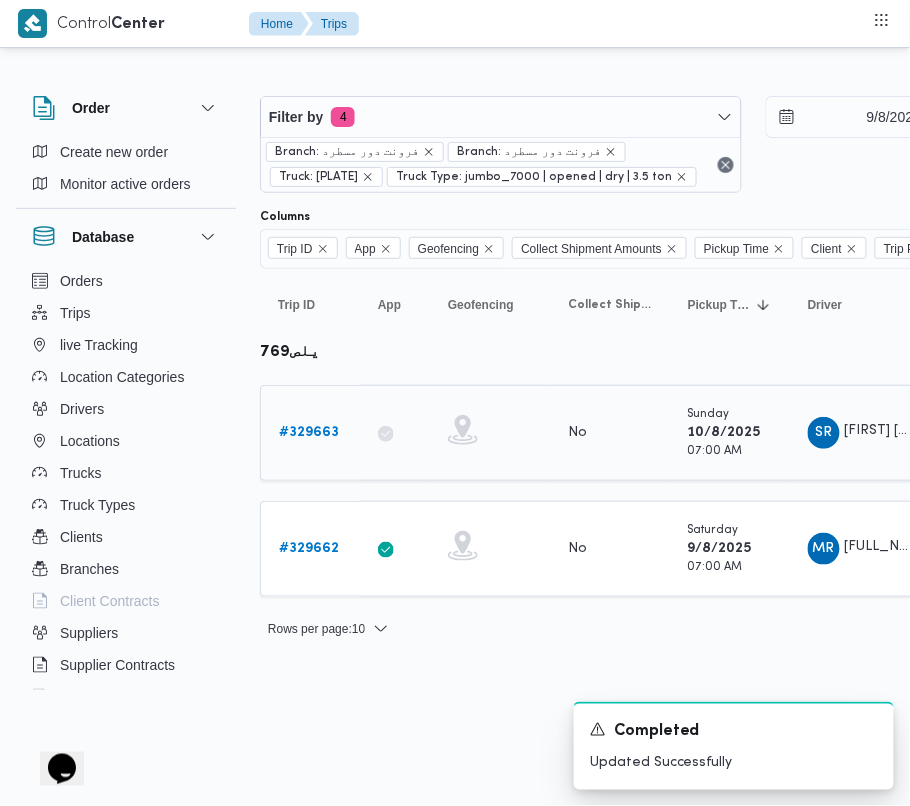 click on "# 329663" at bounding box center (310, 433) 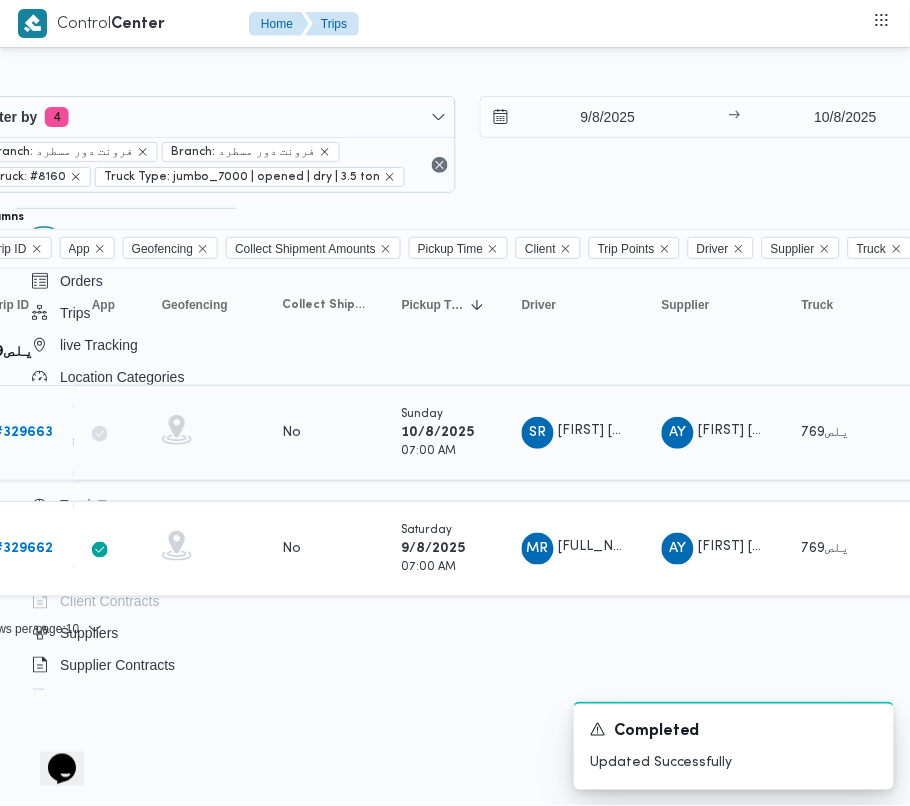 scroll, scrollTop: 0, scrollLeft: 290, axis: horizontal 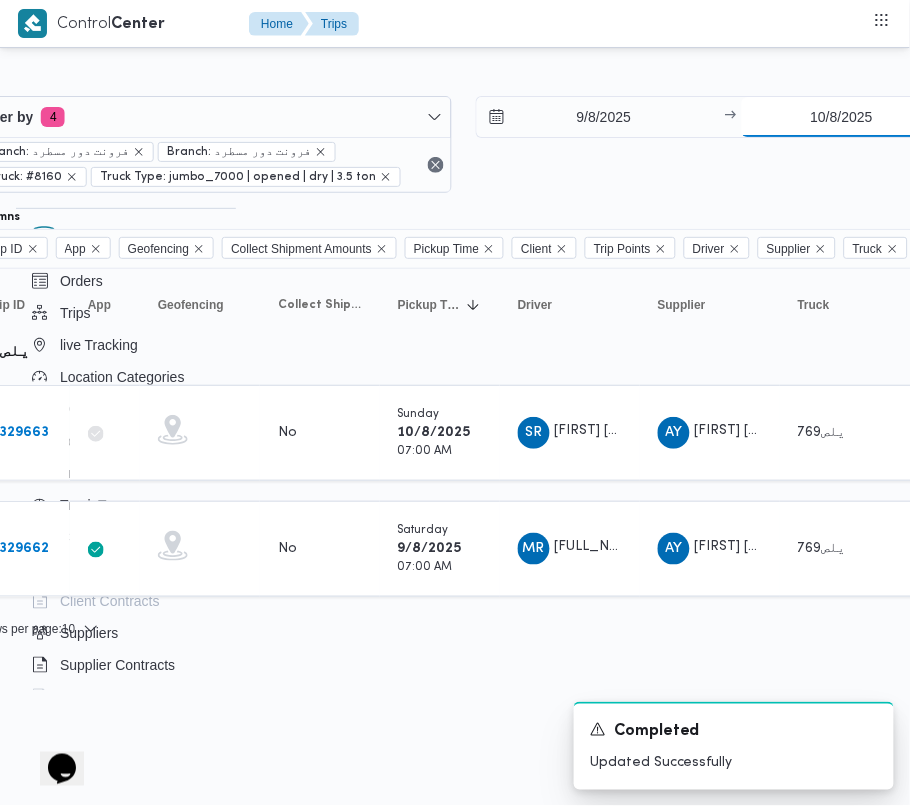 click on "10/8/2025" at bounding box center (841, 117) 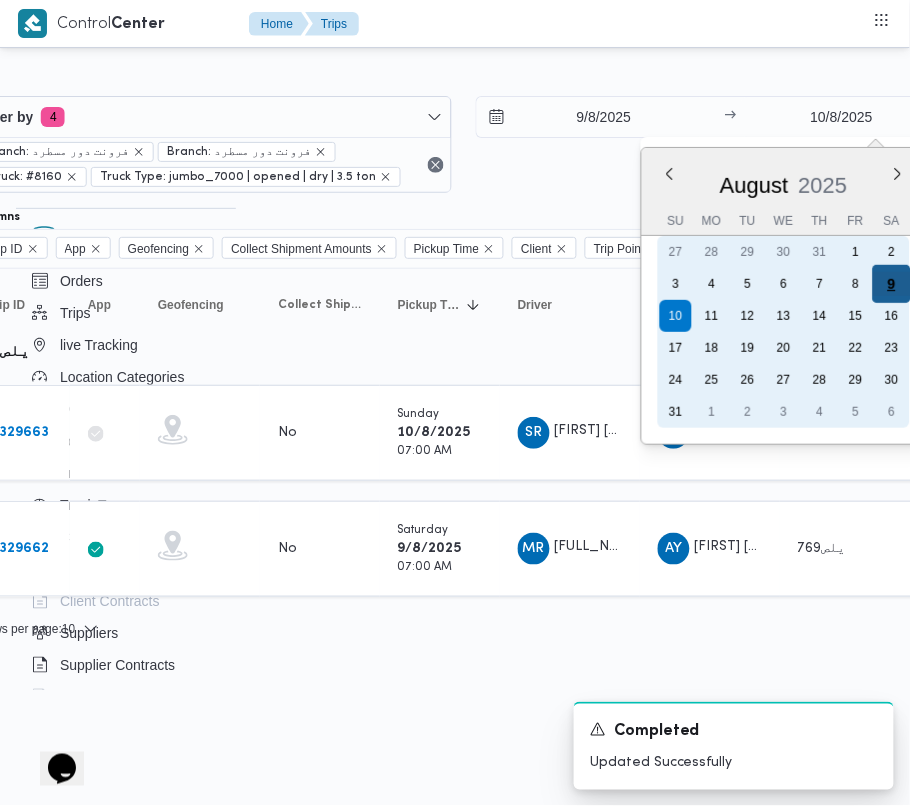 click on "9" at bounding box center (892, 284) 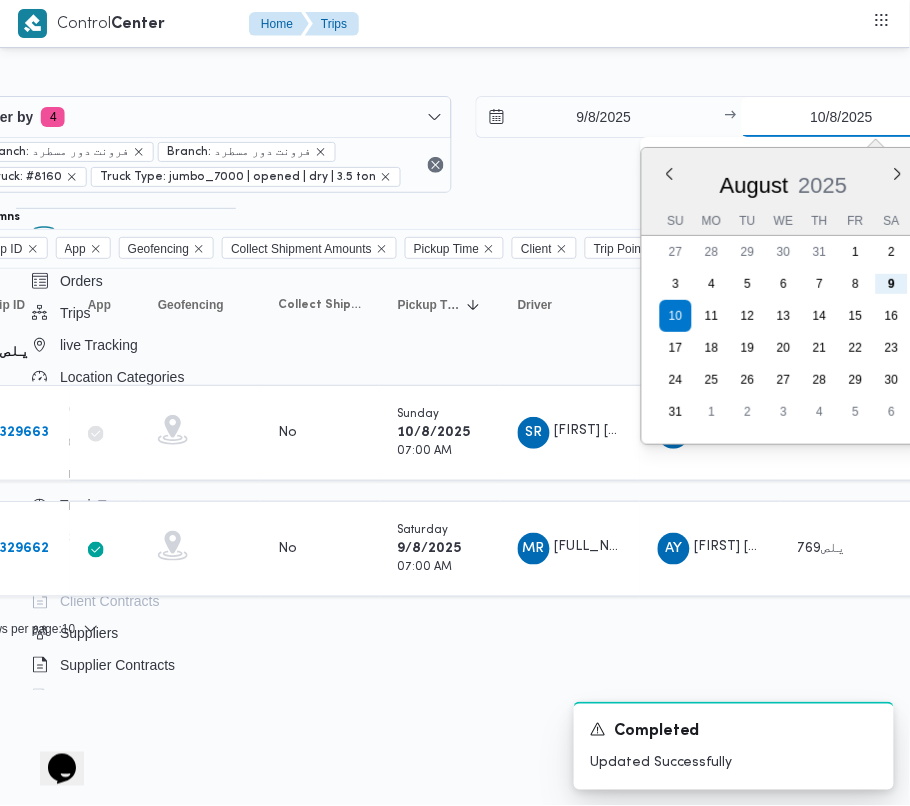 type on "9/8/2025" 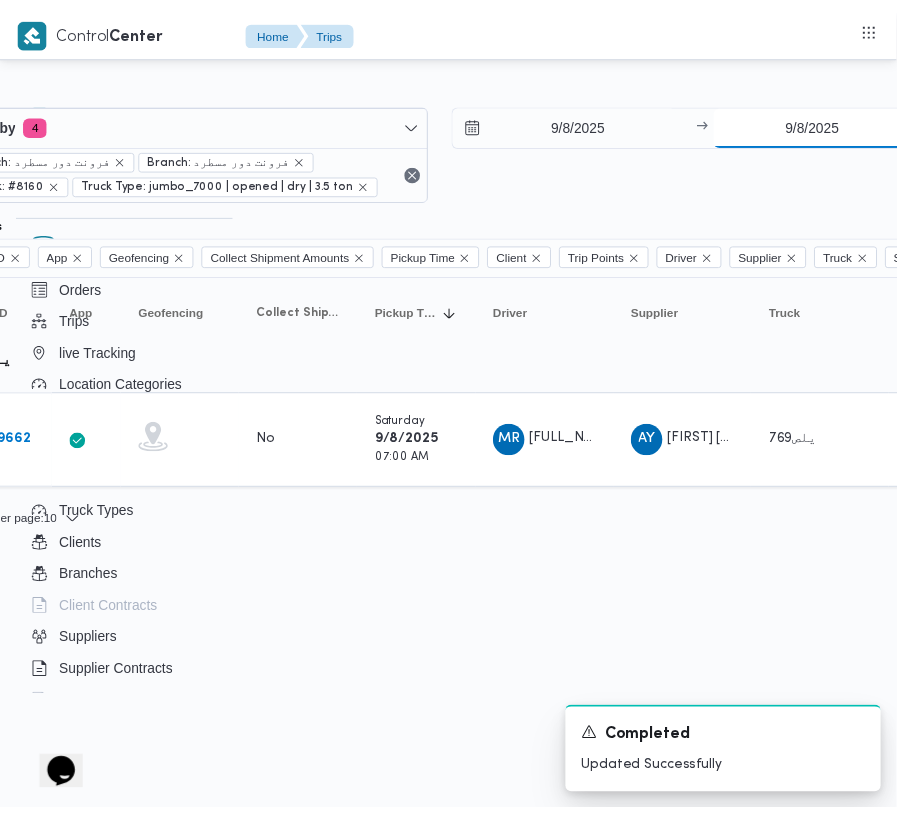 scroll, scrollTop: 0, scrollLeft: 0, axis: both 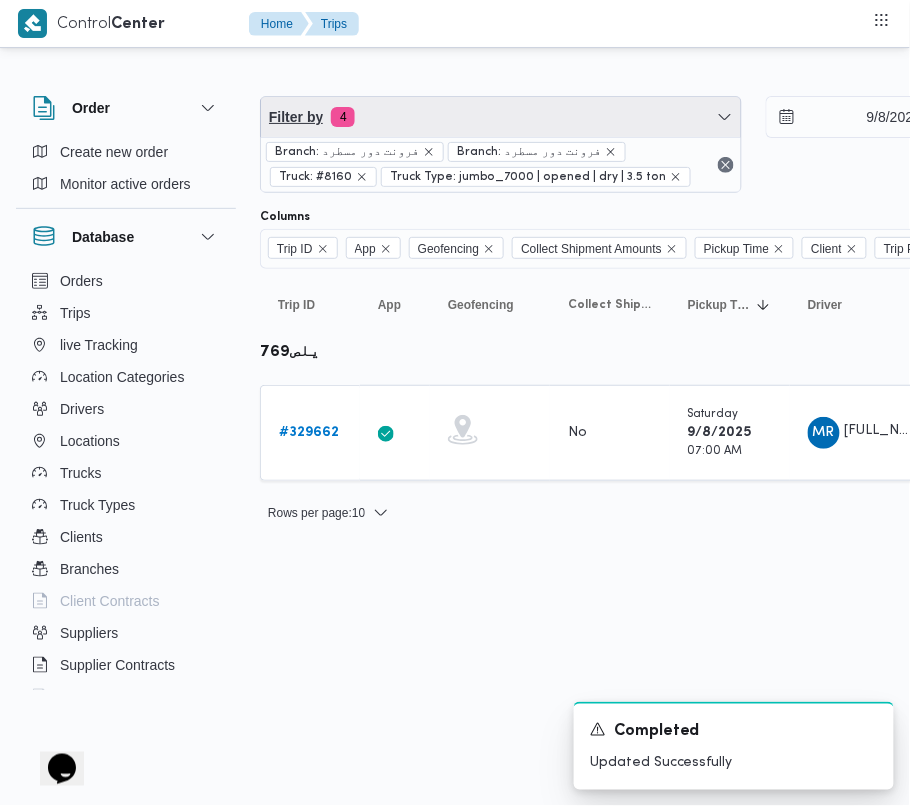 click on "Filter by 4" at bounding box center (501, 117) 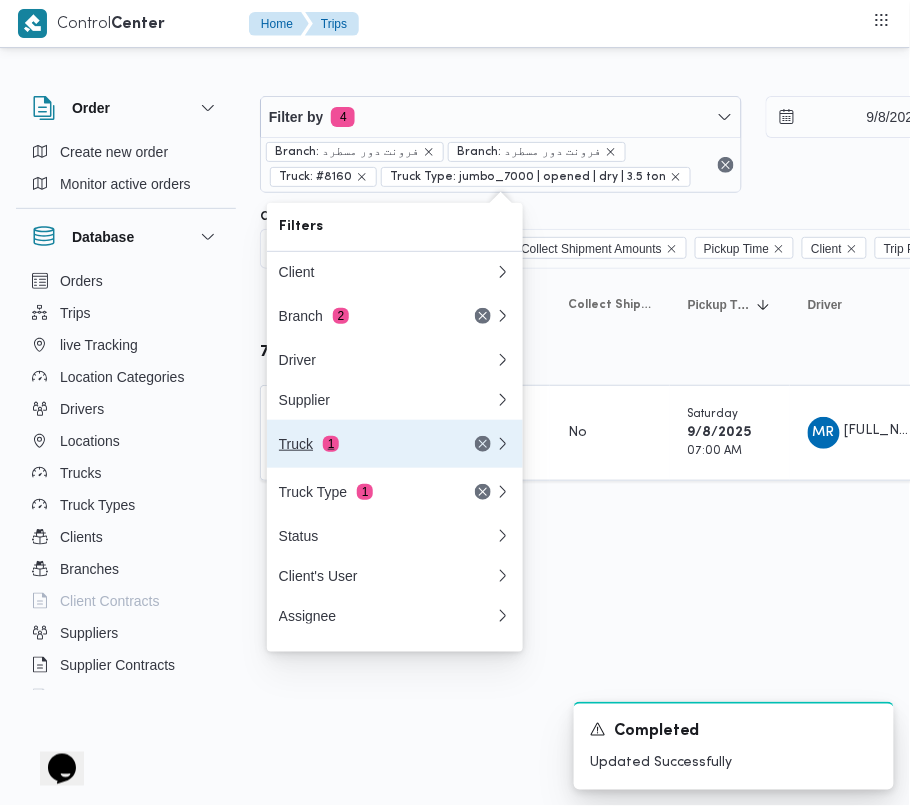 click on "Truck 1" at bounding box center (363, 444) 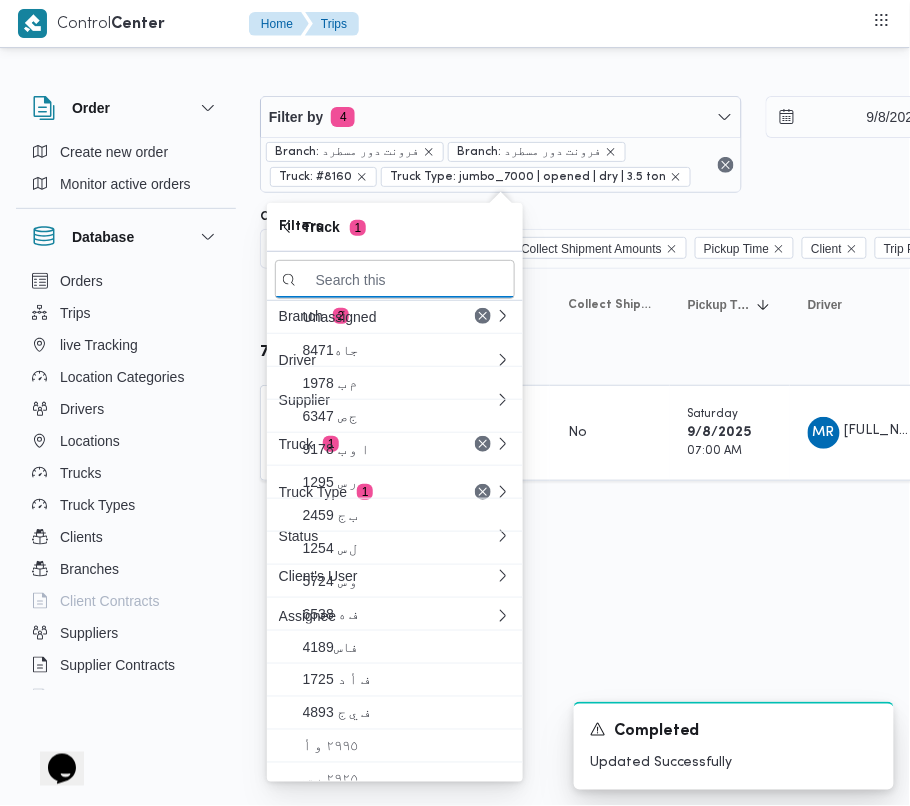 paste on "ومب628" 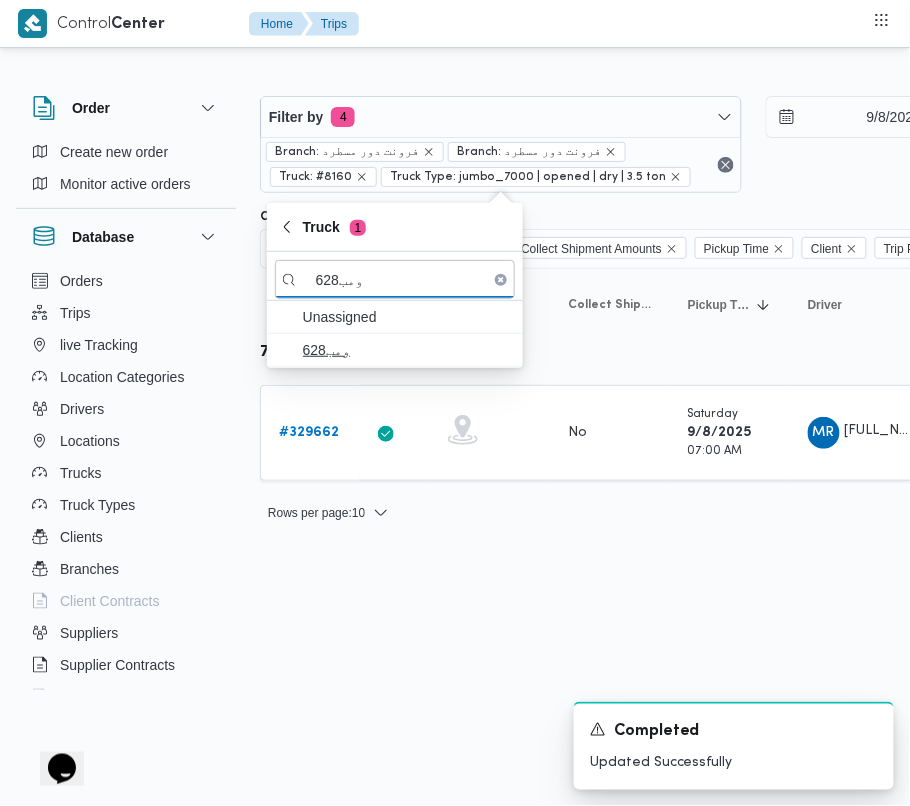 type on "ومب628" 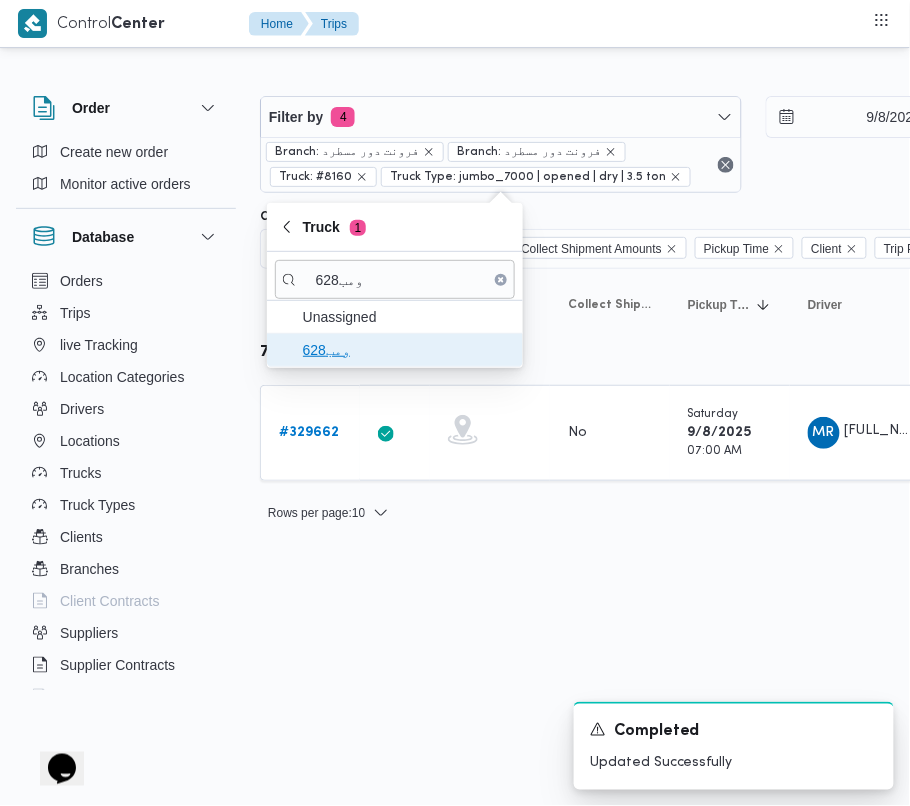 click on "ومب628" at bounding box center [407, 350] 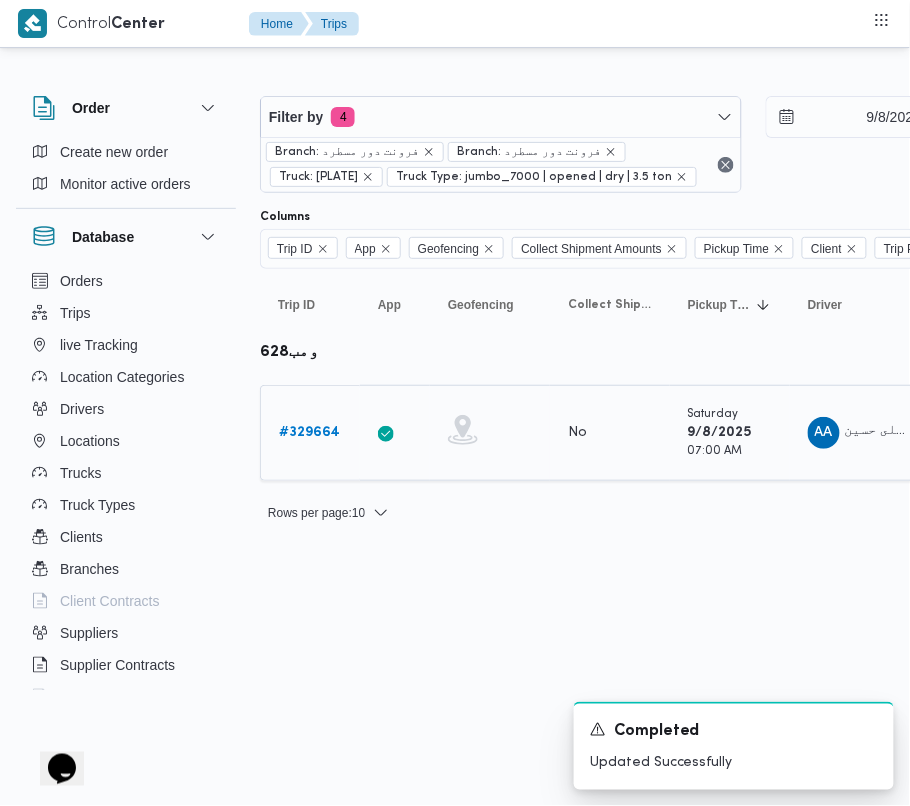 click on "# 329664" at bounding box center (309, 432) 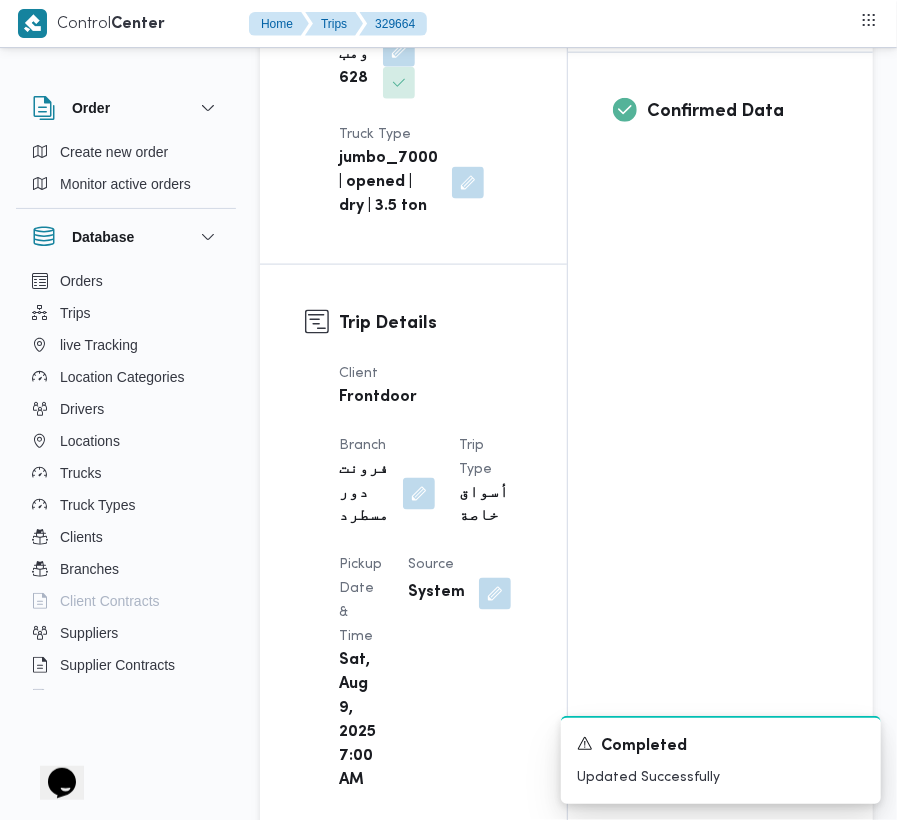 scroll, scrollTop: 2533, scrollLeft: 0, axis: vertical 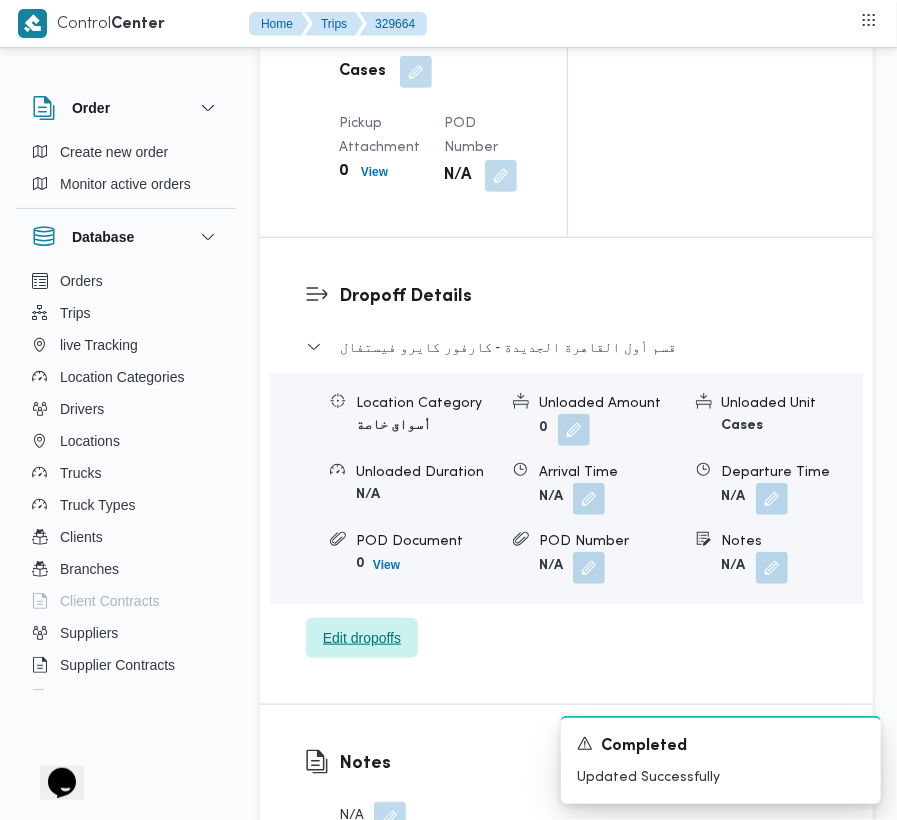 click on "Edit dropoffs" at bounding box center [362, 638] 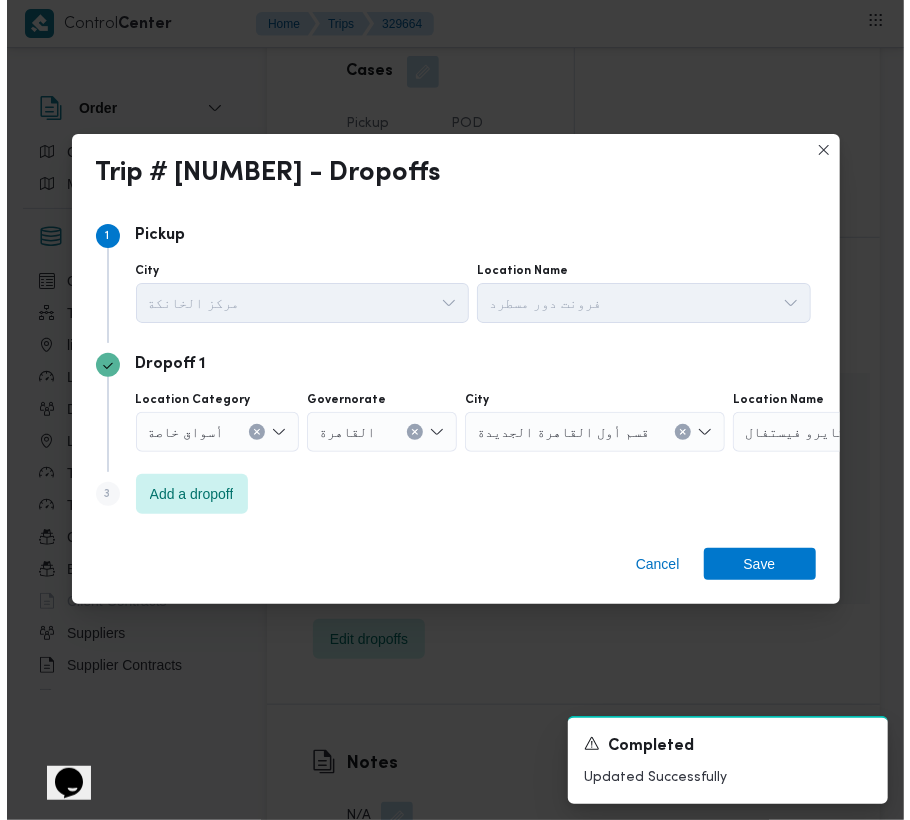 scroll, scrollTop: 2901, scrollLeft: 0, axis: vertical 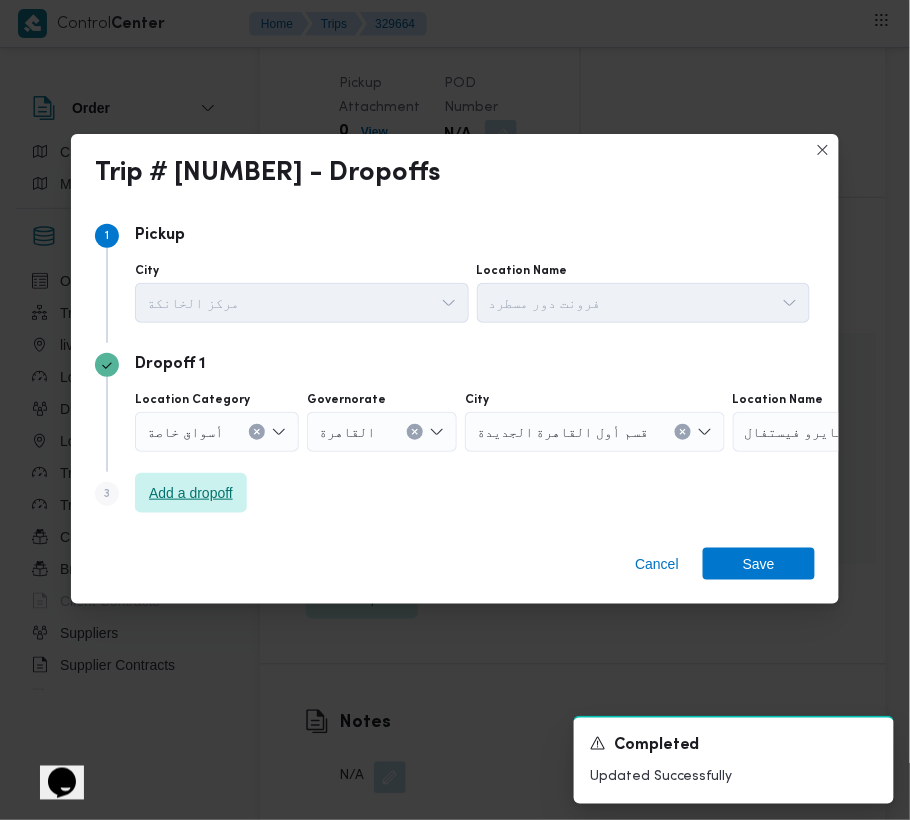 click on "Add a dropoff" at bounding box center [191, 493] 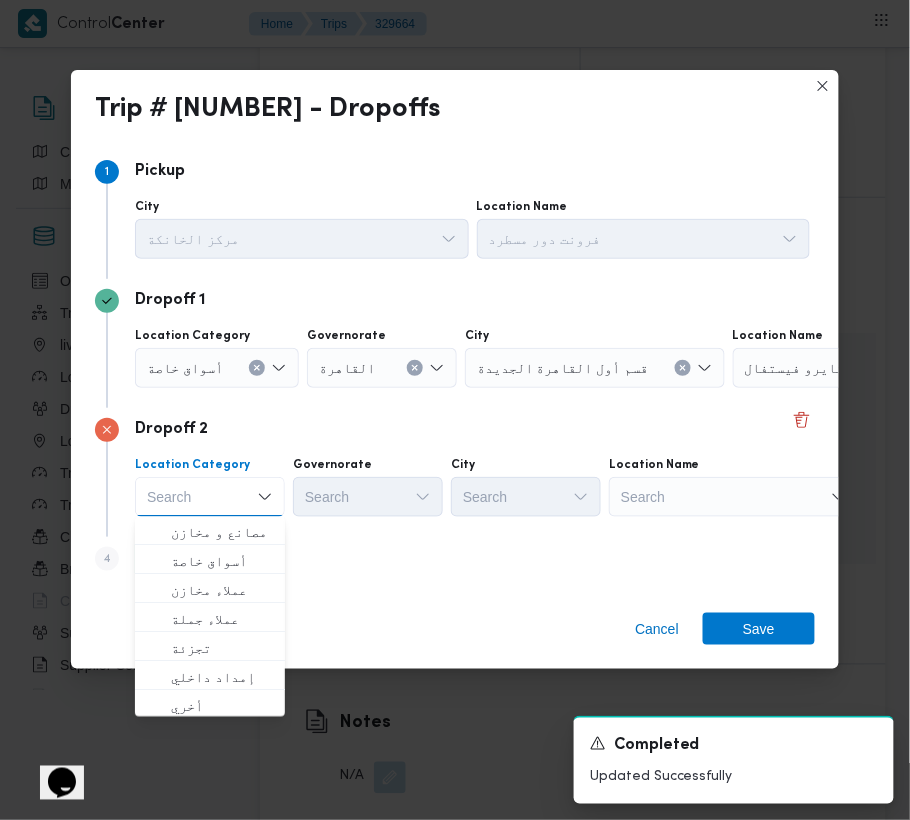 click on "Search" at bounding box center [858, 368] 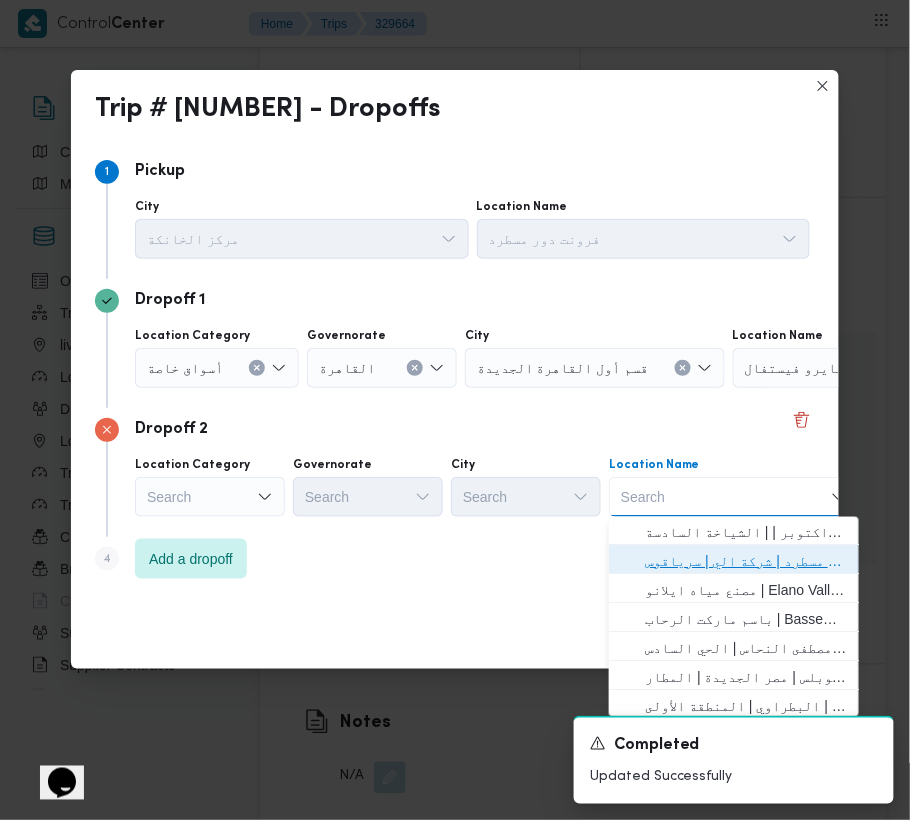 click on "فرونت دور مسطرد | شركة الي | سرياقوس" at bounding box center [734, 562] 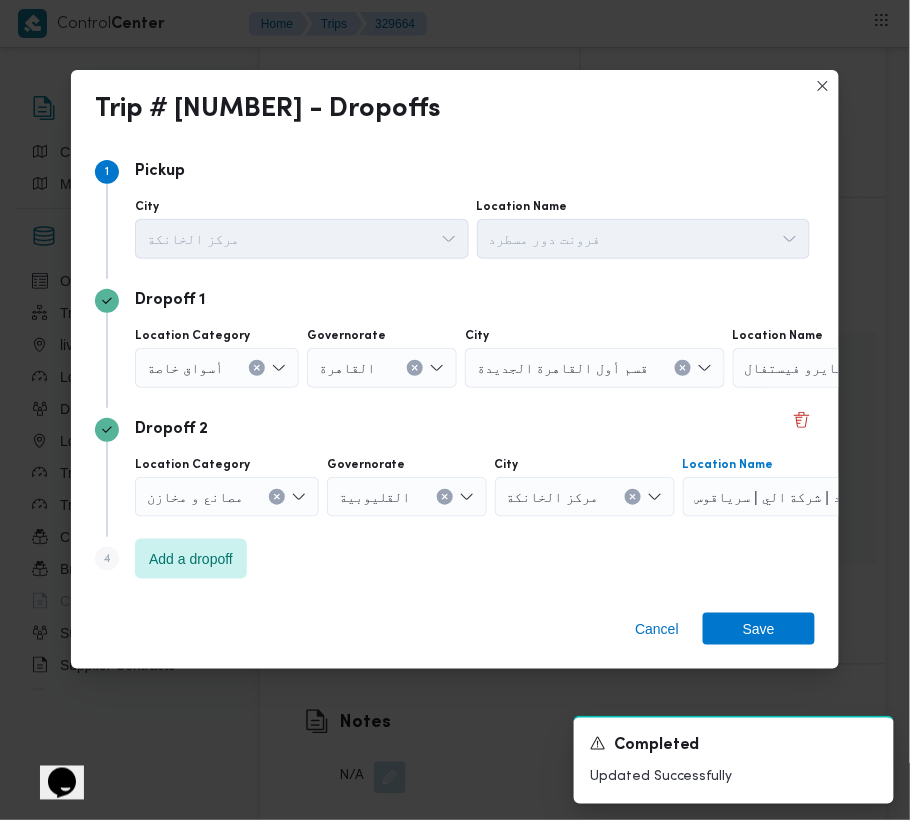 click on "أسواق خاصة" at bounding box center [217, 368] 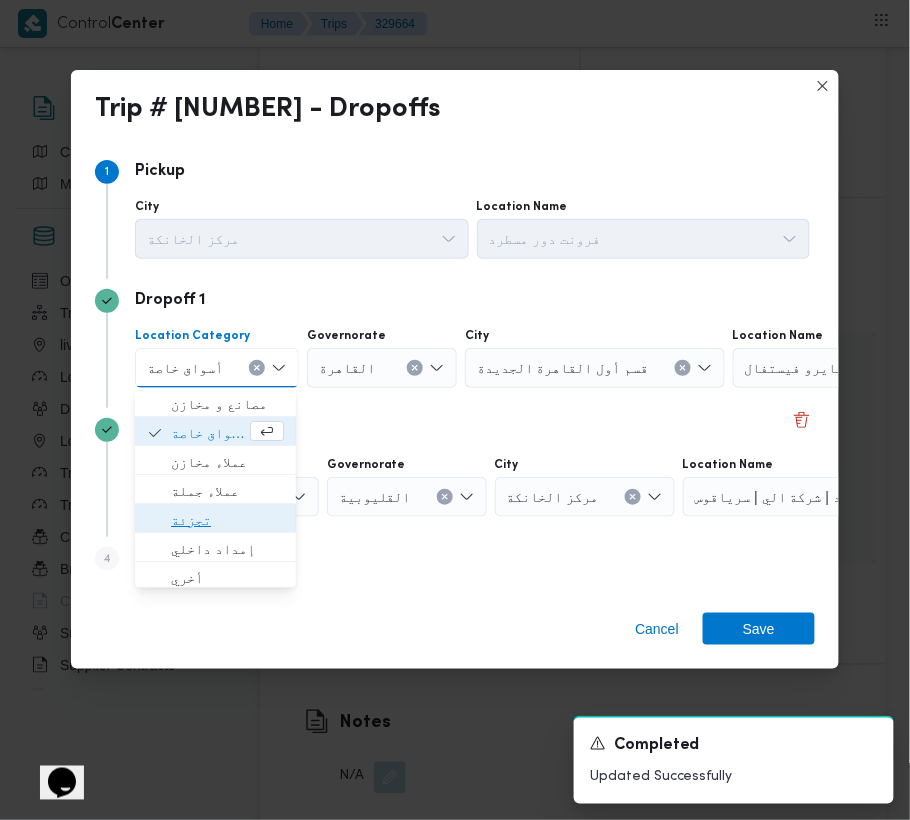 click on "تجزئة" at bounding box center [227, 520] 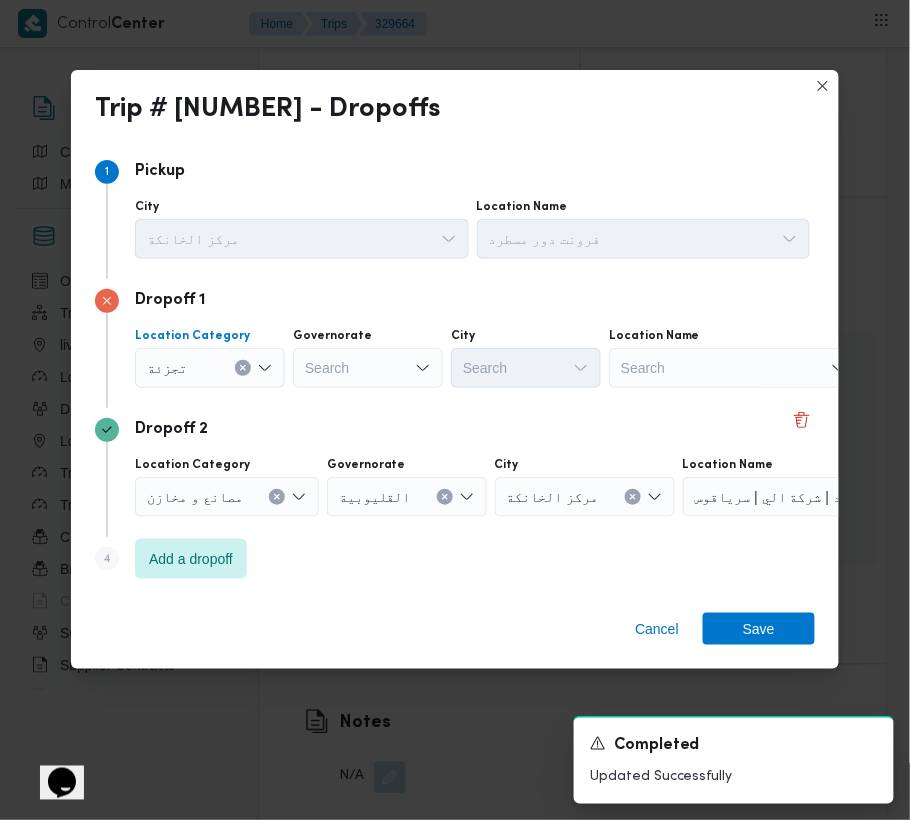 click on "Dropoff 1 Location Category تجزئة Combo box. Selected. تجزئة. Press Backspace to delete تجزئة. Combo box input. Search. Type some text or, to display a list of choices, press Down Arrow. To exit the list of choices, press Escape. Governorate Search City Search Location Name Search" at bounding box center [455, 343] 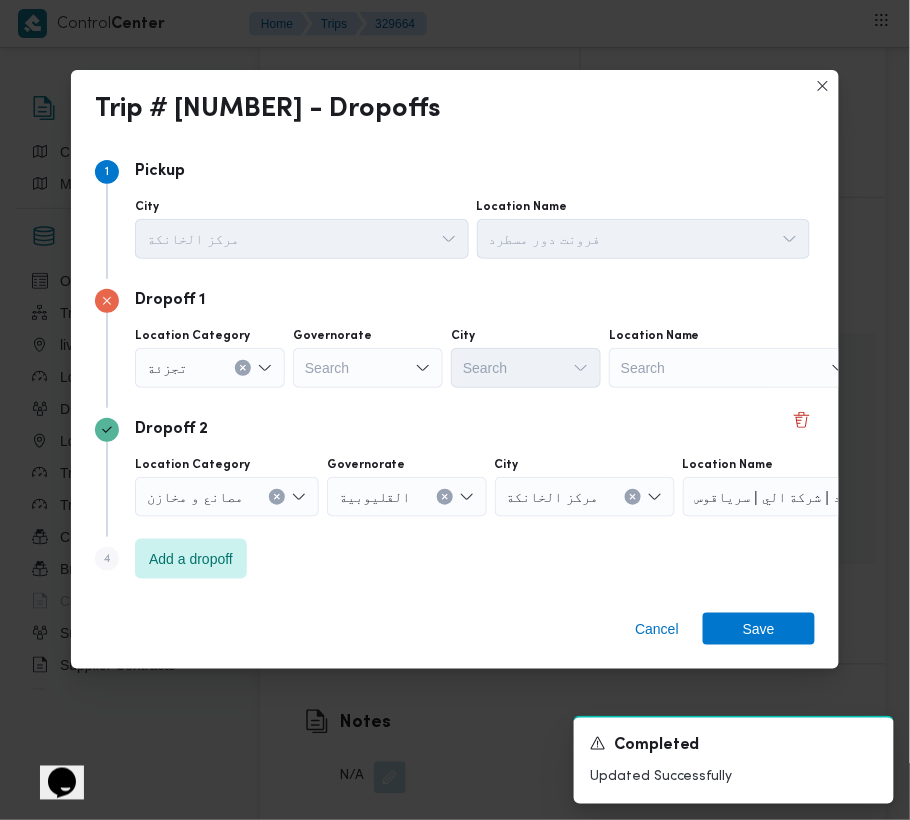 click on "Search" at bounding box center [368, 368] 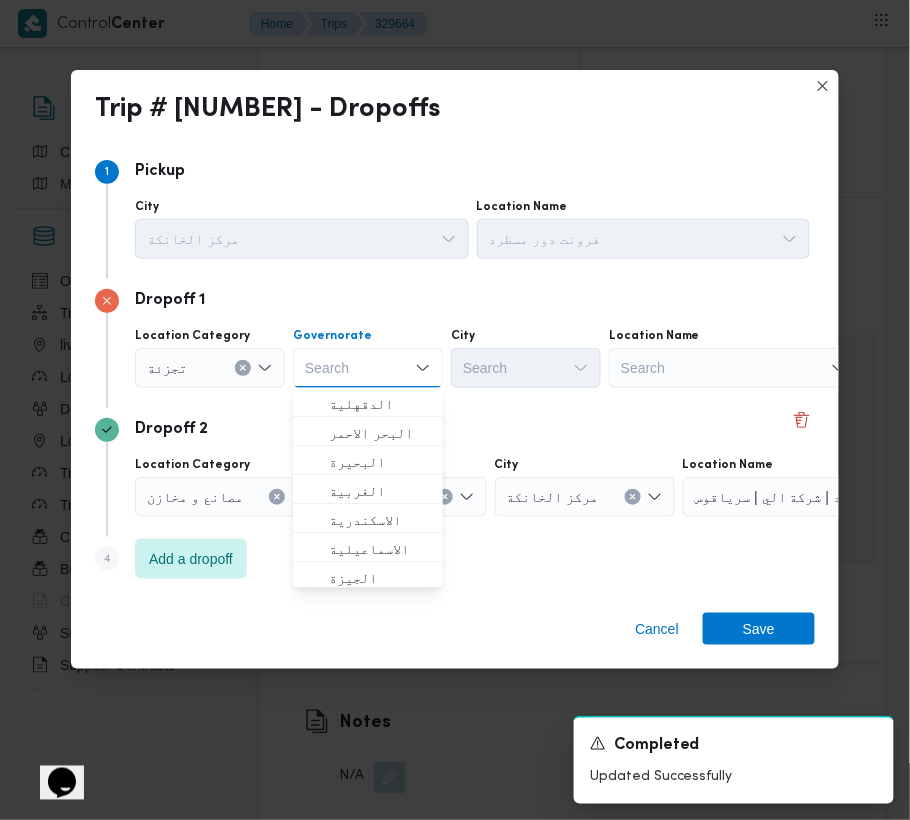 paste on "قاهرة" 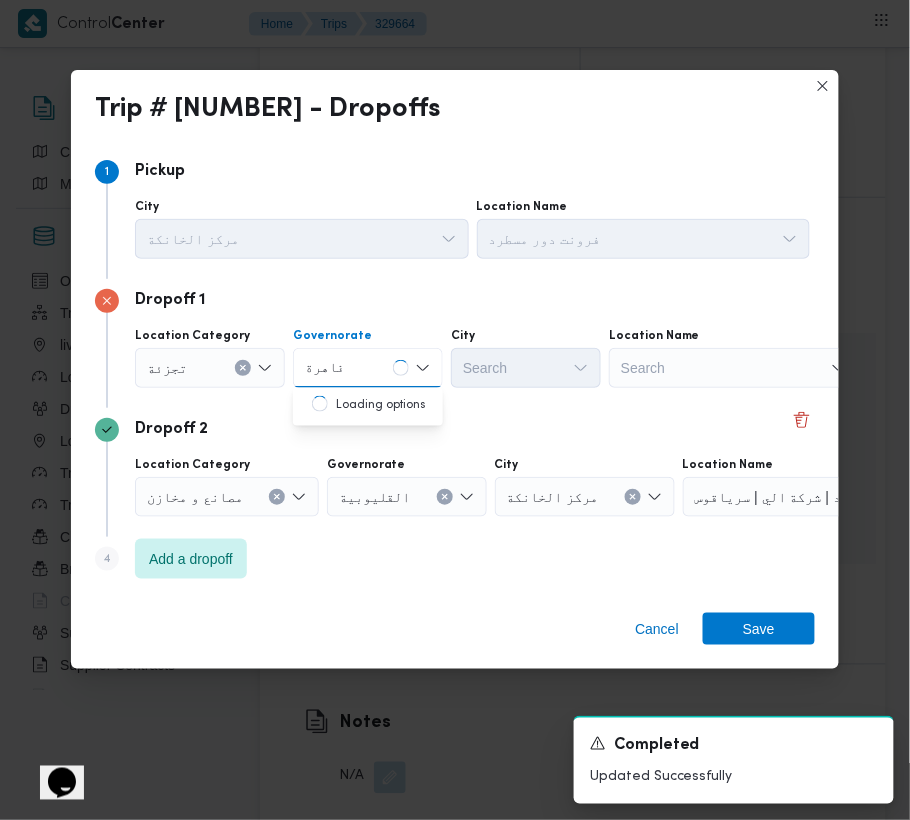 type on "قاهرة" 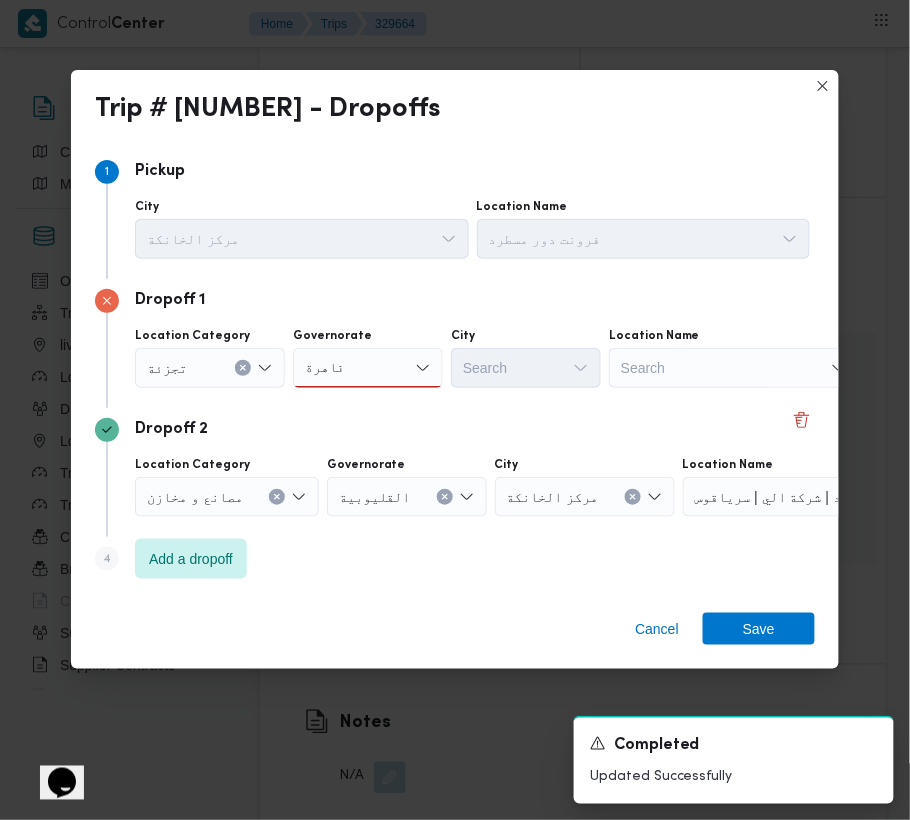 click on "قاهرة قاهرة" at bounding box center [368, 368] 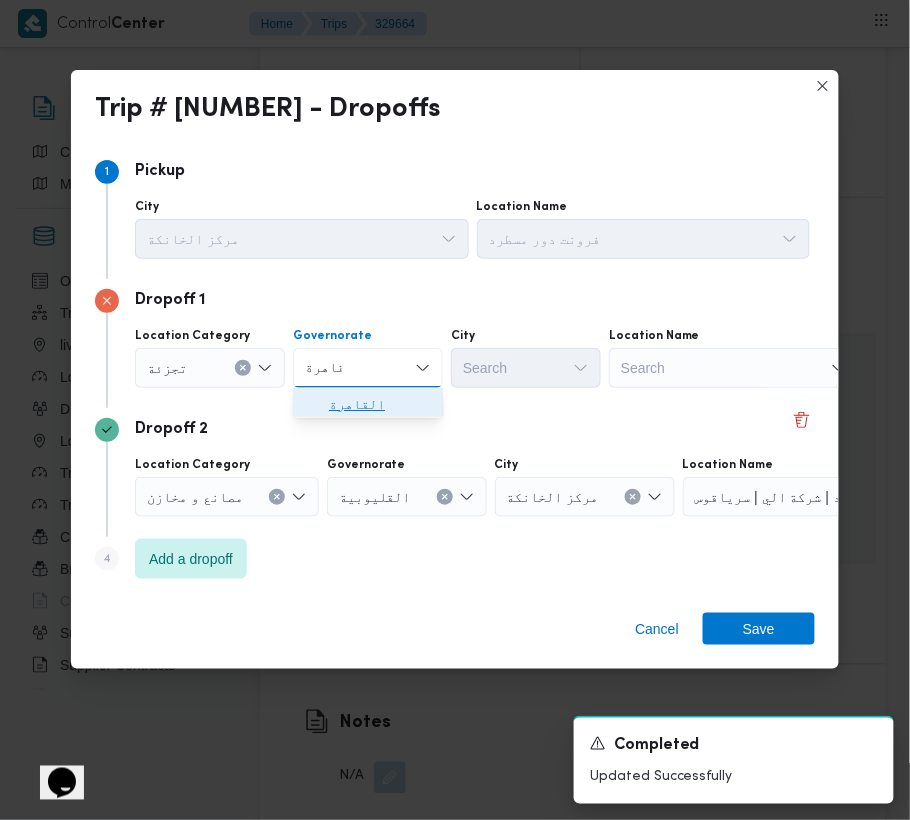 drag, startPoint x: 353, startPoint y: 406, endPoint x: 368, endPoint y: 409, distance: 15.297058 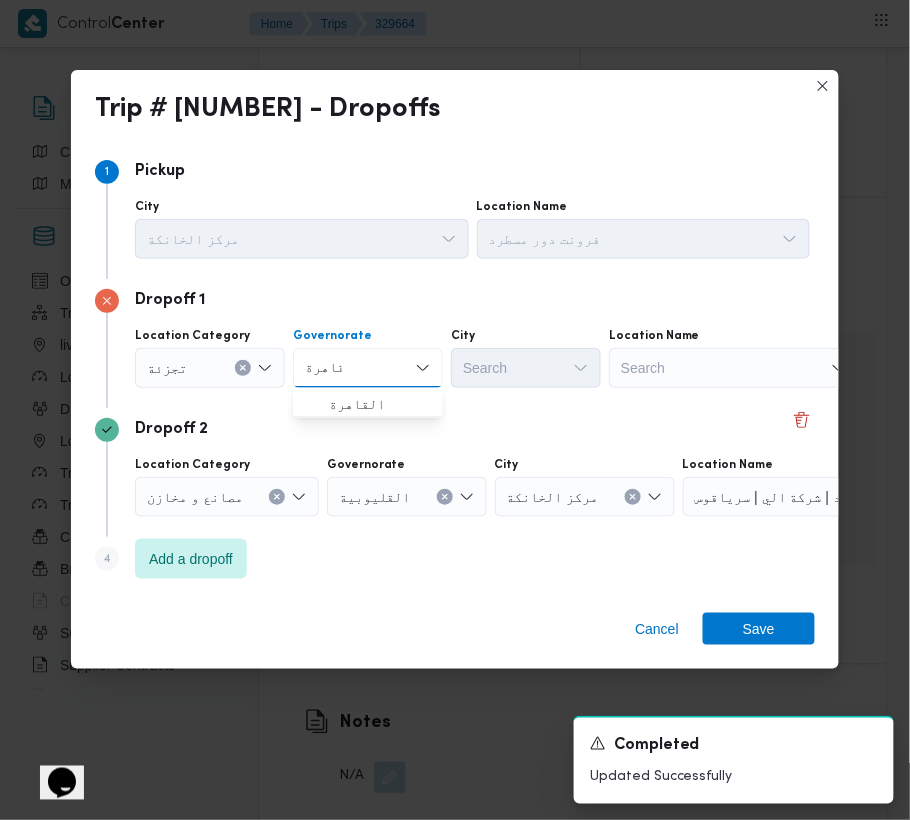 type 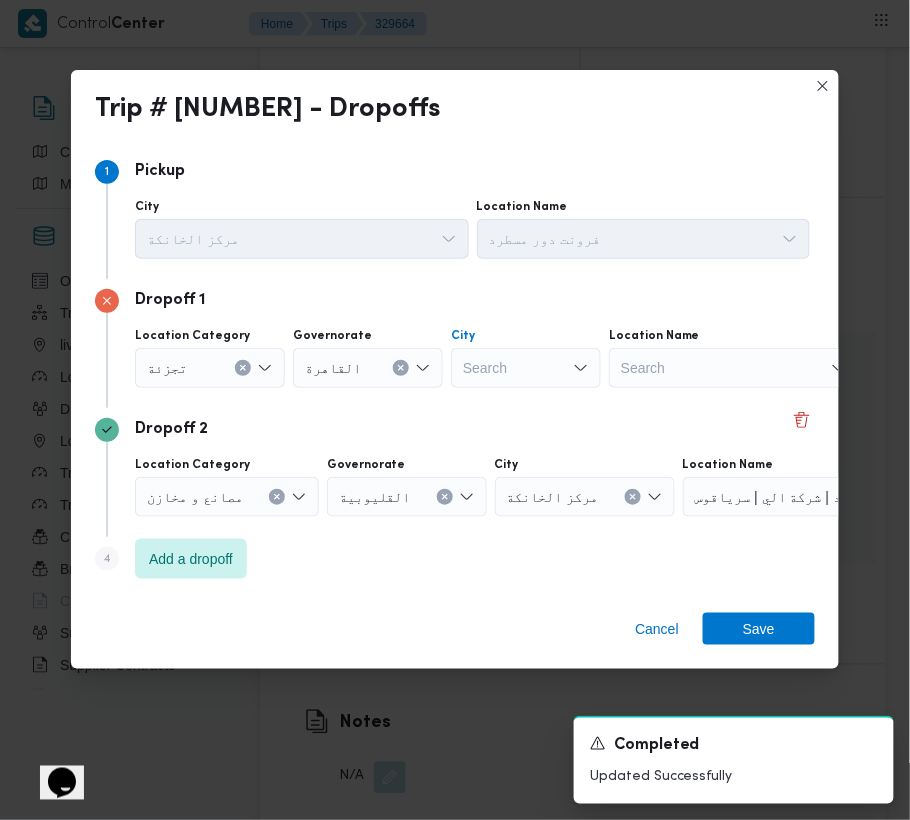 click on "Search" at bounding box center [526, 368] 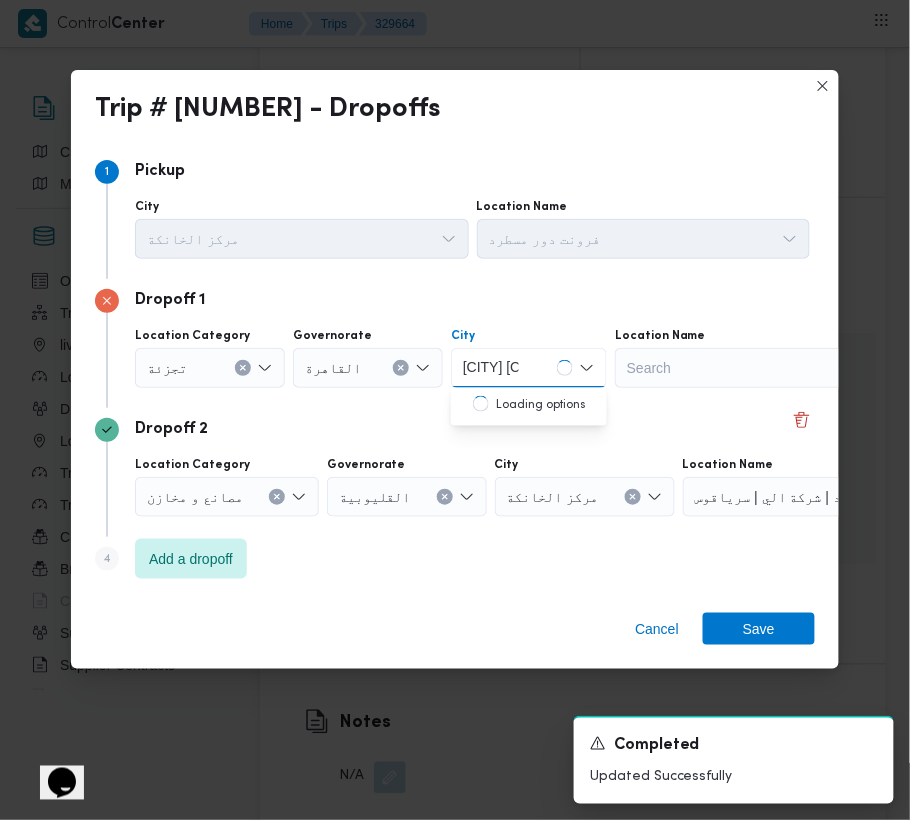 type on "مصر الجديدة" 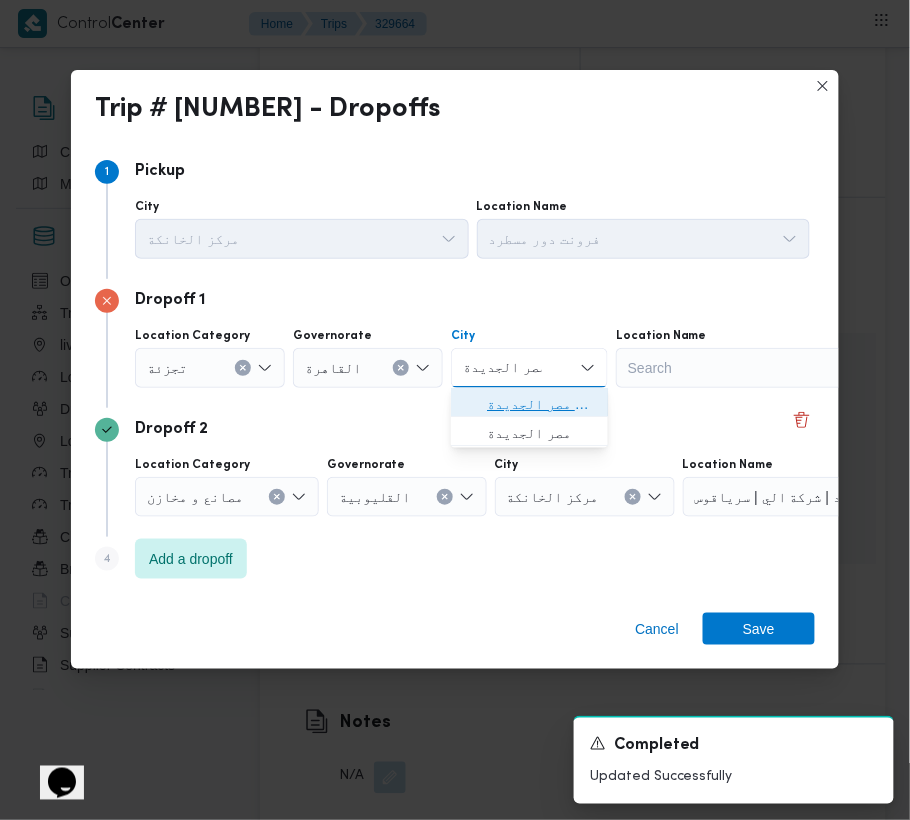 click on "قسم مصر الجديدة" at bounding box center (541, 404) 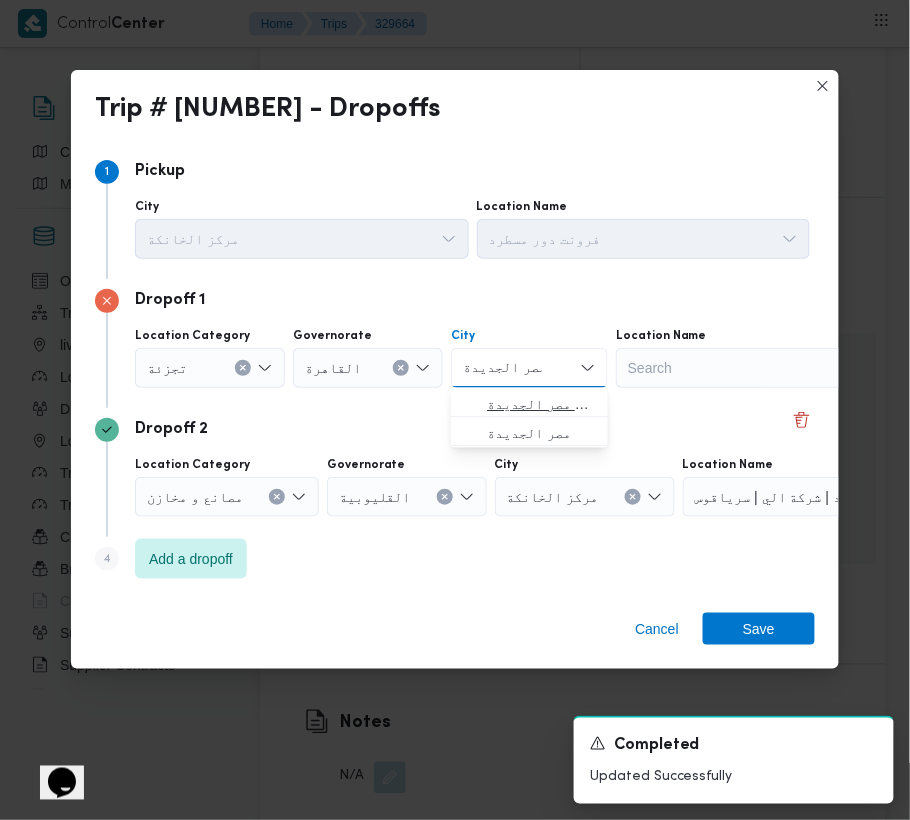 type 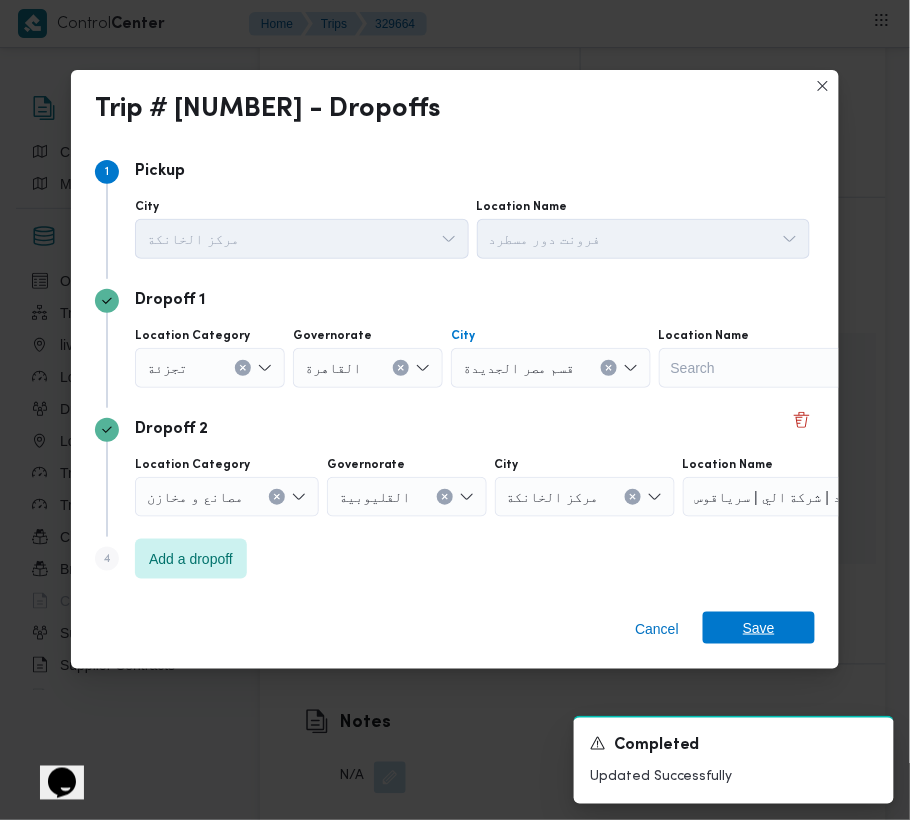 click on "Save" at bounding box center [759, 628] 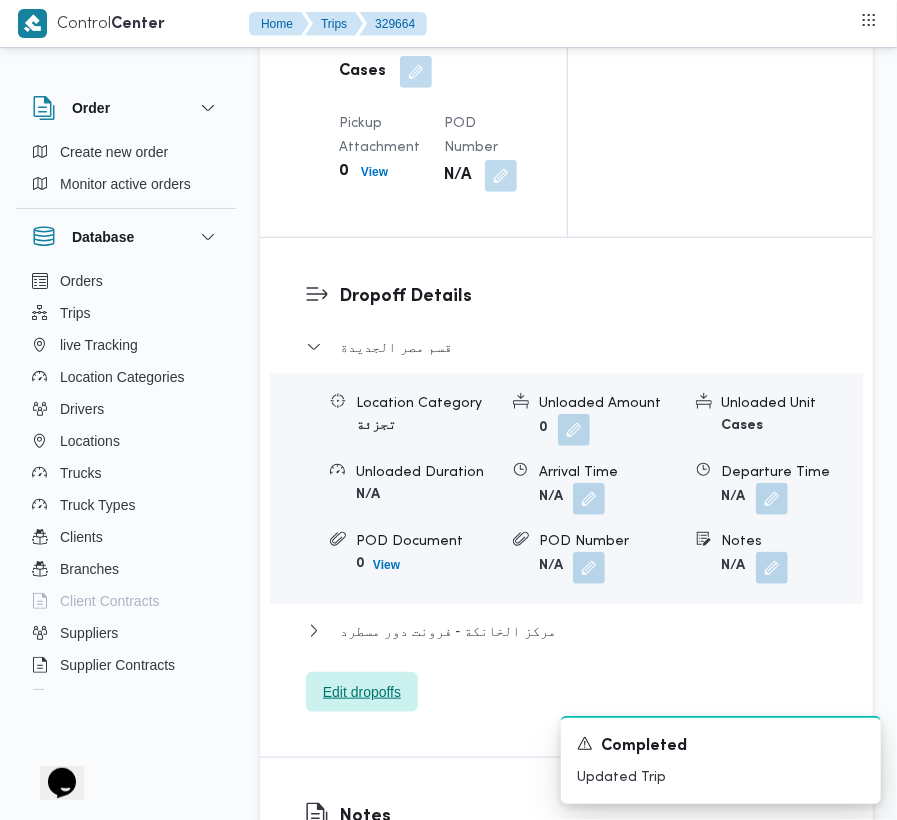 scroll, scrollTop: 2280, scrollLeft: 0, axis: vertical 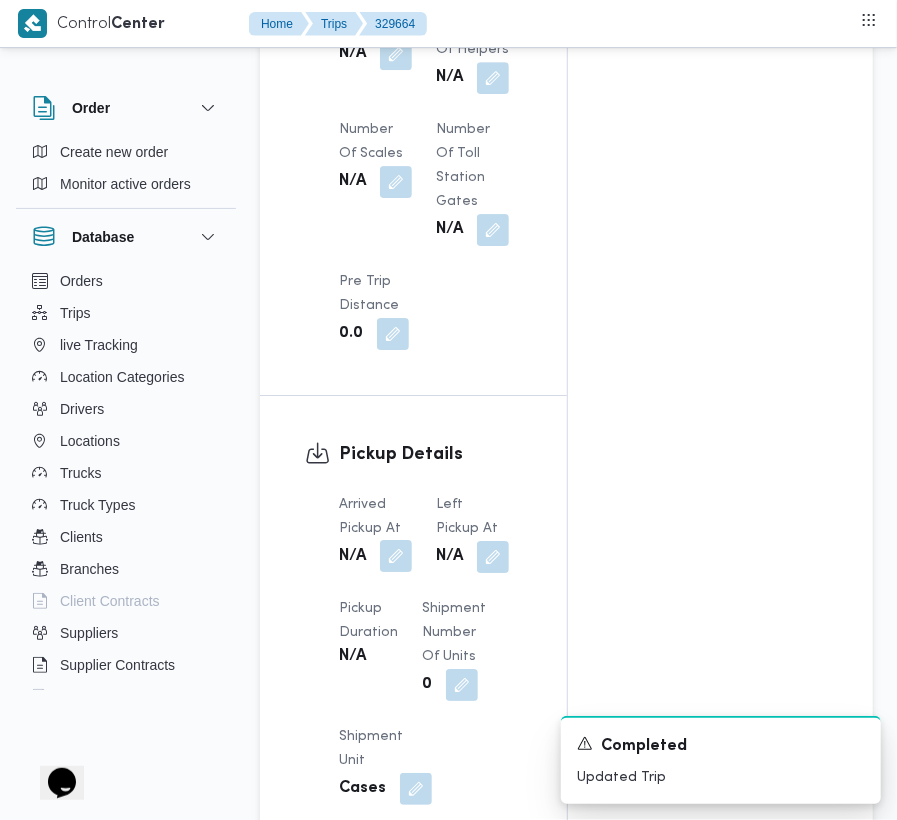 click at bounding box center [396, 556] 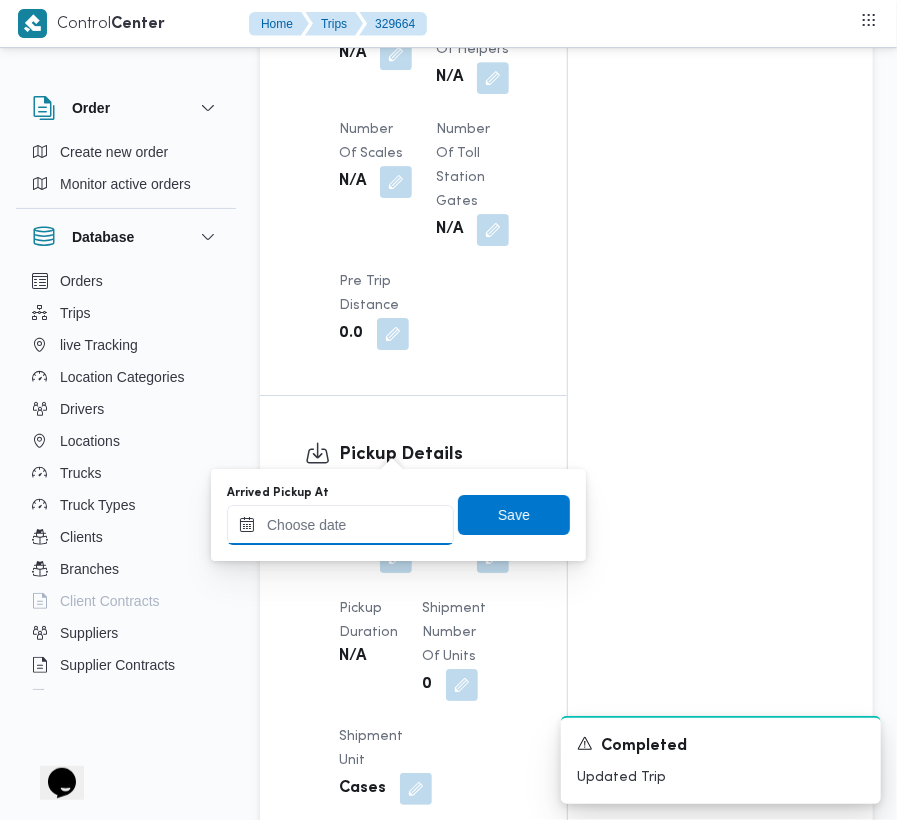click on "Arrived Pickup At" at bounding box center (340, 525) 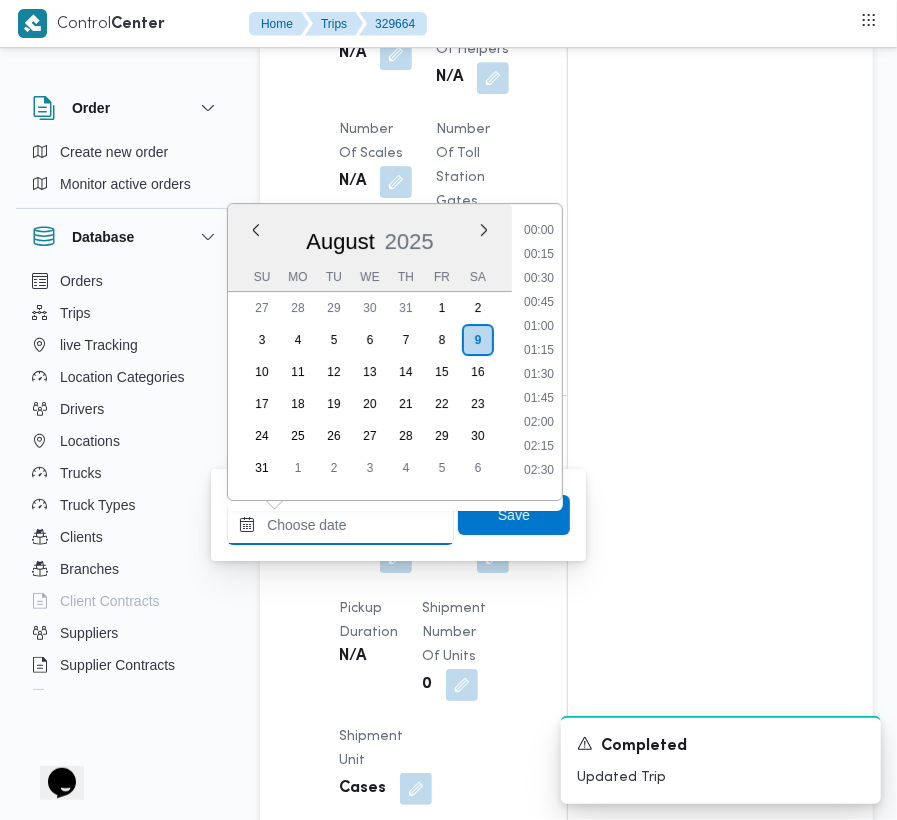 paste on "9/8/2025 7:30" 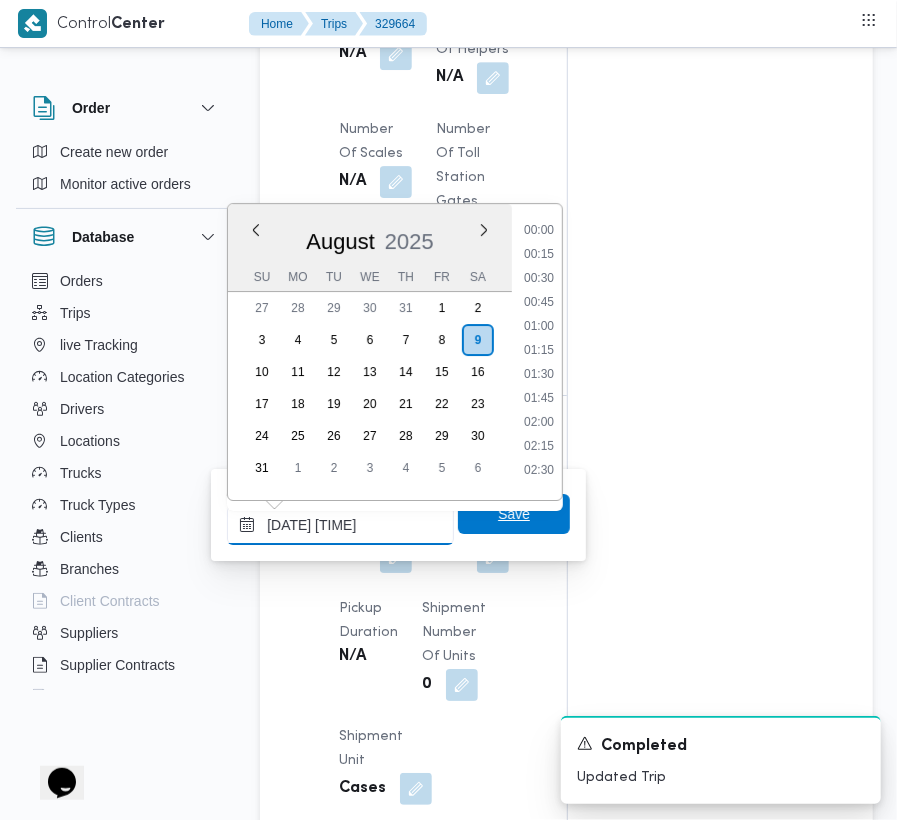 scroll, scrollTop: 720, scrollLeft: 0, axis: vertical 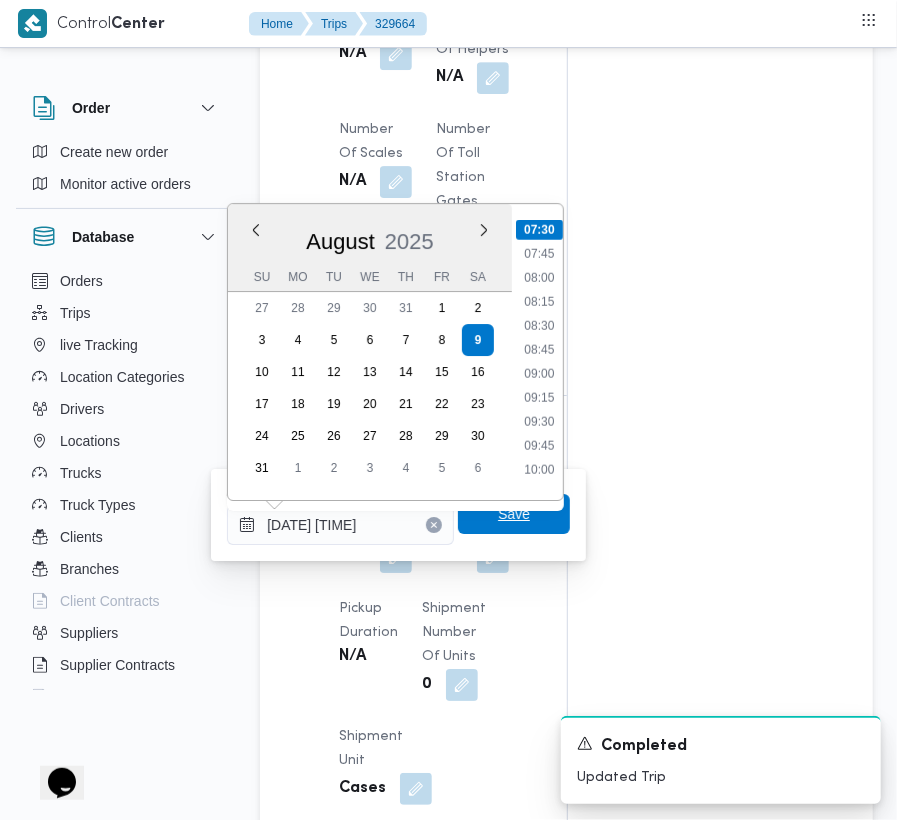 type on "09/08/2025 07:30" 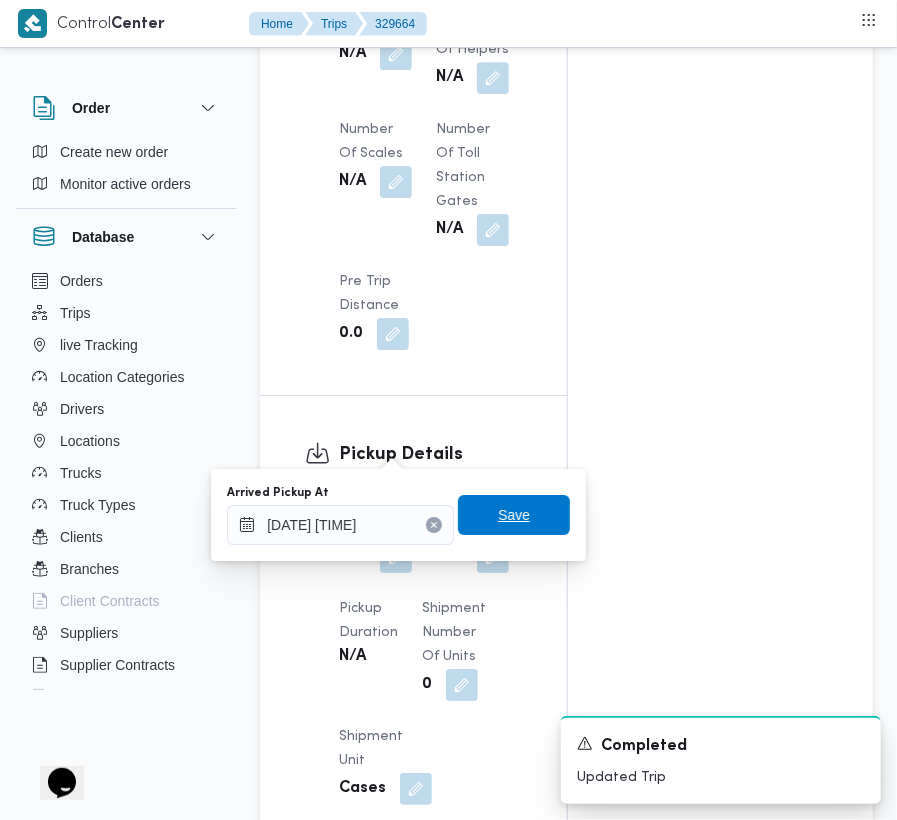 drag, startPoint x: 512, startPoint y: 521, endPoint x: 501, endPoint y: 510, distance: 15.556349 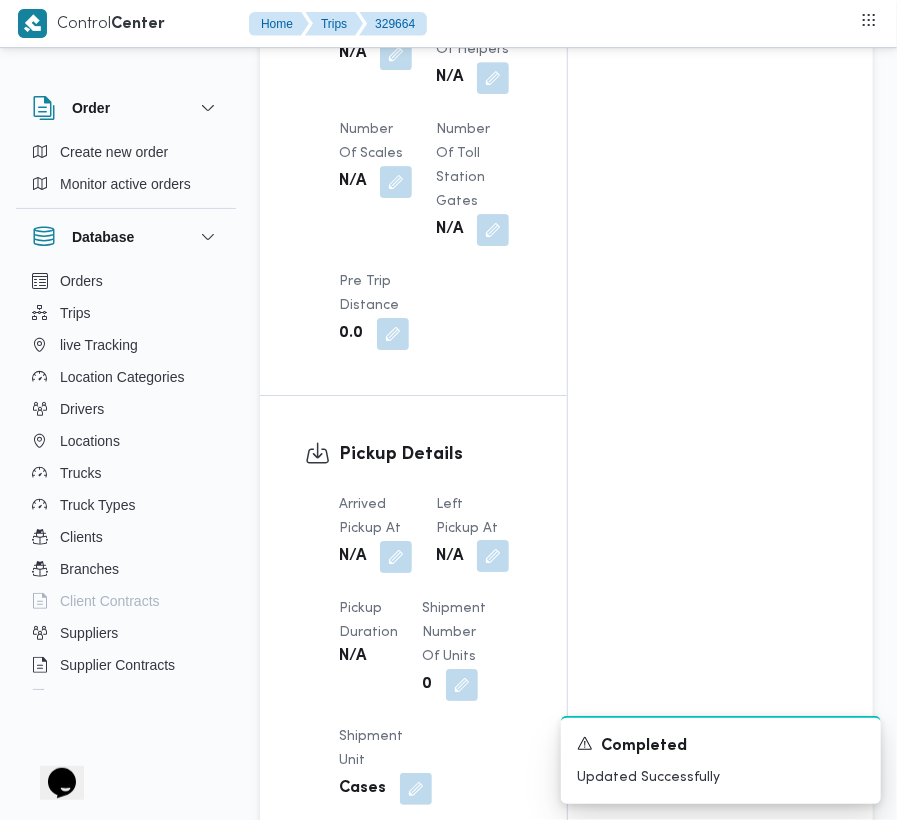 click at bounding box center (493, 556) 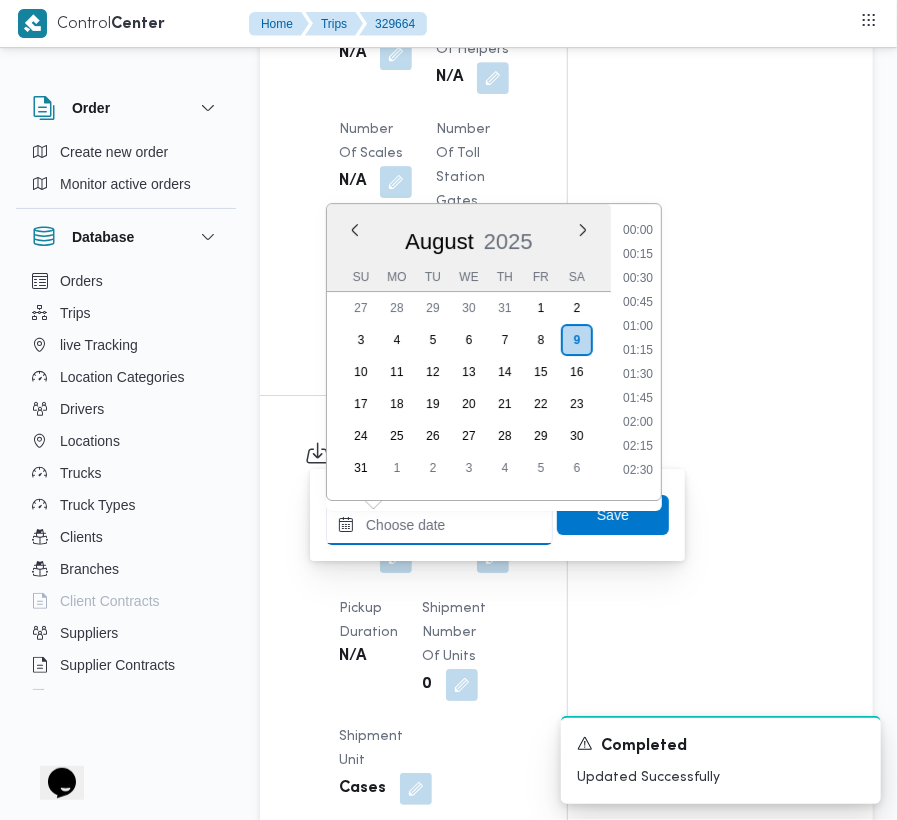 click on "Left Pickup At" at bounding box center [439, 525] 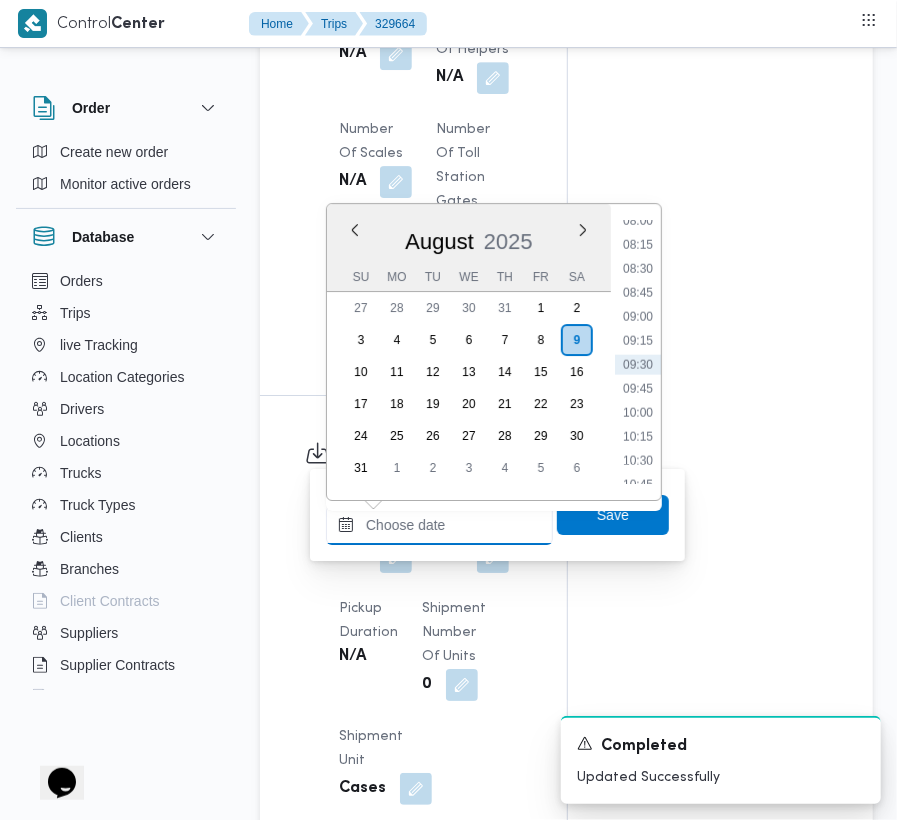 paste on "9/8/2025 7:30" 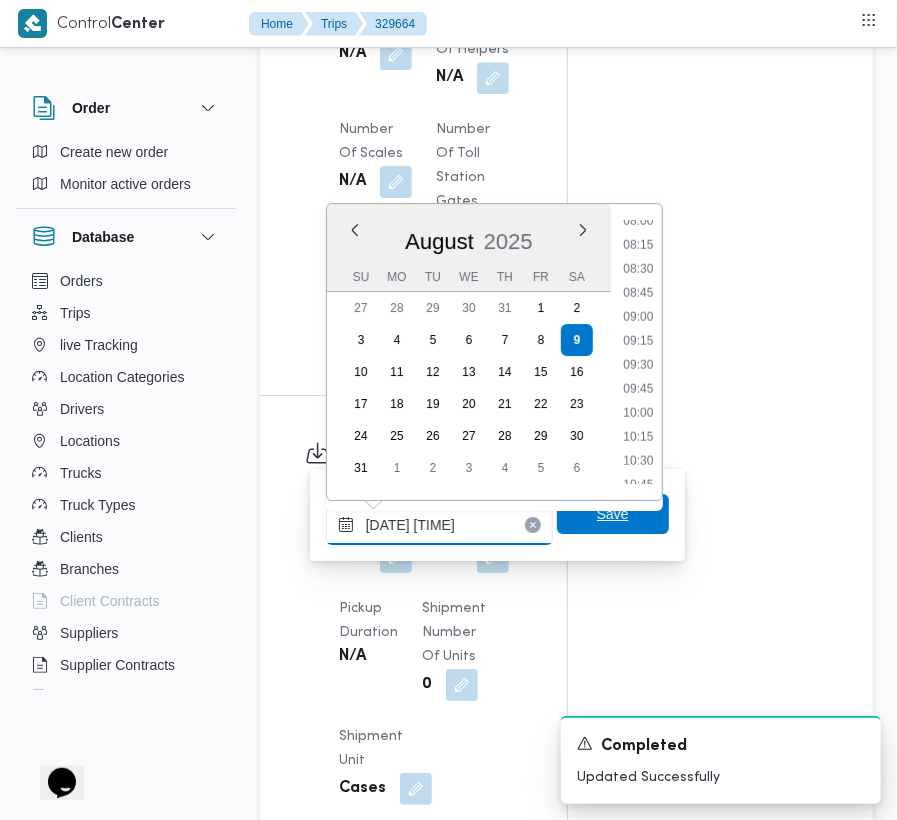 scroll, scrollTop: 720, scrollLeft: 0, axis: vertical 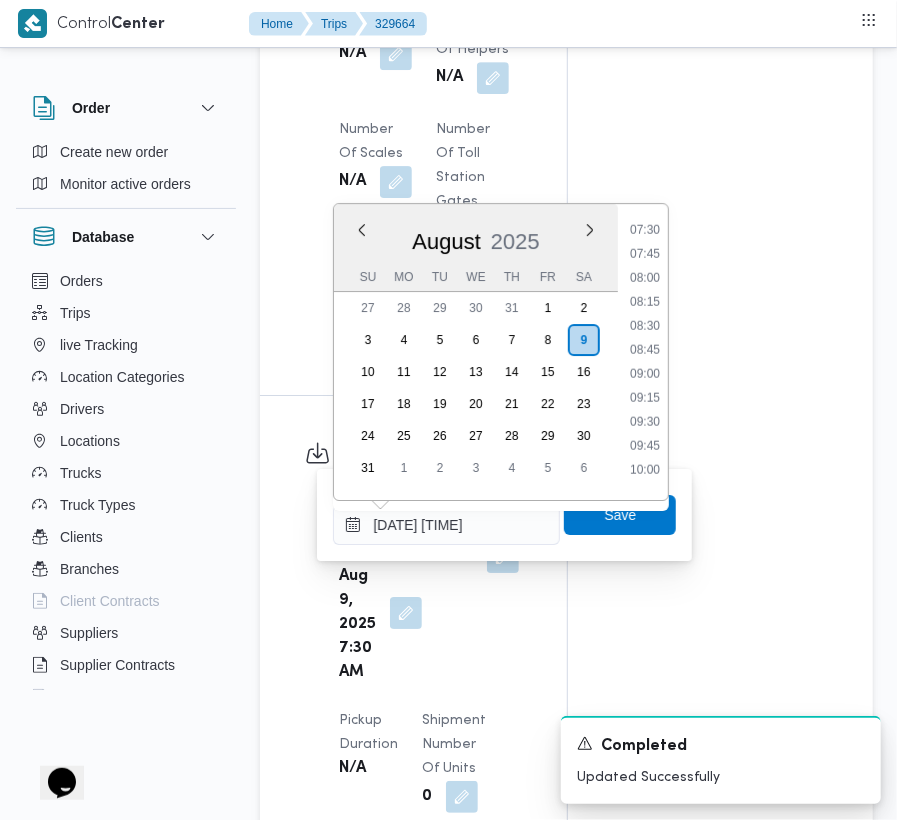 click on "08:15" at bounding box center (645, 302) 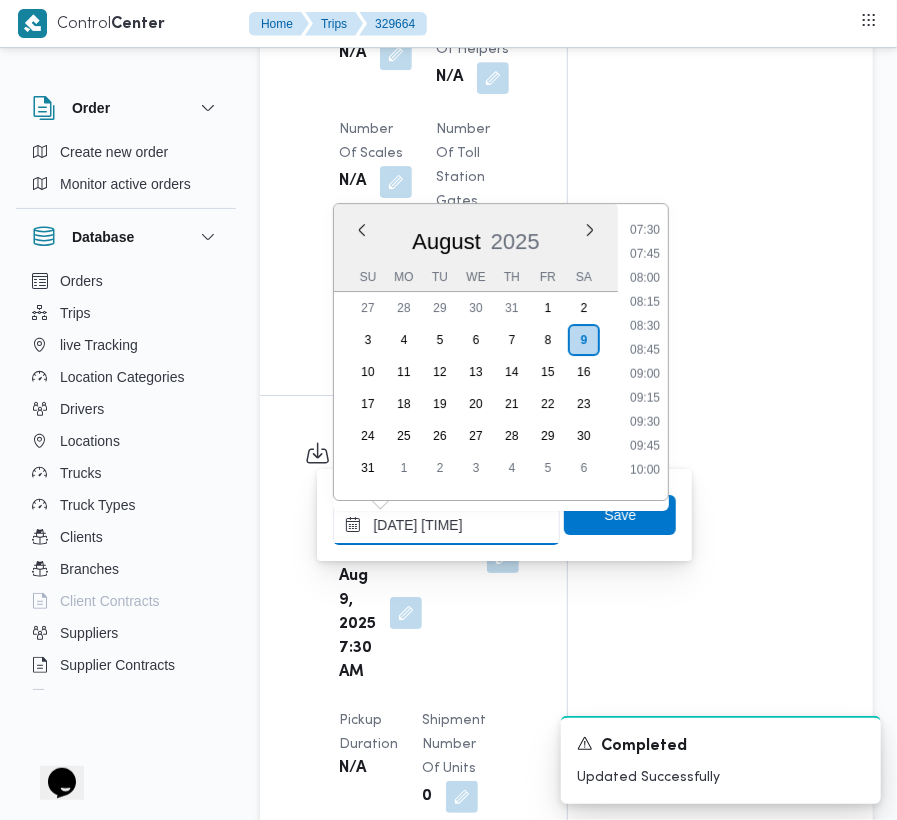 type on "09/08/2025 08:15" 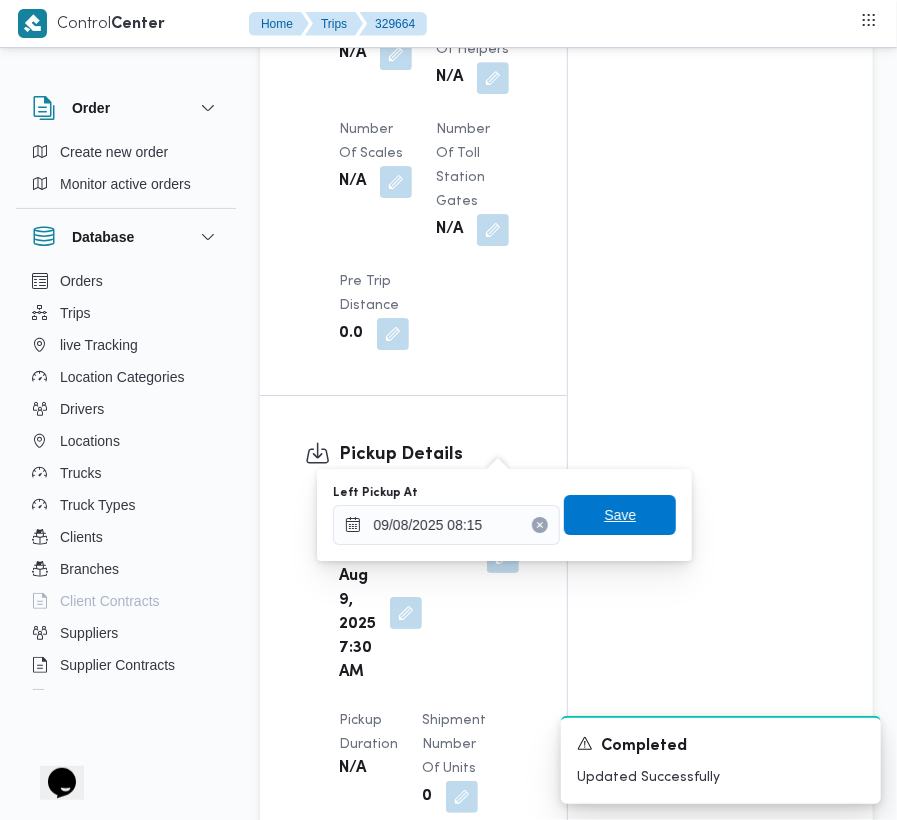 drag, startPoint x: 644, startPoint y: 524, endPoint x: 626, endPoint y: 492, distance: 36.71512 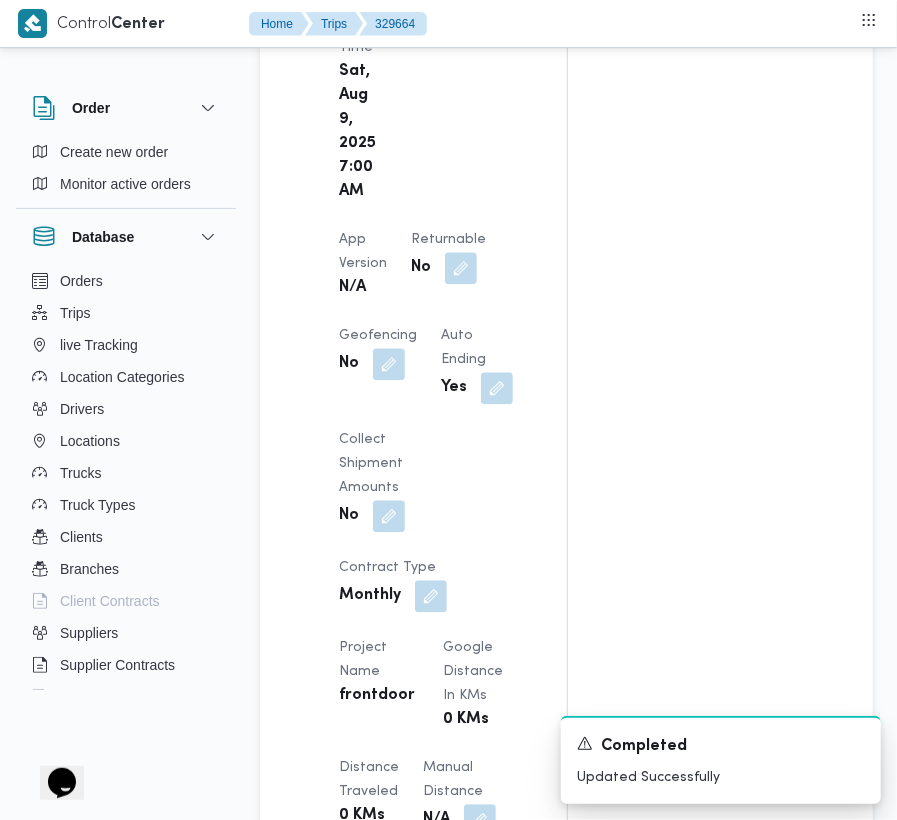 scroll, scrollTop: 0, scrollLeft: 0, axis: both 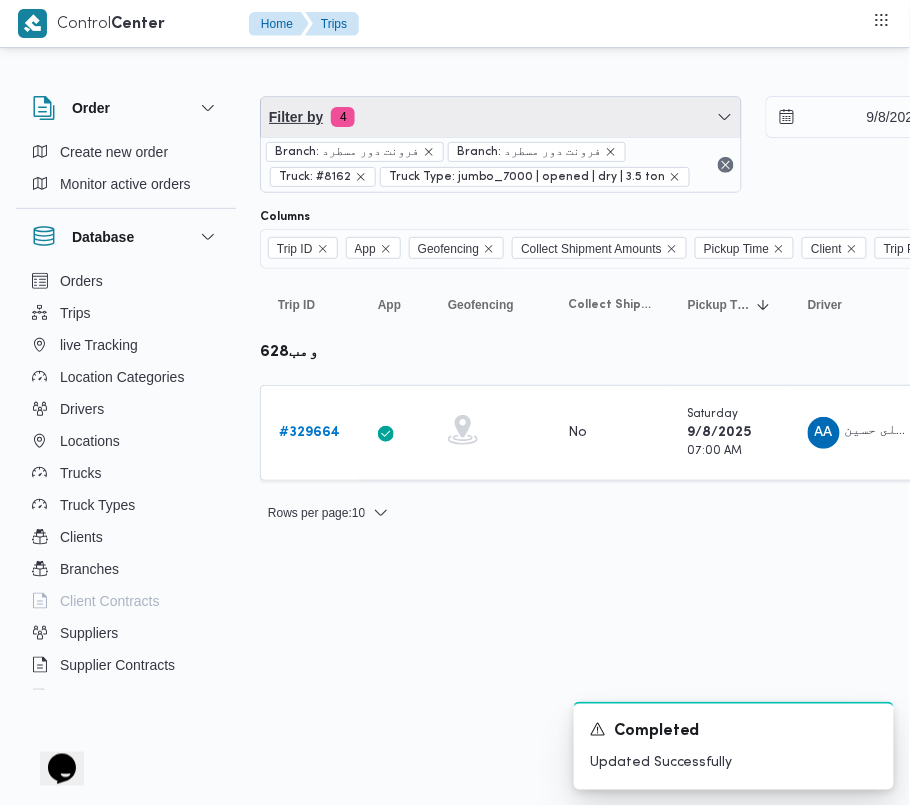 click on "Filter by 4" at bounding box center (501, 117) 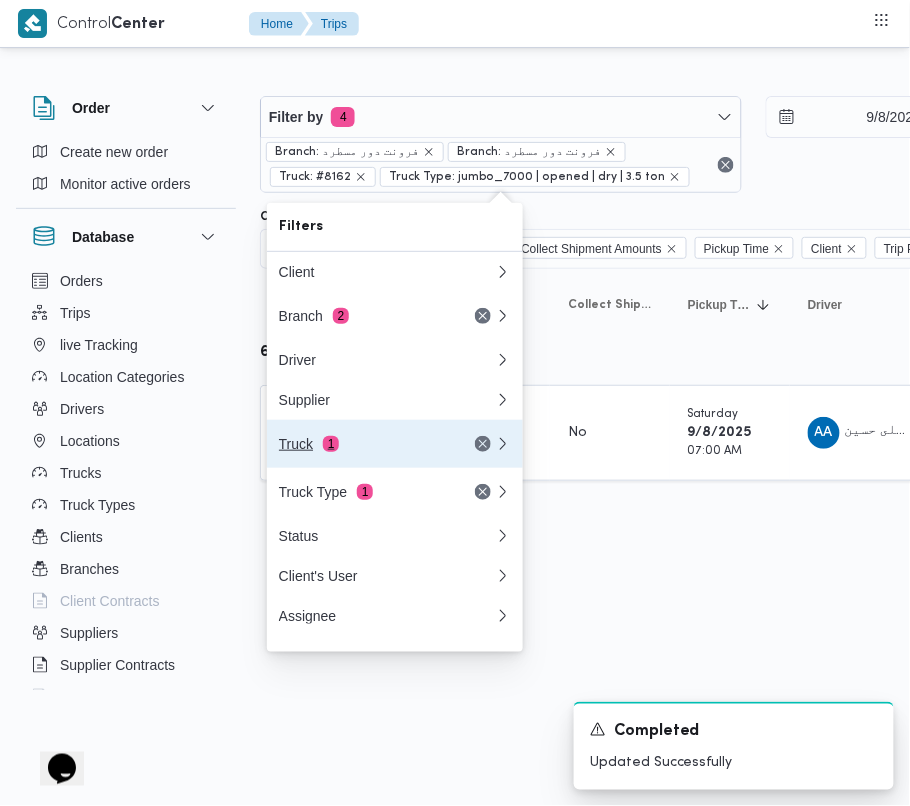 click on "Truck 1" at bounding box center (363, 444) 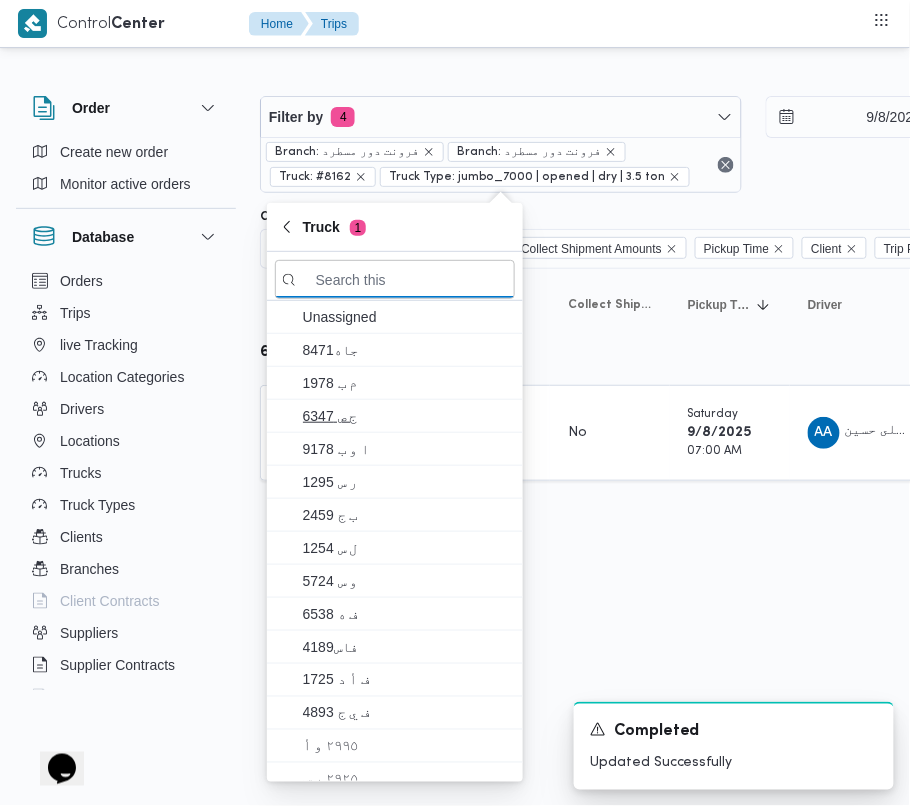 paste on "6121" 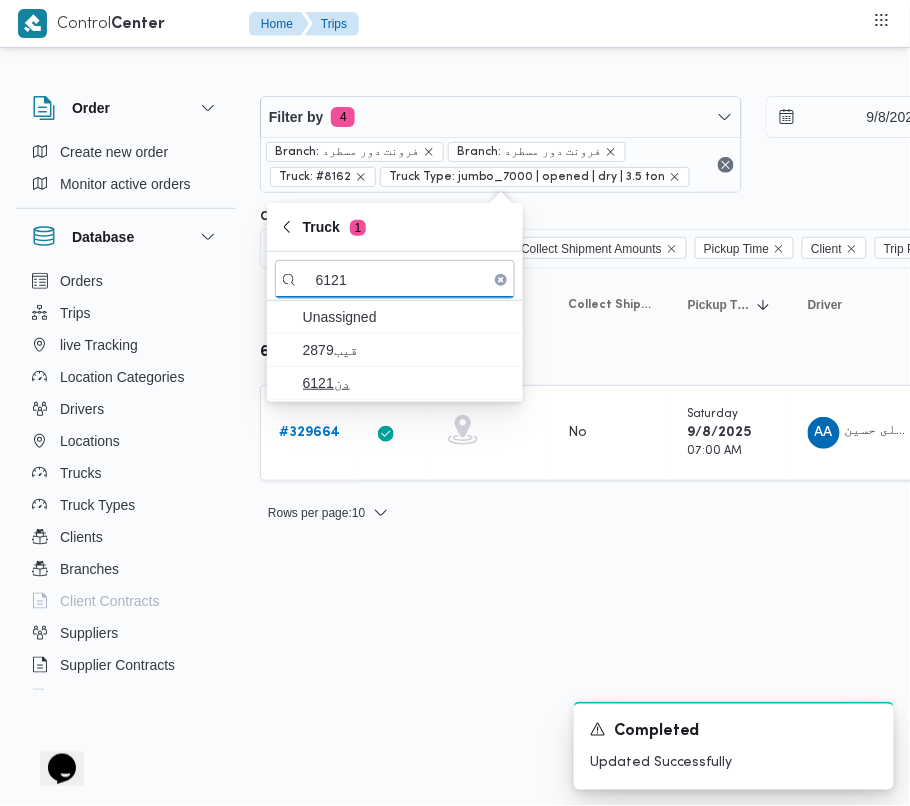 type on "6121" 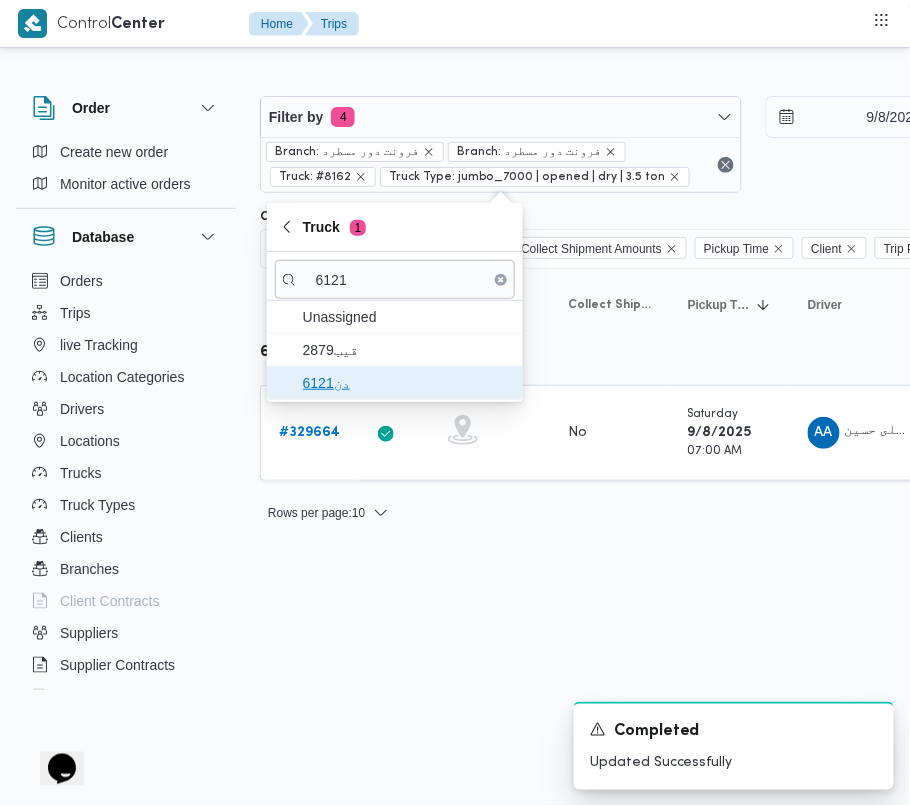 click on "دن6121" at bounding box center [407, 383] 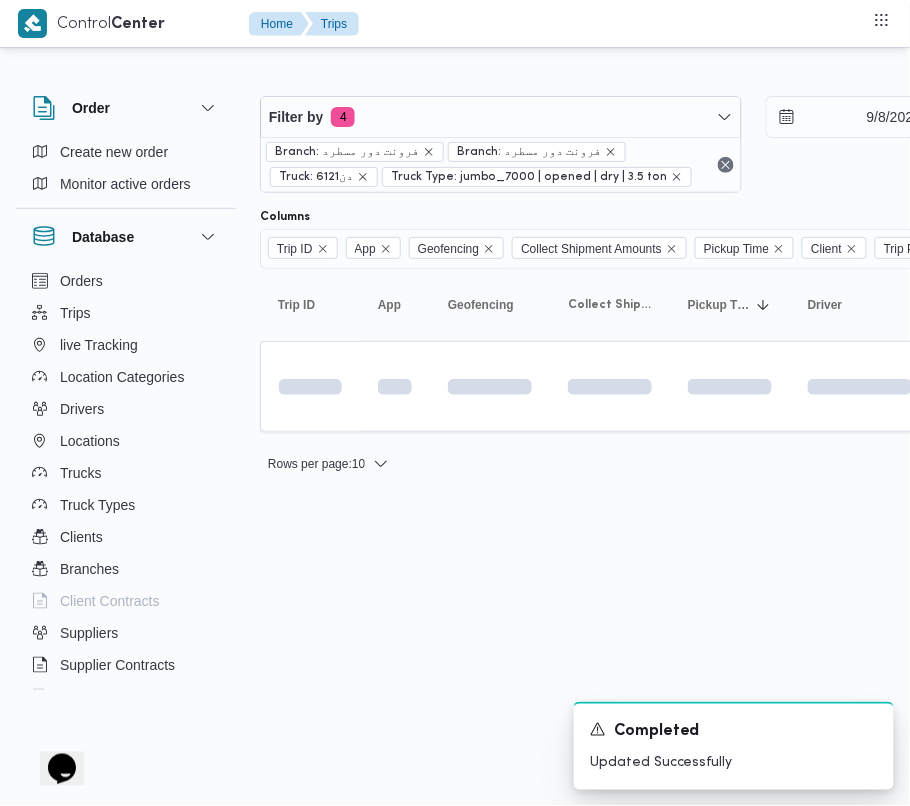click on "Control  Center Home Trips Order Create new order Monitor active orders Database Orders Trips live Tracking Location Categories Drivers Locations Trucks Truck Types Clients Branches Client Contracts Suppliers Supplier Contracts Devices Users Projects SP Projects Admins organization assignees Tags Filter by 4 Branch: فرونت دور مسطرد Branch: فرونت دور مسطرد  Truck: دن6121 Truck Type: jumbo_7000 | opened | dry | 3.5 ton 9/8/2025 → 9/8/2025 Group By Truck Columns Trip ID App Geofencing Collect Shipment Amounts Pickup Time Client Trip Points Driver Supplier Truck Status Platform Sorting Trip ID Click to sort in ascending order App Click to sort in ascending order Geofencing Click to sort in ascending order Collect Shipment Amounts Pickup Time Click to sort in ascending order Client Click to sort in ascending order Trip Points Driver Click to sort in ascending order Supplier Click to sort in ascending order Truck Click to sort in ascending order Status Click to sort in ascending order" at bounding box center [455, 403] 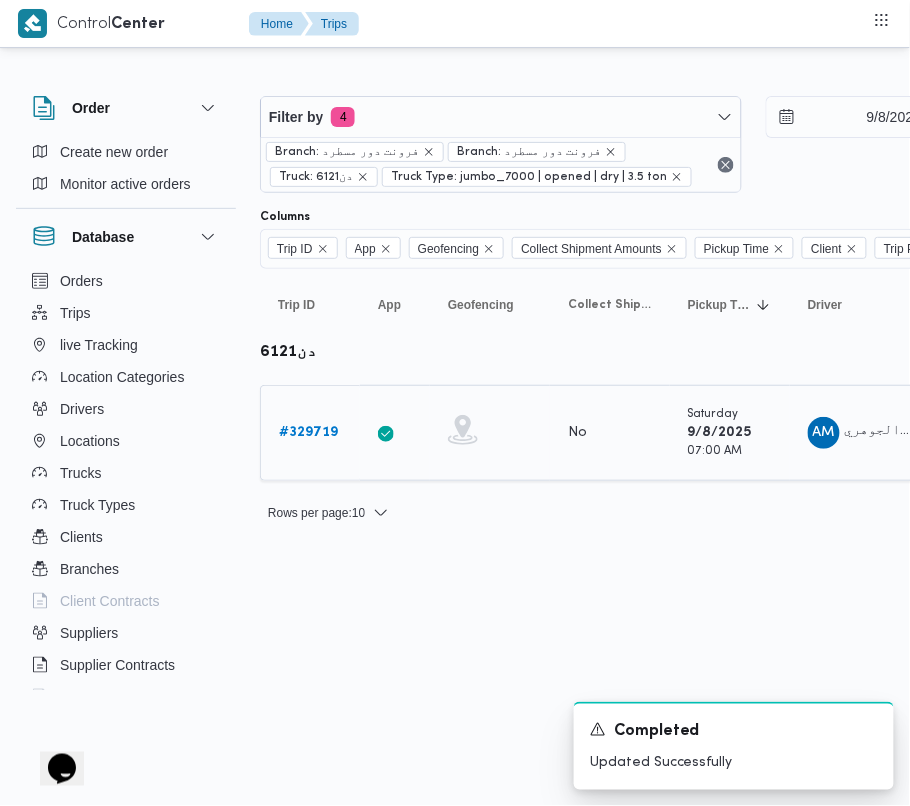 click on "# 329719" at bounding box center [308, 432] 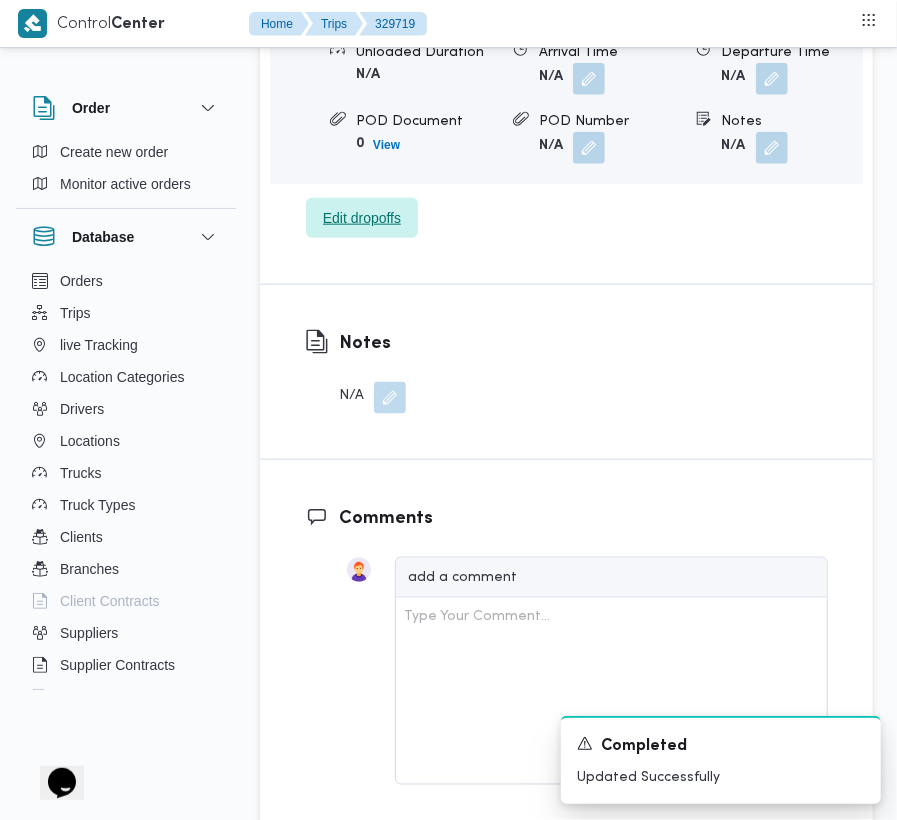 click on "Edit dropoffs" at bounding box center (362, 218) 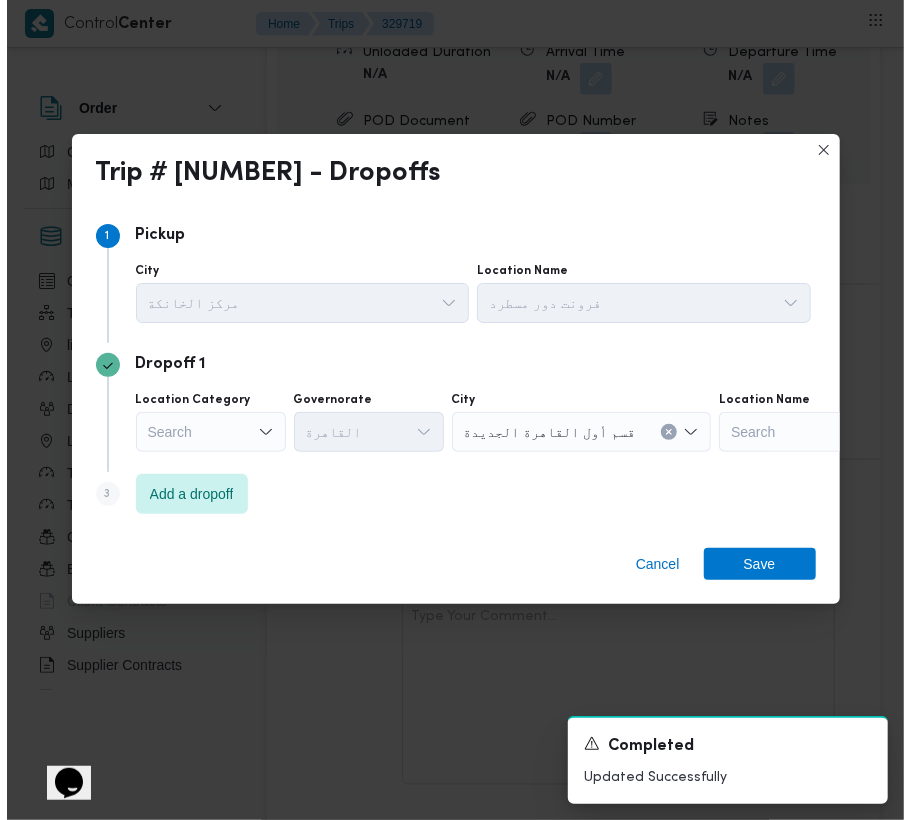 scroll, scrollTop: 3185, scrollLeft: 0, axis: vertical 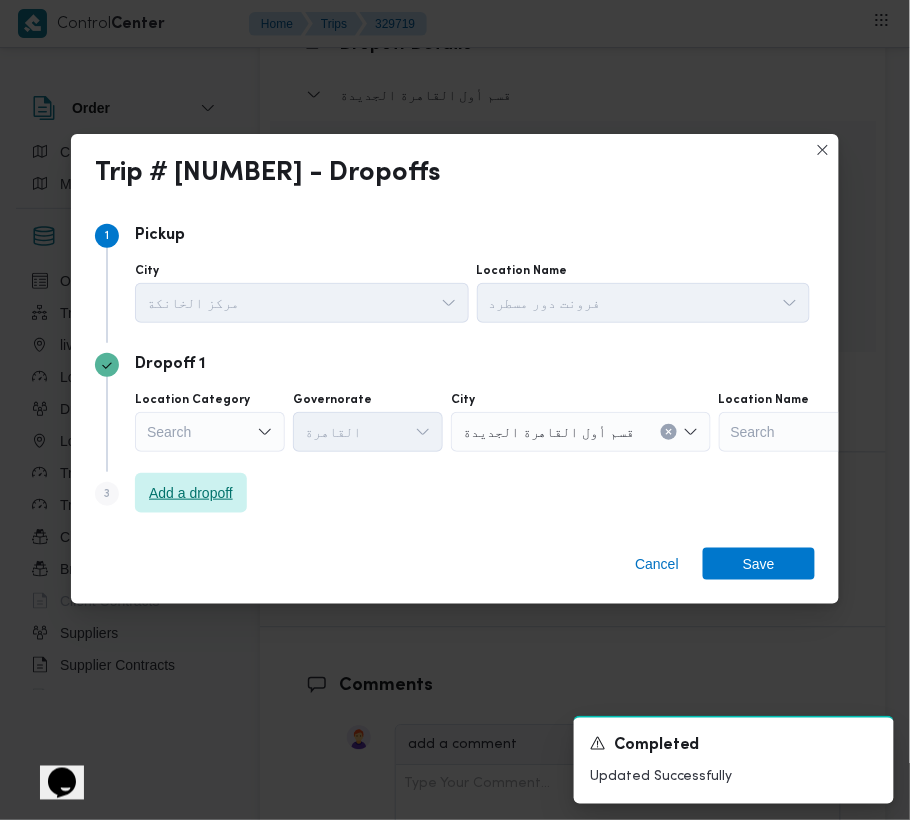 click on "Add a dropoff" at bounding box center [191, 493] 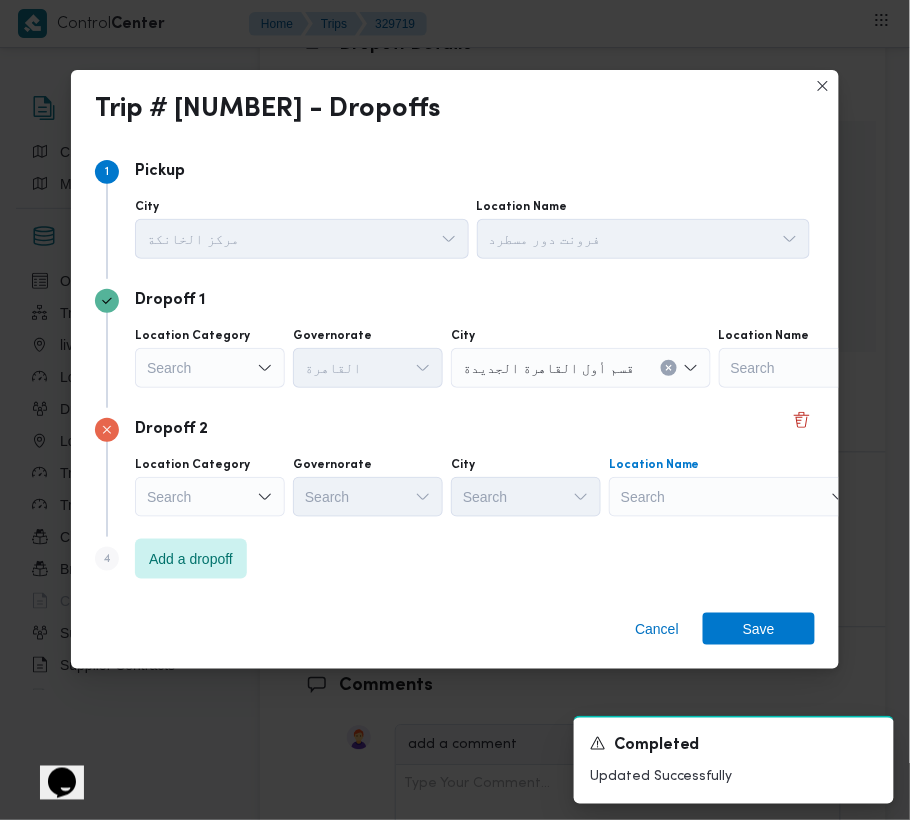 click on "Search" at bounding box center (844, 368) 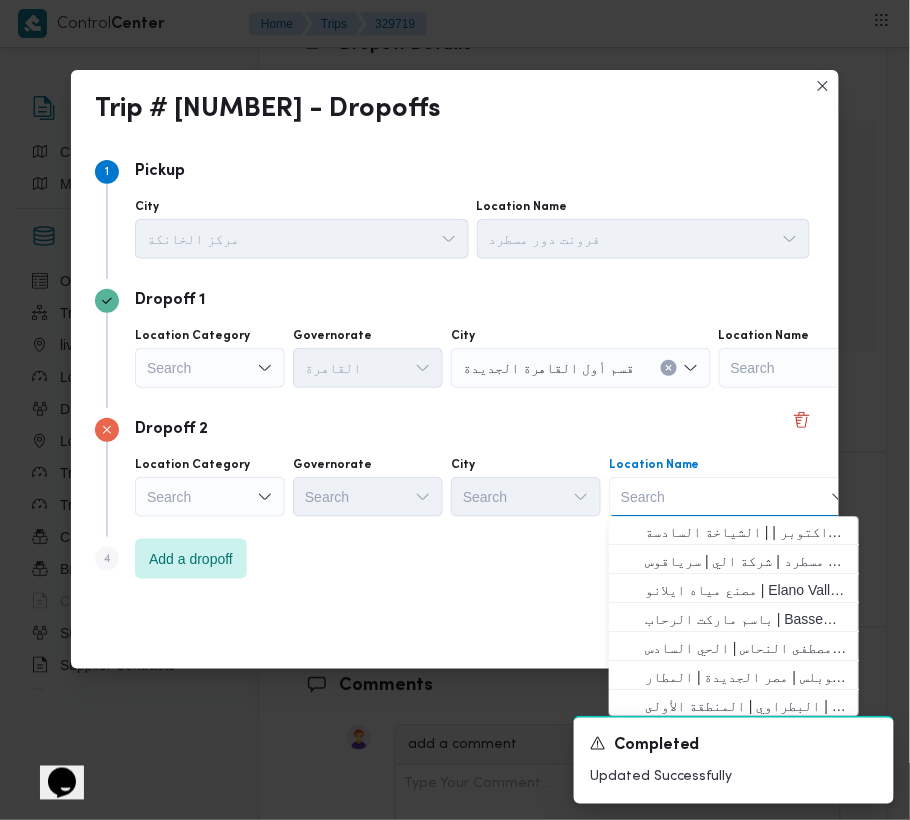 scroll, scrollTop: 0, scrollLeft: 0, axis: both 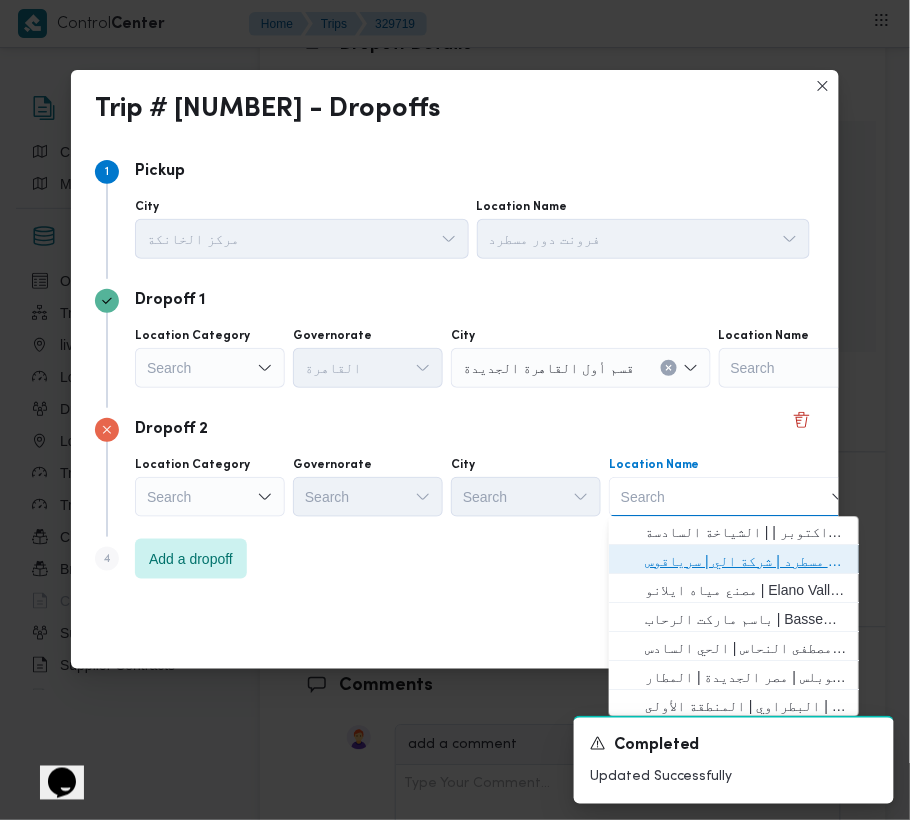 click on "فرونت دور مسطرد | شركة الي | سرياقوس" at bounding box center (746, 562) 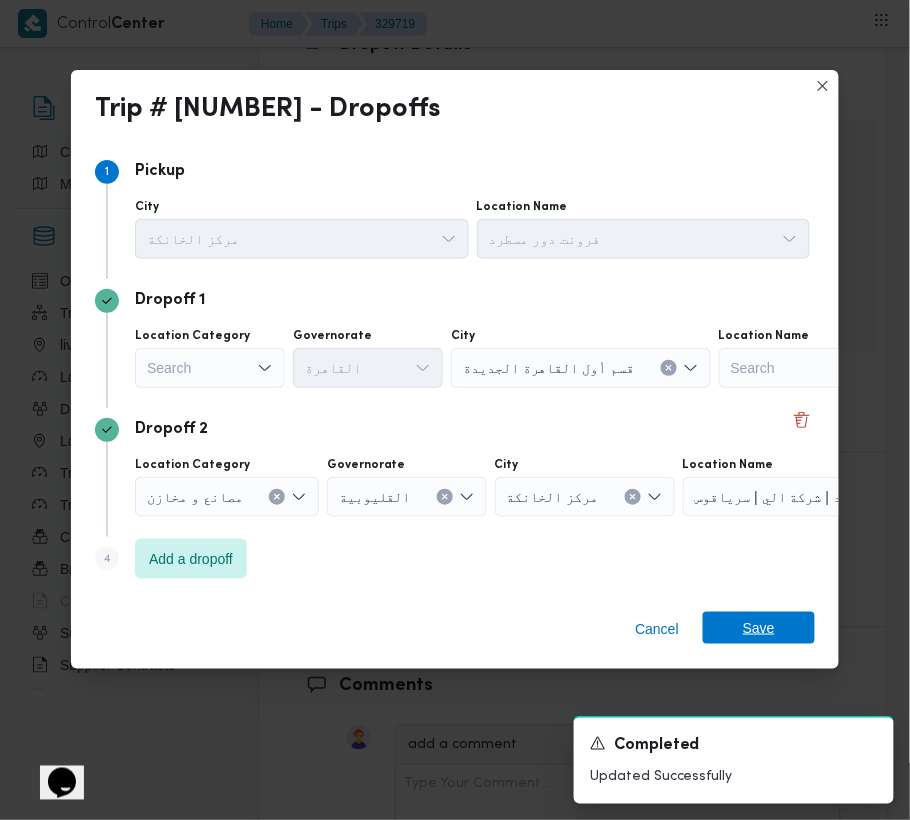click on "Save" at bounding box center (759, 628) 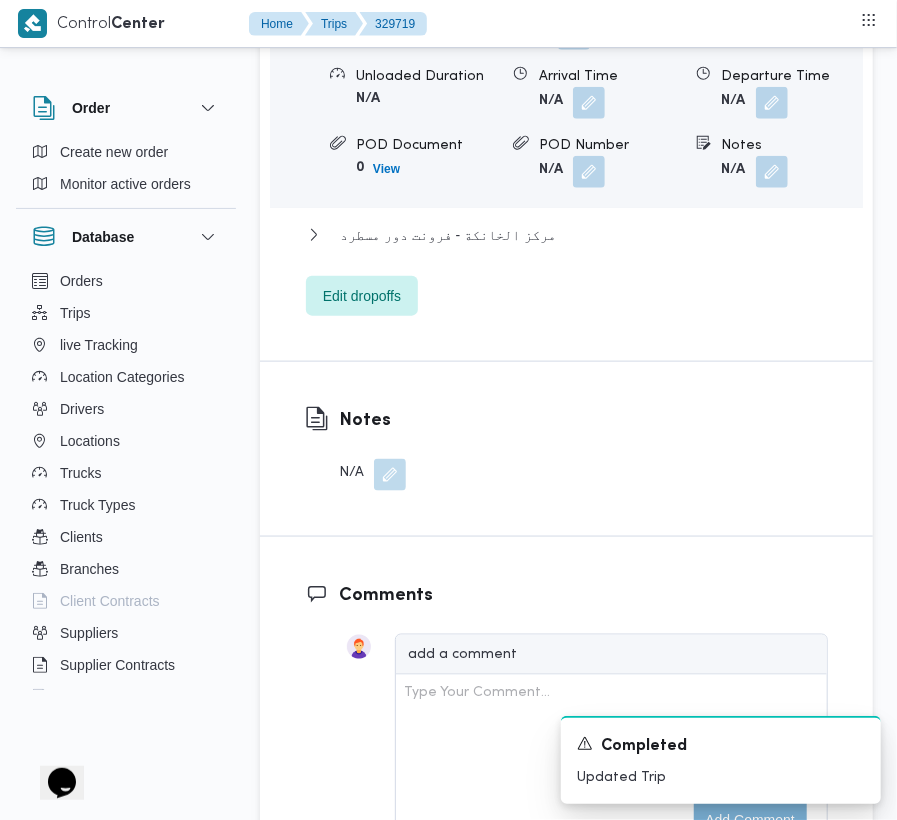 scroll, scrollTop: 3401, scrollLeft: 0, axis: vertical 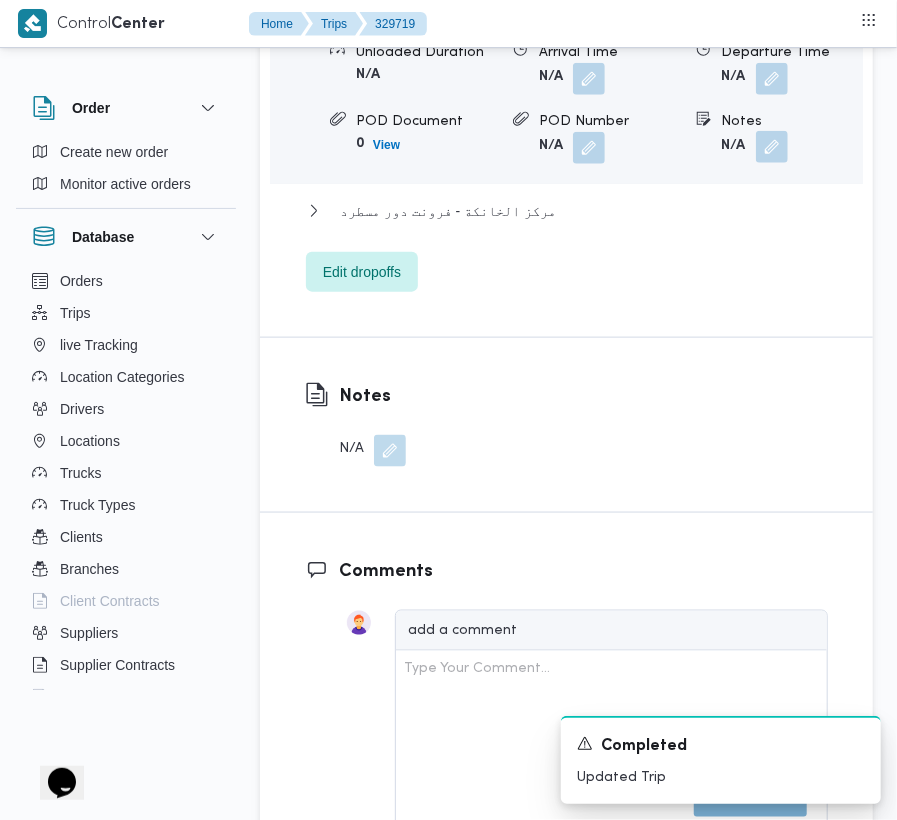 click at bounding box center (772, 147) 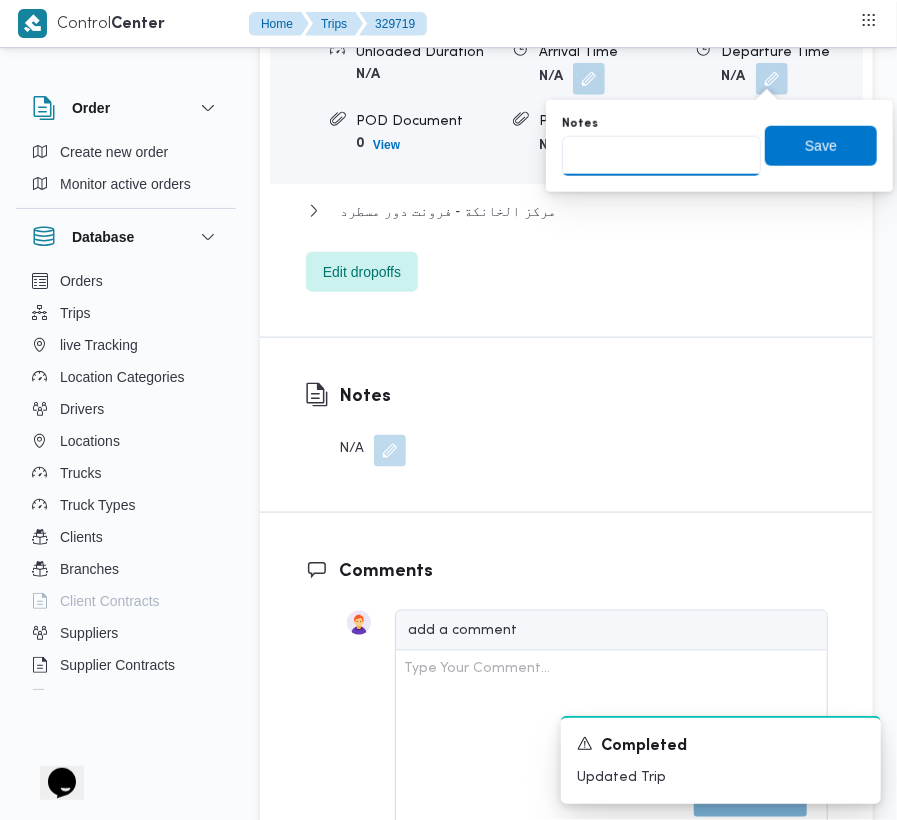 click on "Notes" at bounding box center (661, 156) 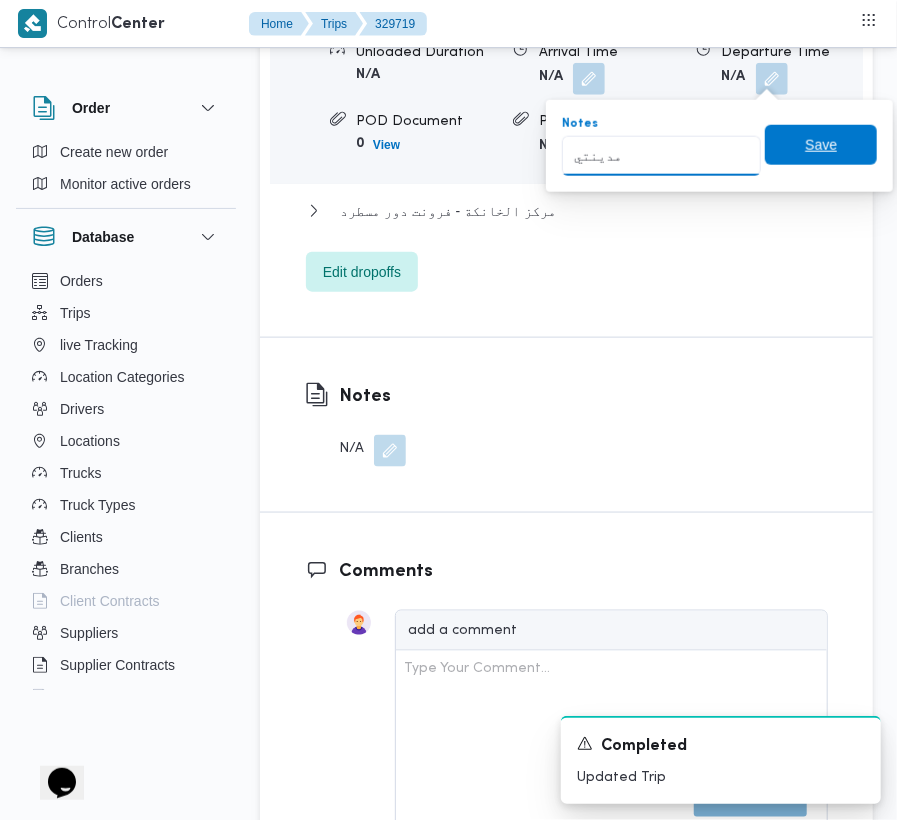 type on "مدينتي" 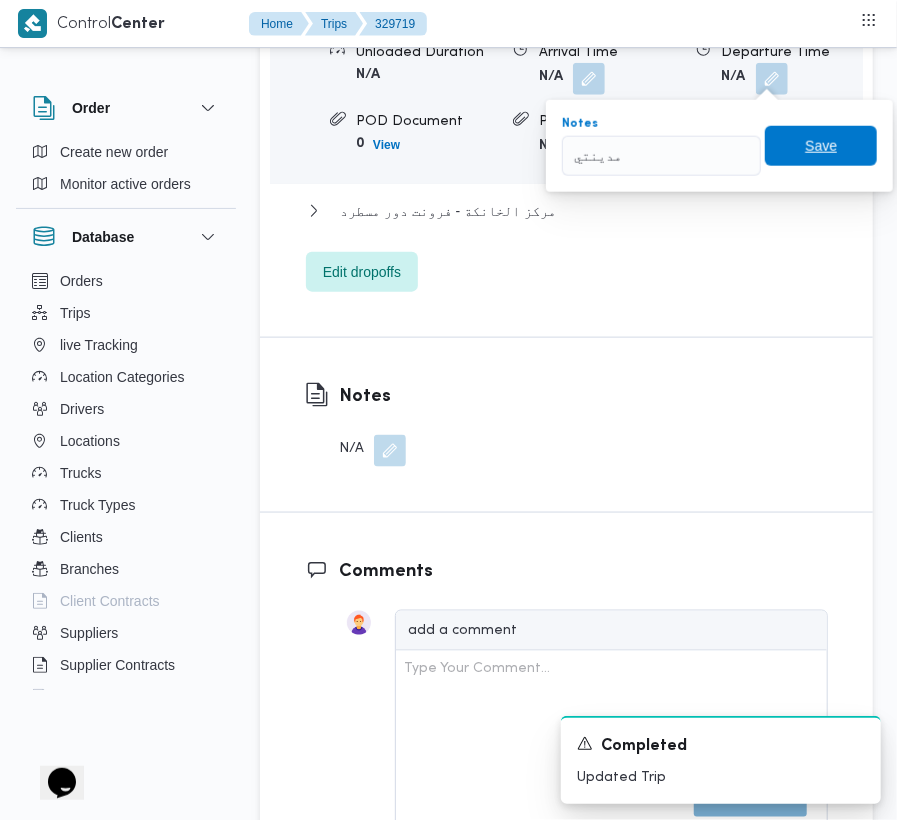 click on "Save" at bounding box center [821, 146] 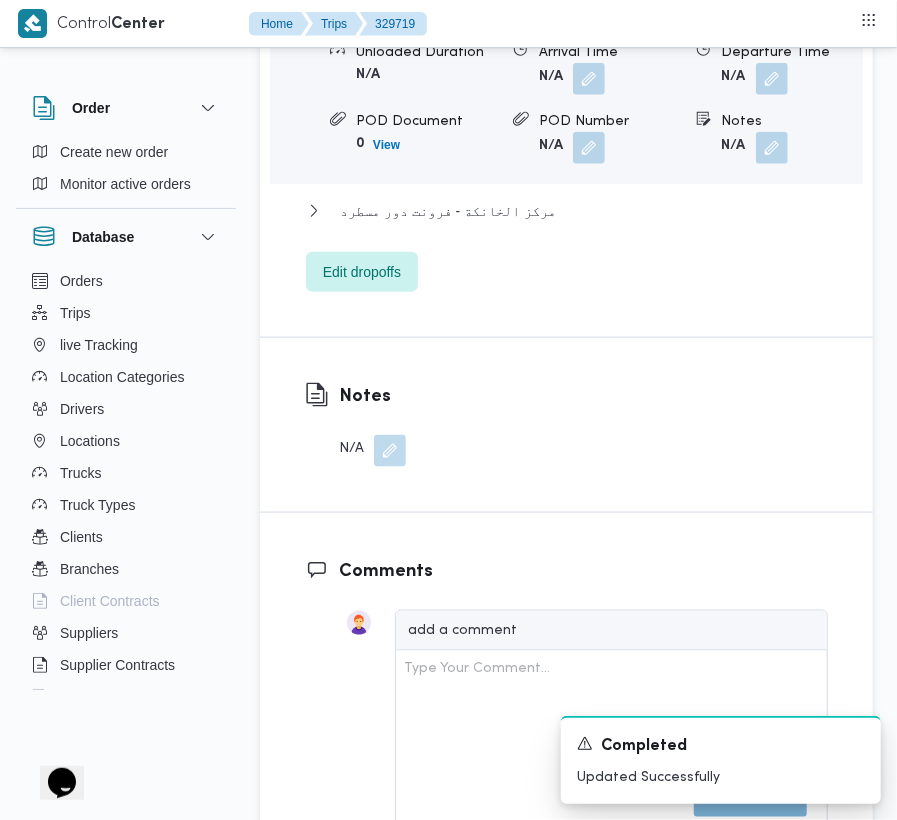 scroll, scrollTop: 2684, scrollLeft: 0, axis: vertical 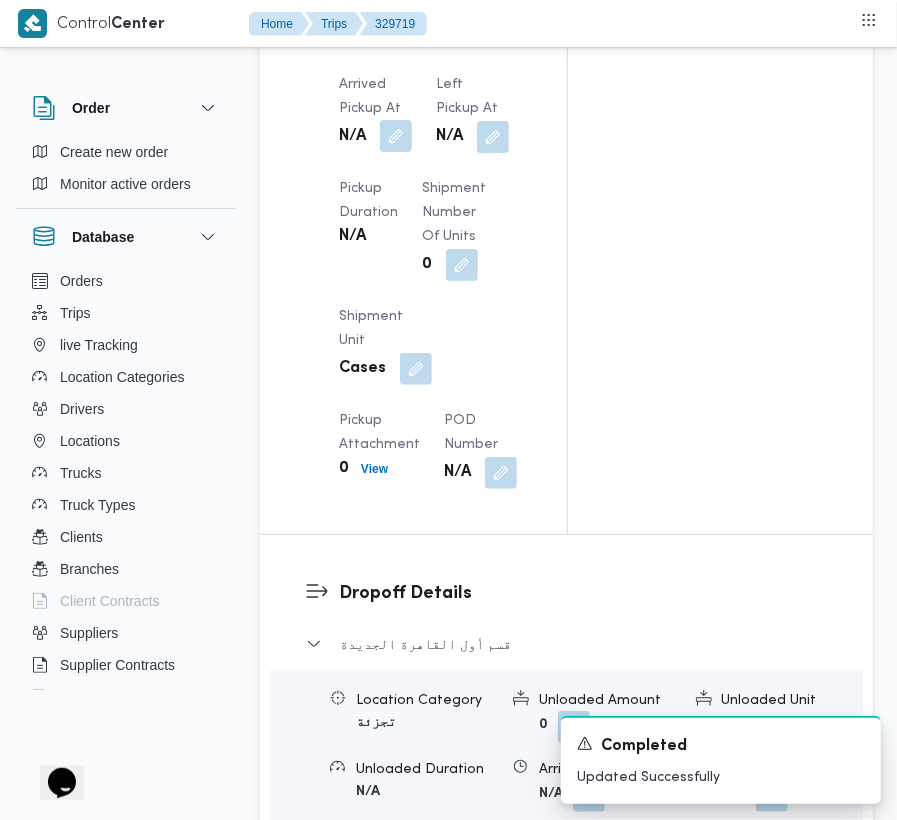 click at bounding box center (396, 136) 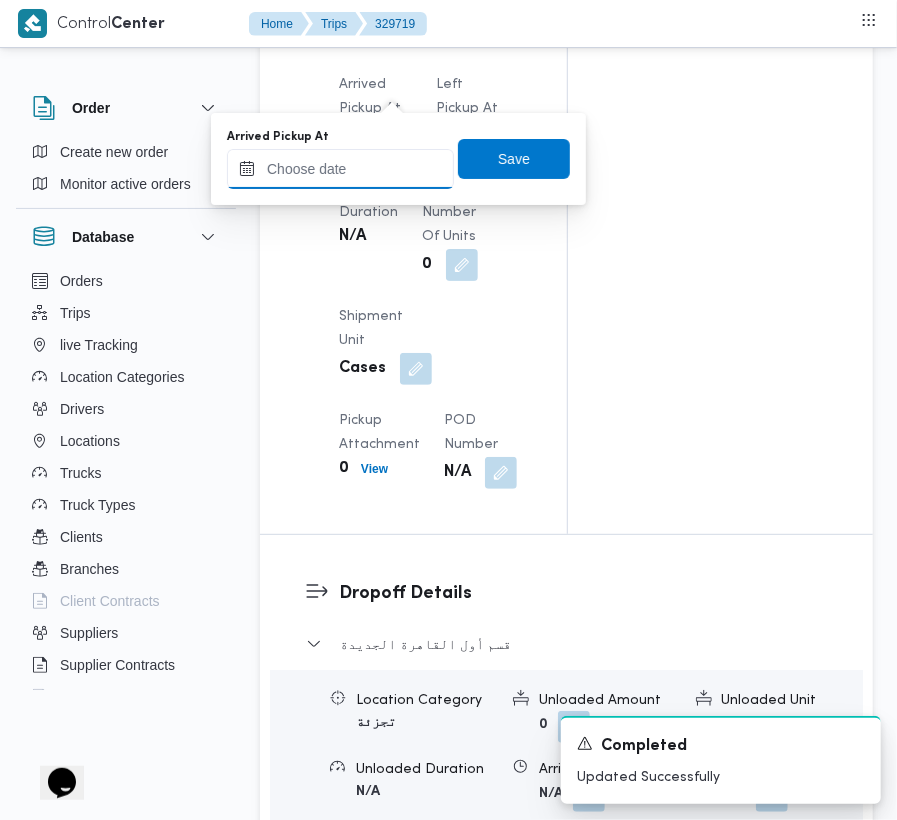 click on "Arrived Pickup At" at bounding box center (340, 169) 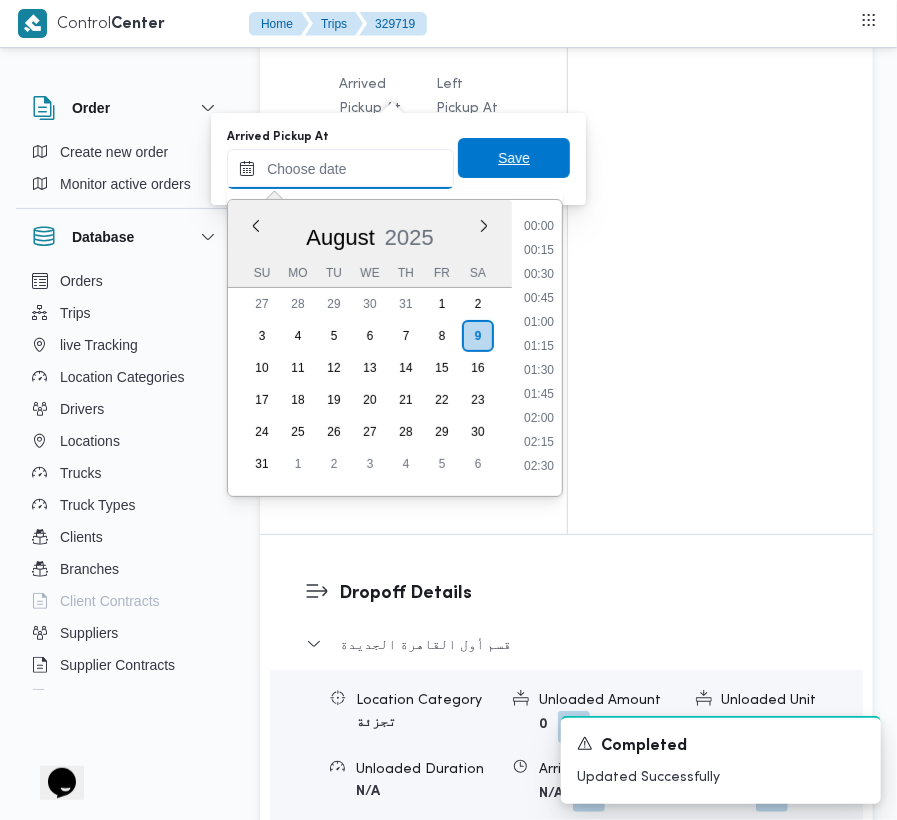 paste on "[DATE] [TIME]" 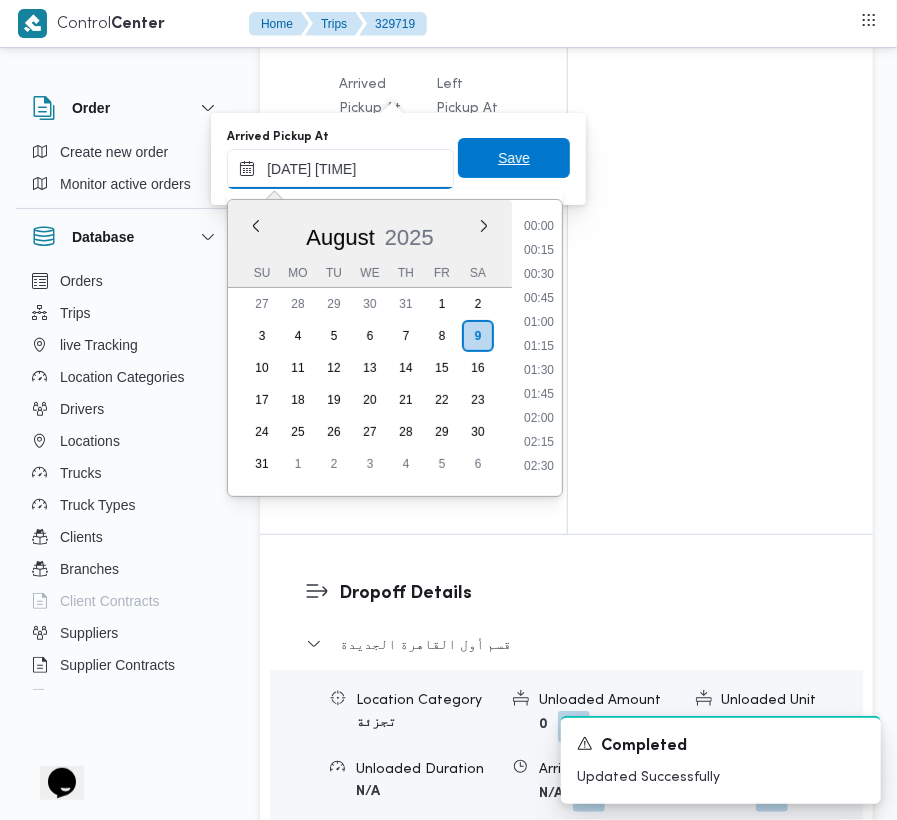 scroll, scrollTop: 672, scrollLeft: 0, axis: vertical 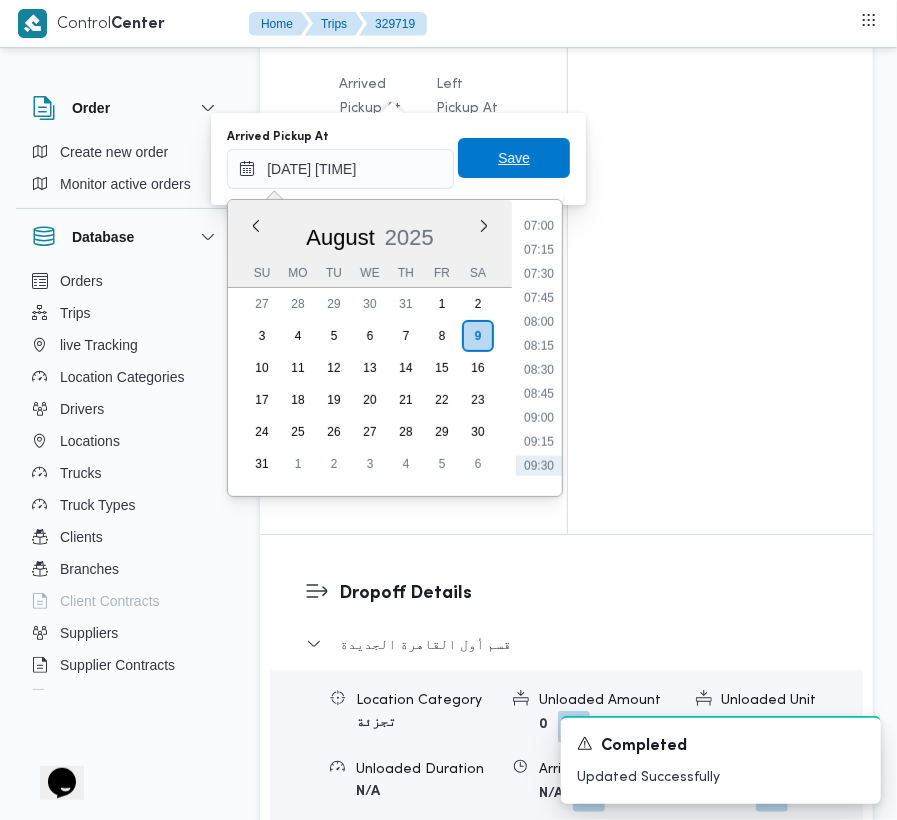 type on "[DATE] [TIME]" 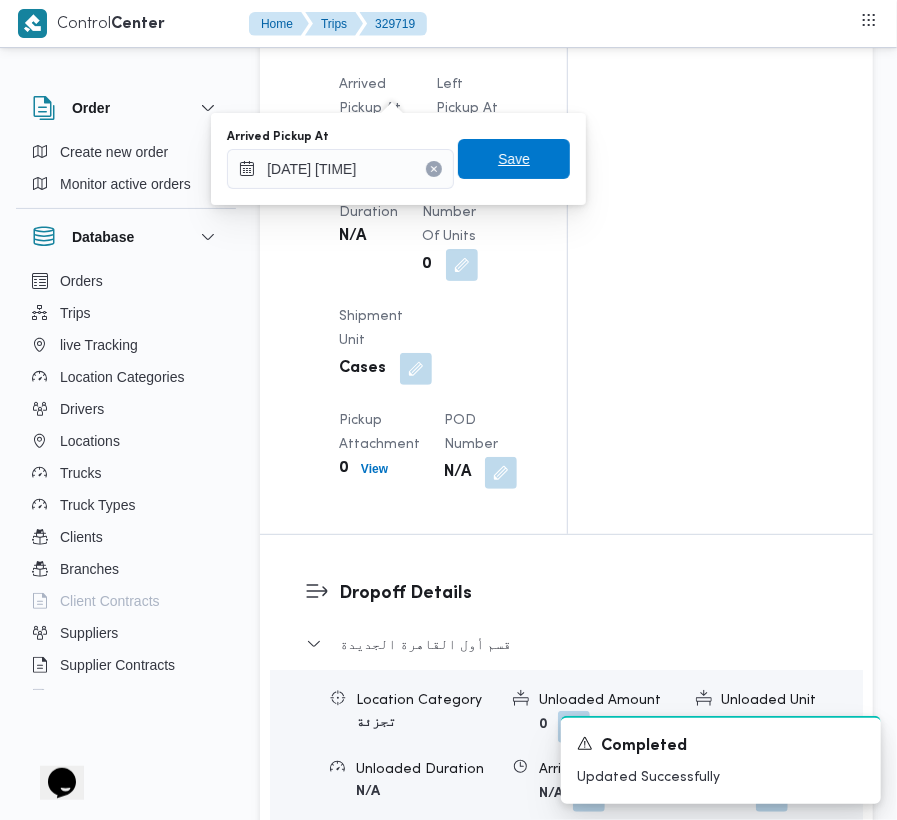 drag, startPoint x: 500, startPoint y: 153, endPoint x: 505, endPoint y: 126, distance: 27.45906 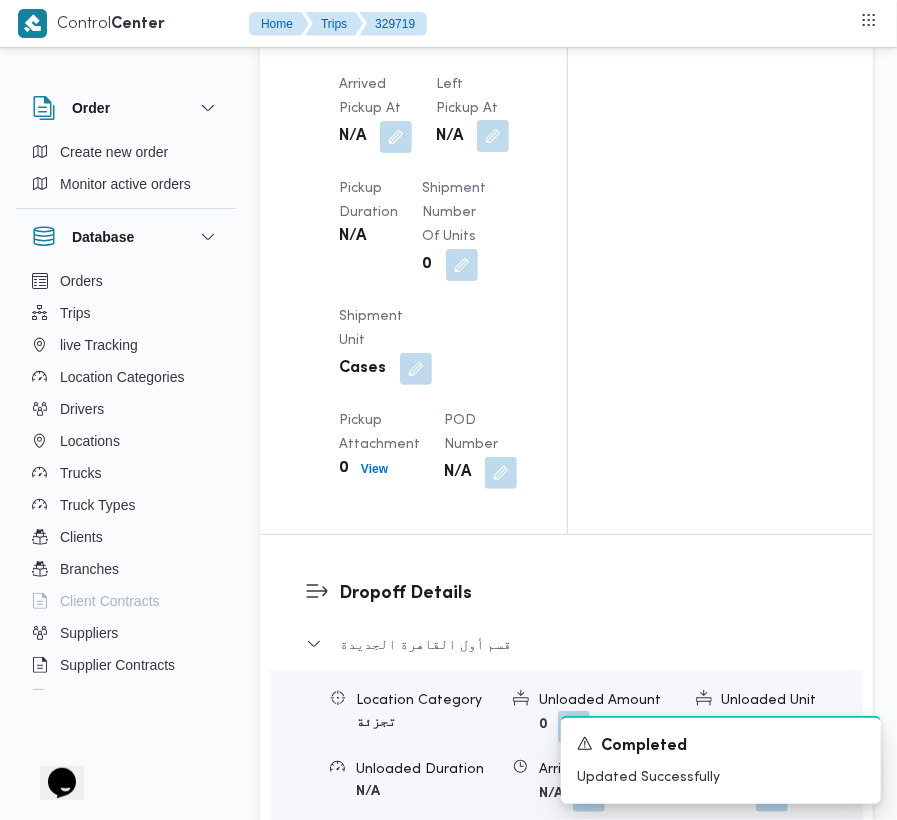 click at bounding box center [493, 136] 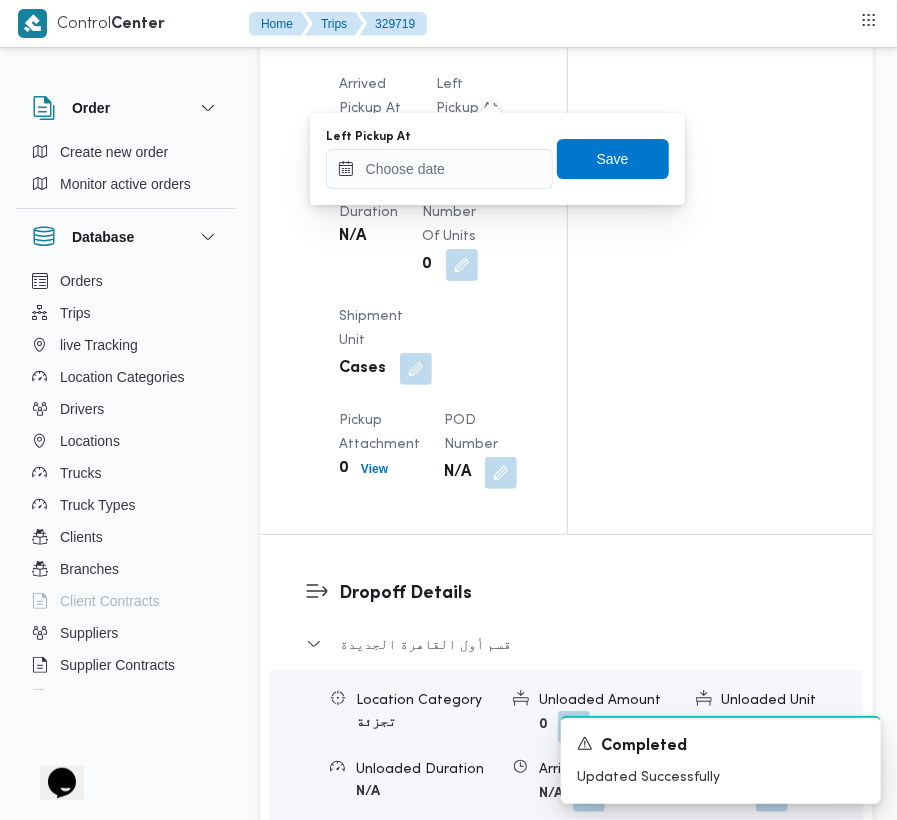 click on "You are in a dialog. To close this dialog, hit escape. Left Pickup At Save" at bounding box center [497, 159] 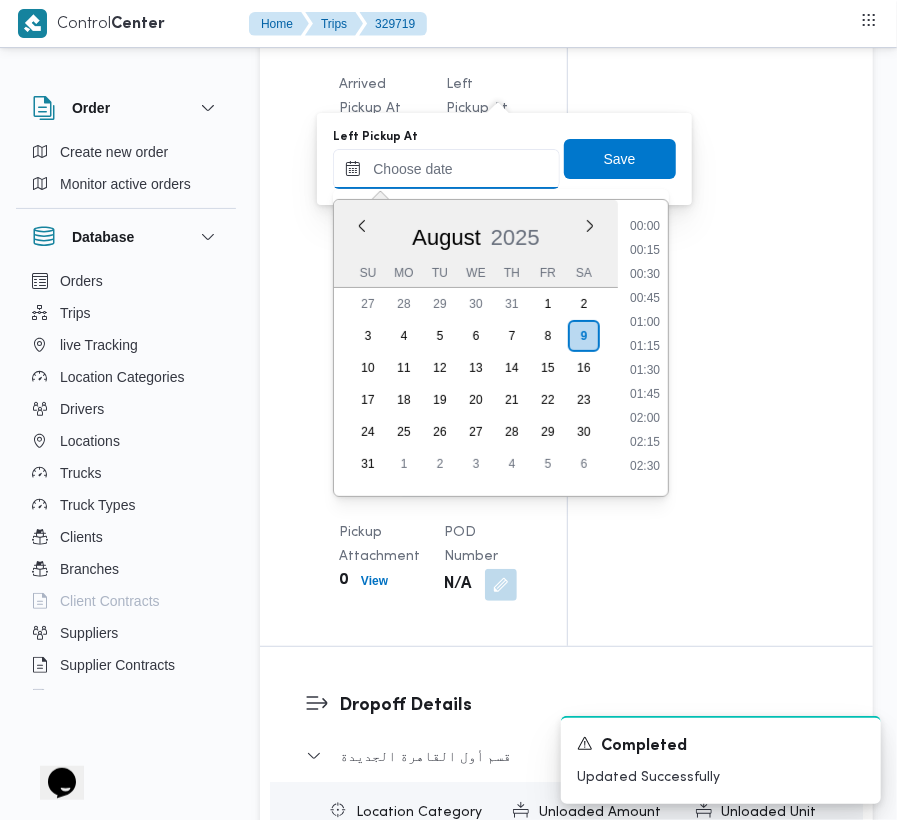 paste on "[DATE] [TIME]" 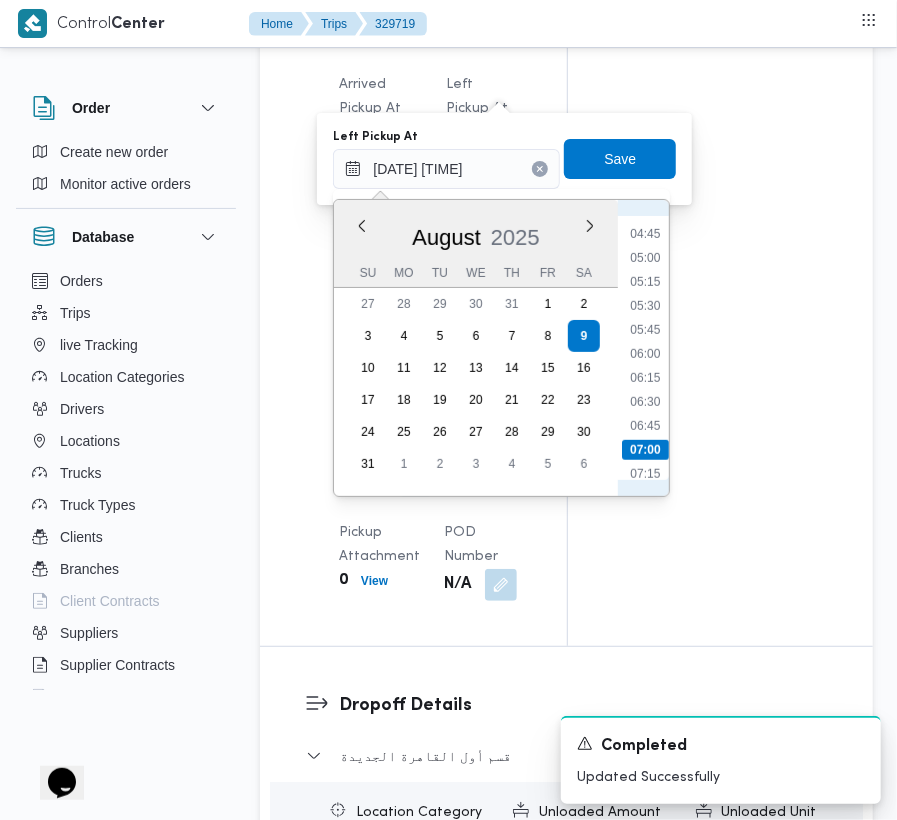 scroll, scrollTop: 672, scrollLeft: 0, axis: vertical 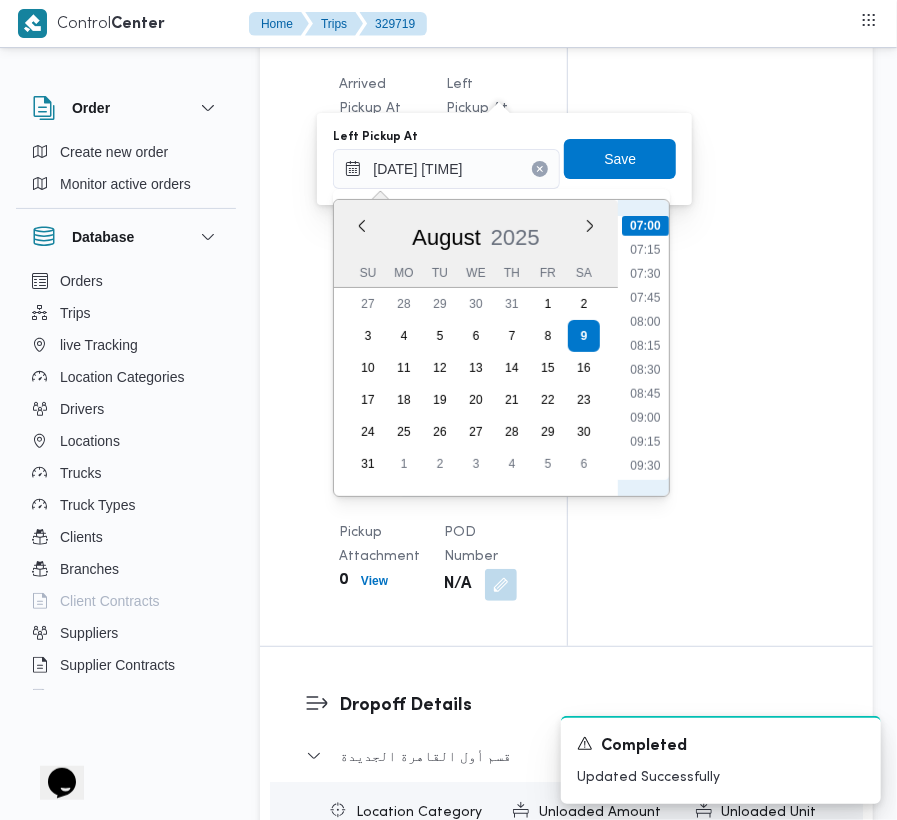 click on "00:00 00:15 00:30 00:45 01:00 01:15 01:30 01:45 02:00 02:15 02:30 02:45 03:00 03:15 03:30 03:45 04:00 04:15 04:30 04:45 05:00 05:15 05:30 05:45 06:00 06:15 06:30 06:45 07:00 07:15 07:30 07:45 08:00 08:15 08:30 08:45 09:00 09:15 09:30 09:45 10:00 10:15 10:30 10:45 11:00 11:15 11:30 11:45 12:00 12:15 12:30 12:45 13:00 13:15 13:30 13:45 14:00 14:15 14:30 14:45 15:00 15:15 15:30 15:45 16:00 16:15 16:30 16:45 17:00 17:15 17:30 17:45 18:00 18:15 18:30 18:45 19:00 19:15 19:30 19:45 20:00 20:15 20:30 20:45 21:00 21:15 21:30 21:45 22:00 22:15 22:30 22:45 23:00 23:15 23:30 23:45" at bounding box center [645, 348] 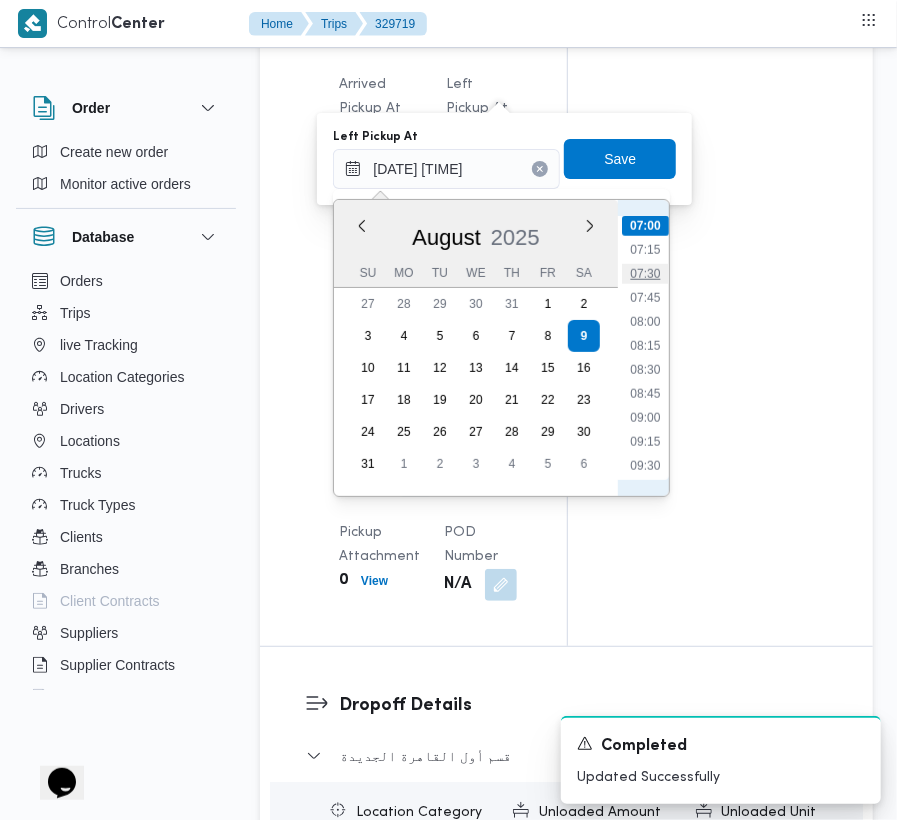 click on "07:30" at bounding box center (646, 274) 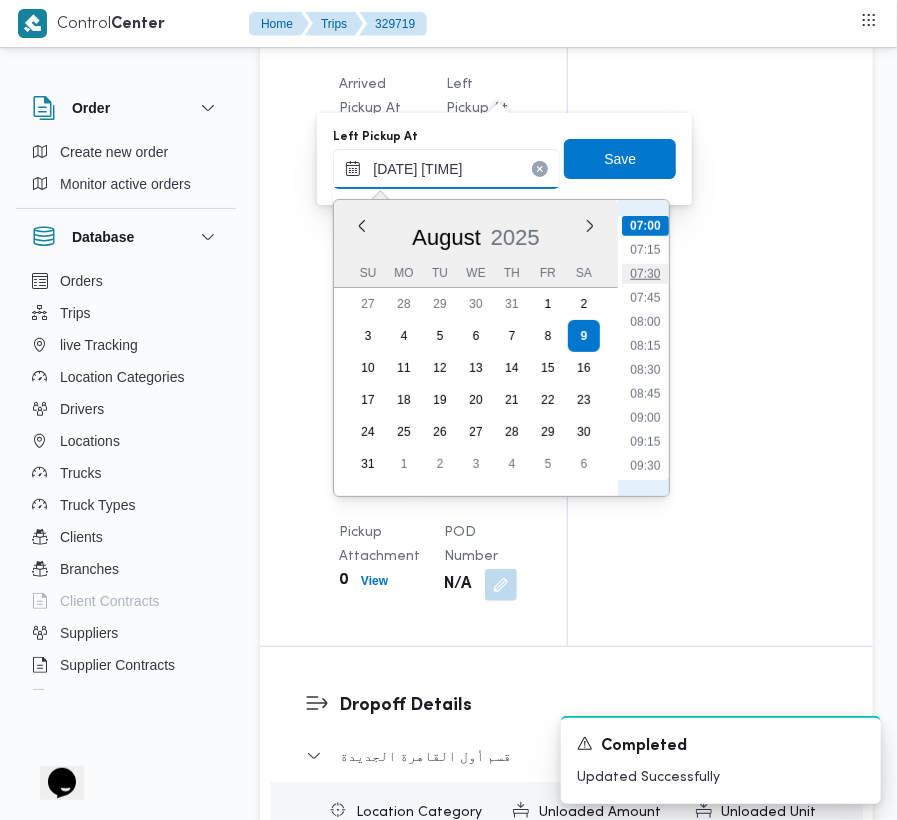 type on "09/08/2025 07:30" 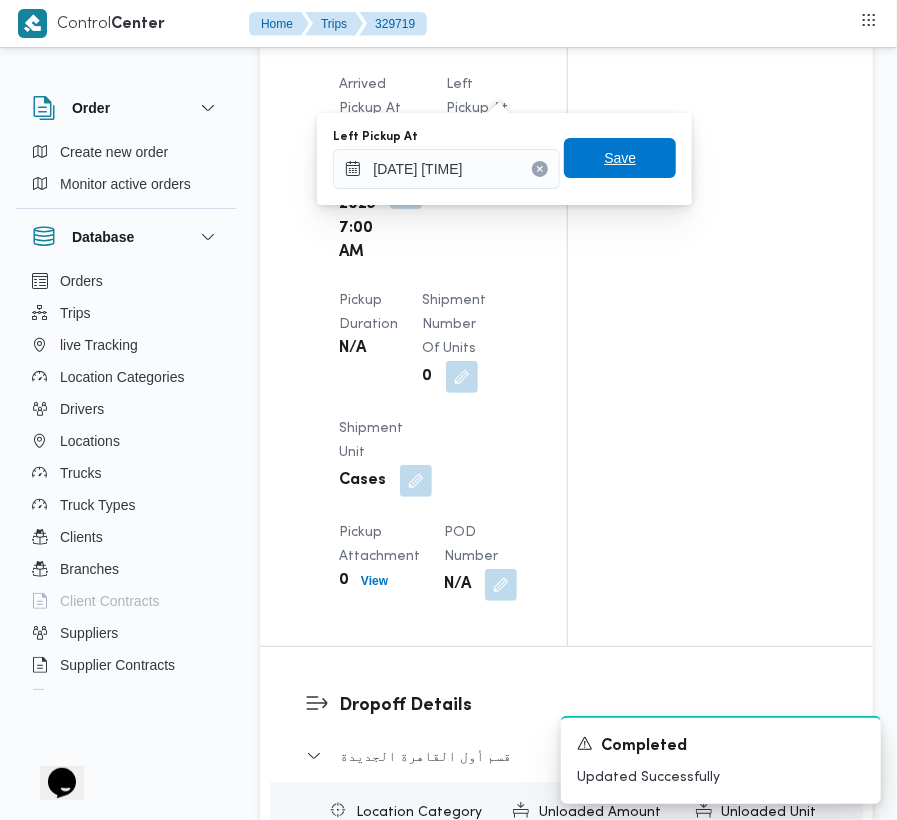 click on "Save" at bounding box center (620, 158) 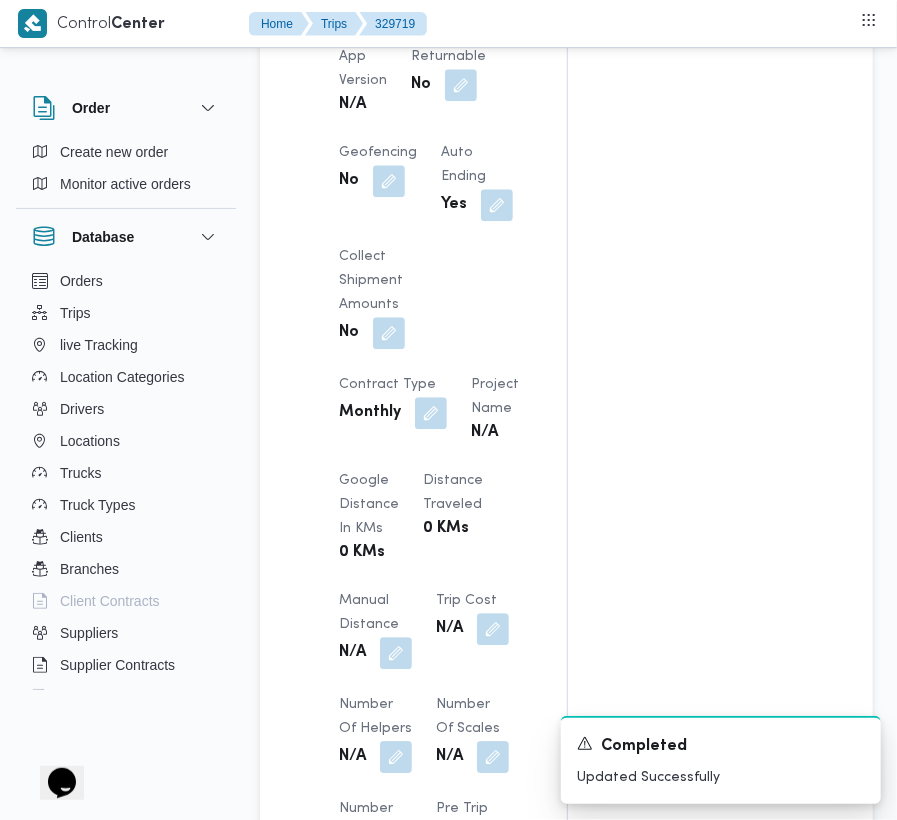 scroll, scrollTop: 0, scrollLeft: 0, axis: both 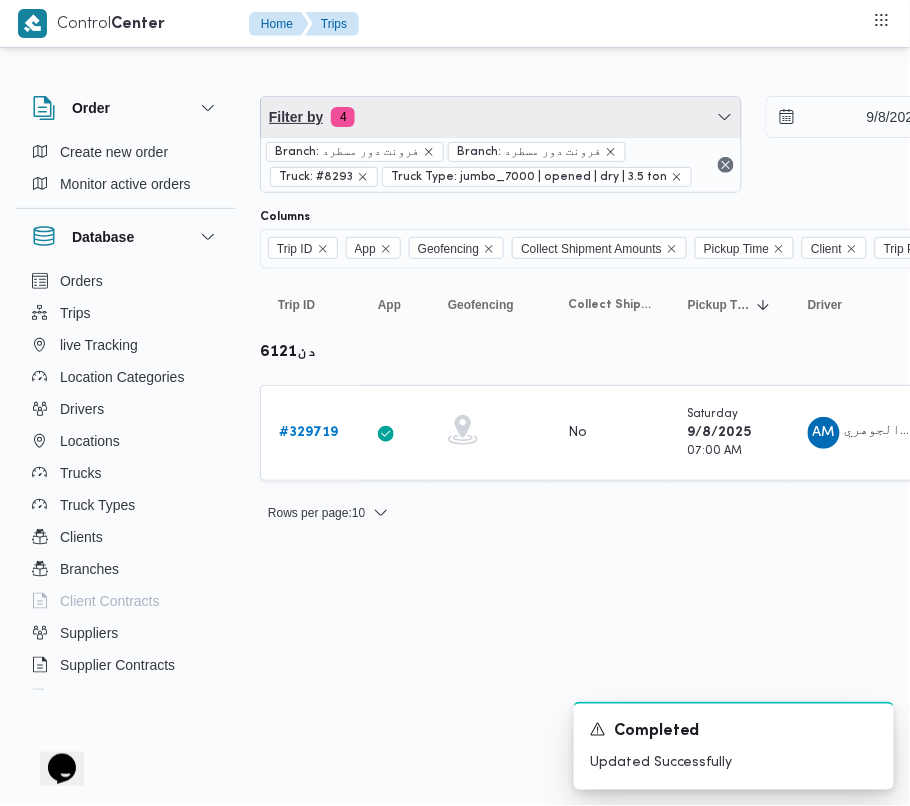 click on "Filter by 4" at bounding box center (501, 117) 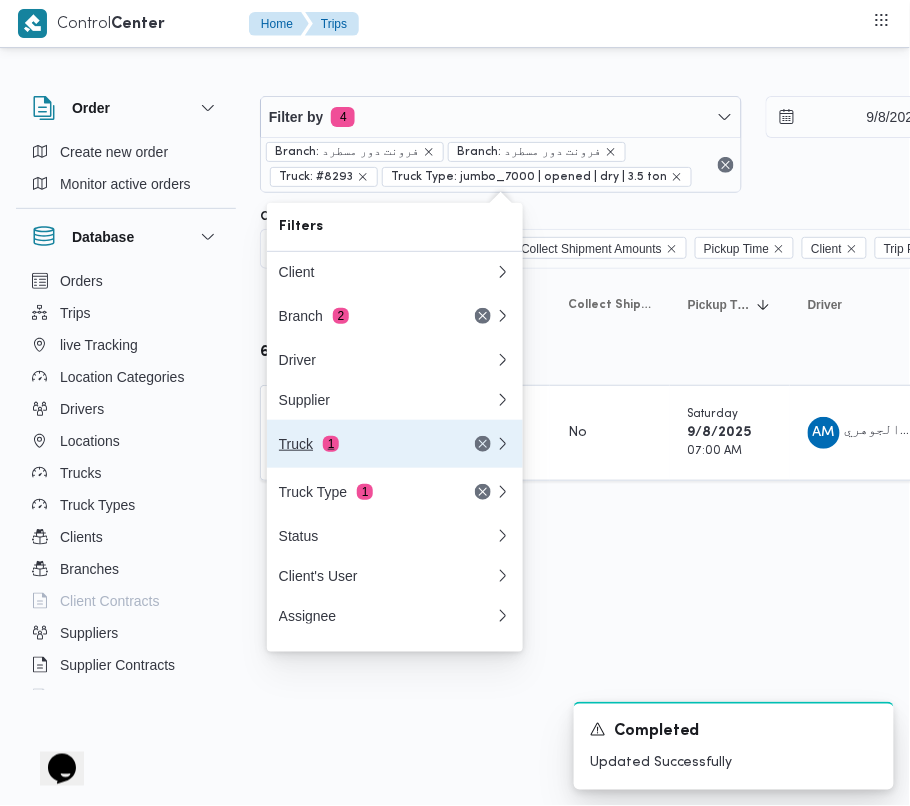click on "Truck 1" at bounding box center (395, 444) 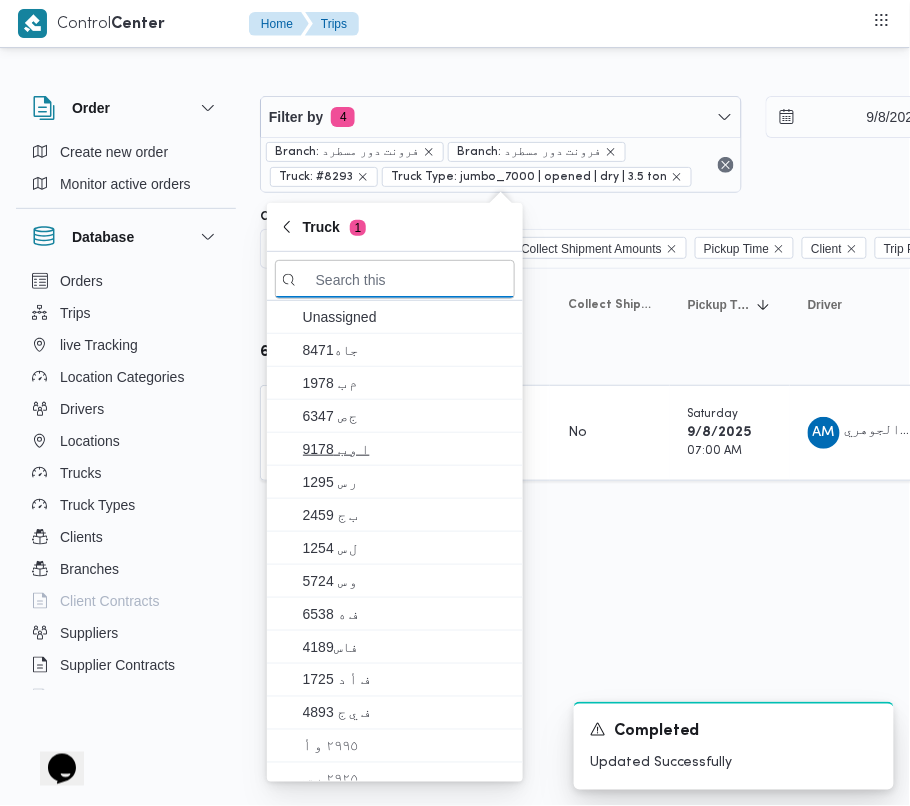 paste on "1429" 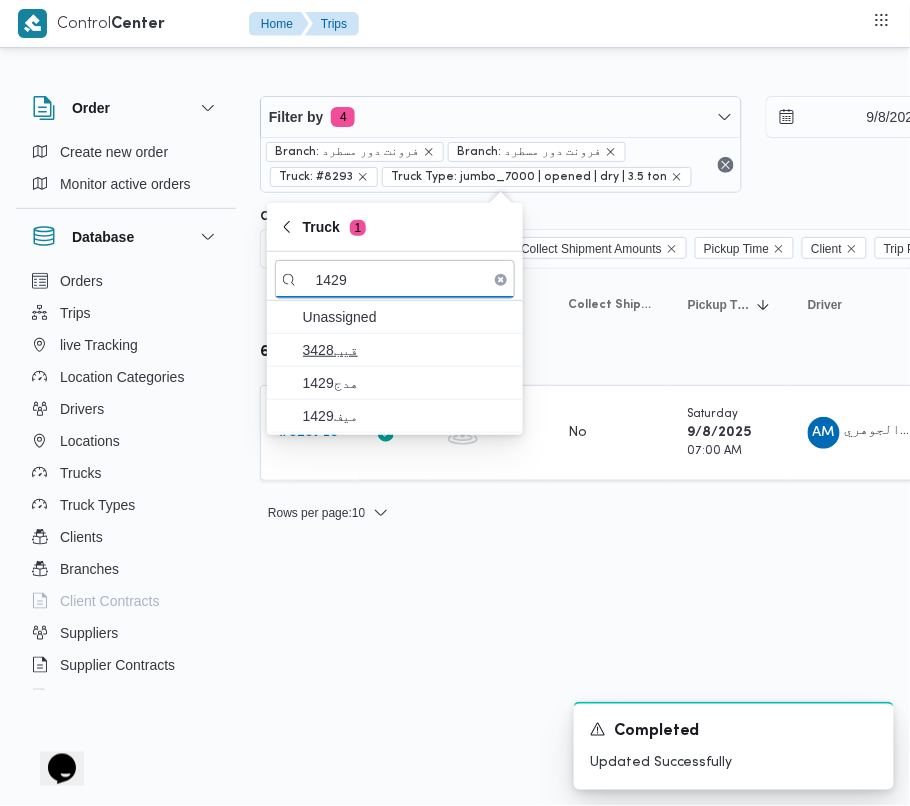 type on "1429" 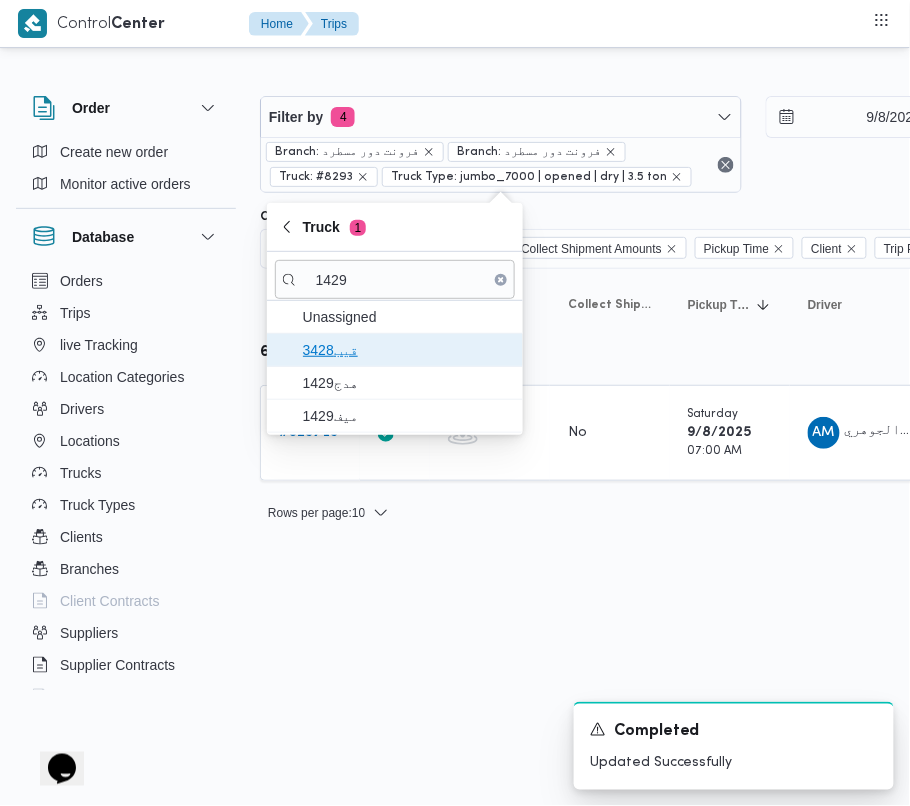 click on "قيب3428" at bounding box center [407, 350] 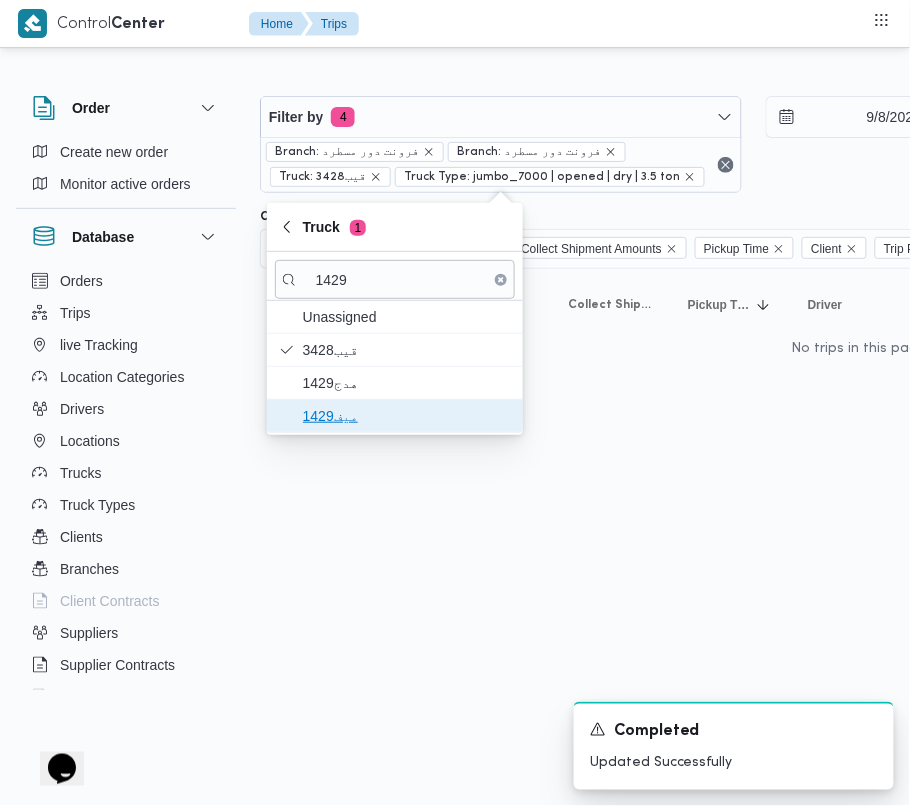 click on "ميف1429" at bounding box center [407, 416] 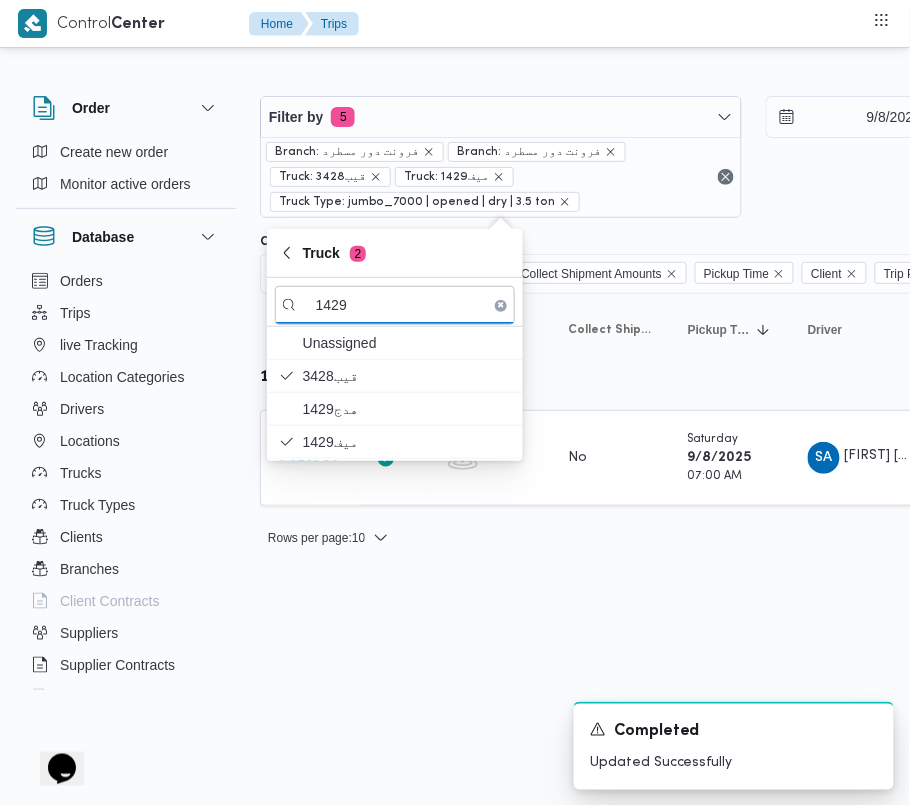 click on "Control  Center Home Trips Order Create new order Monitor active orders Database Orders Trips live Tracking Location Categories Drivers Locations Trucks Truck Types Clients Branches Client Contracts Suppliers Supplier Contracts Devices Users Projects SP Projects Admins organization assignees Tags Filter by 5 Branch: فرونت دور مسطرد Branch: فرونت دور مسطرد  Truck: قيب3428 Truck: ميف1429 Truck Type: jumbo_7000 | opened | dry | 3.5 ton 9/8/2025 → 9/8/2025 Group By Truck Columns Trip ID App Geofencing Collect Shipment Amounts Pickup Time Client Trip Points Driver Supplier Truck Status Platform Sorting Trip ID Click to sort in ascending order App Click to sort in ascending order Geofencing Click to sort in ascending order Collect Shipment Amounts Pickup Time Click to sort in ascending order Client Click to sort in ascending order Trip Points Driver Click to sort in ascending order Supplier Click to sort in ascending order Truck Click to sort in ascending order Status Platform # No" at bounding box center [455, 403] 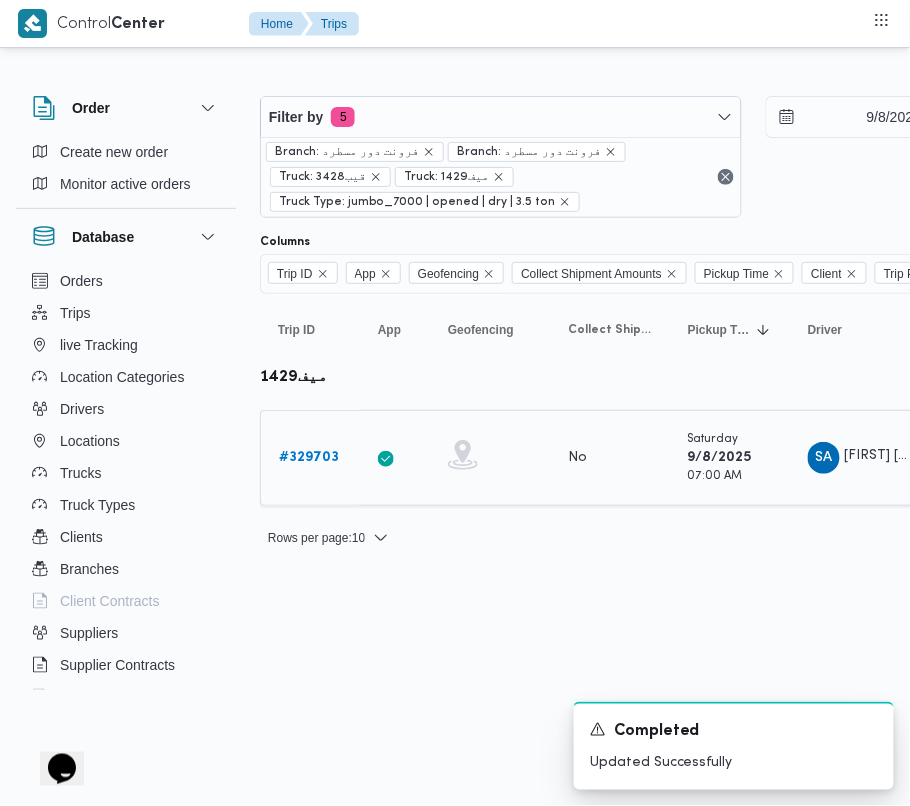 click on "# 329703" at bounding box center (309, 457) 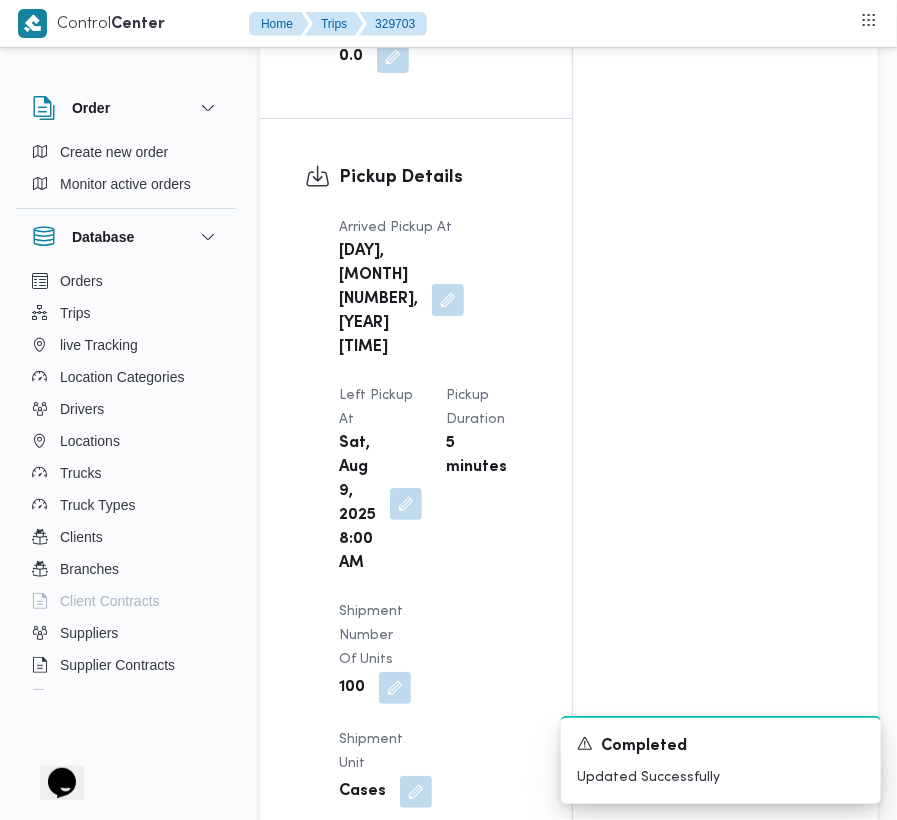 scroll, scrollTop: 3377, scrollLeft: 0, axis: vertical 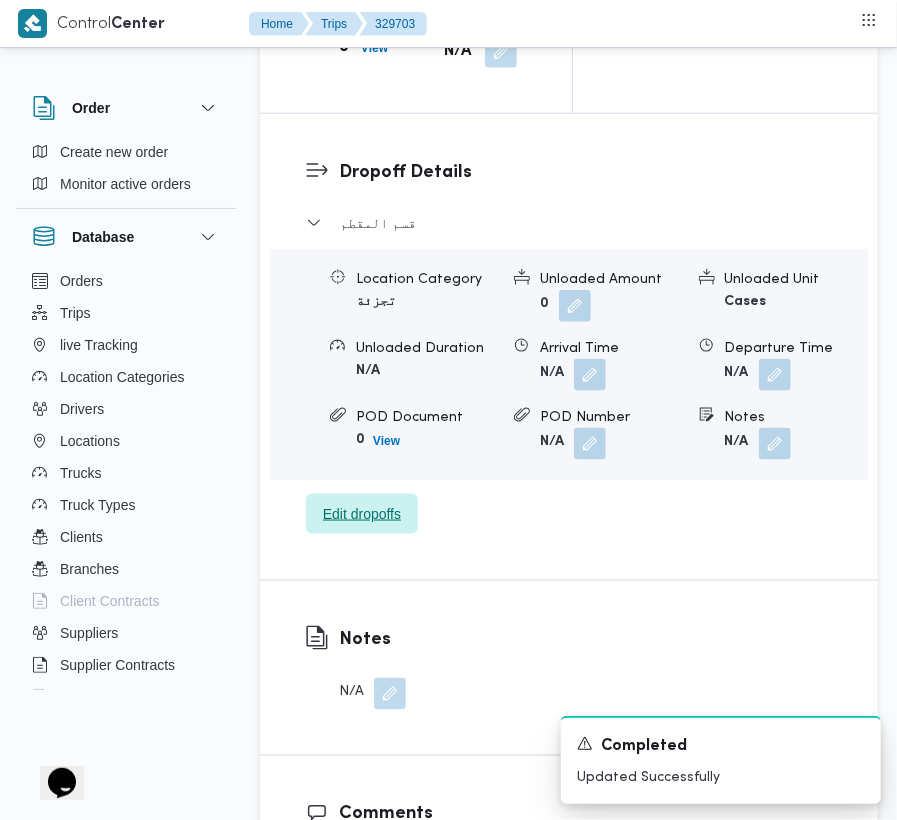 click on "Edit dropoffs" at bounding box center (362, 514) 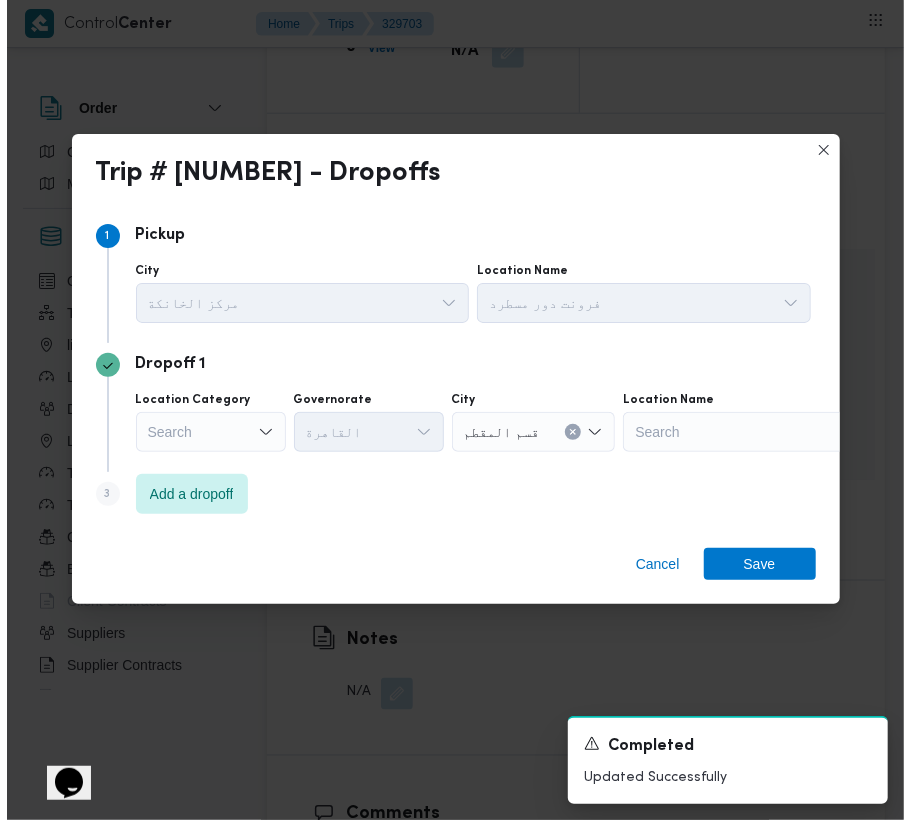 scroll, scrollTop: 3265, scrollLeft: 0, axis: vertical 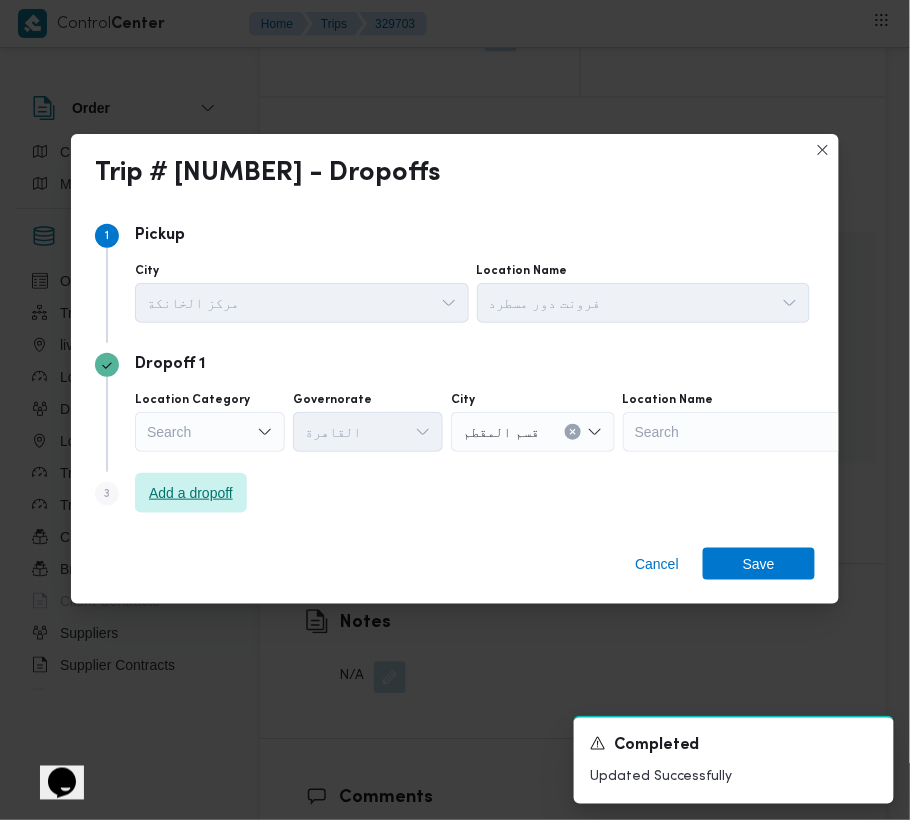 click on "Add a dropoff" at bounding box center (191, 493) 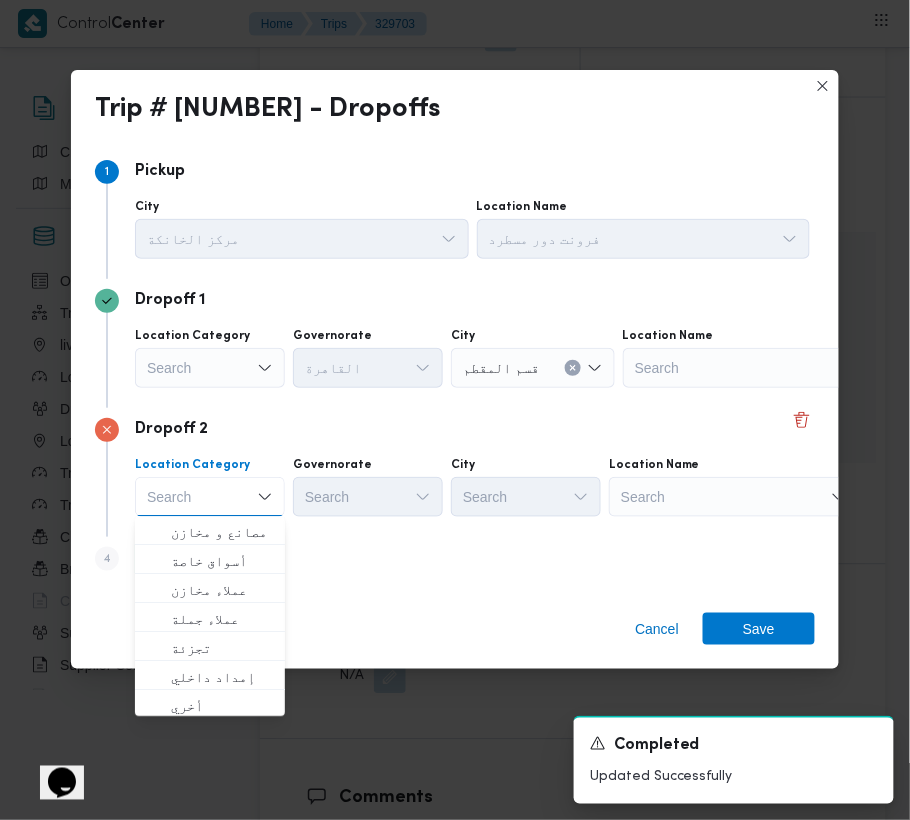 click on "Search" at bounding box center (748, 368) 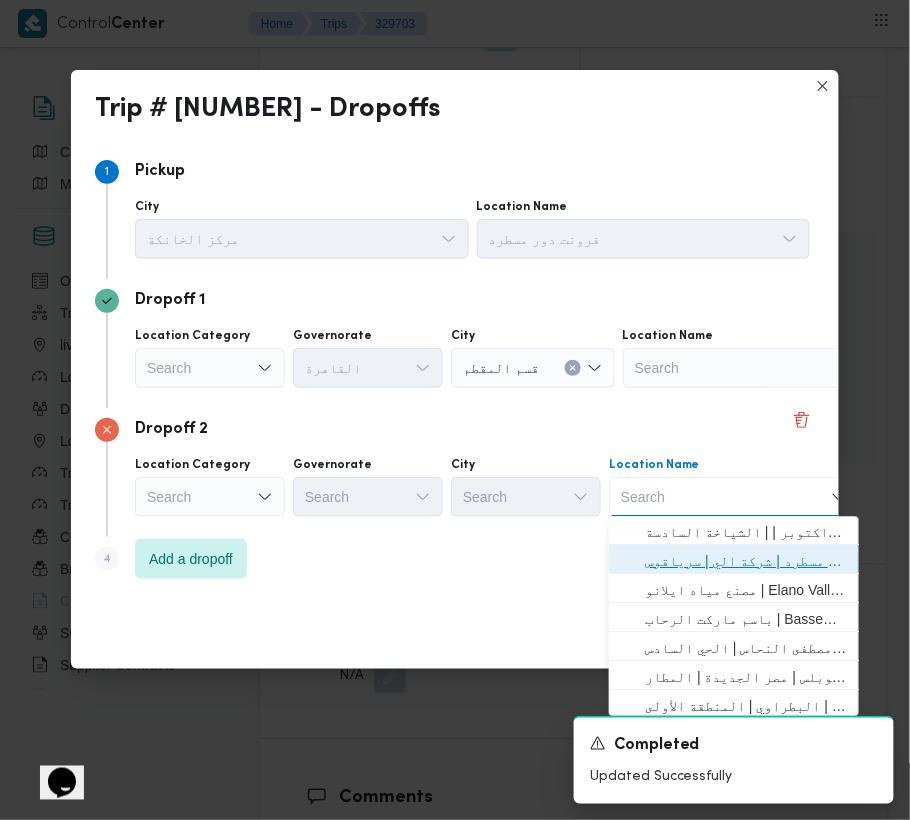 click on "فرونت دور مسطرد | شركة الي | سرياقوس" at bounding box center (746, 562) 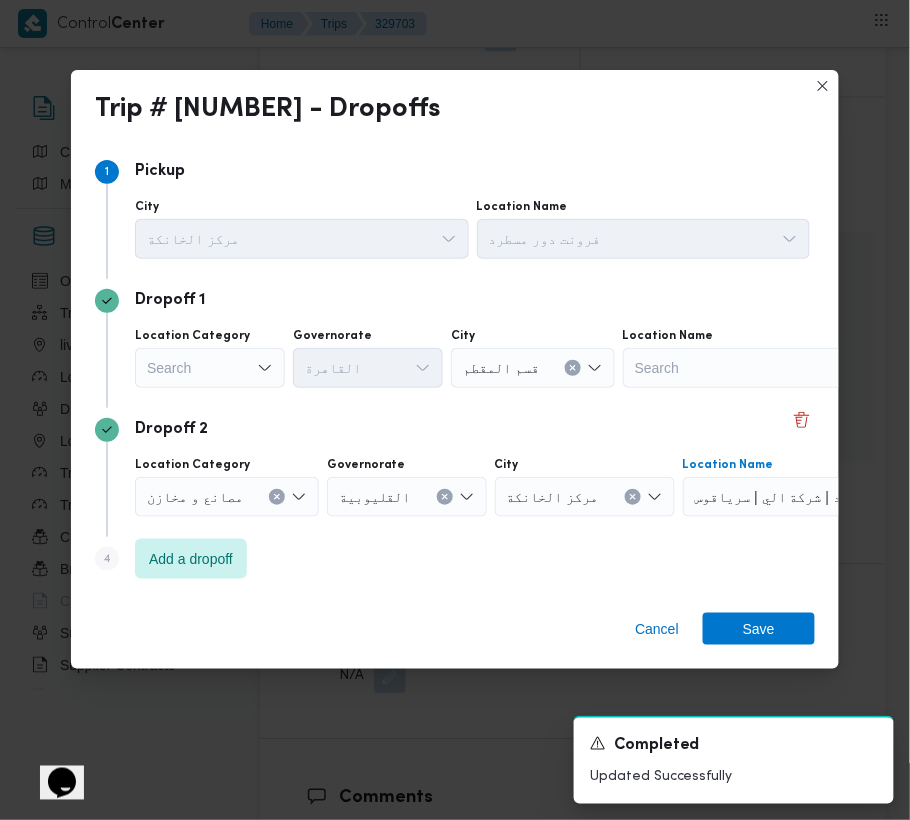 click on "Search" at bounding box center (210, 368) 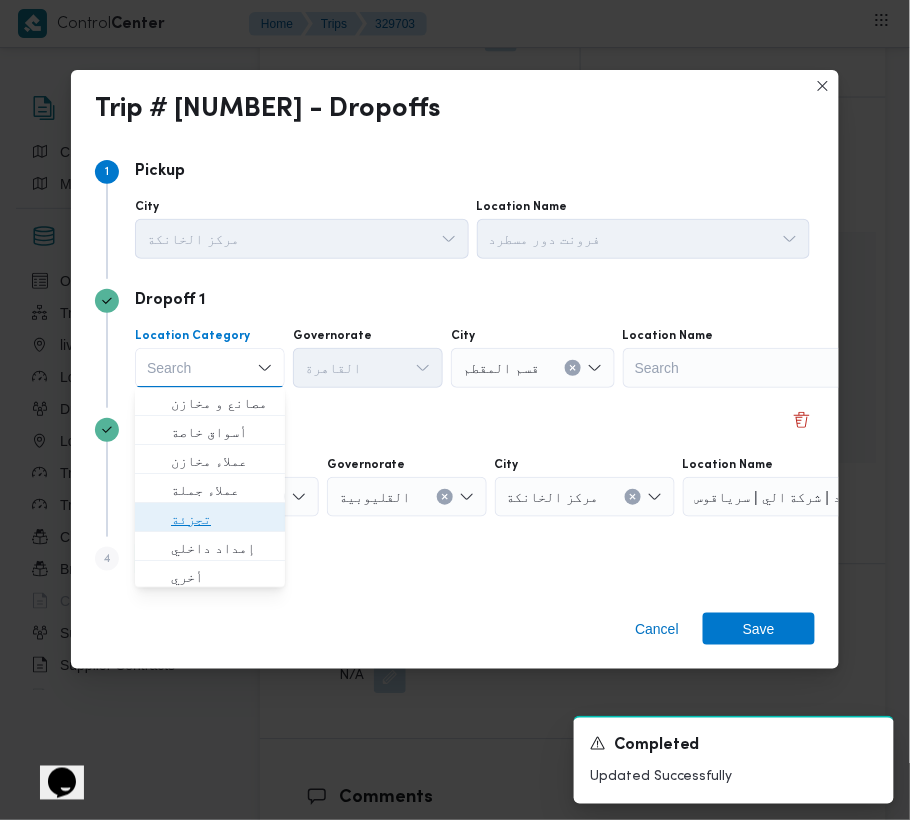 drag, startPoint x: 218, startPoint y: 517, endPoint x: 298, endPoint y: 425, distance: 121.91801 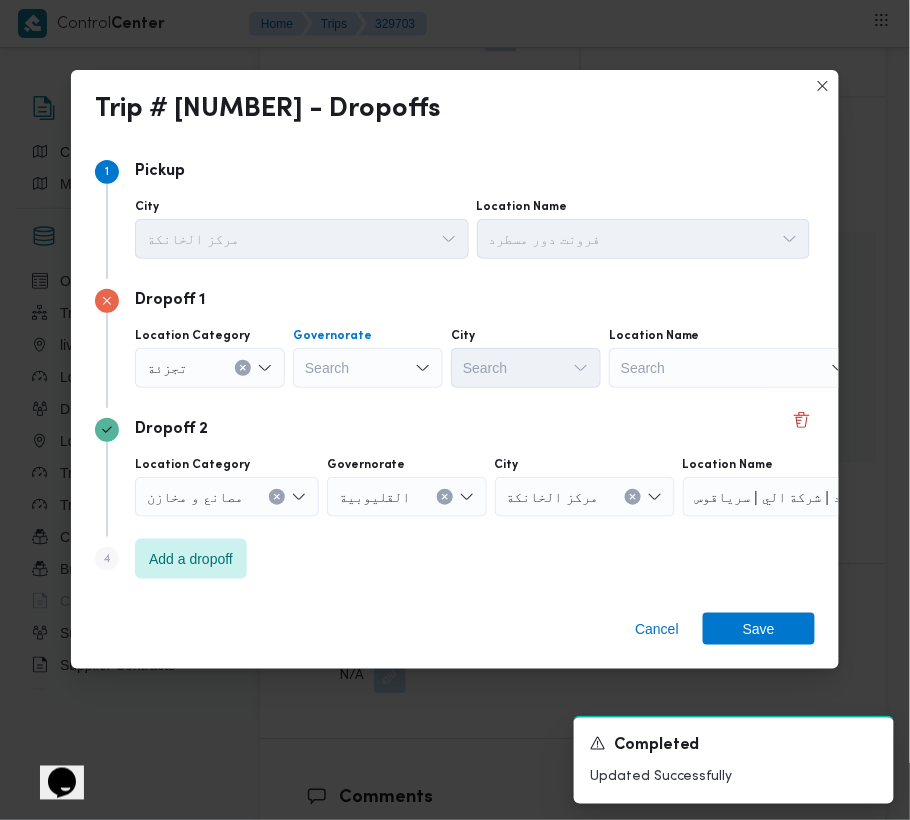 click on "Search" at bounding box center [368, 368] 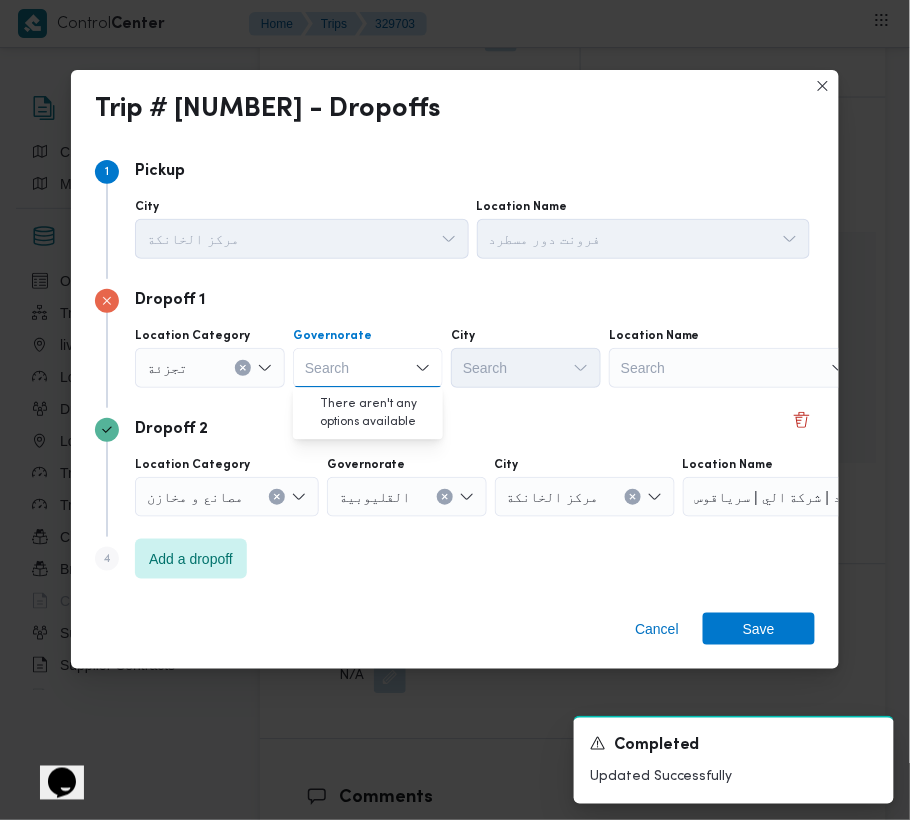 click on "Search" at bounding box center (368, 368) 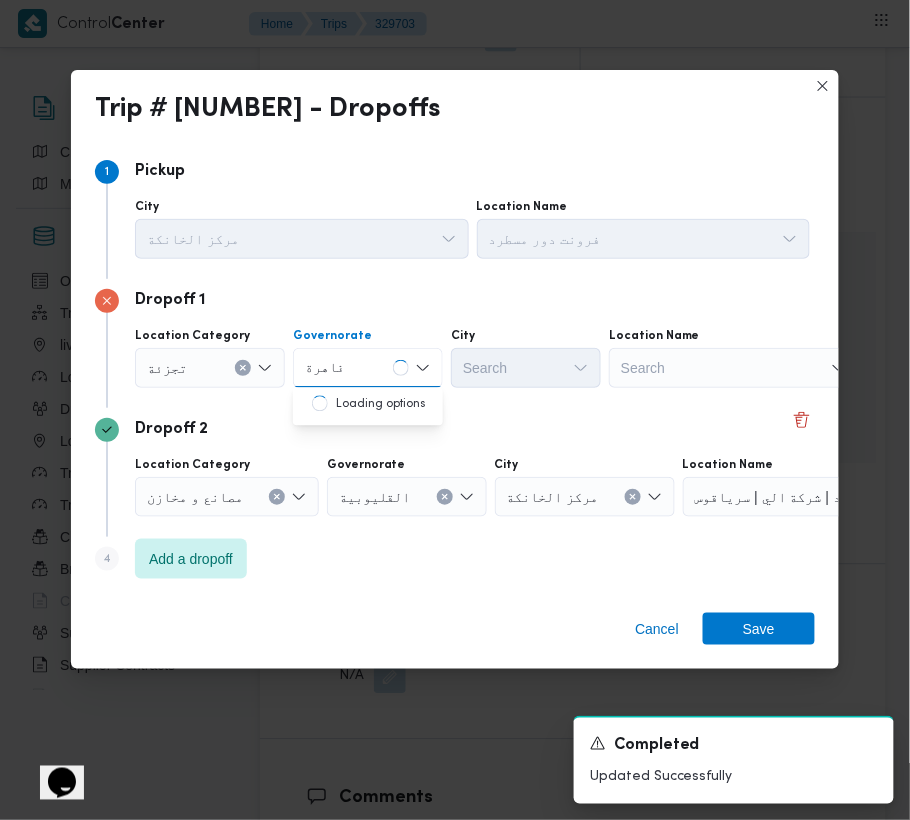 type on "قاهرة" 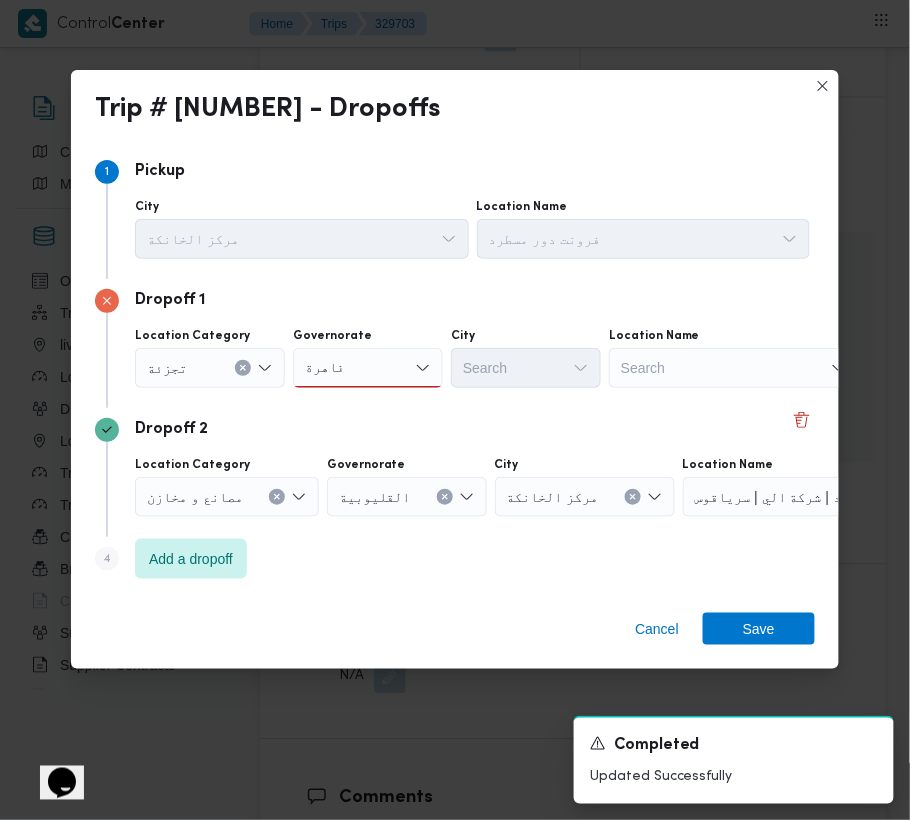 click on "Governorate" at bounding box center [368, 336] 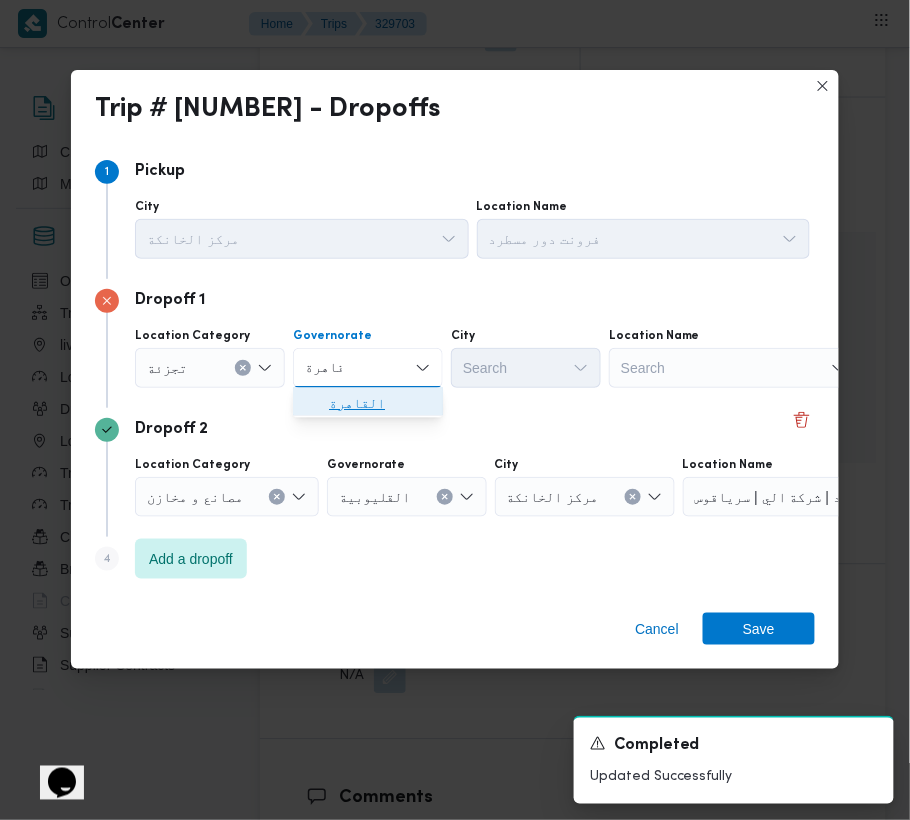 click on "القاهرة" at bounding box center [368, 404] 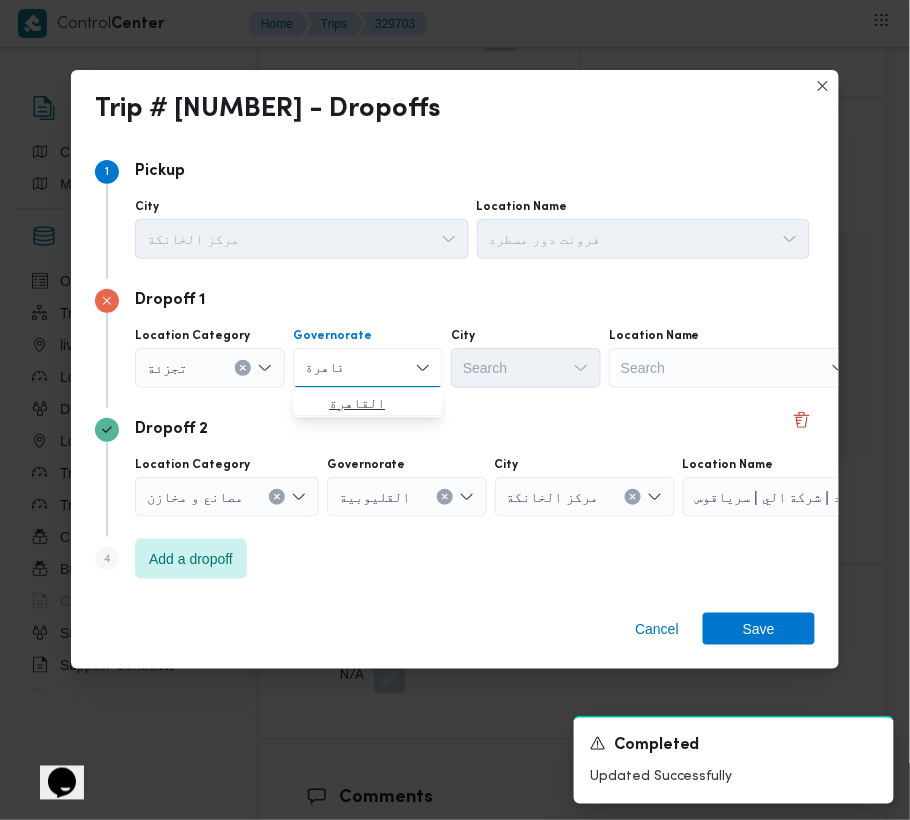 type 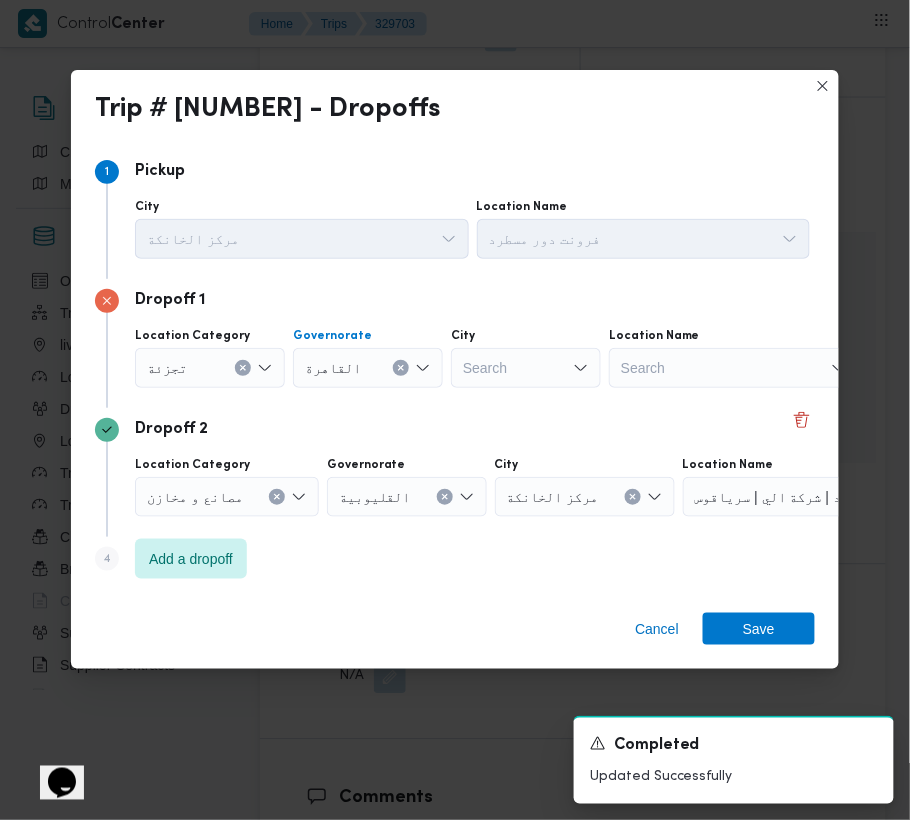 click on "Search" at bounding box center (526, 368) 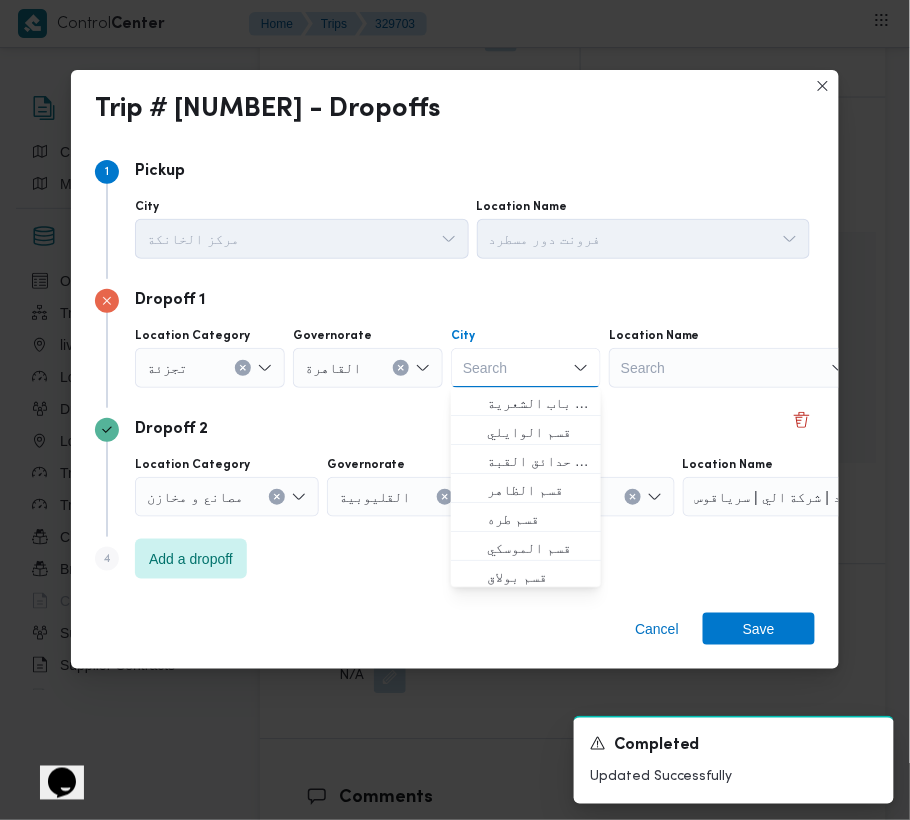 paste on "شروق" 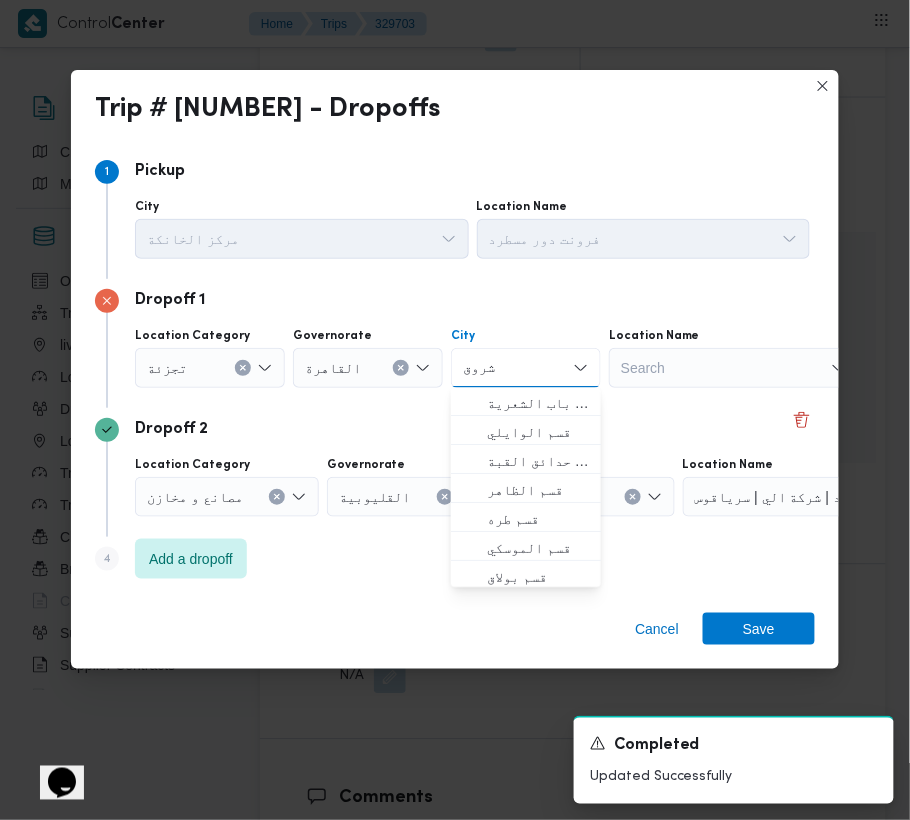type on "شروق" 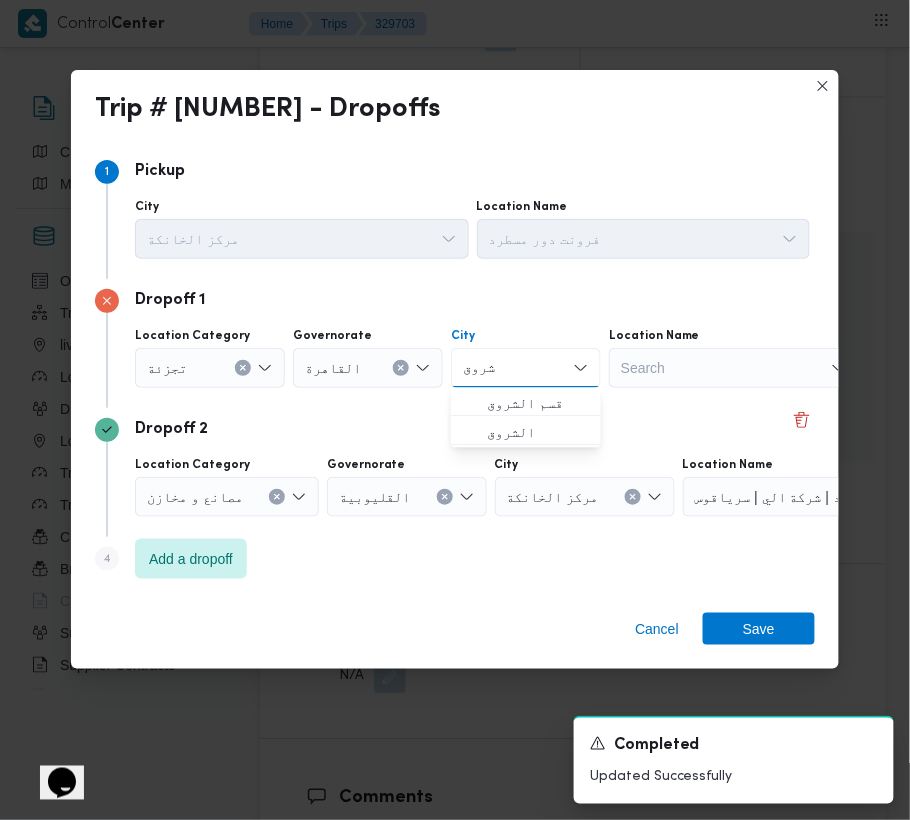 click on "قسم الشروق" at bounding box center [526, 404] 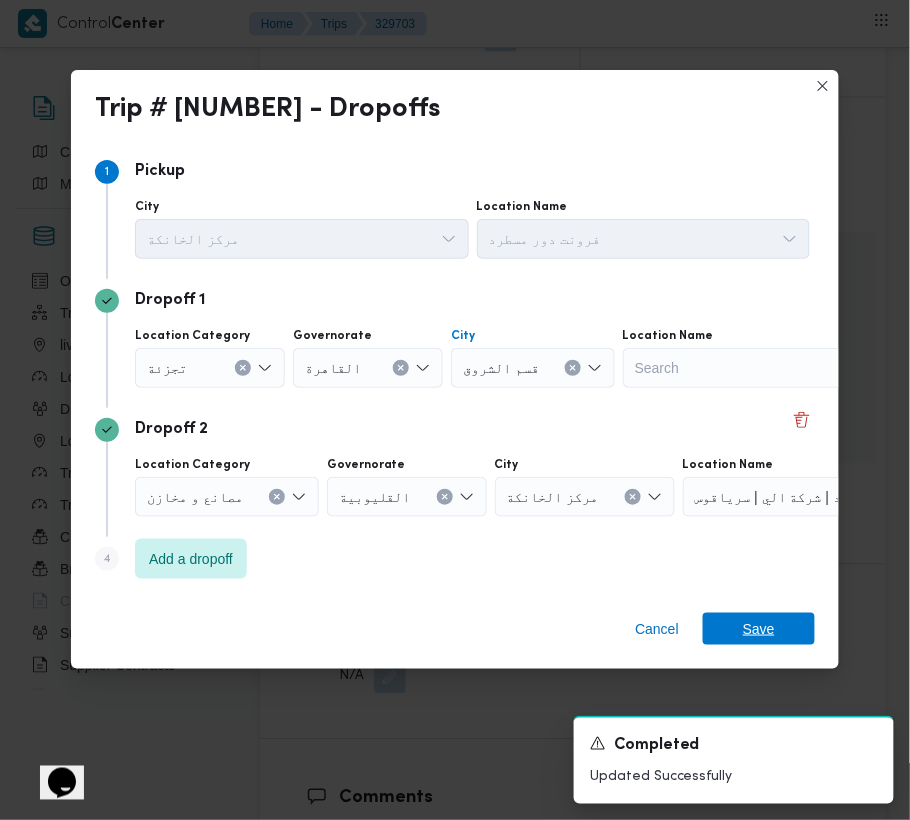 click on "Save" at bounding box center [759, 629] 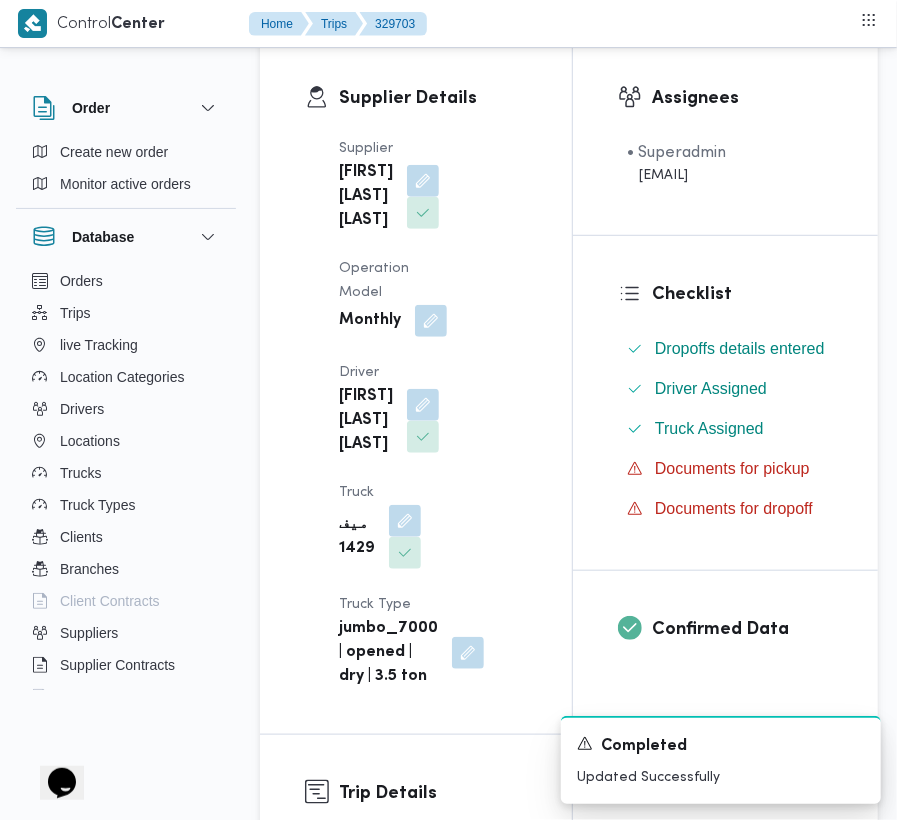 scroll, scrollTop: 0, scrollLeft: 0, axis: both 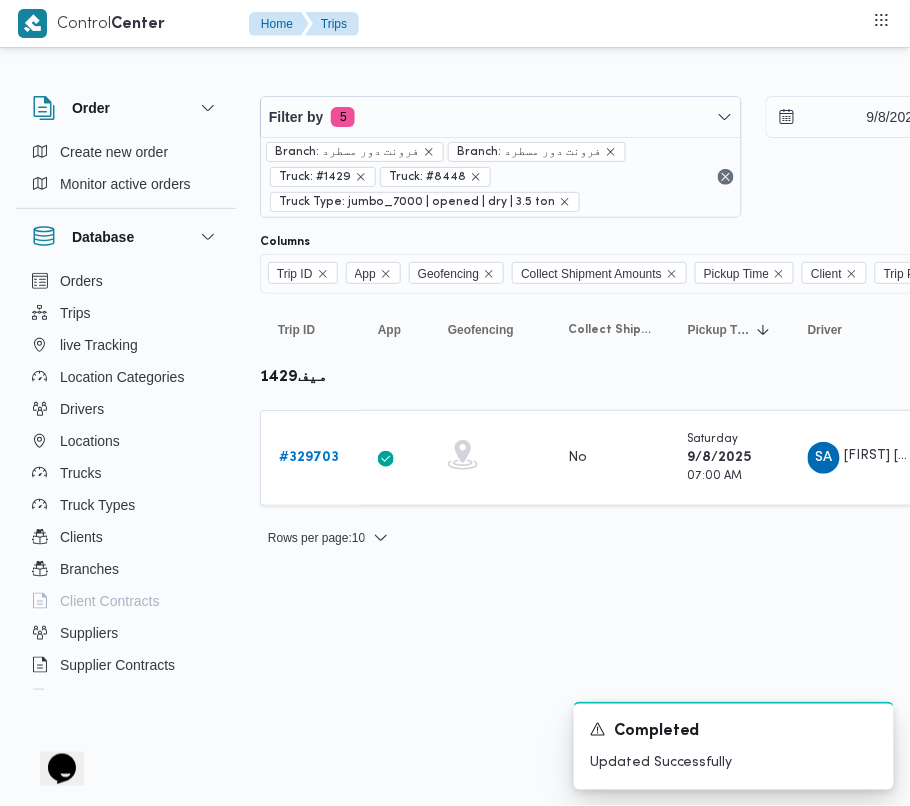 click on "Filter by 5 Branch: فرونت دور مسطرد Branch: فرونت دور مسطرد  Truck: #1429 Truck: #8448 Truck Type: jumbo_7000 | opened | dry | 3.5 ton 9/8/2025 → 9/8/2025" at bounding box center (753, 157) 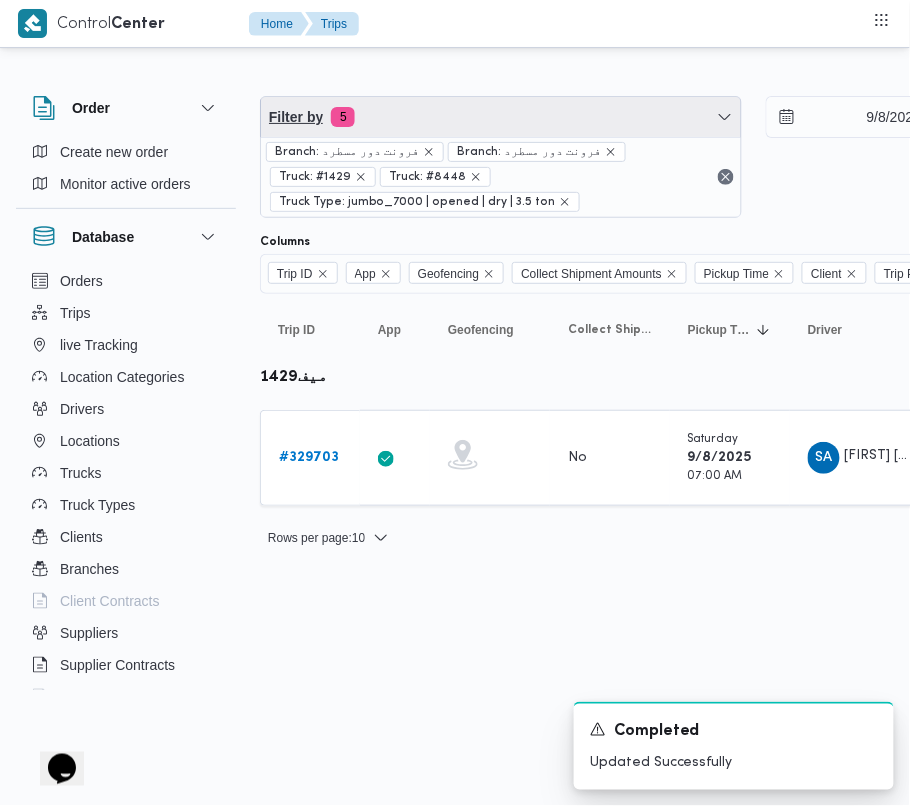click on "Filter by 5" at bounding box center (501, 117) 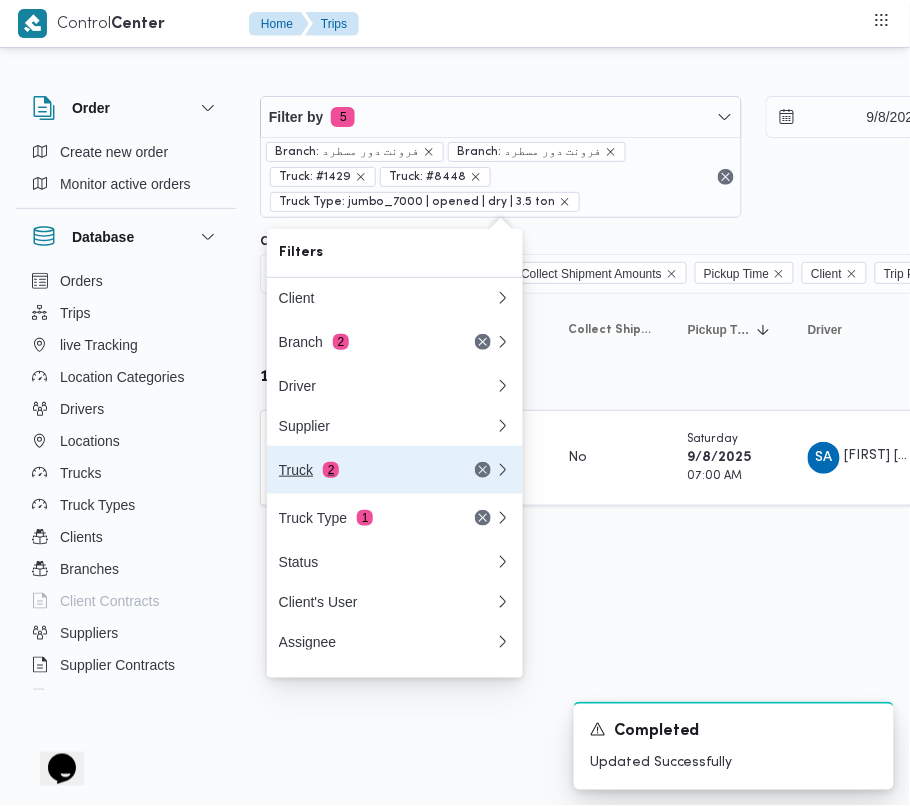 click on "Truck 2" at bounding box center (363, 470) 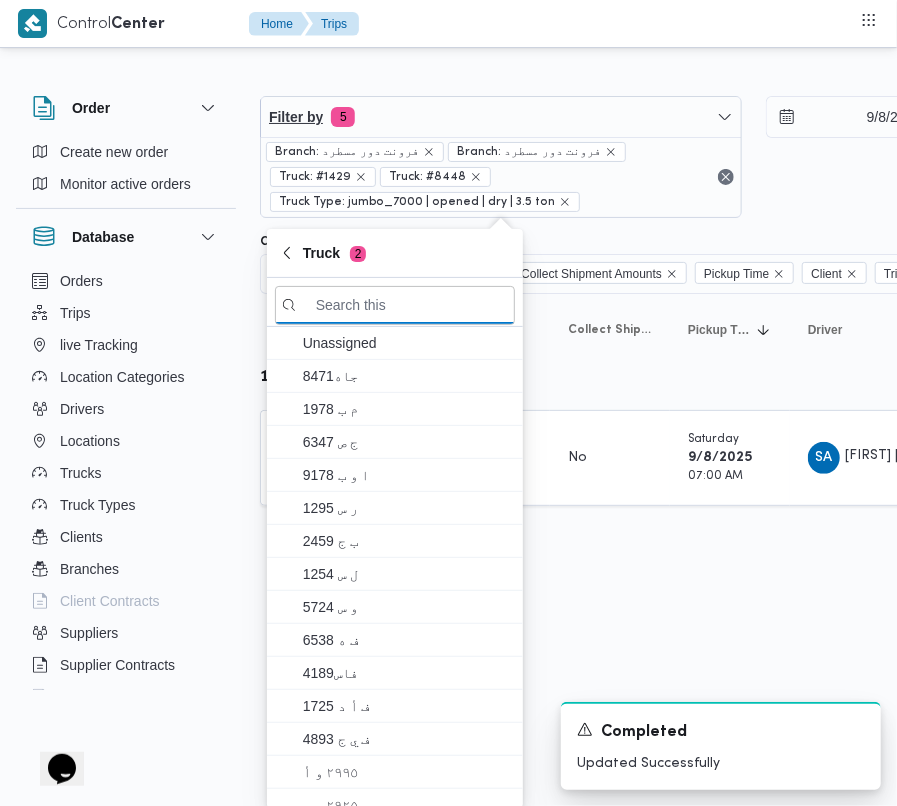 paste on "7836" 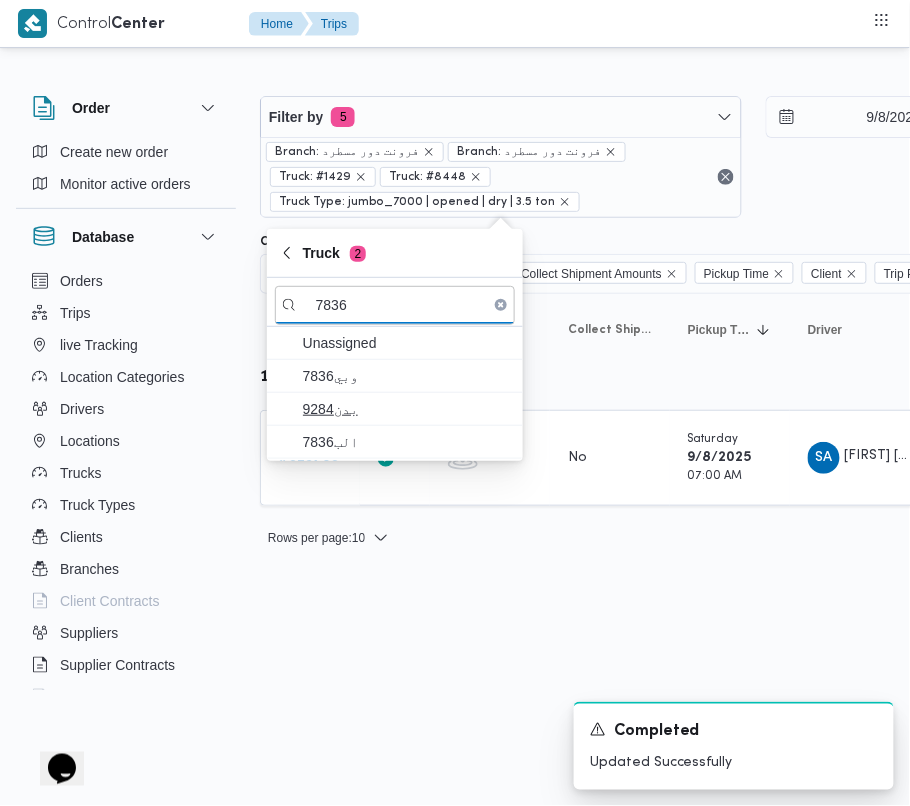 type on "7836" 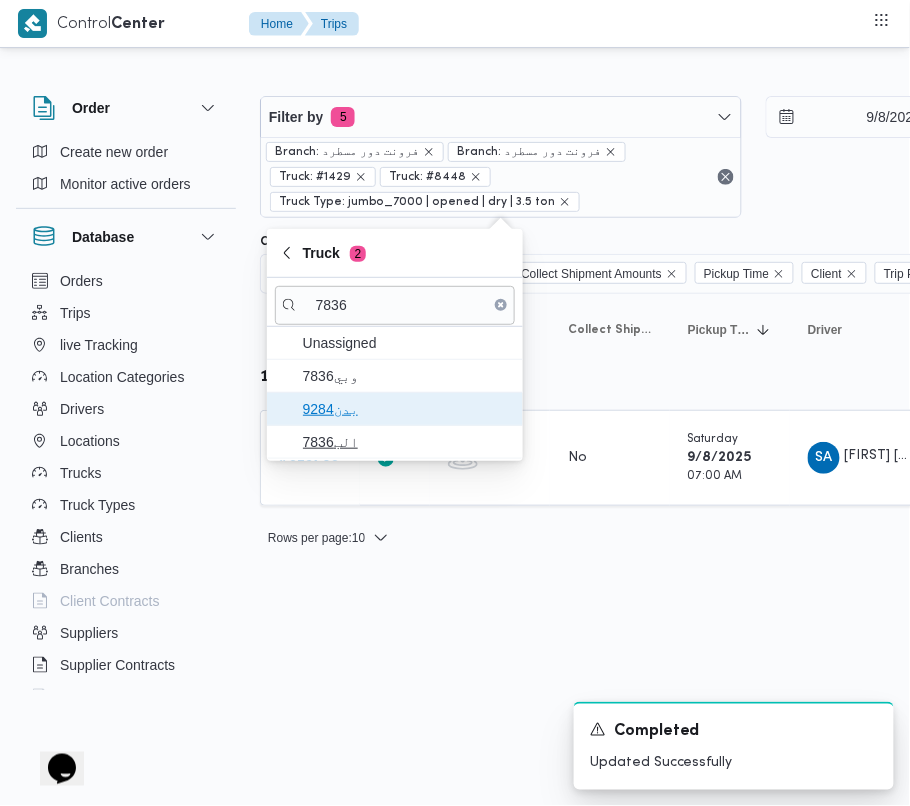 drag, startPoint x: 336, startPoint y: 400, endPoint x: 332, endPoint y: 420, distance: 20.396078 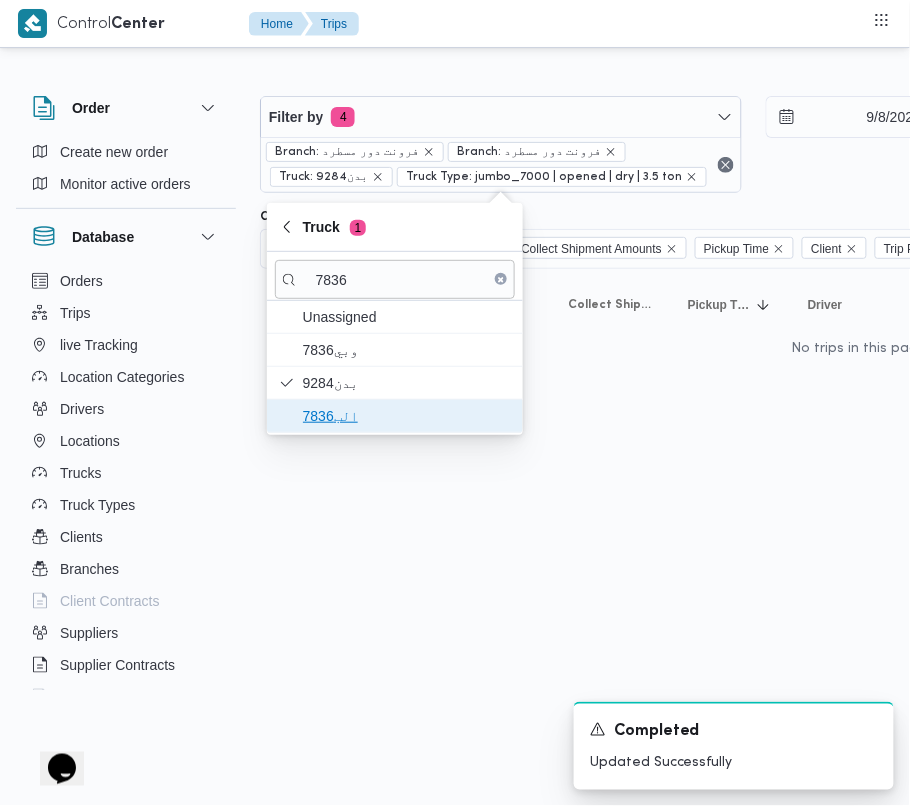 click on "الب7836" at bounding box center [395, 416] 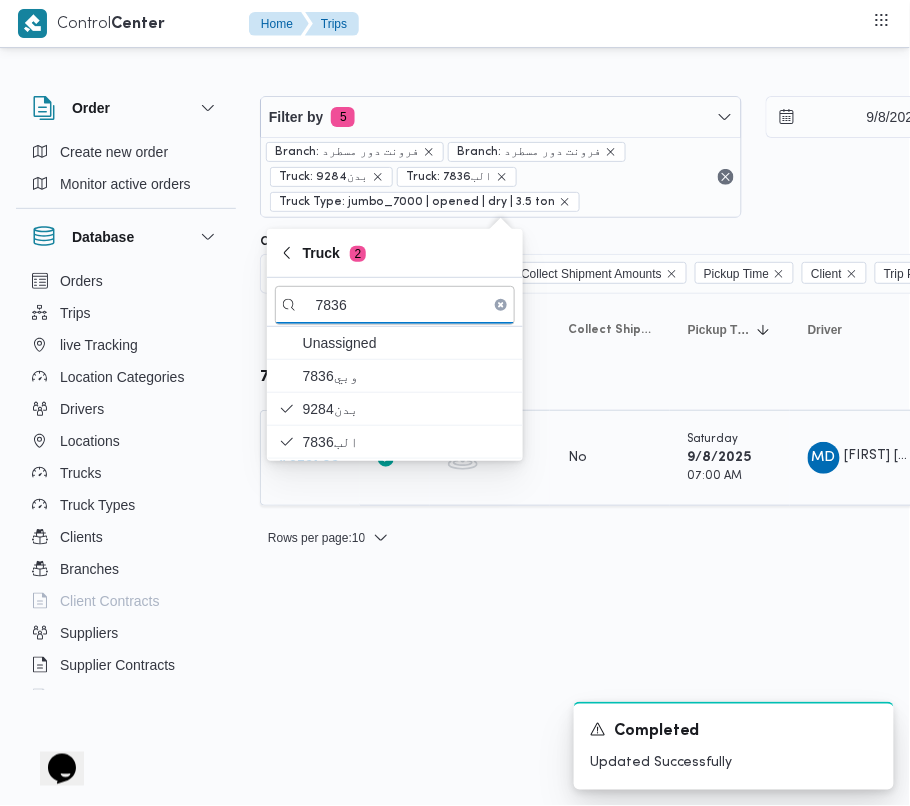 click on "Trip ID # 329709" at bounding box center [310, 458] 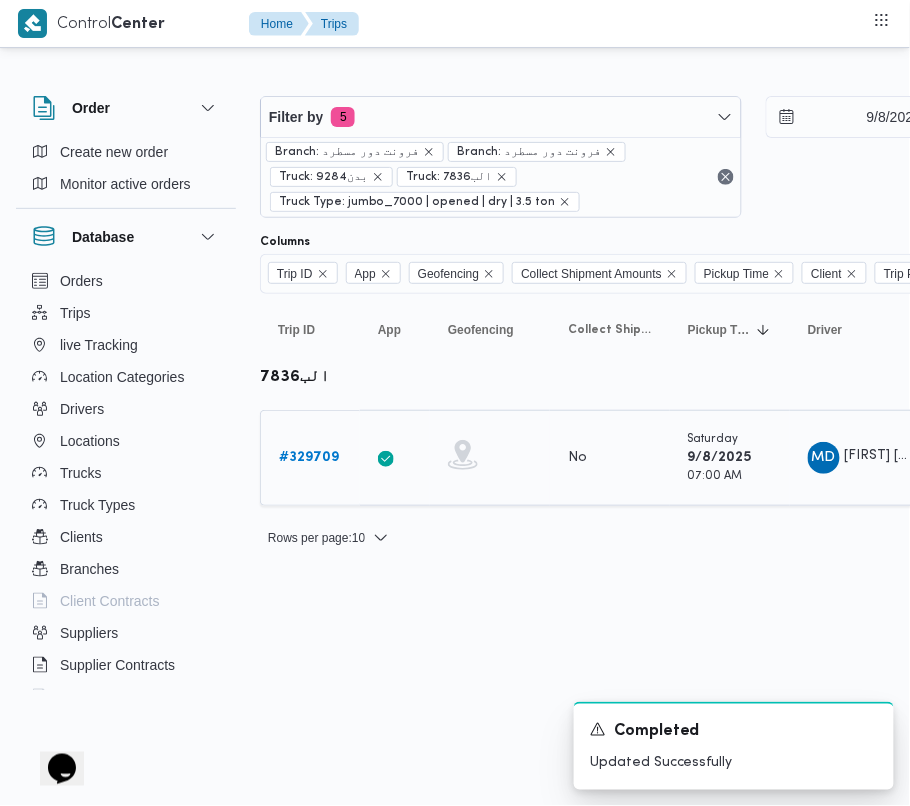 click on "# 329709" at bounding box center (310, 458) 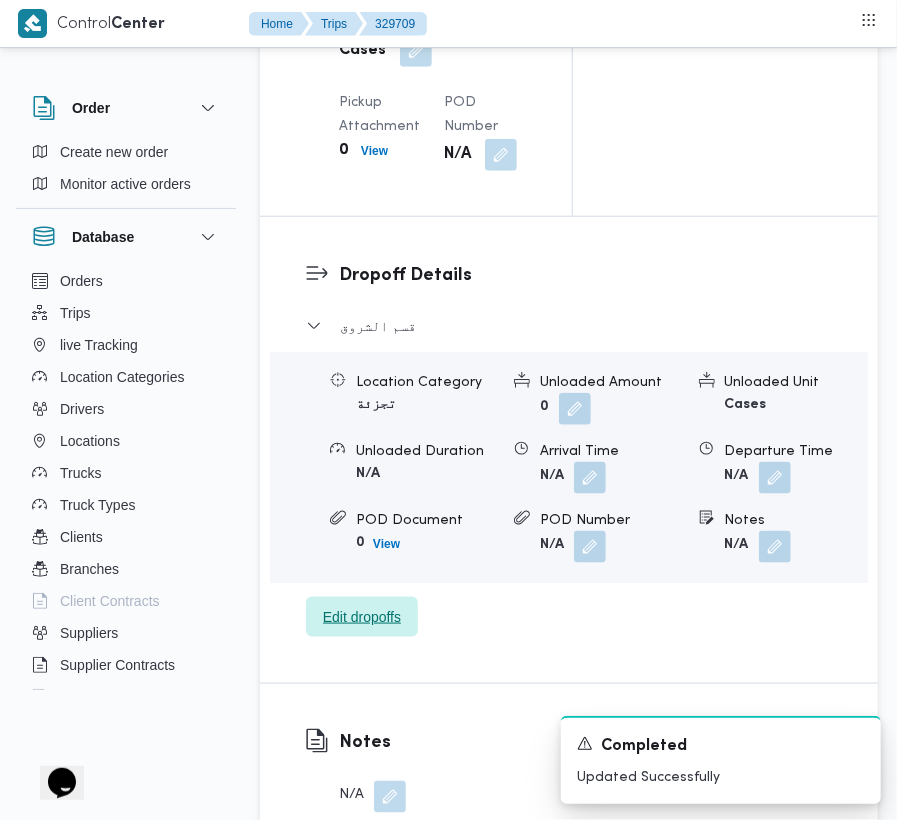 click on "Edit dropoffs" at bounding box center (362, 617) 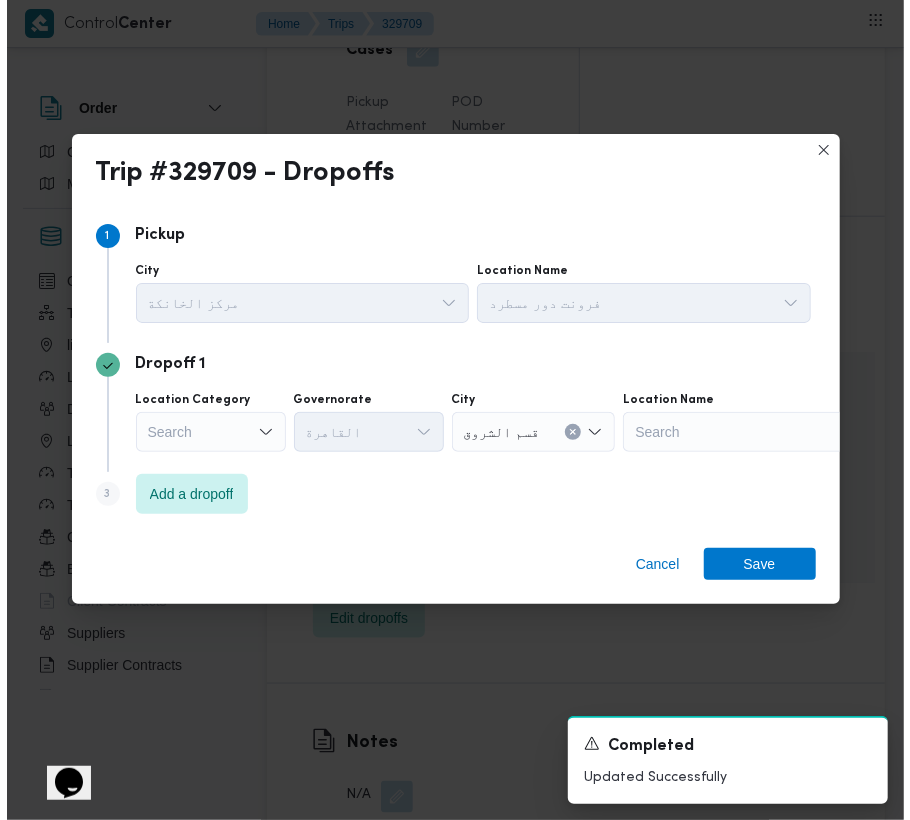 scroll, scrollTop: 3138, scrollLeft: 0, axis: vertical 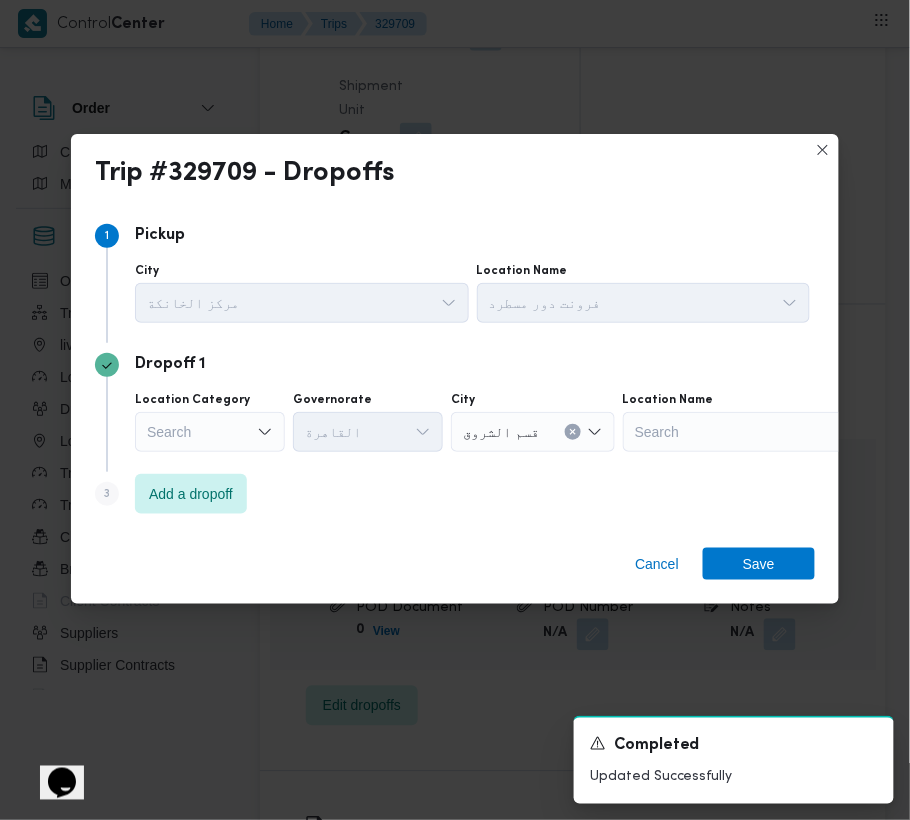 click on "Location Category Search Governorate القاهرة City قسم الشروق Location Name Search" at bounding box center (472, 422) 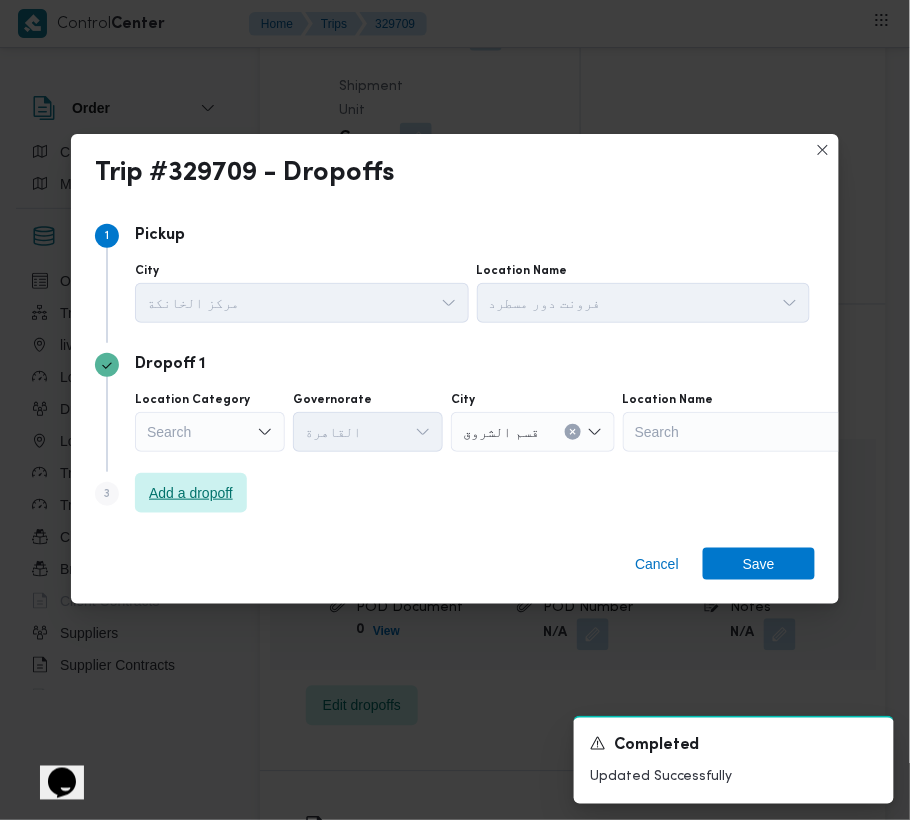 click on "Add a dropoff" at bounding box center [191, 493] 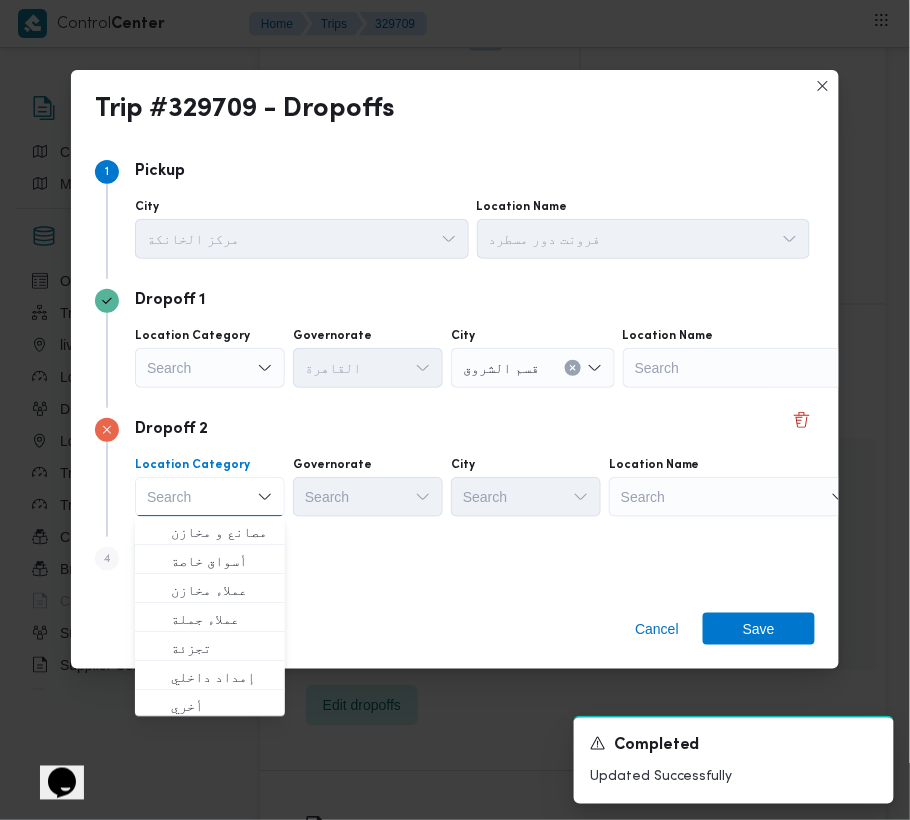 click on "Search" at bounding box center (748, 368) 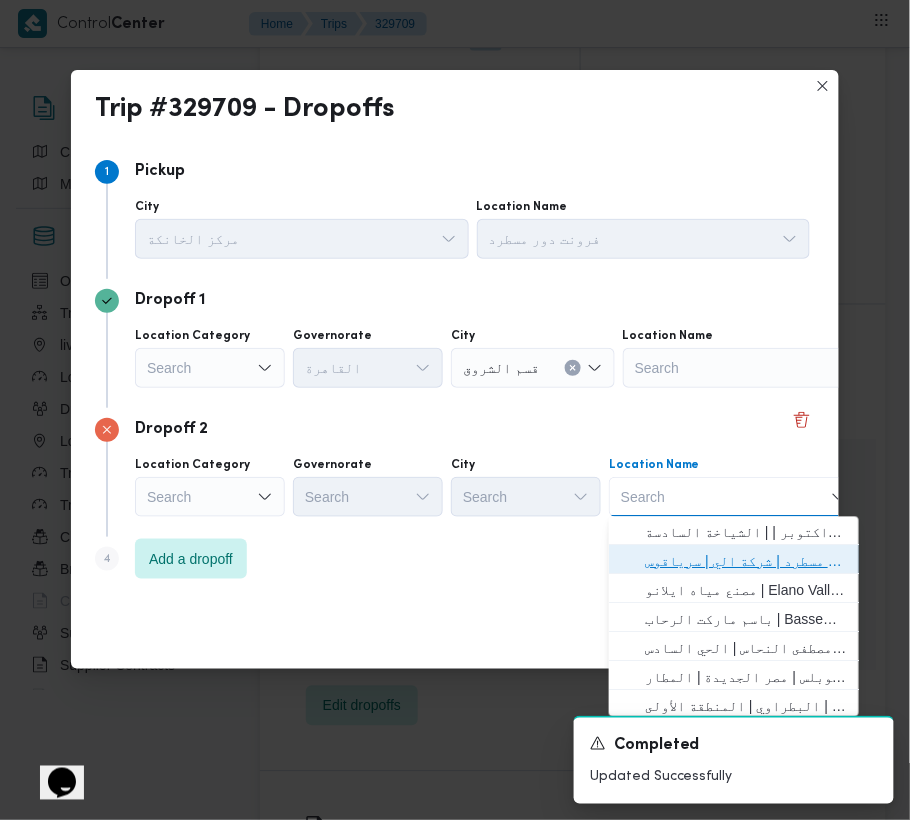 click on "فرونت دور مسطرد | شركة الي | سرياقوس" at bounding box center [746, 562] 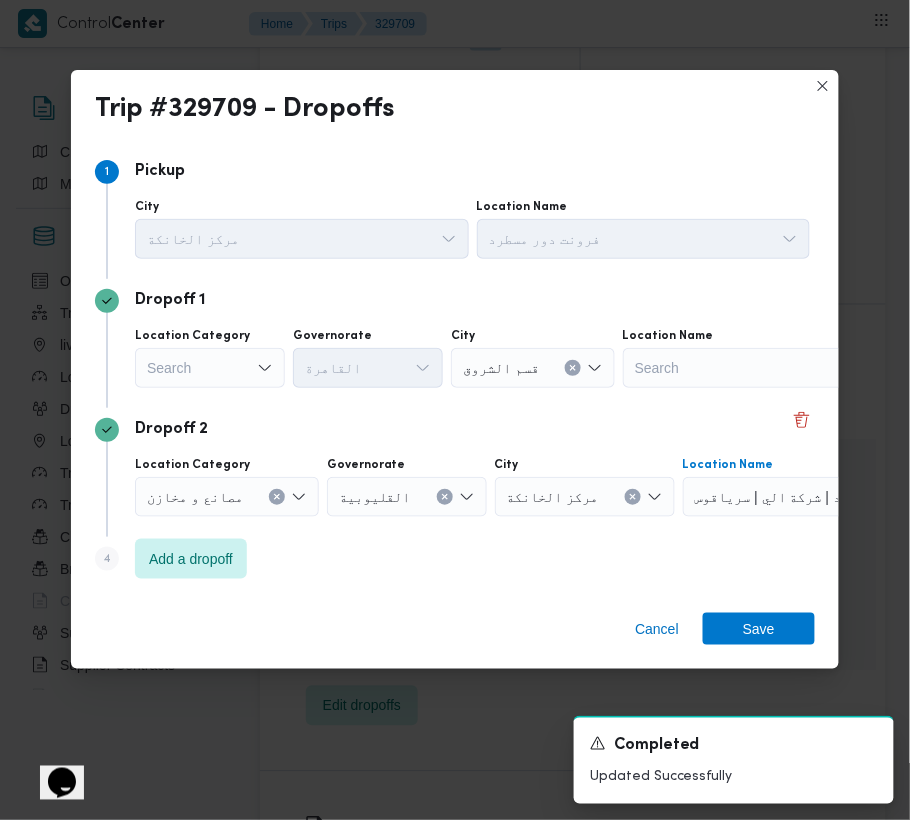 drag, startPoint x: 194, startPoint y: 365, endPoint x: 194, endPoint y: 384, distance: 19 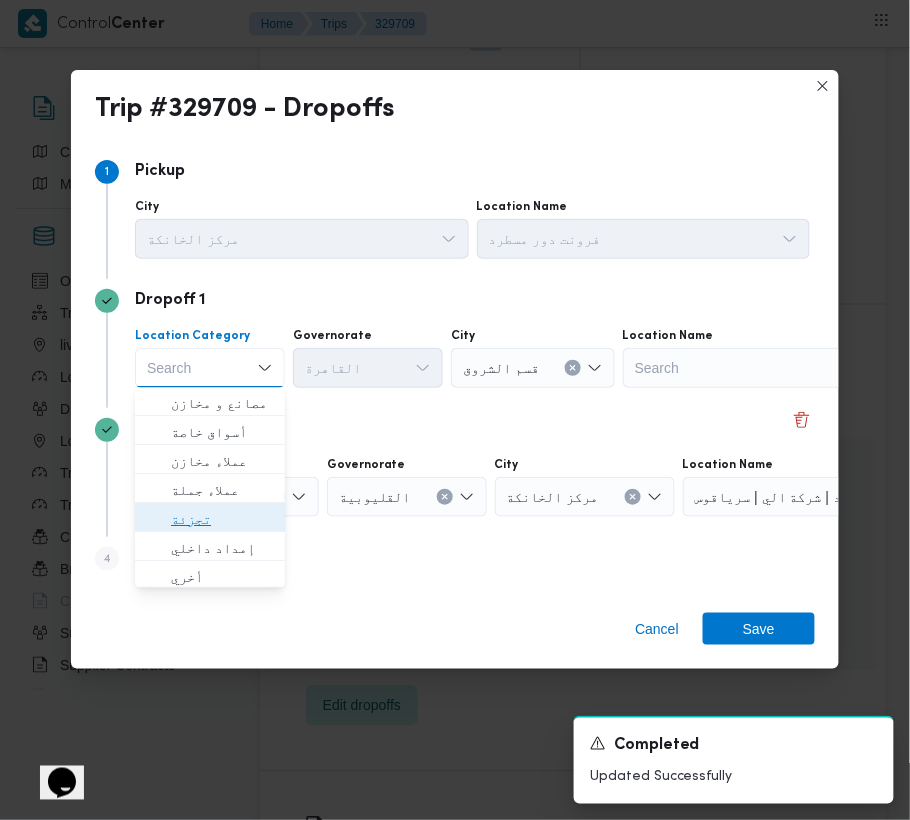 drag, startPoint x: 205, startPoint y: 513, endPoint x: 218, endPoint y: 476, distance: 39.217342 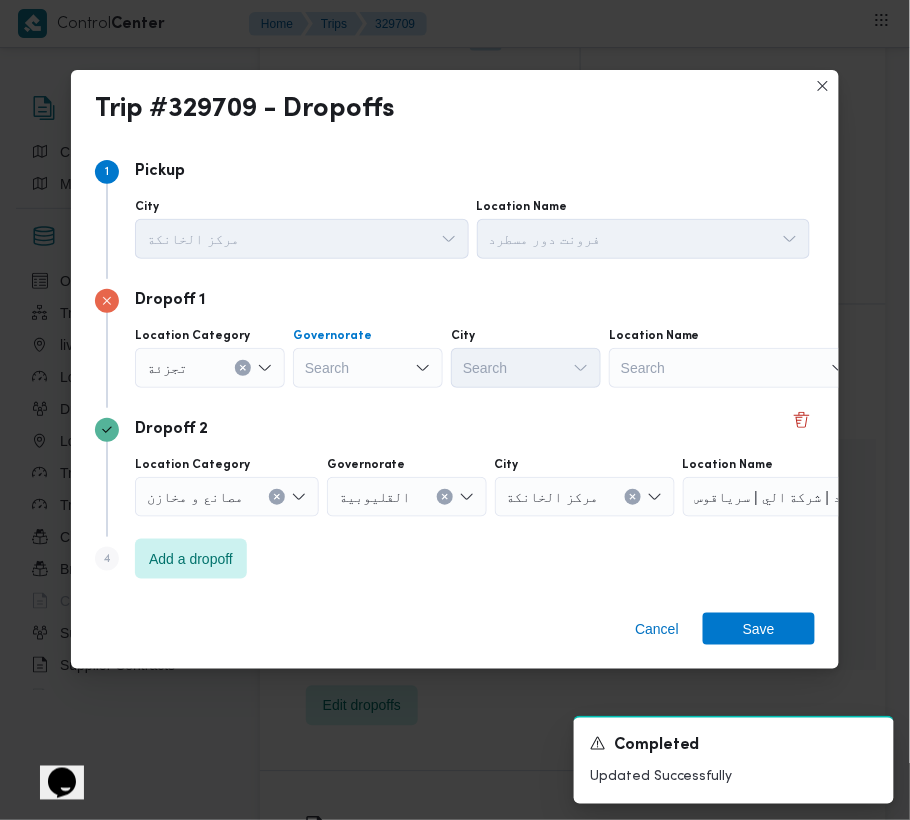 click on "Search" at bounding box center (368, 368) 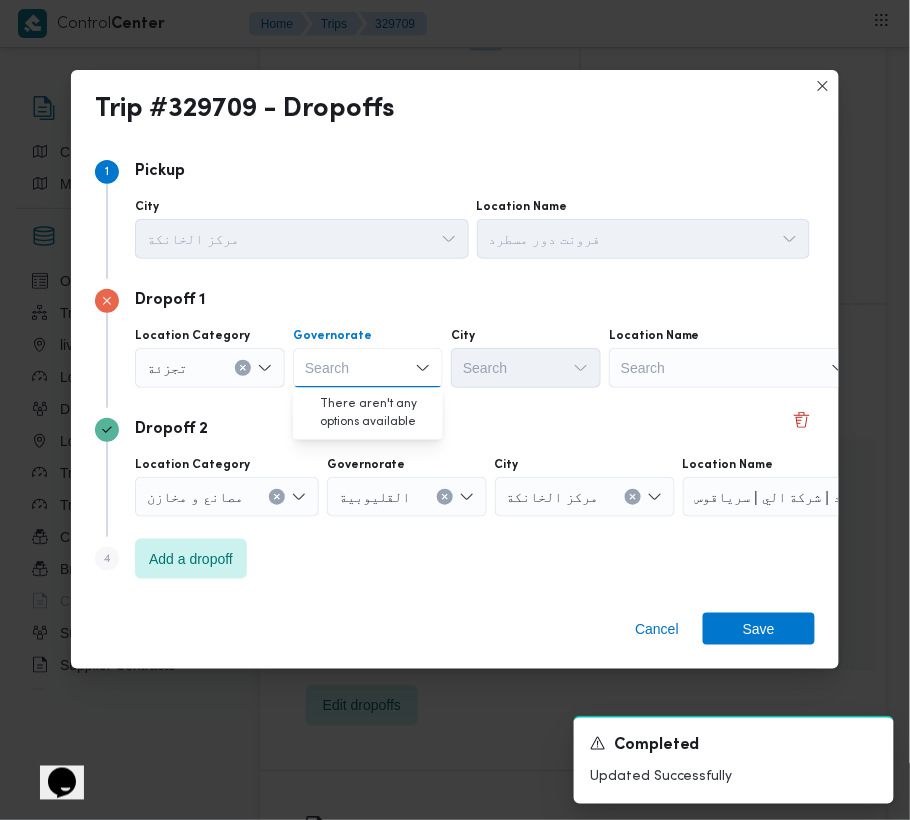 paste on "قاهرة" 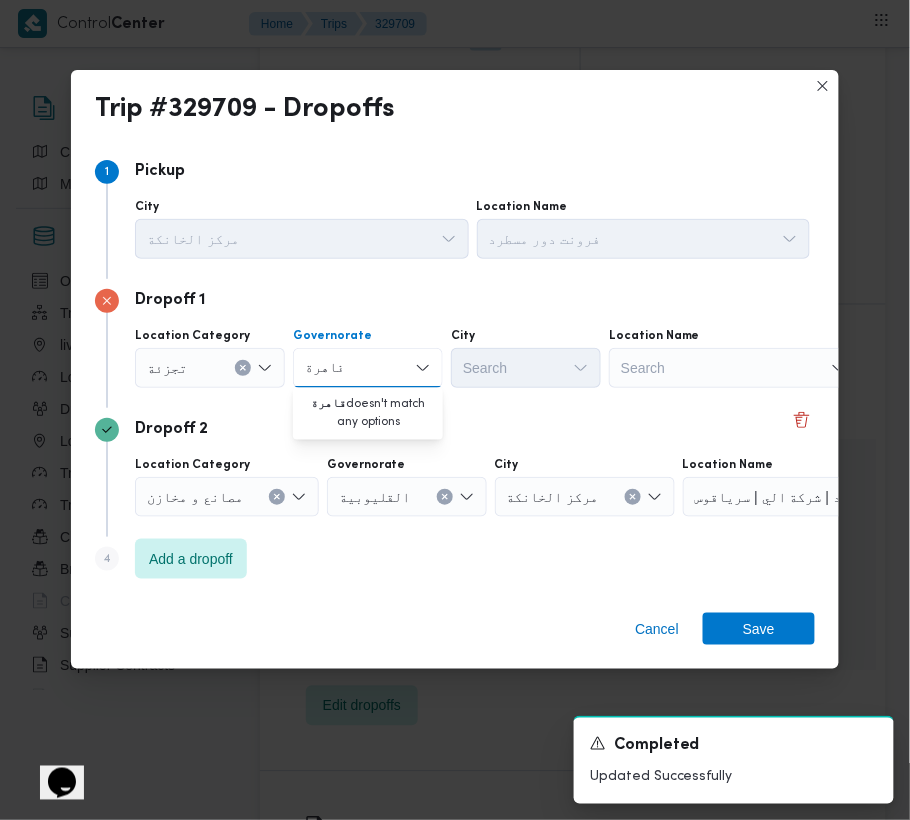 type on "قاهرة" 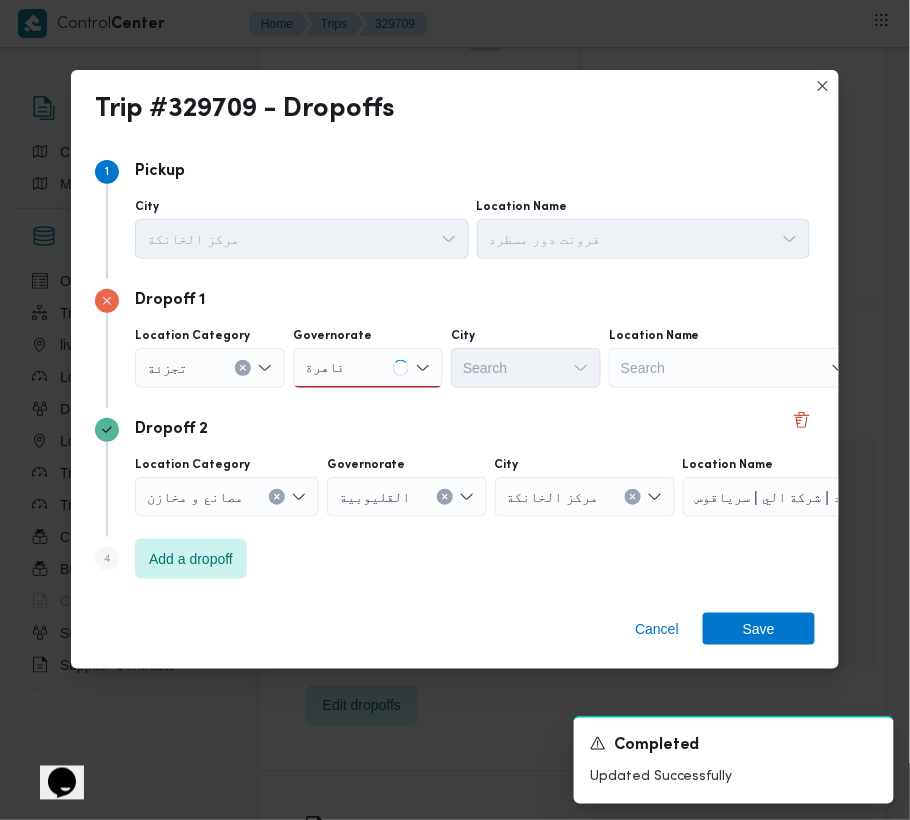 click on "قاهرة قاهرة" at bounding box center (368, 368) 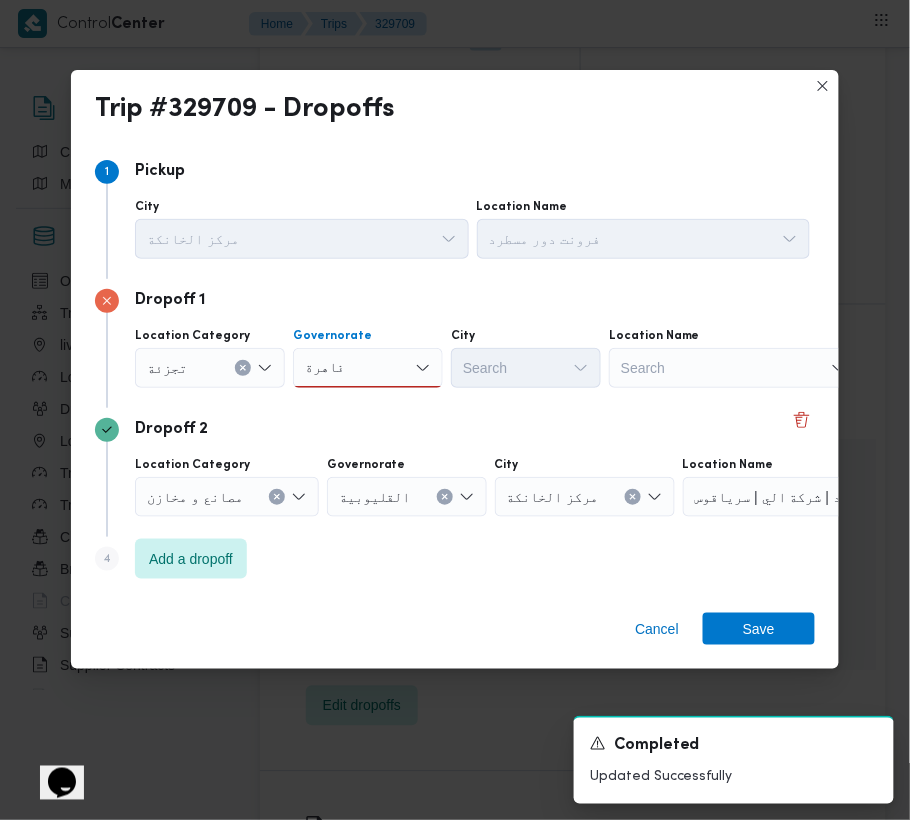 click on "قاهرة قاهرة" at bounding box center (368, 368) 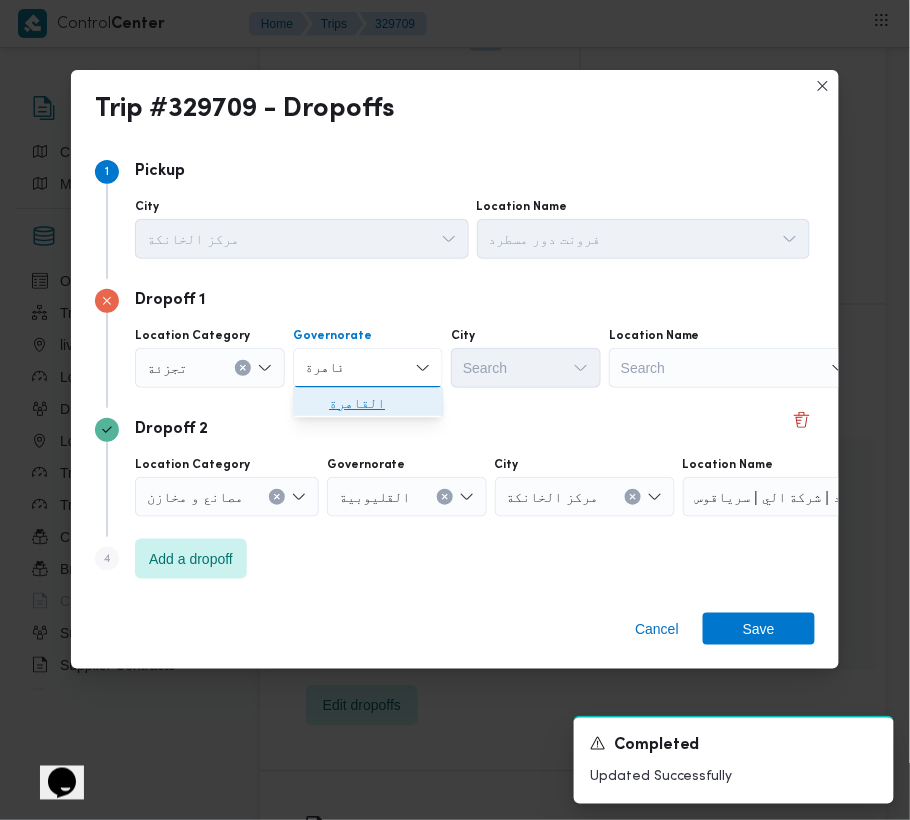 click on "القاهرة" at bounding box center [380, 404] 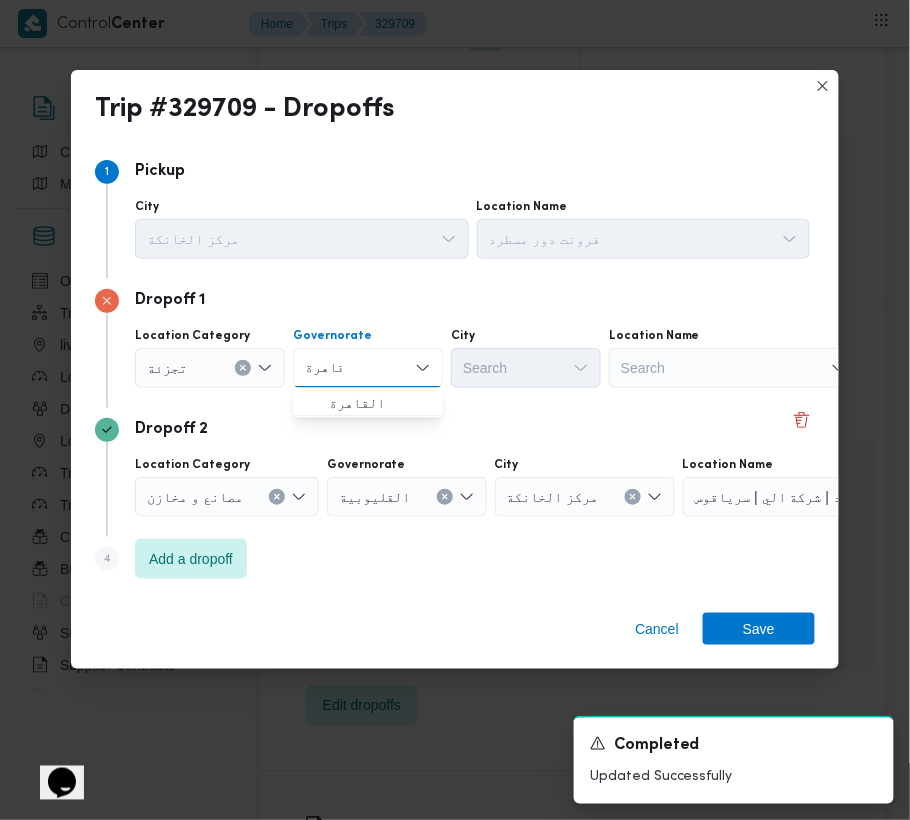 type 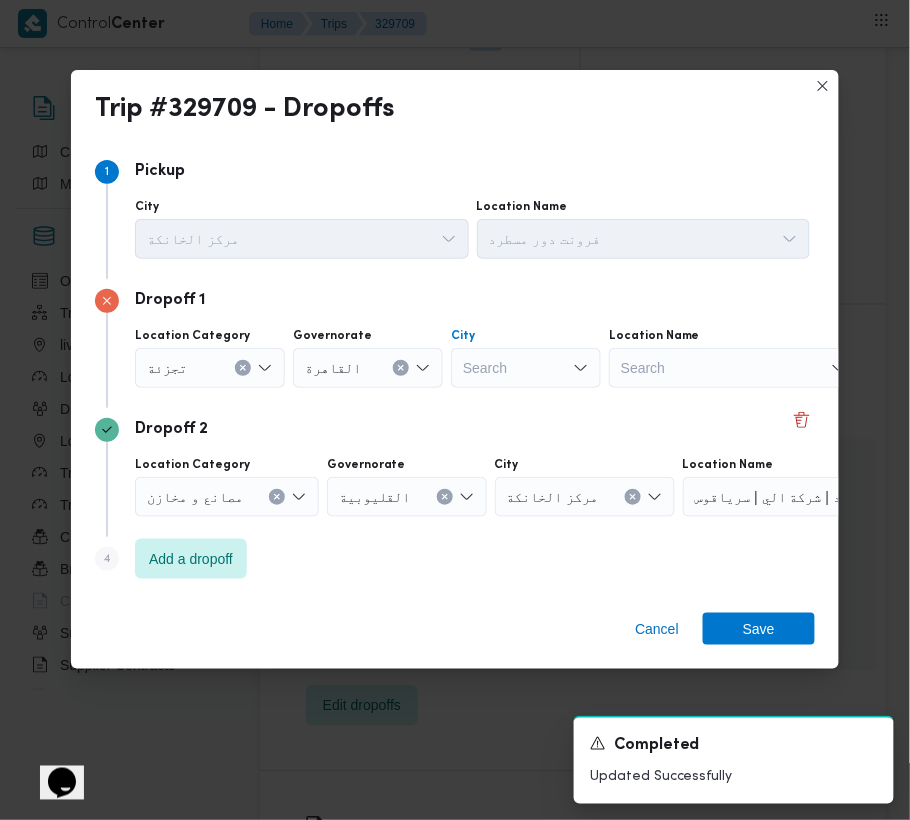 click on "Search" at bounding box center [526, 368] 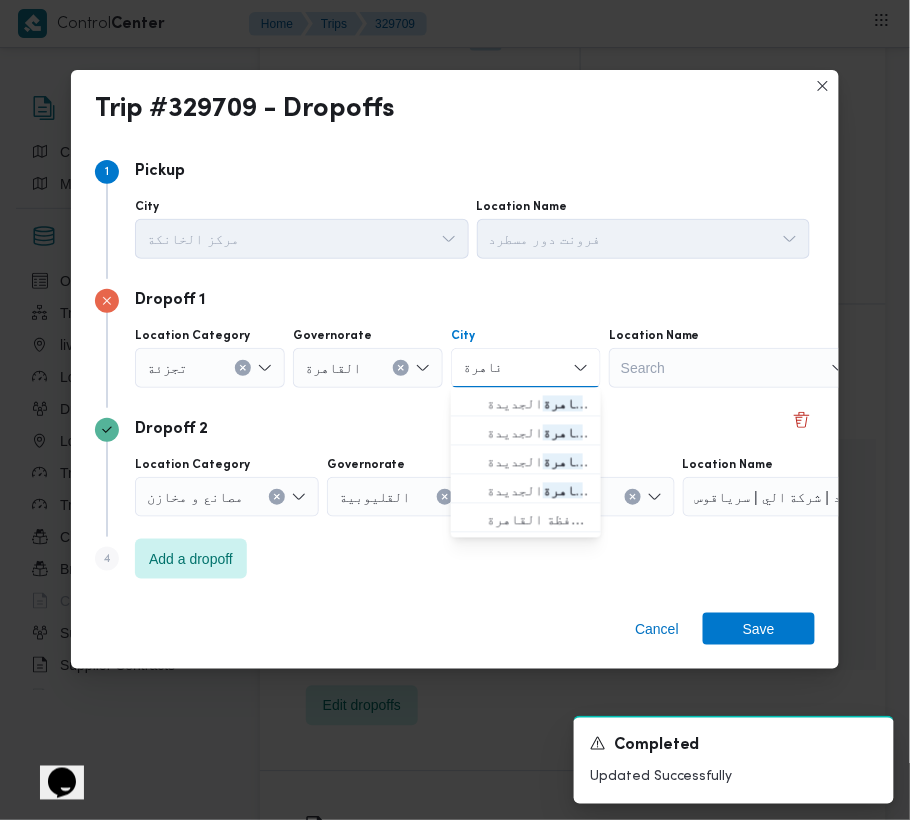 type on "قاهرة" 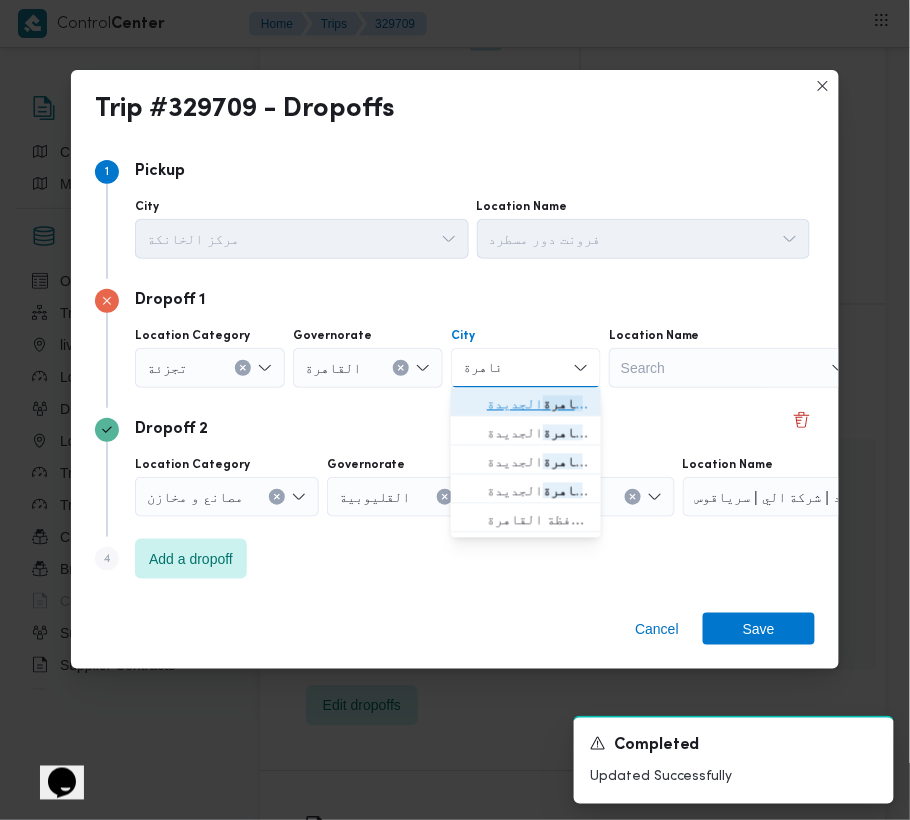 drag, startPoint x: 513, startPoint y: 376, endPoint x: 474, endPoint y: 405, distance: 48.60041 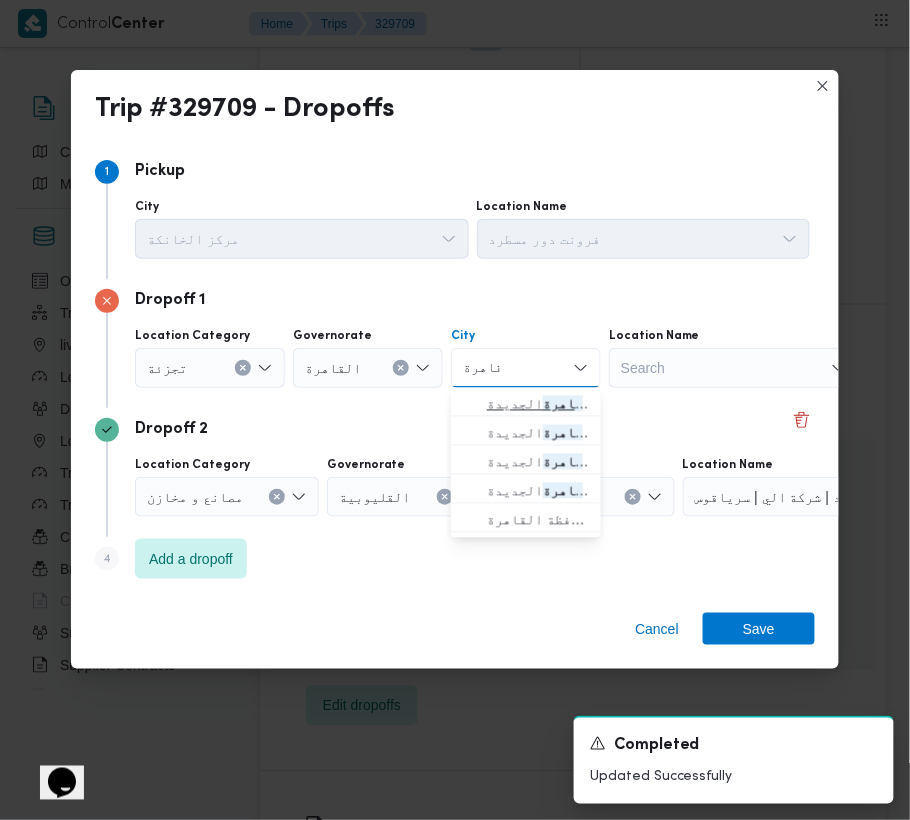 type 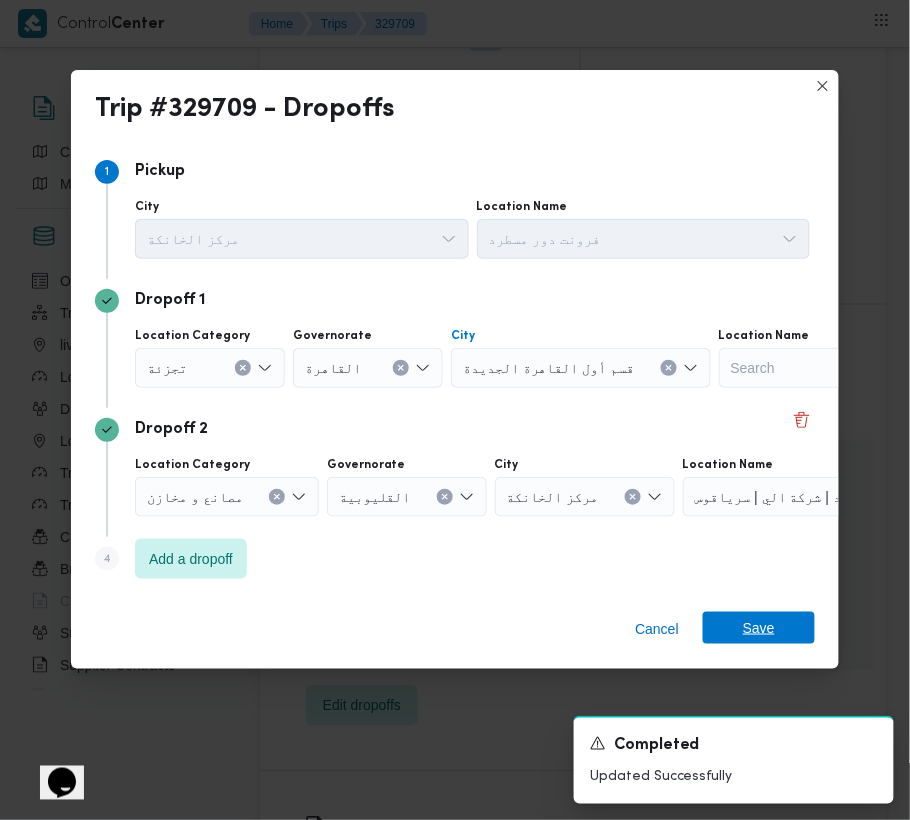 click on "Save" at bounding box center [759, 628] 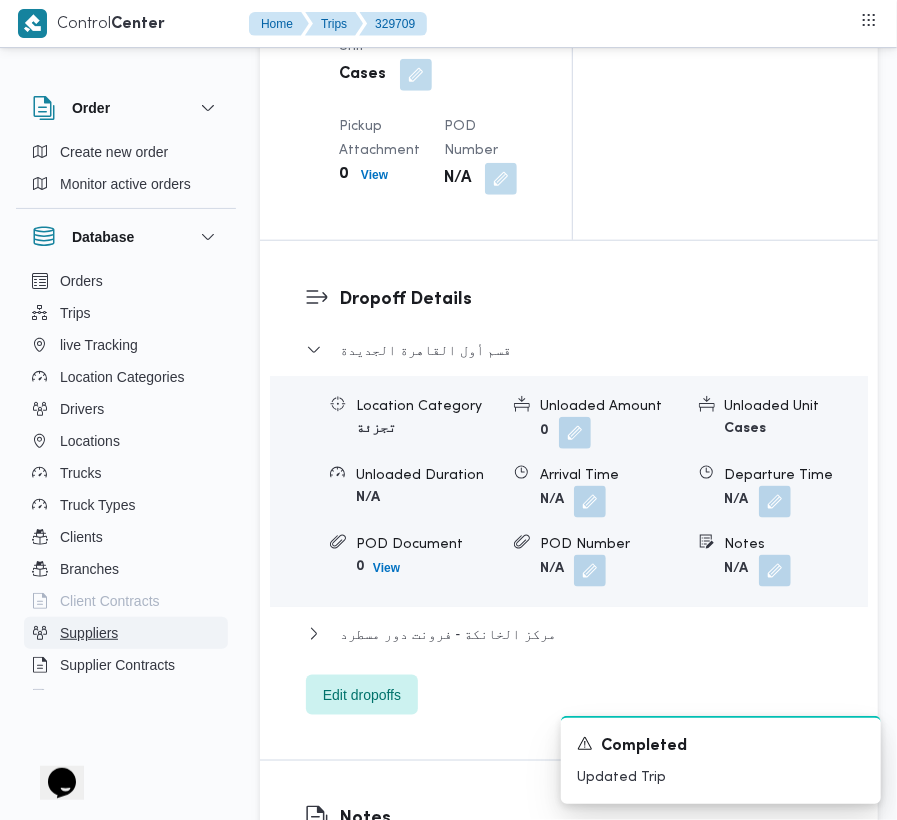 scroll, scrollTop: 3274, scrollLeft: 0, axis: vertical 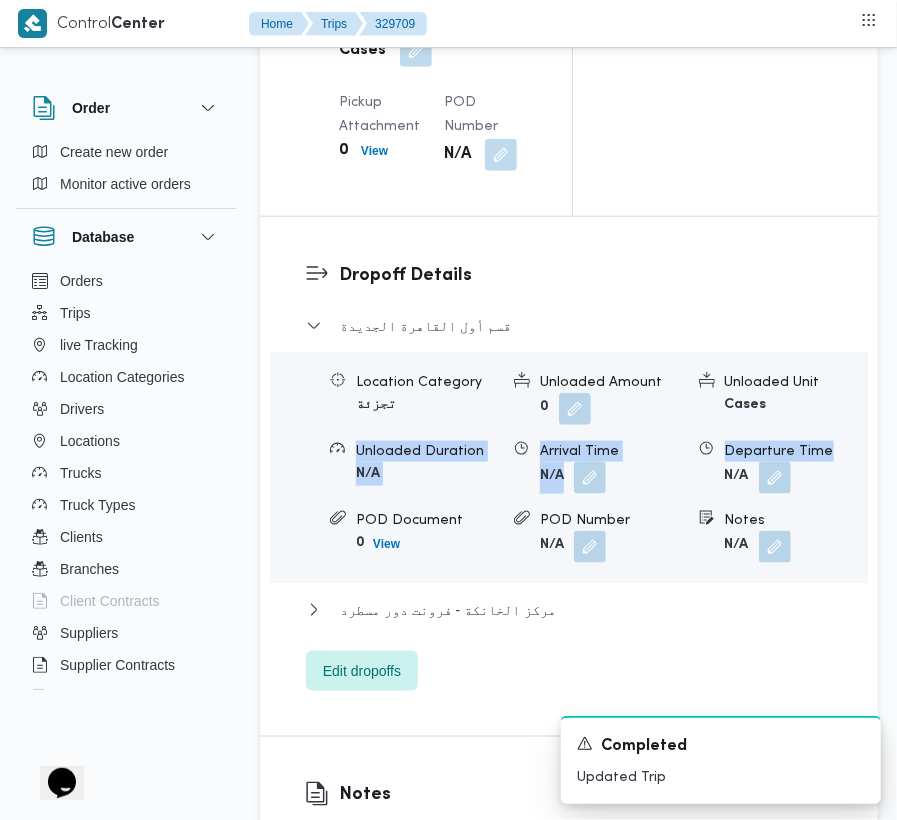 drag, startPoint x: 896, startPoint y: 517, endPoint x: 909, endPoint y: 529, distance: 17.691807 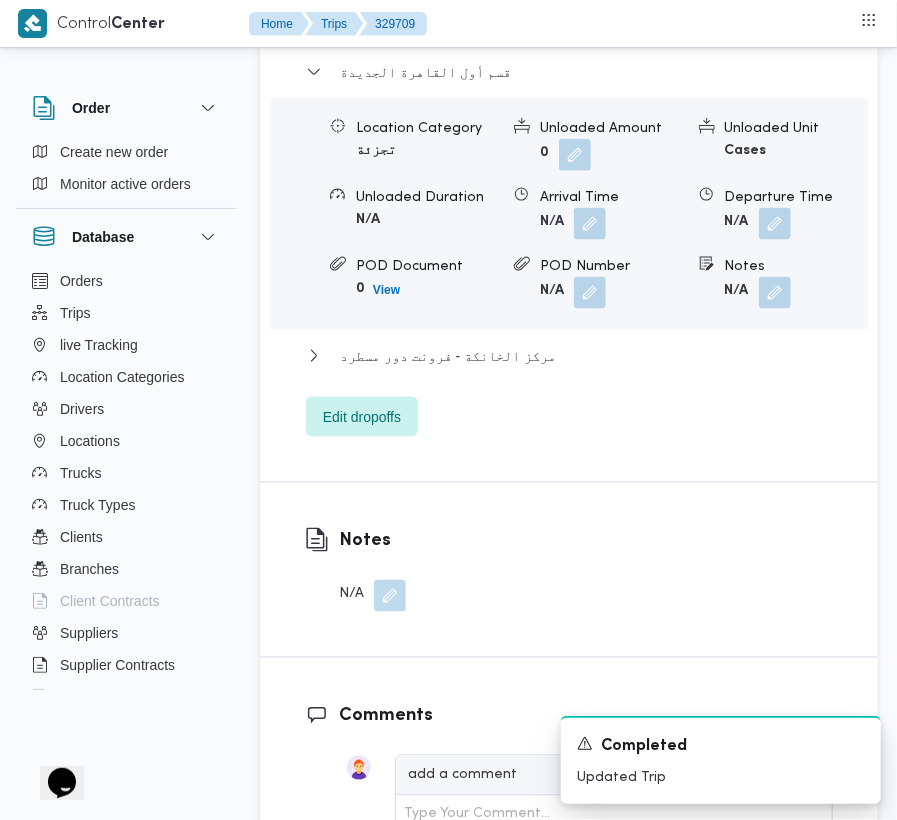 click at bounding box center [770, 293] 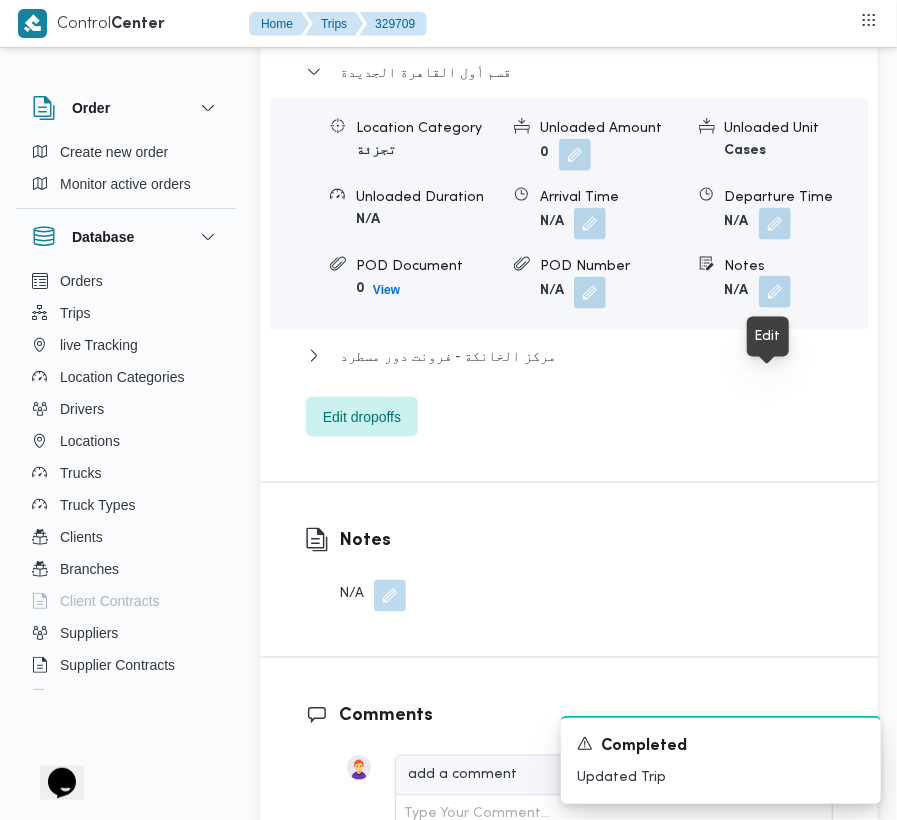 click at bounding box center (775, 292) 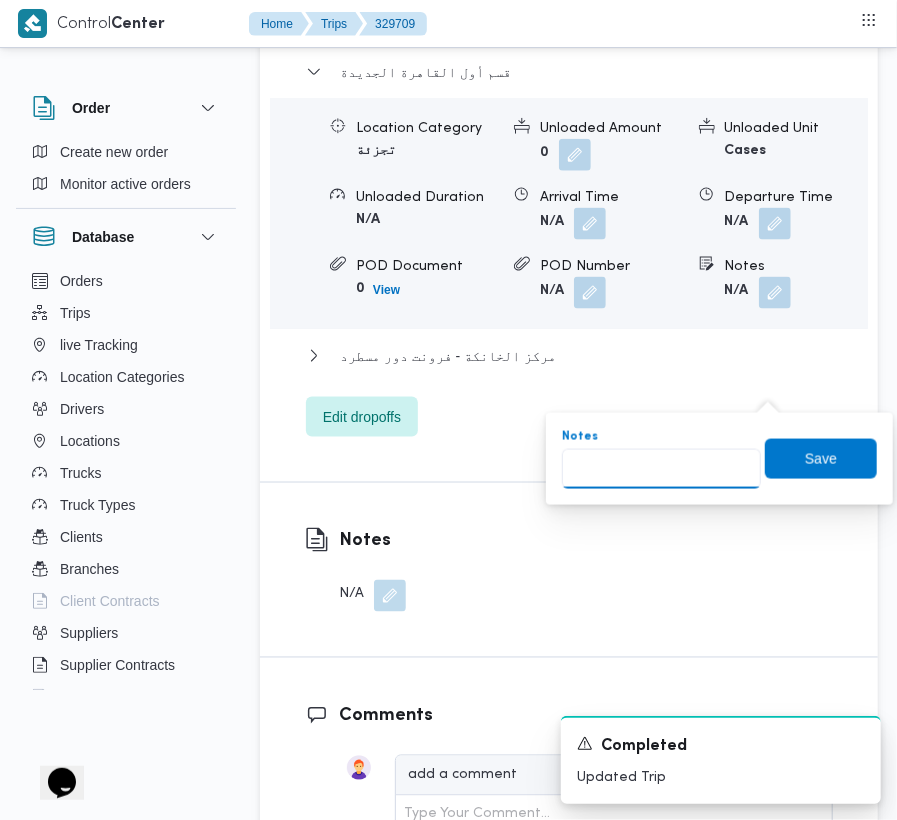 click on "Notes" at bounding box center (661, 469) 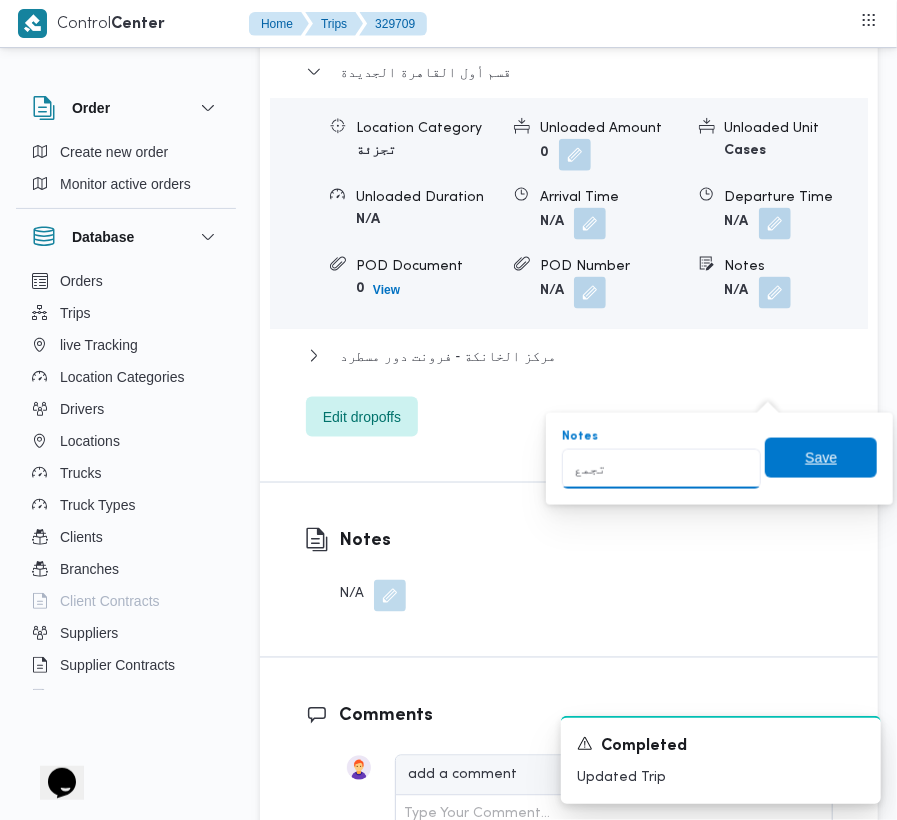 type on "تجمع" 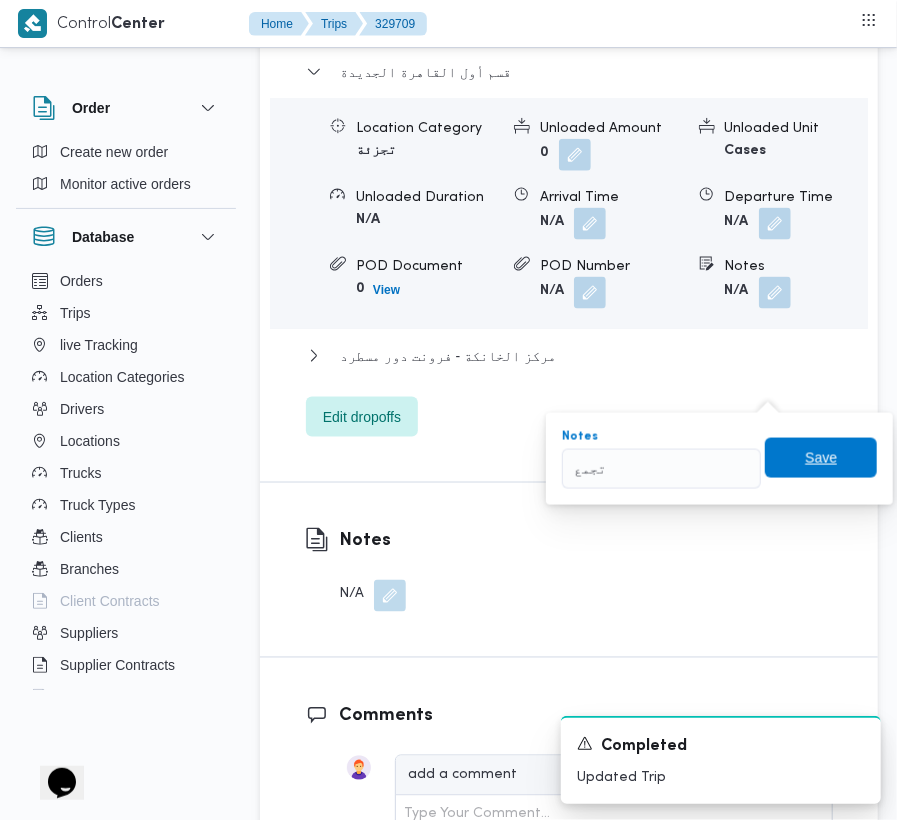 click on "Save" at bounding box center (821, 458) 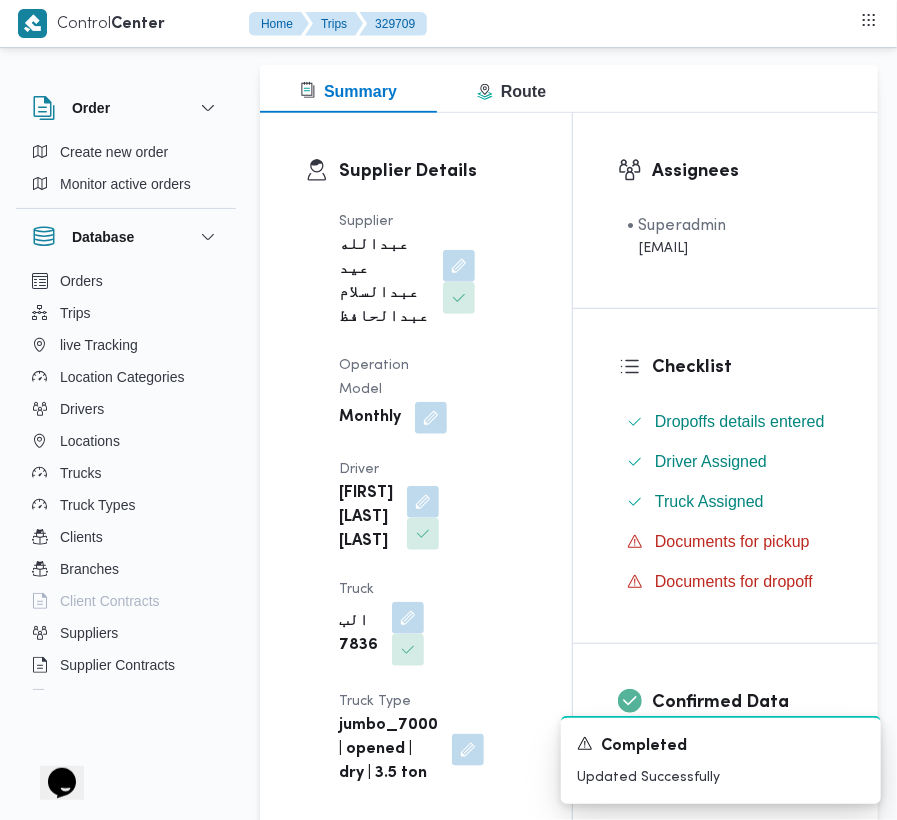scroll, scrollTop: 0, scrollLeft: 0, axis: both 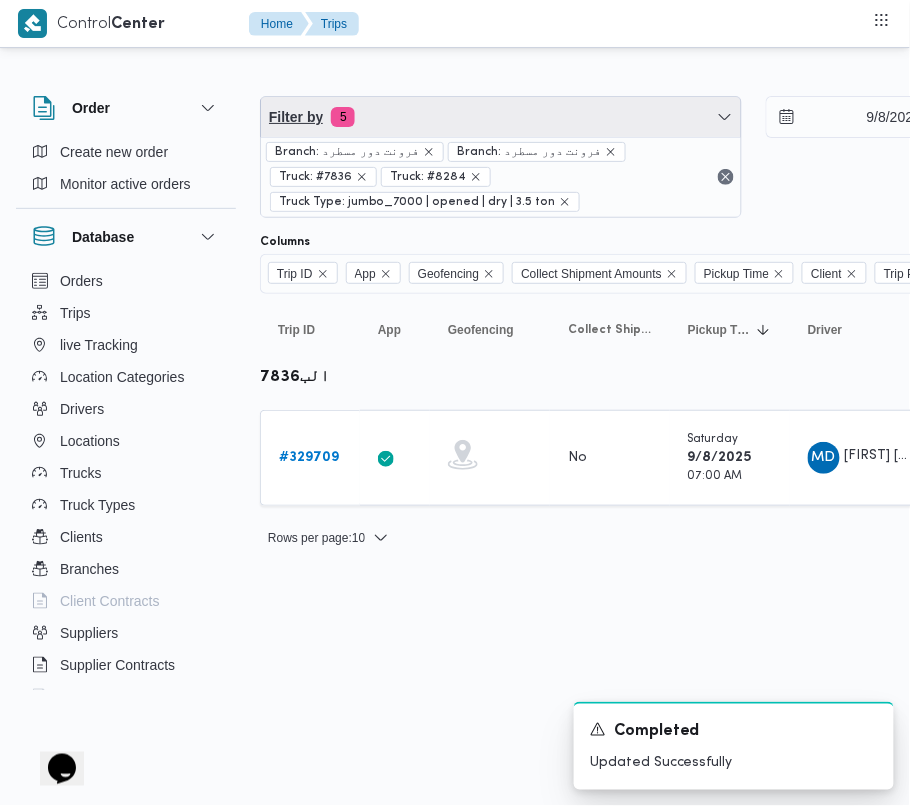 click on "Filter by 5" at bounding box center (501, 117) 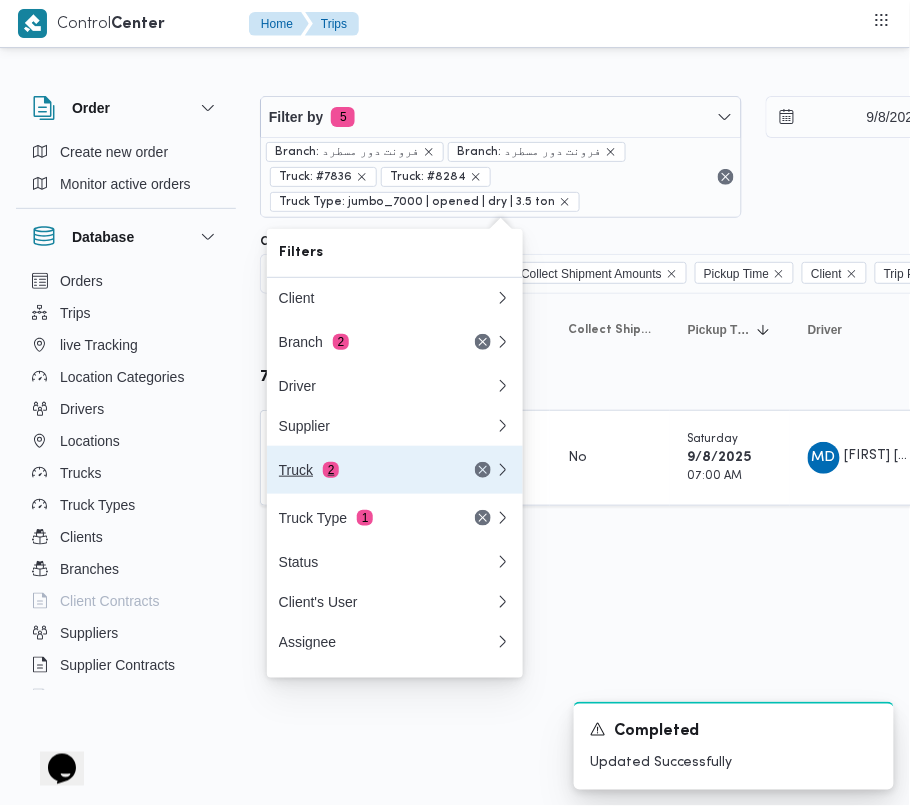 click on "Truck 2" at bounding box center [363, 470] 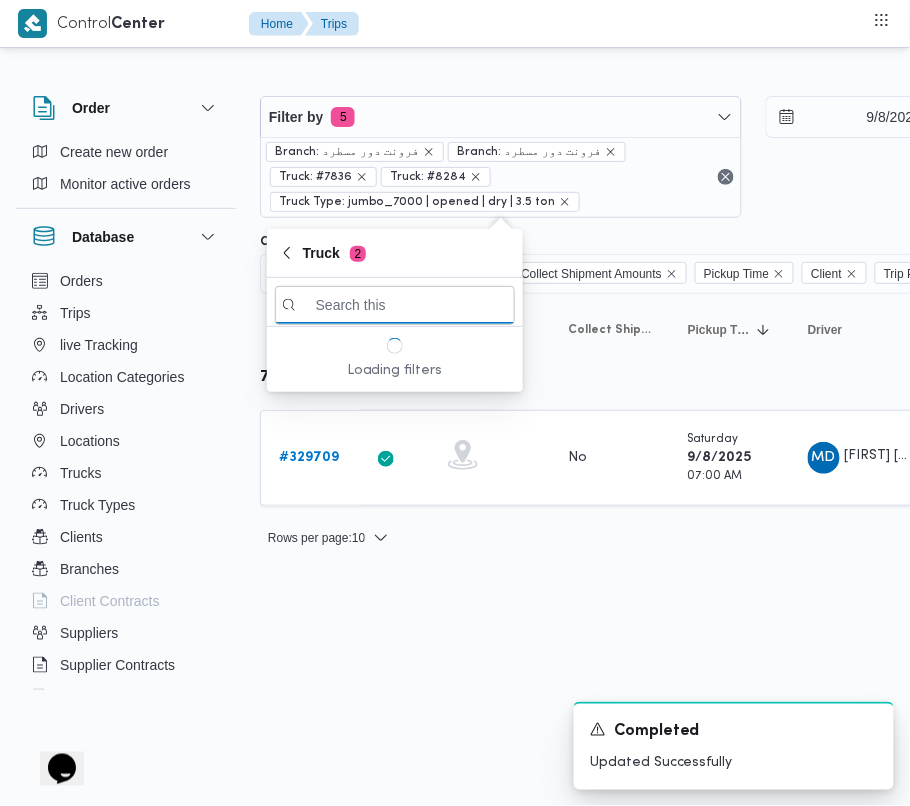 paste on "4361" 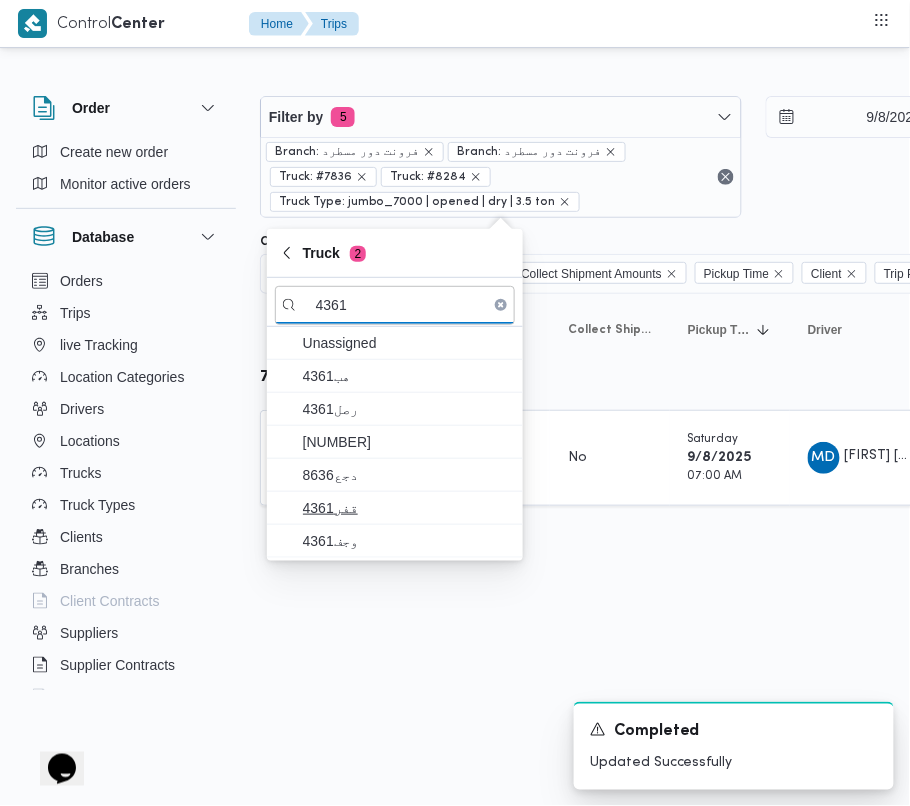 type on "4361" 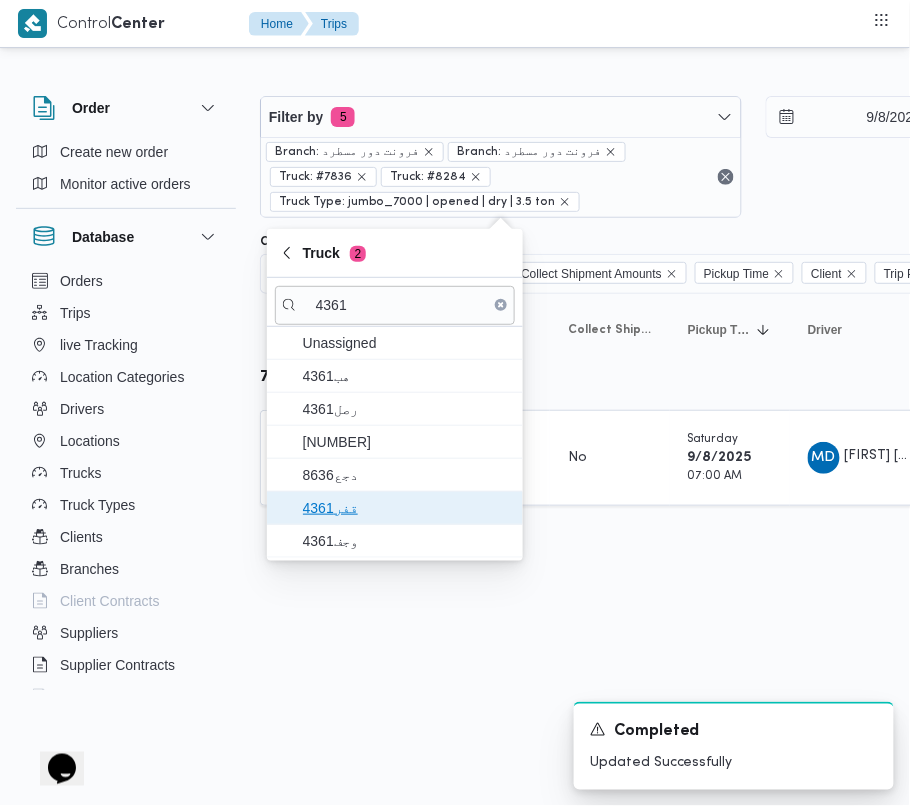 click on "قفر4361" at bounding box center [407, 508] 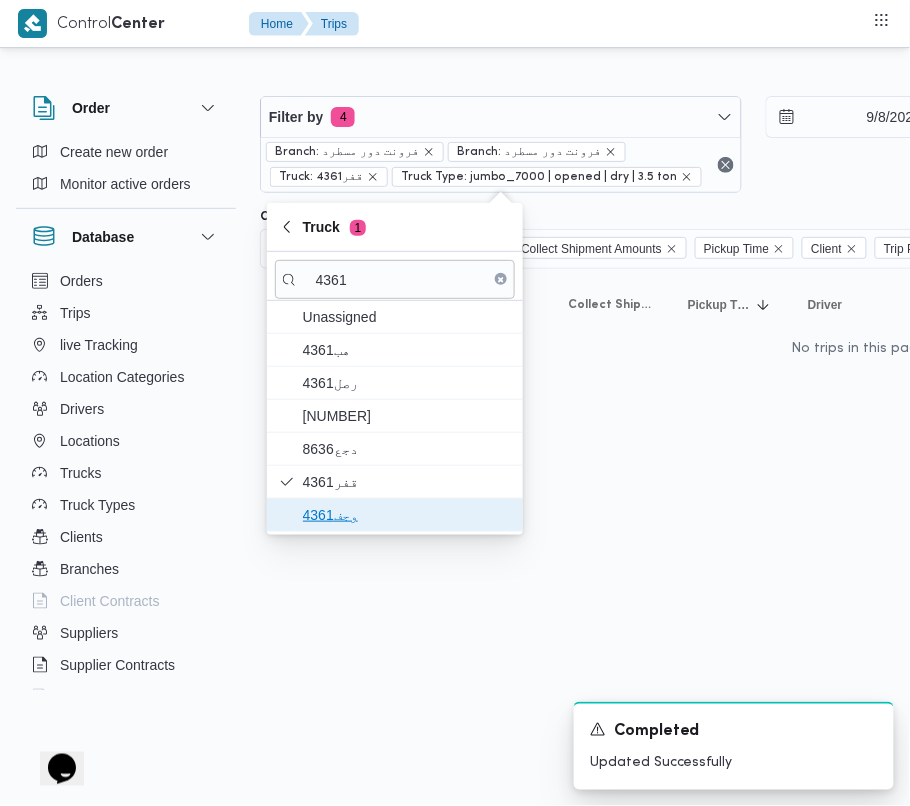 click on "وجف4361" at bounding box center (407, 515) 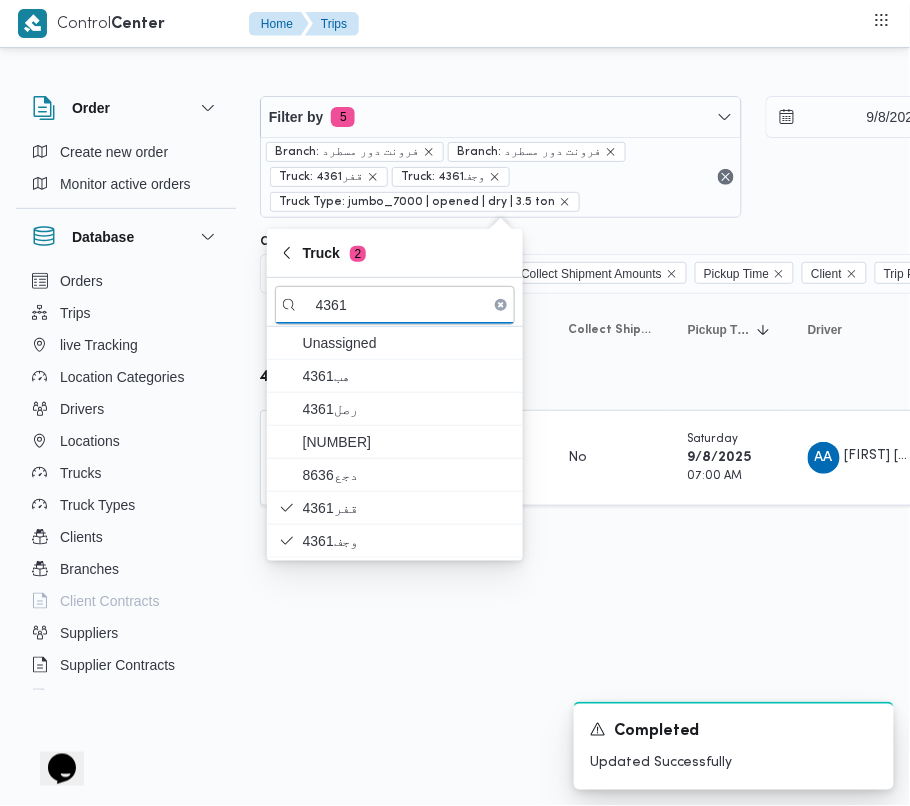 click on "Control  Center Home Trips Order Create new order Monitor active orders Database Orders Trips live Tracking Location Categories Drivers Locations Trucks Truck Types Clients Branches Client Contracts Suppliers Supplier Contracts Devices Users Projects SP Projects Admins organization assignees Tags Filter by 5 Branch: فرونت دور مسطرد Branch: فرونت دور مسطرد  Truck: قفر4361 Truck: وجف4361 Truck Type: jumbo_7000 | opened | dry | 3.5 ton 9/8/2025 → 9/8/2025 Group By Truck Columns Trip ID App Geofencing Collect Shipment Amounts Pickup Time Client Trip Points Driver Supplier Truck Status Platform Sorting Trip ID Click to sort in ascending order App Click to sort in ascending order Geofencing Click to sort in ascending order Collect Shipment Amounts Pickup Time Click to sort in ascending order Client Click to sort in ascending order Trip Points Driver Click to sort in ascending order Supplier Click to sort in ascending order Truck Click to sort in ascending order Status Platform # No" at bounding box center (455, 403) 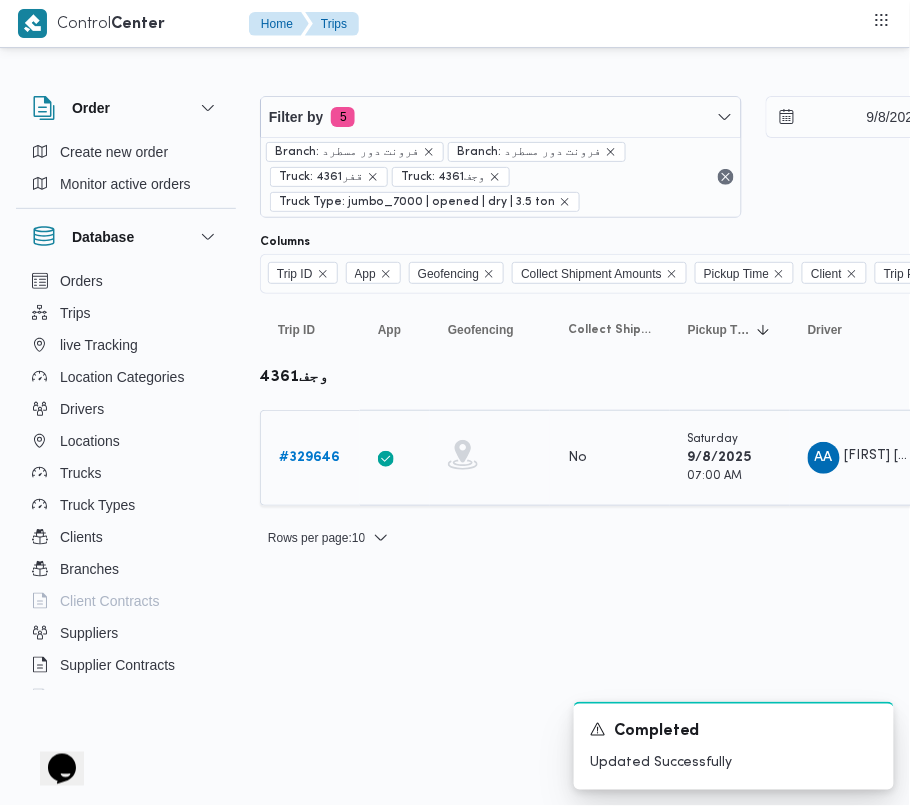 click on "# 329646" at bounding box center (309, 457) 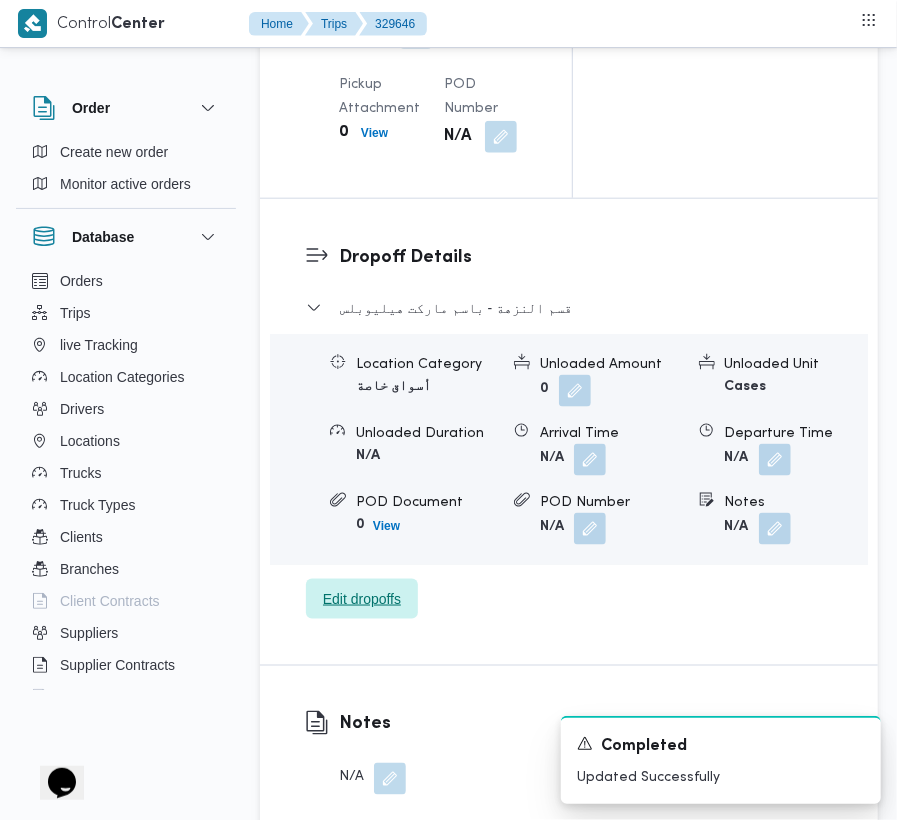 click on "Edit dropoffs" at bounding box center (362, 599) 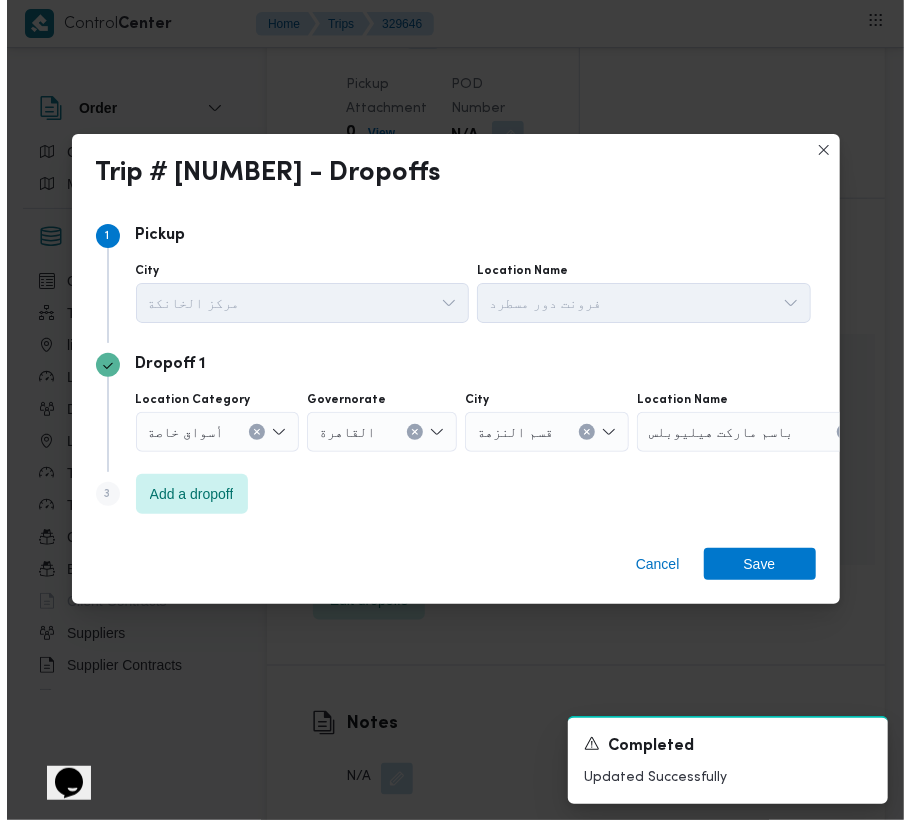 scroll, scrollTop: 3265, scrollLeft: 0, axis: vertical 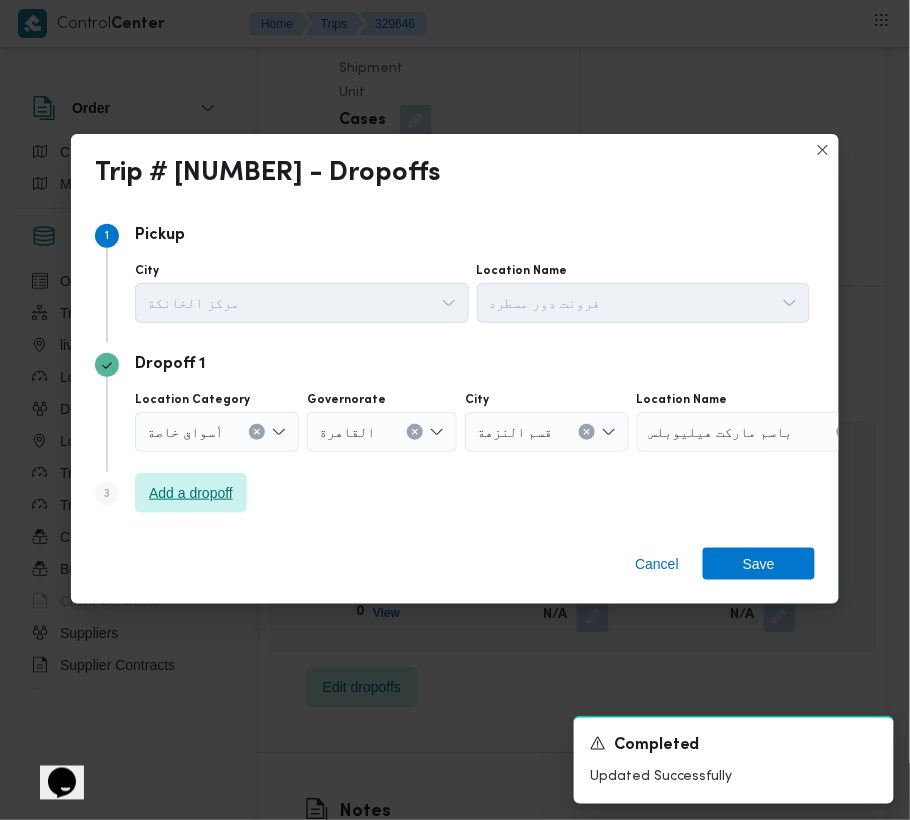 click on "Add a dropoff" at bounding box center (191, 493) 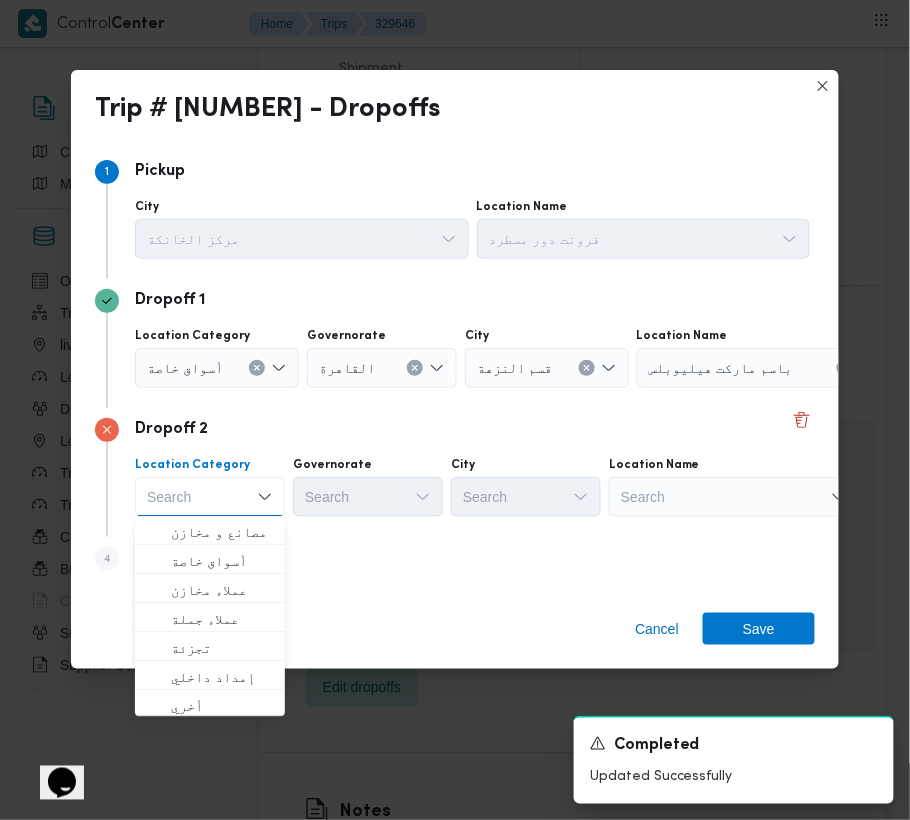 click on "Search" at bounding box center [762, 368] 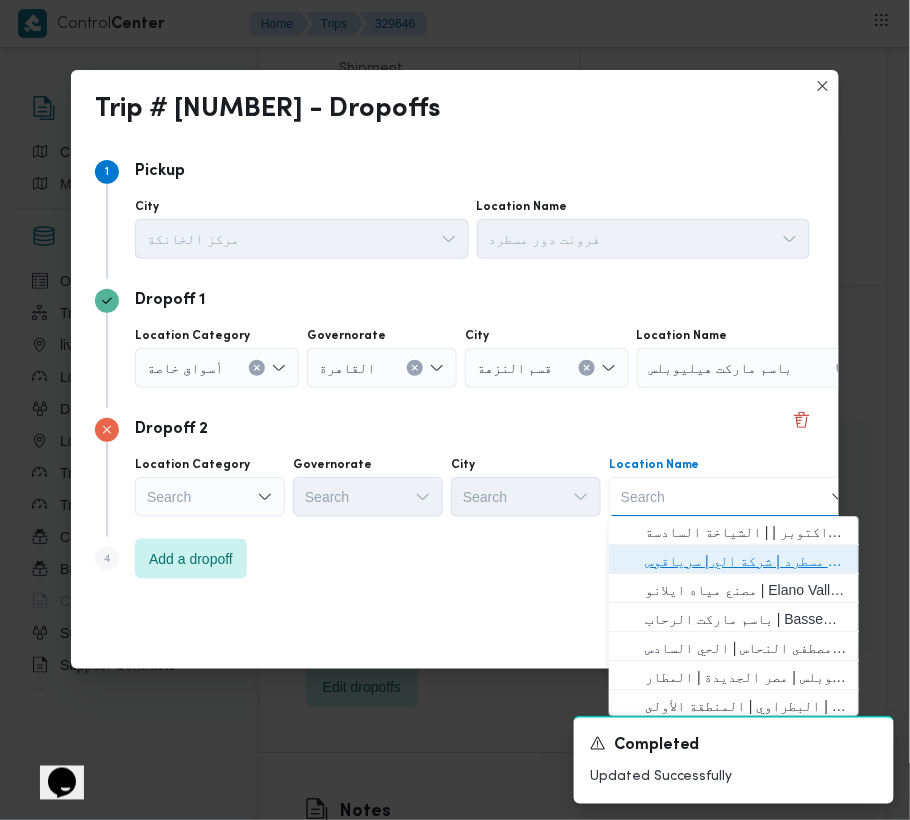 click on "فرونت دور مسطرد | شركة الي | سرياقوس" at bounding box center (746, 562) 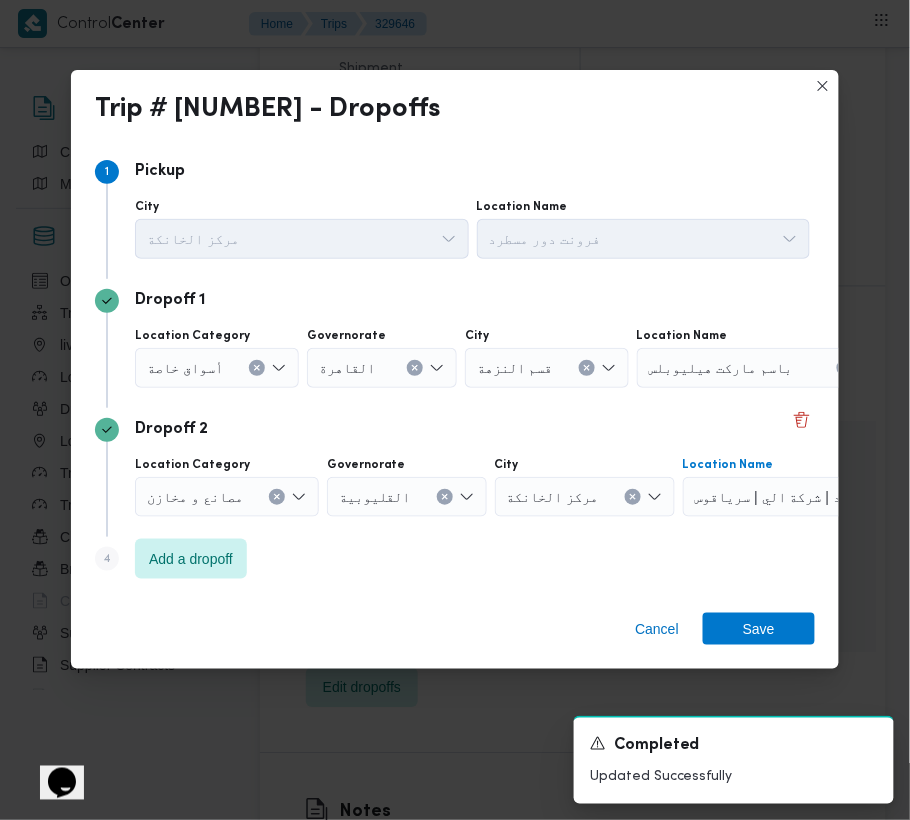 click on "أسواق خاصة" at bounding box center [185, 367] 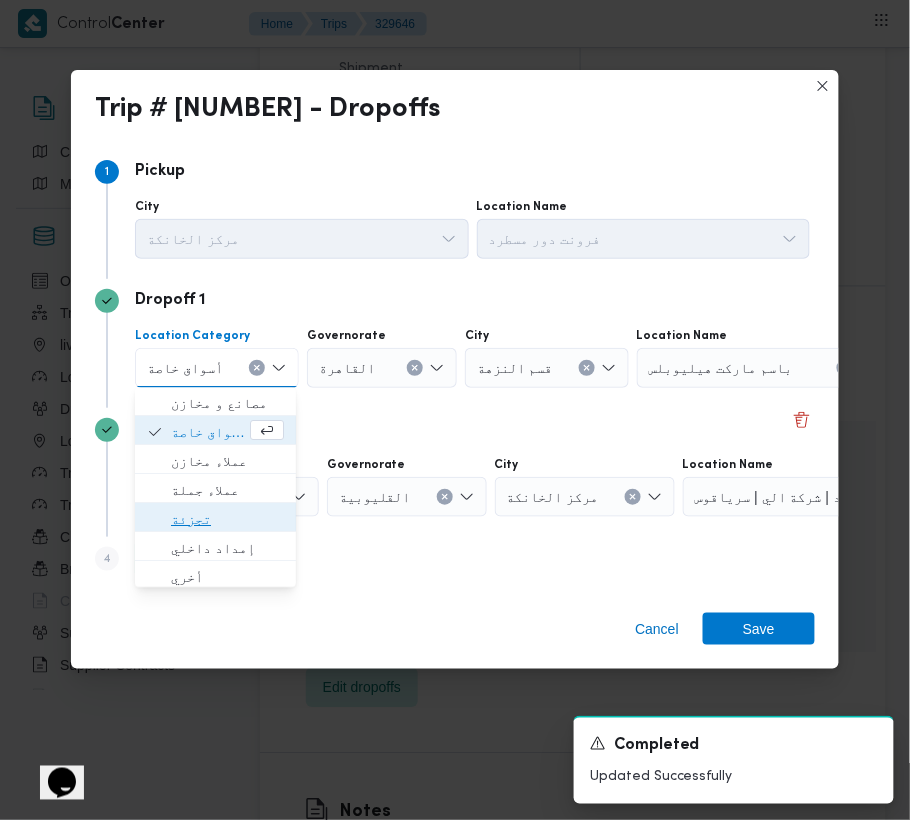 click on "تجزئة" at bounding box center [227, 520] 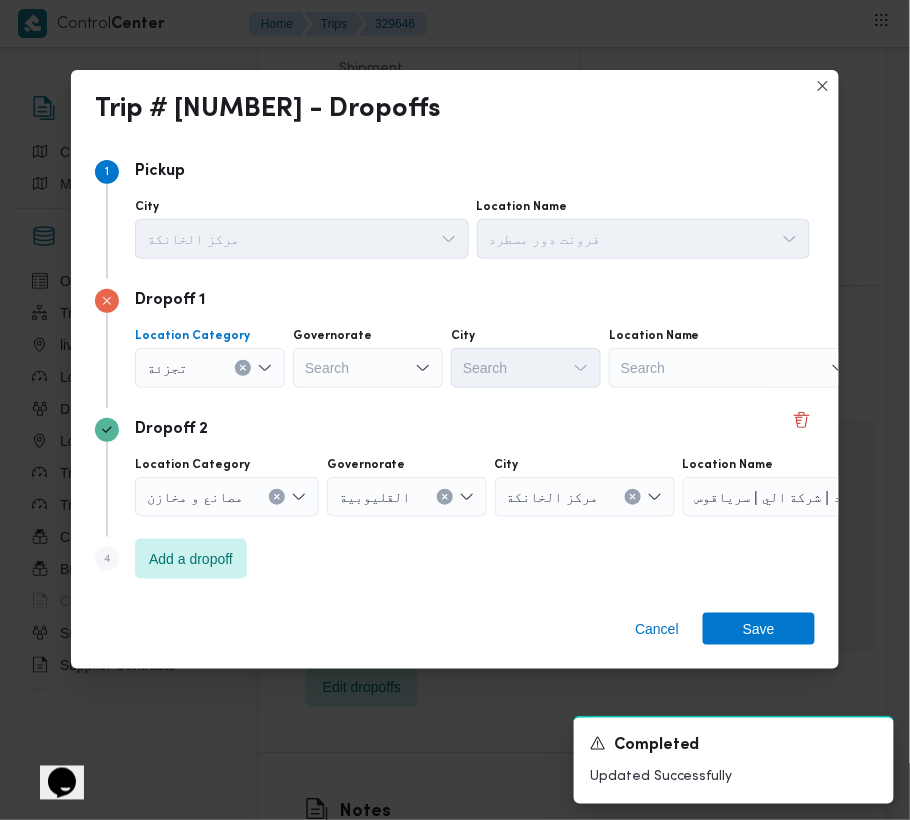 click on "Search" at bounding box center (368, 368) 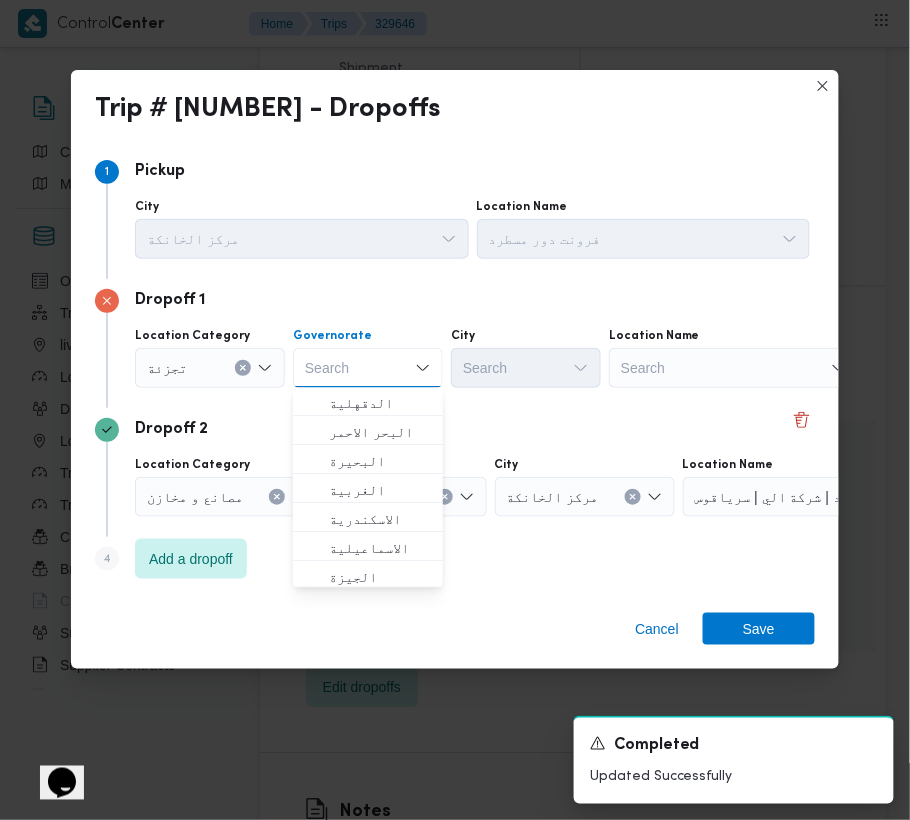 paste on "جيزة" 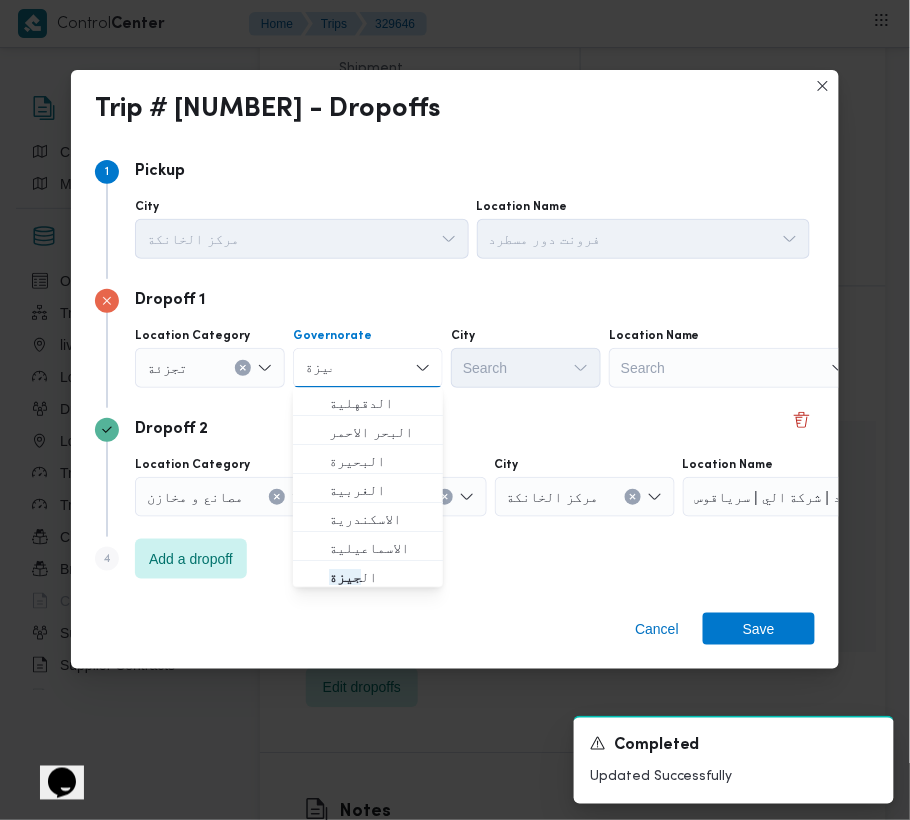 type on "جيزة" 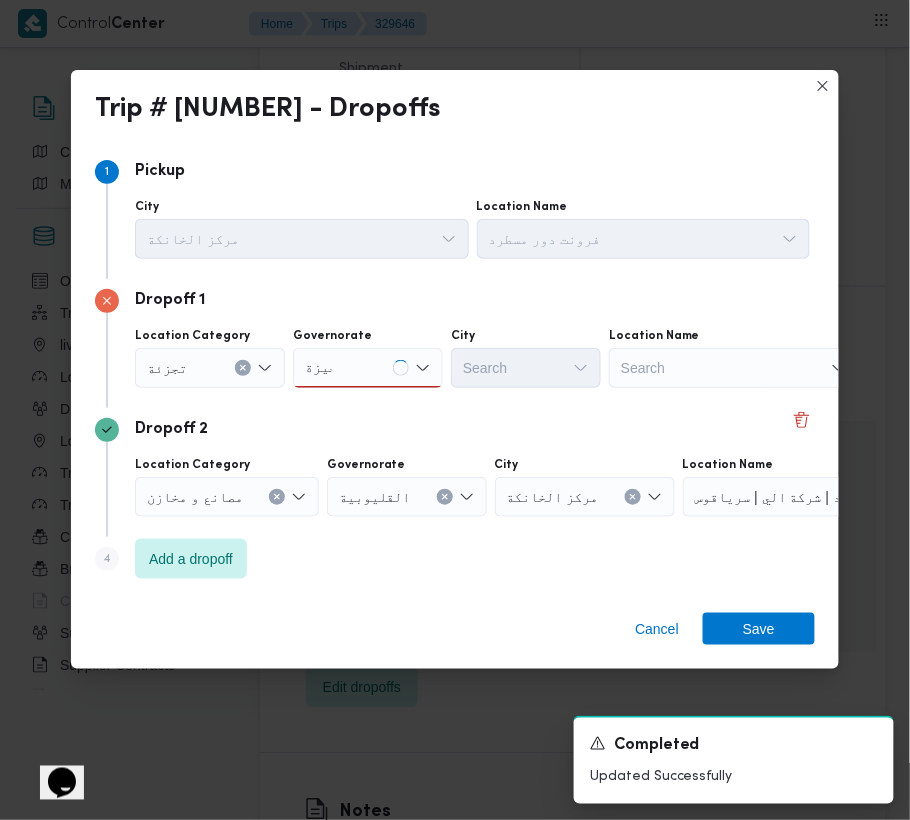 click on "جيزة جيزة" at bounding box center (368, 368) 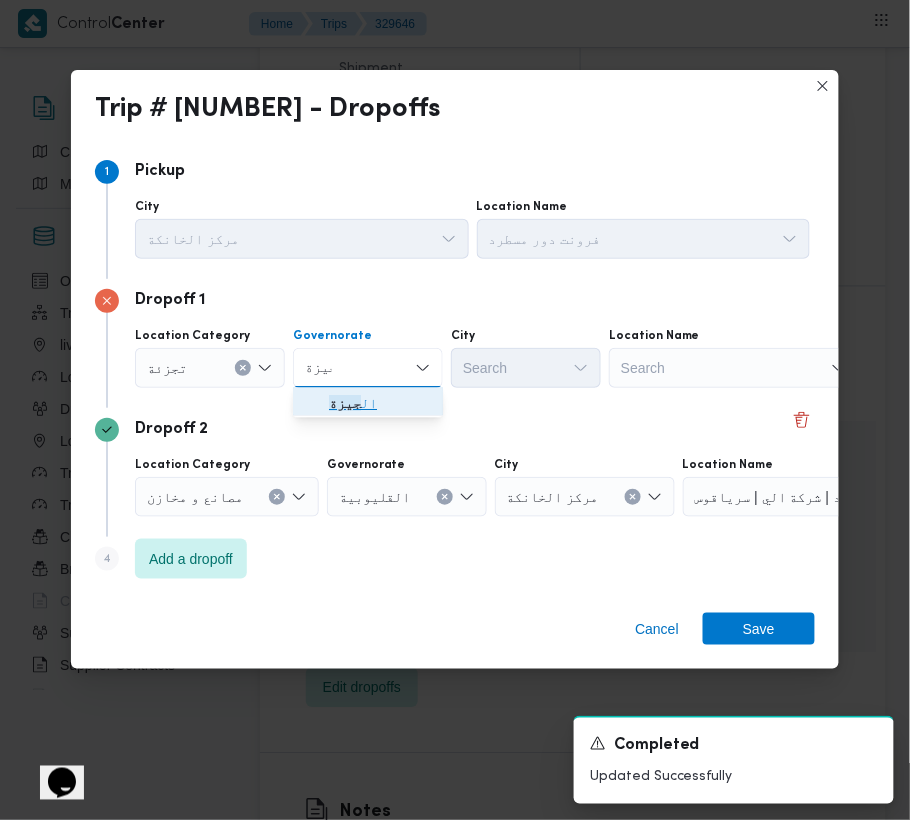 drag, startPoint x: 354, startPoint y: 412, endPoint x: 385, endPoint y: 409, distance: 31.144823 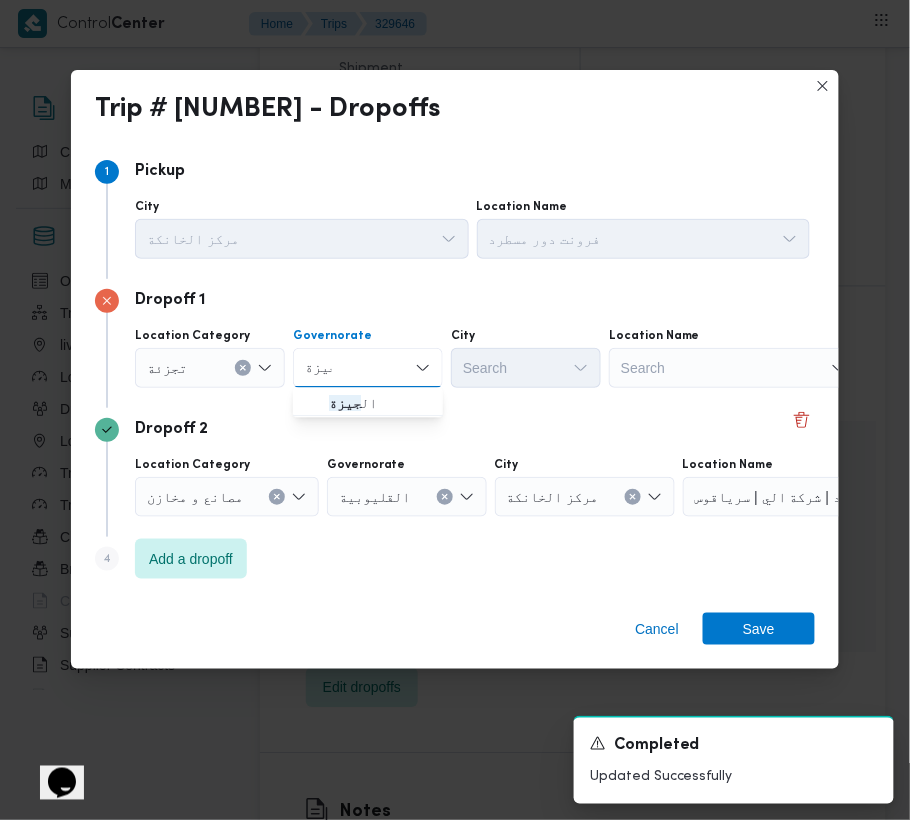 type 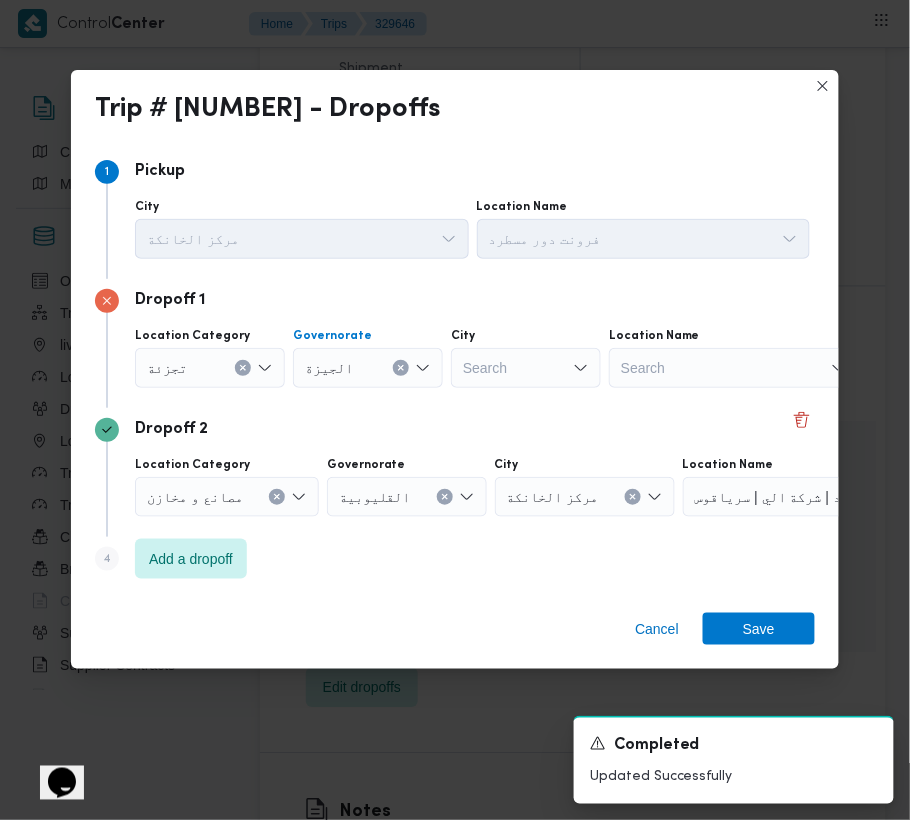 click on "Search" at bounding box center [526, 368] 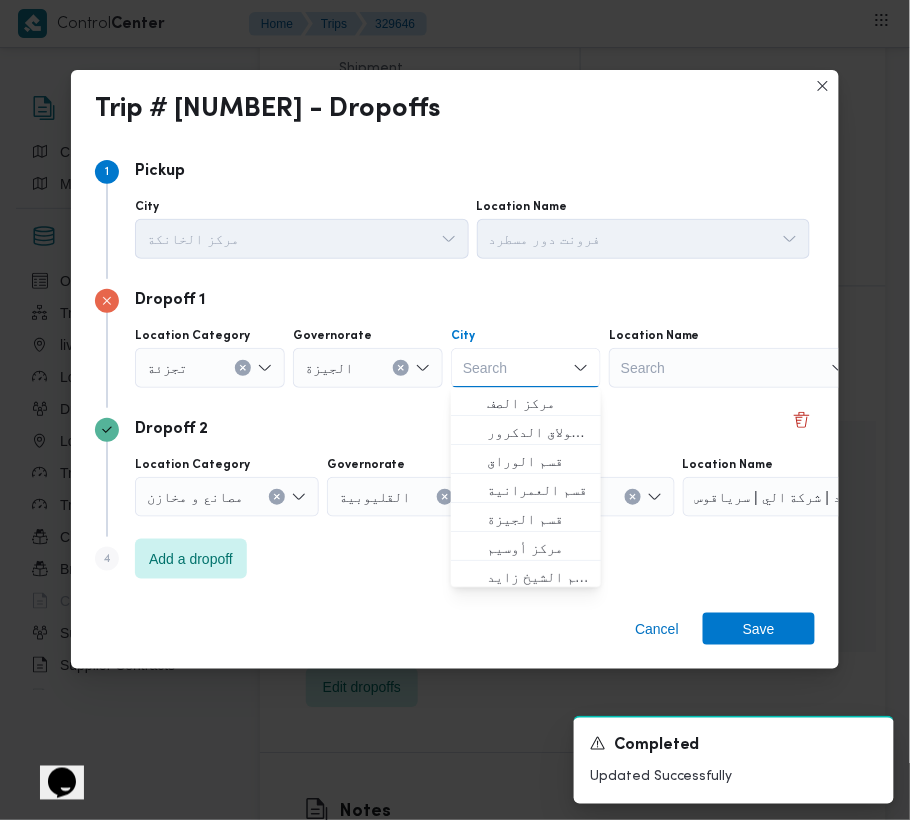 paste on "الهرم" 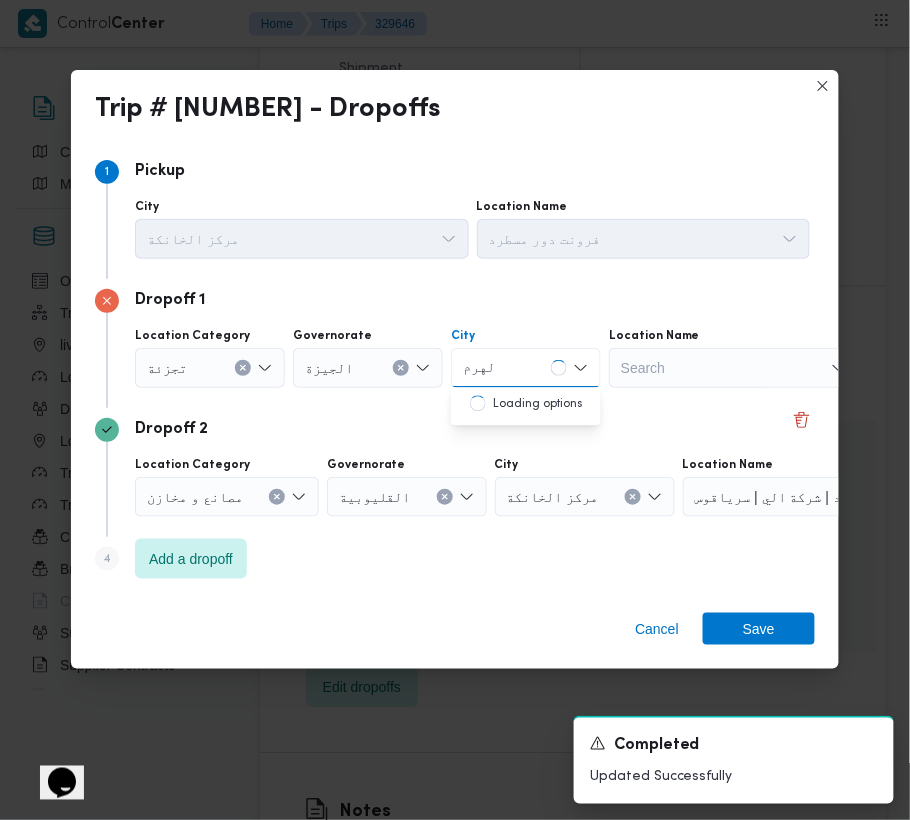 type on "الهرم" 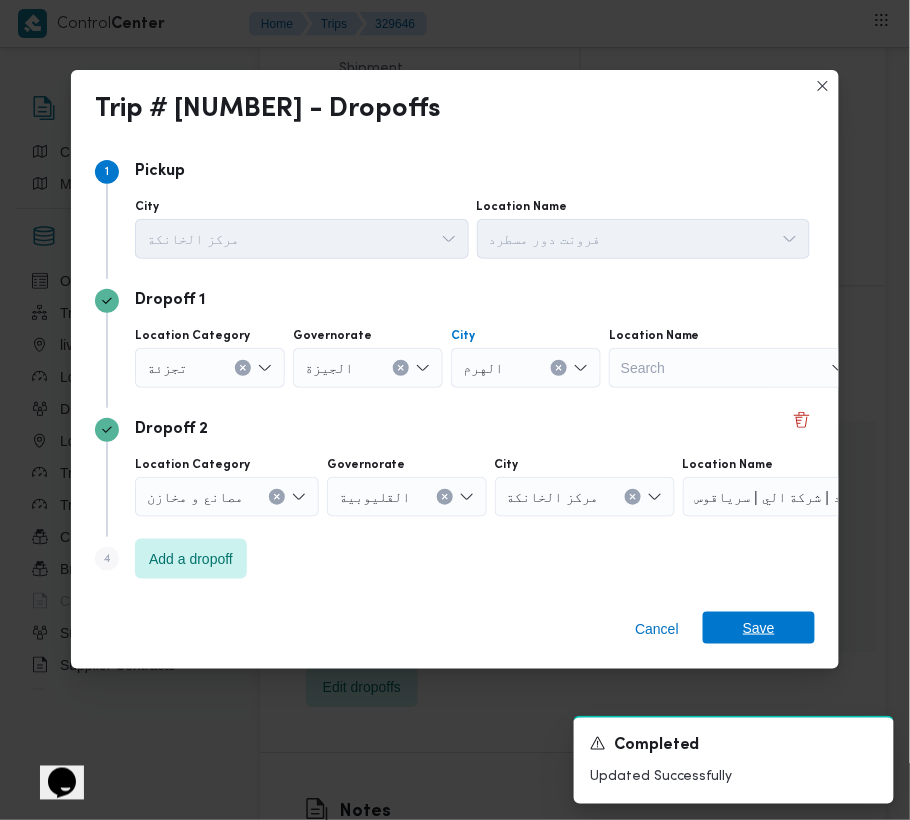 click on "Save" at bounding box center (759, 628) 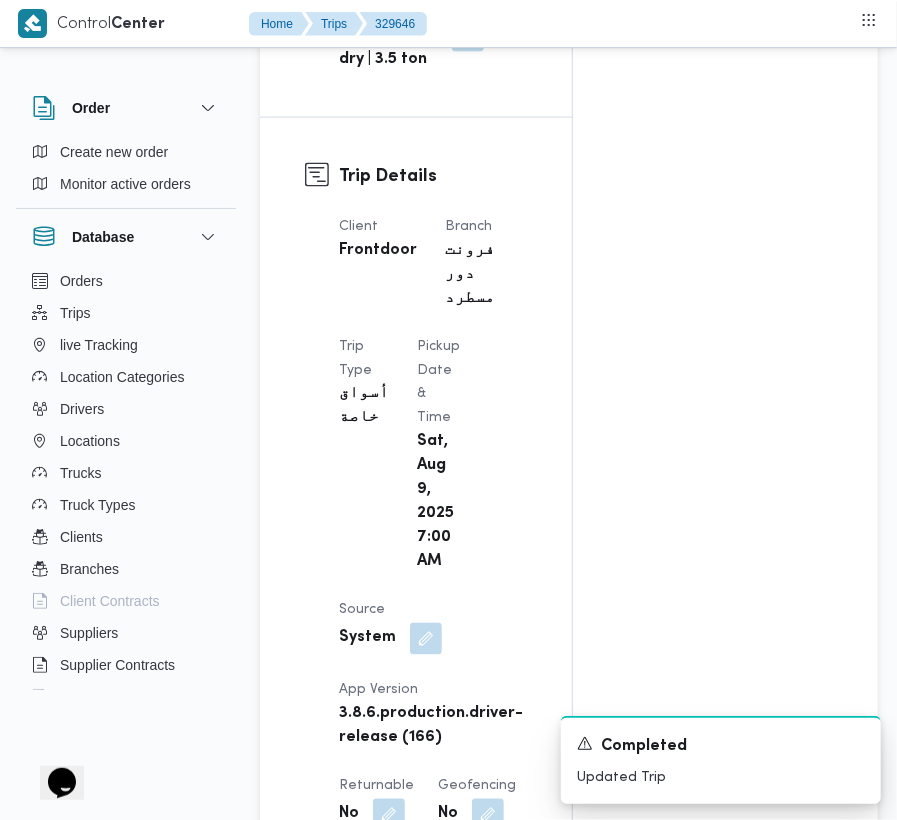 scroll, scrollTop: 0, scrollLeft: 0, axis: both 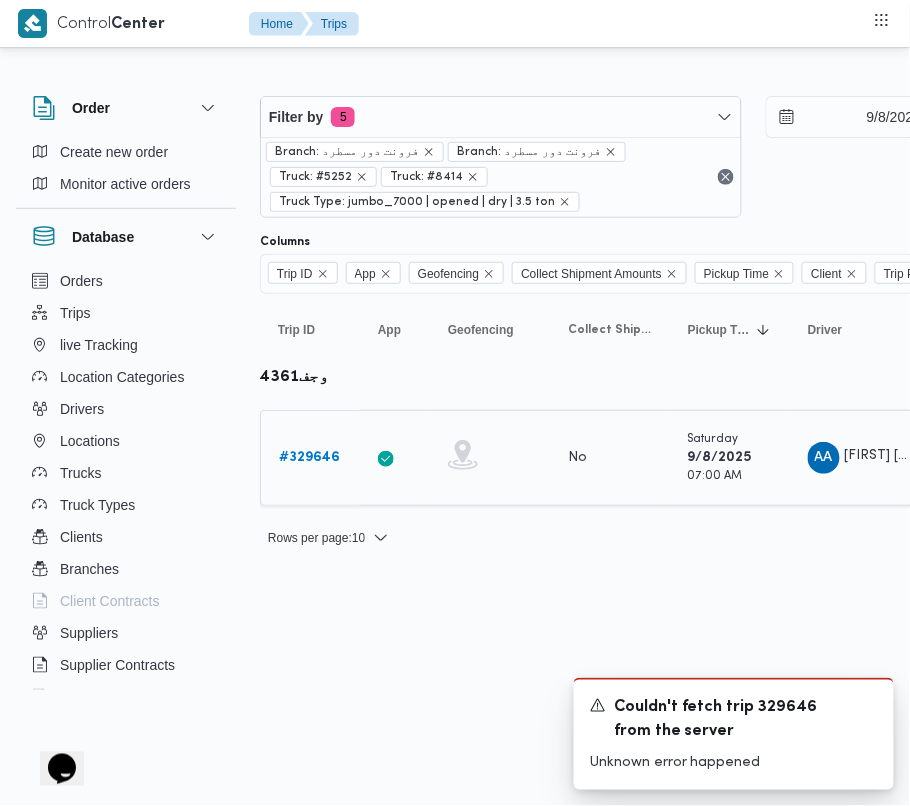 click on "# 329646" at bounding box center [309, 457] 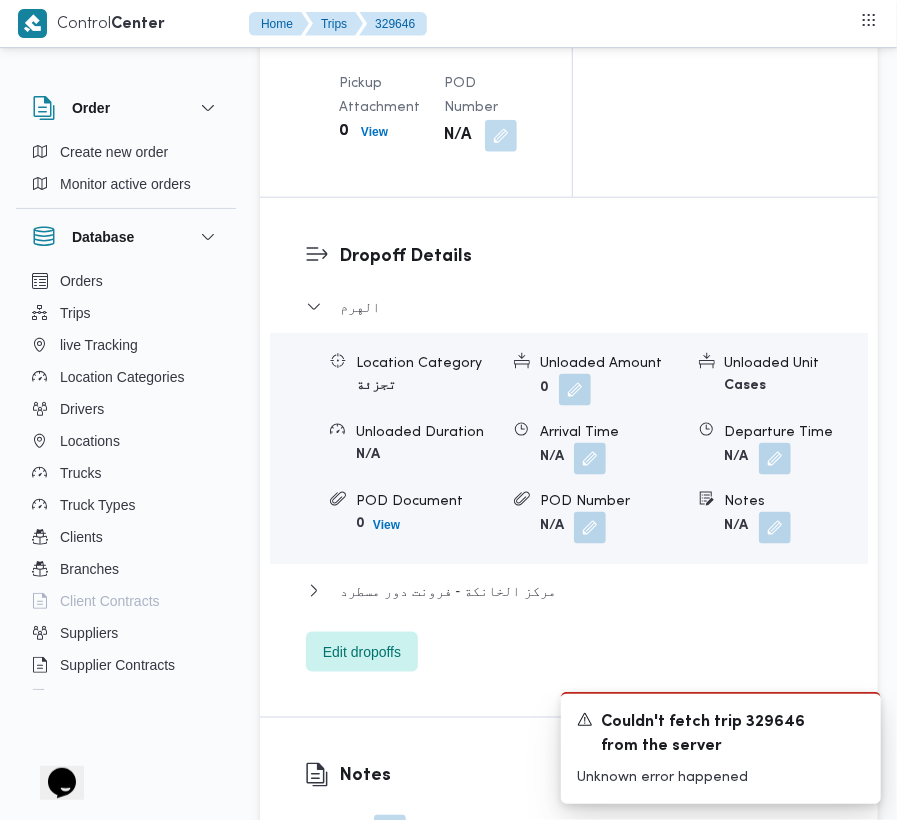 scroll, scrollTop: 3674, scrollLeft: 0, axis: vertical 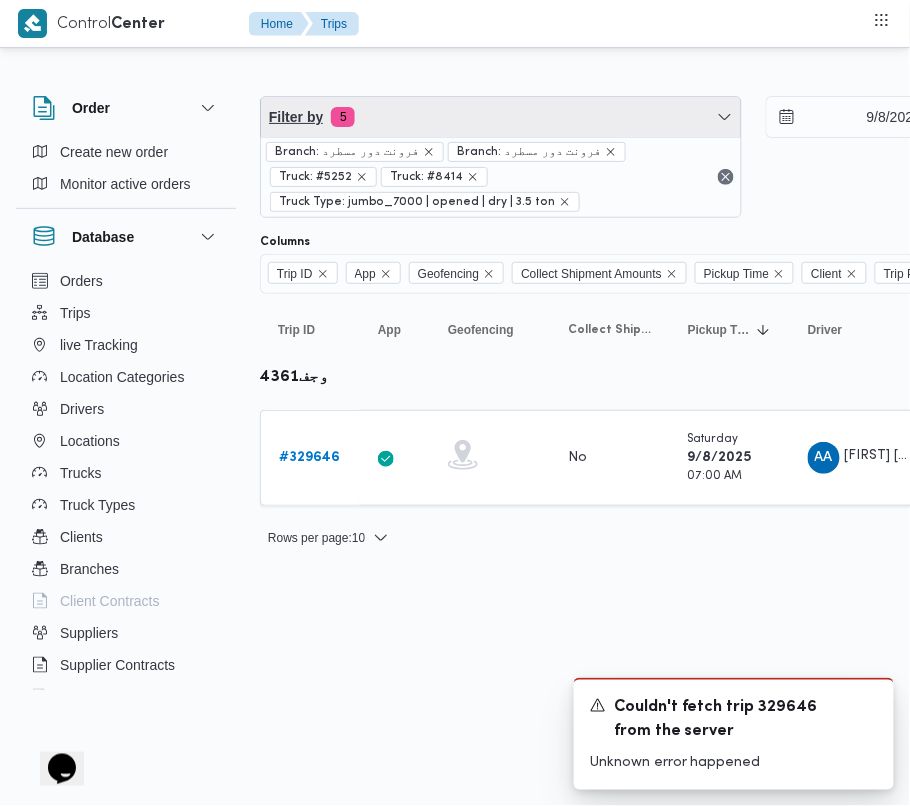 click on "Filter by 5" at bounding box center [501, 117] 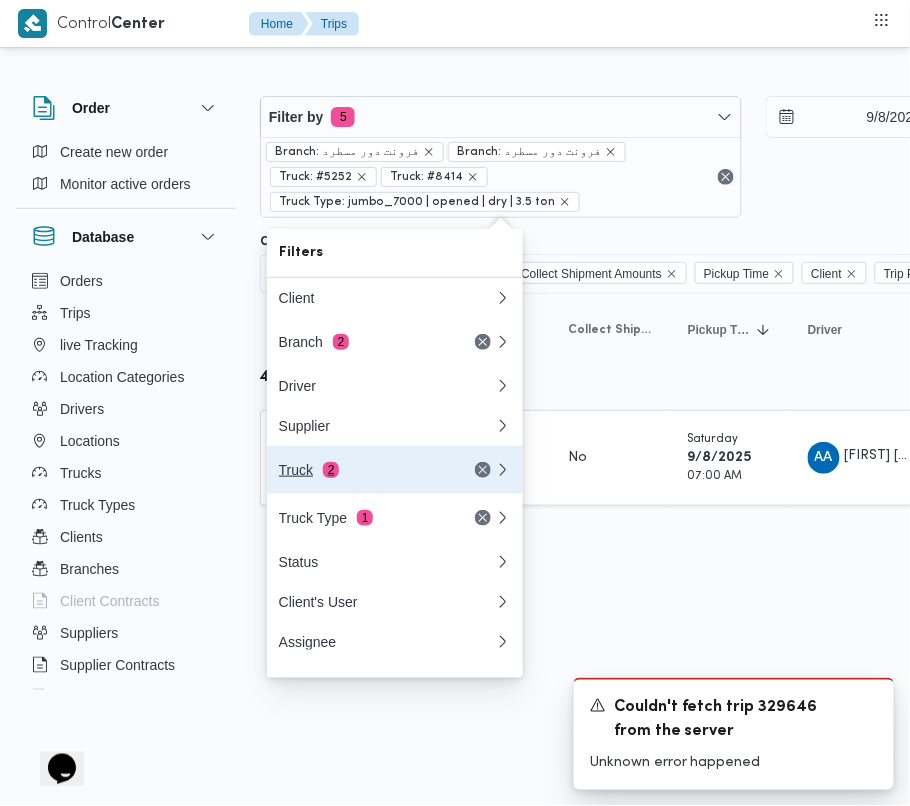 click on "Truck 2" at bounding box center [363, 470] 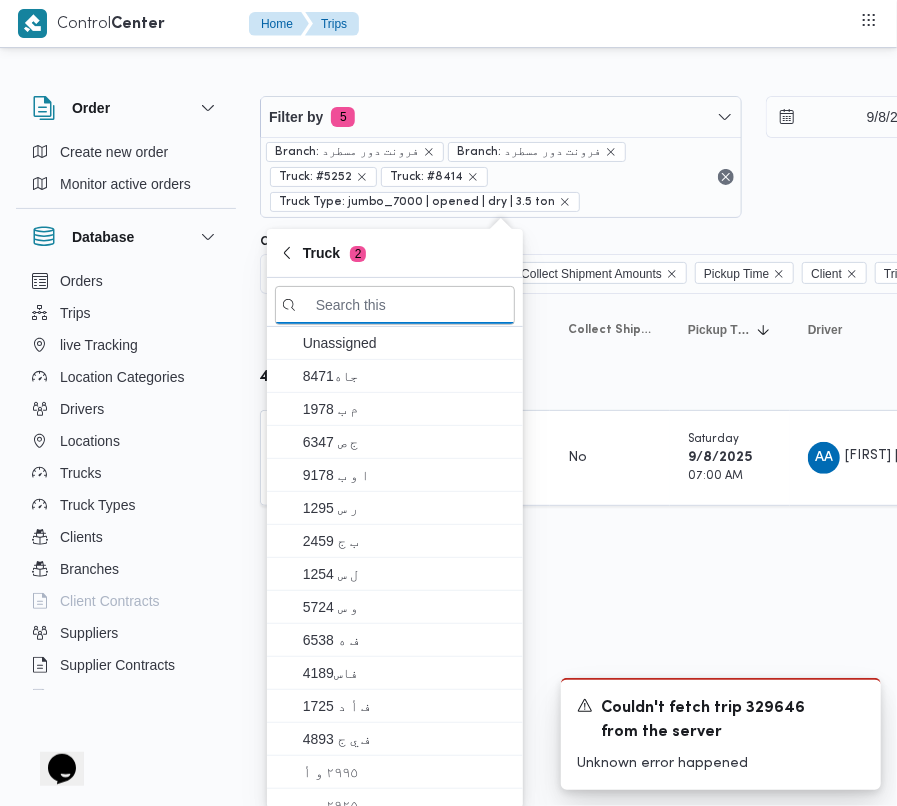 paste on "6487" 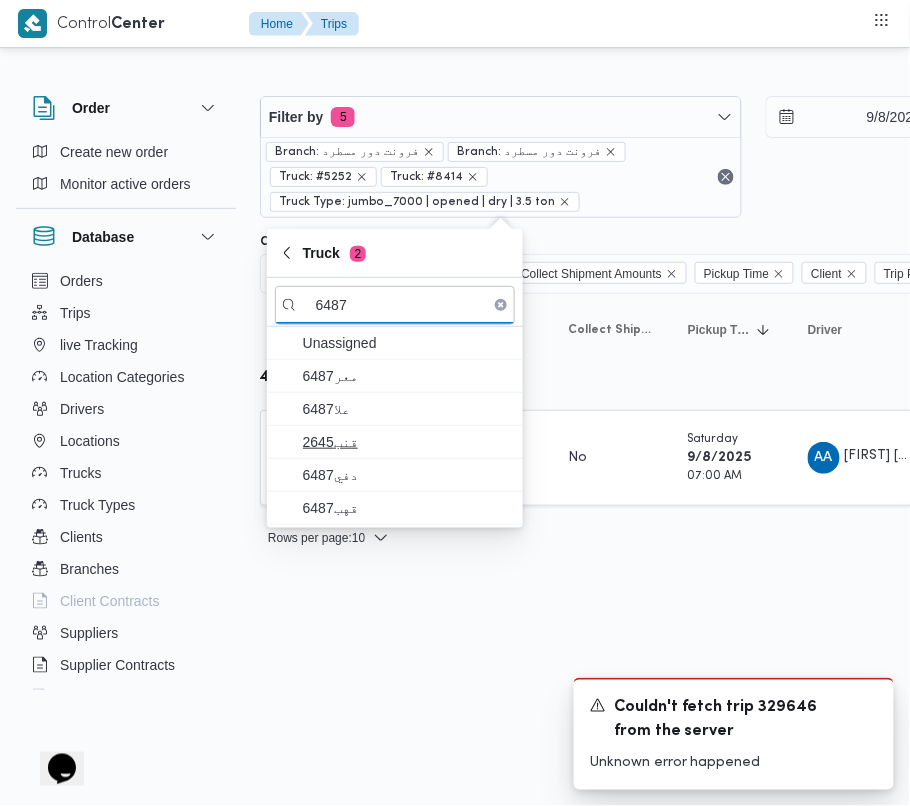 type on "6487" 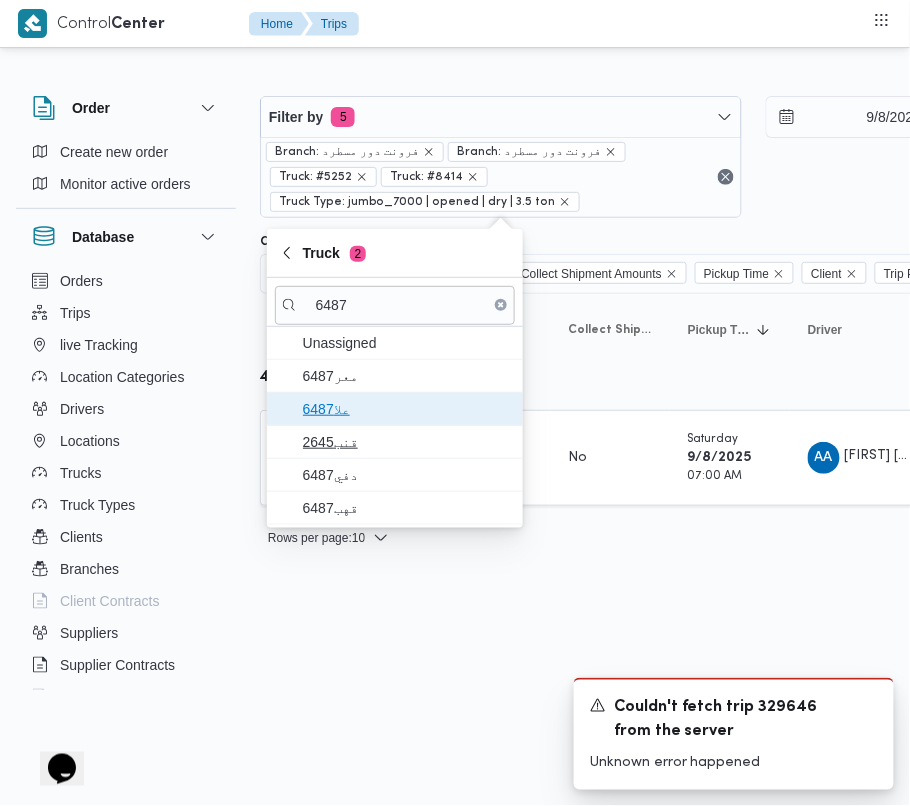click on "Unassigned معر6487 علا6487 قنب2645 دفي6487 قهب6487" at bounding box center (395, 426) 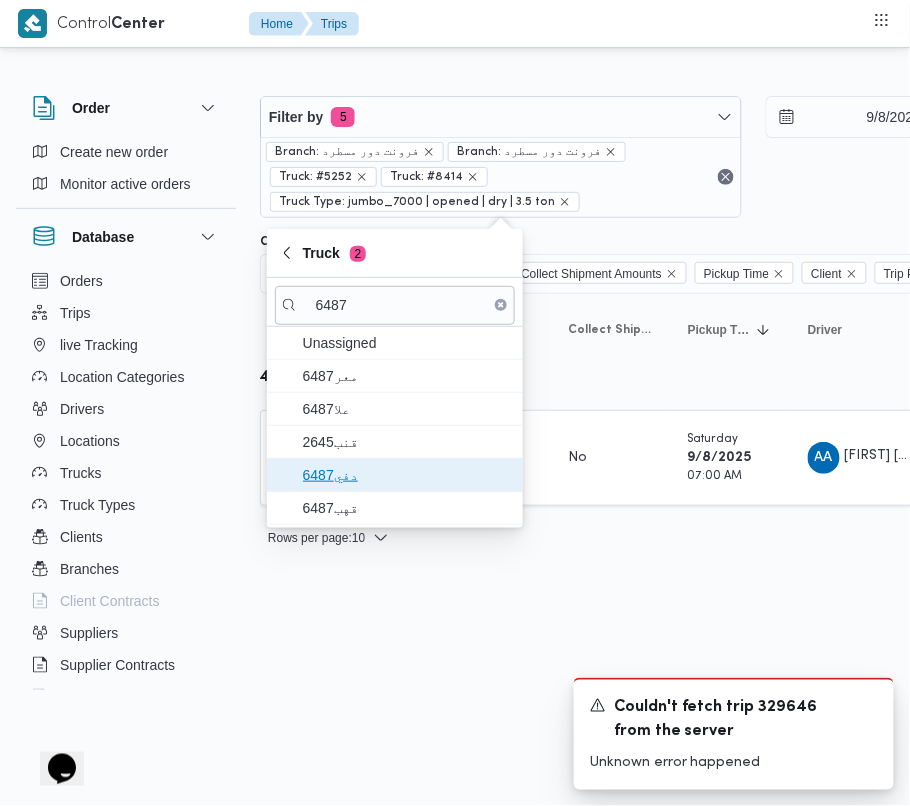 click on "دفي6487" at bounding box center (407, 475) 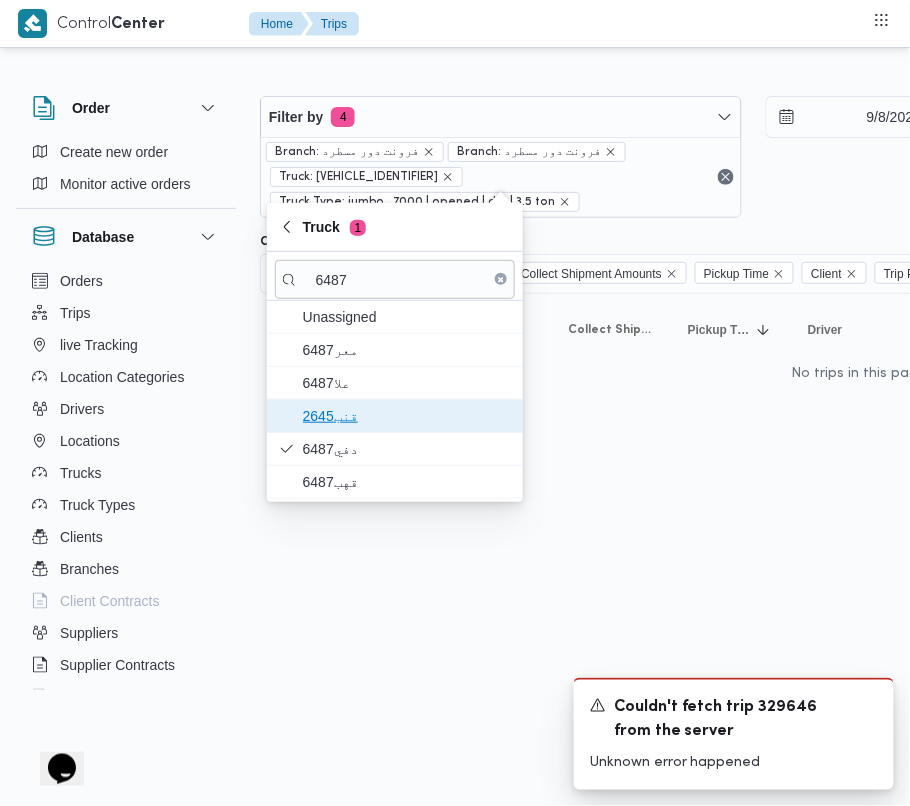 click on "قنب2645" at bounding box center (407, 416) 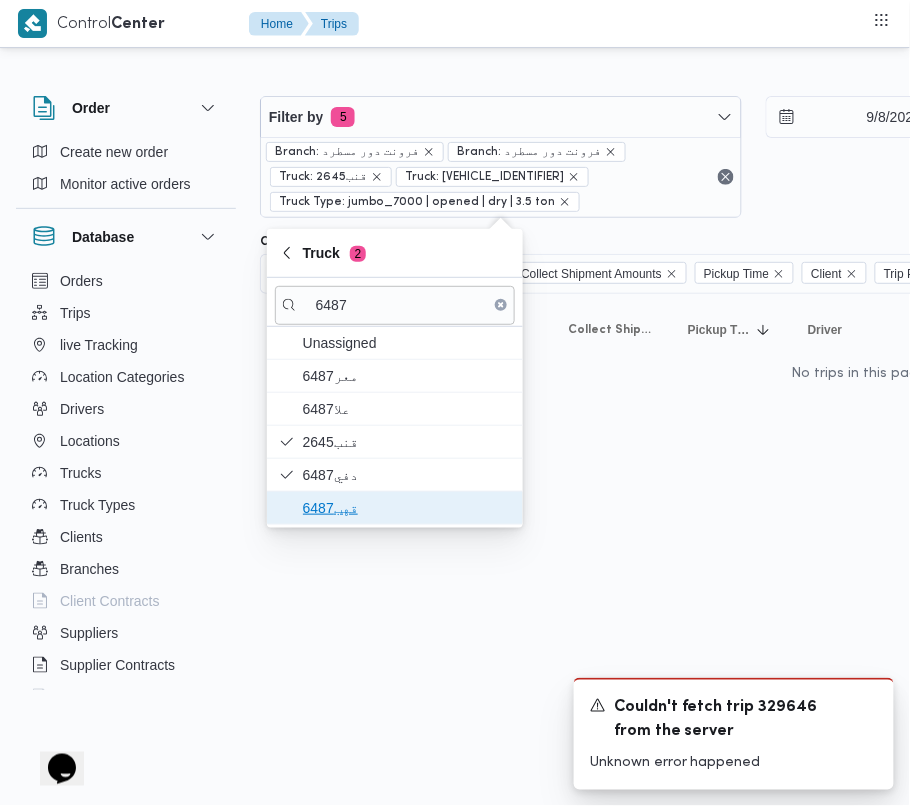 click on "قهب6487" at bounding box center (407, 508) 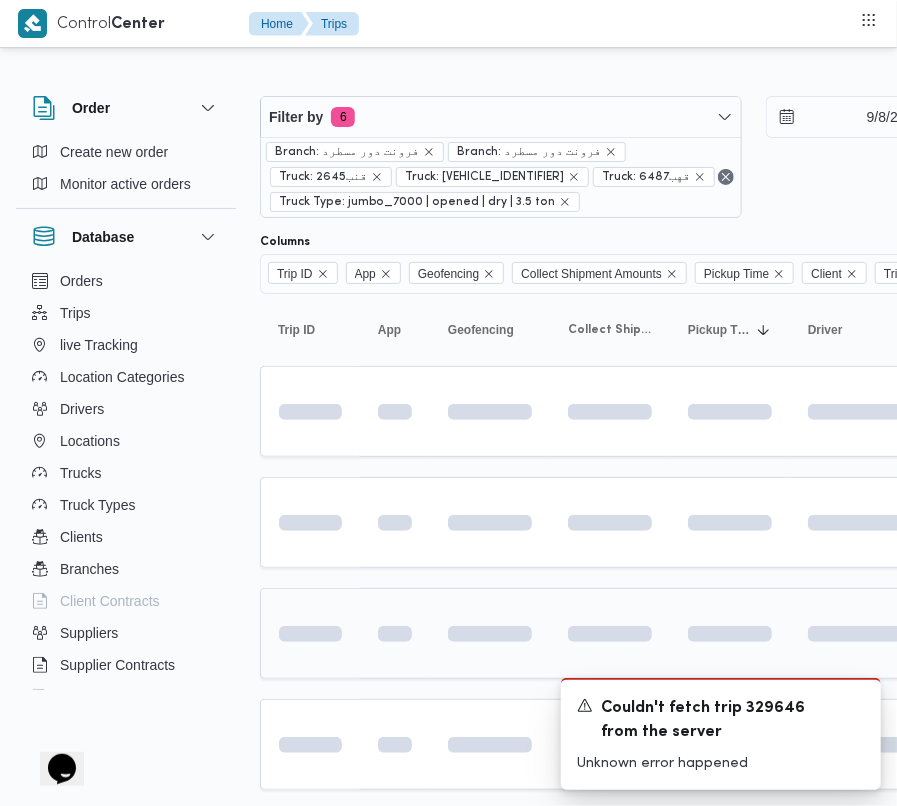 click at bounding box center [275, 634] 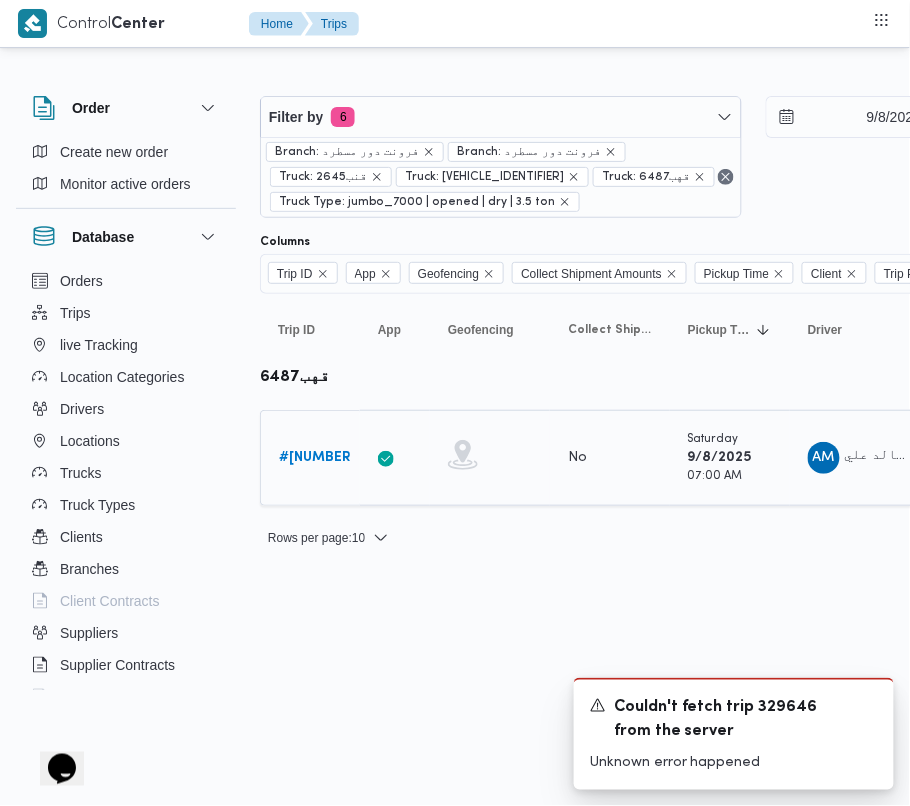 click on "# 329108" at bounding box center (317, 457) 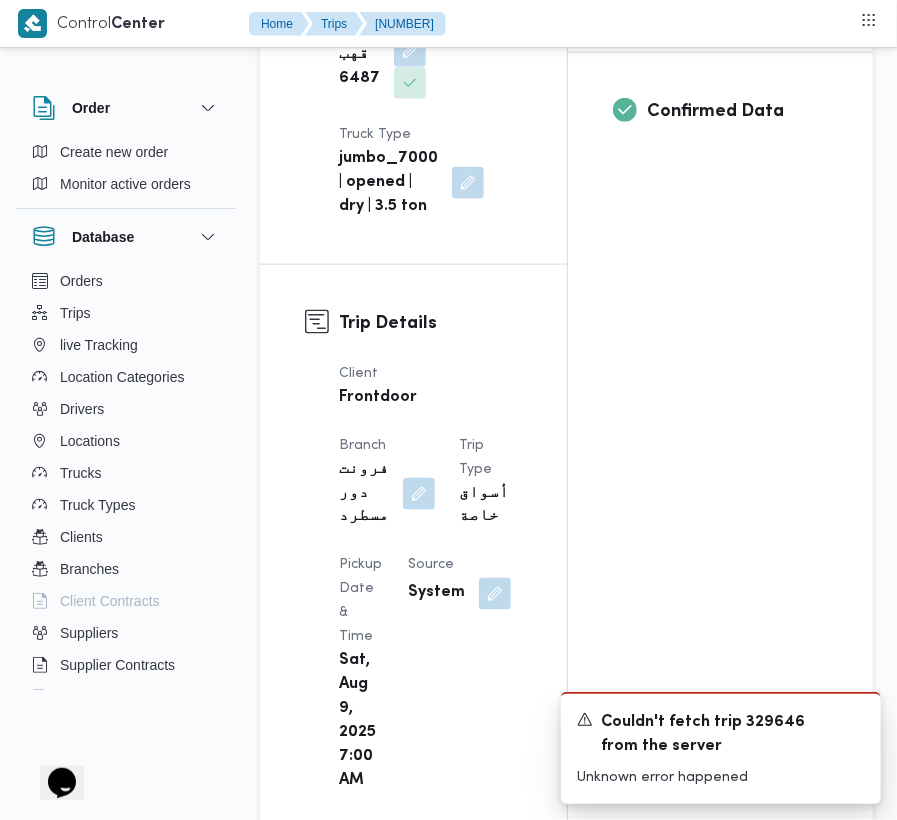 scroll, scrollTop: 2533, scrollLeft: 0, axis: vertical 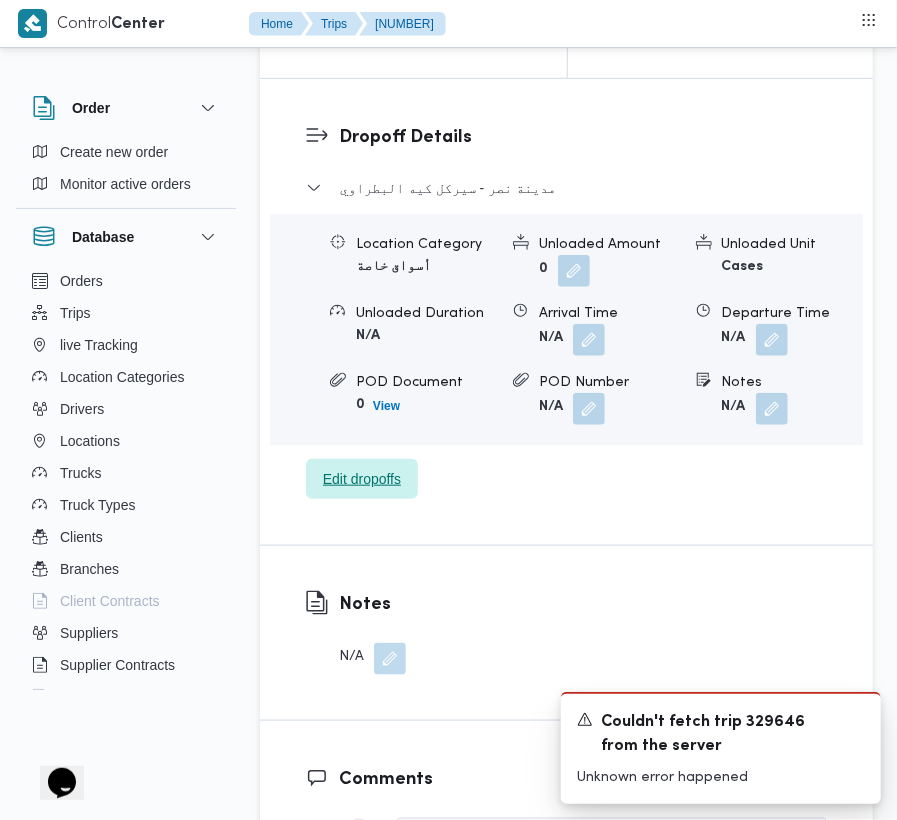 click on "Edit dropoffs" at bounding box center (362, 479) 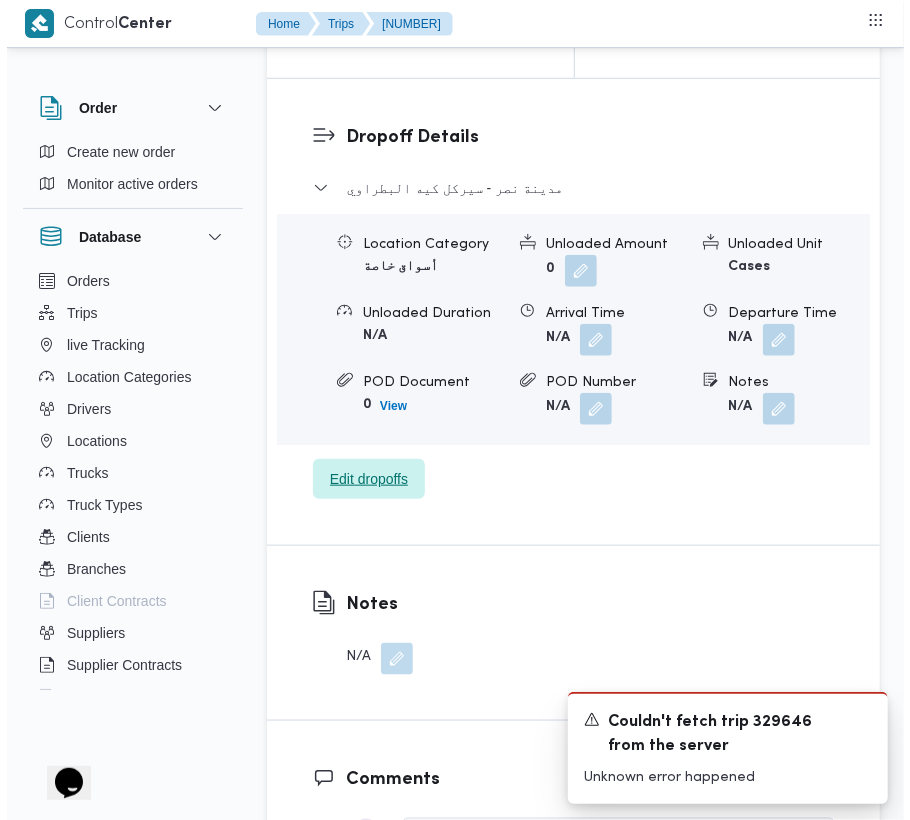scroll, scrollTop: 2948, scrollLeft: 0, axis: vertical 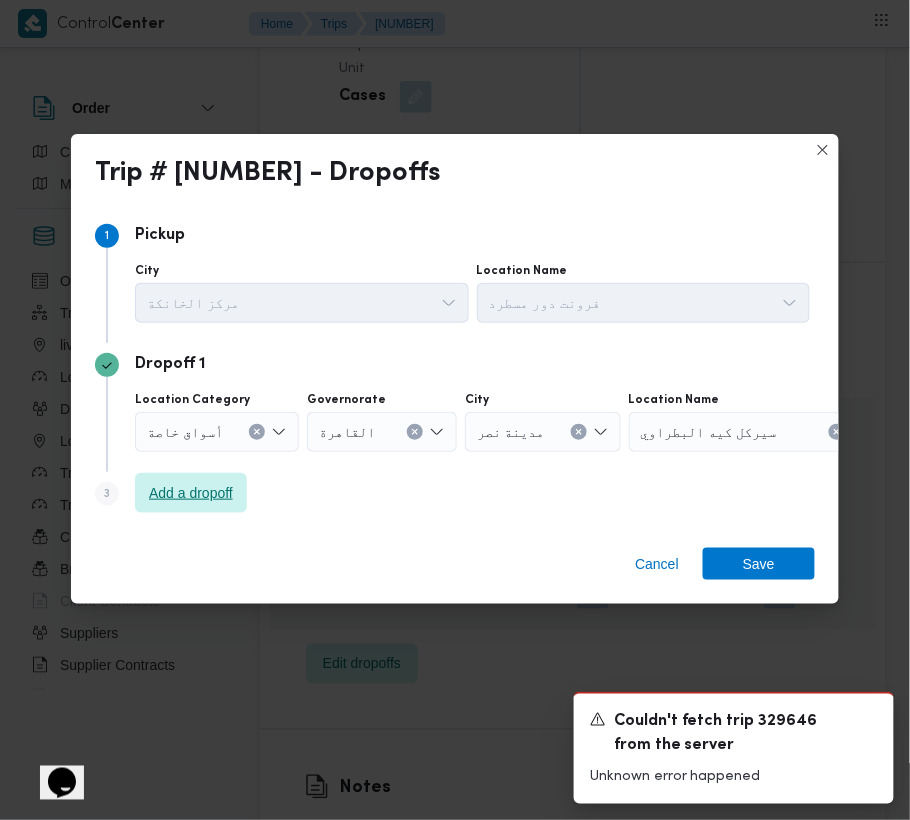 click on "Add a dropoff" at bounding box center [191, 493] 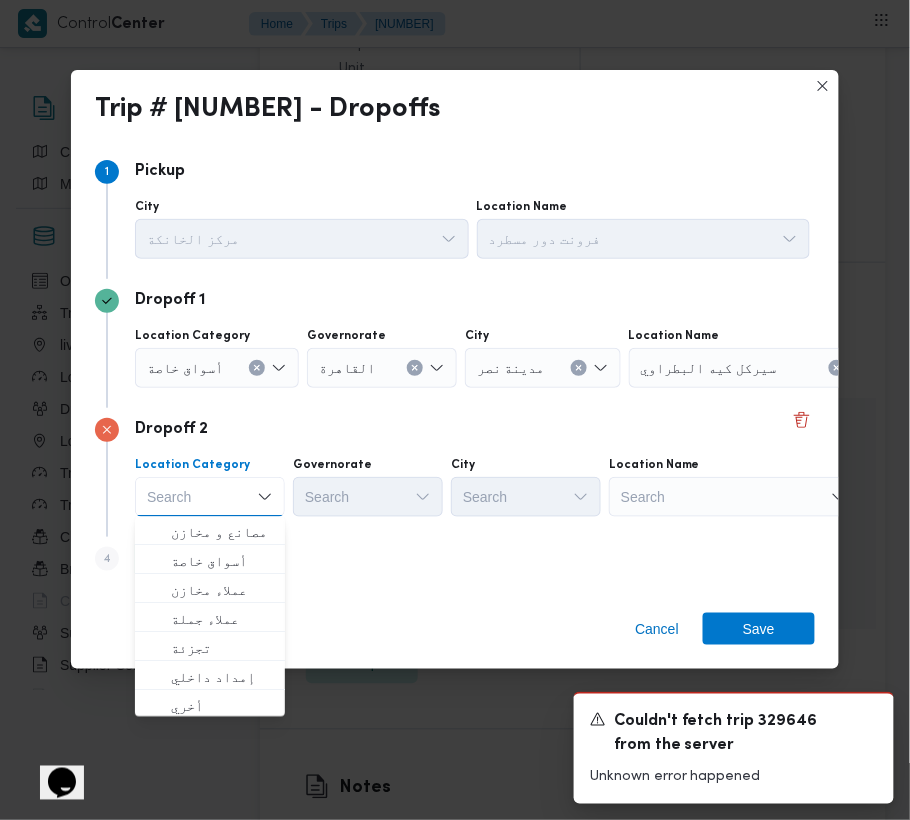 click on "Search" at bounding box center [754, 368] 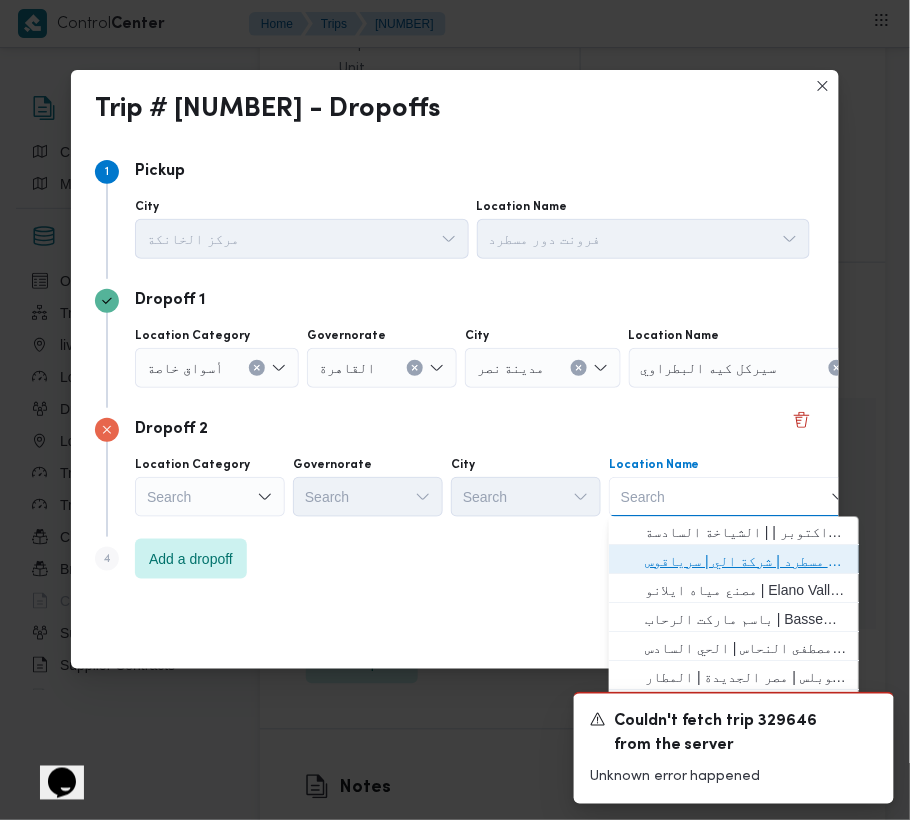 click on "فرونت دور مسطرد | شركة الي | سرياقوس" at bounding box center [746, 562] 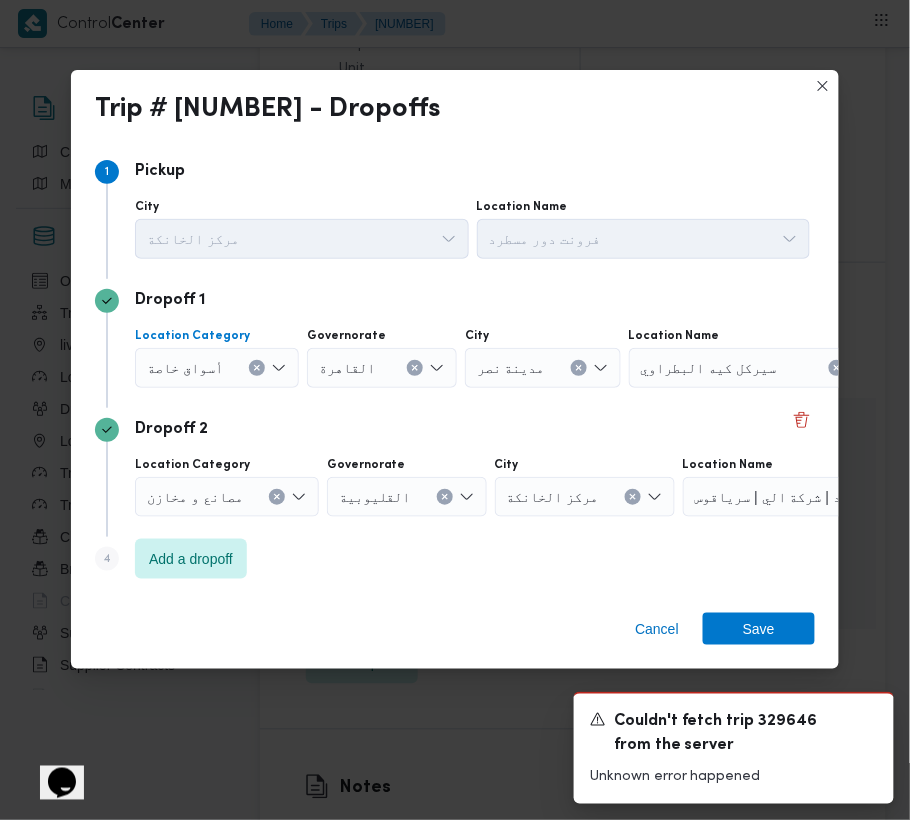 click on "أسواق خاصة" at bounding box center [185, 367] 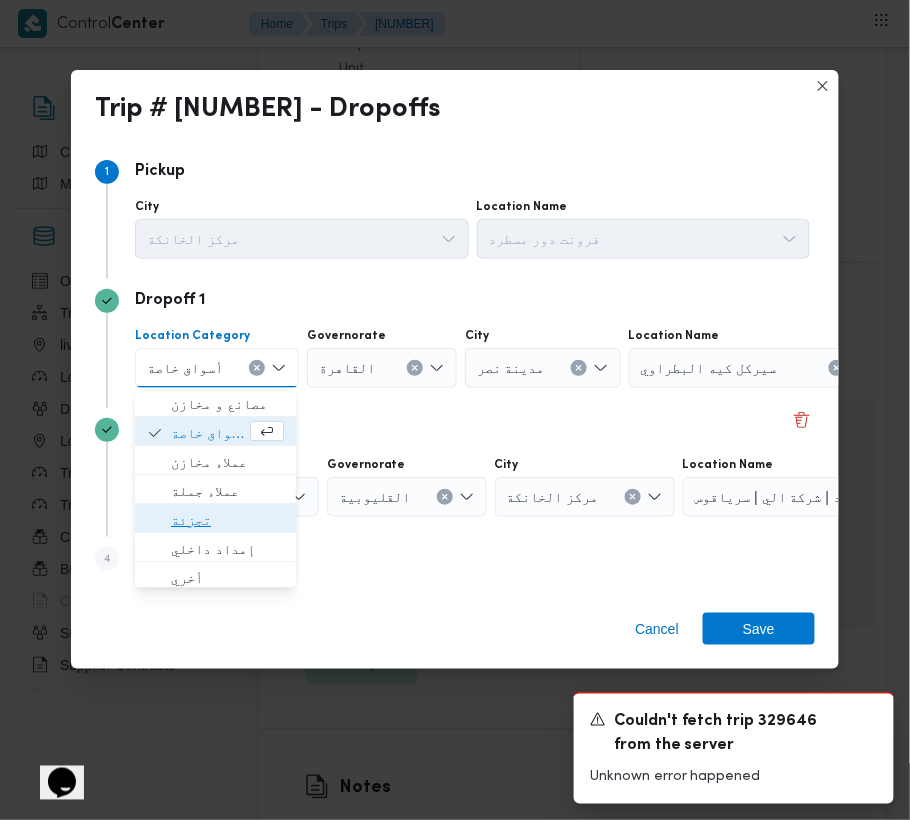 click on "تجزئة" at bounding box center [227, 520] 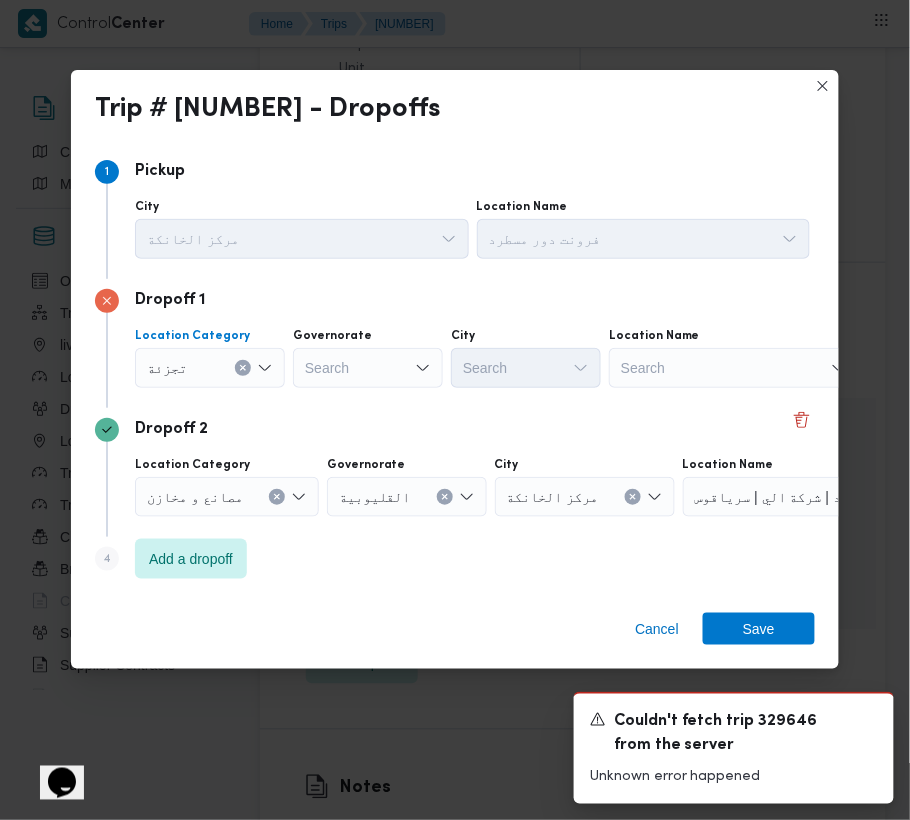 click on "Search" at bounding box center [368, 368] 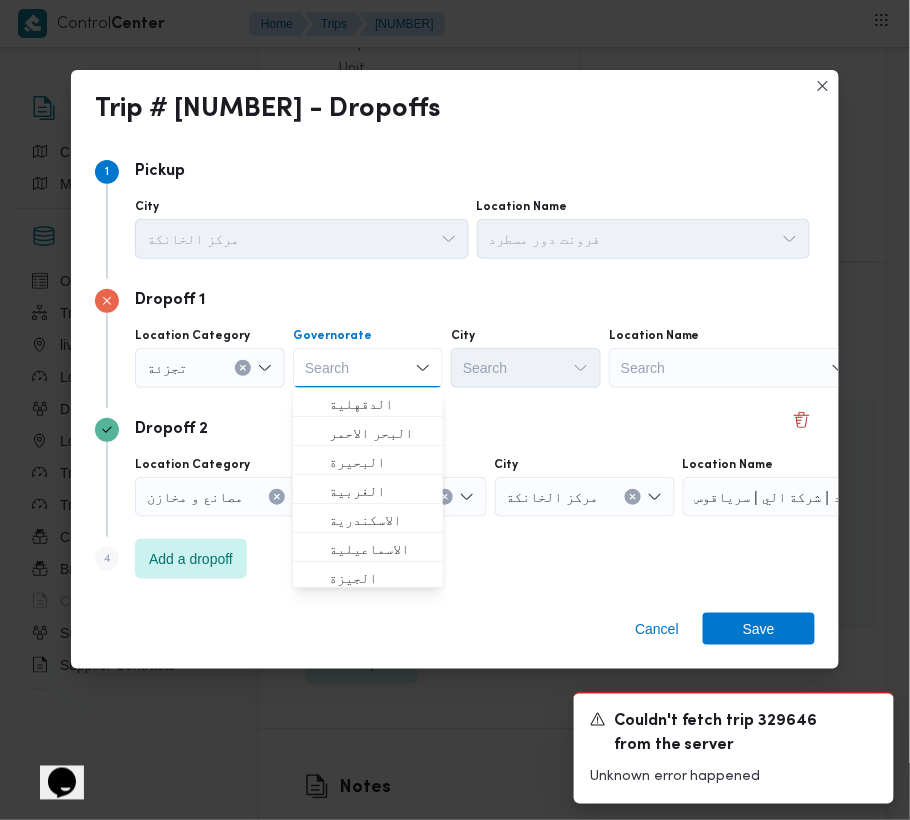 paste on "قاهرة" 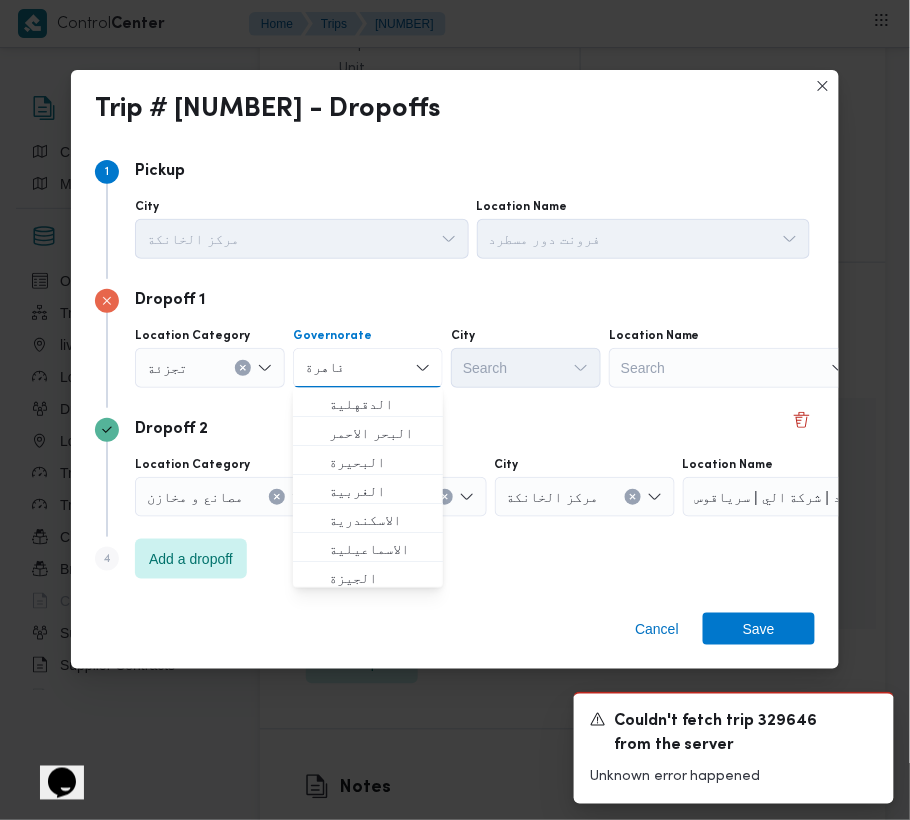 type on "قاهرة" 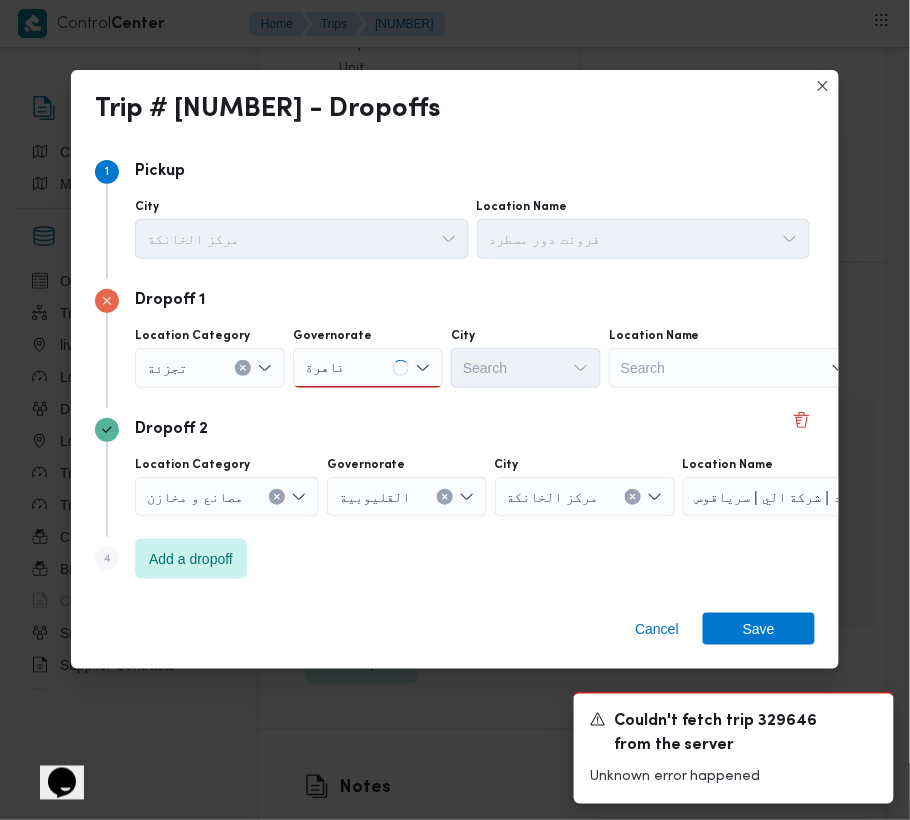 click on "Dropoff 2" at bounding box center [455, 430] 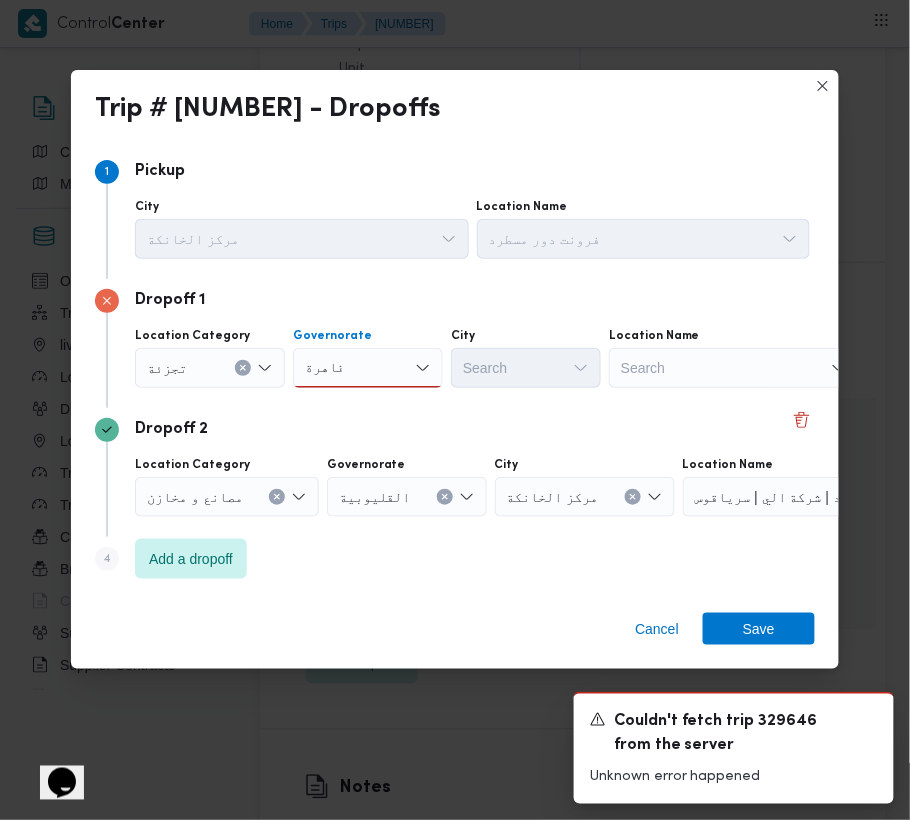 click on "قاهرة قاهرة" at bounding box center (368, 368) 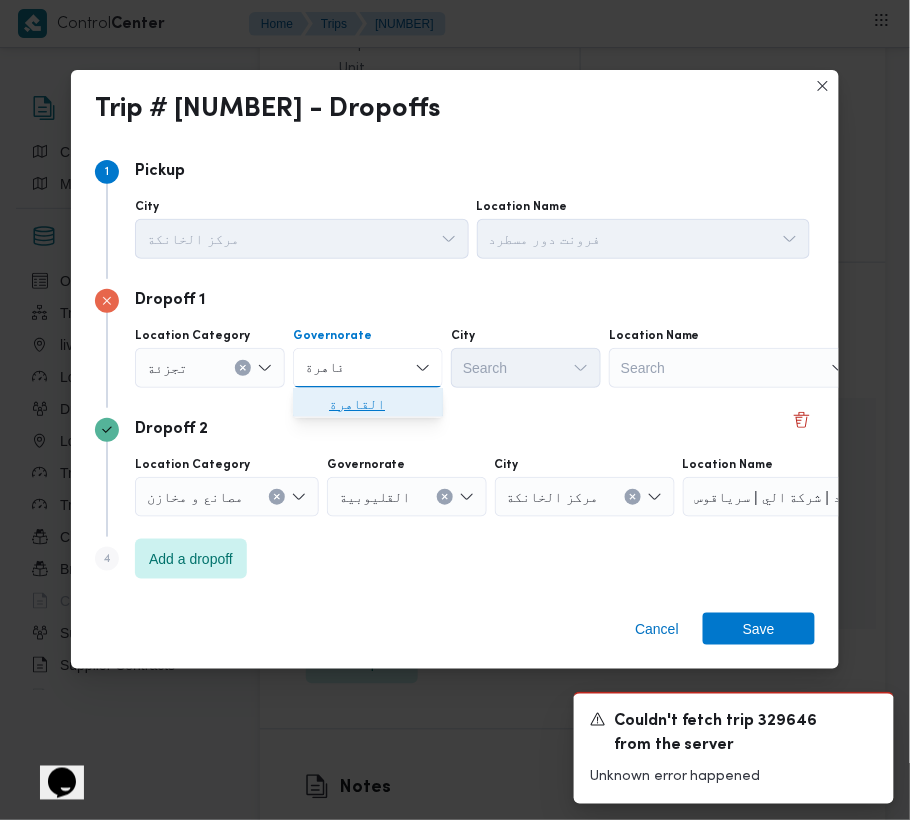 click on "القاهرة" at bounding box center (380, 404) 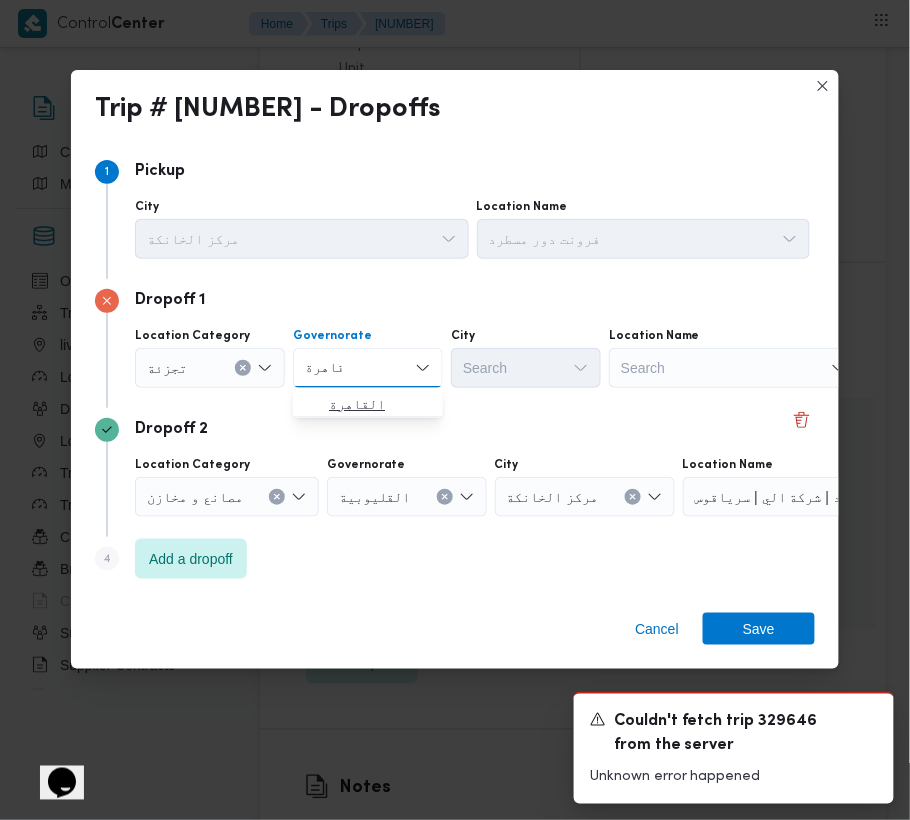 type 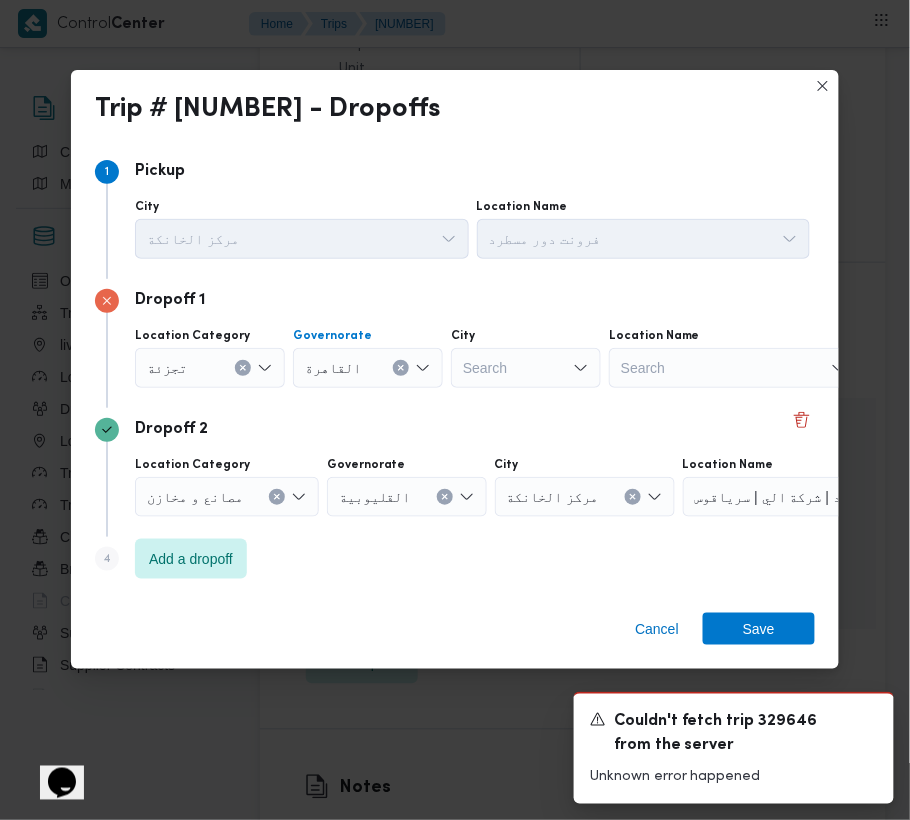drag, startPoint x: 505, startPoint y: 364, endPoint x: 533, endPoint y: 352, distance: 30.463093 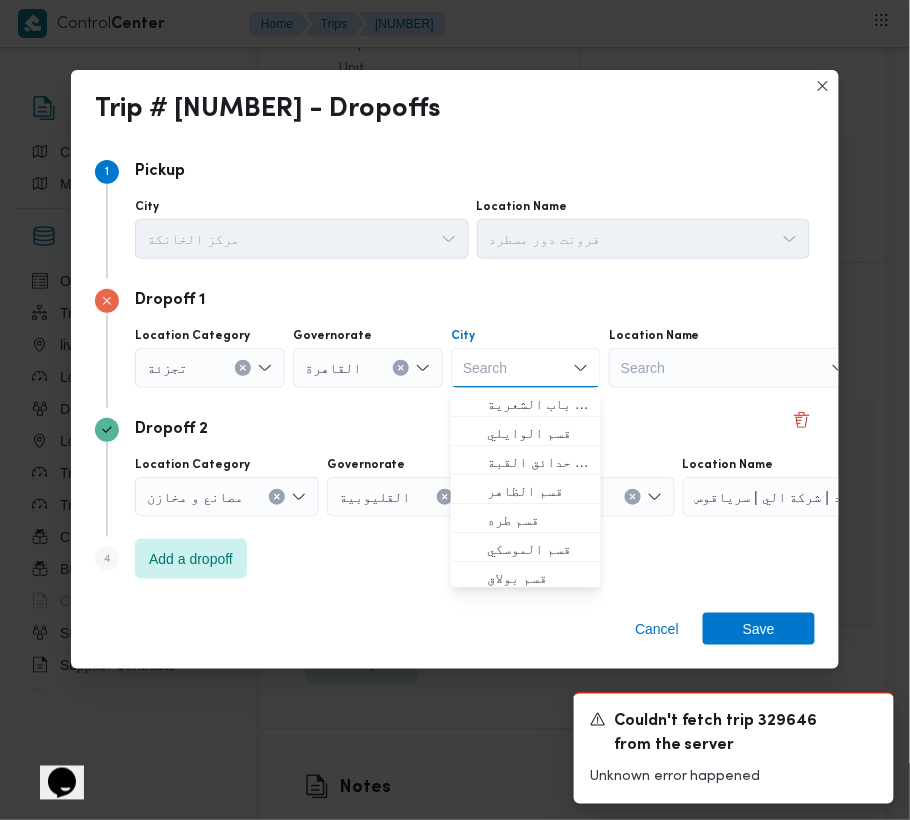 paste on "قاهرة" 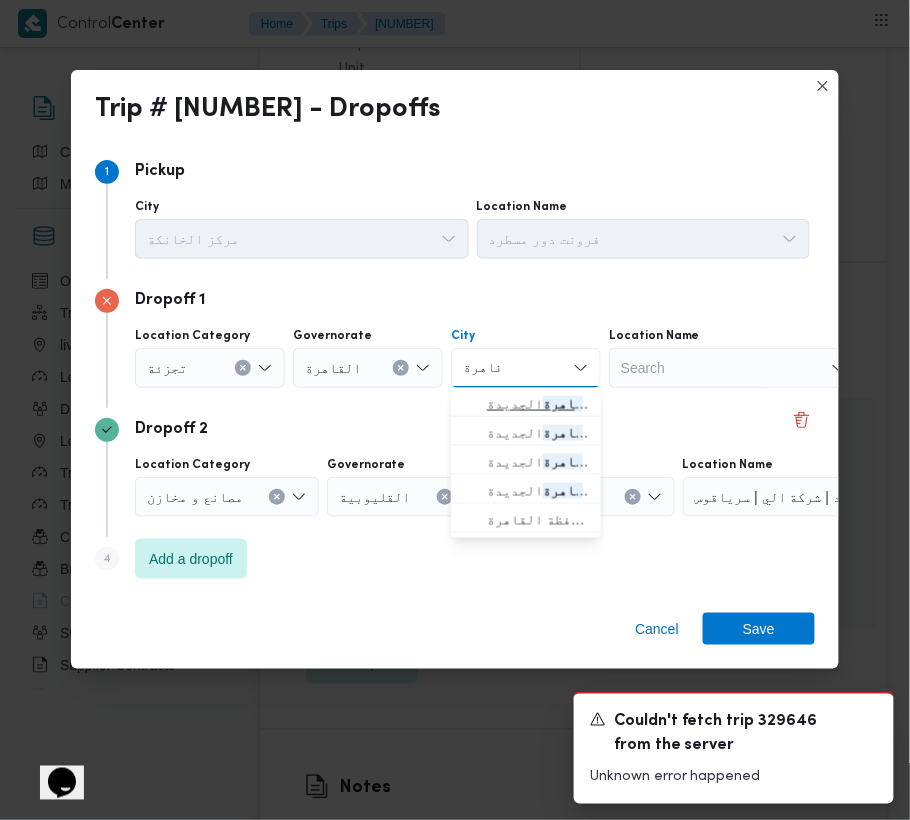 type on "قاهرة" 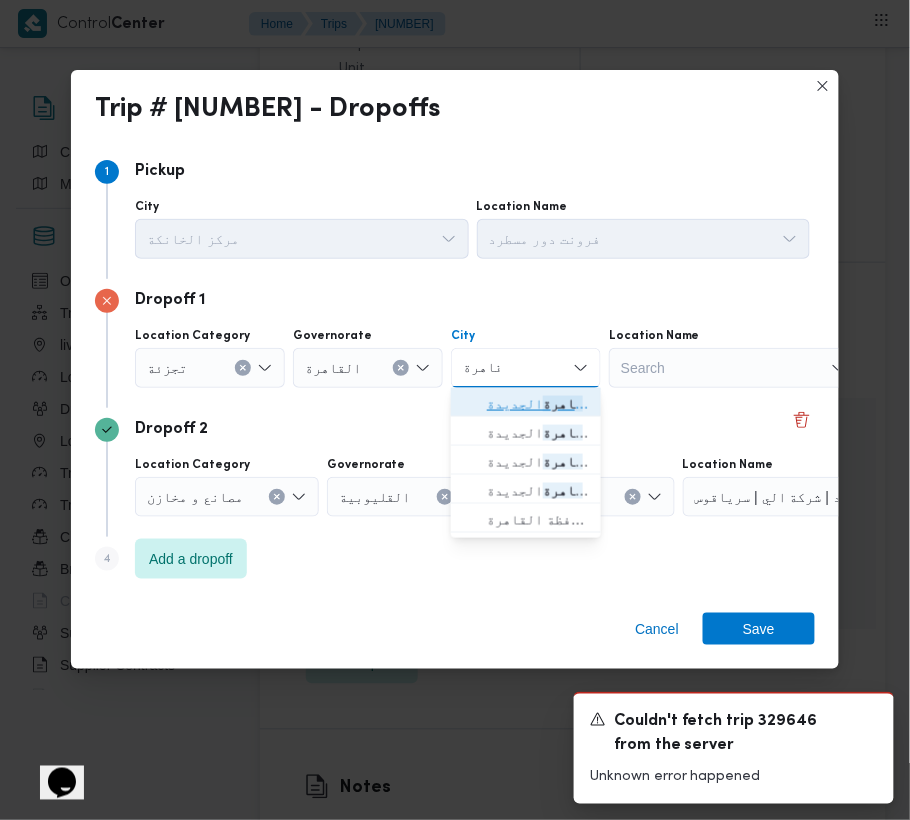 click on "قسم أول ال قاهرة  الجديدة" at bounding box center (526, 404) 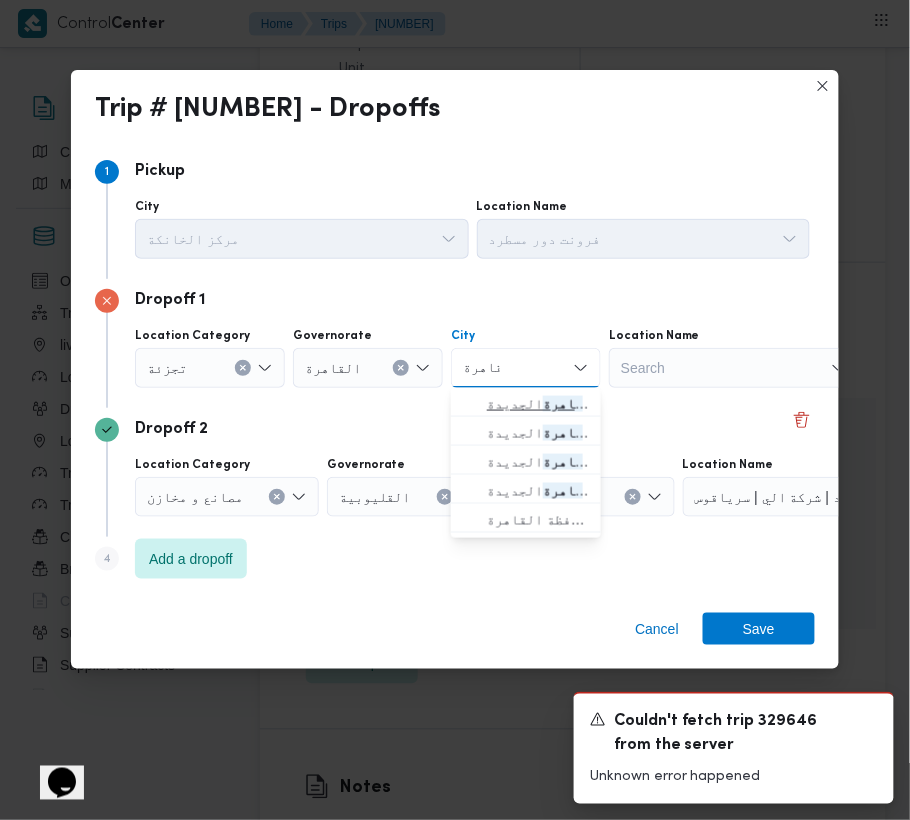 type 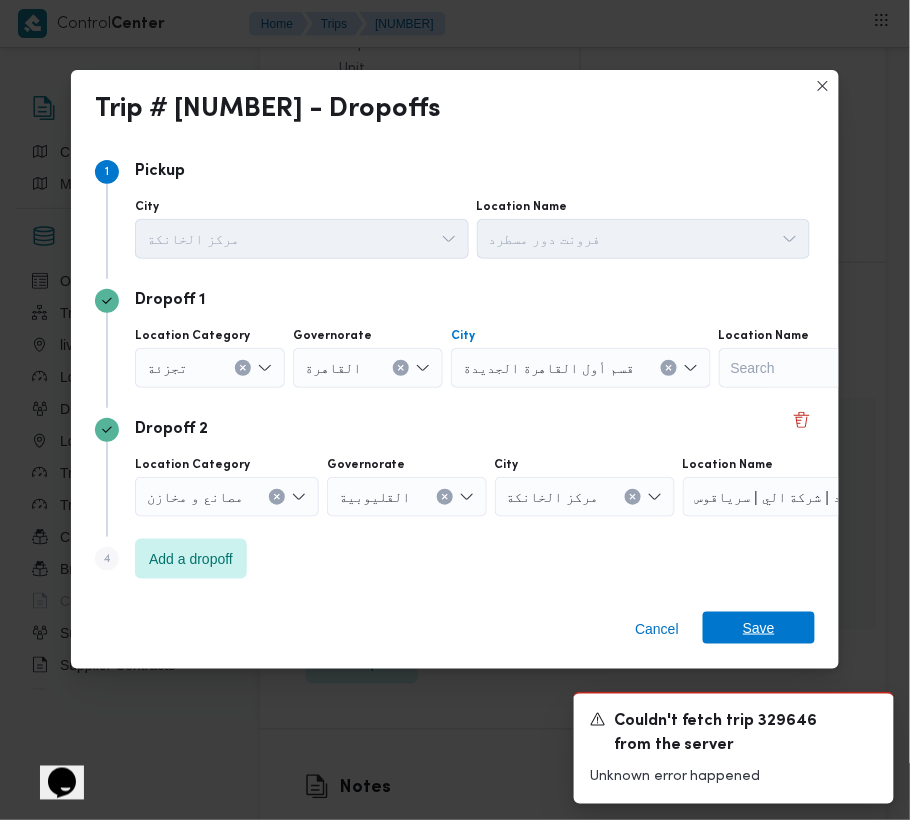 click on "Save" at bounding box center [759, 628] 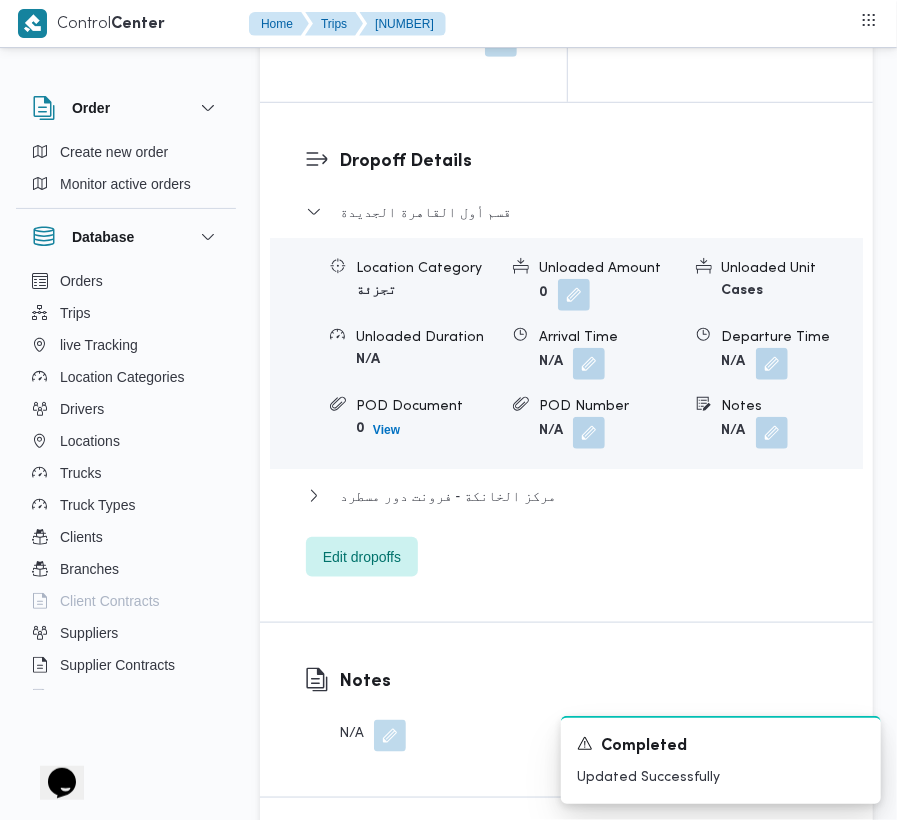 scroll, scrollTop: 3180, scrollLeft: 0, axis: vertical 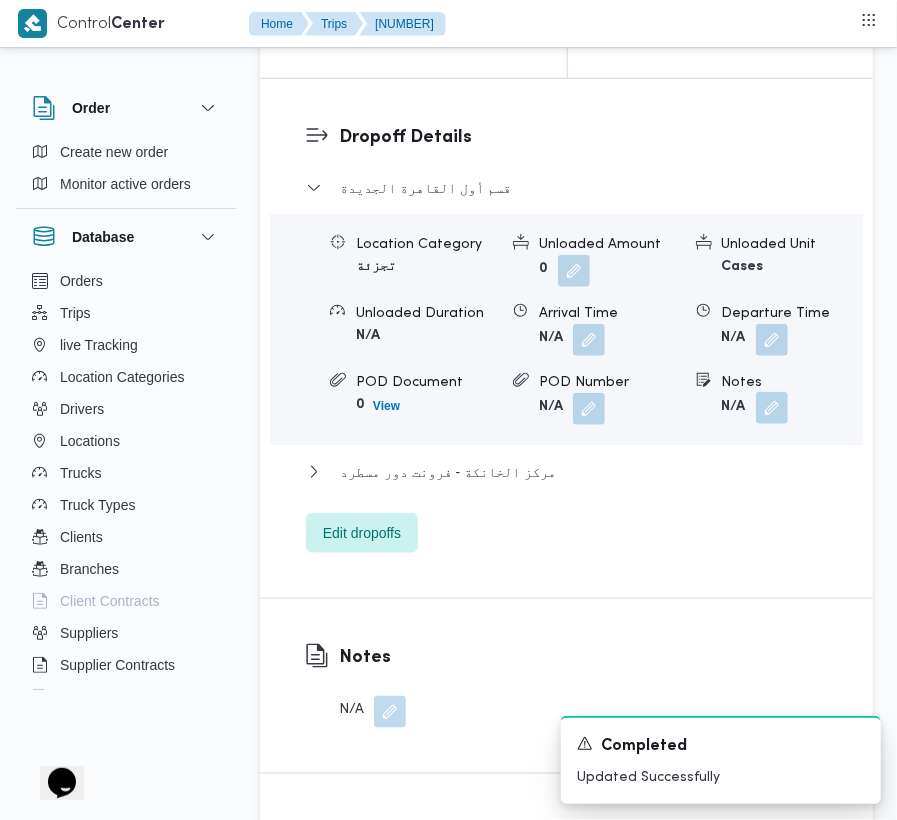click at bounding box center [772, 408] 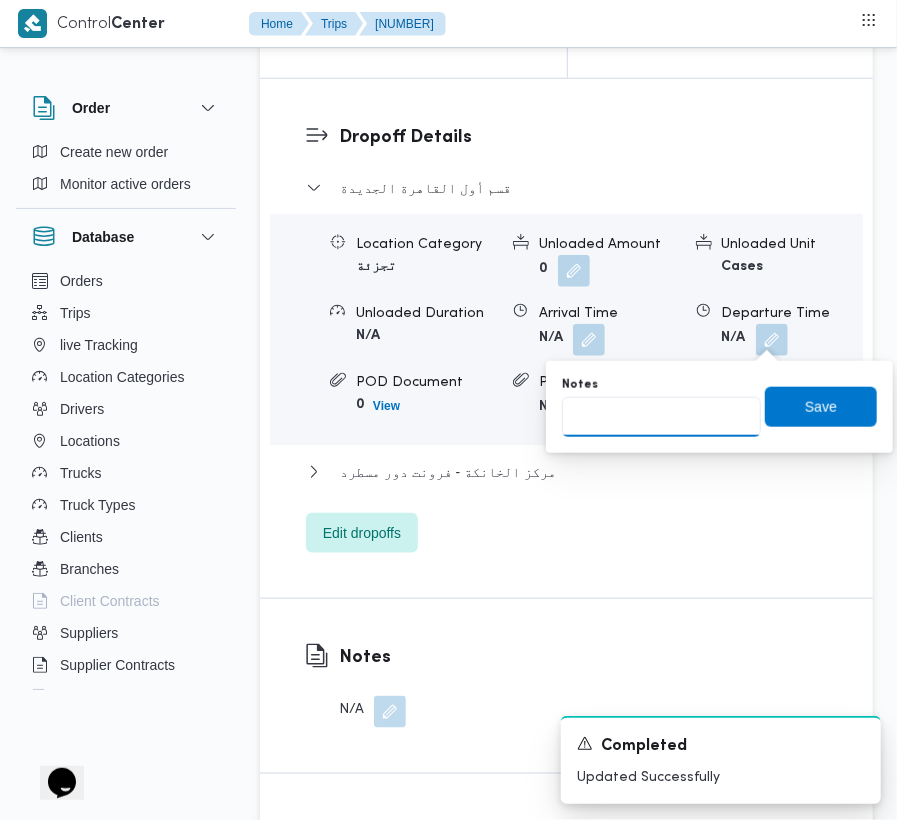 click on "Notes" at bounding box center [661, 417] 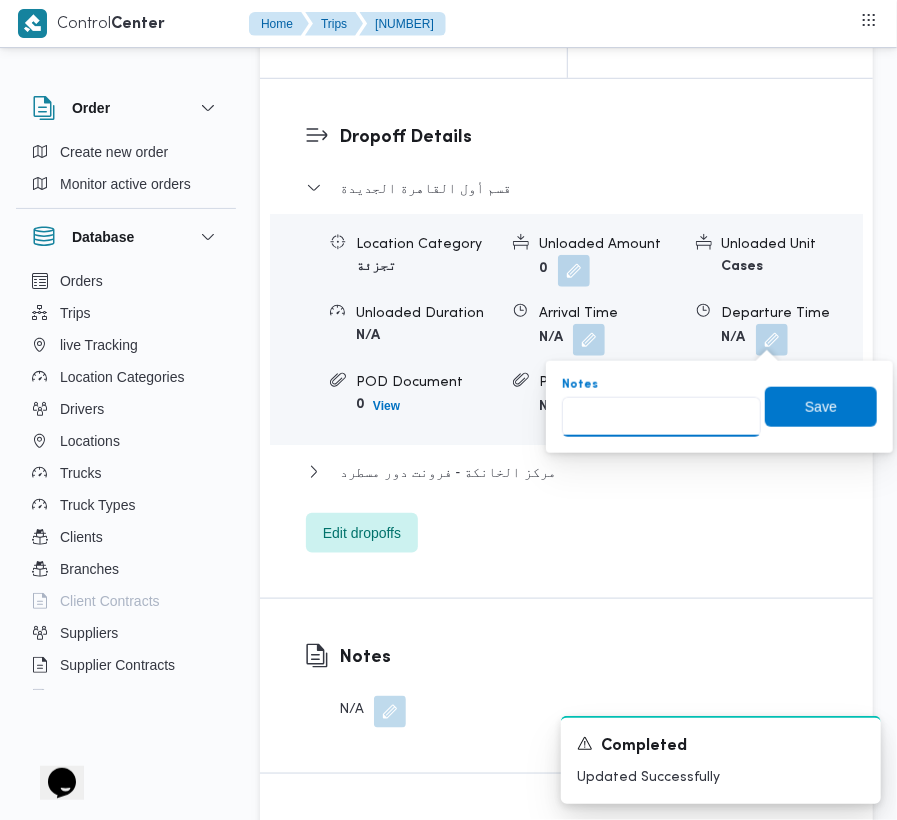 paste on "تجمع" 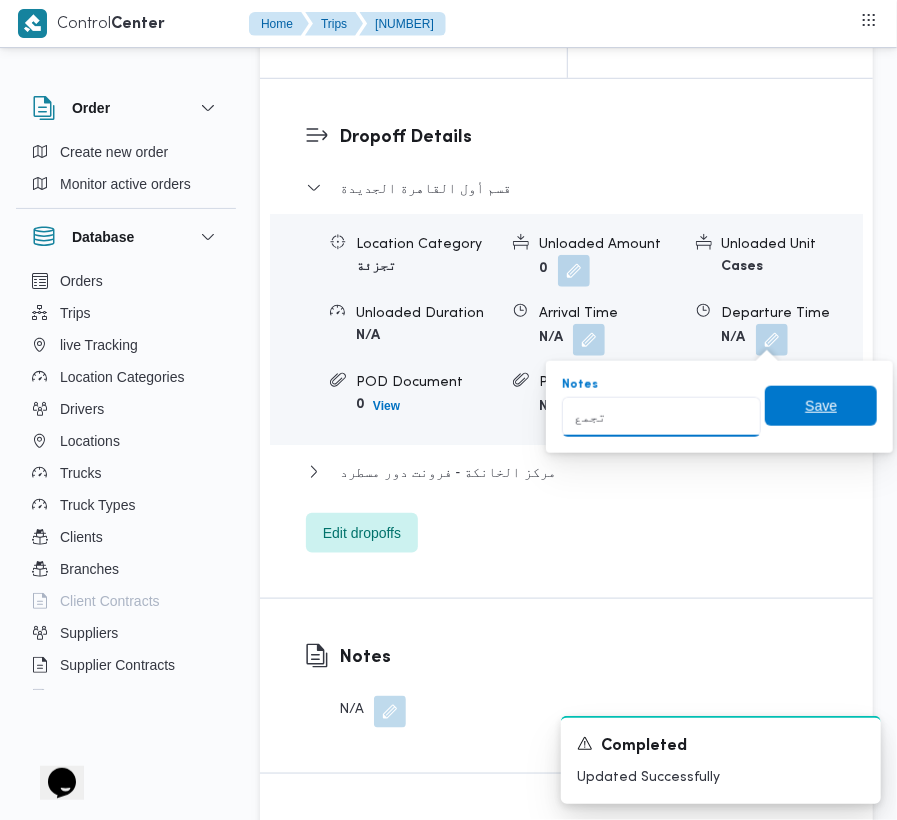 type on "تجمع" 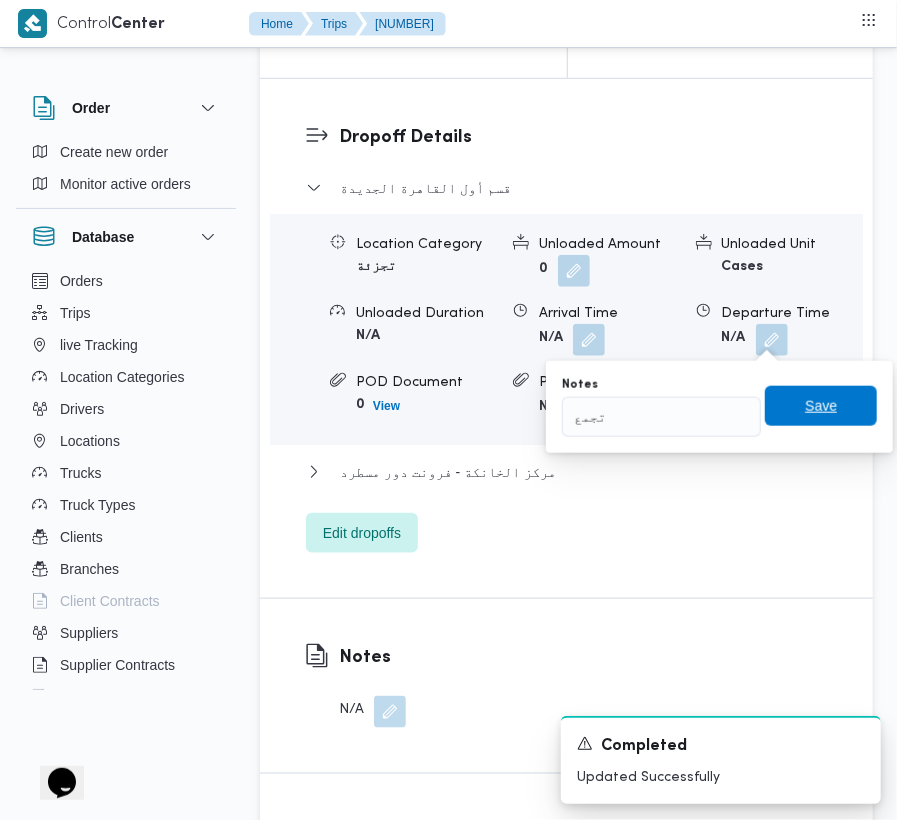 click on "Save" at bounding box center [821, 406] 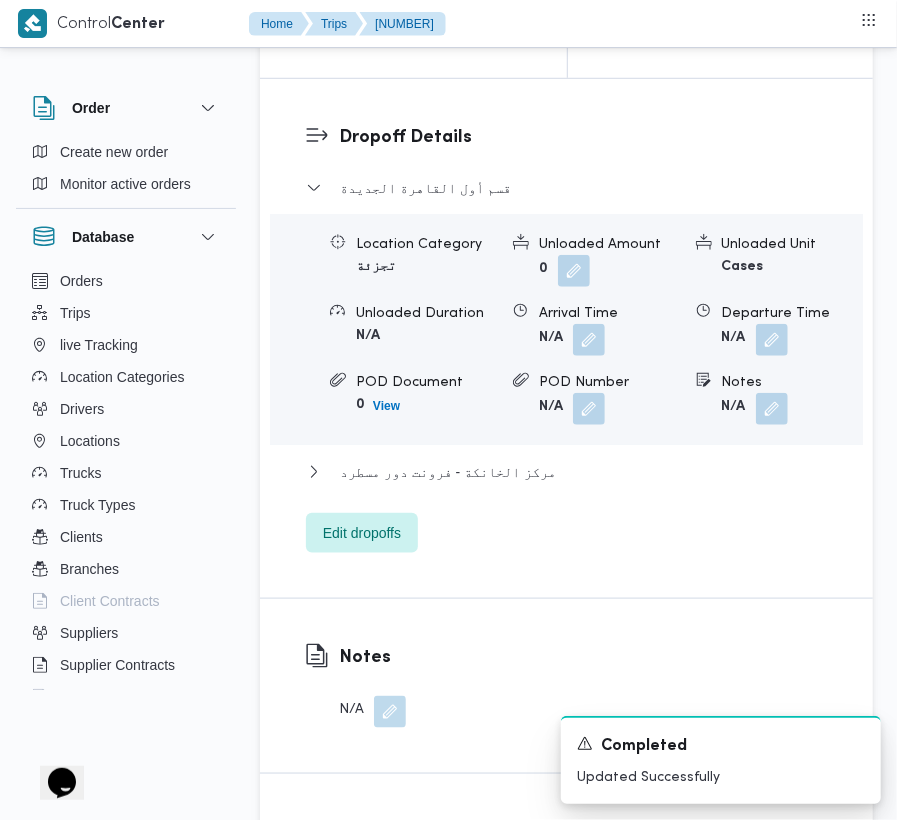 scroll, scrollTop: 2462, scrollLeft: 0, axis: vertical 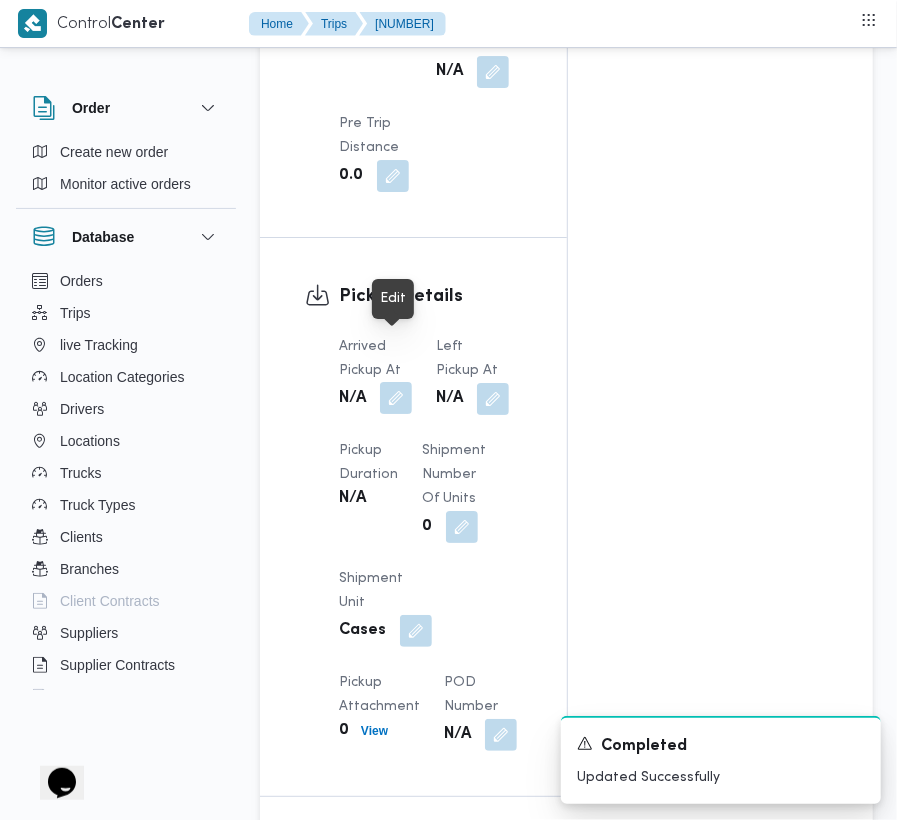 click at bounding box center (396, 398) 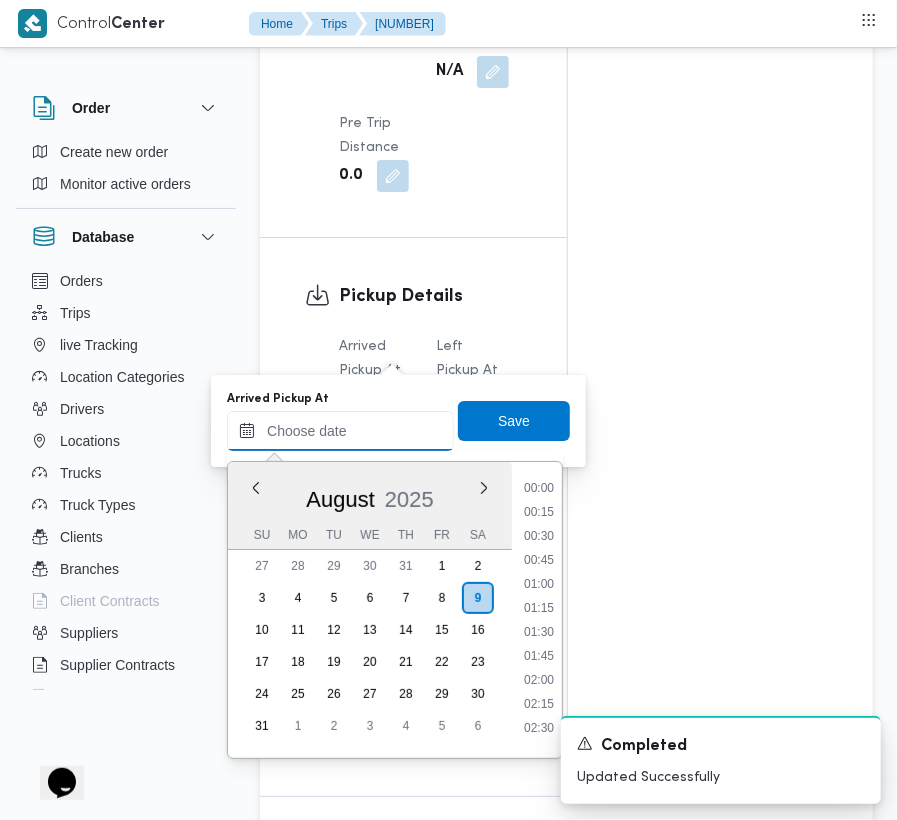 click on "Arrived Pickup At" at bounding box center (340, 431) 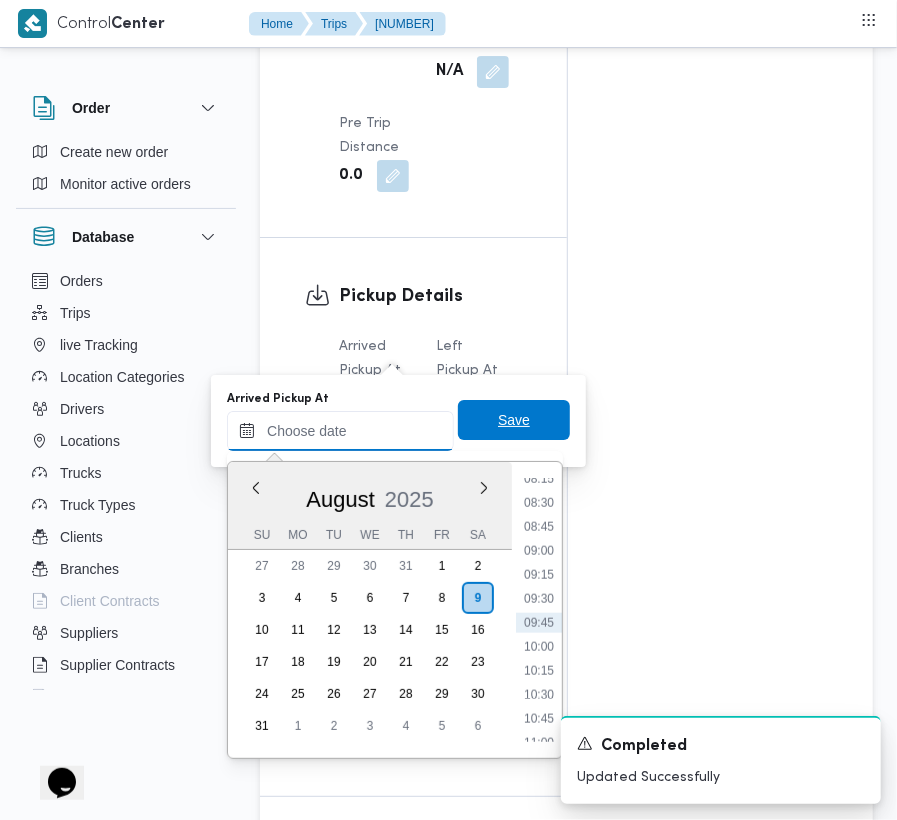 paste on "9/8/2025 7:30" 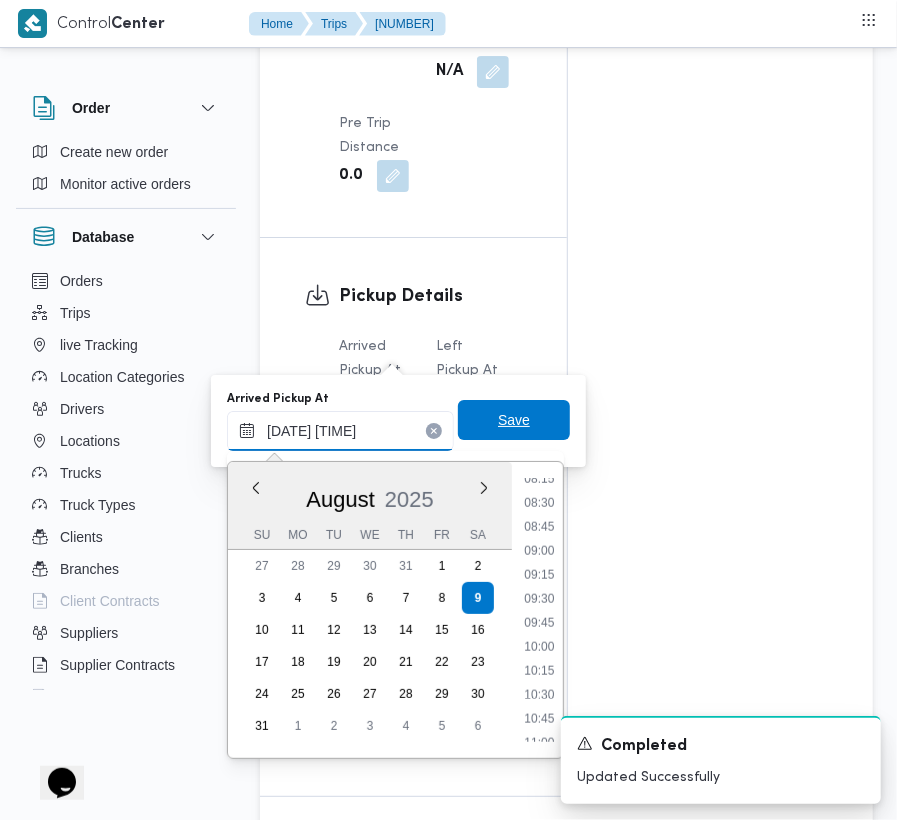 scroll, scrollTop: 720, scrollLeft: 0, axis: vertical 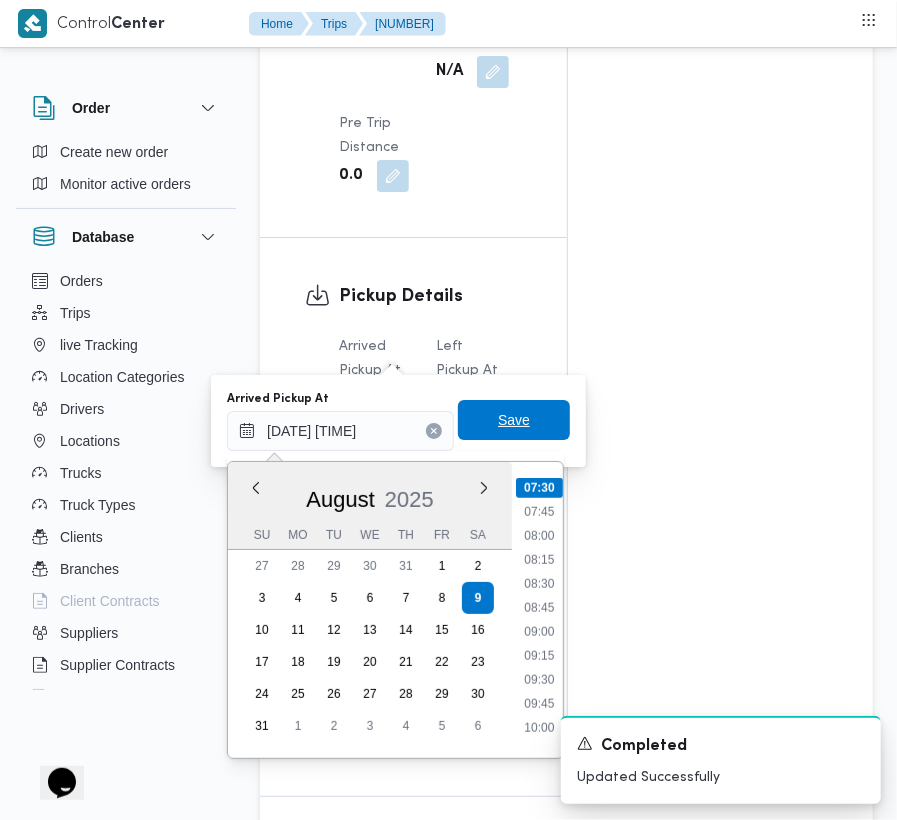 type on "09/08/2025 07:30" 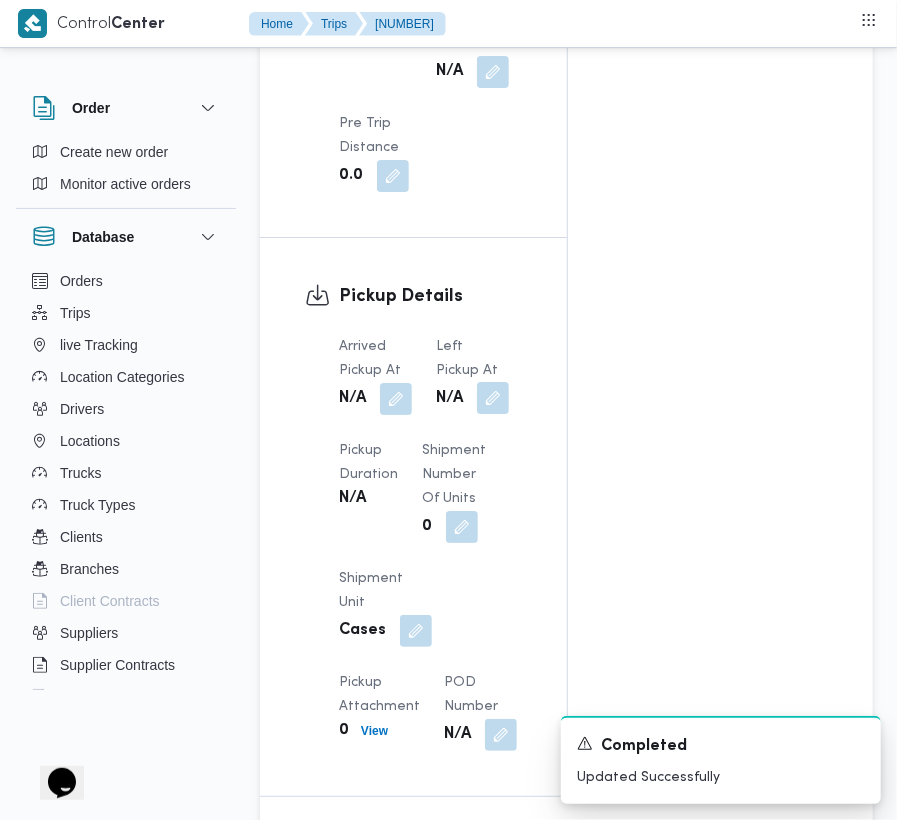 click at bounding box center (493, 398) 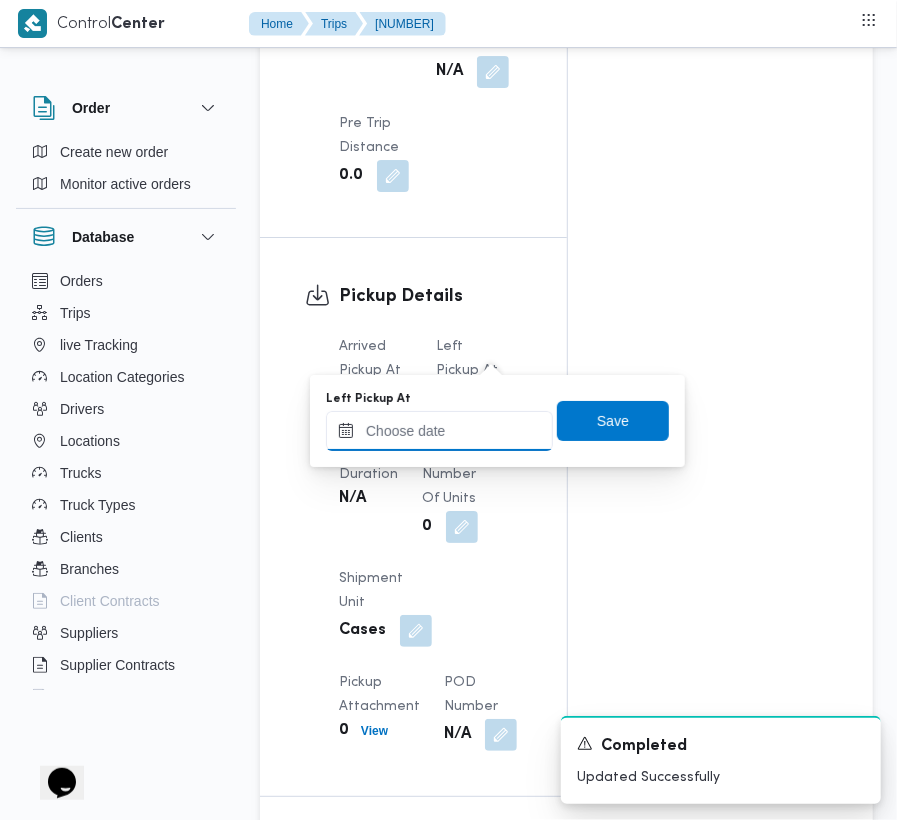 click on "Left Pickup At" at bounding box center (439, 431) 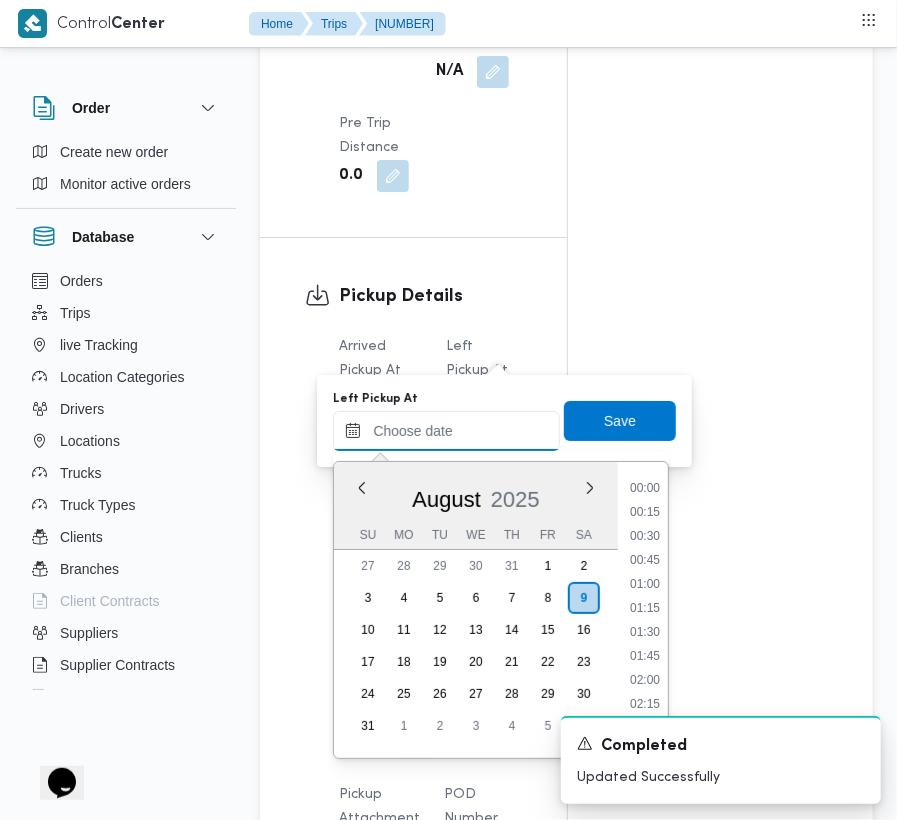 paste on "9/8/2025 7:30" 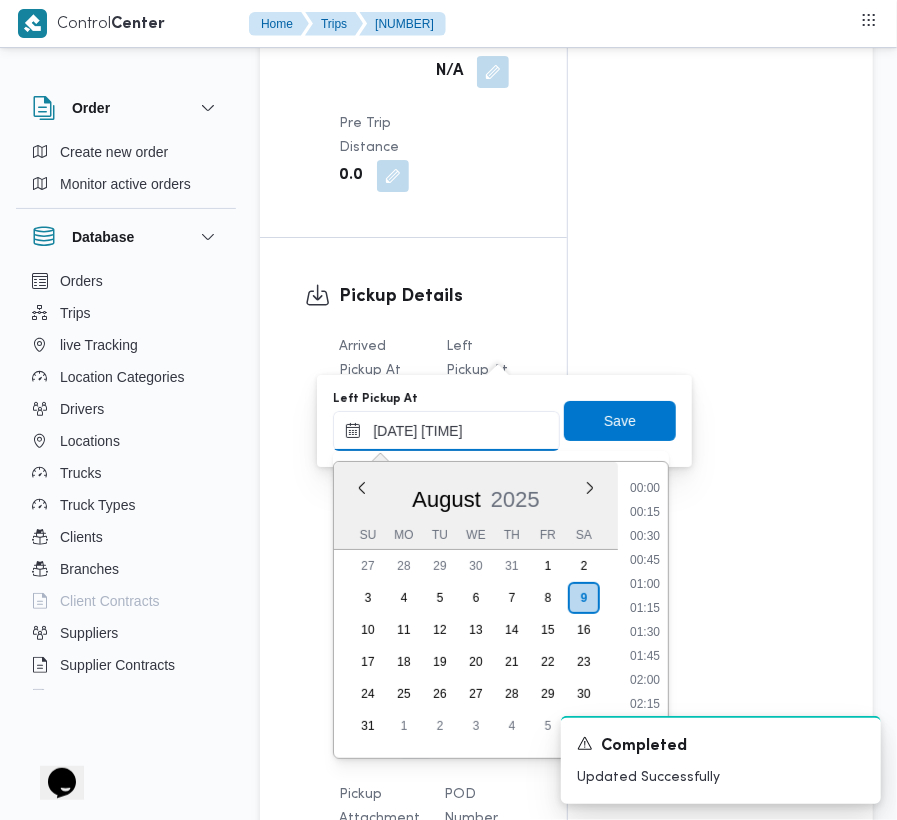 scroll, scrollTop: 720, scrollLeft: 0, axis: vertical 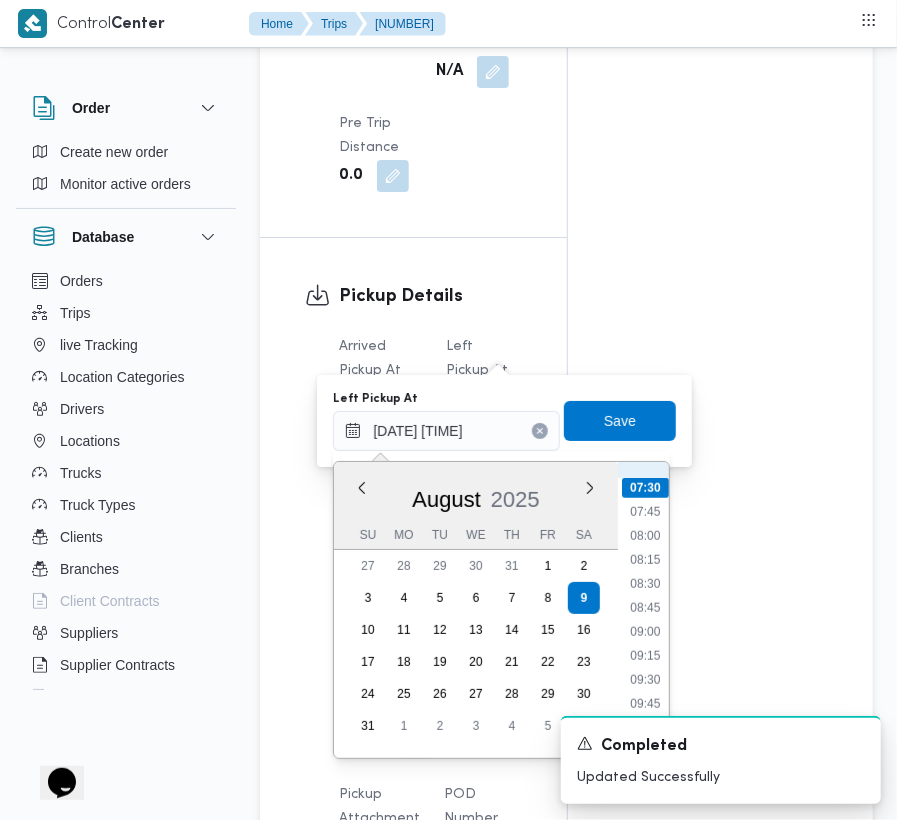 click on "08:15" at bounding box center [646, 560] 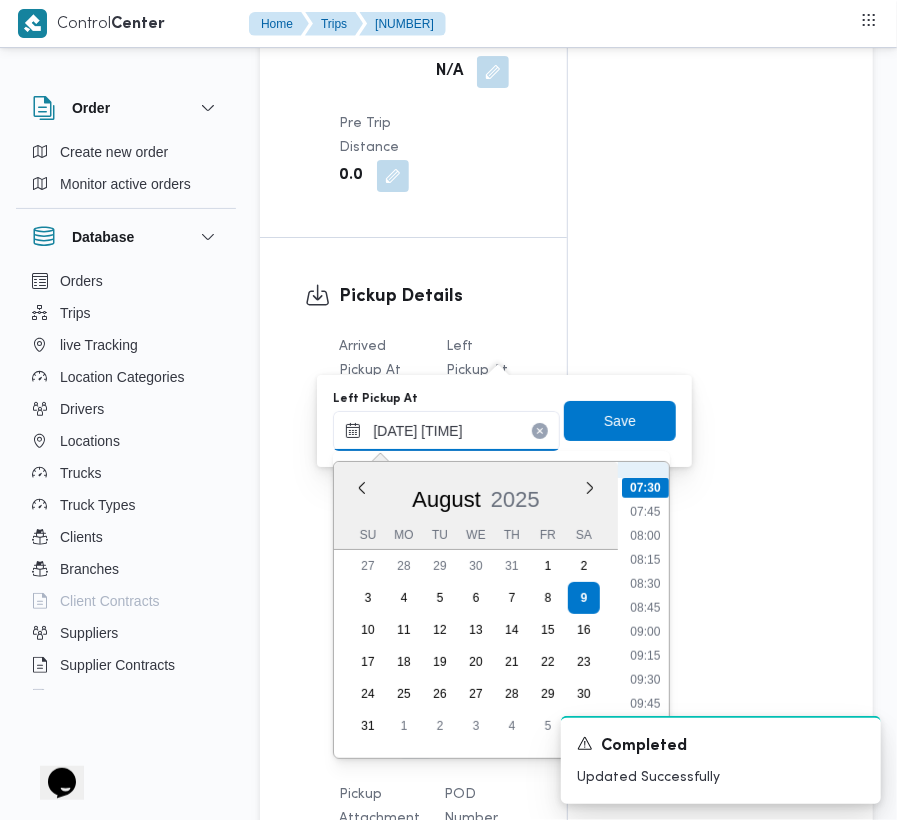 type on "09/08/2025 08:15" 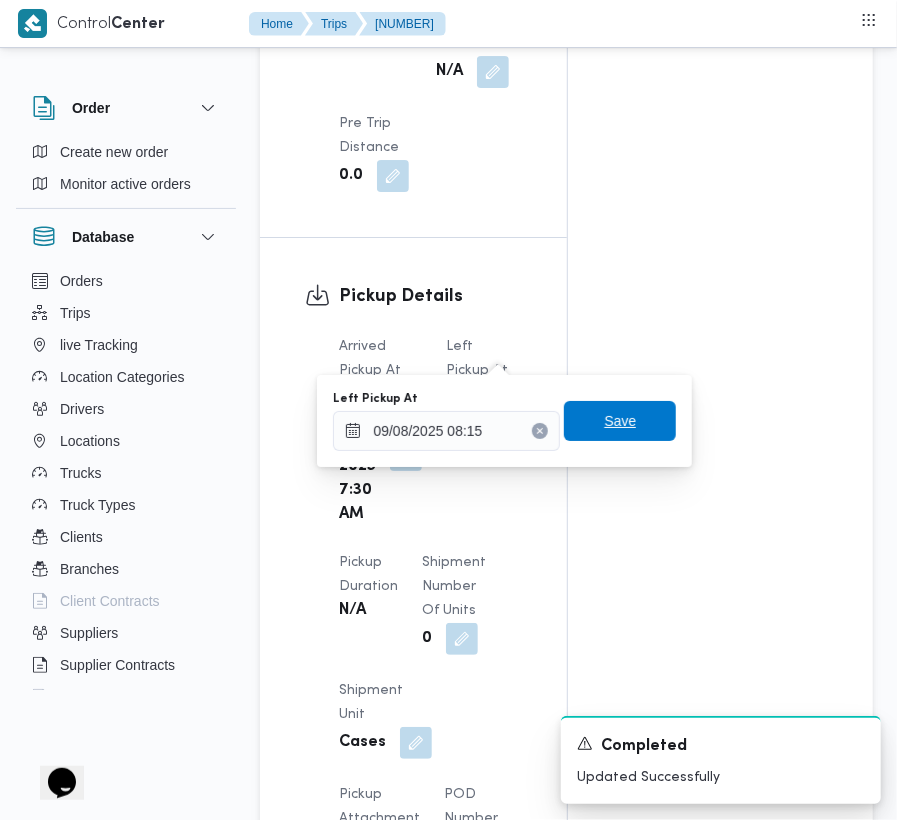 click on "Save" at bounding box center [620, 421] 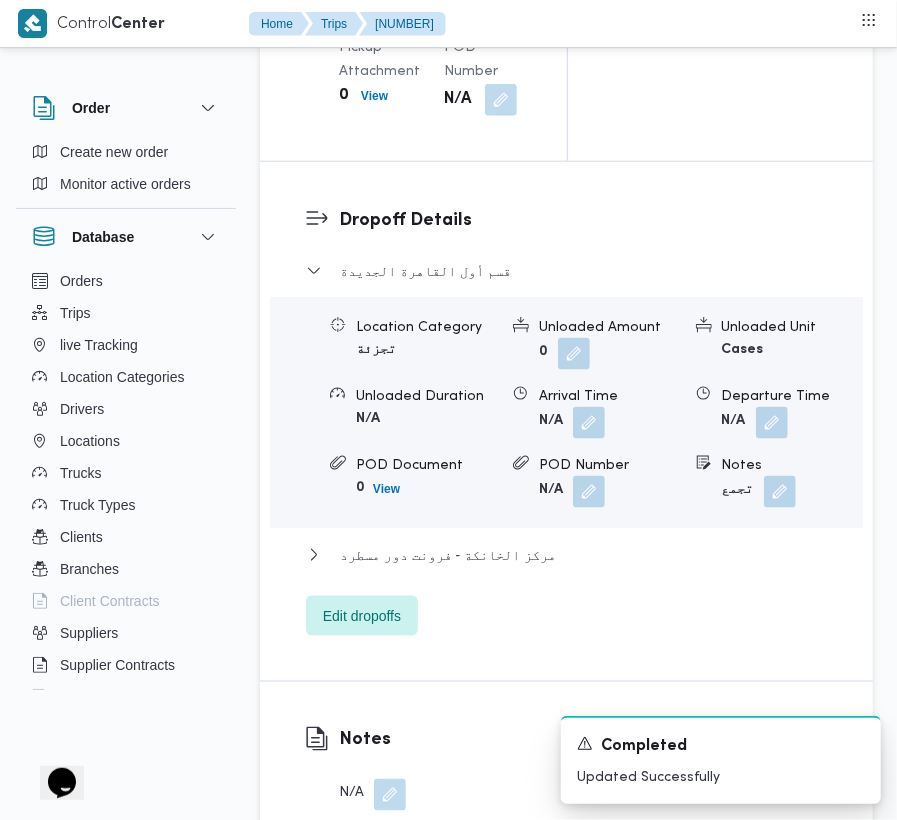 scroll, scrollTop: 0, scrollLeft: 0, axis: both 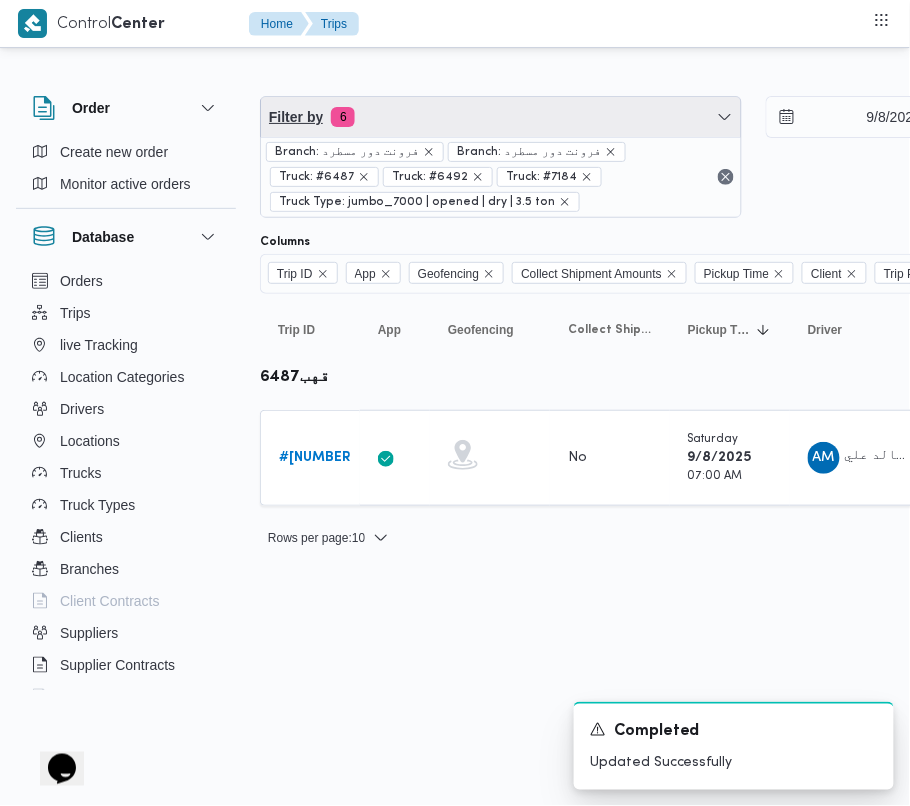 drag, startPoint x: 442, startPoint y: 117, endPoint x: 442, endPoint y: 196, distance: 79 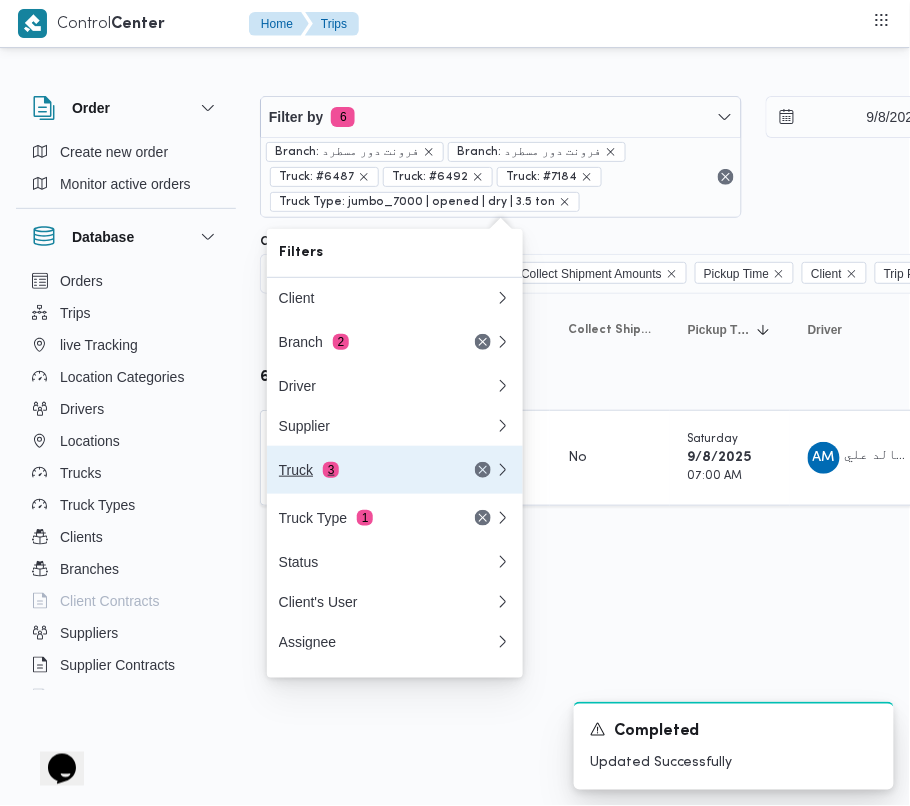 click on "Truck 3" at bounding box center [363, 470] 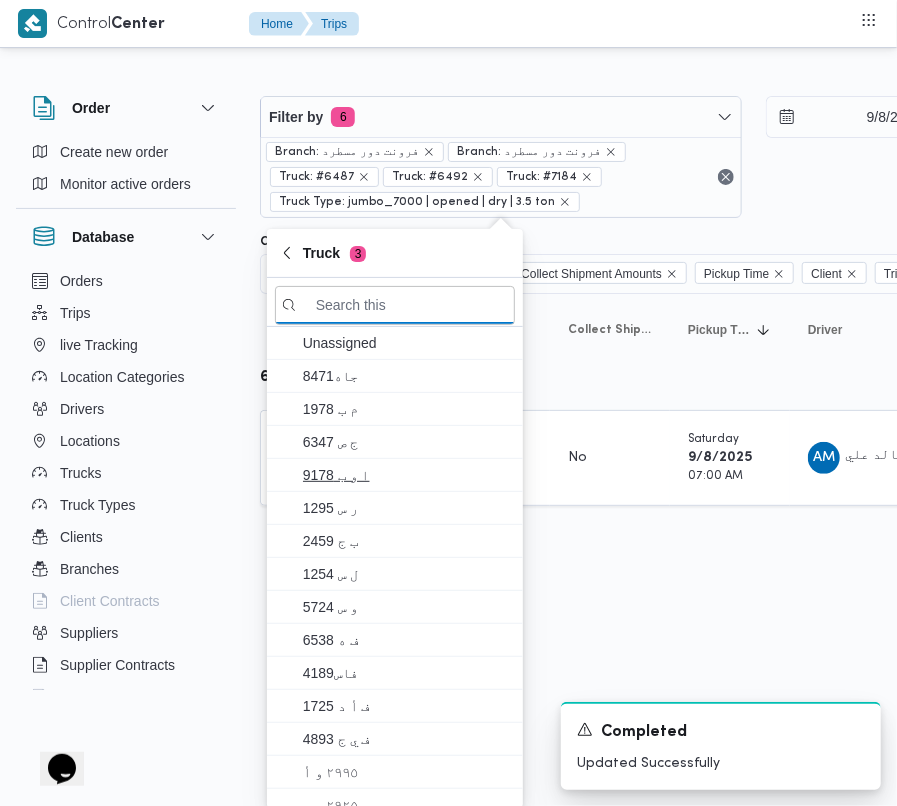 paste on "7952" 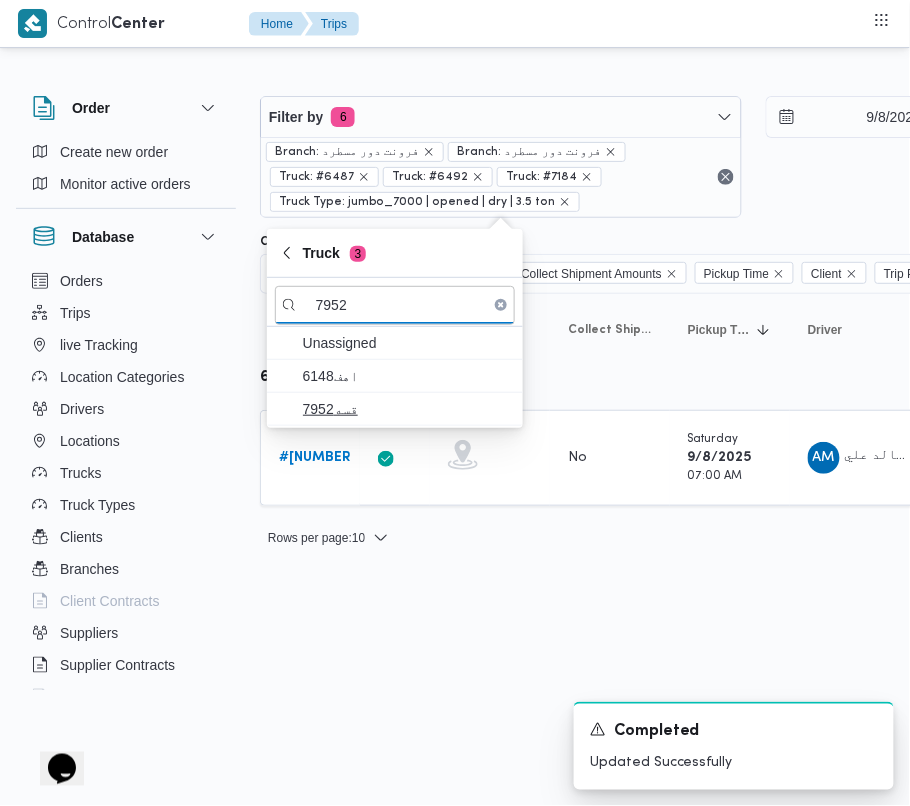 type on "7952" 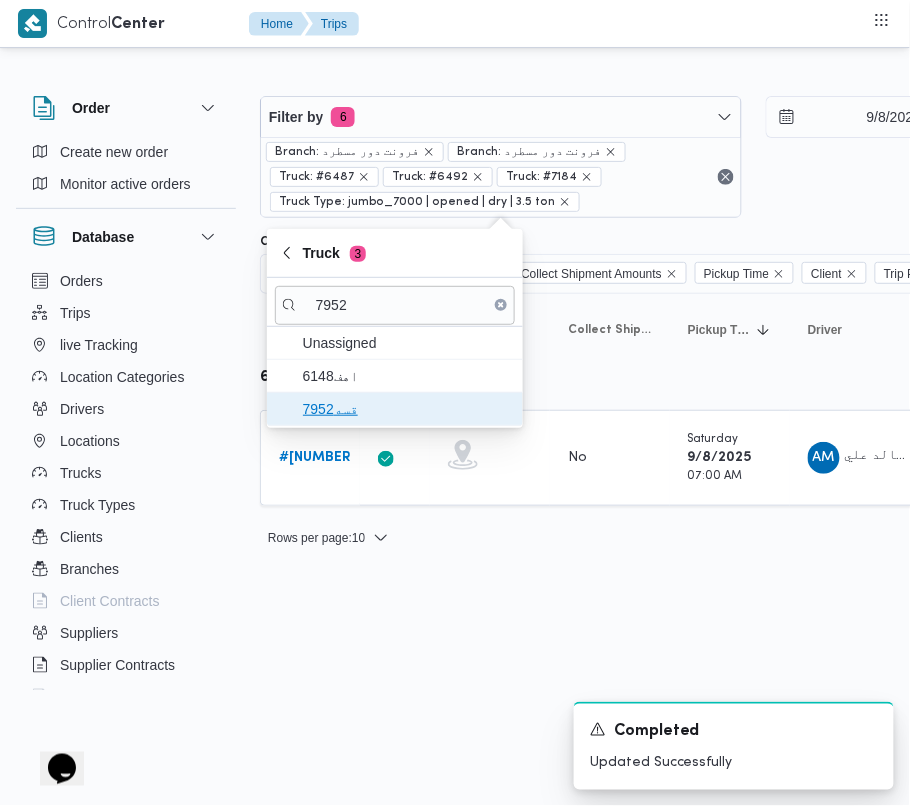 click on "قسه7952" at bounding box center (407, 409) 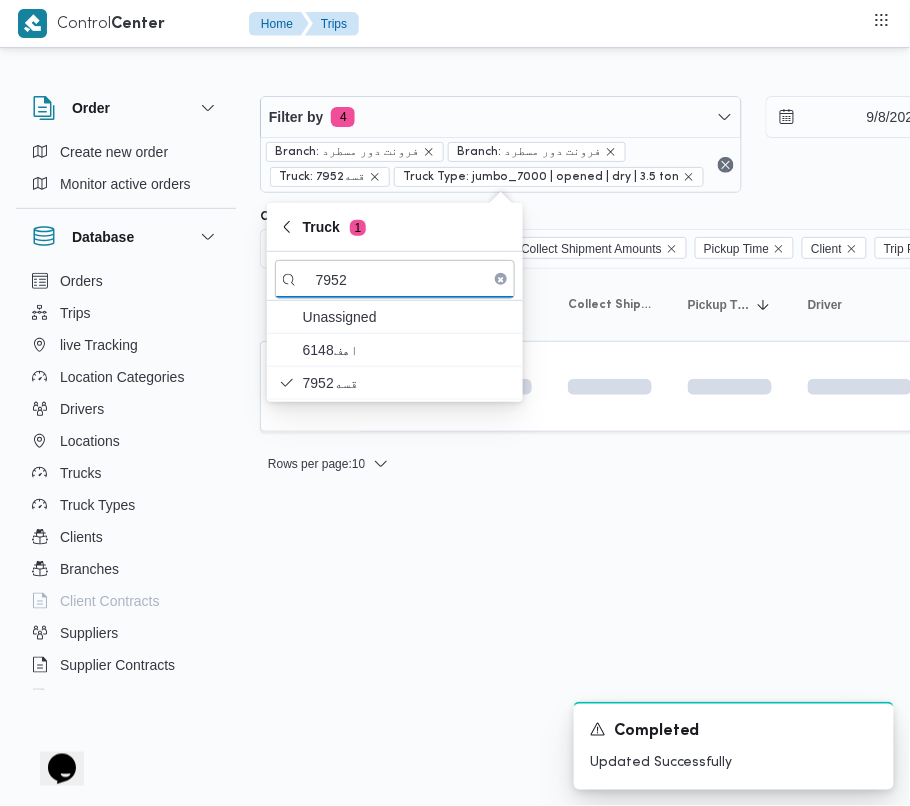 click on "Control  Center Home Trips Order Create new order Monitor active orders Database Orders Trips live Tracking Location Categories Drivers Locations Trucks Truck Types Clients Branches Client Contracts Suppliers Supplier Contracts Devices Users Projects SP Projects Admins organization assignees Tags Filter by 4 Branch: فرونت دور مسطرد Branch: فرونت دور مسطرد  Truck: قسه7952 Truck Type: jumbo_7000 | opened | dry | 3.5 ton 9/8/2025 → 9/8/2025 Group By Truck Columns Trip ID App Geofencing Collect Shipment Amounts Pickup Time Client Trip Points Driver Supplier Truck Status Platform Sorting Trip ID Click to sort in ascending order App Click to sort in ascending order Geofencing Click to sort in ascending order Collect Shipment Amounts Pickup Time Click to sort in ascending order Client Click to sort in ascending order Trip Points Driver Click to sort in ascending order Supplier Click to sort in ascending order Truck Click to sort in ascending order Status Platform Actions Rows per page" at bounding box center [455, 403] 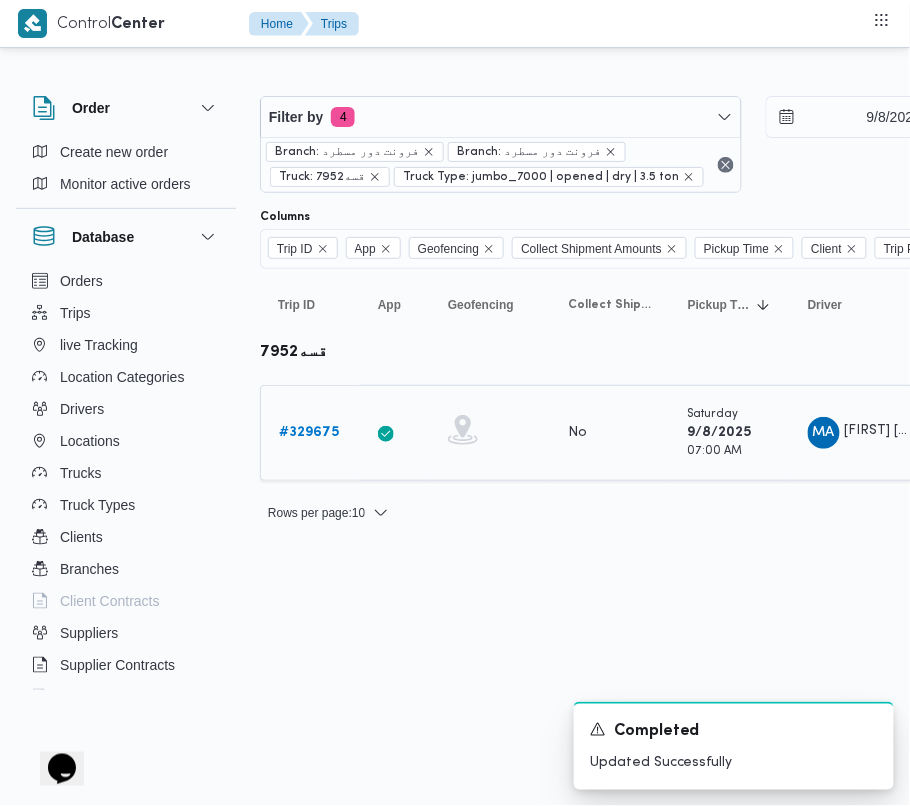 click on "# 329675" at bounding box center (309, 433) 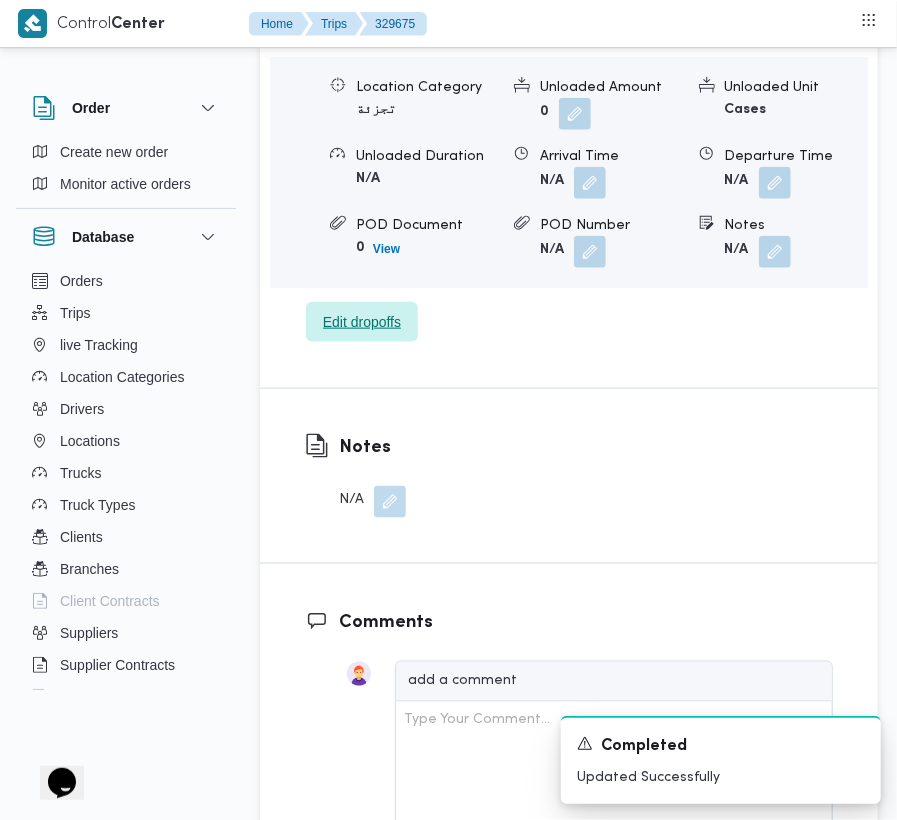 click on "Edit dropoffs" at bounding box center [362, 322] 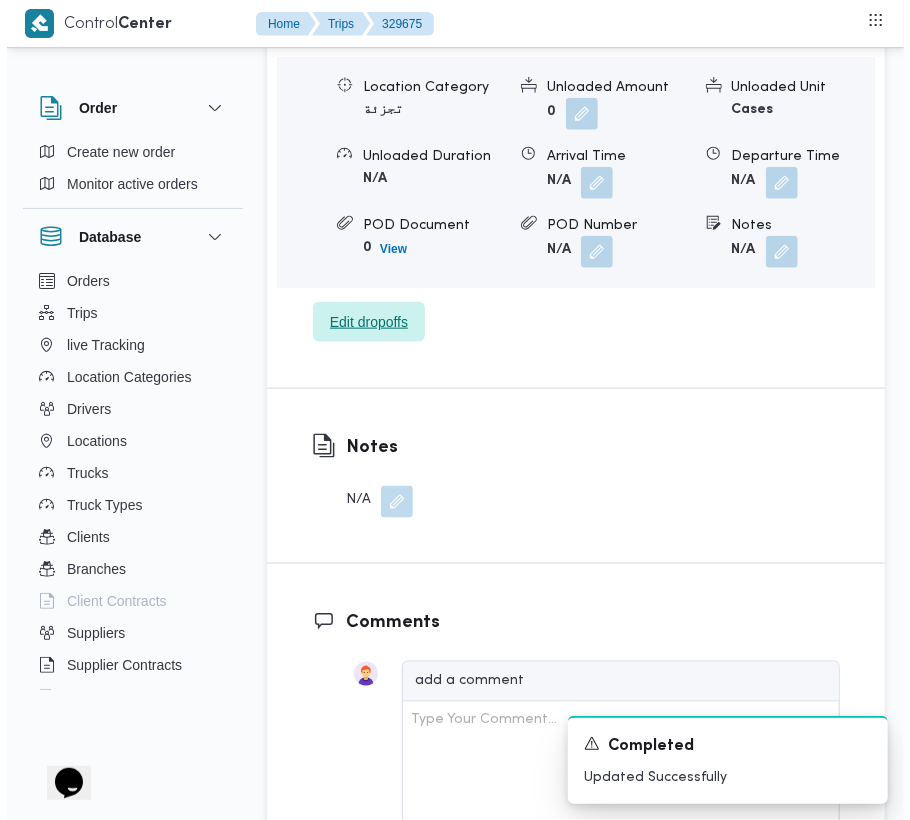 scroll, scrollTop: 3393, scrollLeft: 0, axis: vertical 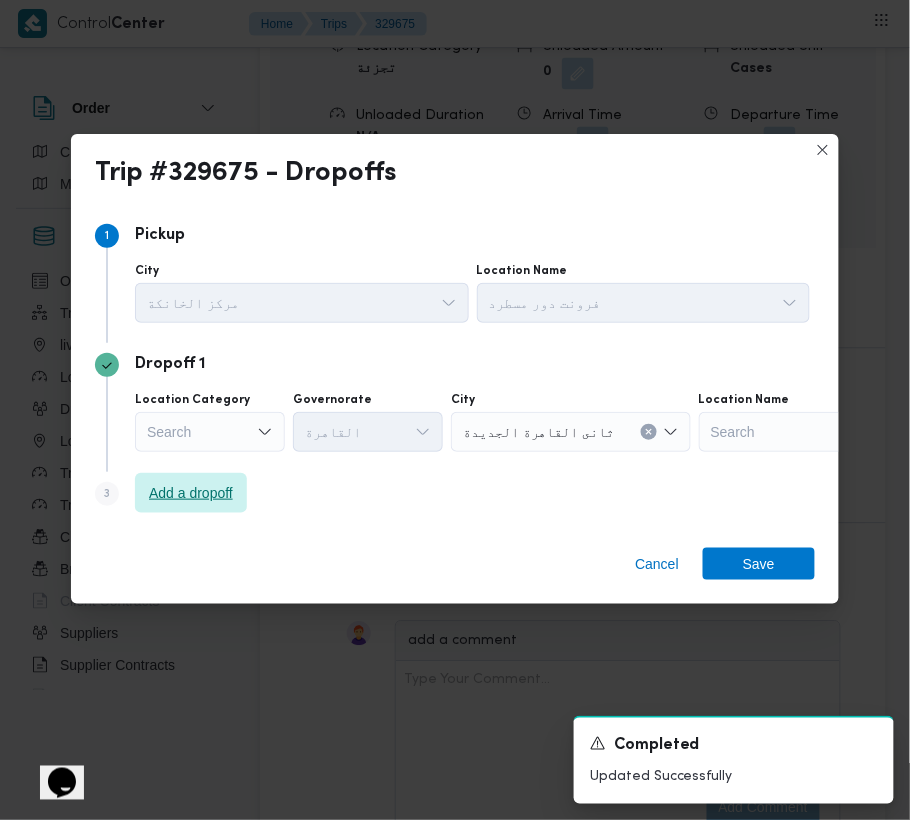 click on "Add a dropoff" at bounding box center [191, 493] 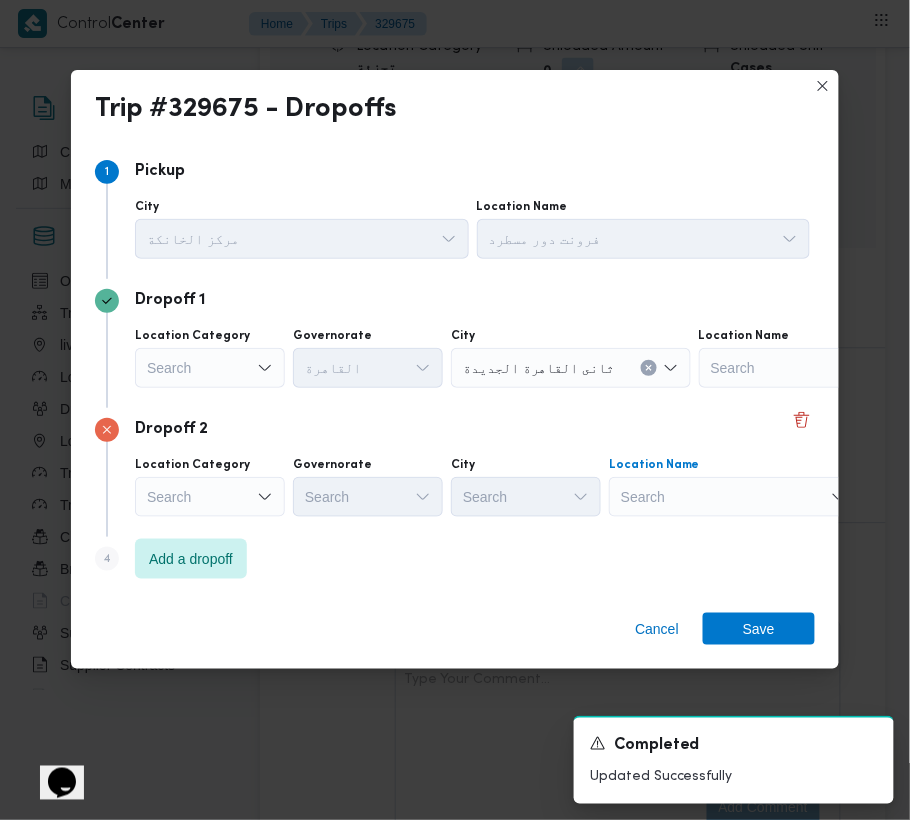 click on "Search" at bounding box center [824, 368] 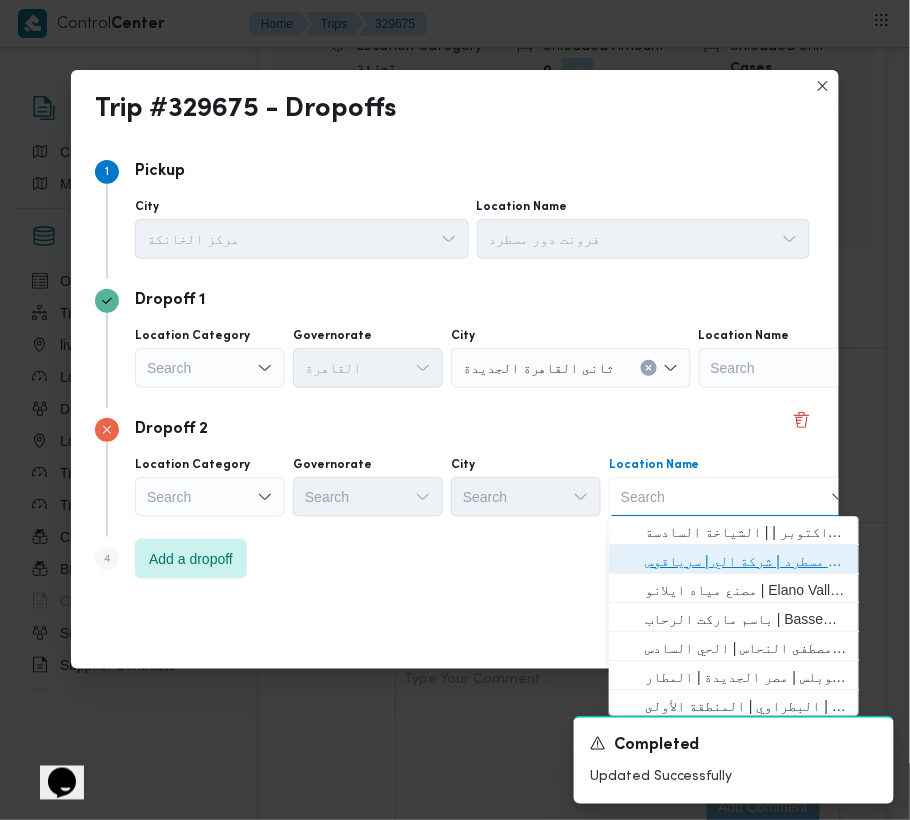 click on "فرونت دور مسطرد | شركة الي | سرياقوس" at bounding box center (734, 562) 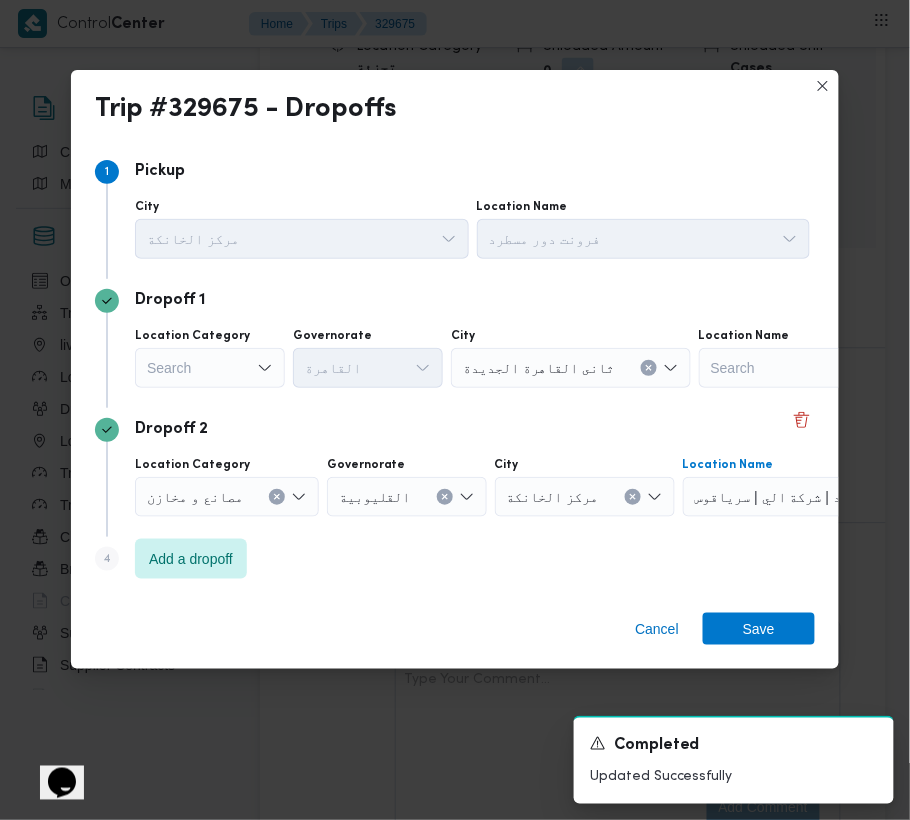 click on "Search" at bounding box center (210, 368) 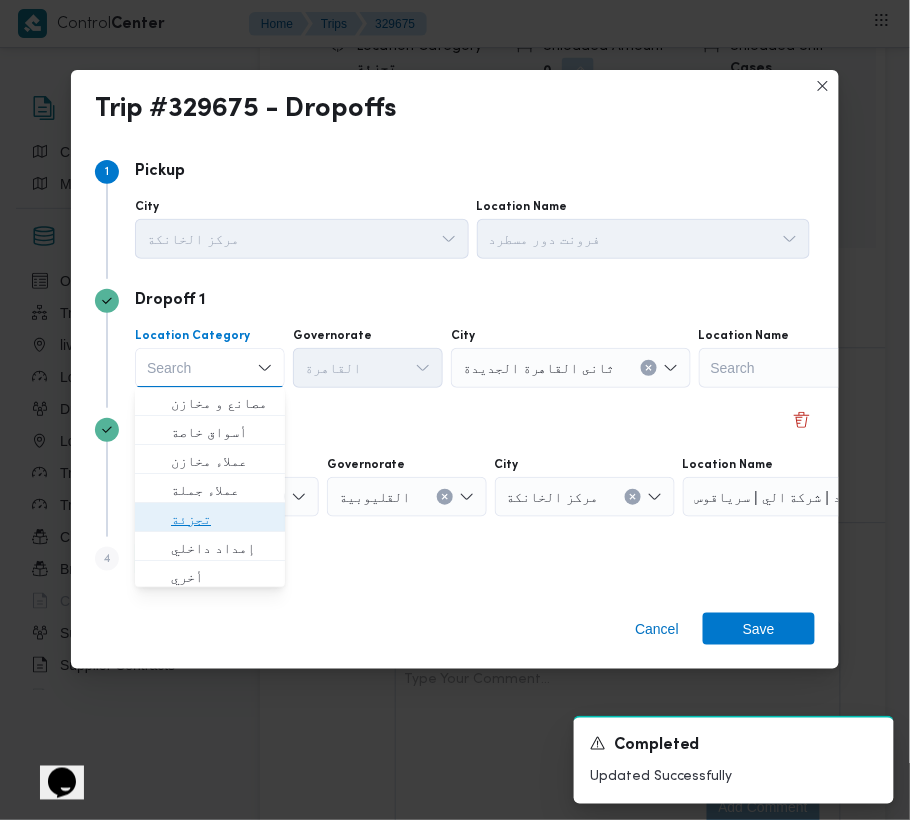 click on "تجزئة" at bounding box center (222, 520) 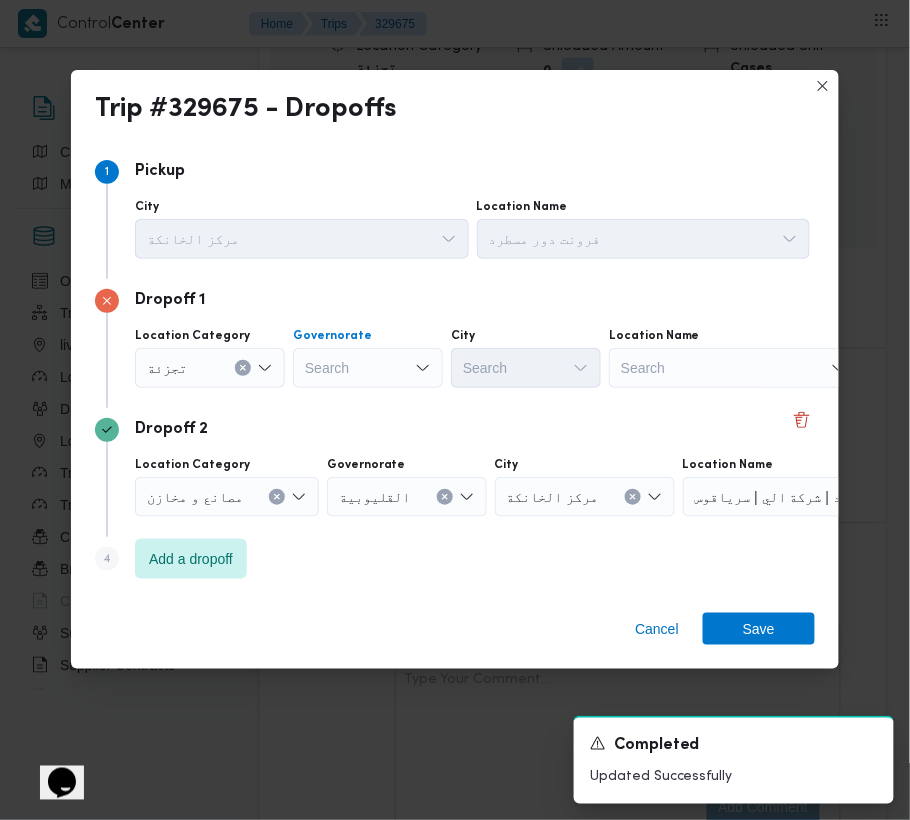 click on "Search" at bounding box center (368, 368) 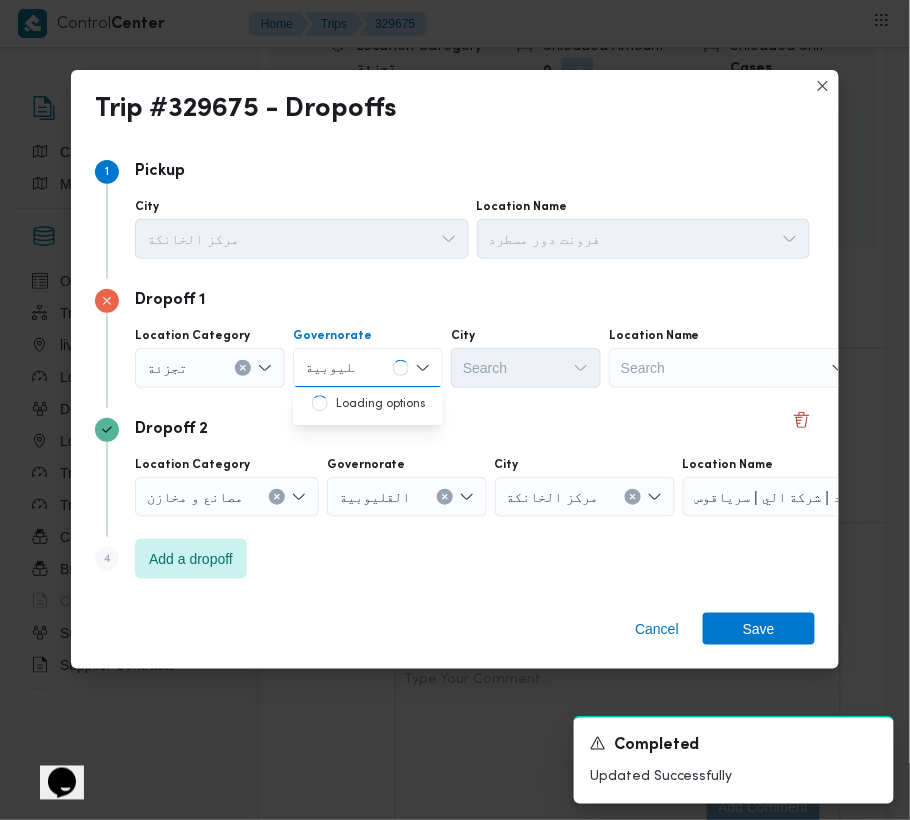 type on "القليوبية" 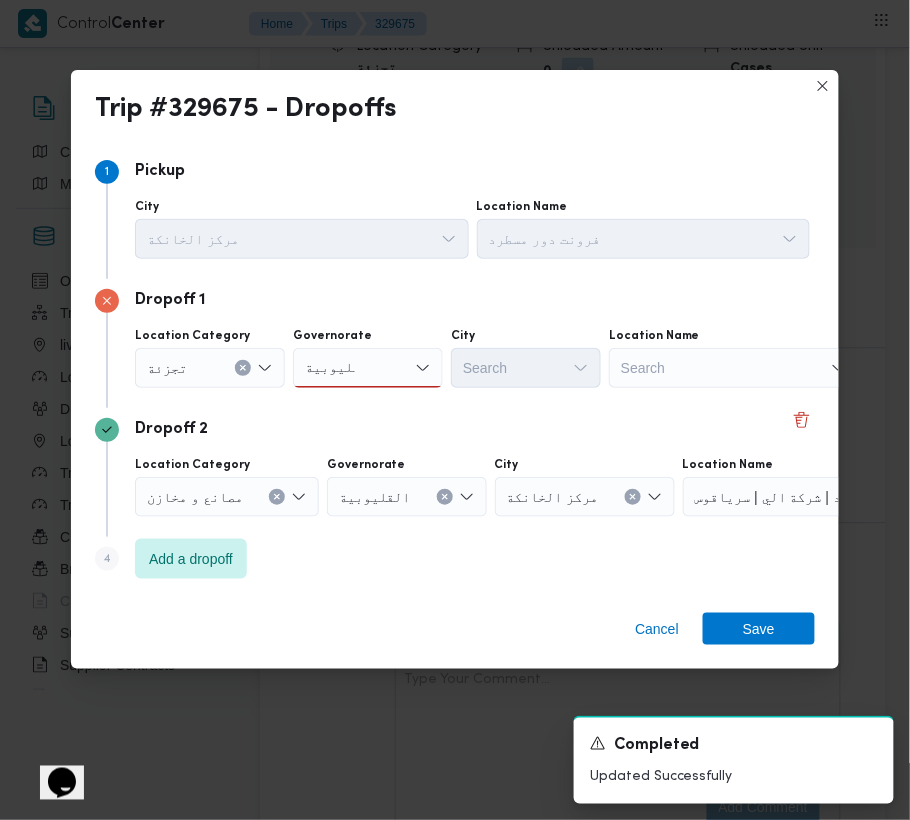 click on "القليوبية القليوبية" at bounding box center [368, 368] 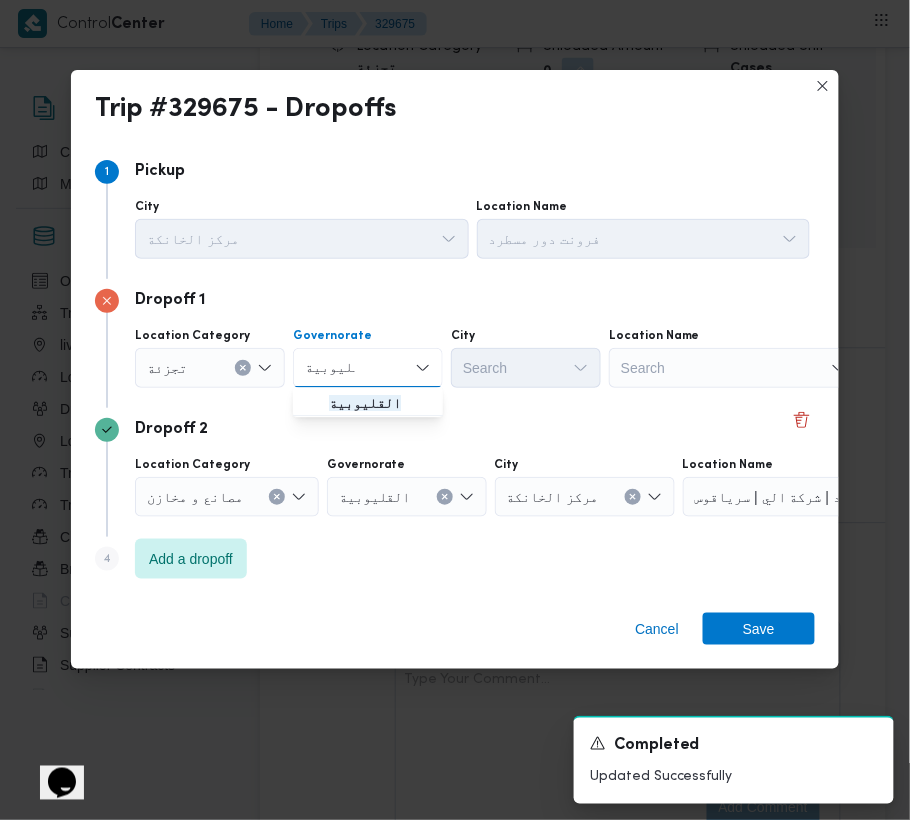 type 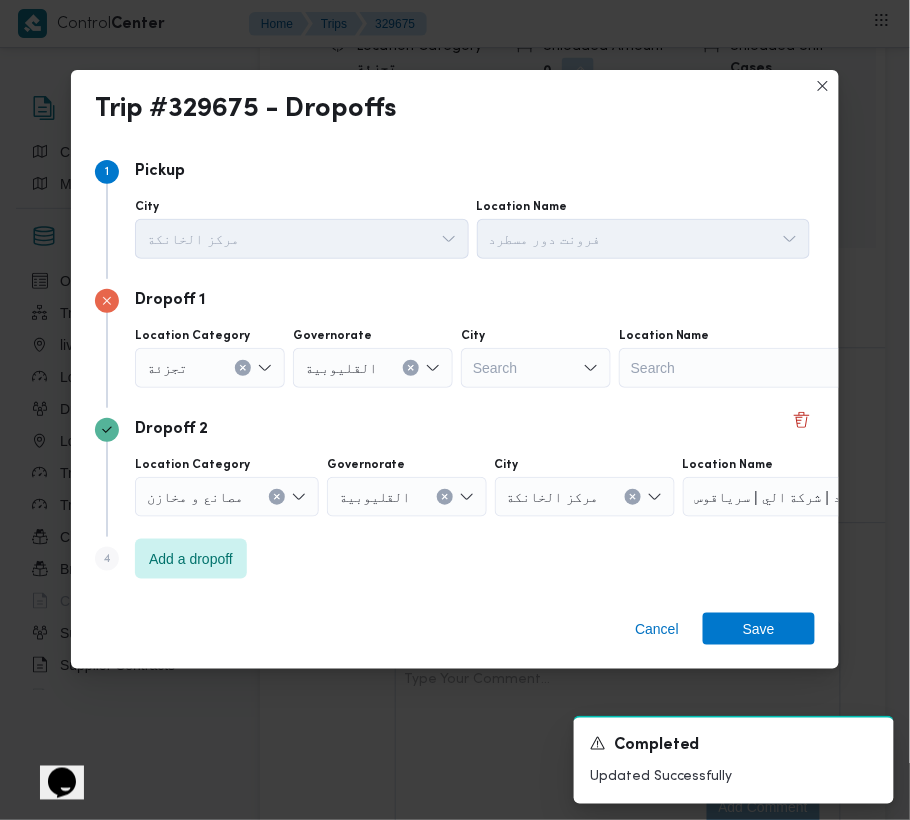 click on "Dropoff 2" at bounding box center (455, 430) 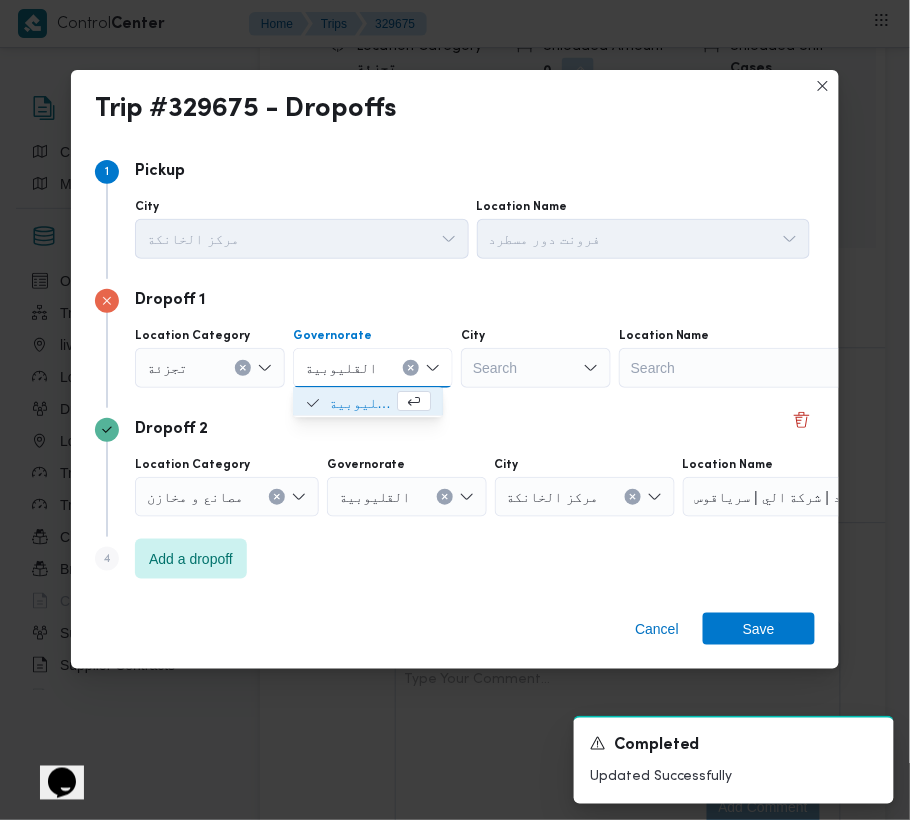 click on "Search" at bounding box center [536, 368] 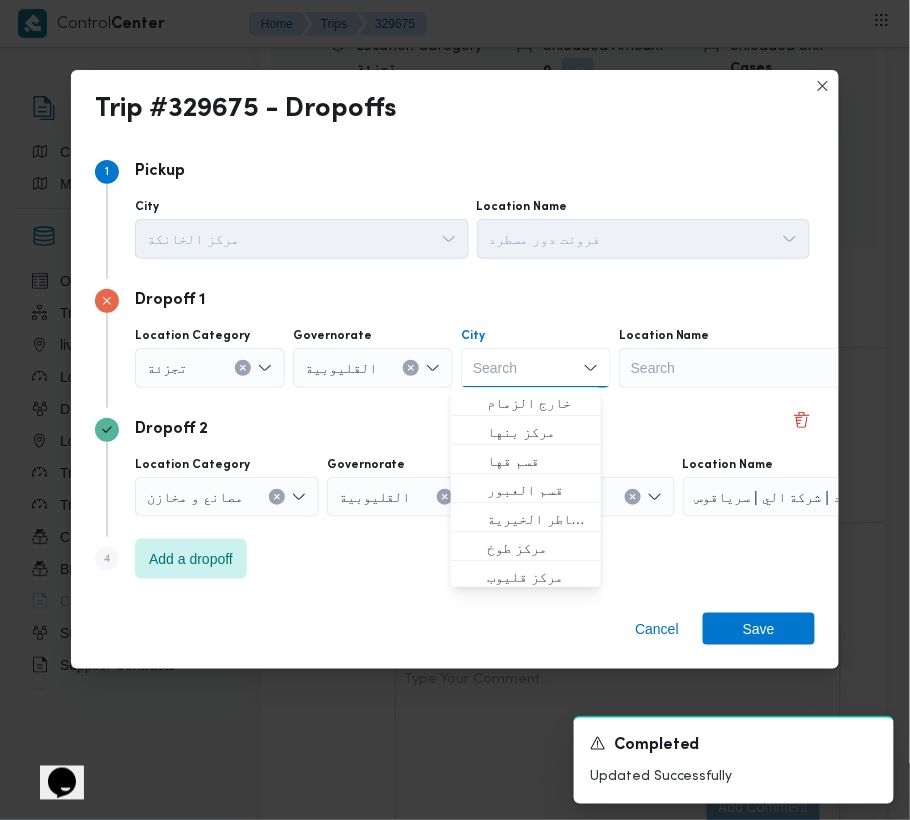 paste on "العبور" 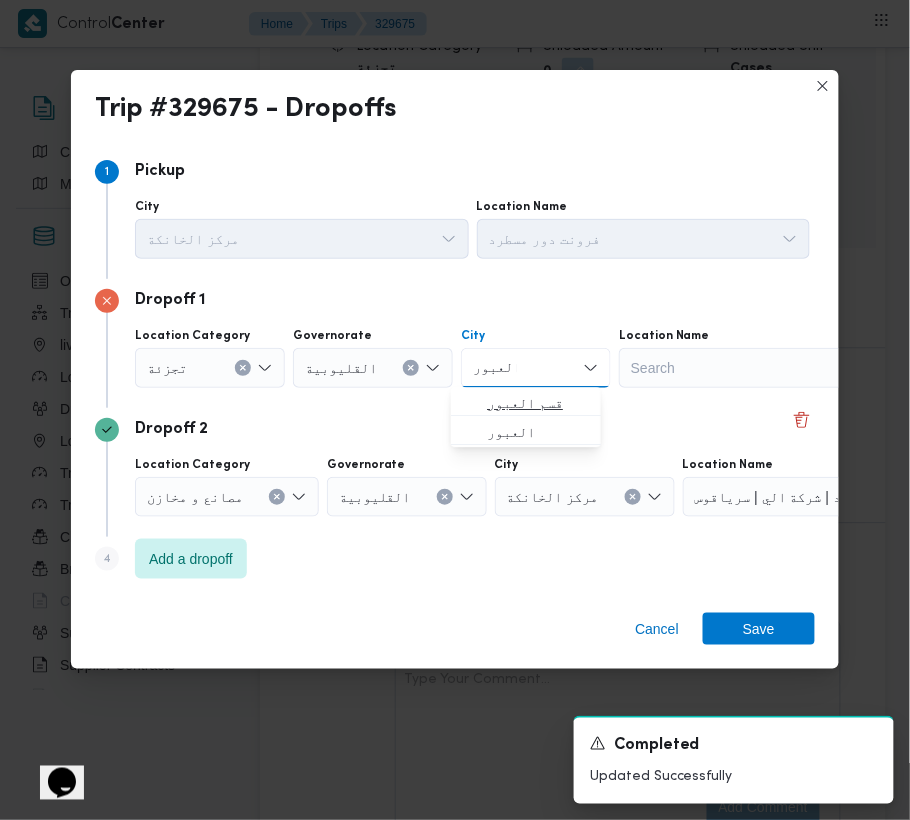 type on "العبور" 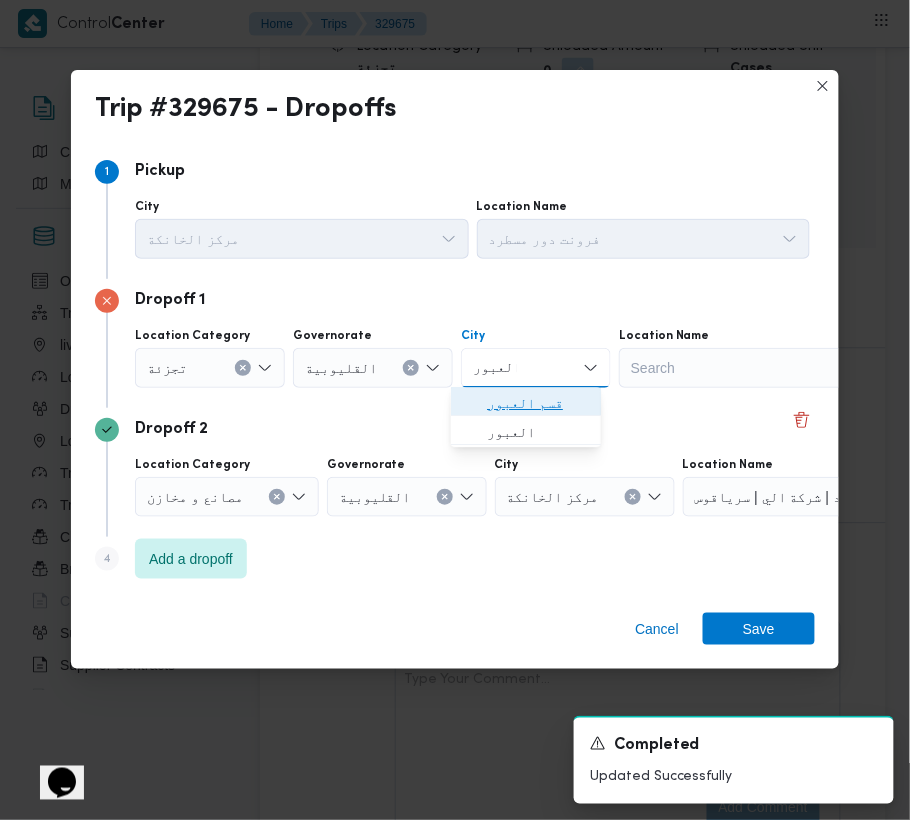 click on "قسم العبور" at bounding box center (538, 404) 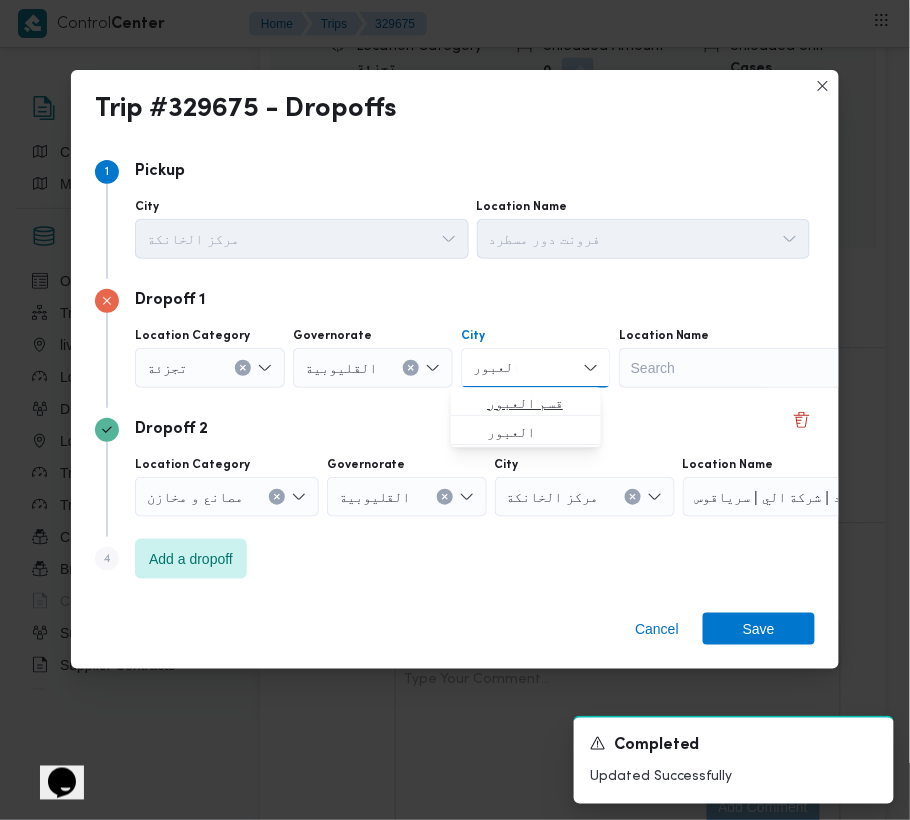 type 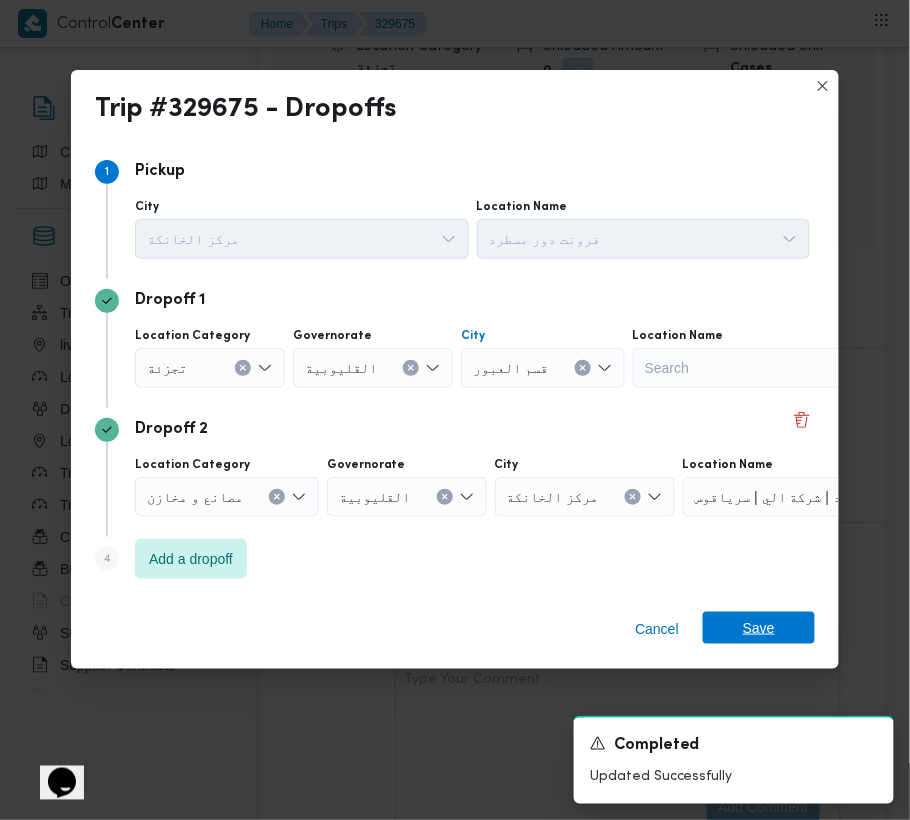 click on "Save" at bounding box center (759, 628) 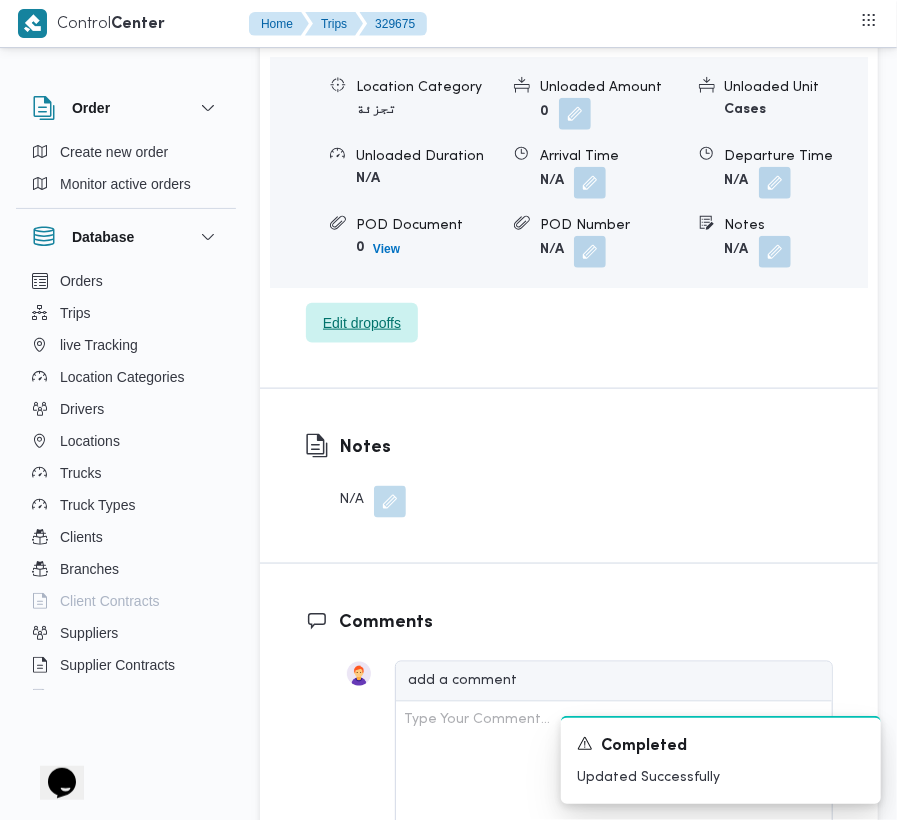 scroll, scrollTop: 2660, scrollLeft: 0, axis: vertical 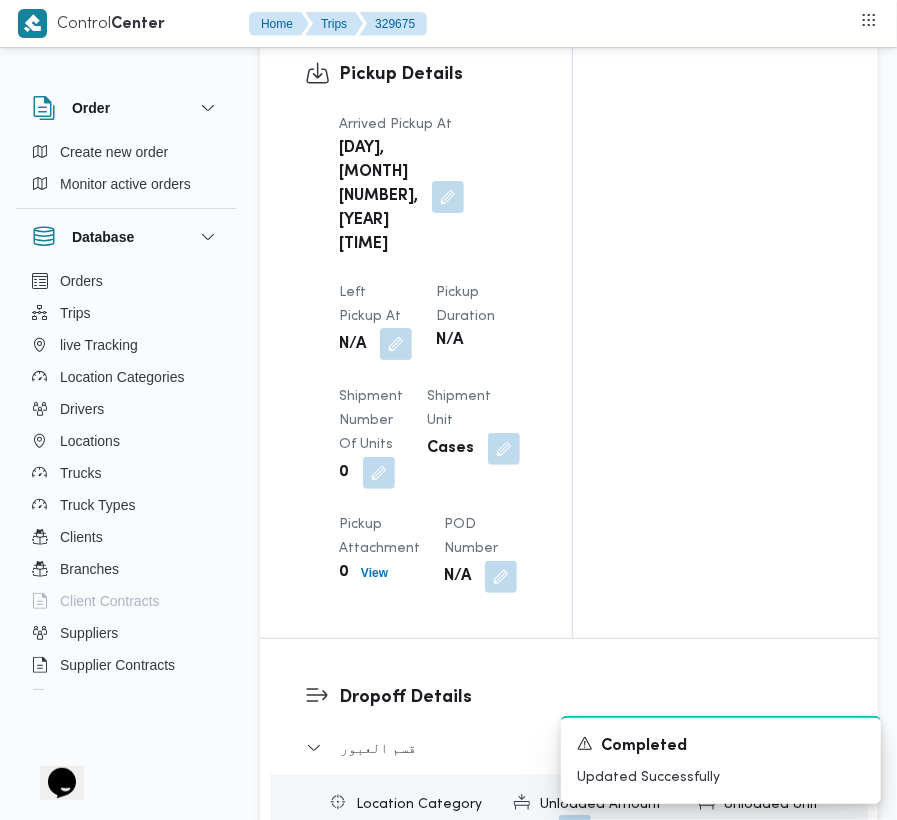 click at bounding box center [396, 344] 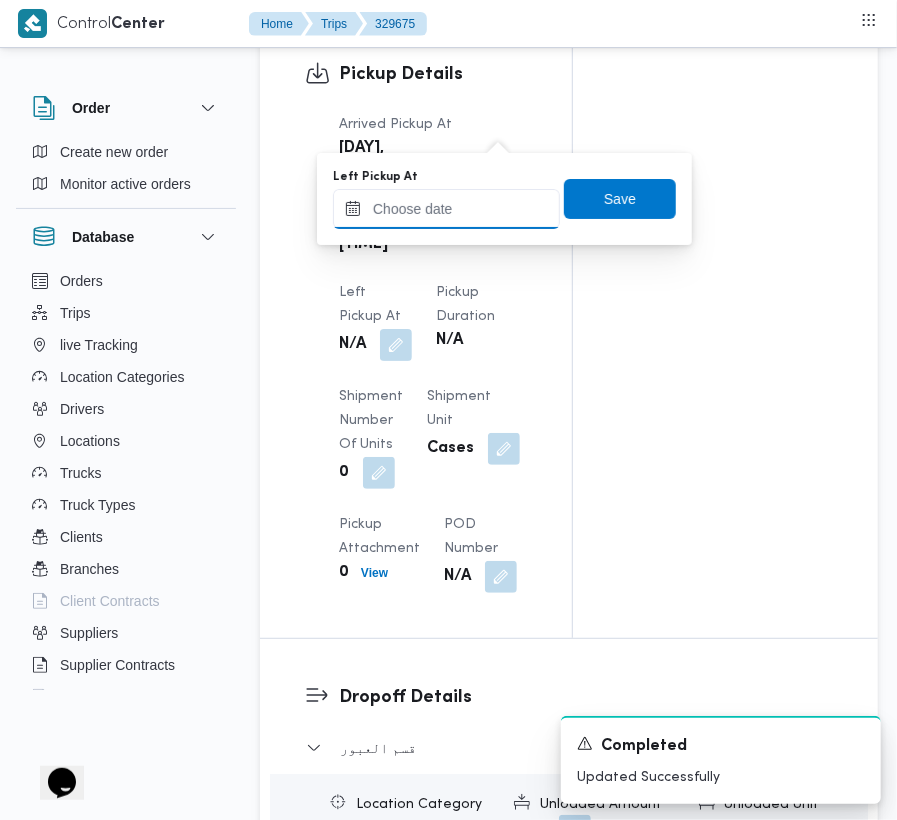 drag, startPoint x: 466, startPoint y: 220, endPoint x: 481, endPoint y: 220, distance: 15 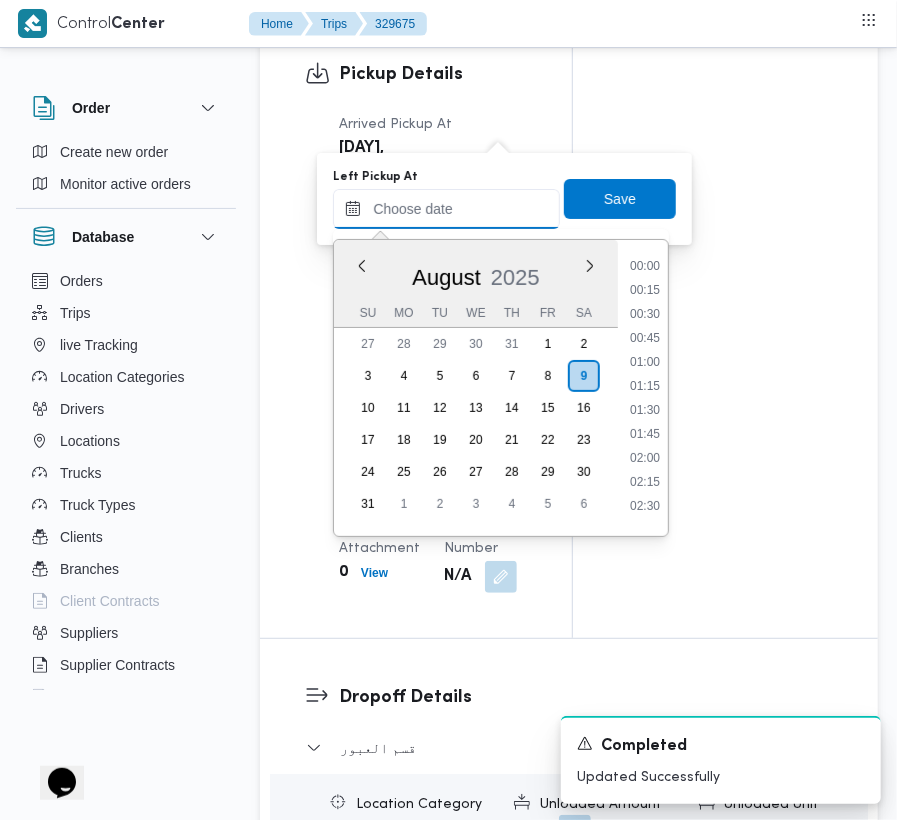 paste on "9/8/2025 7:30" 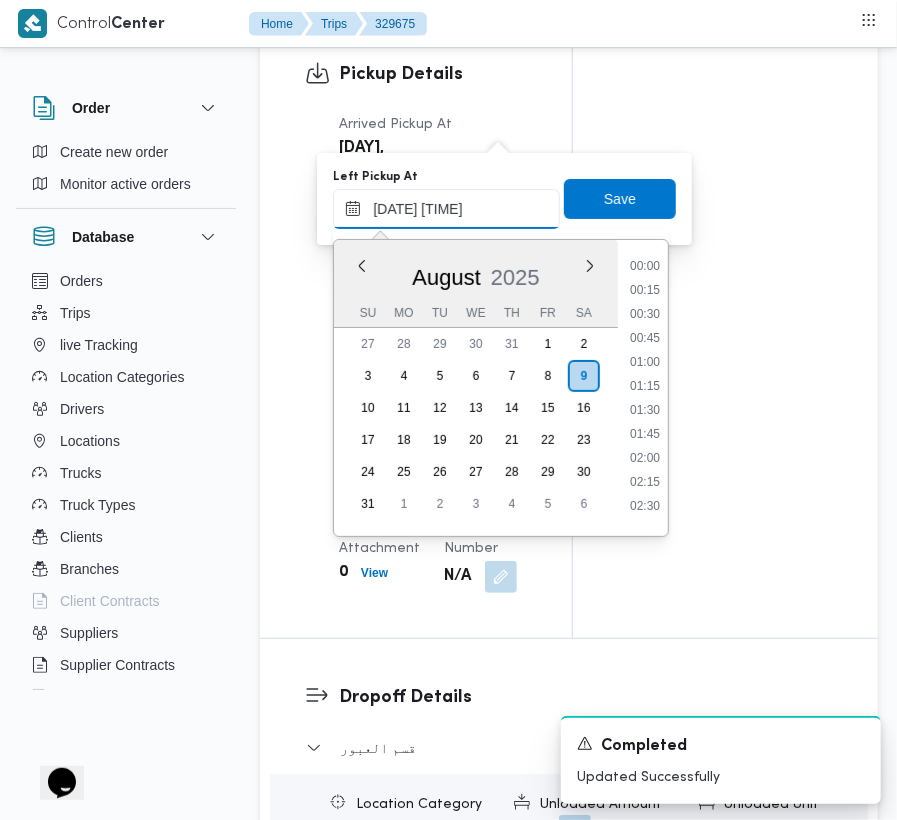 scroll, scrollTop: 720, scrollLeft: 0, axis: vertical 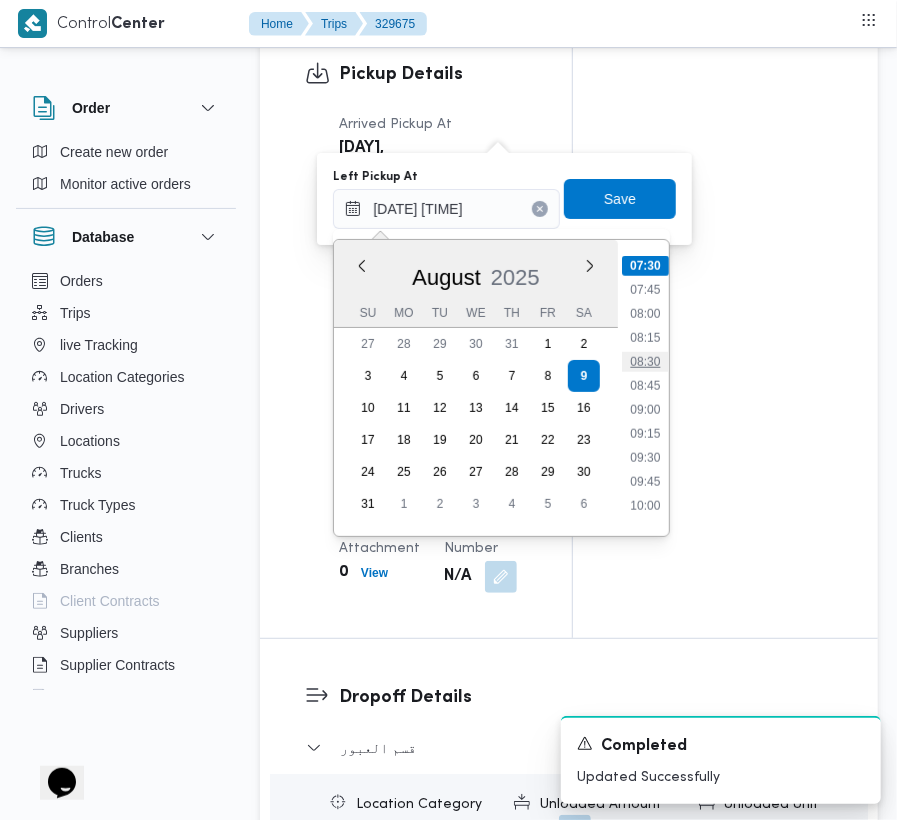 click on "08:30" at bounding box center (646, 362) 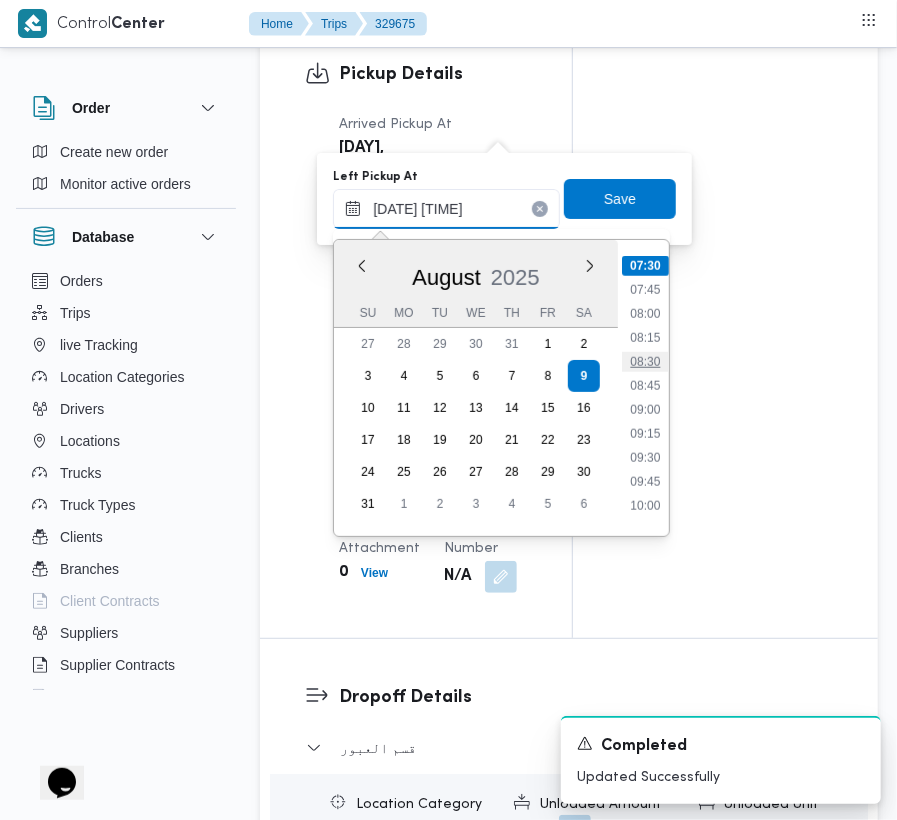 type on "09/08/2025 08:30" 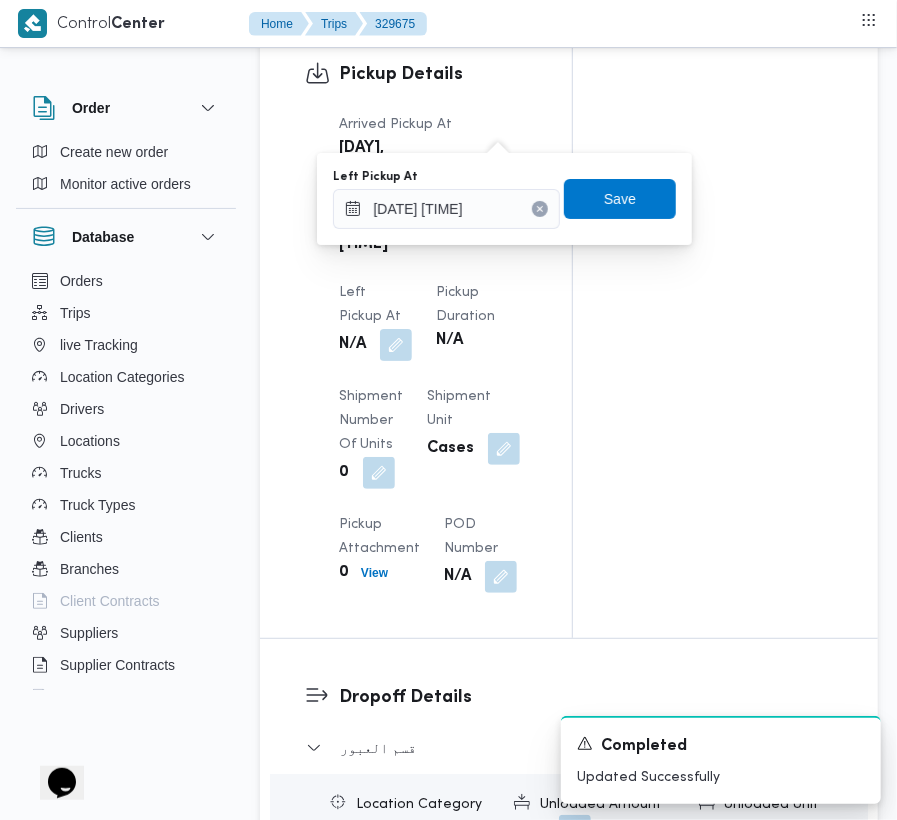 click on "Left Pickup At 09/08/2025 08:30 Save" at bounding box center (504, 199) 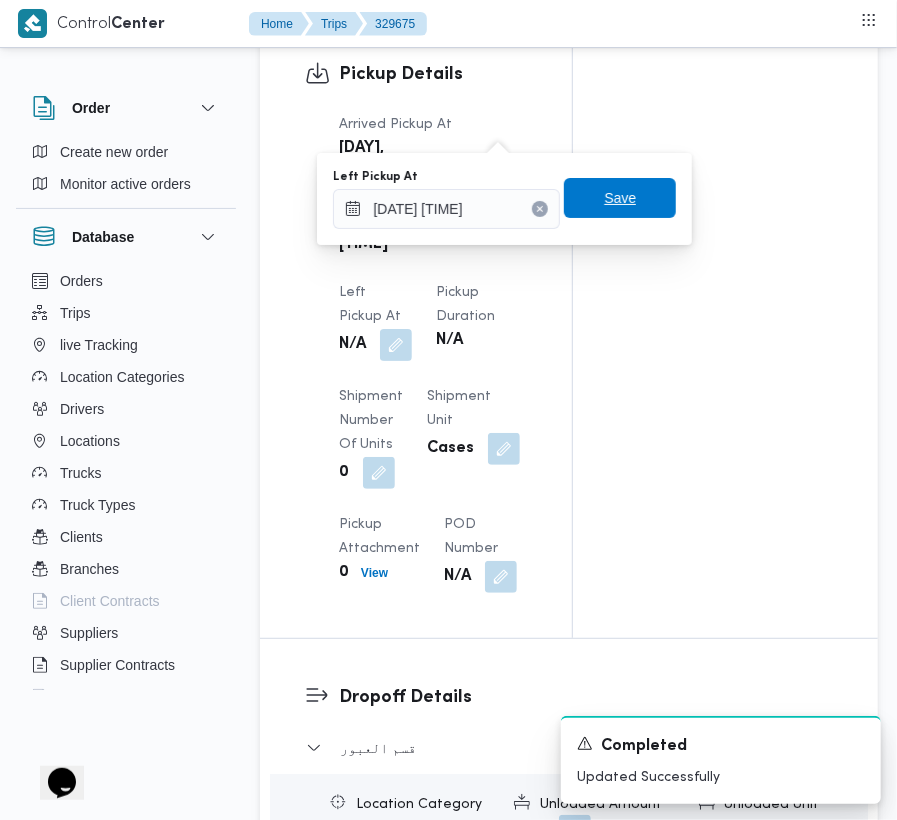 click on "Save" at bounding box center (620, 198) 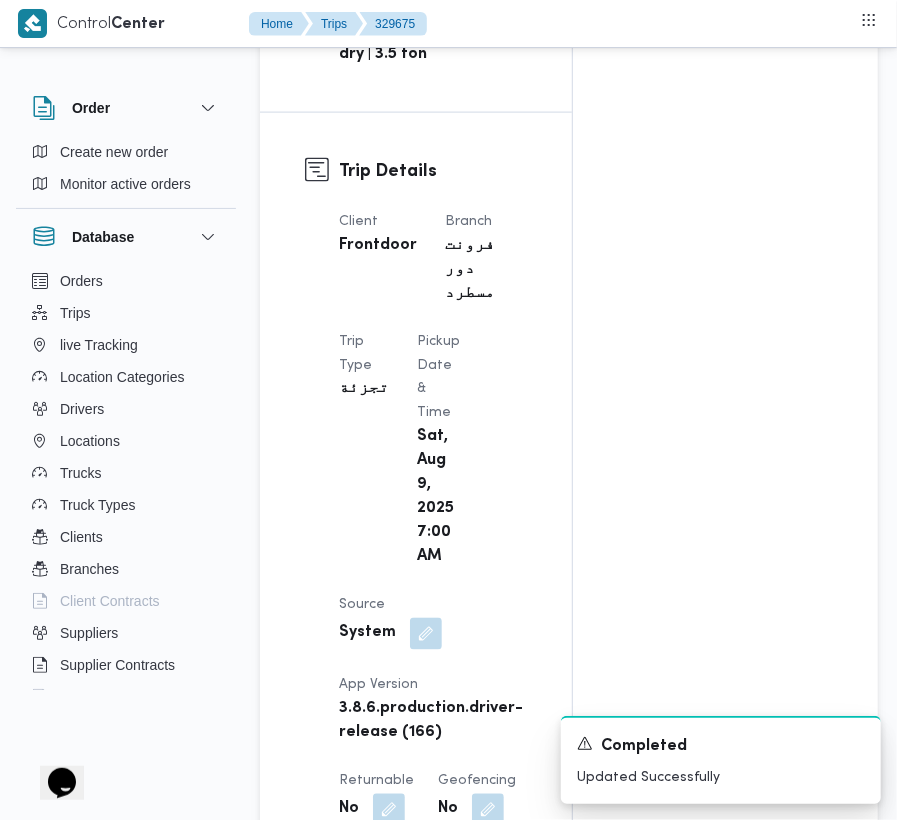 scroll, scrollTop: 0, scrollLeft: 0, axis: both 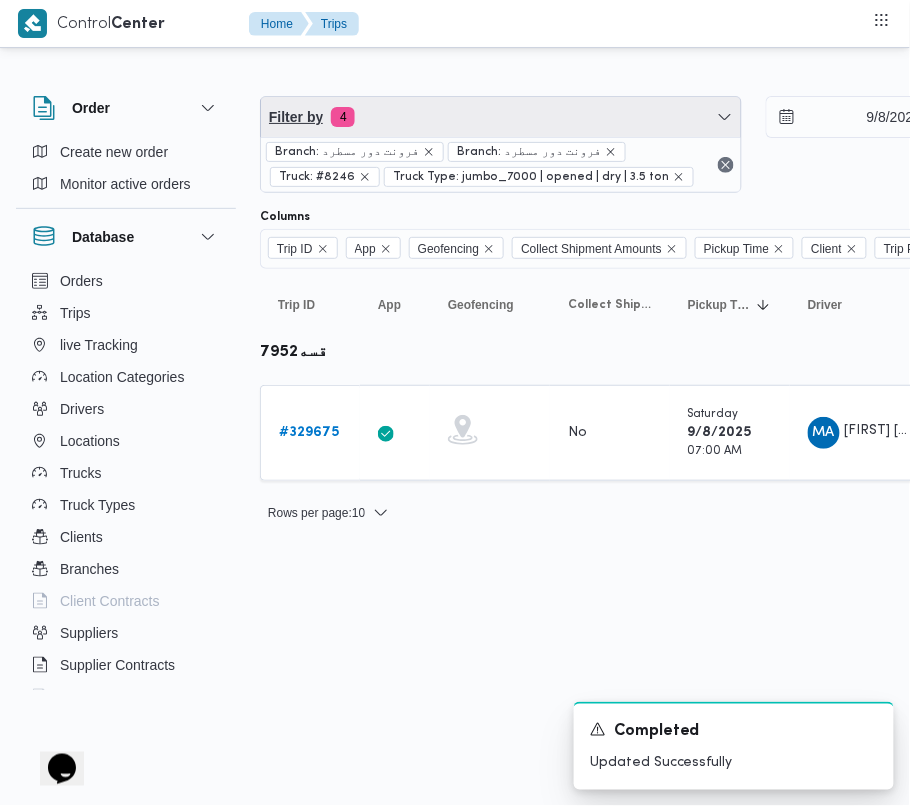 click on "Filter by 4" at bounding box center [501, 117] 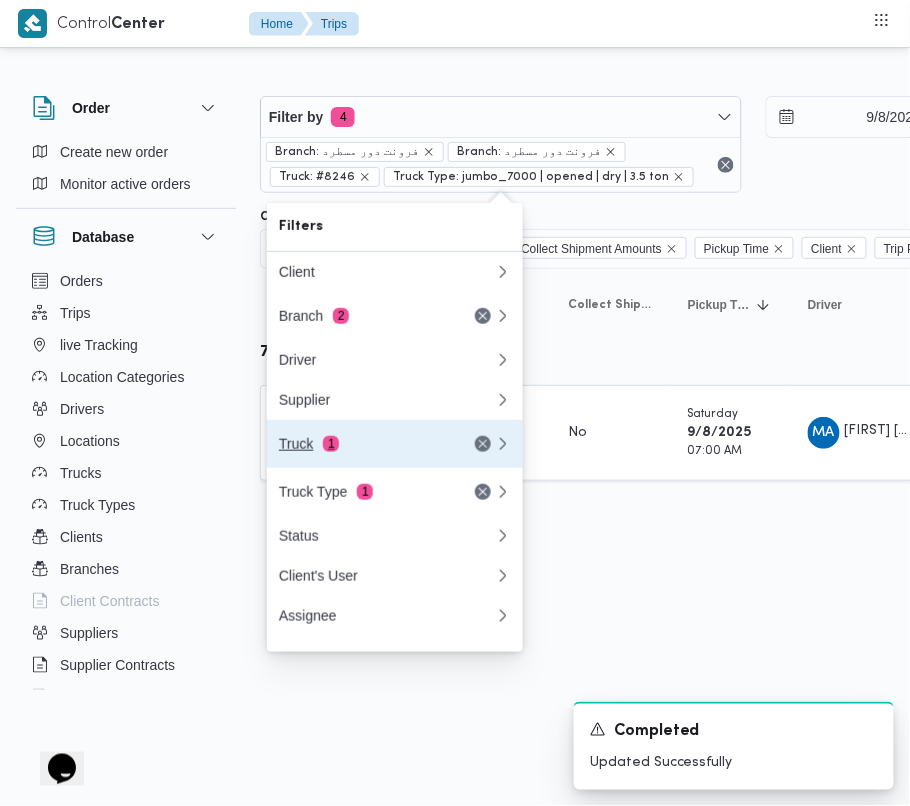 click on "Truck 1" at bounding box center (395, 444) 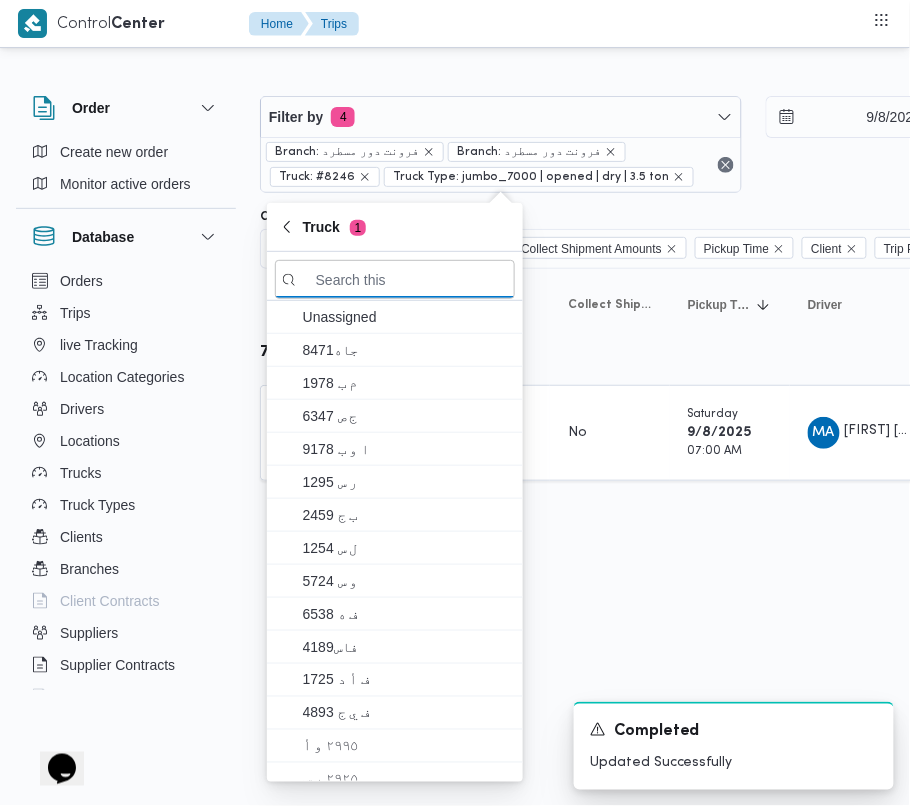 paste on "8418" 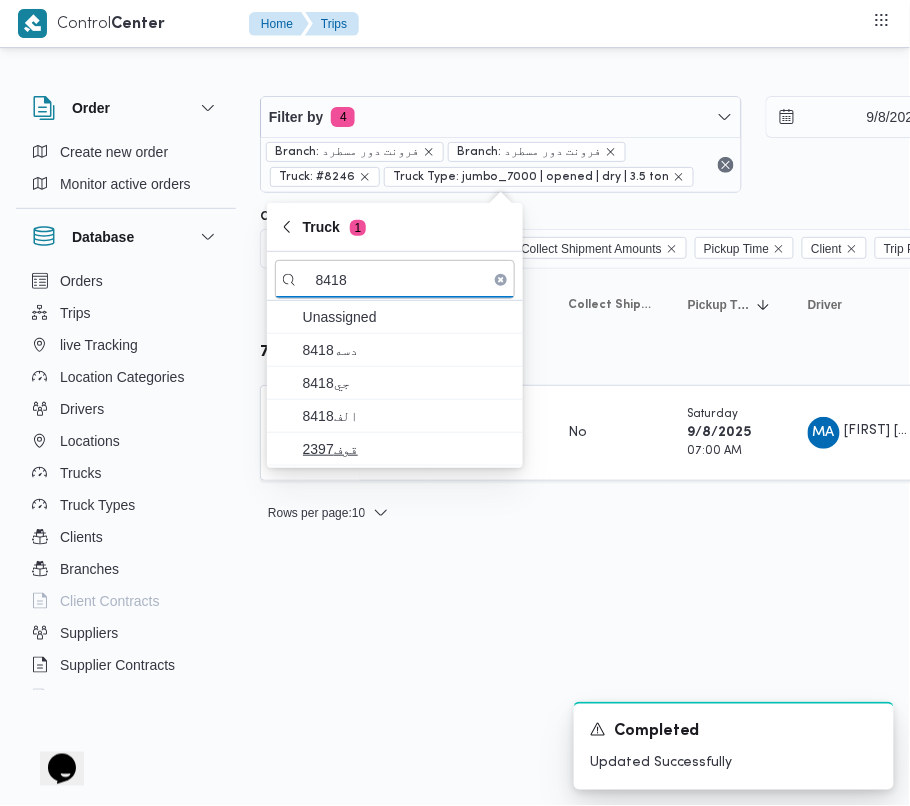 type on "8418" 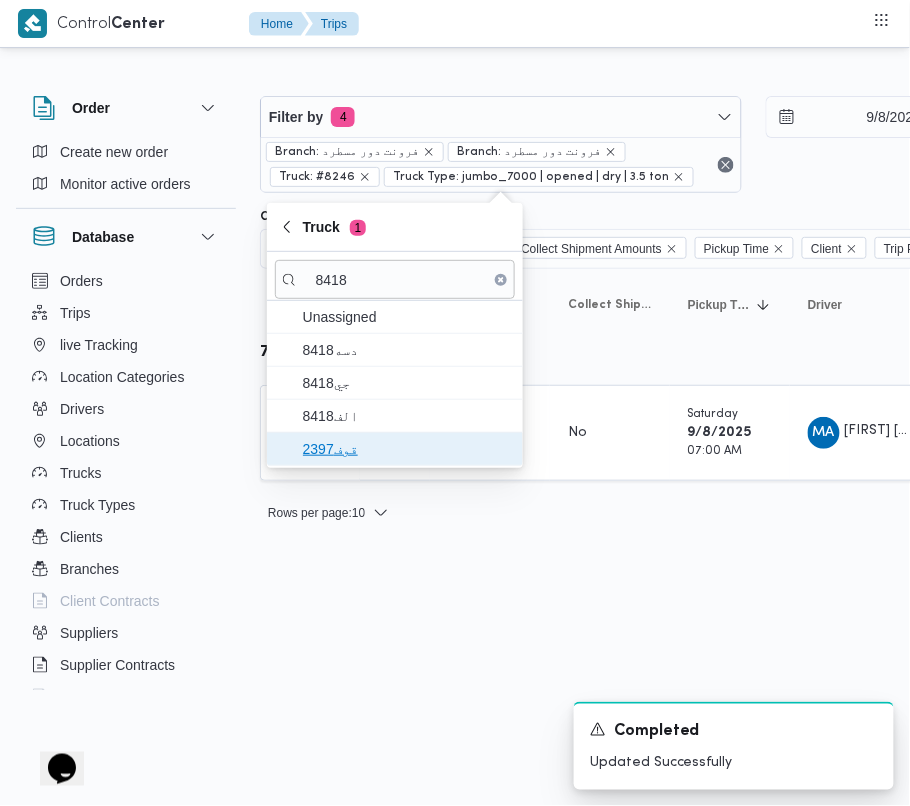 click on "قوف2397" at bounding box center [407, 449] 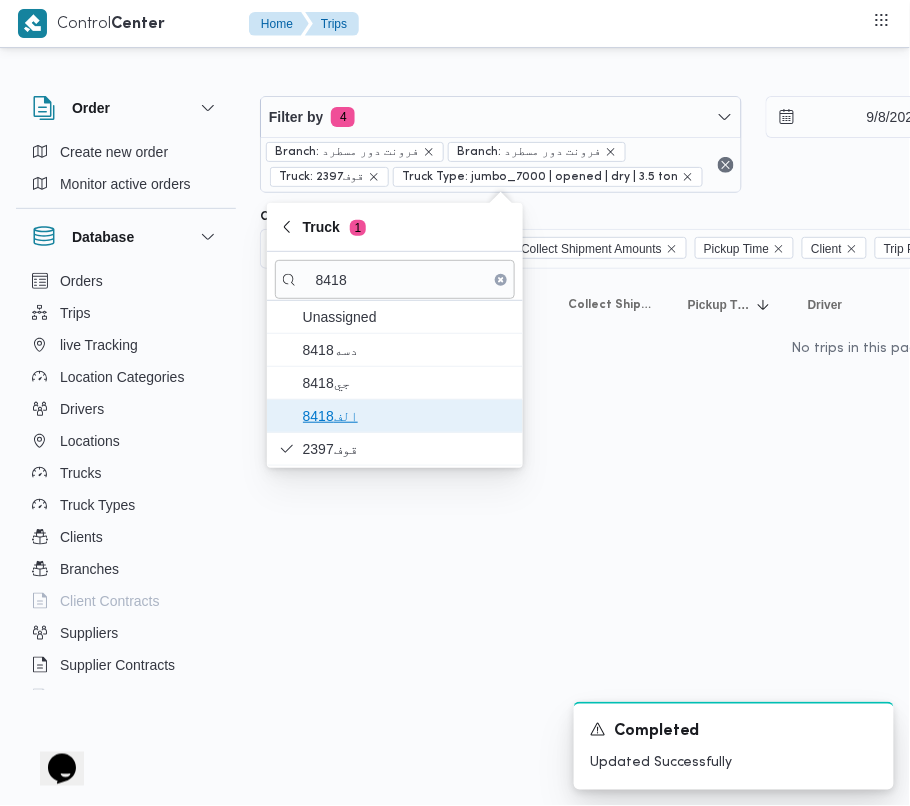 click on "الف8418" at bounding box center (407, 416) 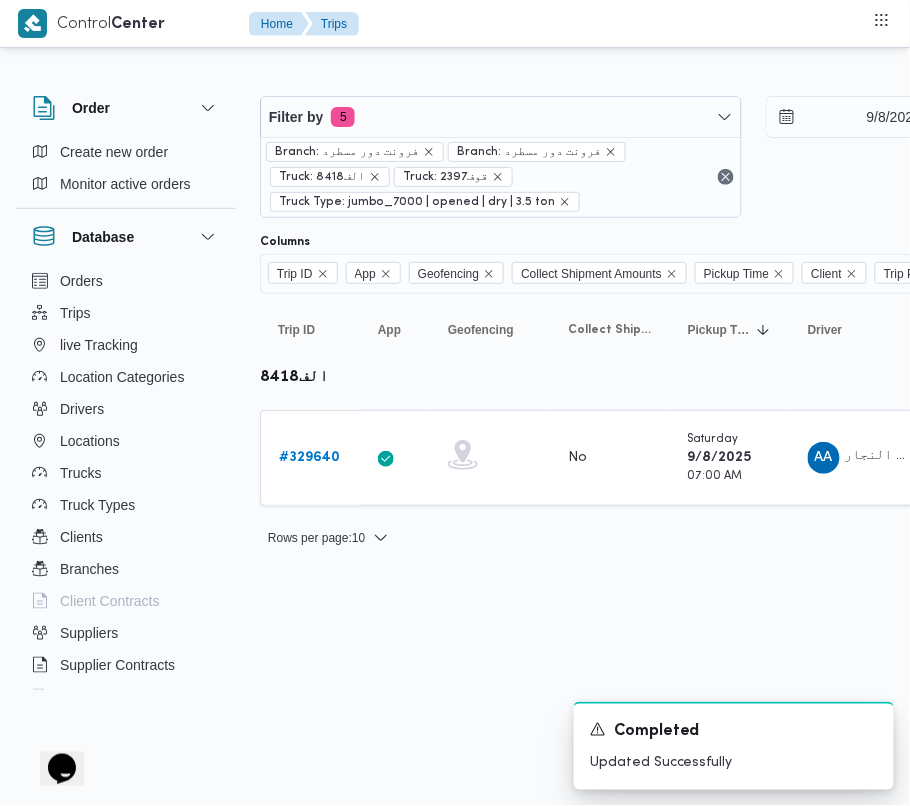 click on "Control  Center Home Trips Order Create new order Monitor active orders Database Orders Trips live Tracking Location Categories Drivers Locations Trucks Truck Types Clients Branches Client Contracts Suppliers Supplier Contracts Devices Users Projects SP Projects Admins organization assignees Tags Filter by 5 Branch: فرونت دور مسطرد Branch: فرونت دور مسطرد  Truck: الف8418 Truck: قوف2397 Truck Type: jumbo_7000 | opened | dry | 3.5 ton 9/8/2025 → 9/8/2025 Group By Truck Columns Trip ID App Geofencing Collect Shipment Amounts Pickup Time Client Trip Points Driver Supplier Truck Status Platform Sorting Trip ID Click to sort in ascending order App Click to sort in ascending order Geofencing Click to sort in ascending order Collect Shipment Amounts Pickup Time Click to sort in ascending order Client Click to sort in ascending order Trip Points Driver Click to sort in ascending order Supplier Click to sort in ascending order Truck Click to sort in ascending order Status Platform # No" at bounding box center [455, 403] 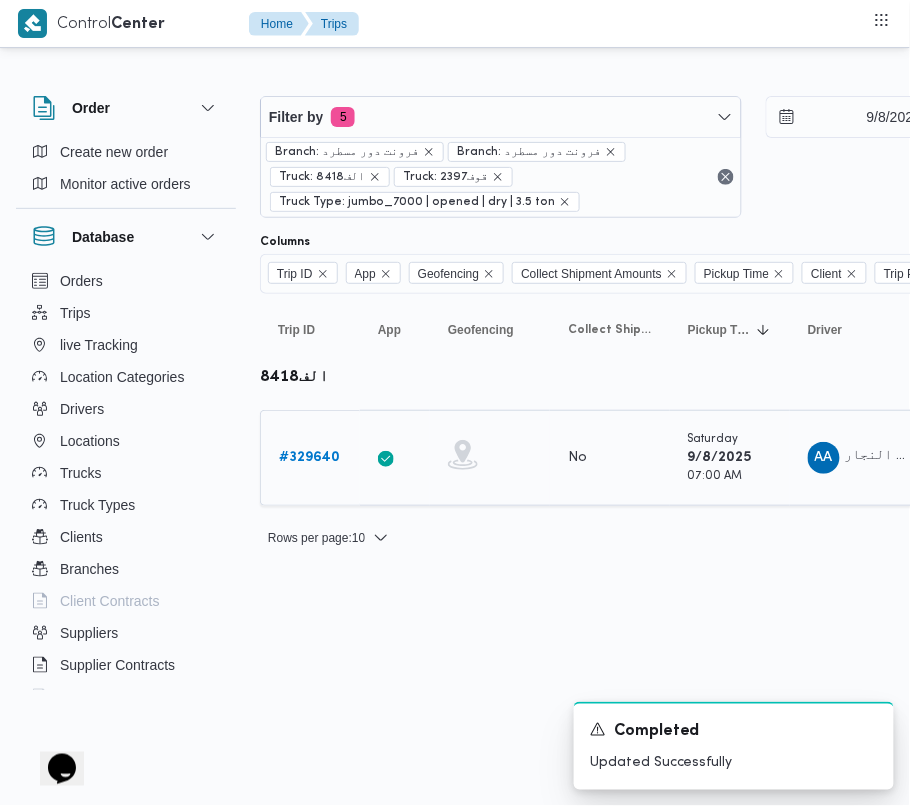click on "# 329640" at bounding box center [309, 457] 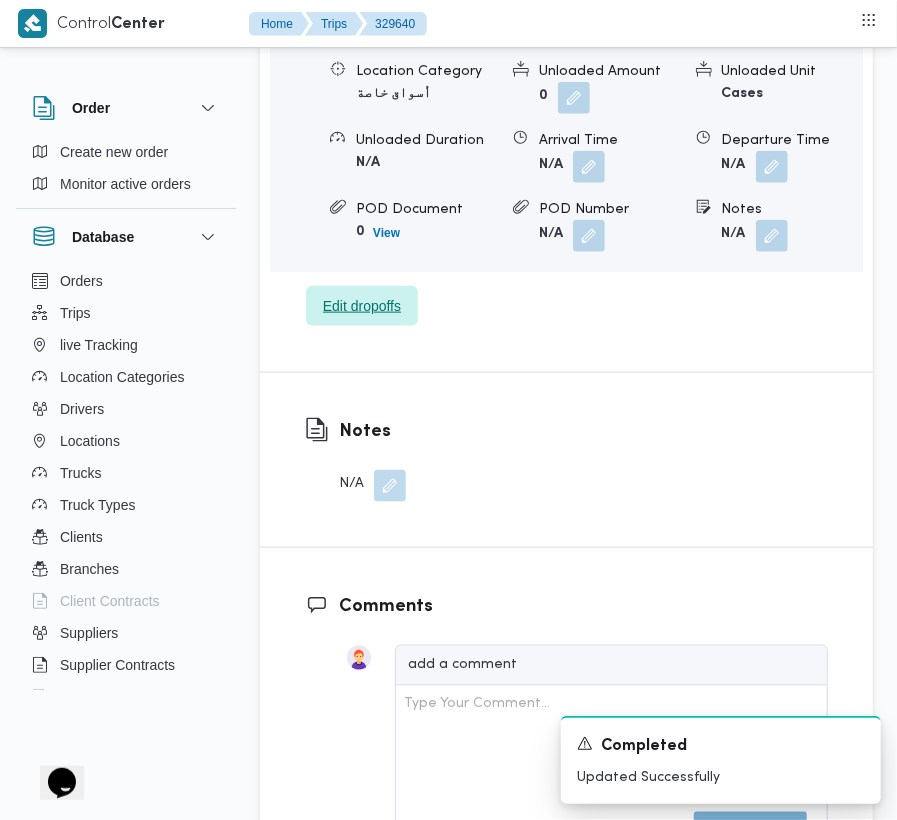click on "Edit dropoffs" at bounding box center (362, 306) 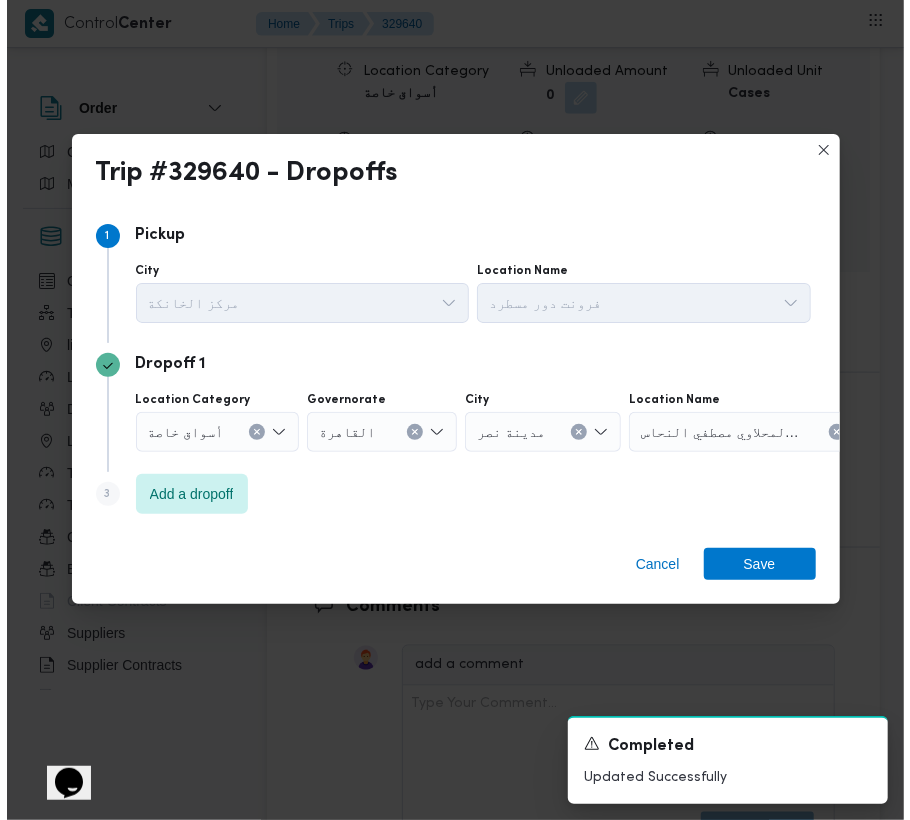 scroll, scrollTop: 3297, scrollLeft: 0, axis: vertical 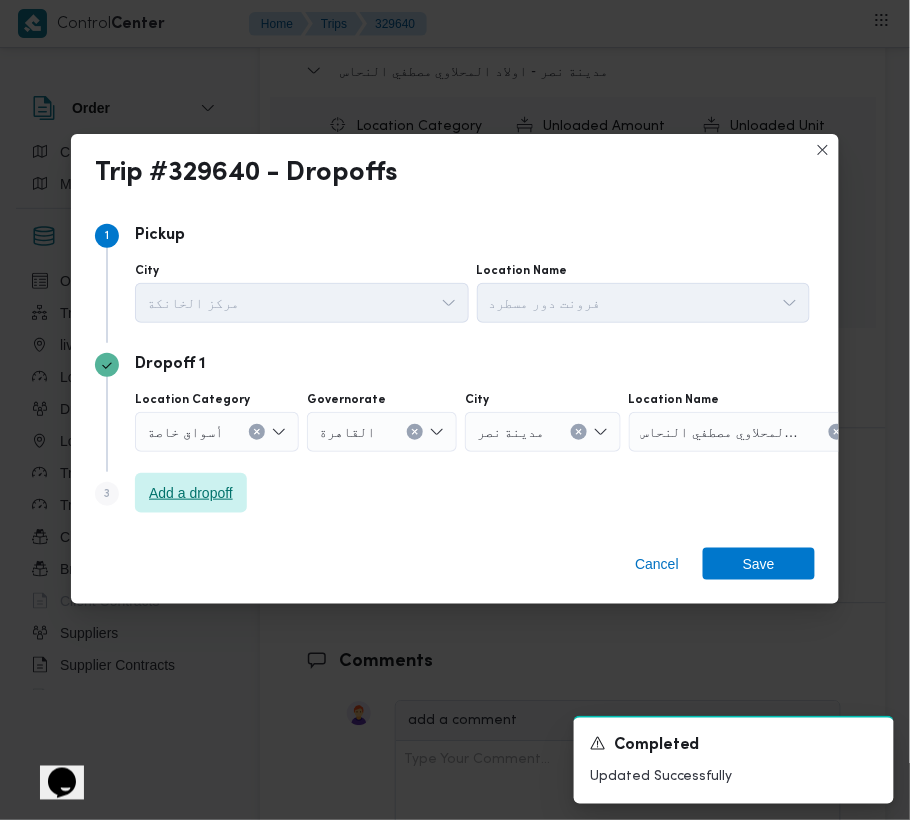 click on "Add a dropoff" at bounding box center [191, 493] 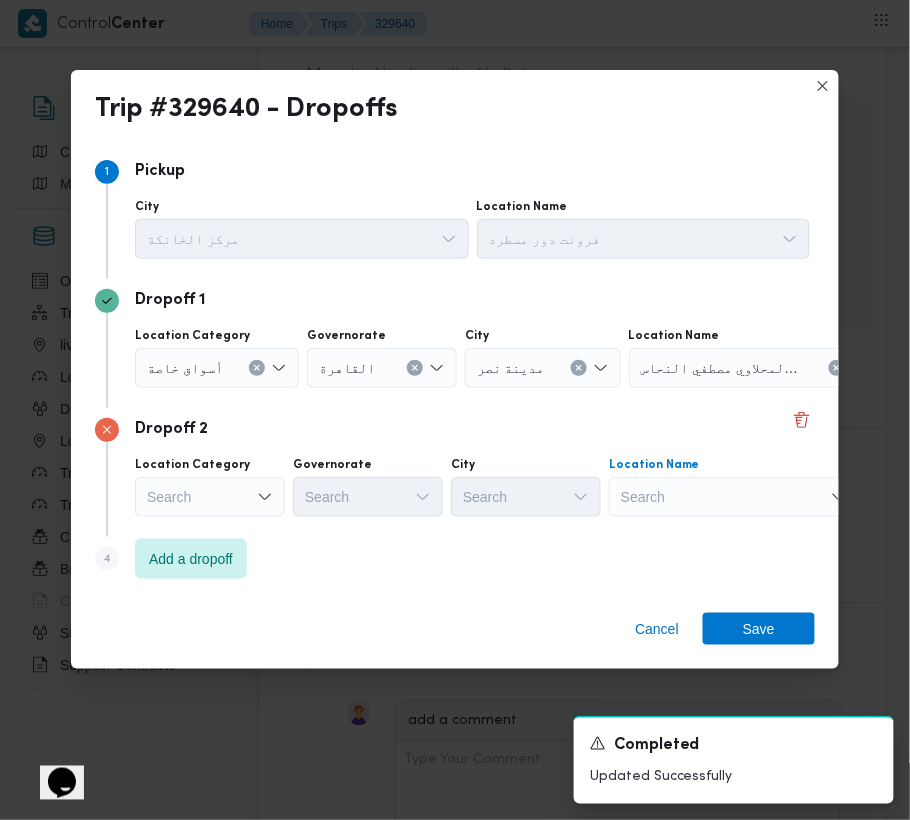 click on "Search" at bounding box center [754, 368] 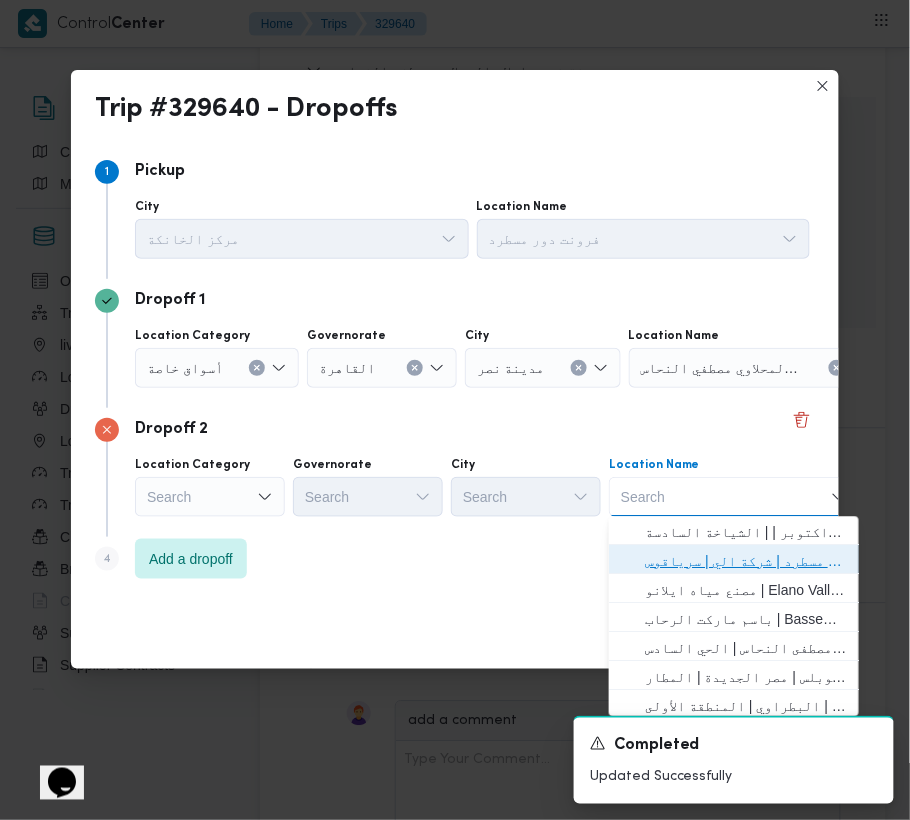 click on "فرونت دور مسطرد | شركة الي | سرياقوس" at bounding box center [746, 562] 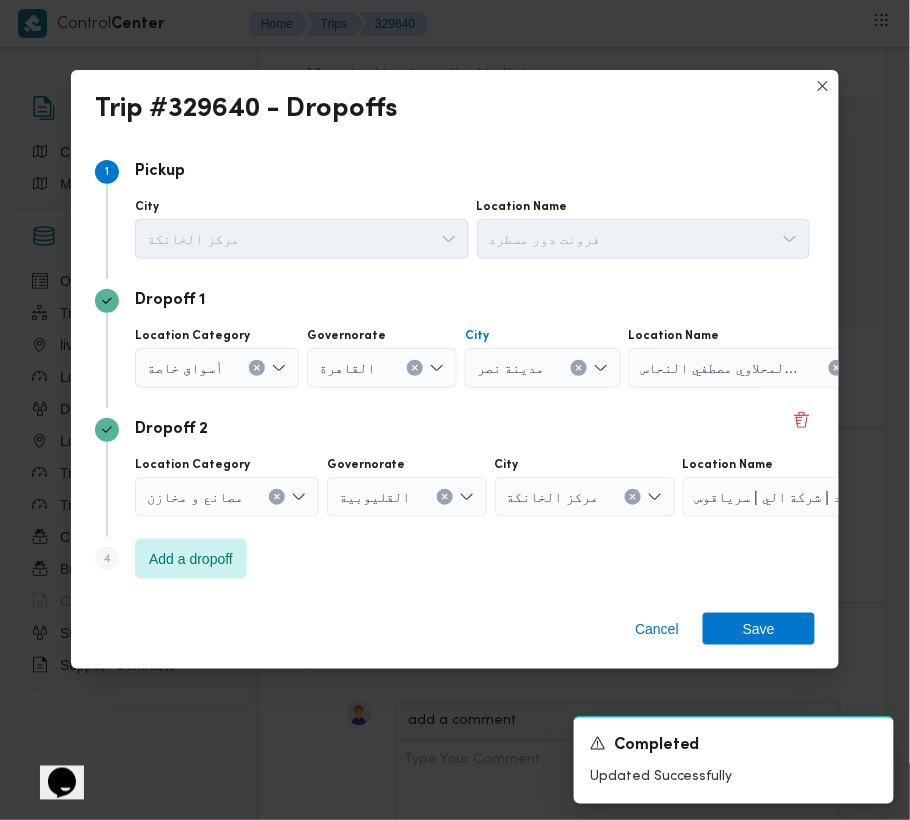 click at bounding box center [579, 368] 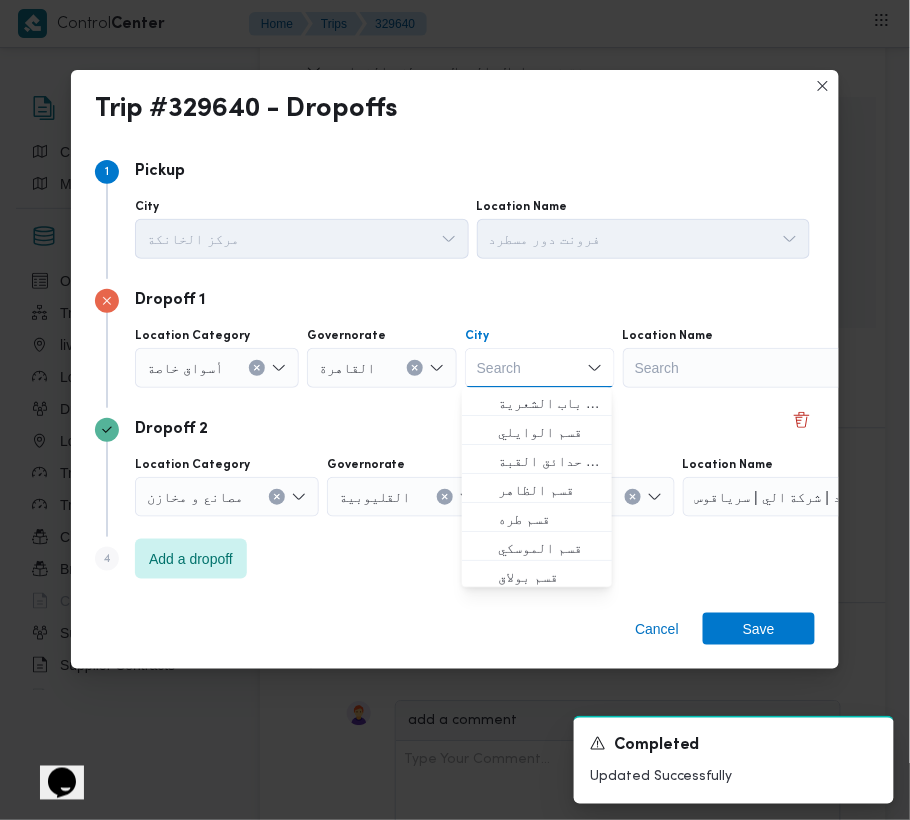 click on "Search" at bounding box center [748, 368] 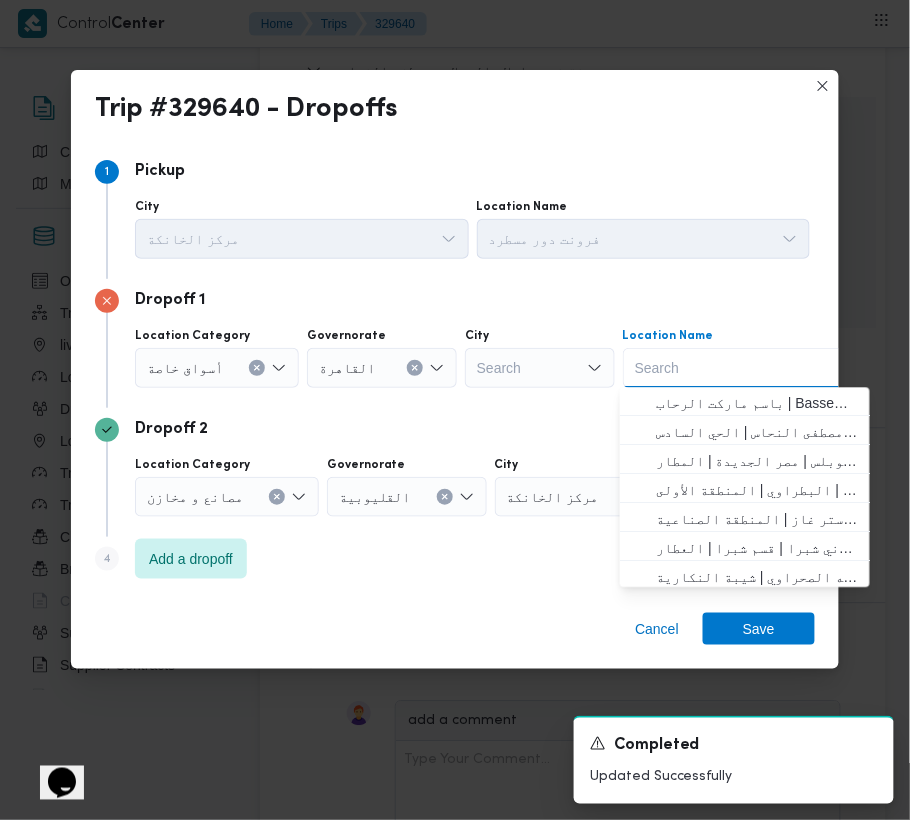 paste on "فتح الله الرحاب" 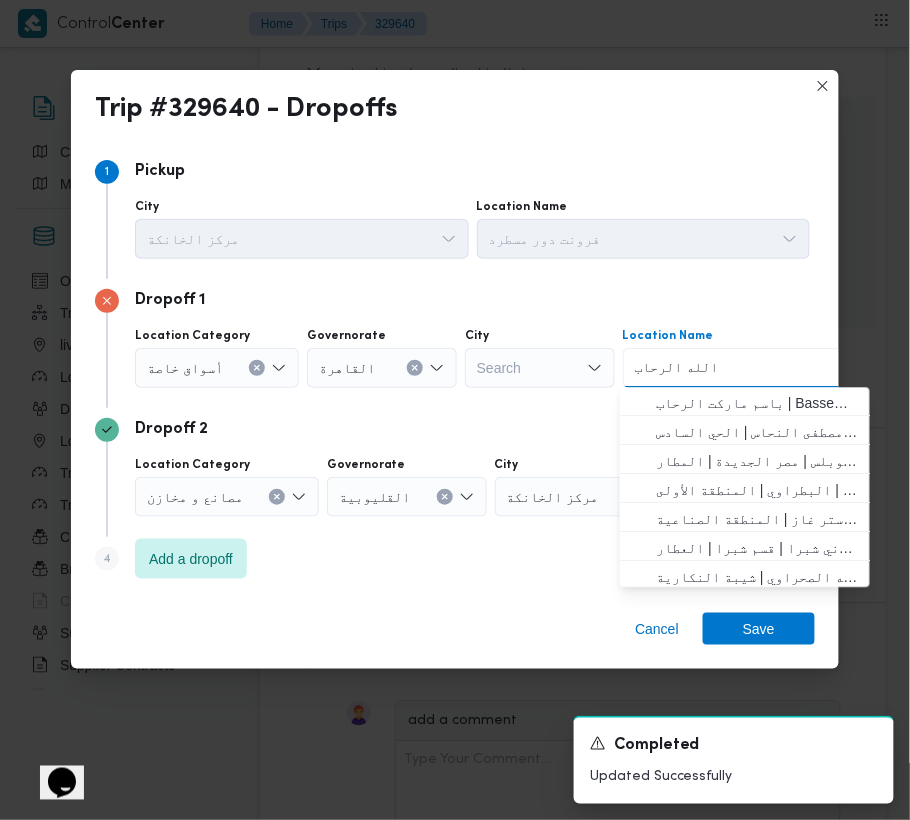 type on "فتح الله الرحاب" 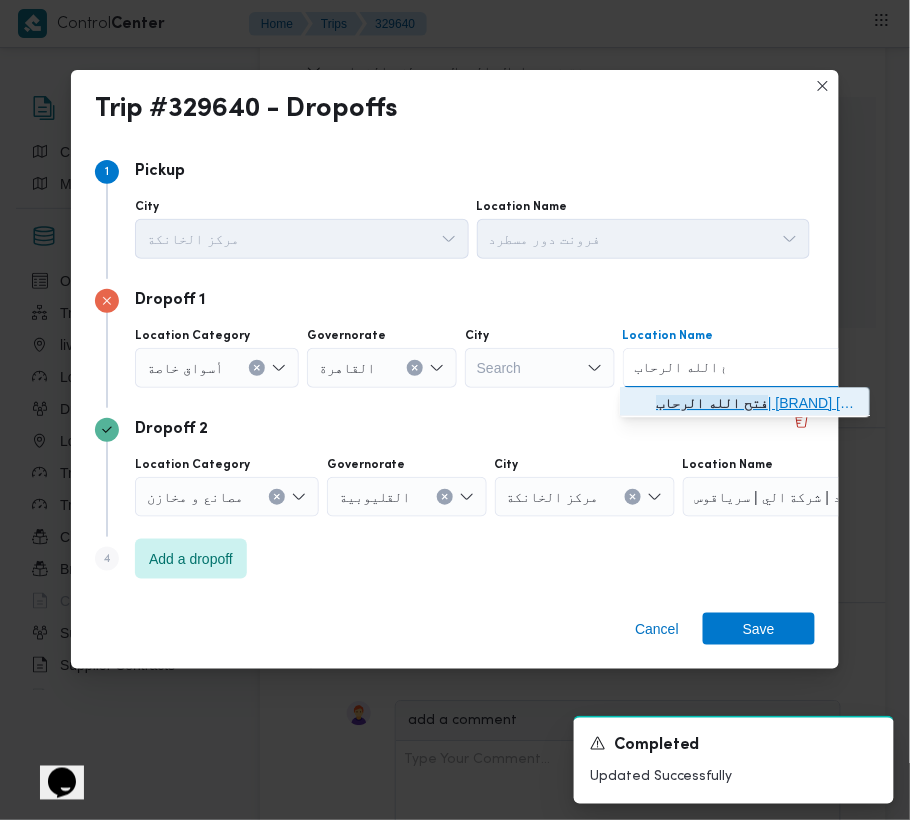 click on "فتح الله الرحاب   | أسواق فتح الله فرع الرحاب | null" at bounding box center [757, 404] 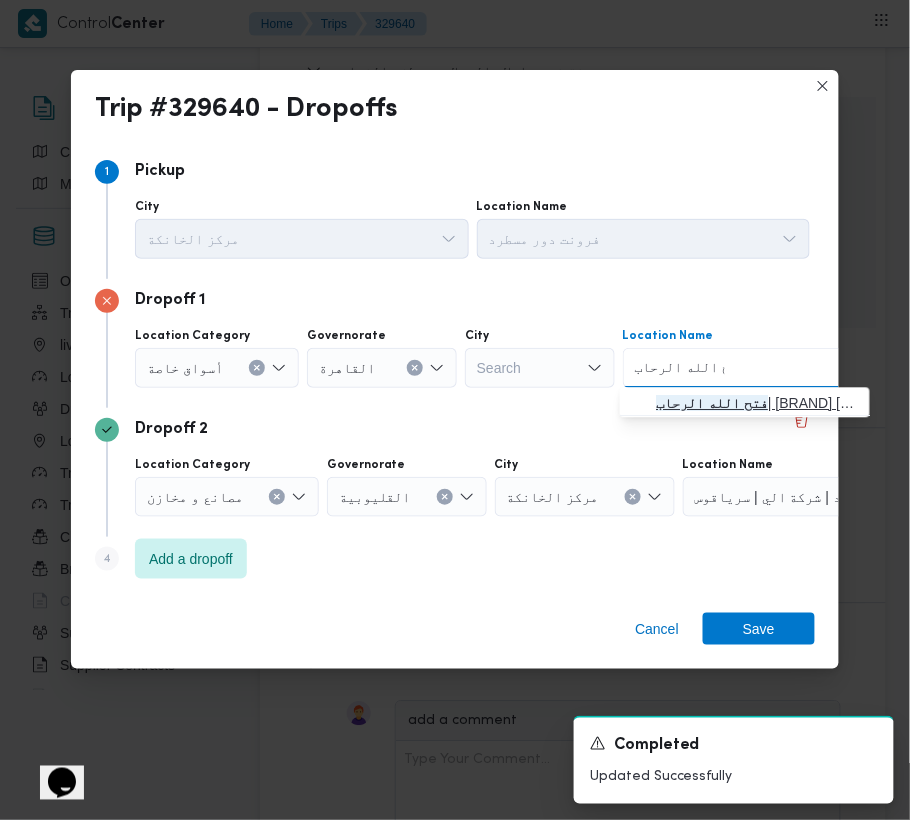 type 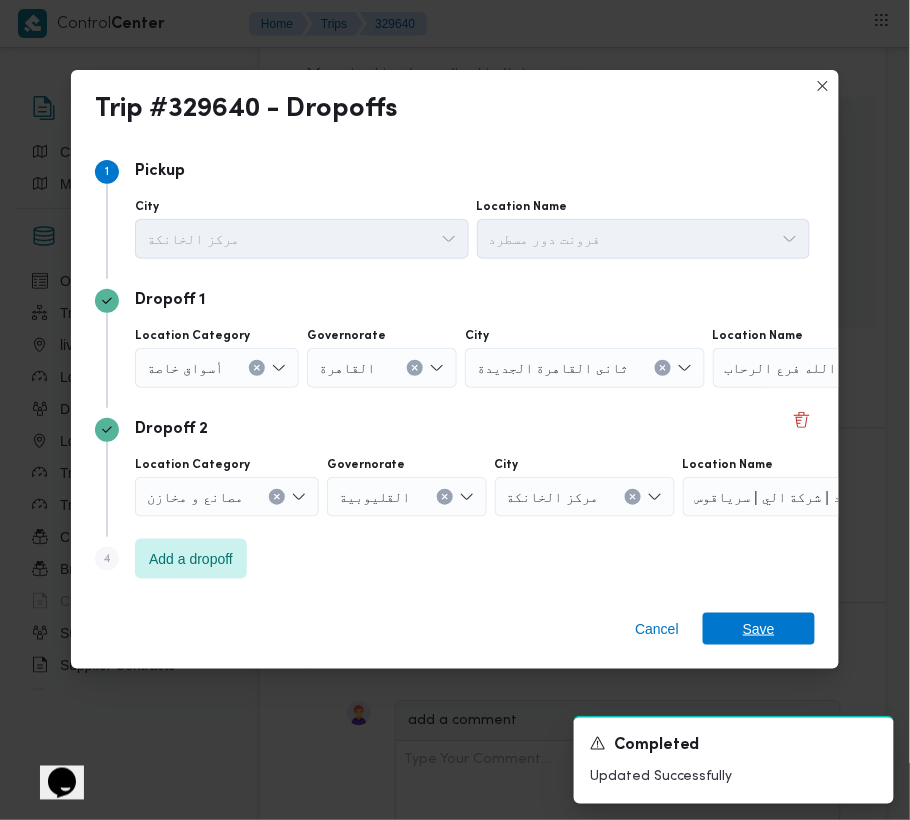 click on "Save" at bounding box center (759, 629) 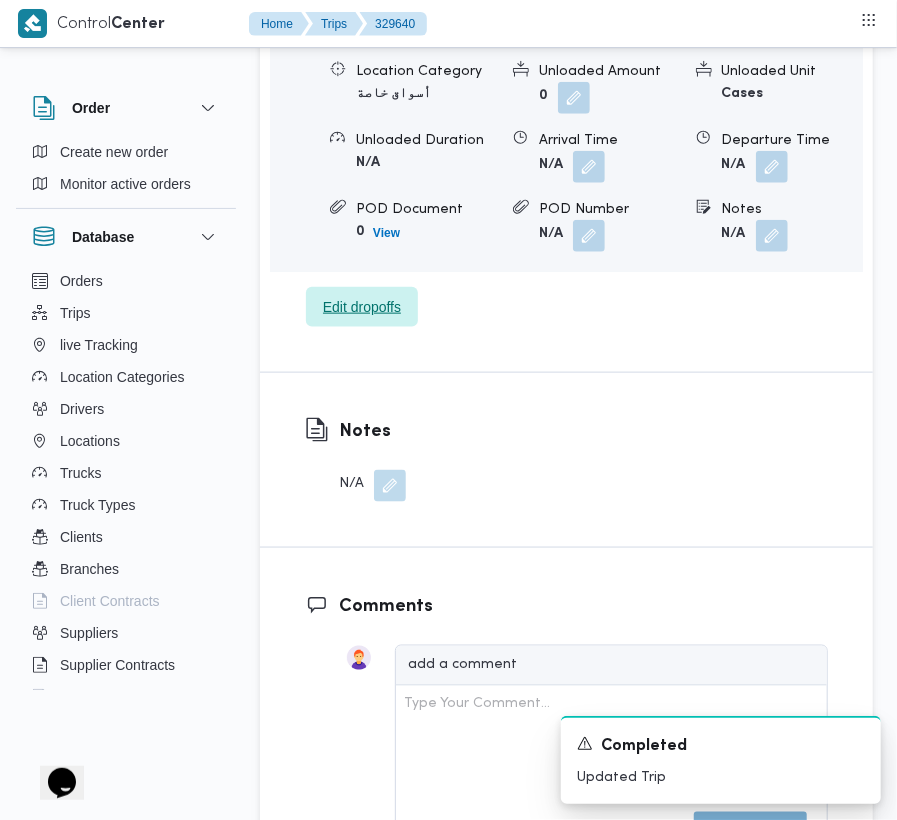 scroll, scrollTop: 2660, scrollLeft: 0, axis: vertical 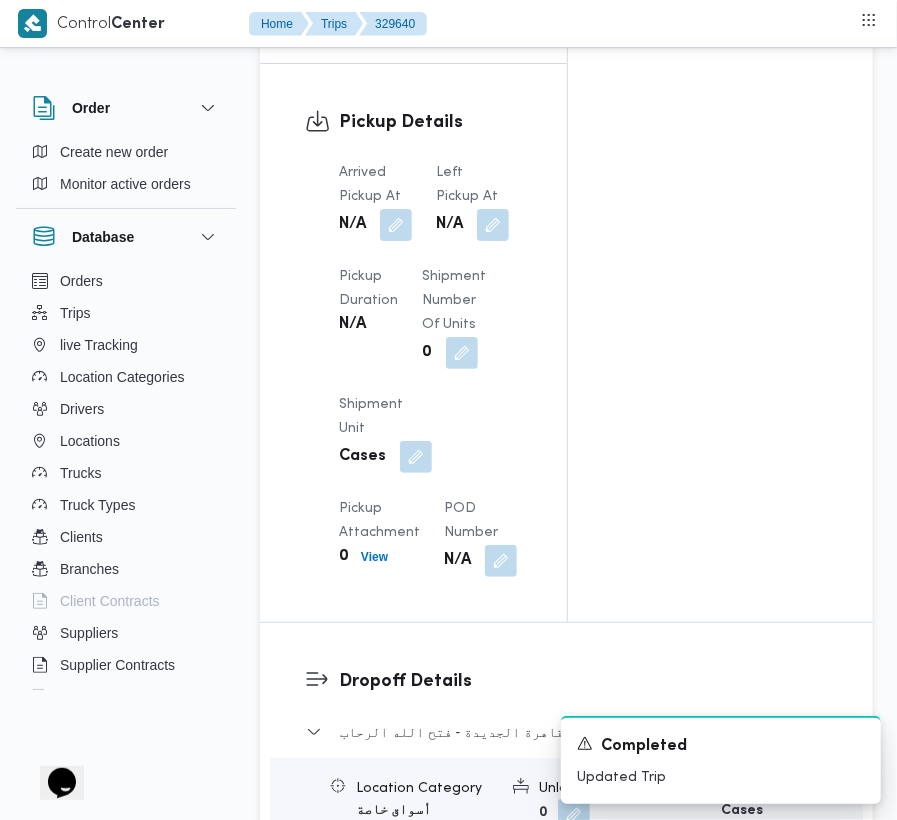 drag, startPoint x: 398, startPoint y: 202, endPoint x: 398, endPoint y: 222, distance: 20 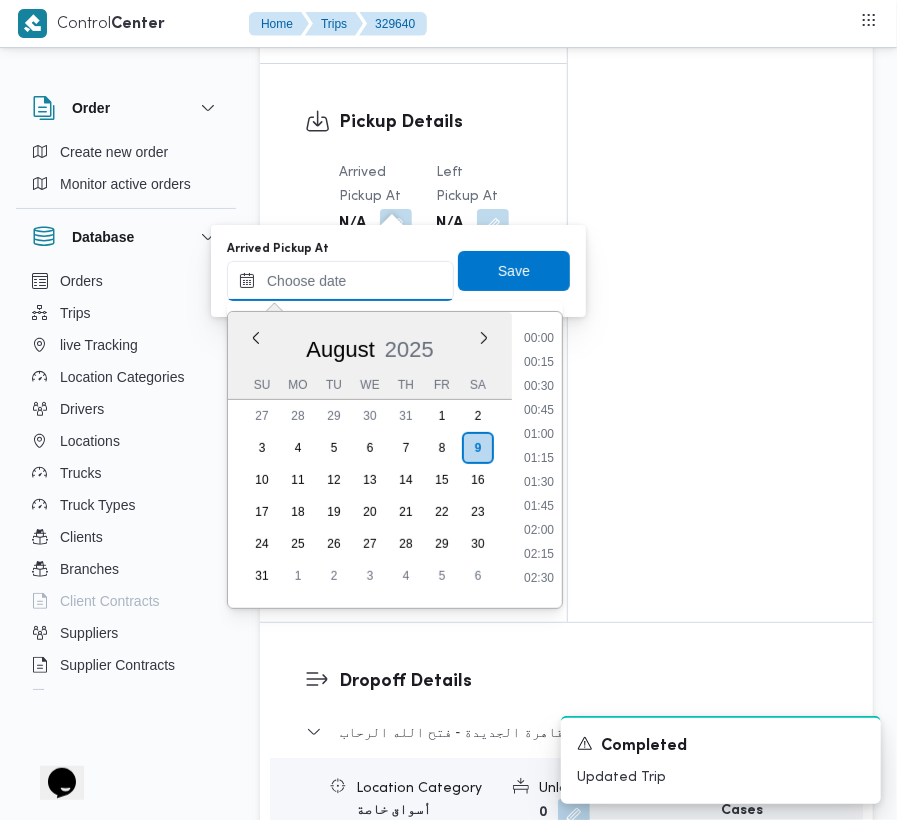 drag, startPoint x: 397, startPoint y: 264, endPoint x: 416, endPoint y: 264, distance: 19 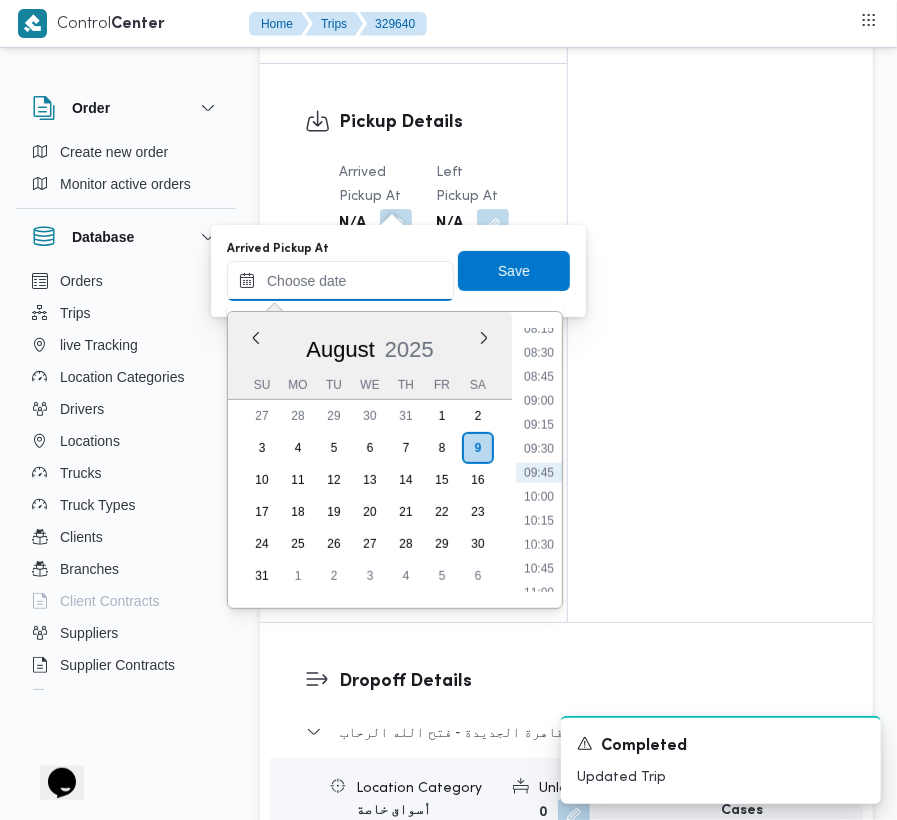 paste on "9/8/2025 7:30" 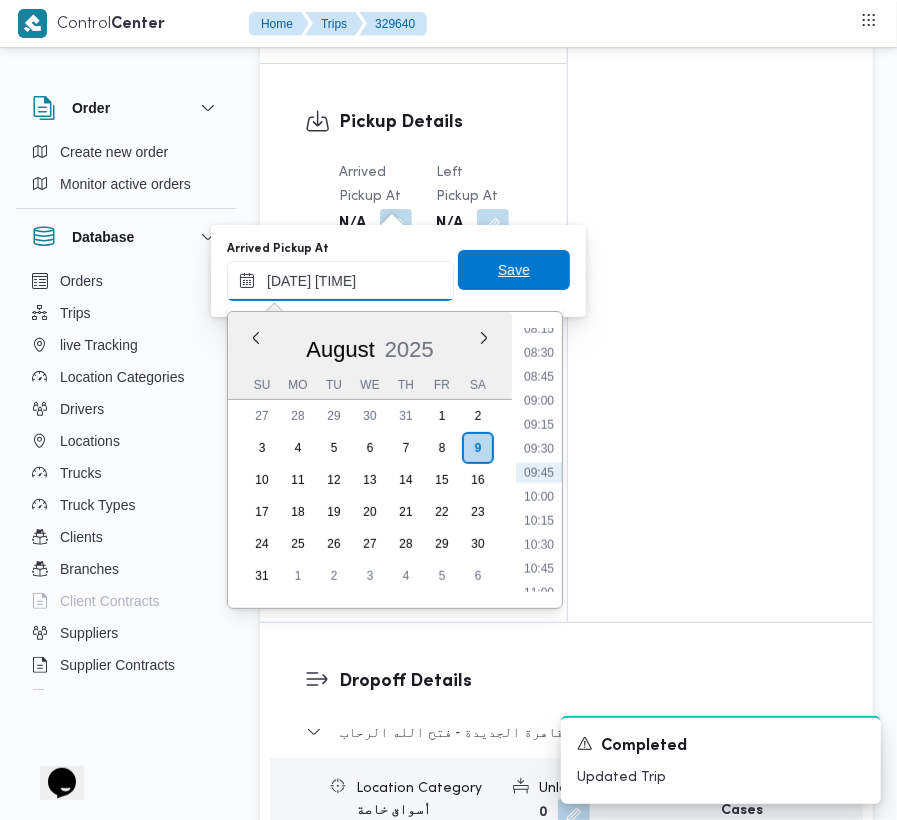 scroll, scrollTop: 720, scrollLeft: 0, axis: vertical 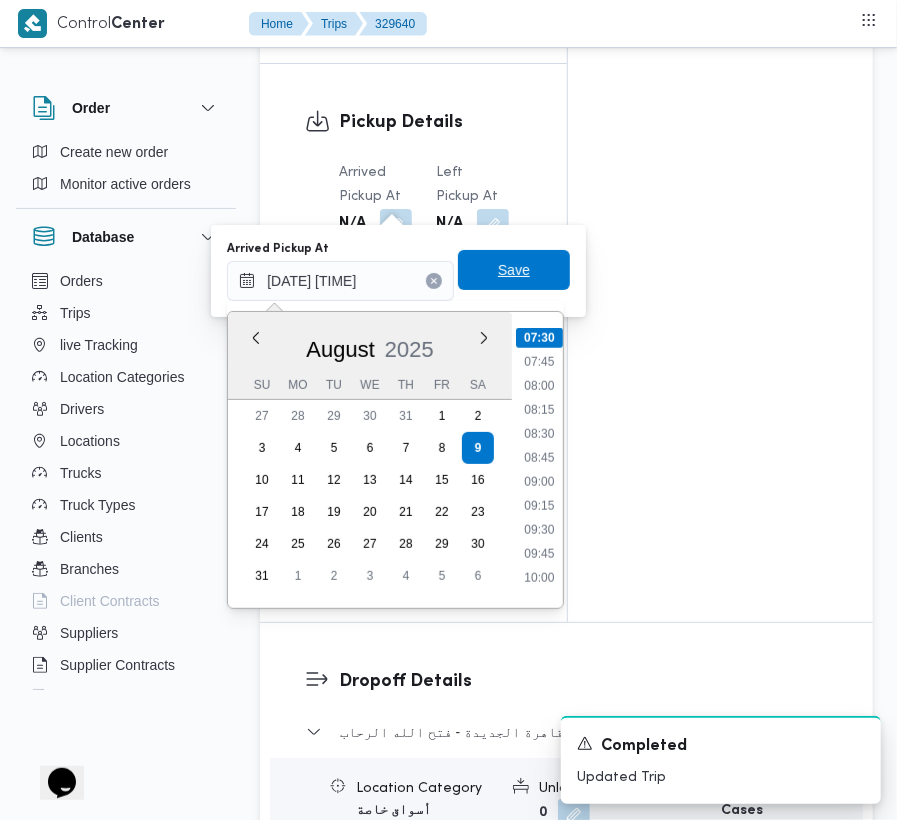 type on "09/08/2025 07:30" 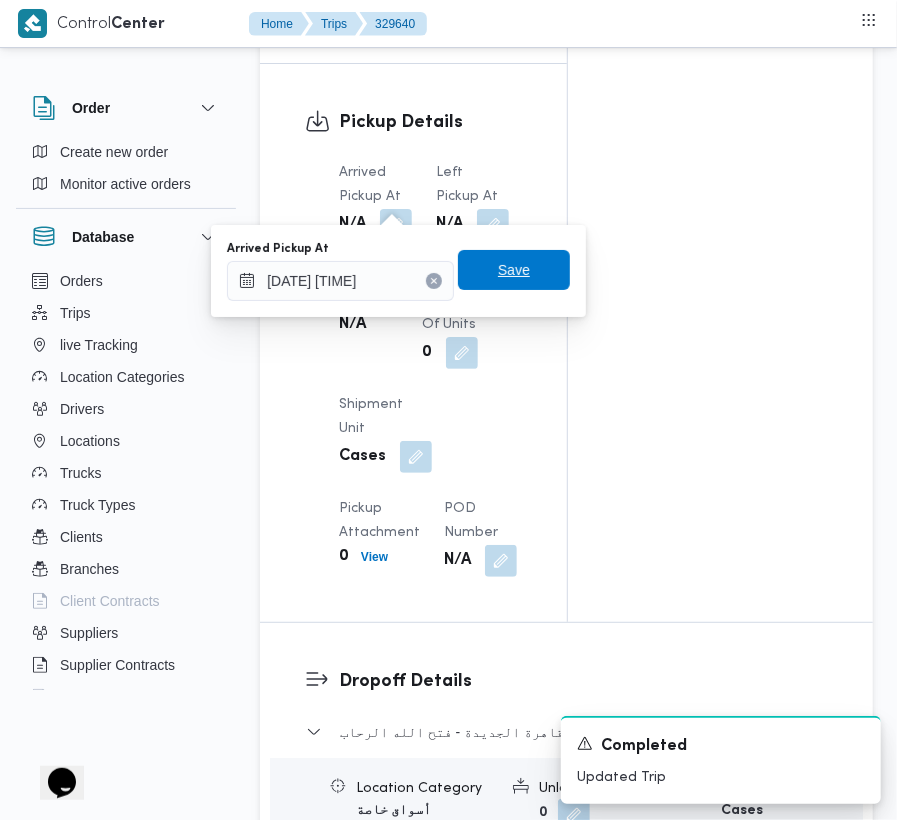 click on "Save" at bounding box center [514, 270] 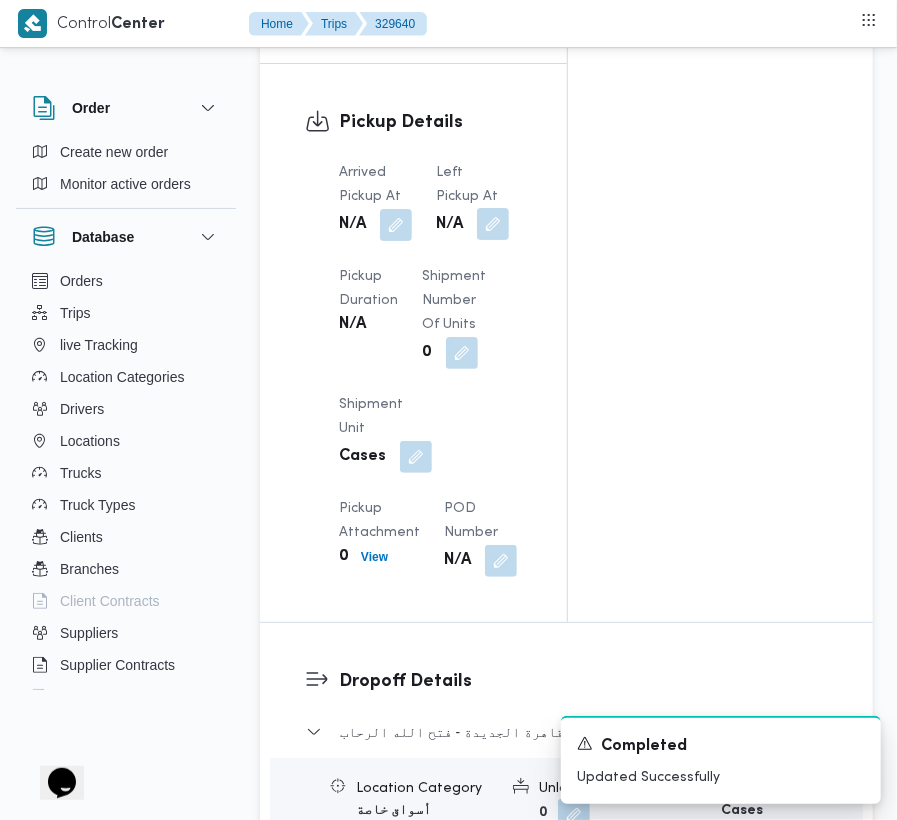 click at bounding box center (493, 224) 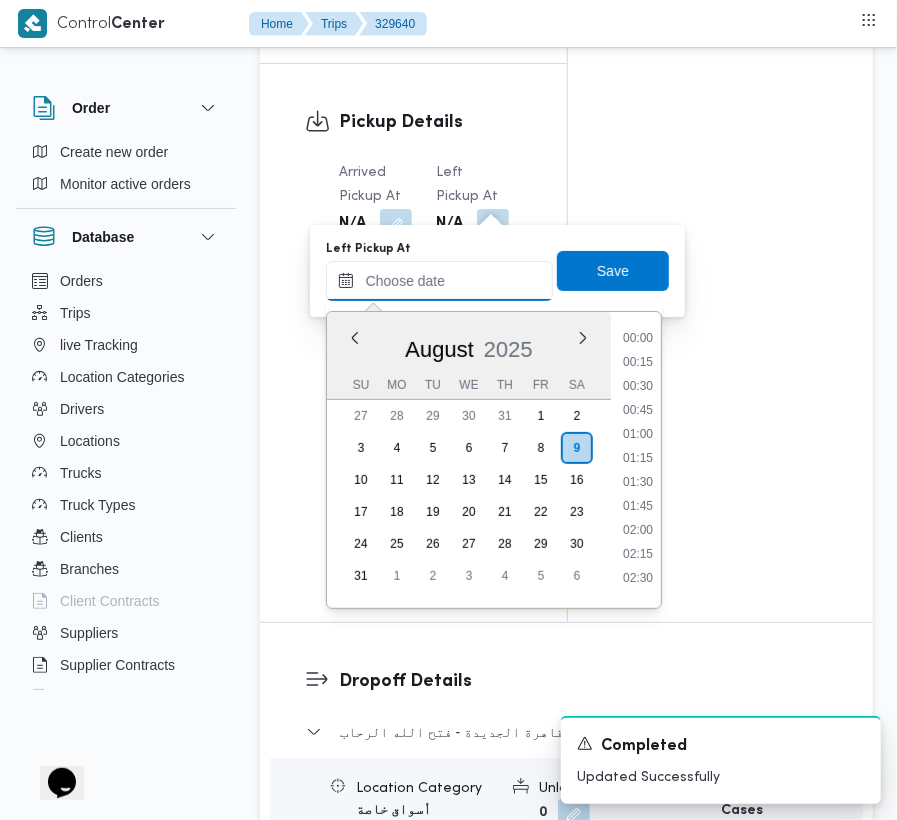 drag, startPoint x: 488, startPoint y: 282, endPoint x: 506, endPoint y: 288, distance: 18.973665 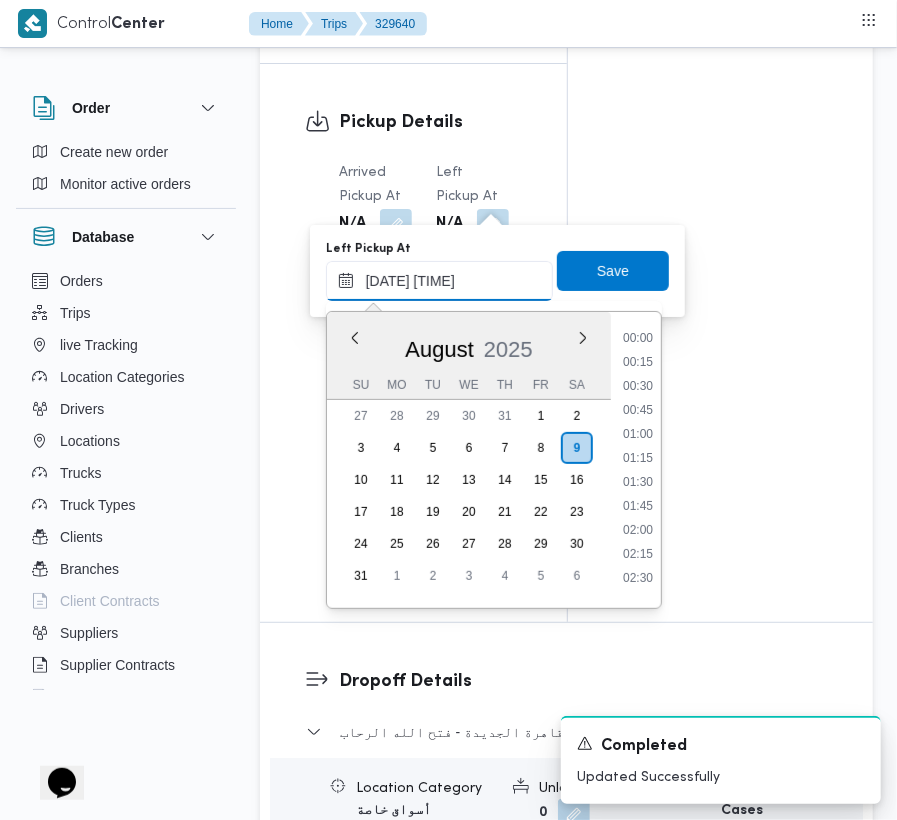scroll, scrollTop: 720, scrollLeft: 0, axis: vertical 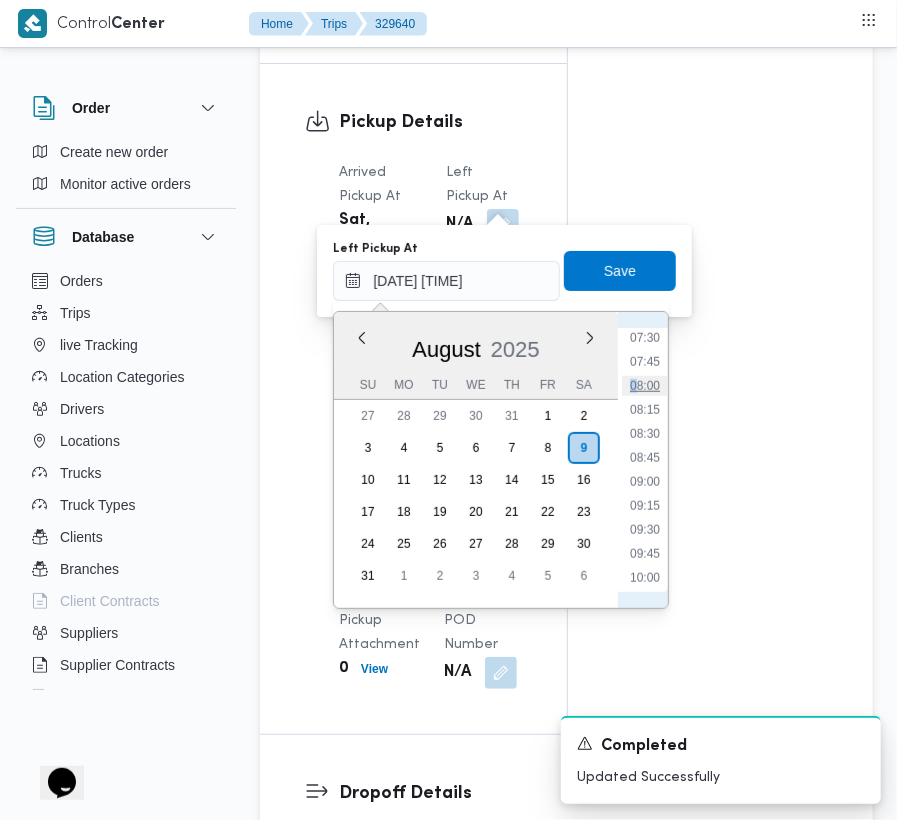 click on "08:00" at bounding box center (645, 386) 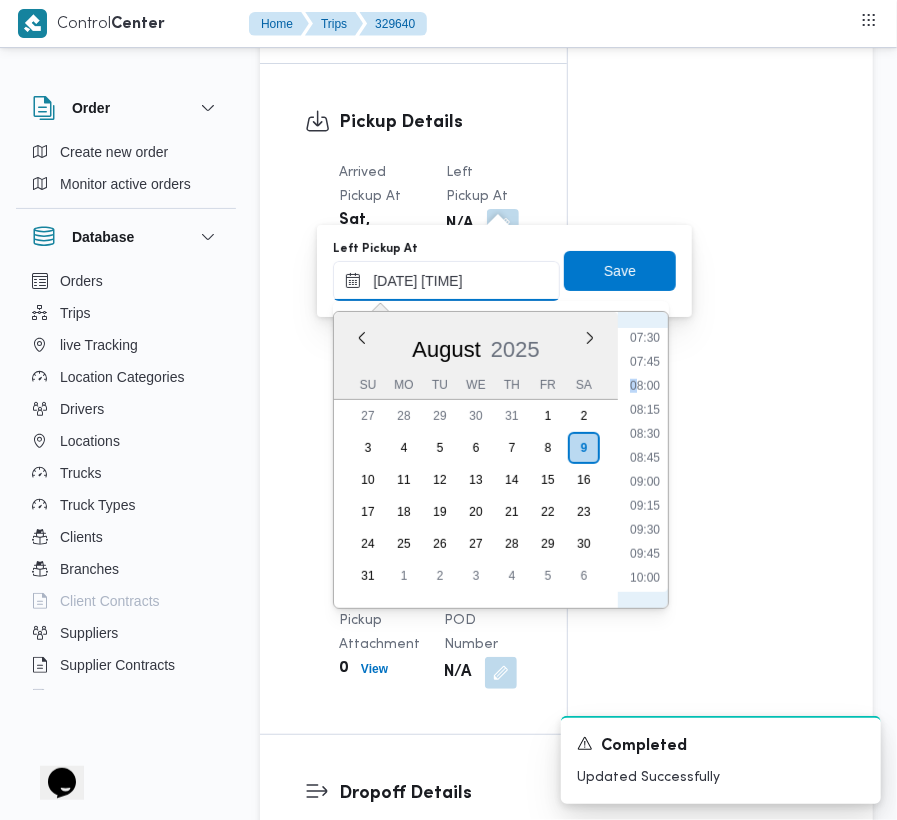 type on "09/08/2025 08:00" 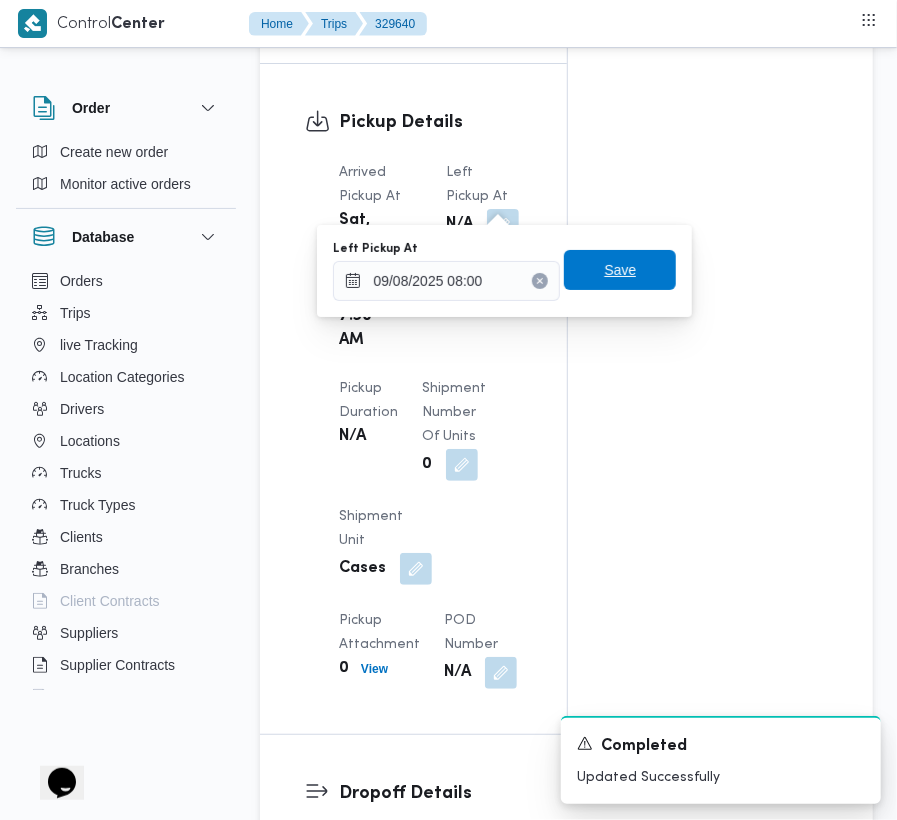 click on "Save" at bounding box center (620, 270) 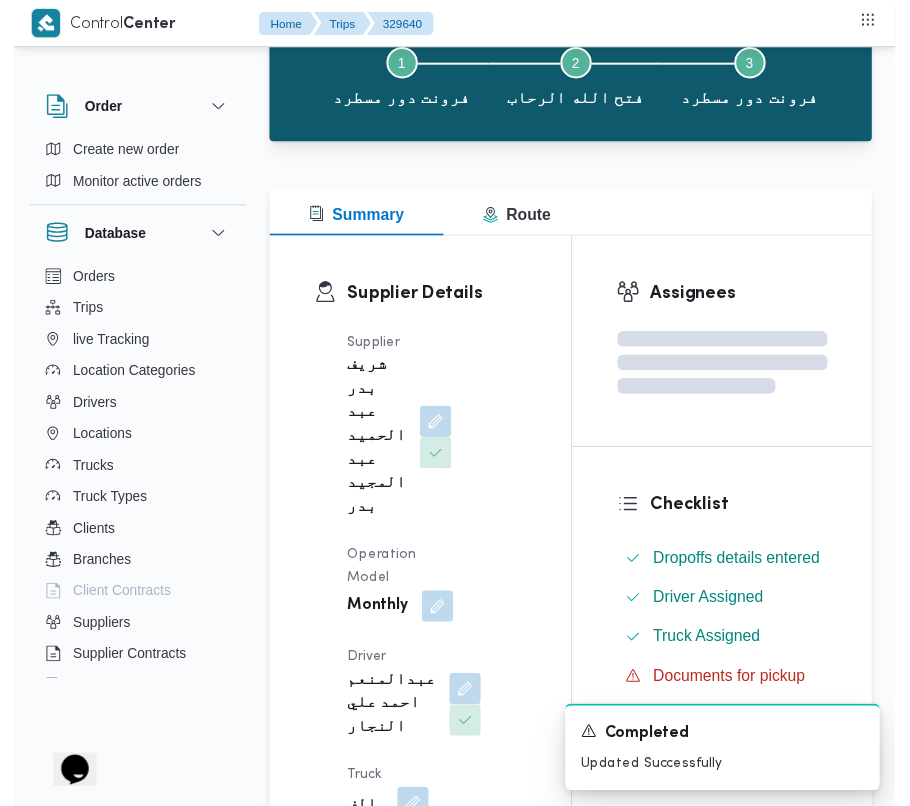 scroll, scrollTop: 0, scrollLeft: 0, axis: both 